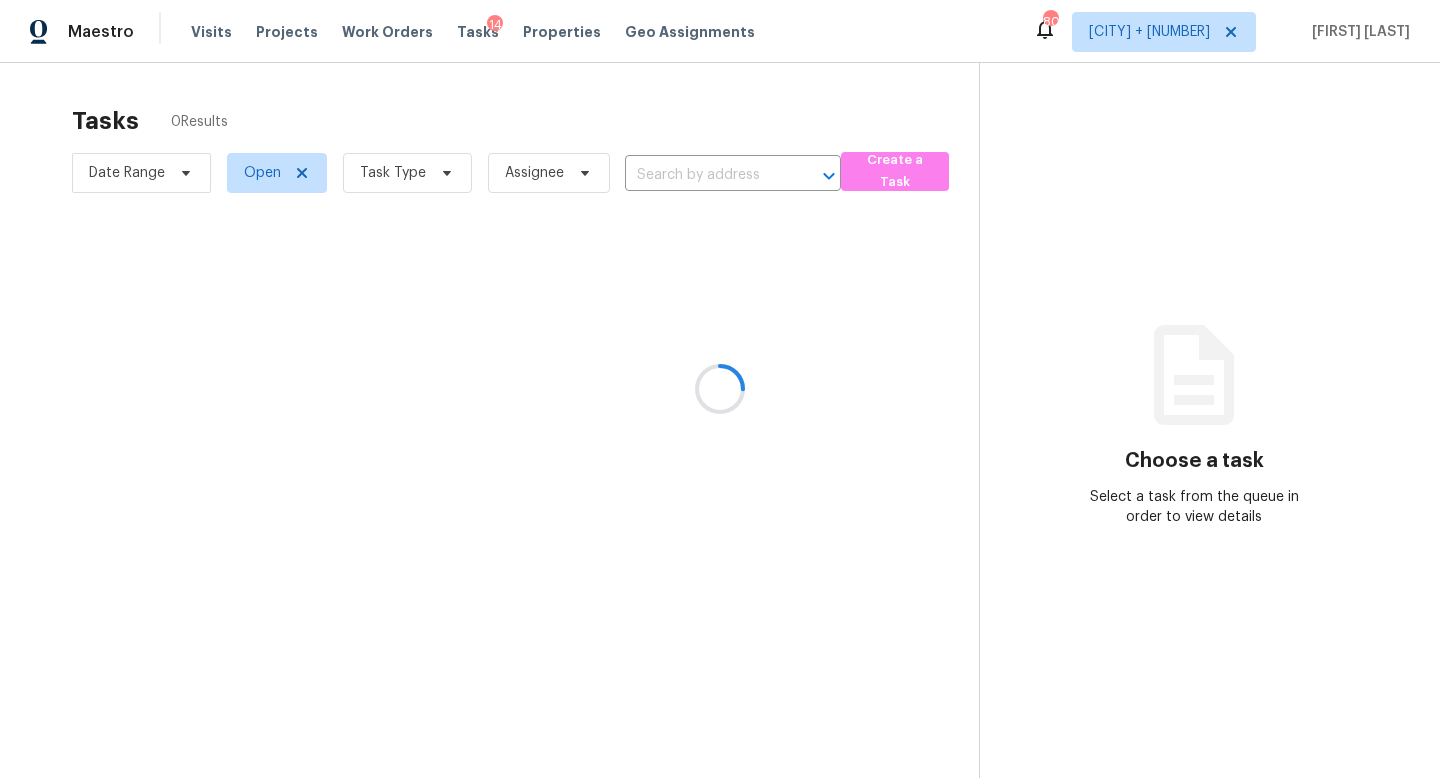 scroll, scrollTop: 0, scrollLeft: 0, axis: both 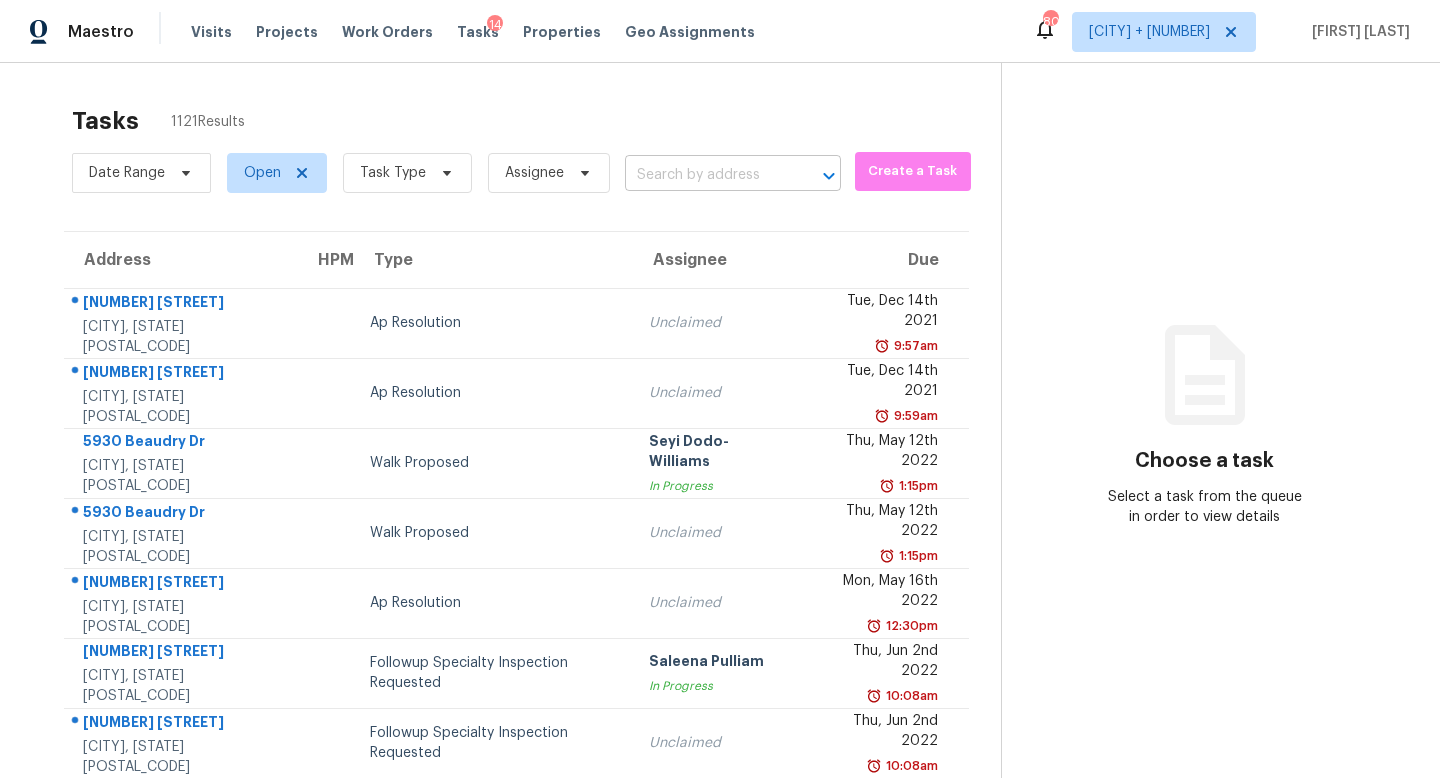 click at bounding box center (705, 175) 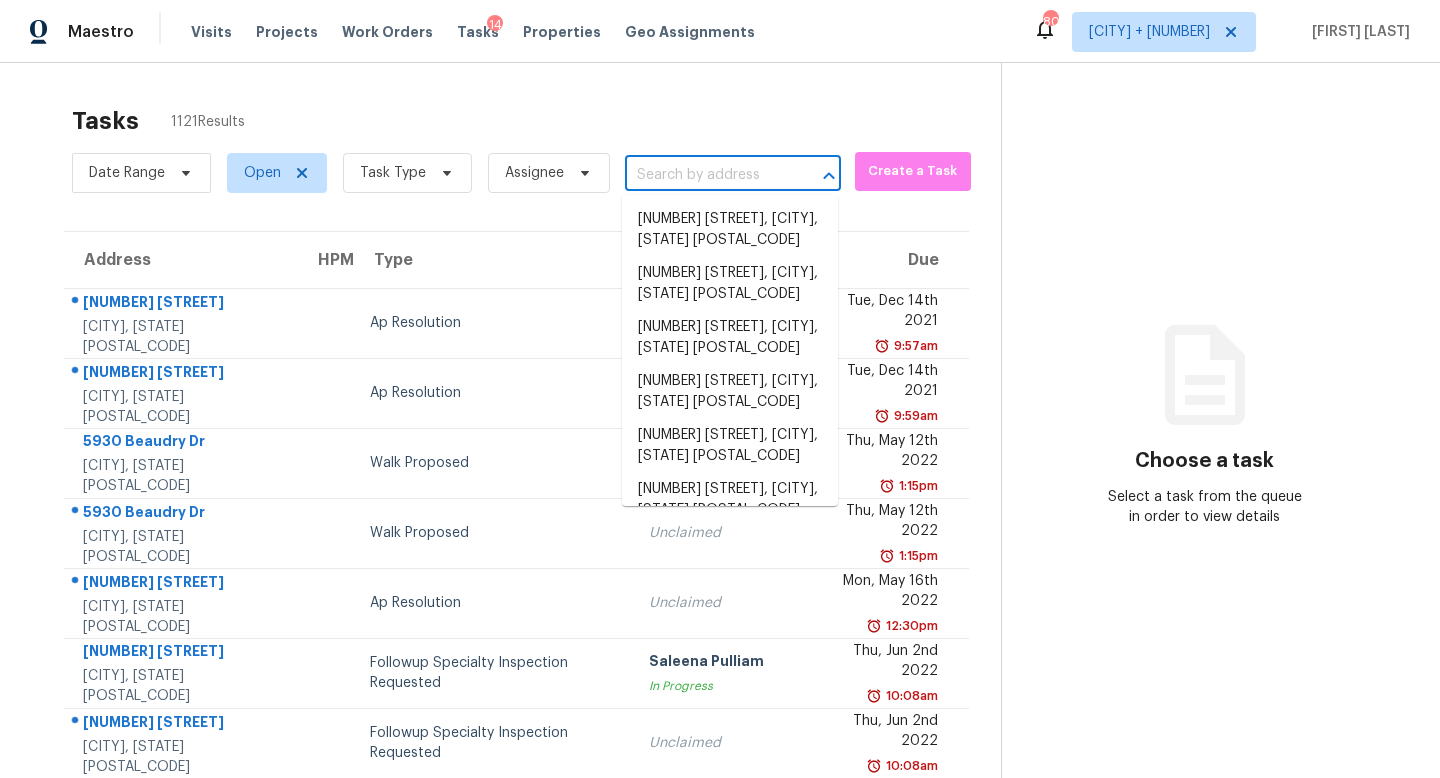 paste on "[NUMBER] [STREET], [CITY], [STATE] [POSTAL_CODE]" 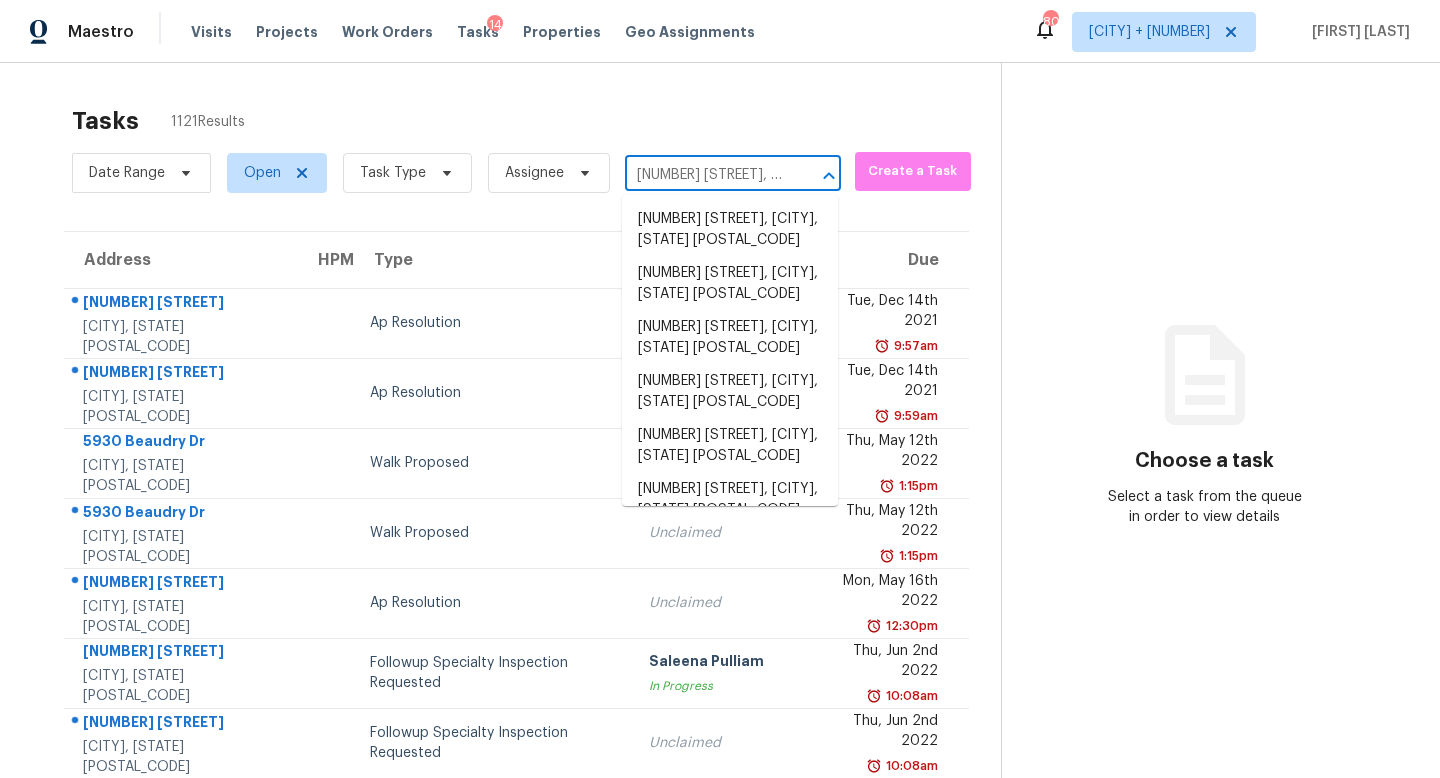 scroll, scrollTop: 0, scrollLeft: 94, axis: horizontal 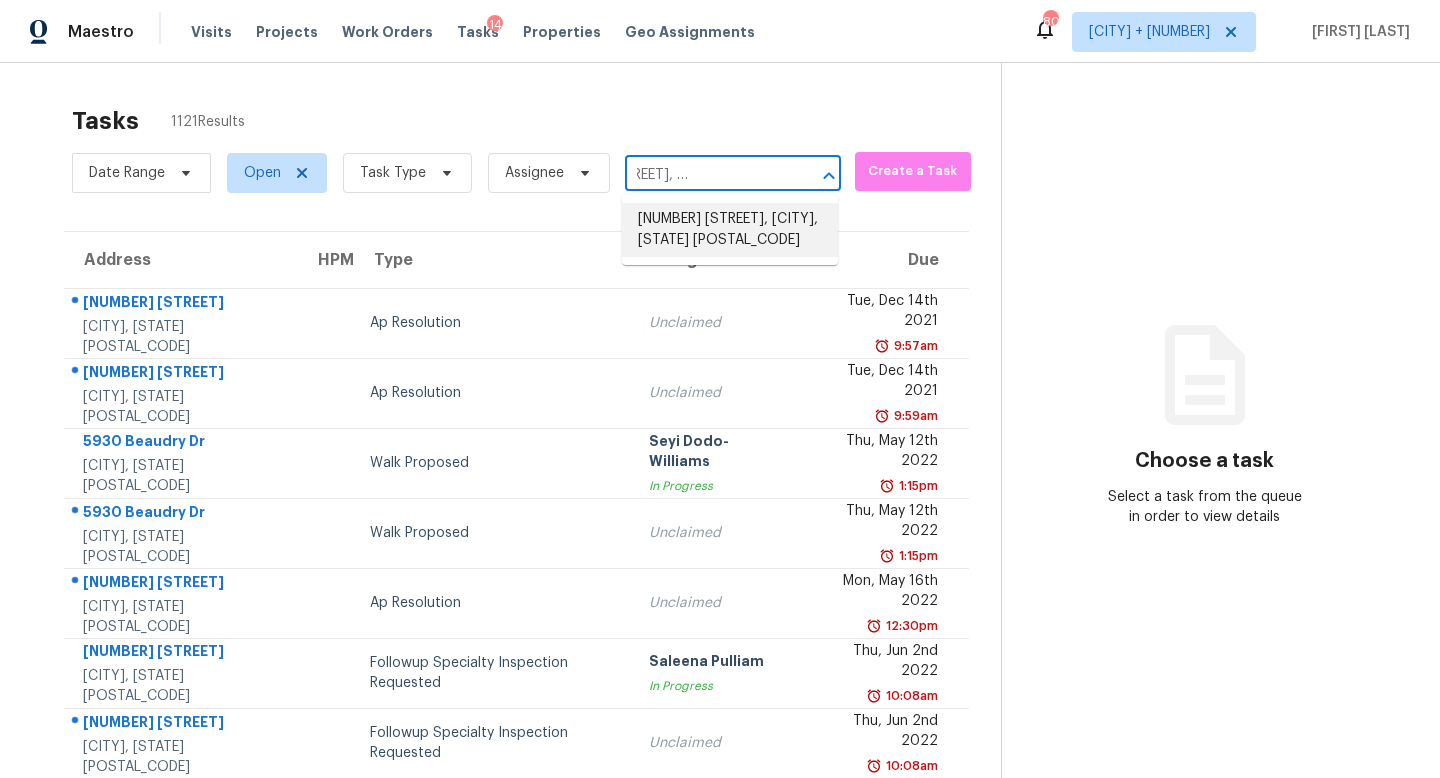 click on "[NUMBER] [STREET], [CITY], [STATE] [POSTAL_CODE]" at bounding box center [730, 230] 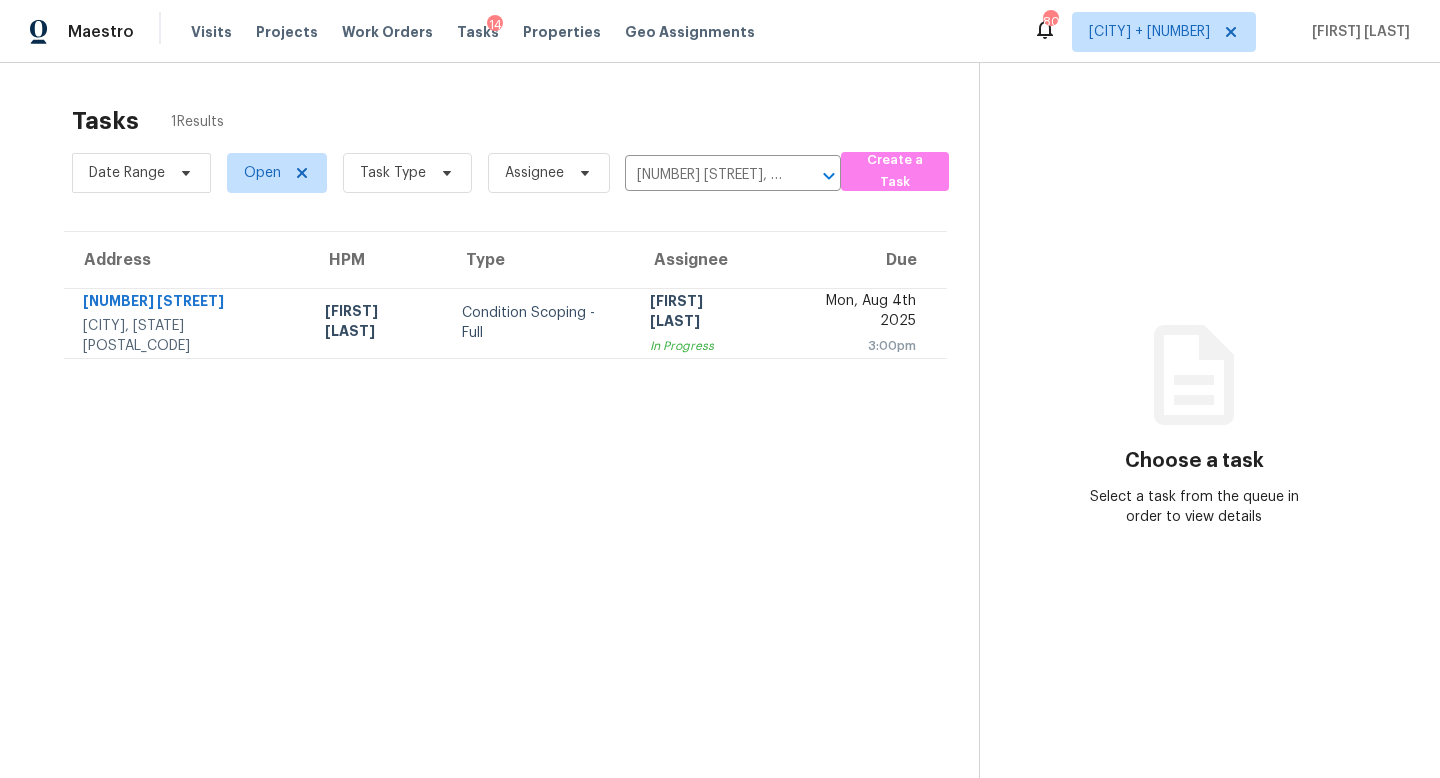 click on "3:00pm" at bounding box center (852, 346) 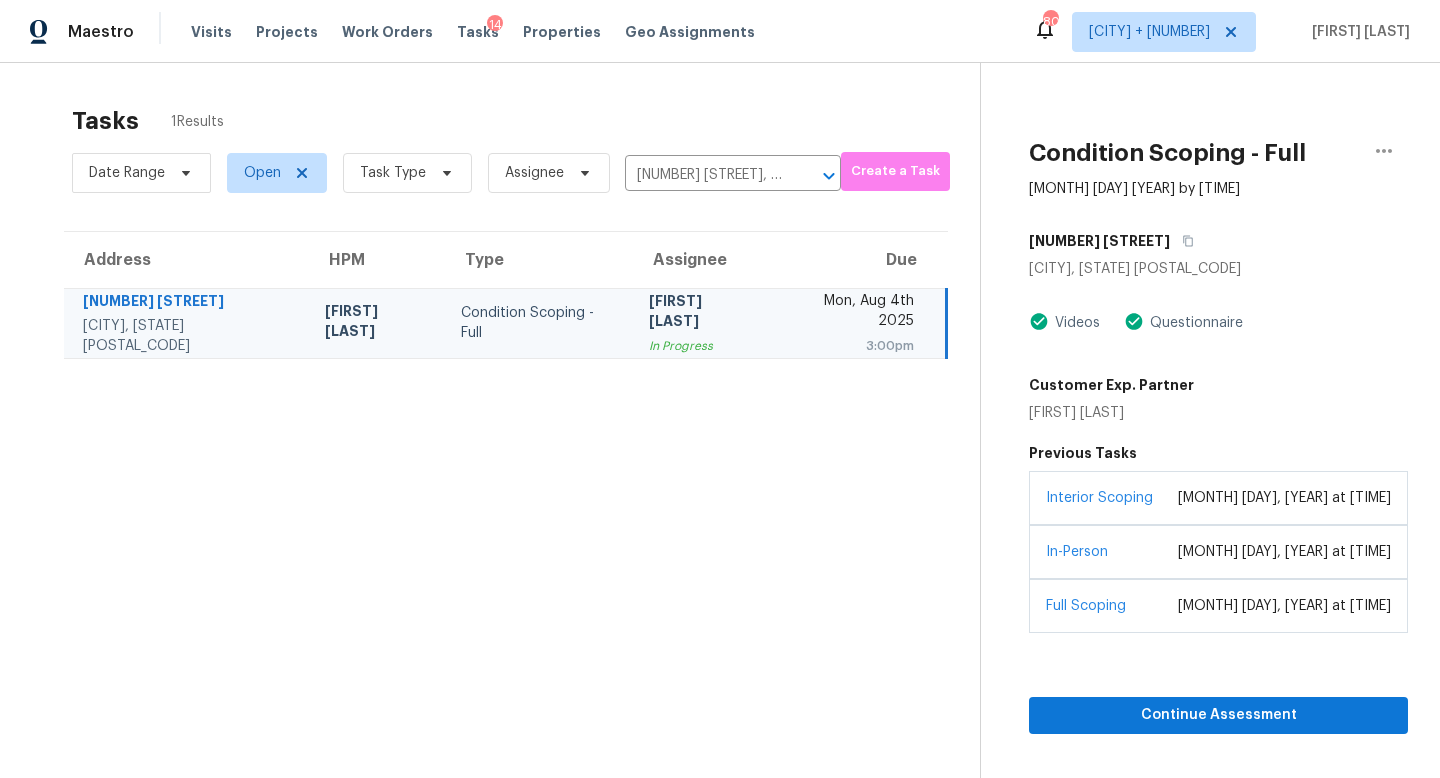 click on "Interior Scoping [MONTH] [DAY], [YEAR] at [TIME]" at bounding box center (1218, 498) 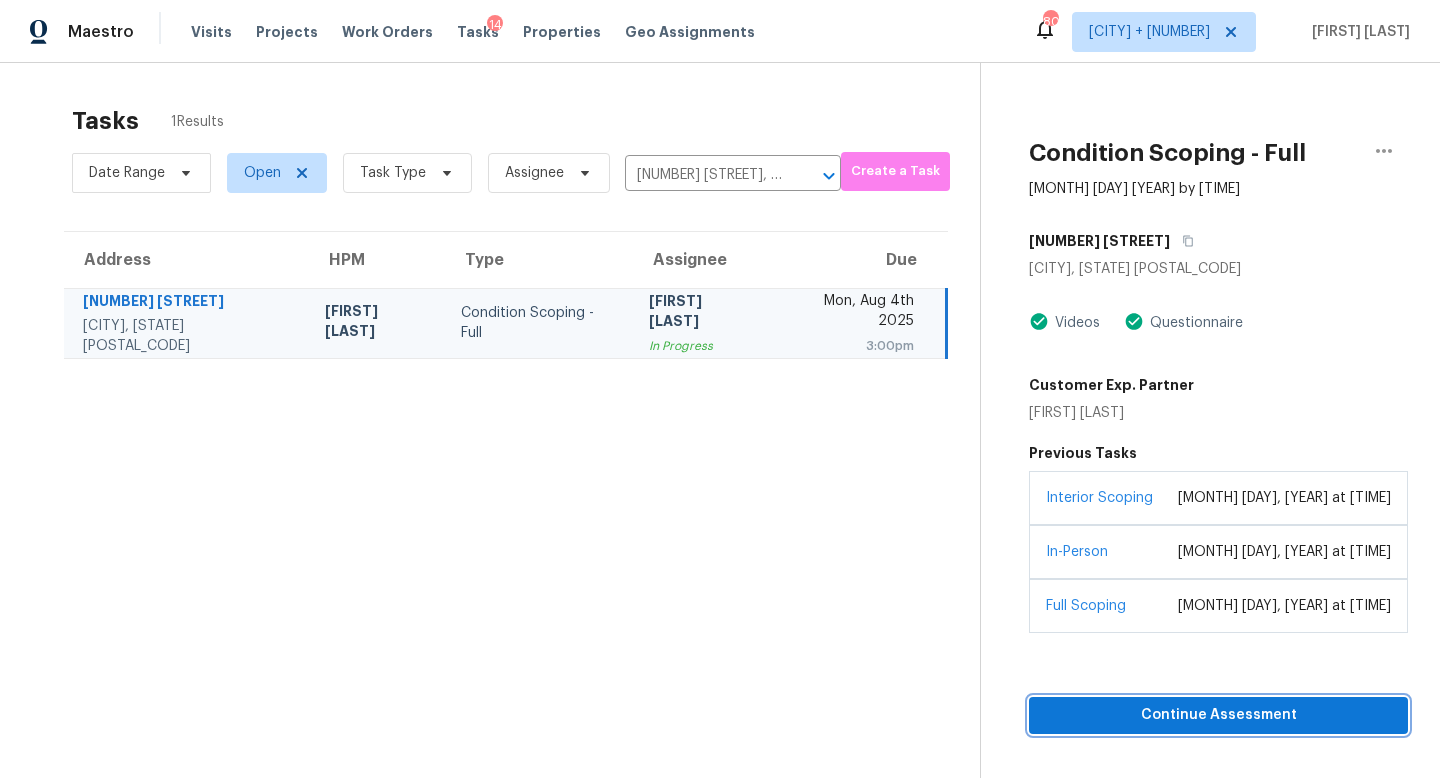 click on "Continue Assessment" at bounding box center [1218, 715] 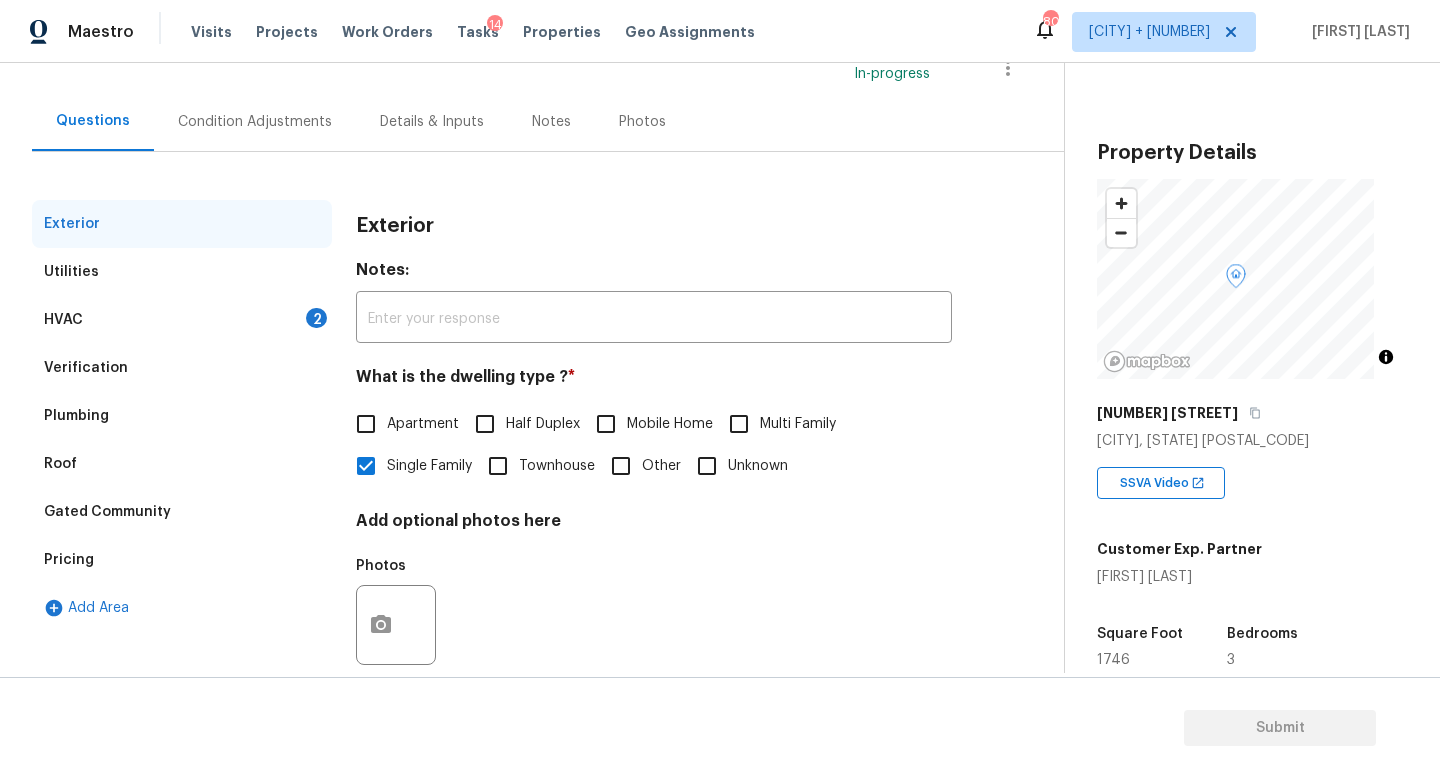 scroll, scrollTop: 119, scrollLeft: 0, axis: vertical 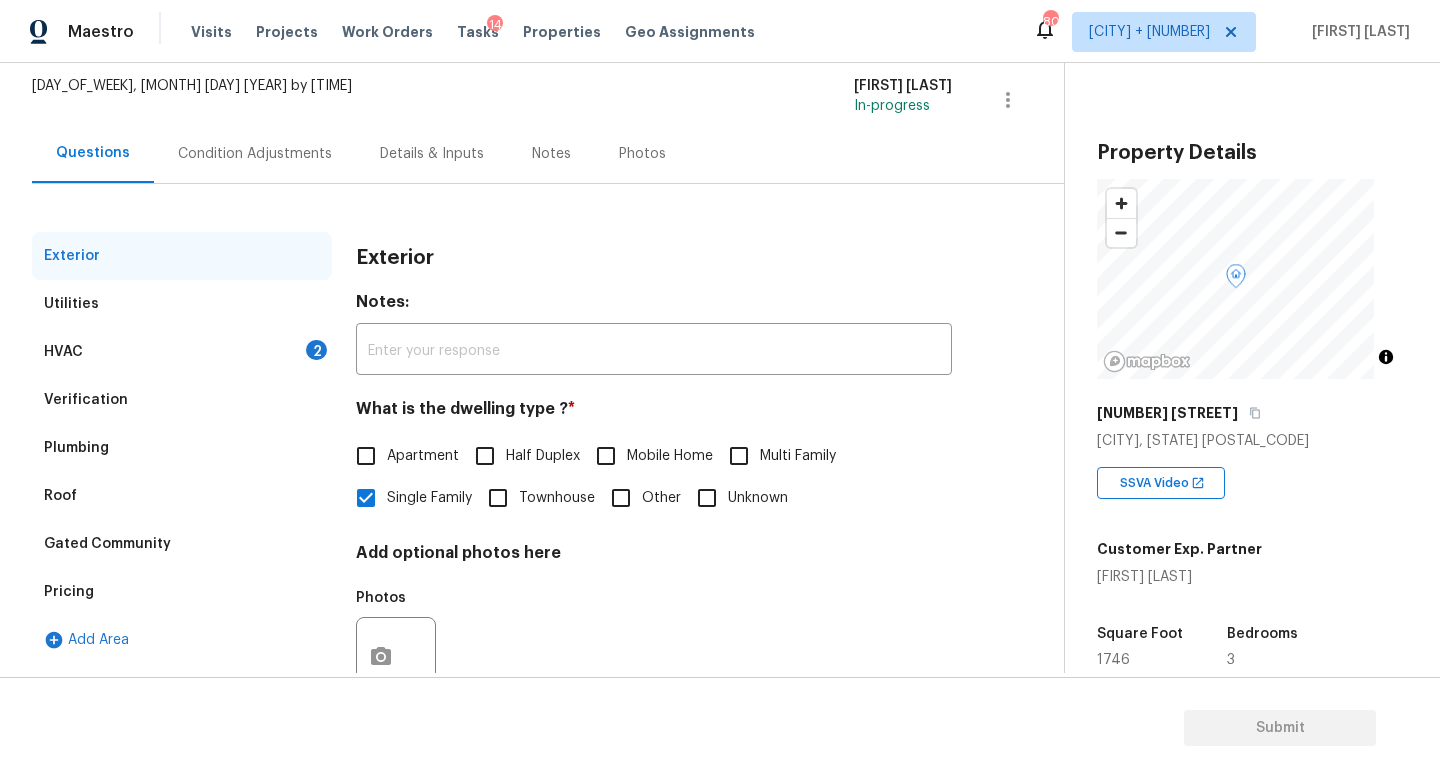 click on "Condition Adjustments" at bounding box center [255, 153] 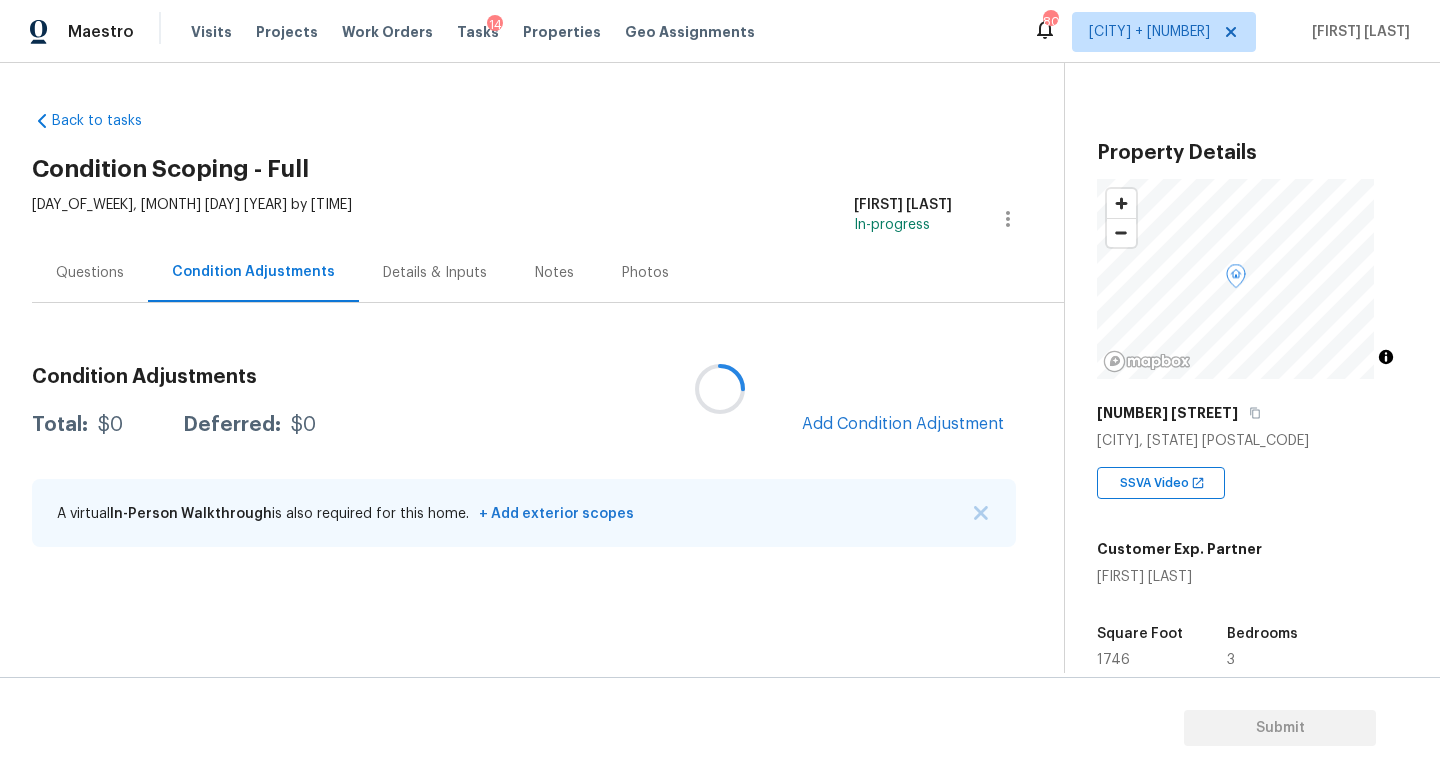 scroll, scrollTop: 0, scrollLeft: 0, axis: both 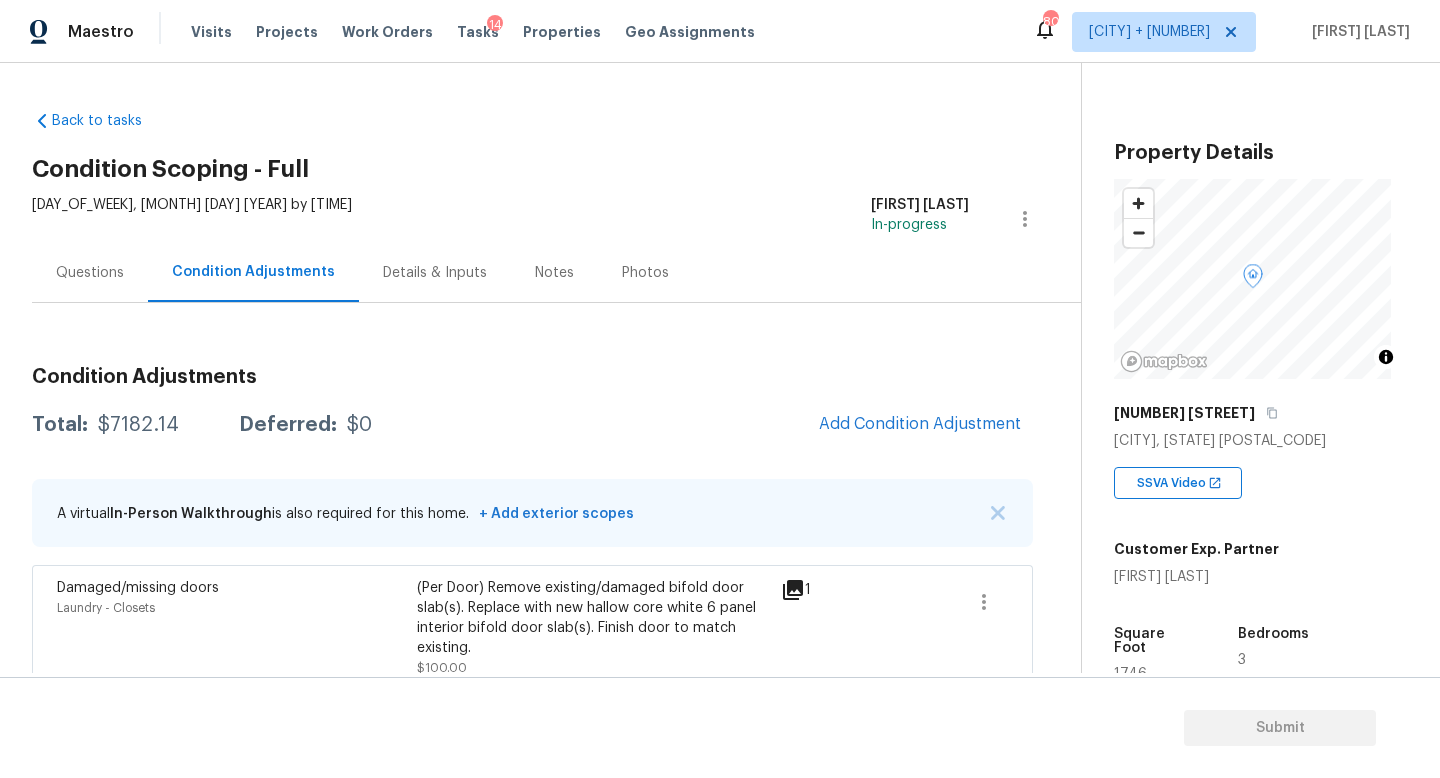 click on "Questions" at bounding box center (90, 272) 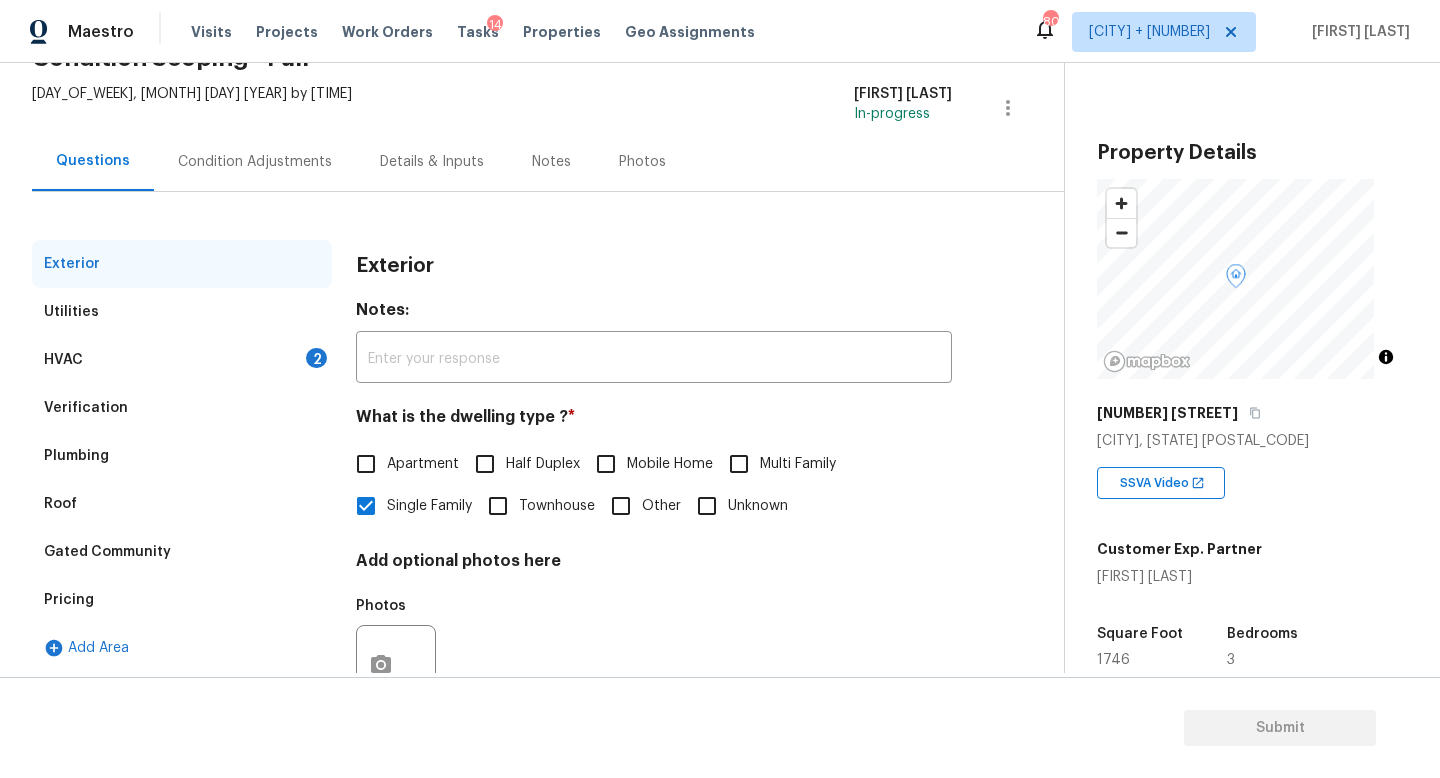 scroll, scrollTop: 200, scrollLeft: 0, axis: vertical 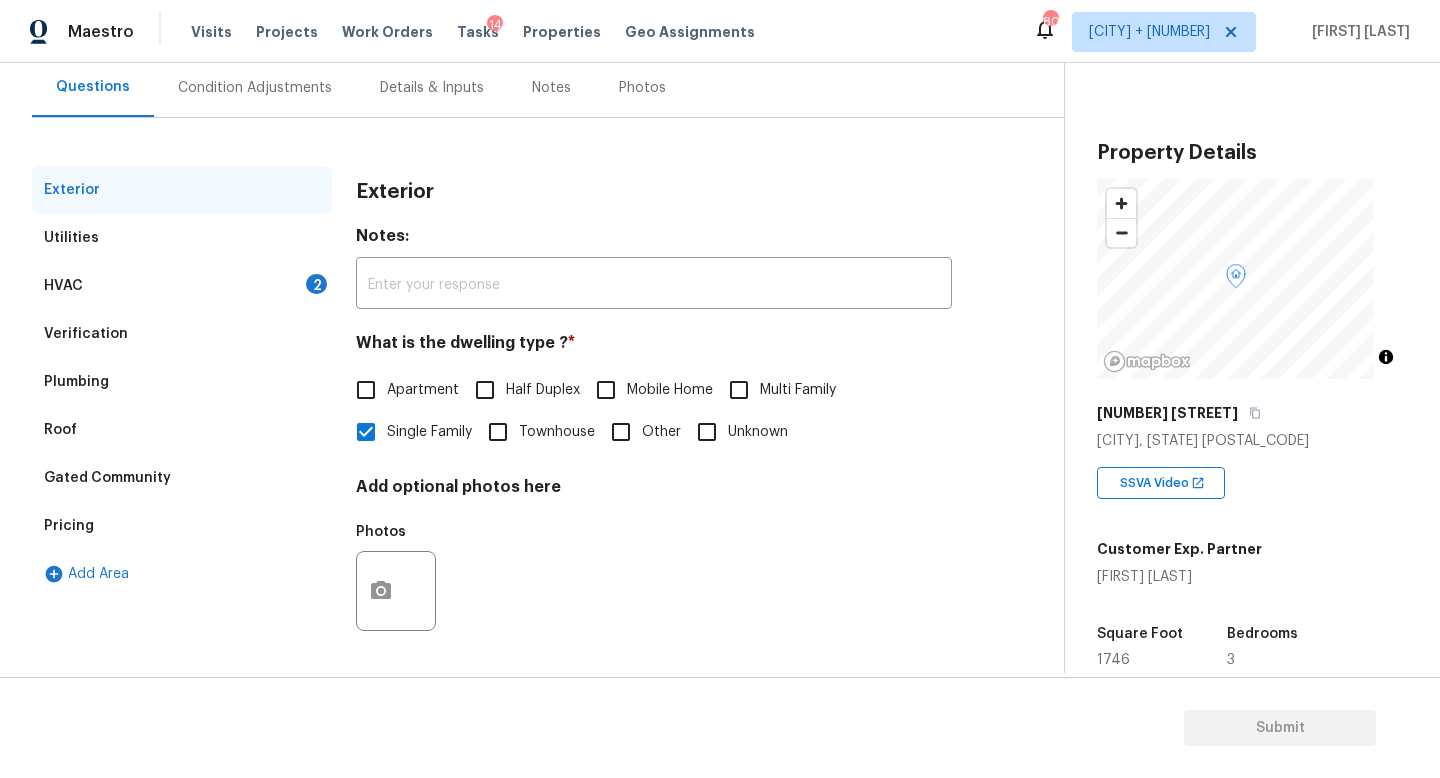 click on "Verification" at bounding box center [182, 334] 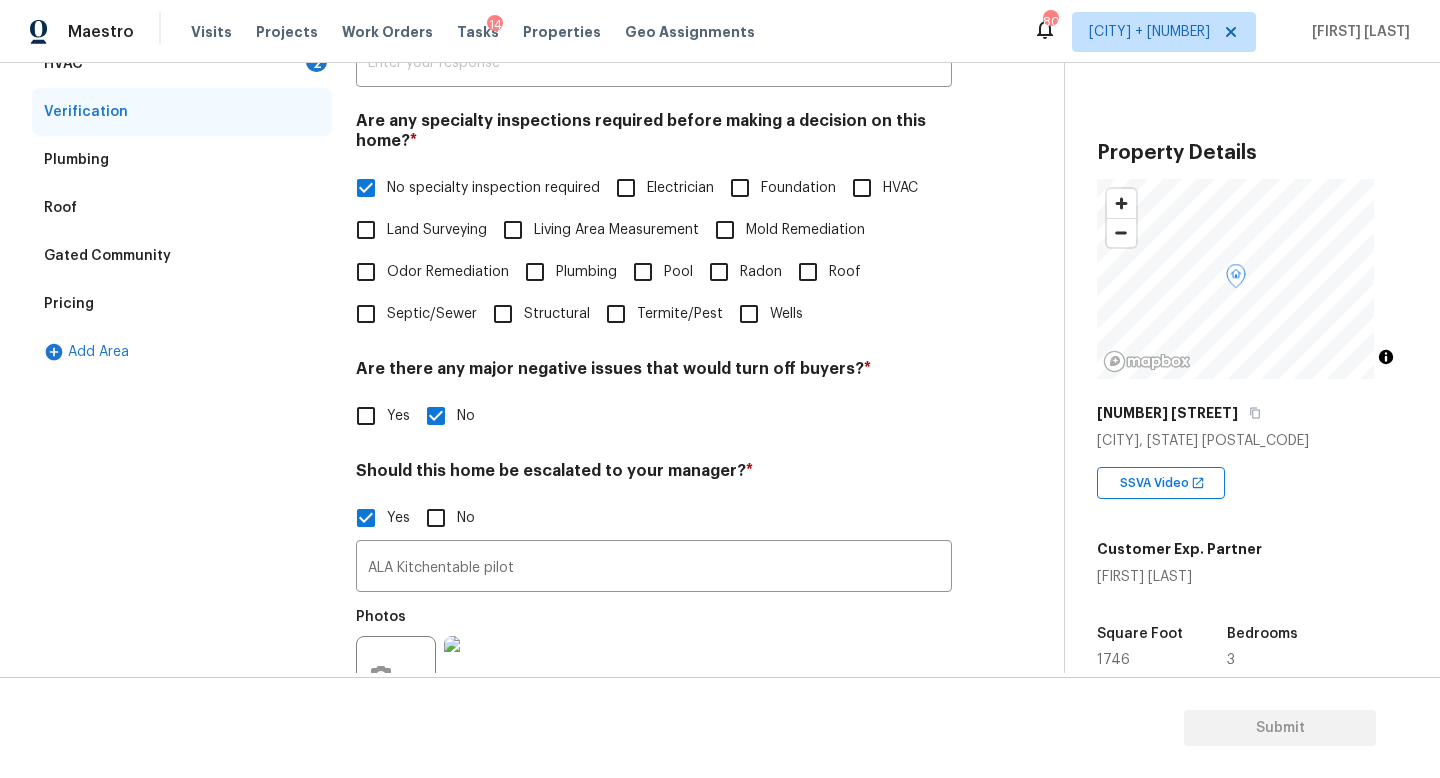scroll, scrollTop: 429, scrollLeft: 0, axis: vertical 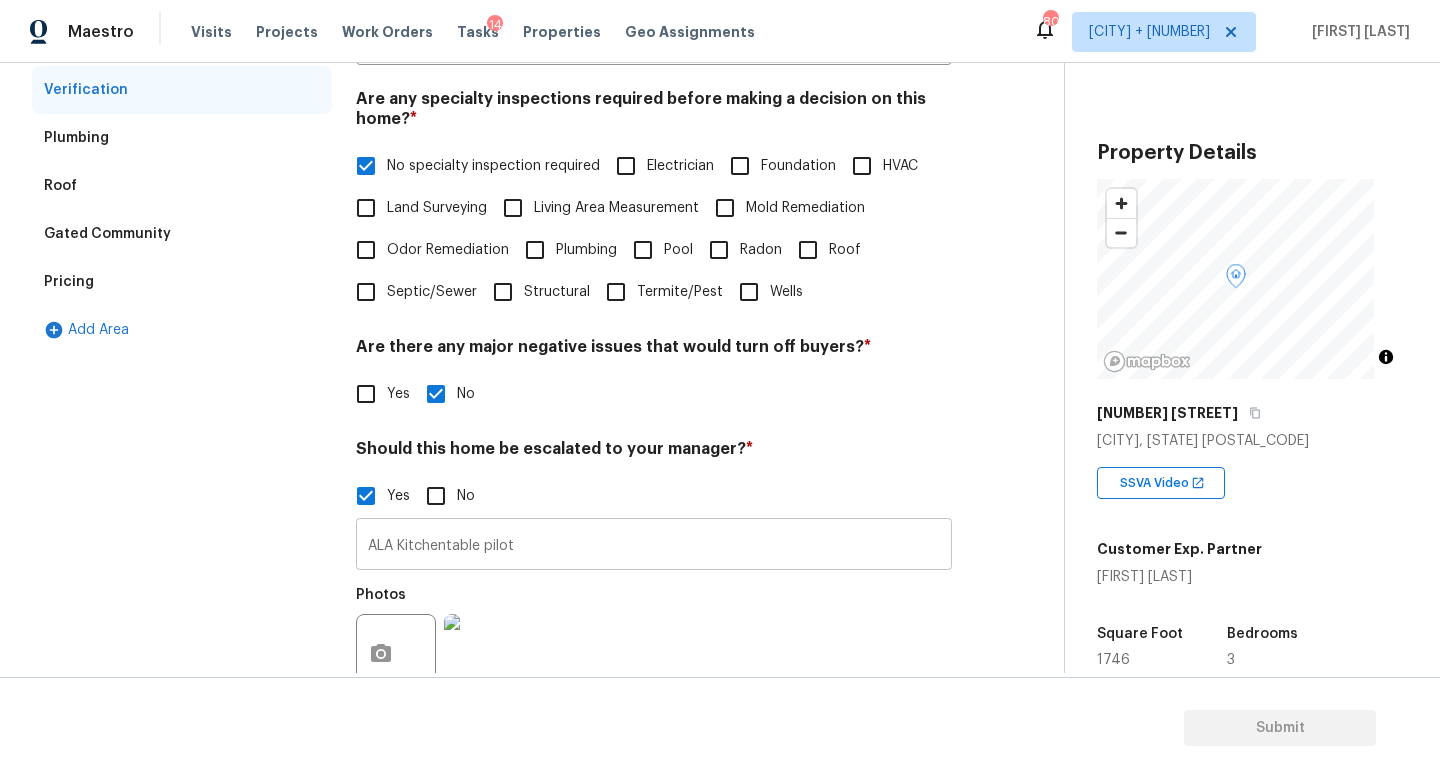click on "ALA Kitchentable pilot" at bounding box center [654, 546] 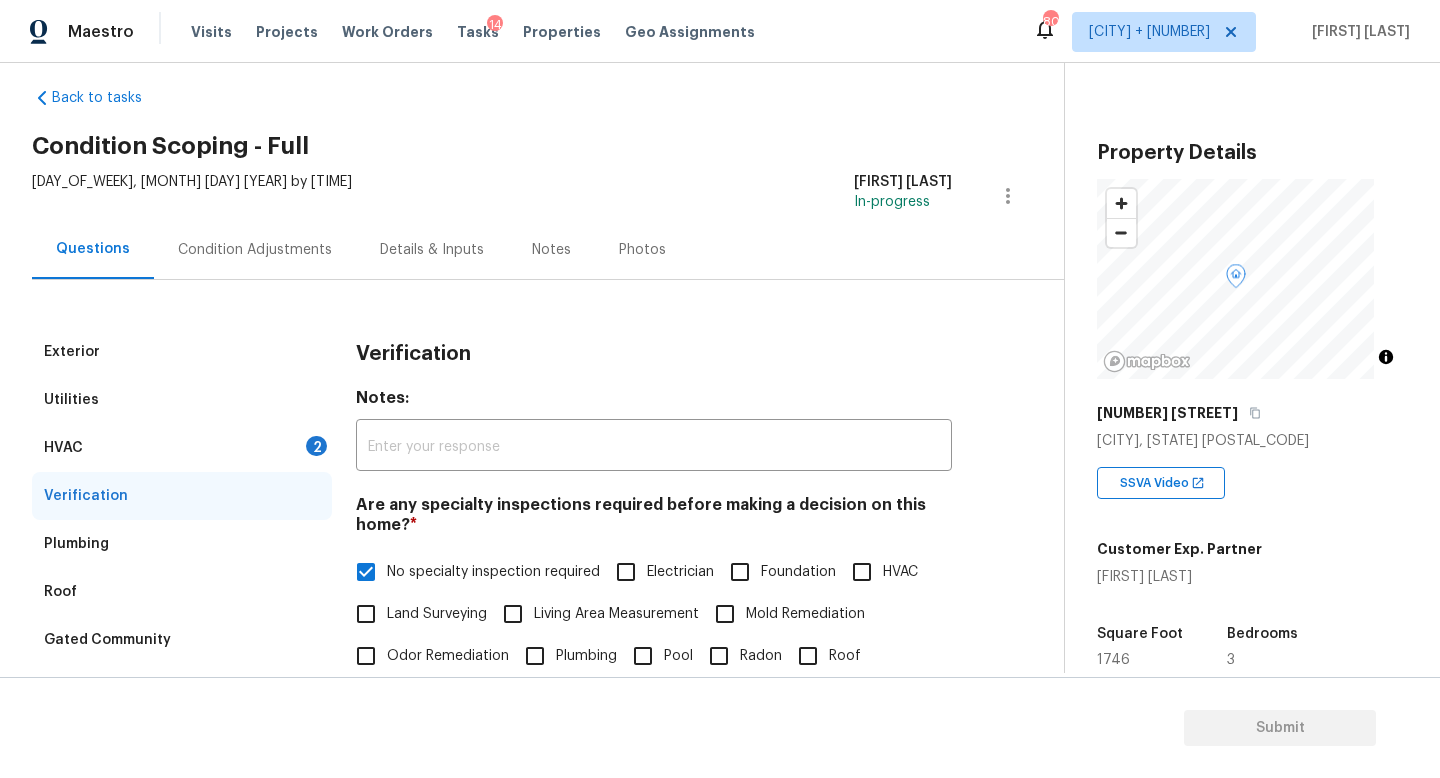 scroll, scrollTop: 22, scrollLeft: 0, axis: vertical 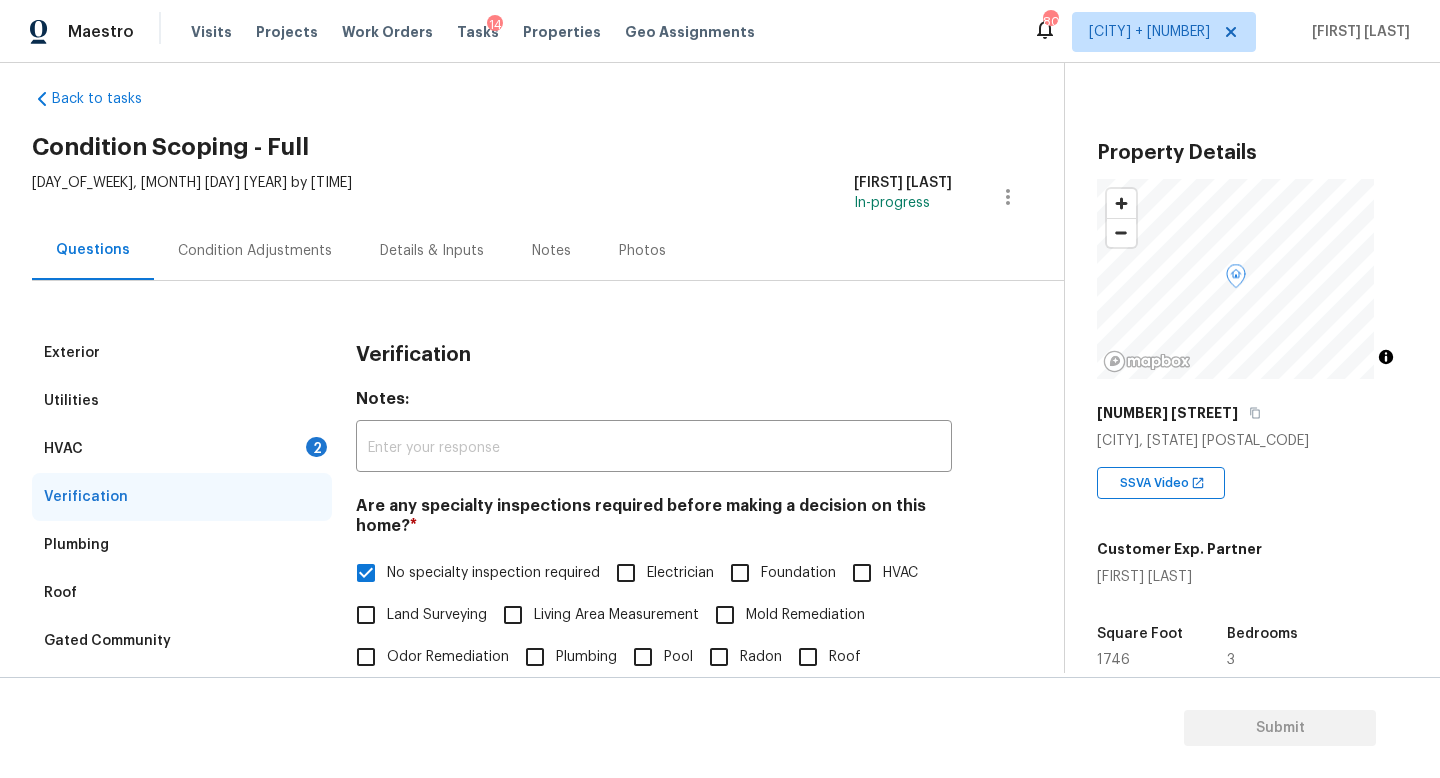 type on "ALA Kitchentable pilot. Please remove previously scoped condition." 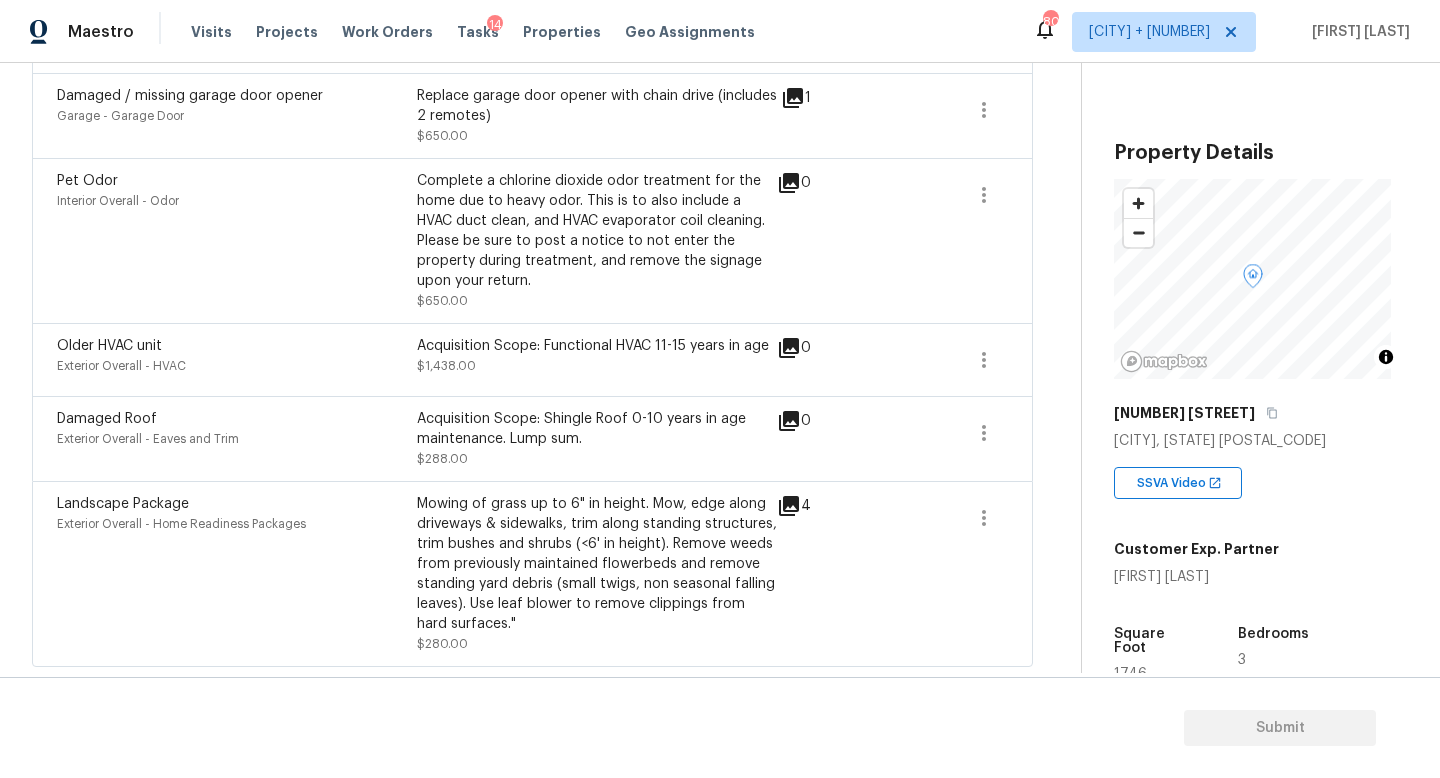 scroll, scrollTop: 862, scrollLeft: 0, axis: vertical 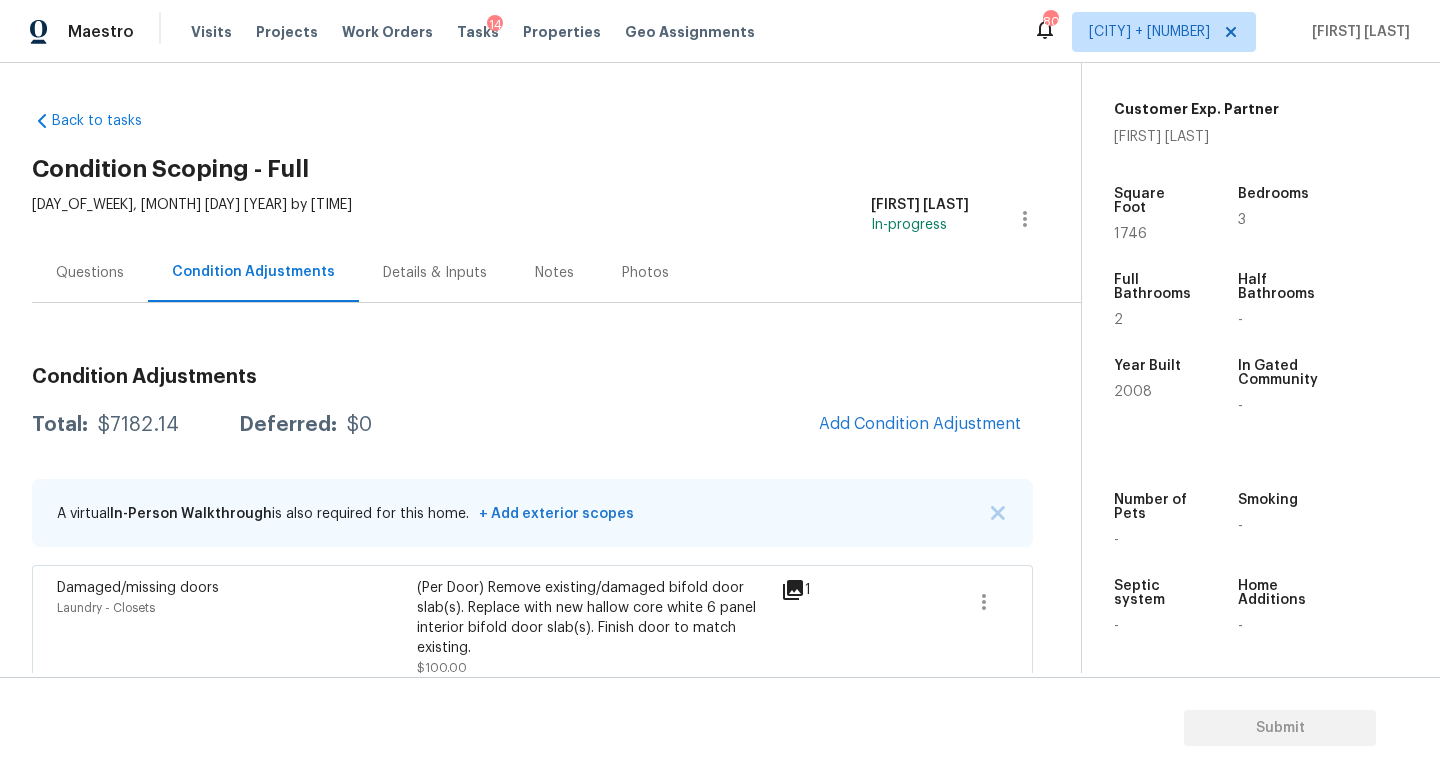 click on "Questions" at bounding box center (90, 272) 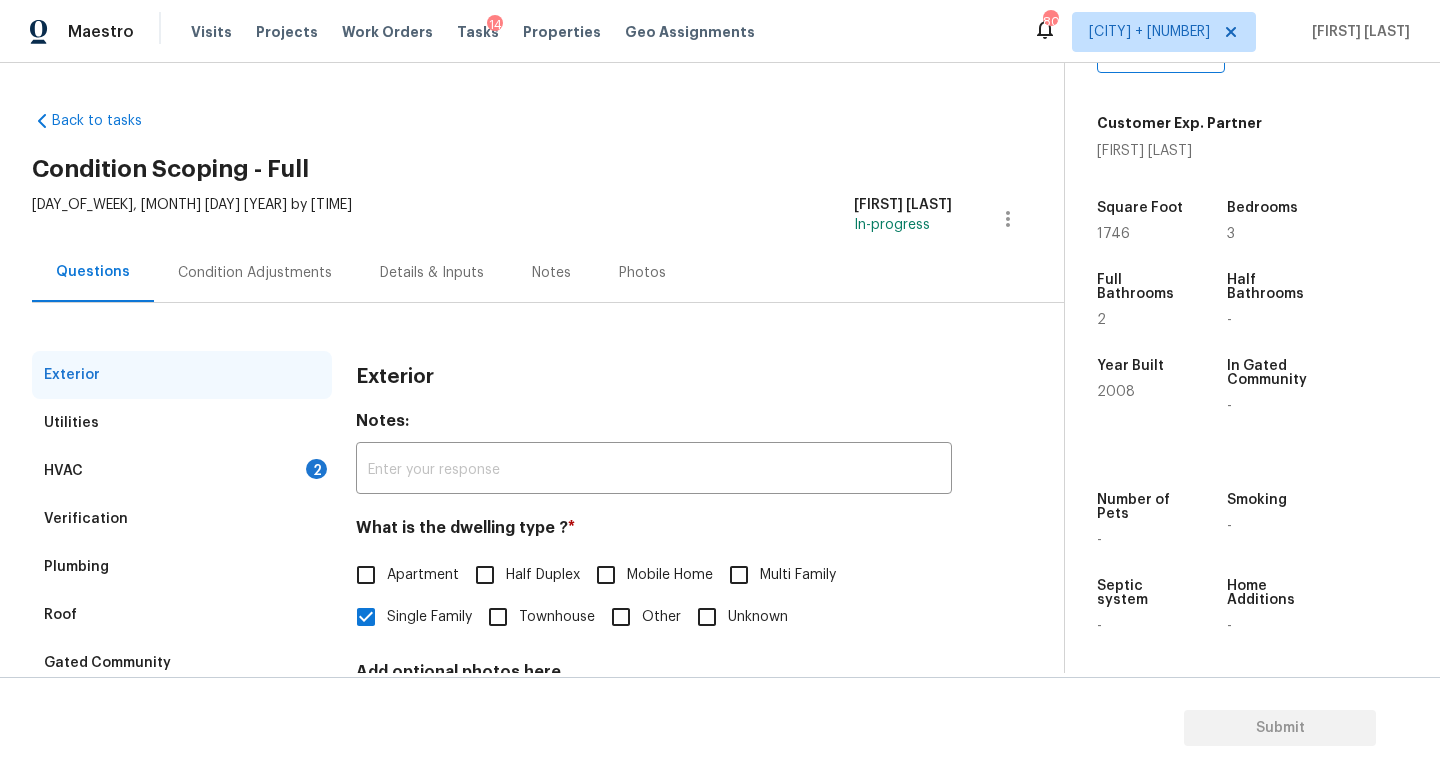 click on "Condition Adjustments" at bounding box center [255, 273] 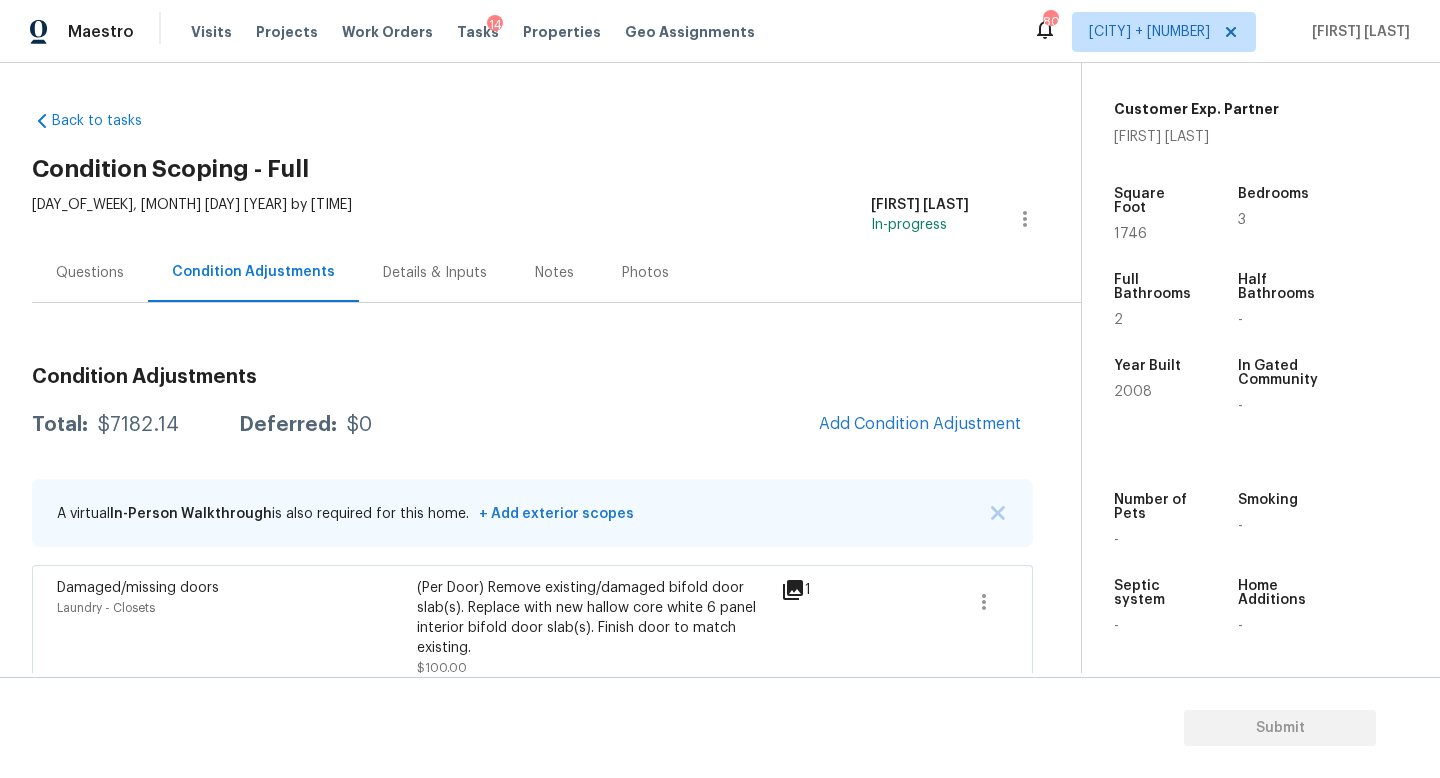 click on "Questions" at bounding box center [90, 273] 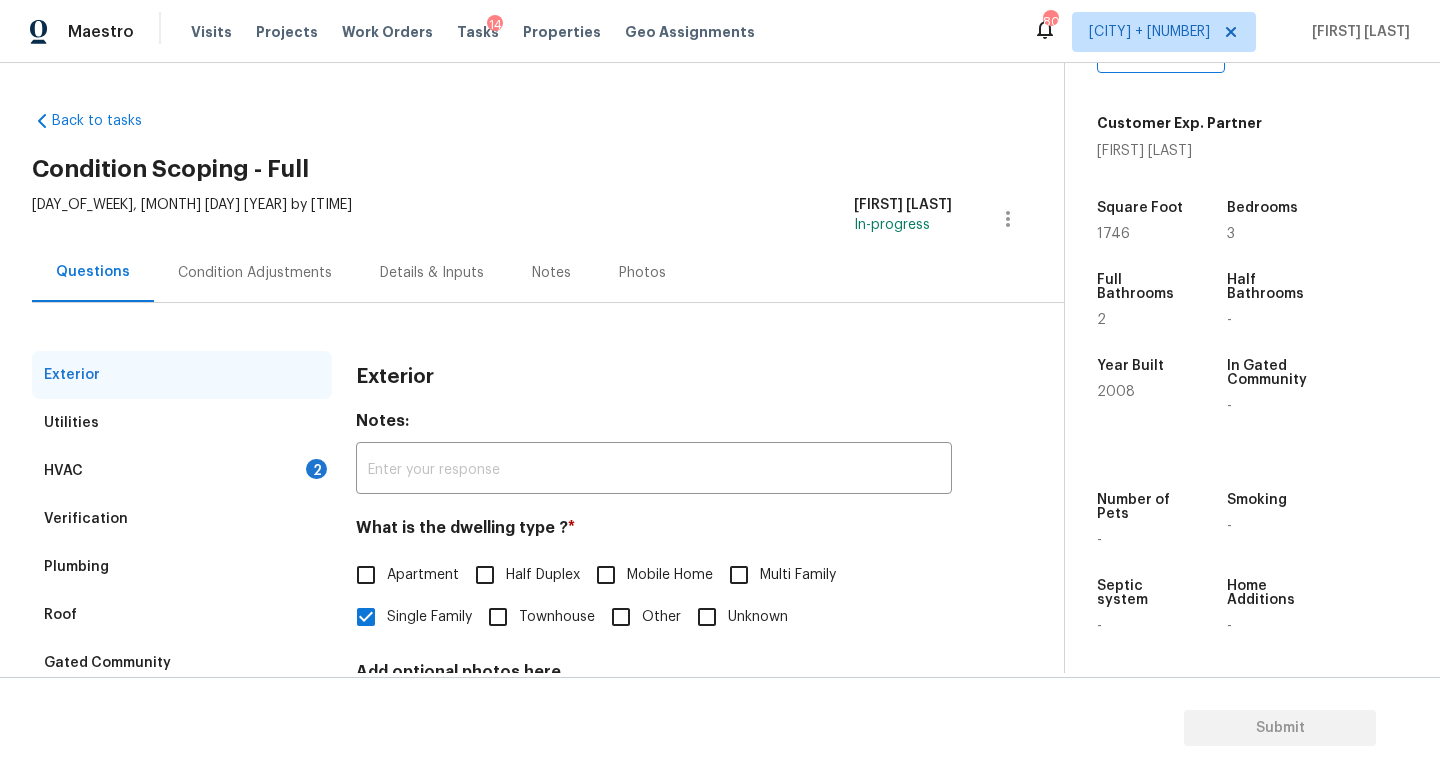 scroll, scrollTop: 37, scrollLeft: 0, axis: vertical 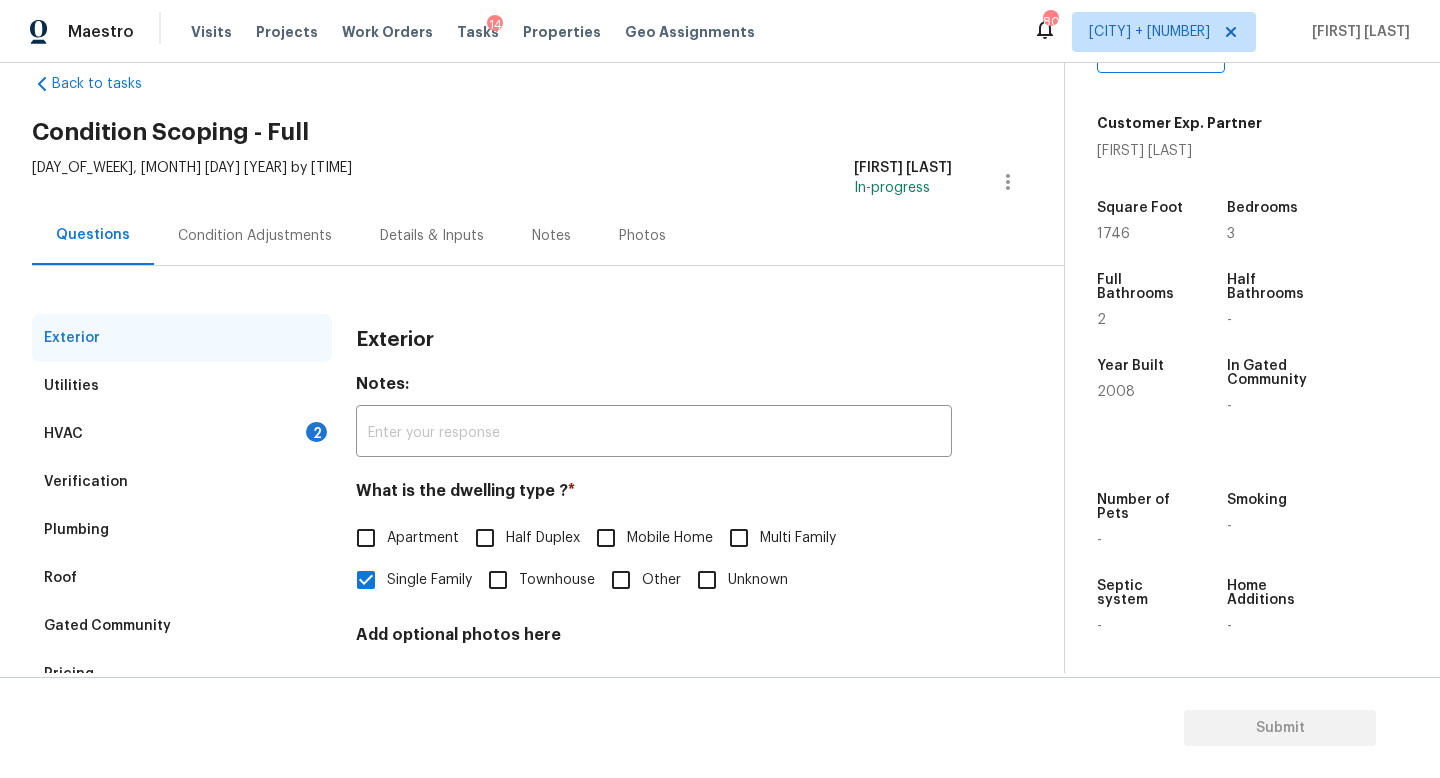 click on "HVAC 2" at bounding box center (182, 434) 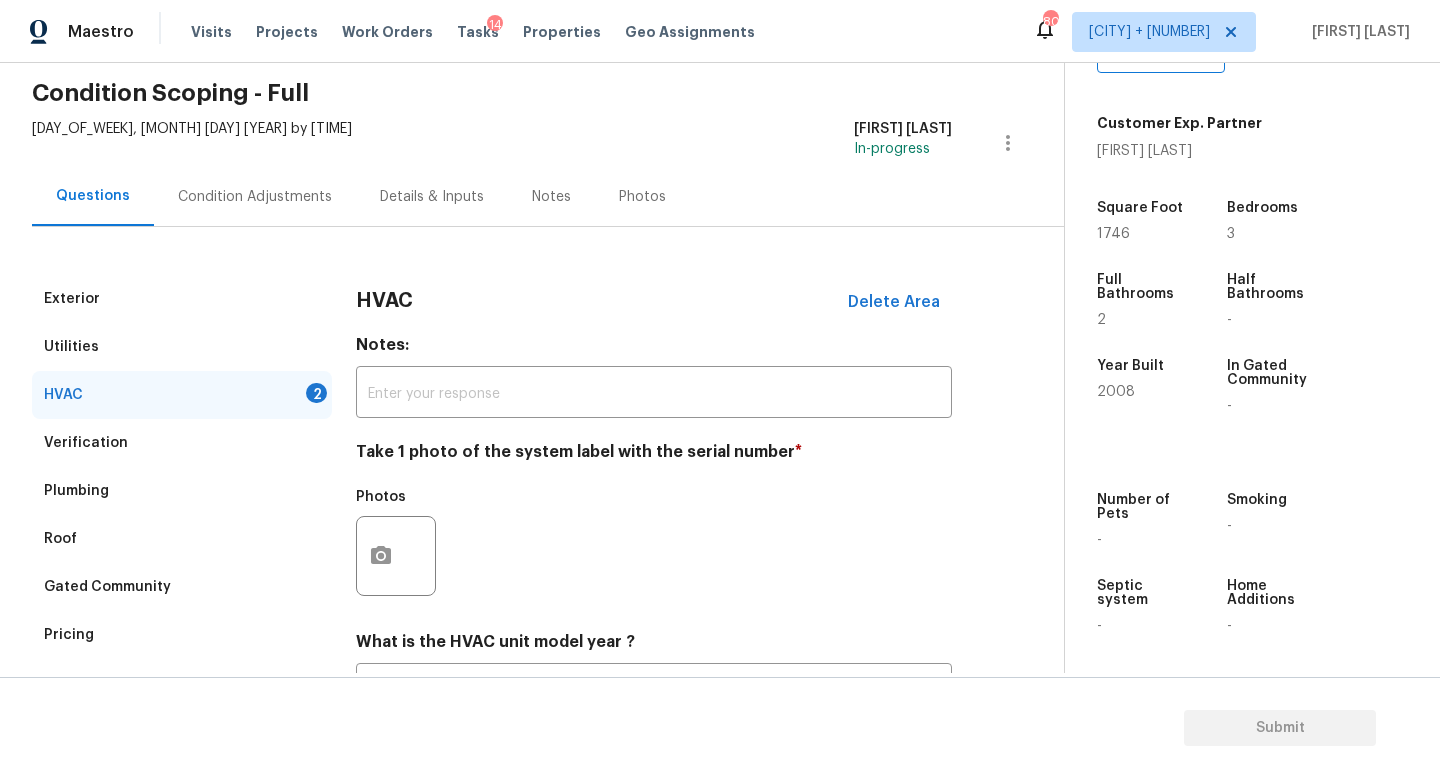 scroll, scrollTop: 0, scrollLeft: 0, axis: both 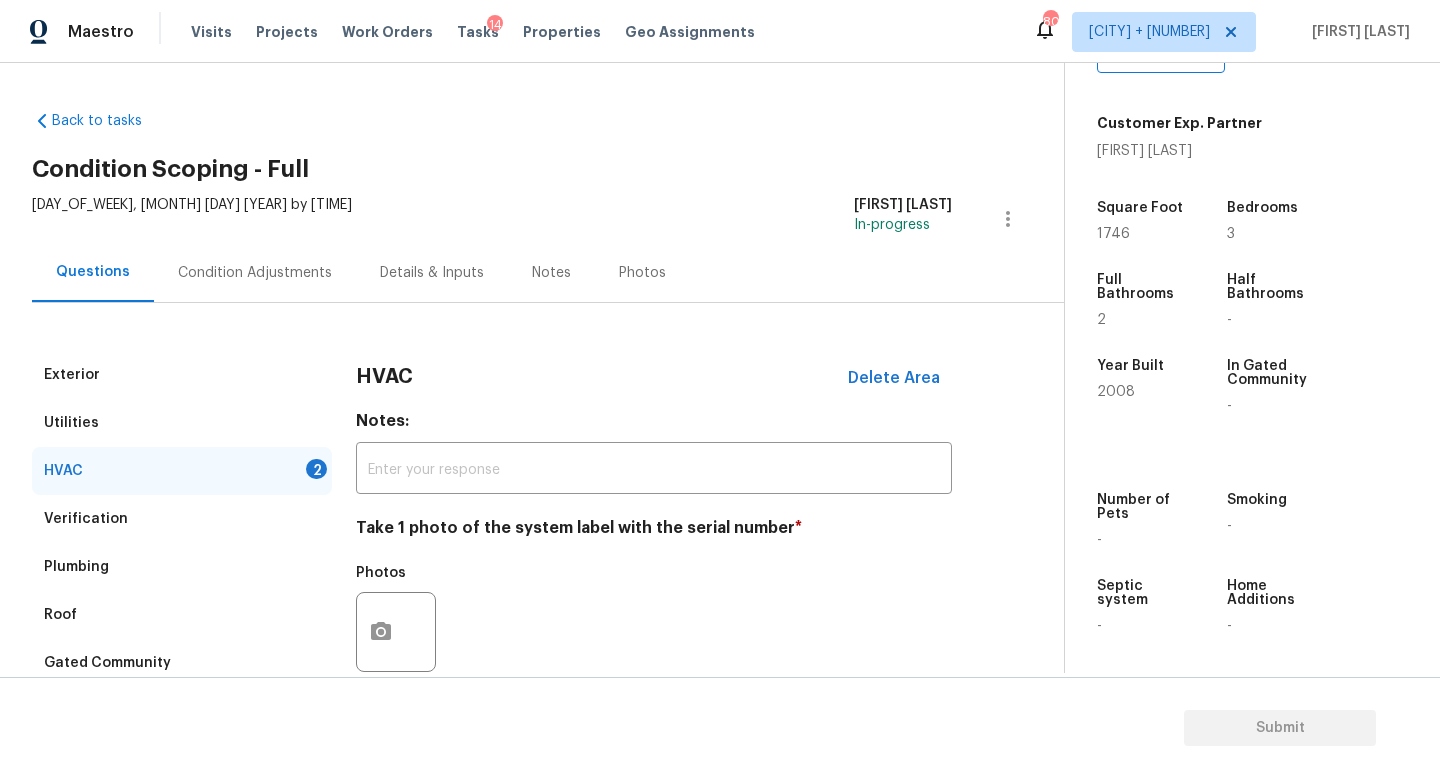 click on "Condition Adjustments" at bounding box center (255, 273) 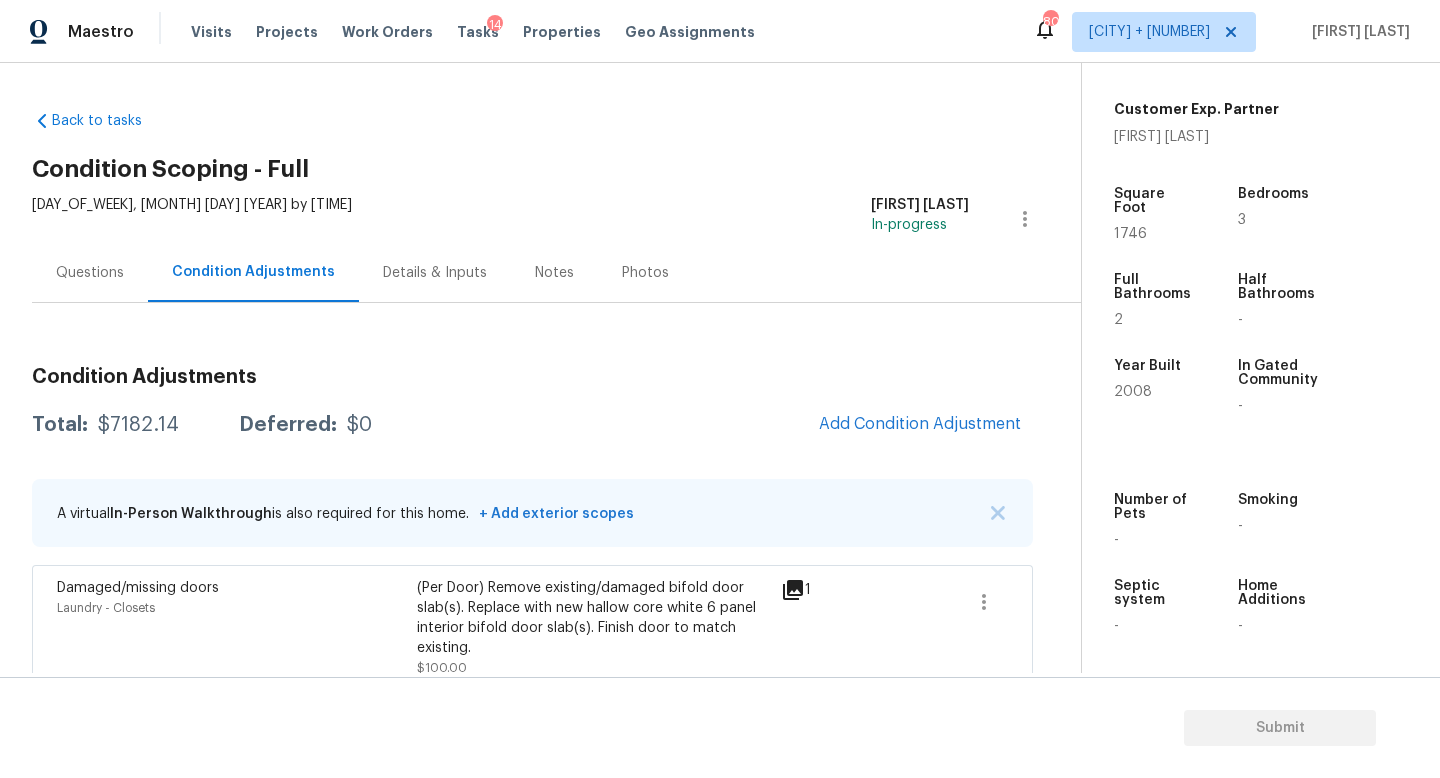 click on "[DAY_OF_WEEK], [MONTH] [DAY] [YEAR] by [TIME]" at bounding box center [192, 219] 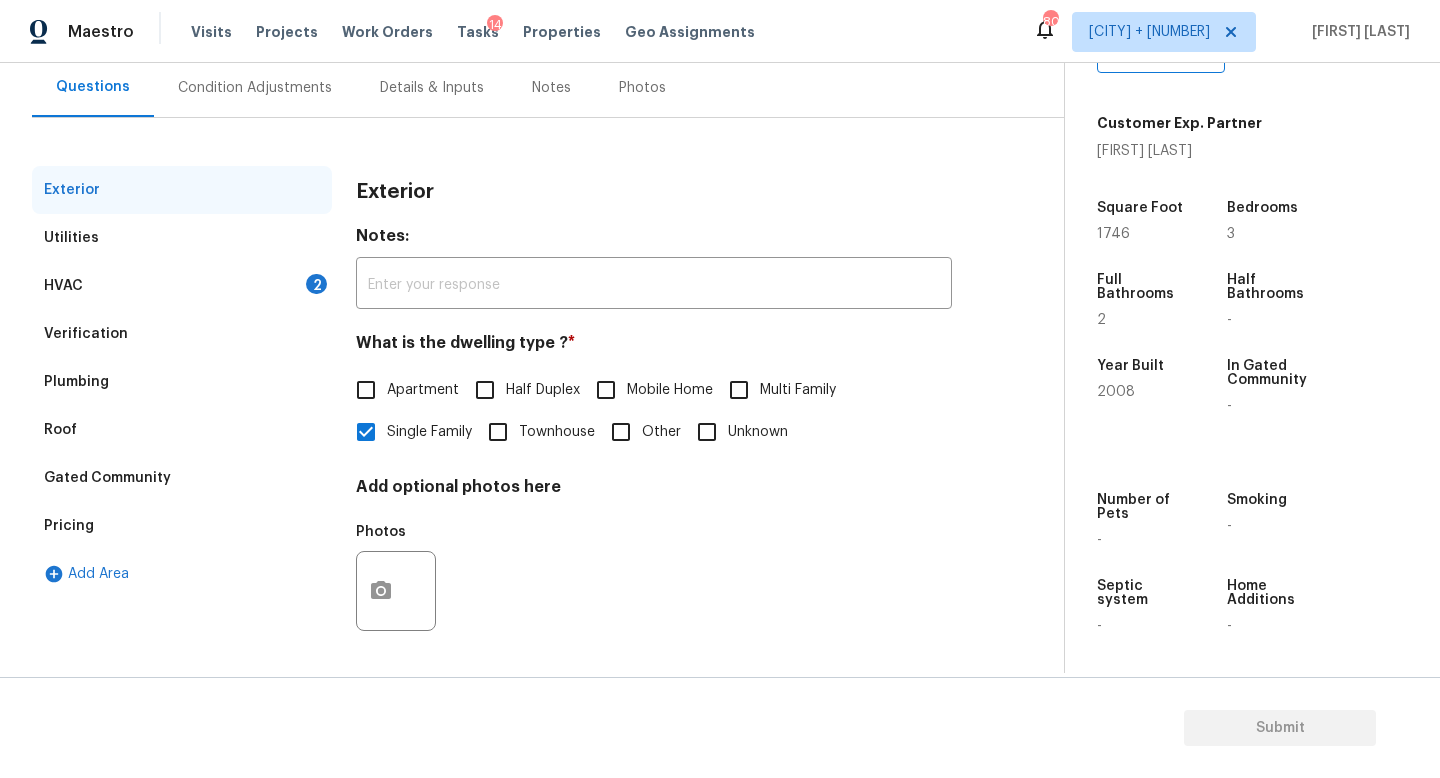 click on "HVAC 2" at bounding box center (182, 286) 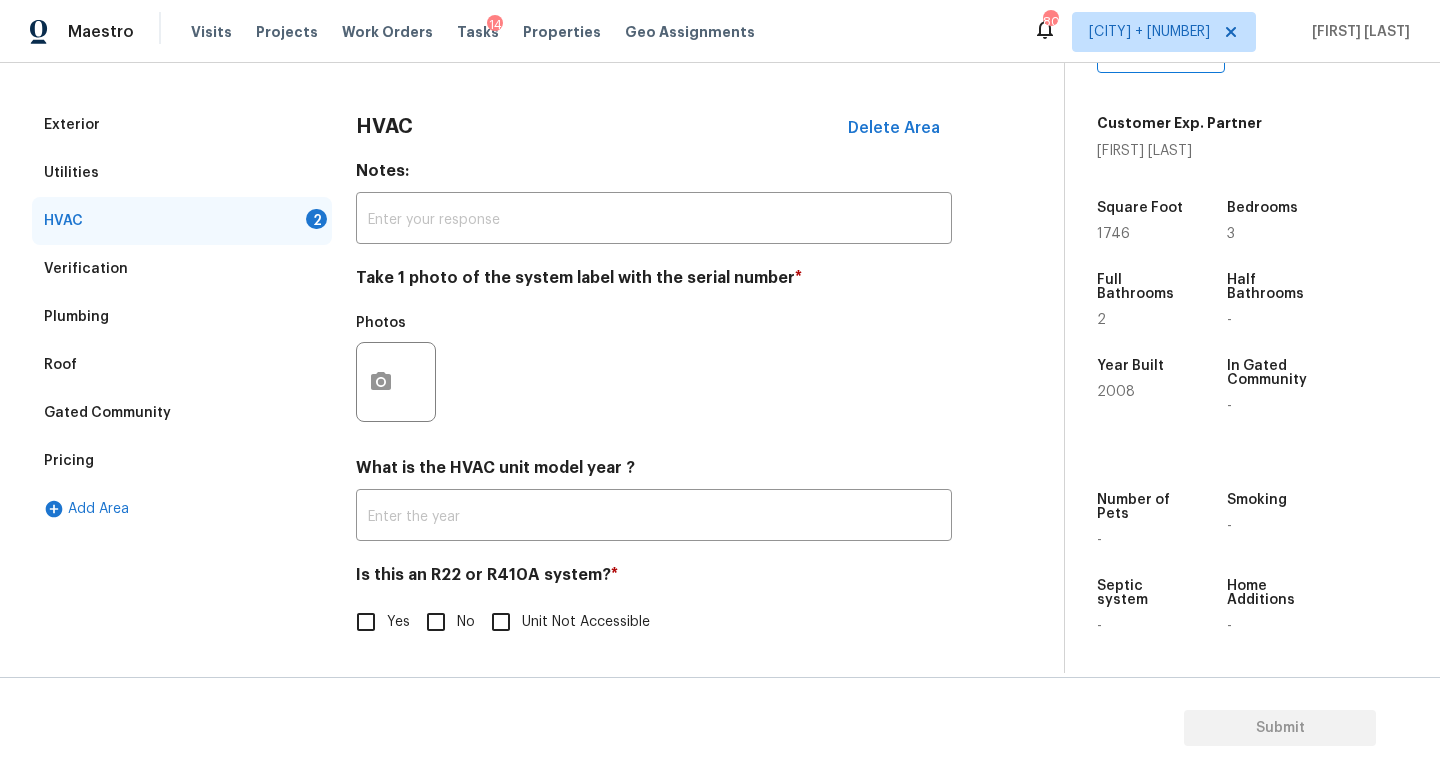 scroll, scrollTop: 266, scrollLeft: 0, axis: vertical 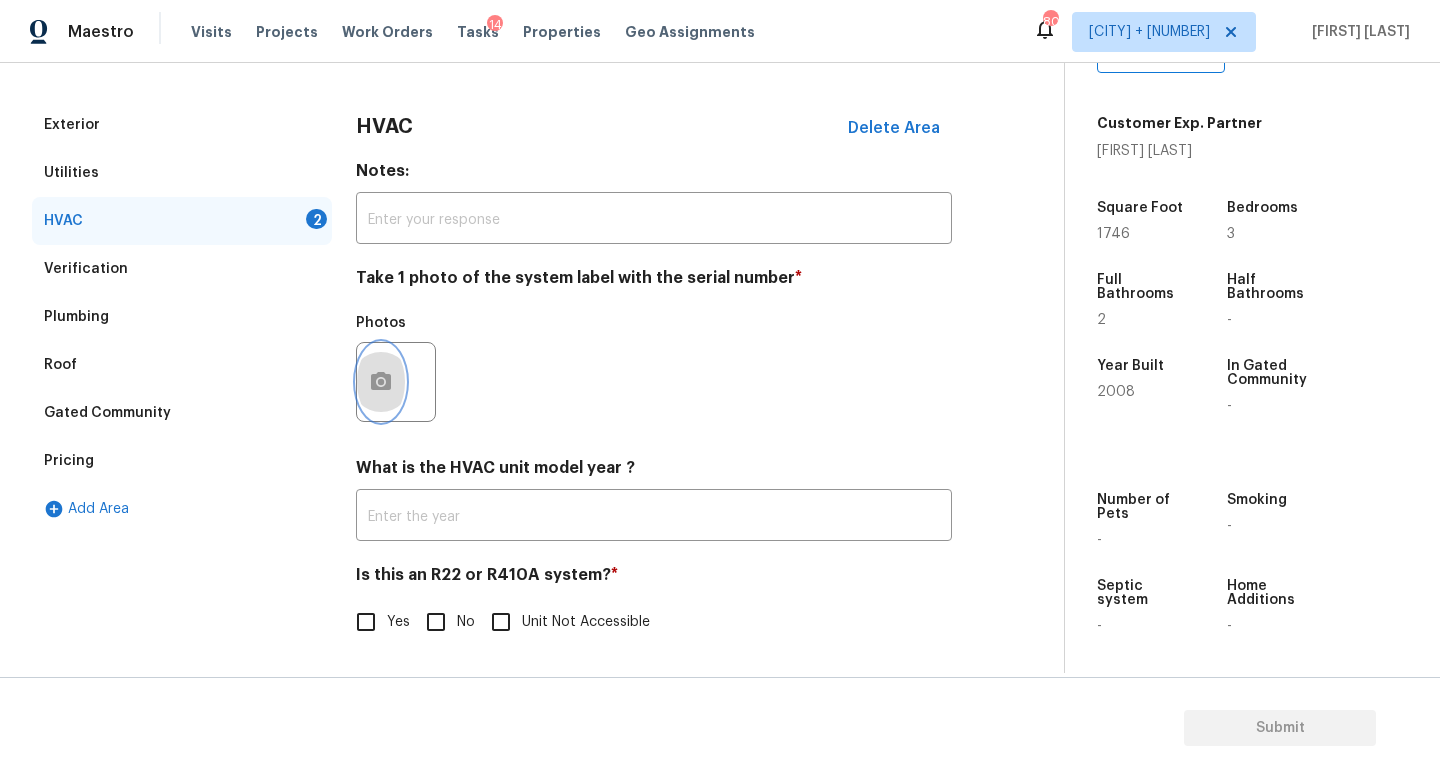 click 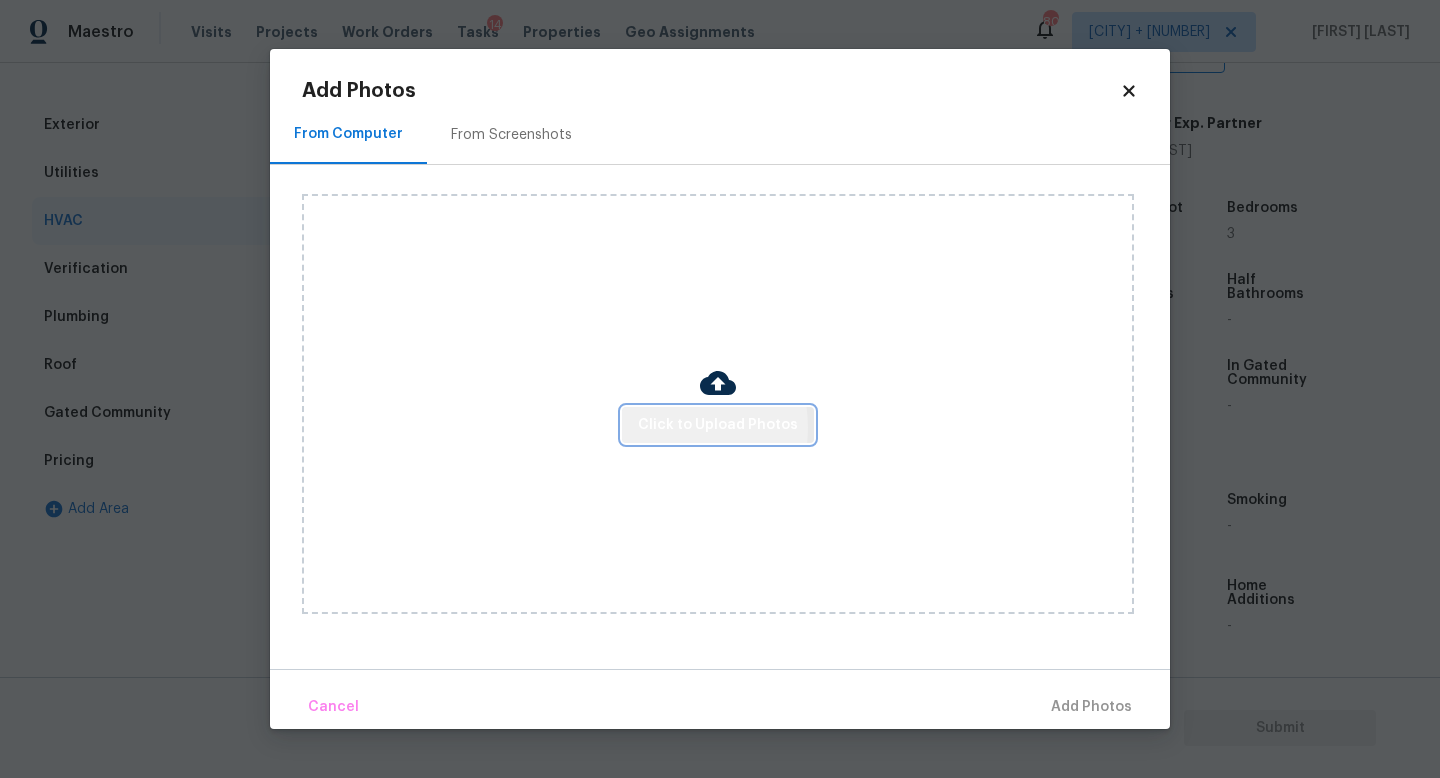 click on "Click to Upload Photos" at bounding box center (718, 425) 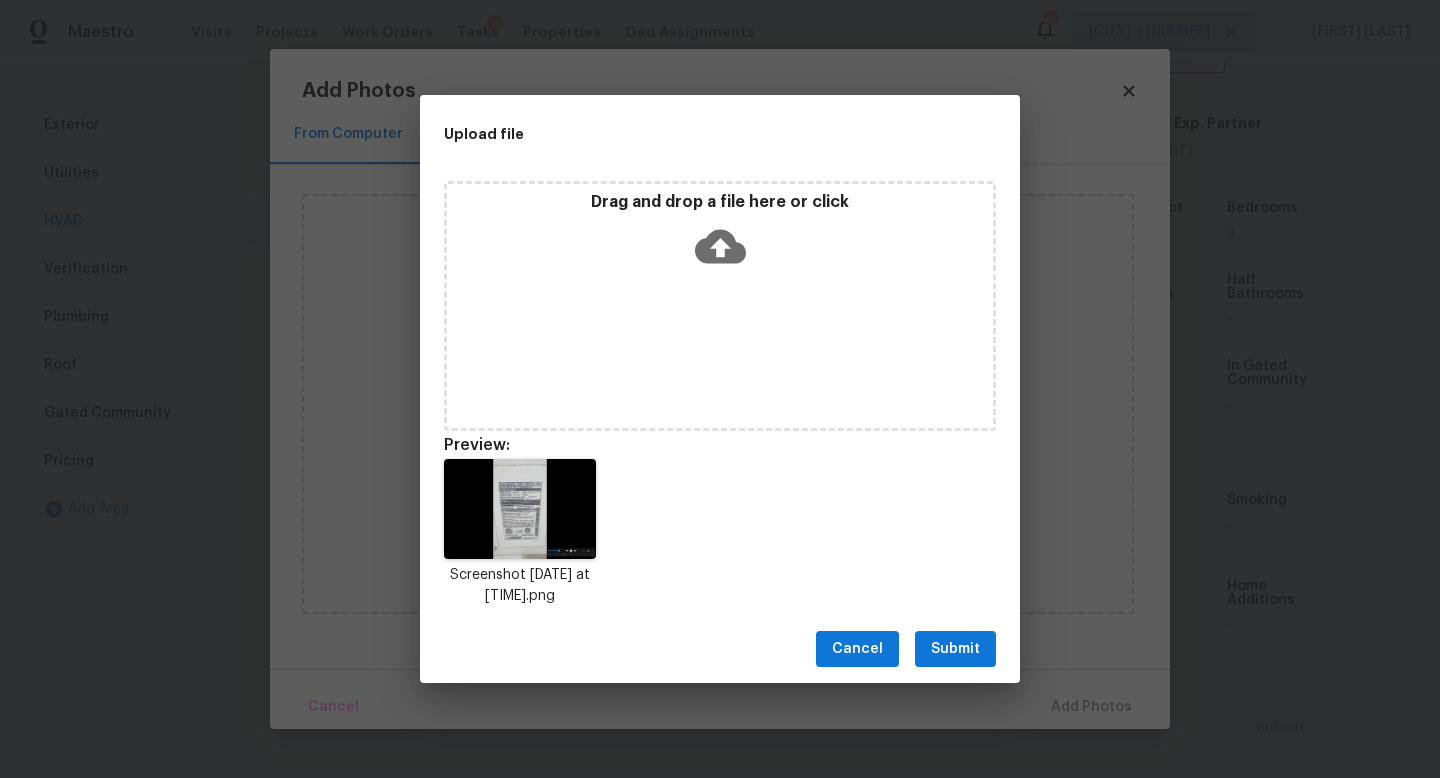click on "Submit" at bounding box center [955, 649] 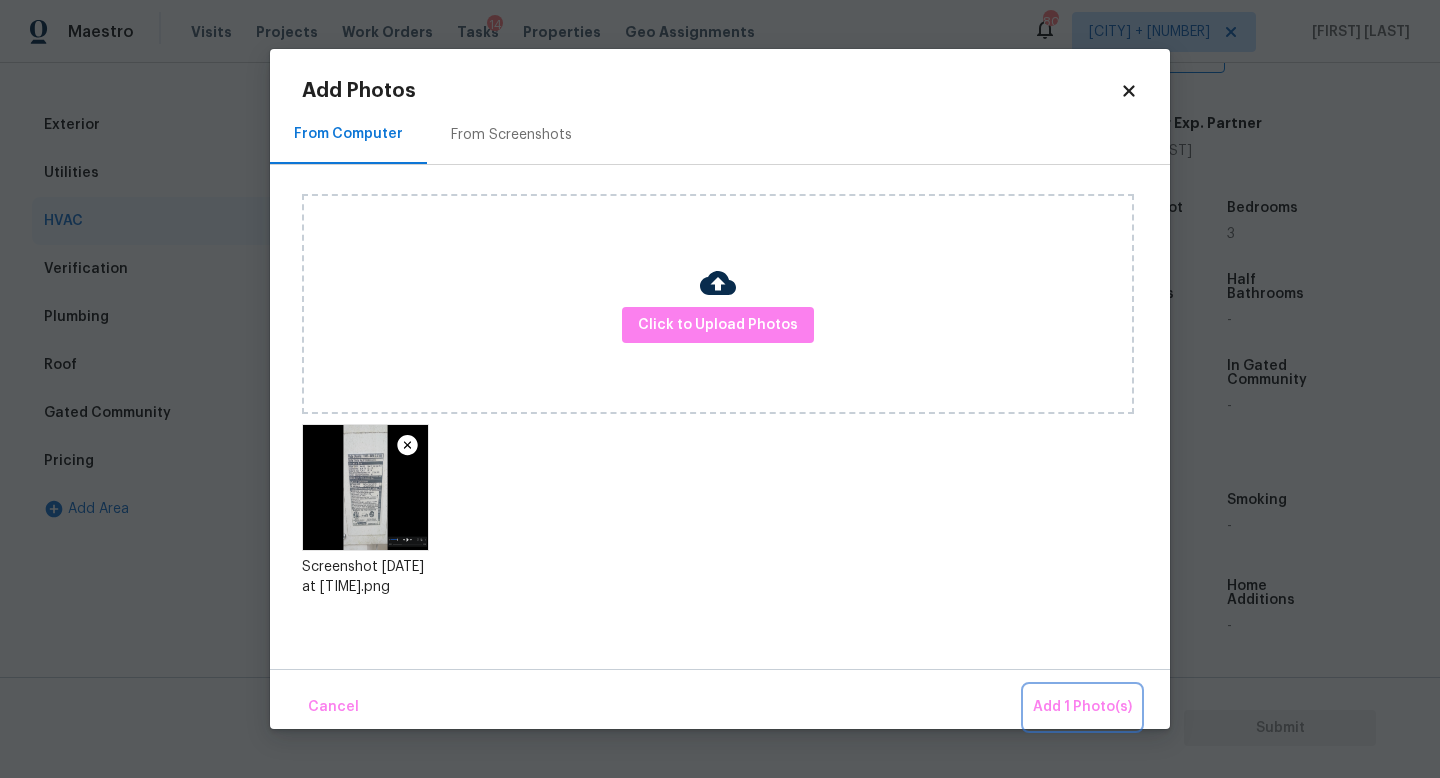 click on "Add 1 Photo(s)" at bounding box center (1082, 707) 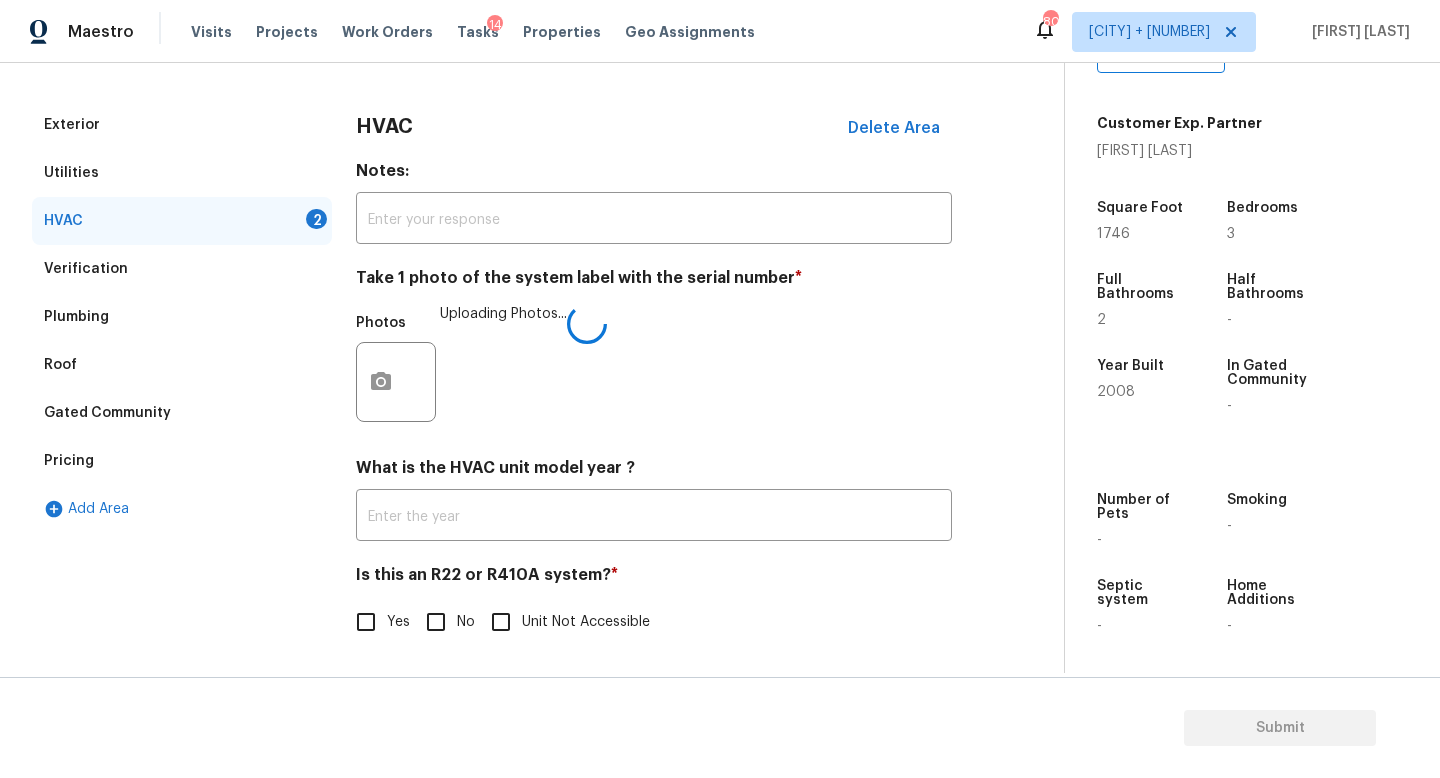 click on "No" at bounding box center [436, 622] 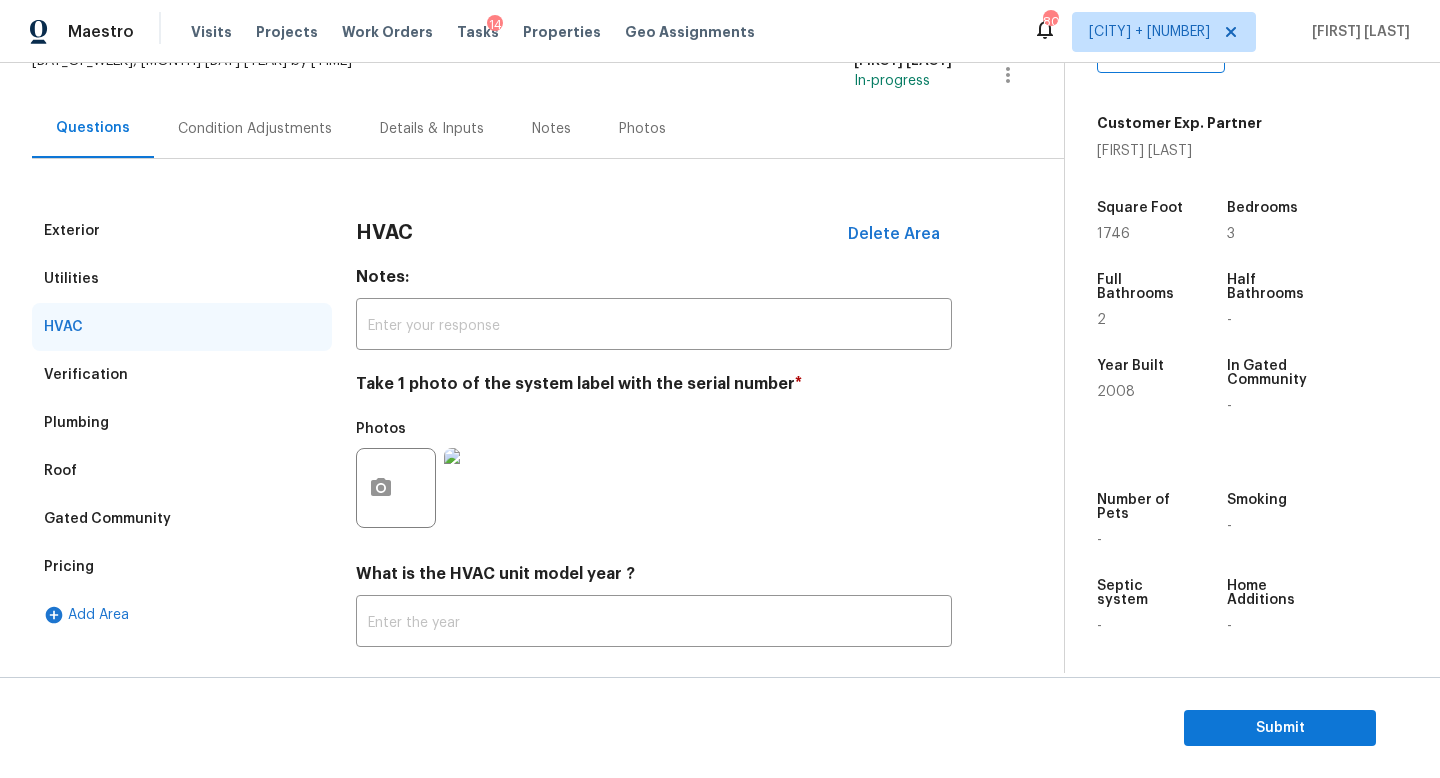 scroll, scrollTop: 0, scrollLeft: 0, axis: both 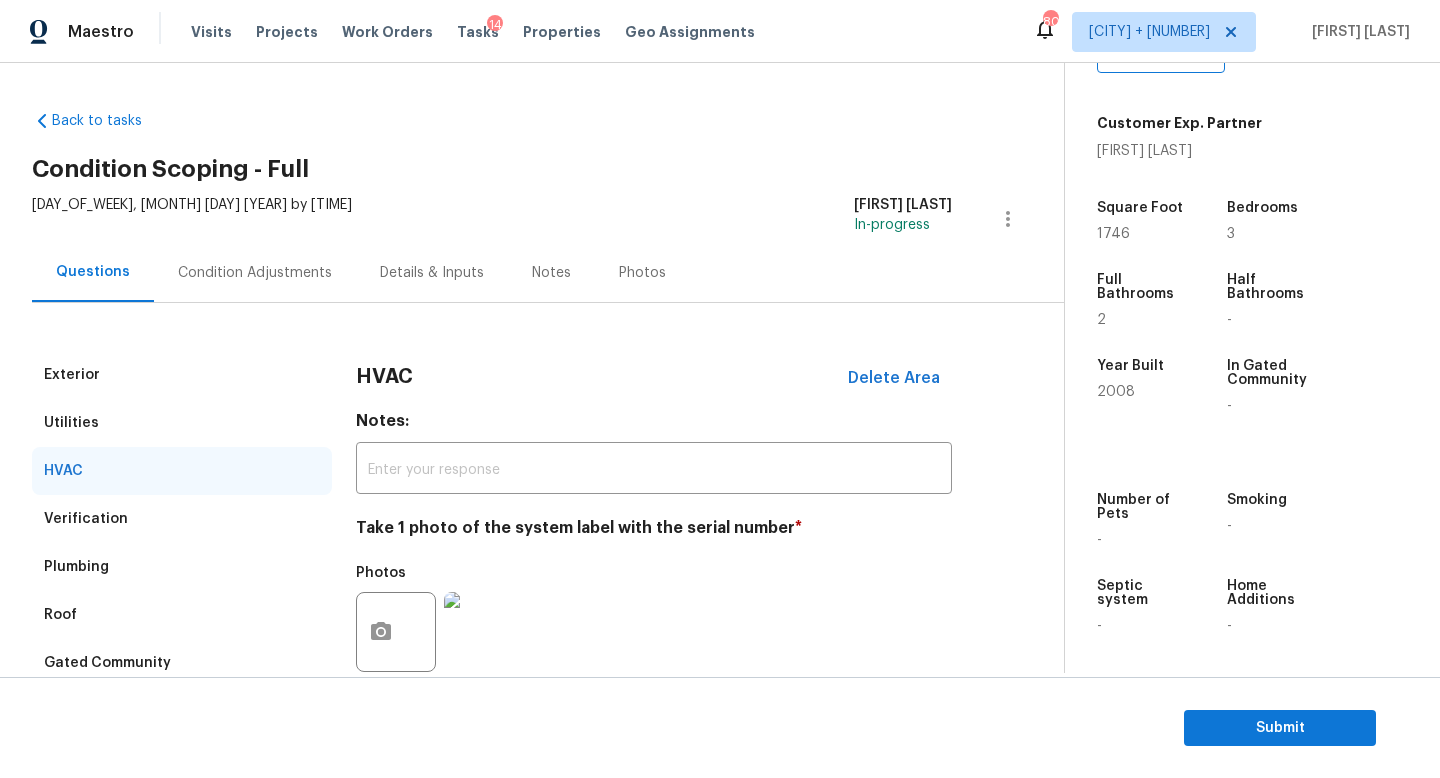 click on "Condition Adjustments" at bounding box center (255, 273) 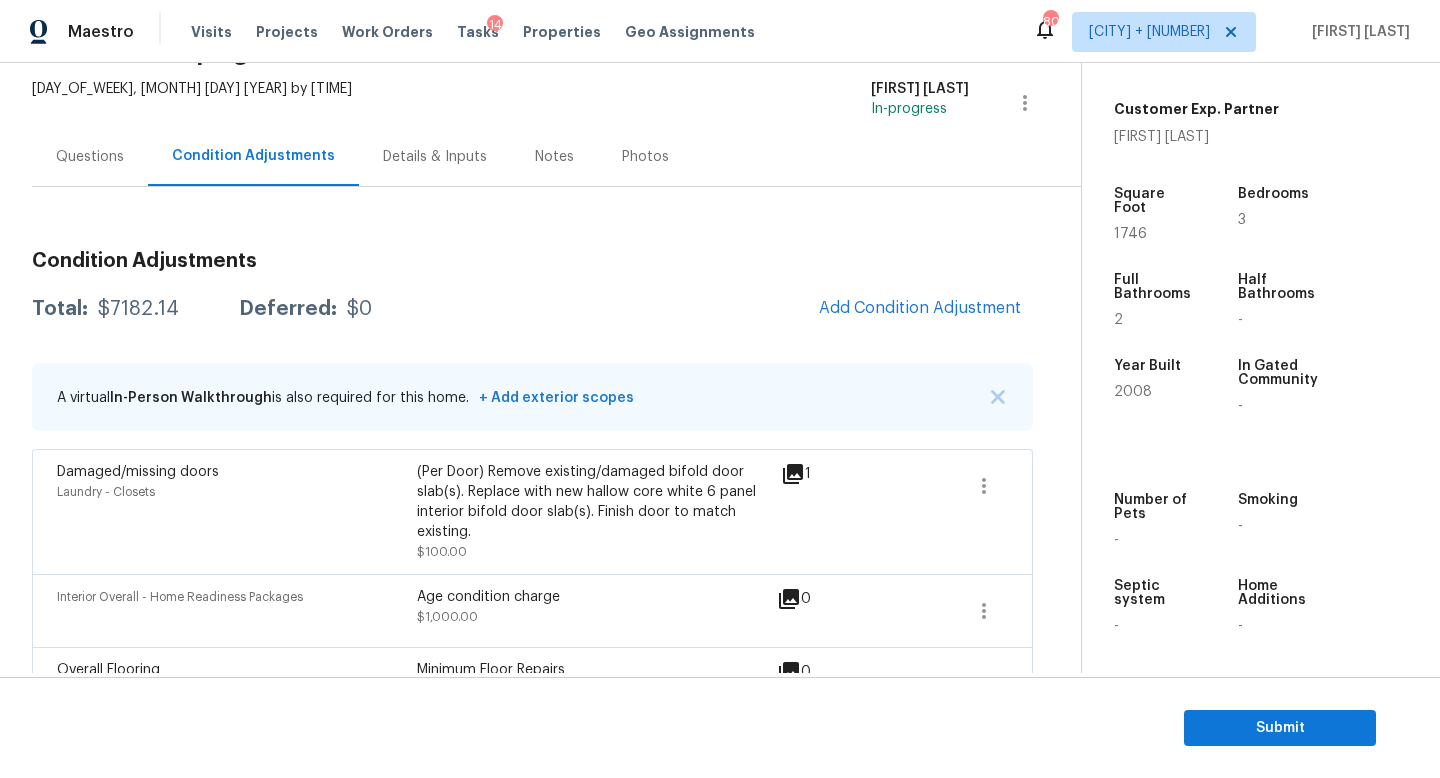 scroll, scrollTop: 117, scrollLeft: 0, axis: vertical 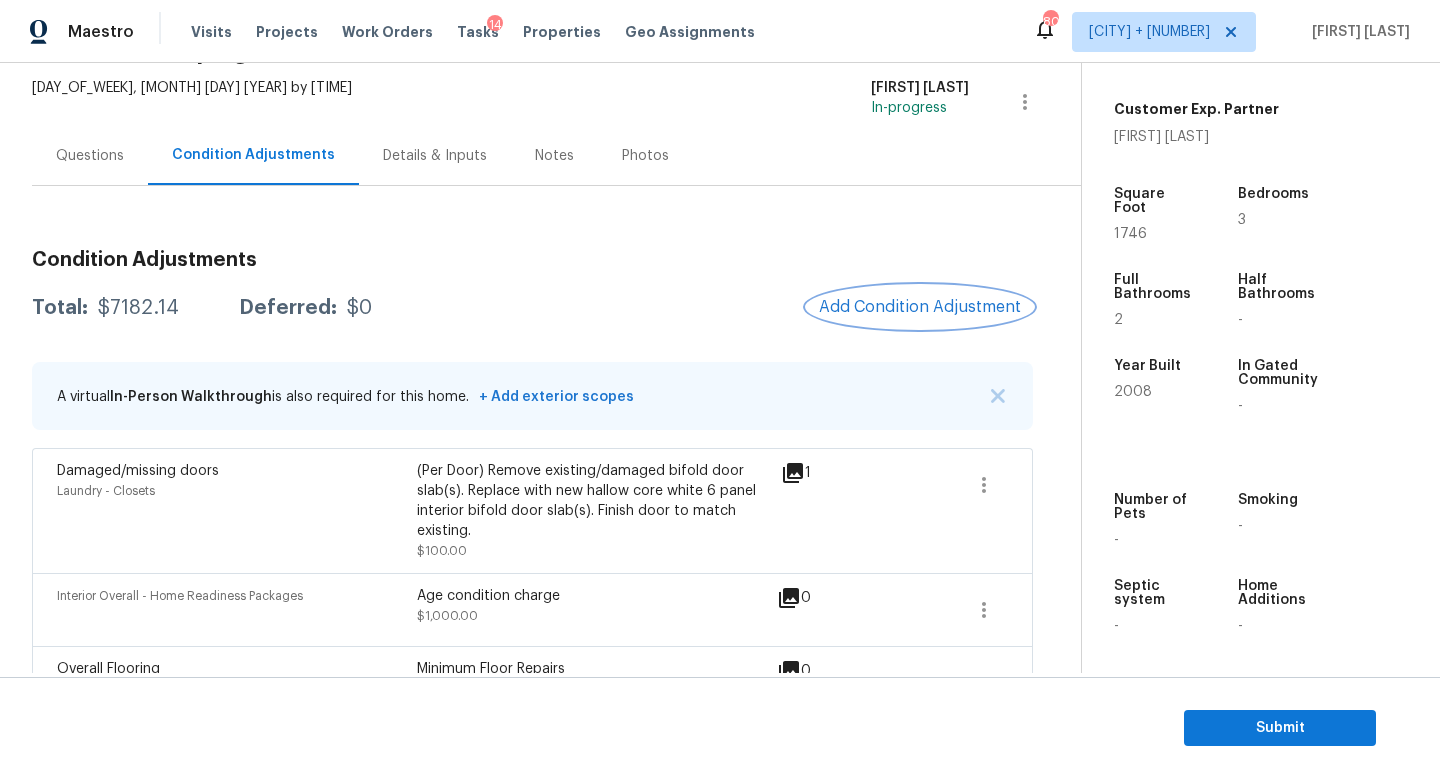 click on "Add Condition Adjustment" at bounding box center (920, 307) 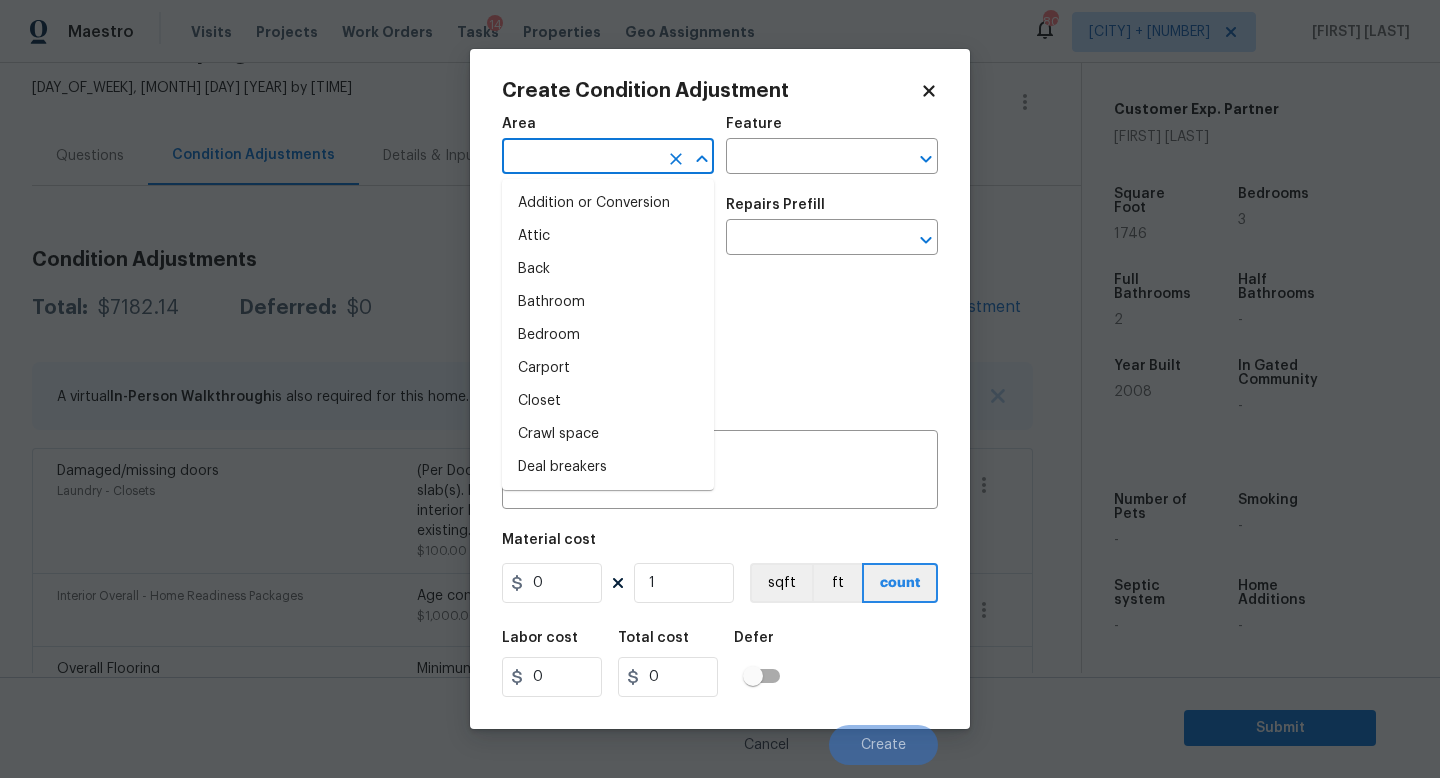 click at bounding box center (580, 158) 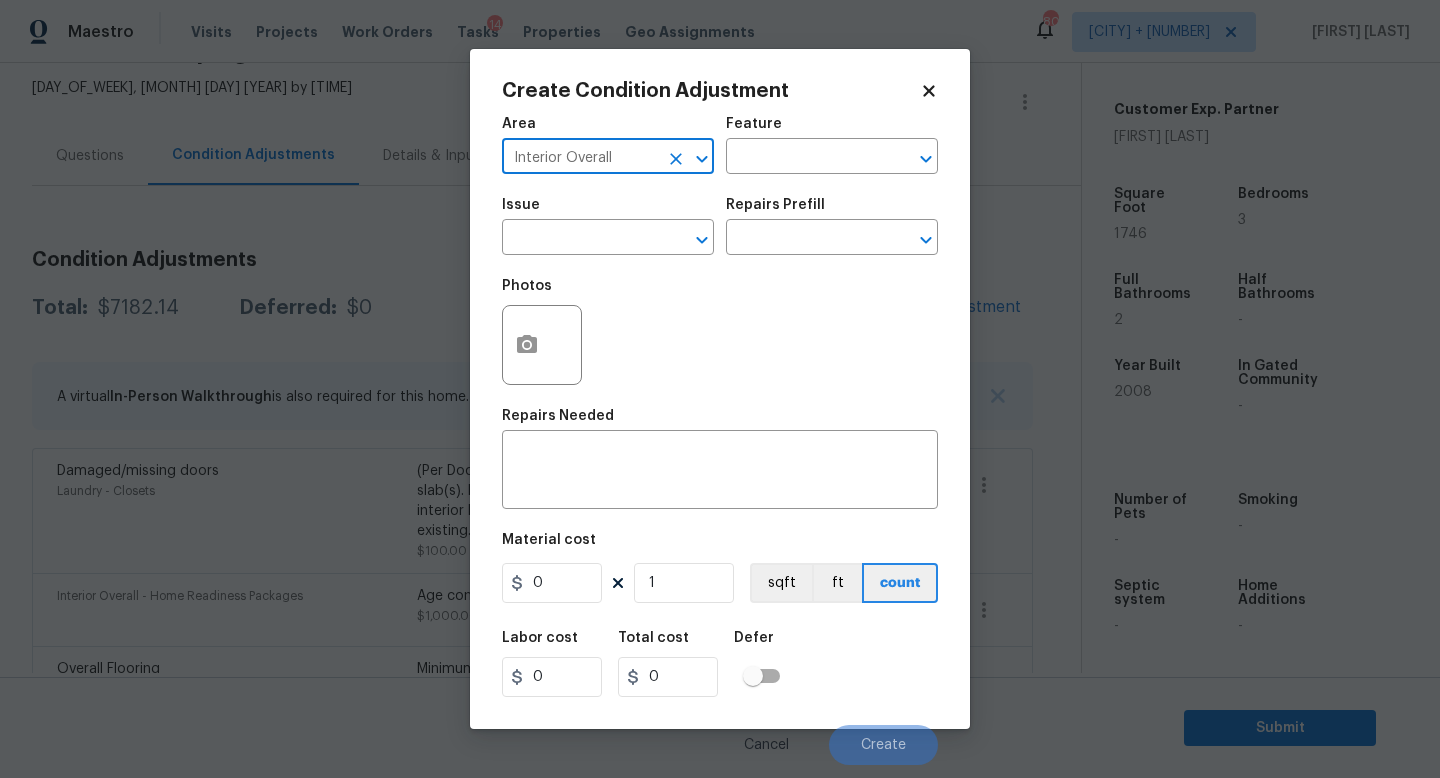 type on "Interior Overall" 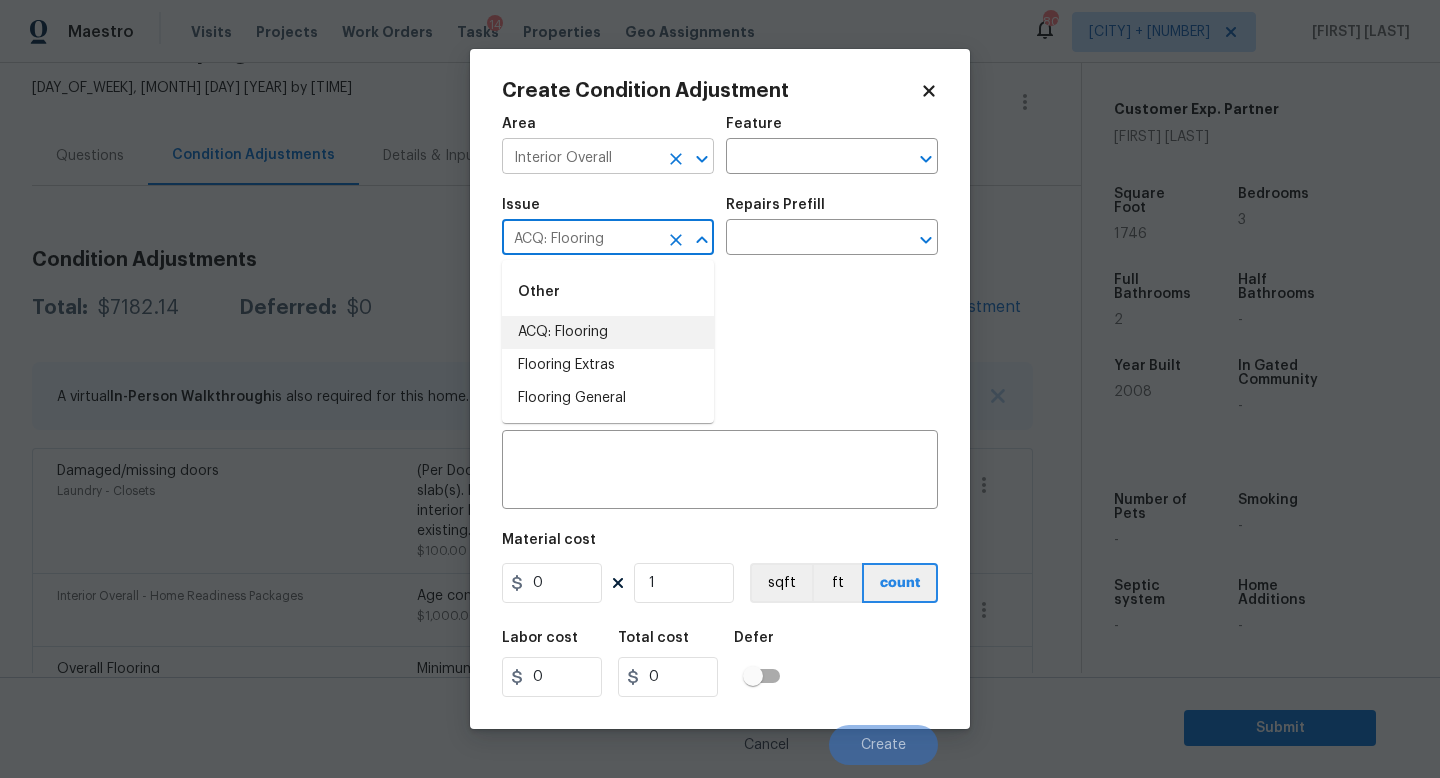 type on "ACQ: Flooring" 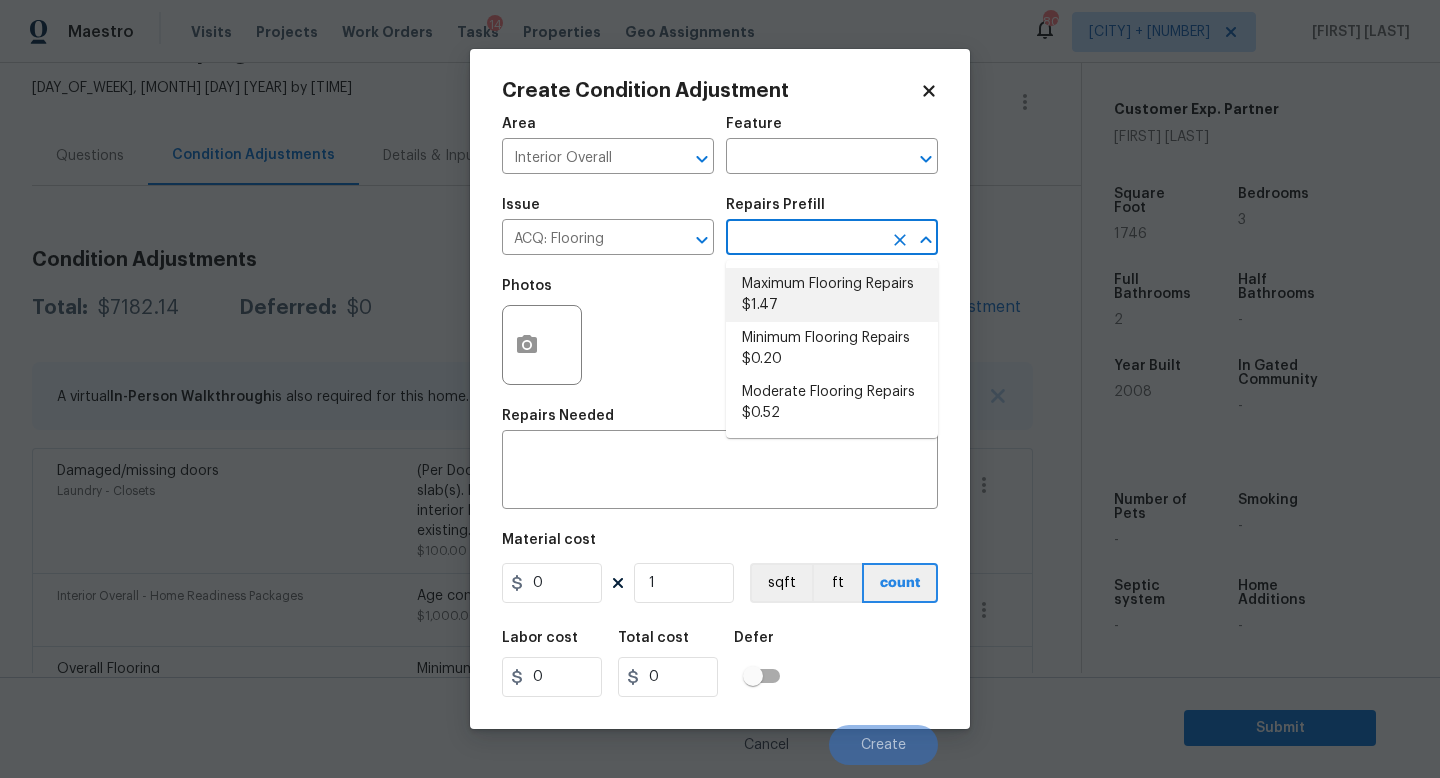 click on "Minimum Flooring Repairs $0.20" at bounding box center (832, 349) 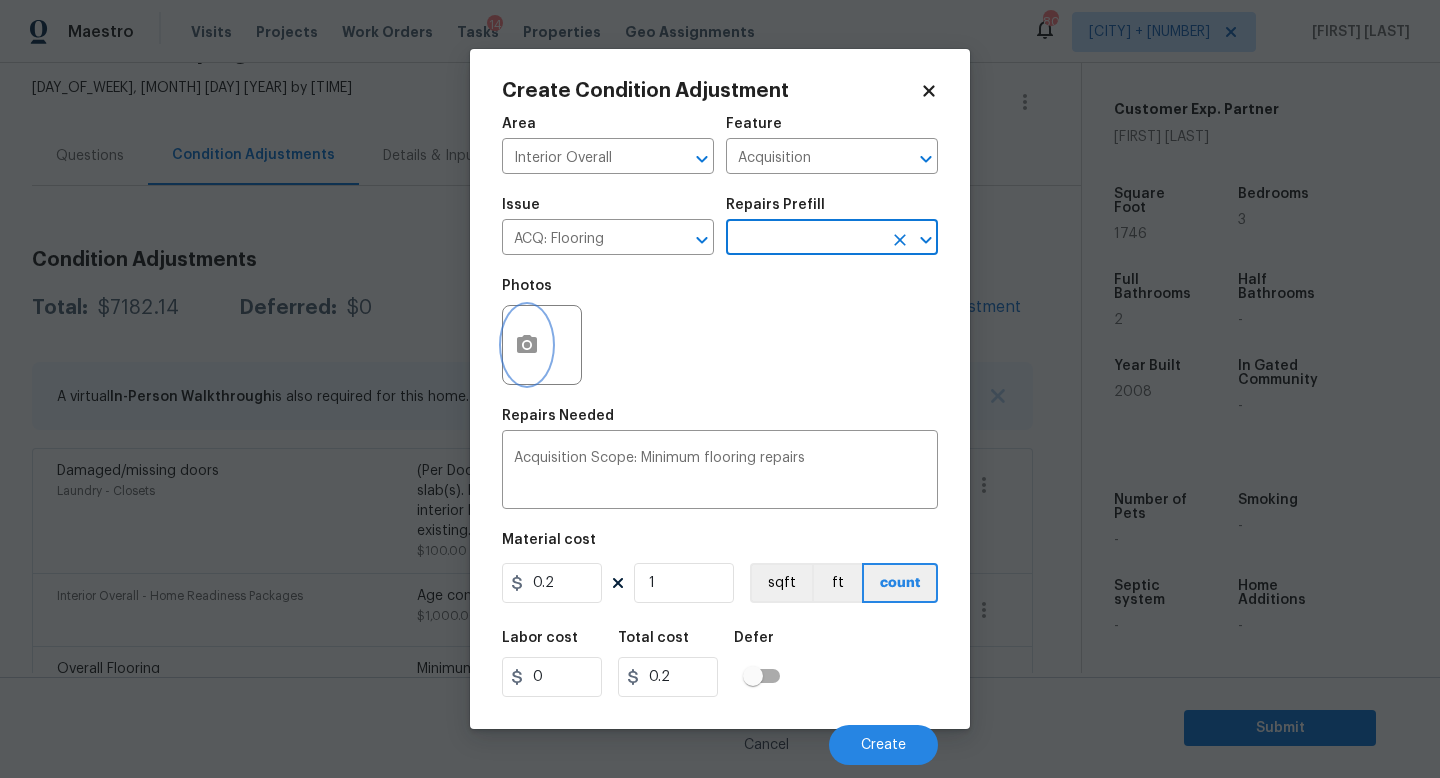 click 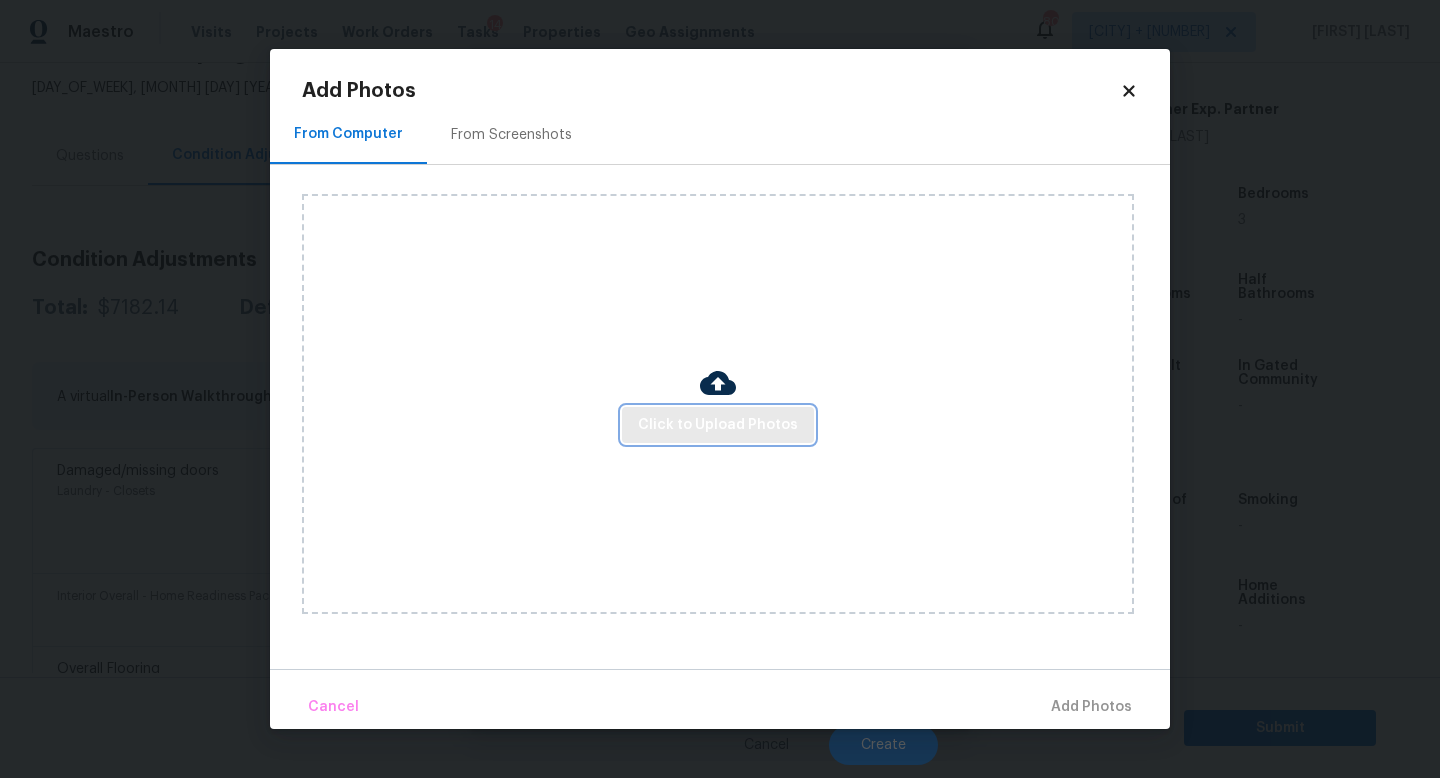 click on "Click to Upload Photos" at bounding box center (718, 425) 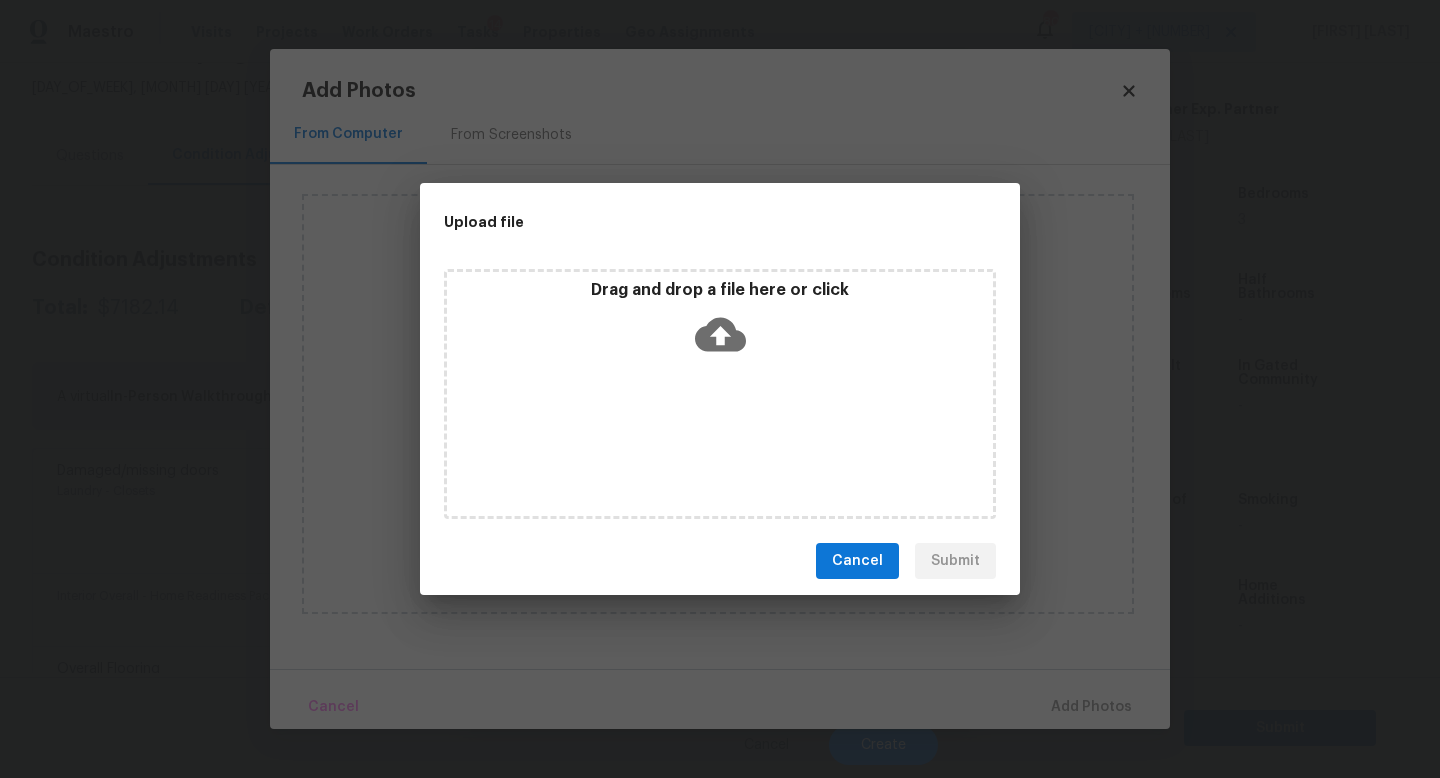 click on "Drag and drop a file here or click" at bounding box center (720, 394) 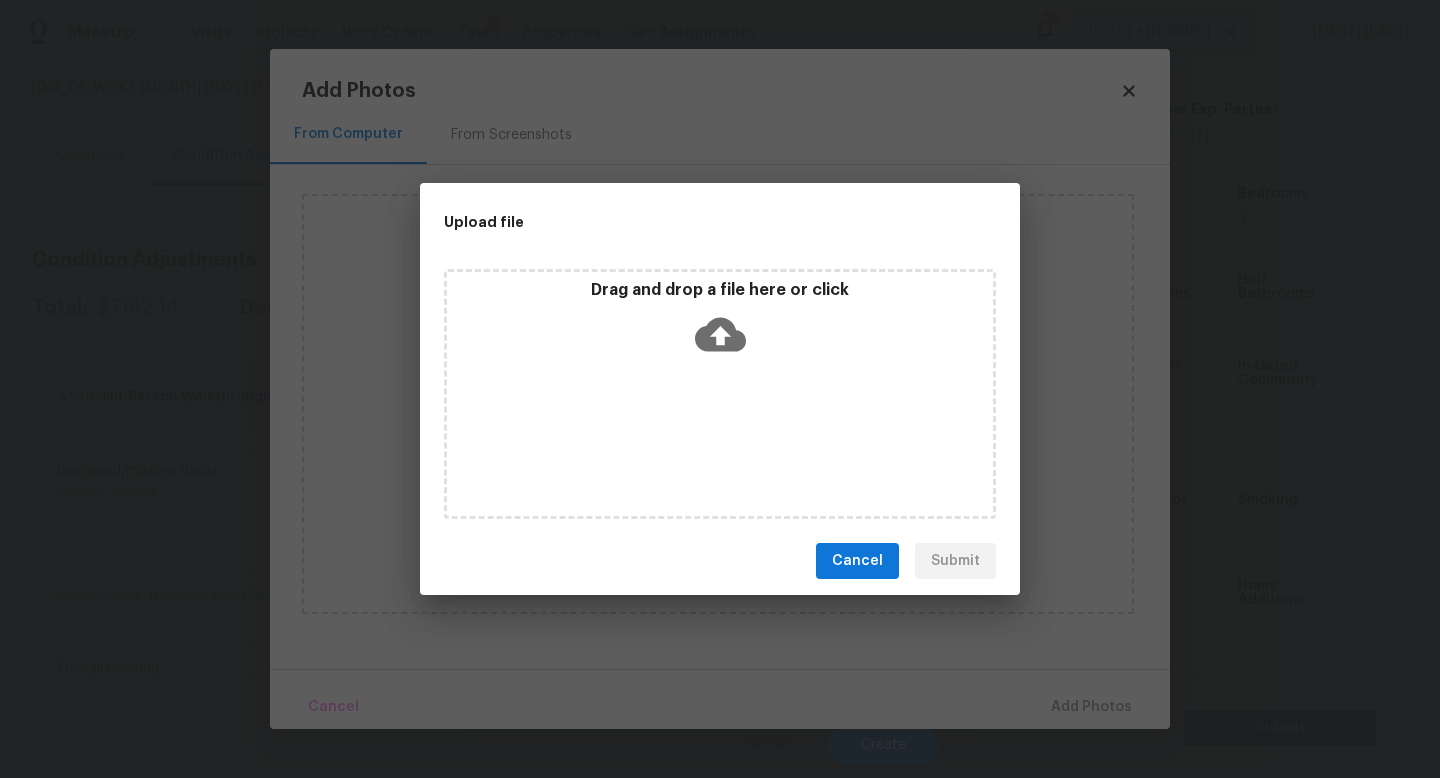 type 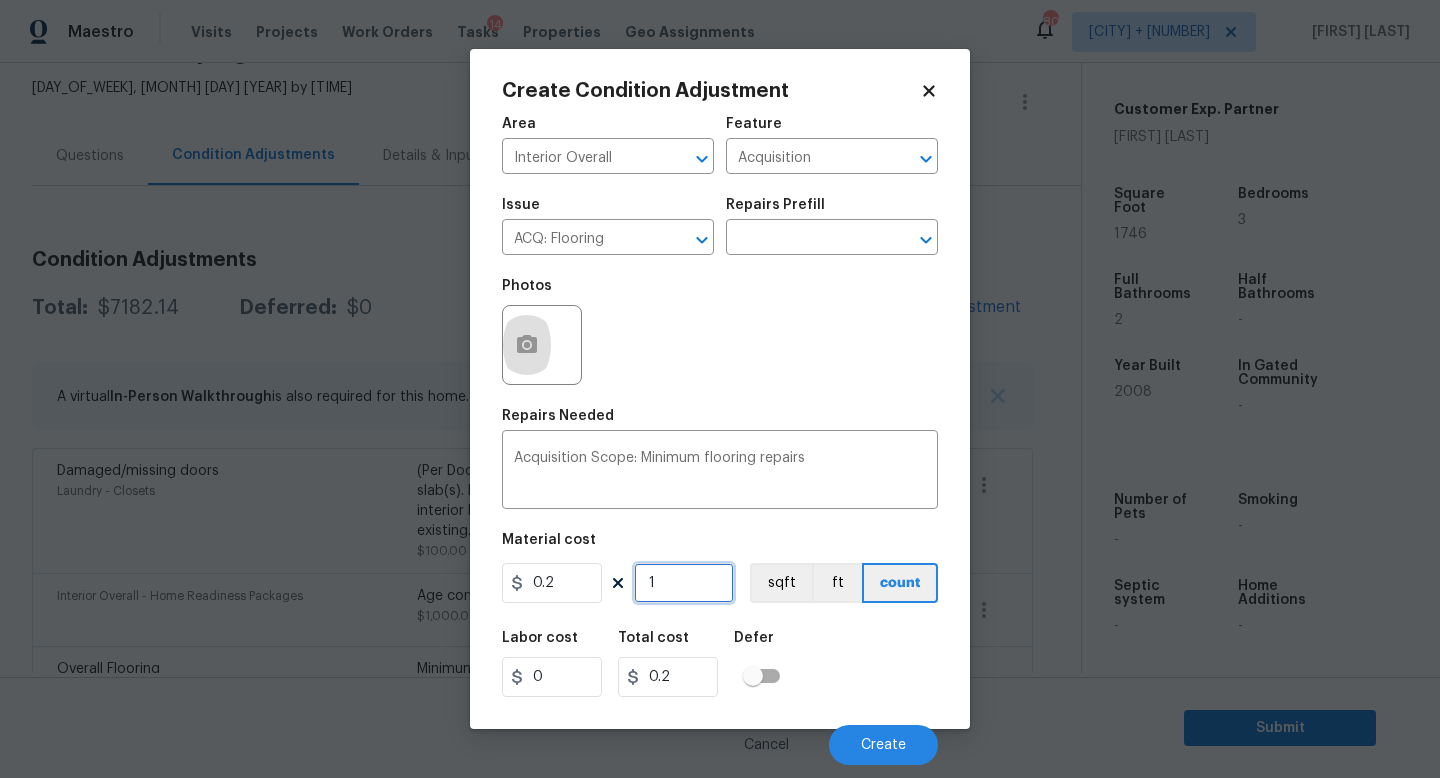 click on "1" at bounding box center [684, 583] 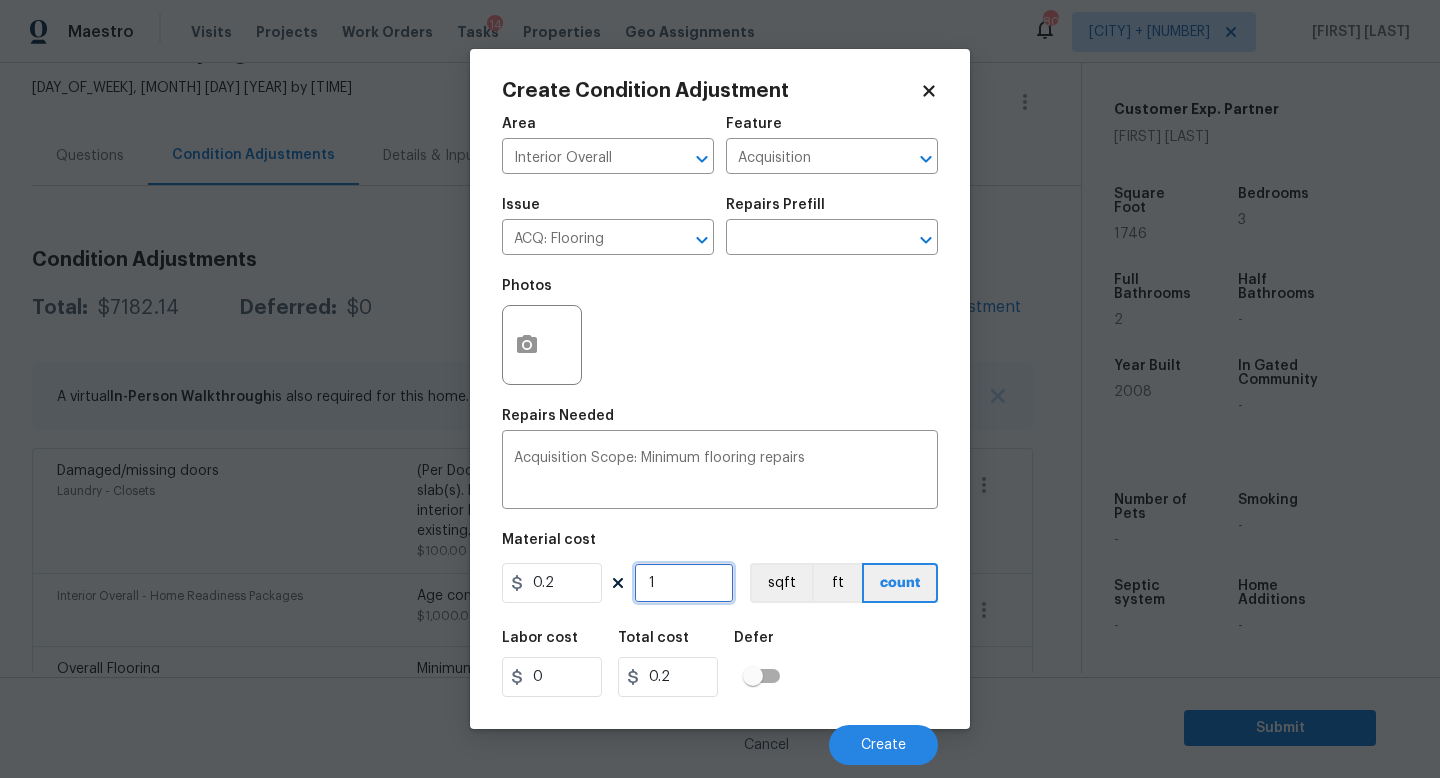 type on "17" 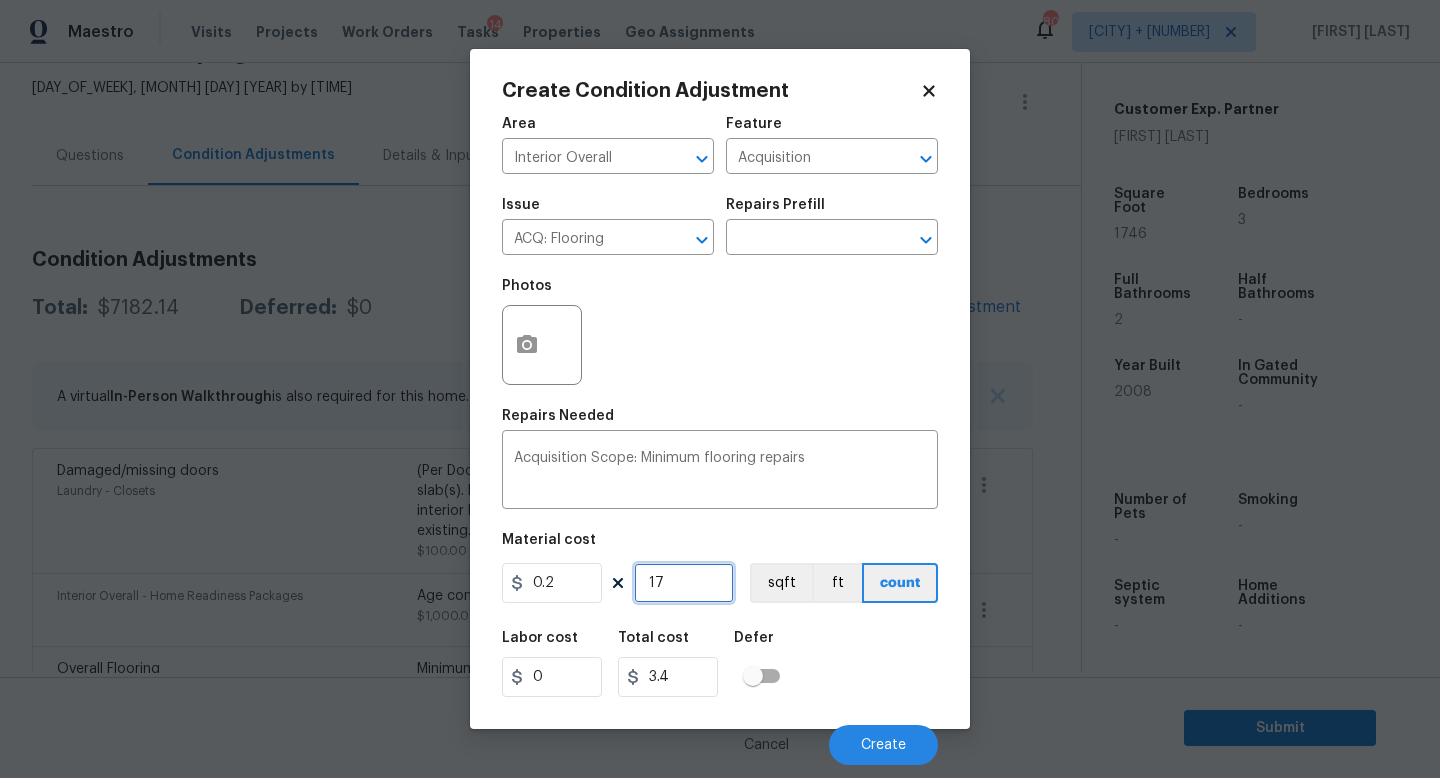 type on "174" 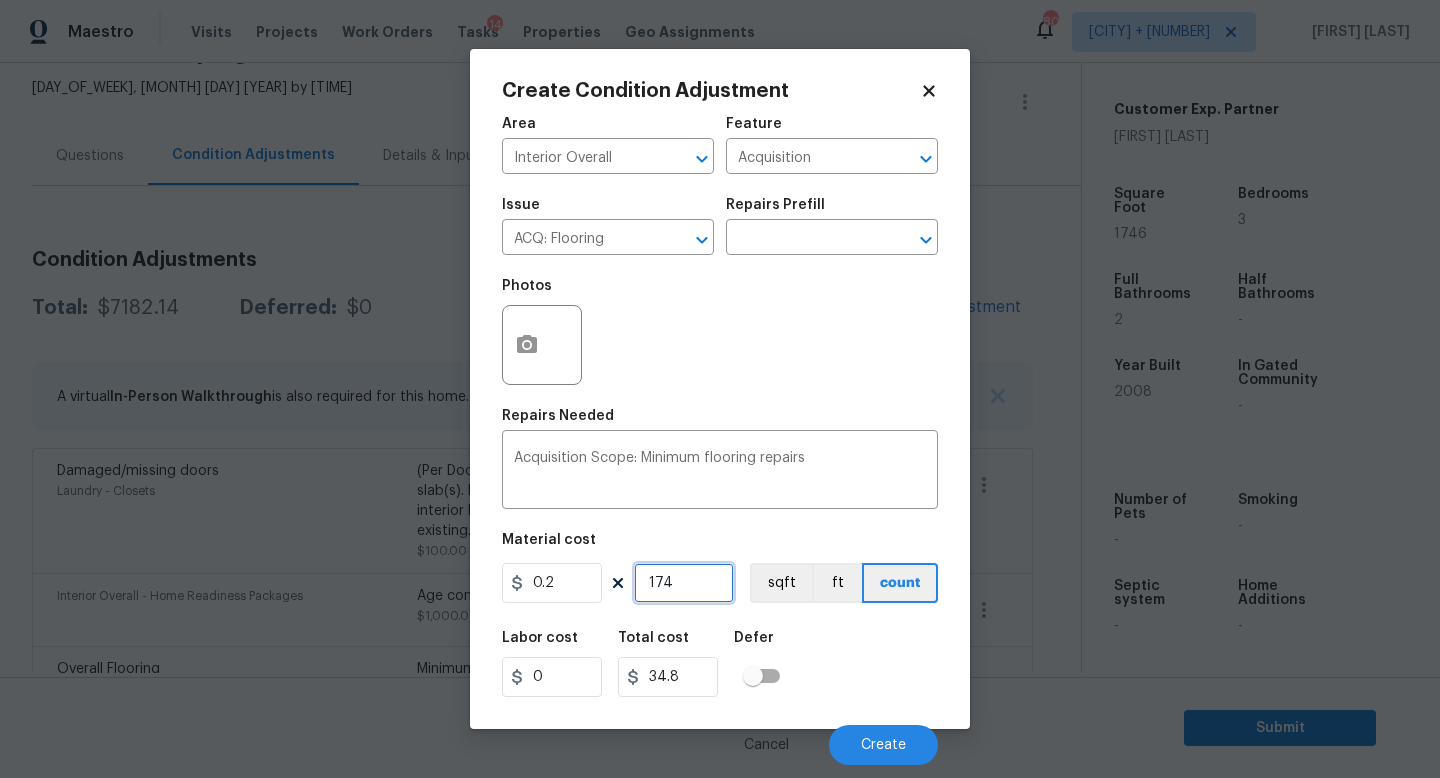 type on "1746" 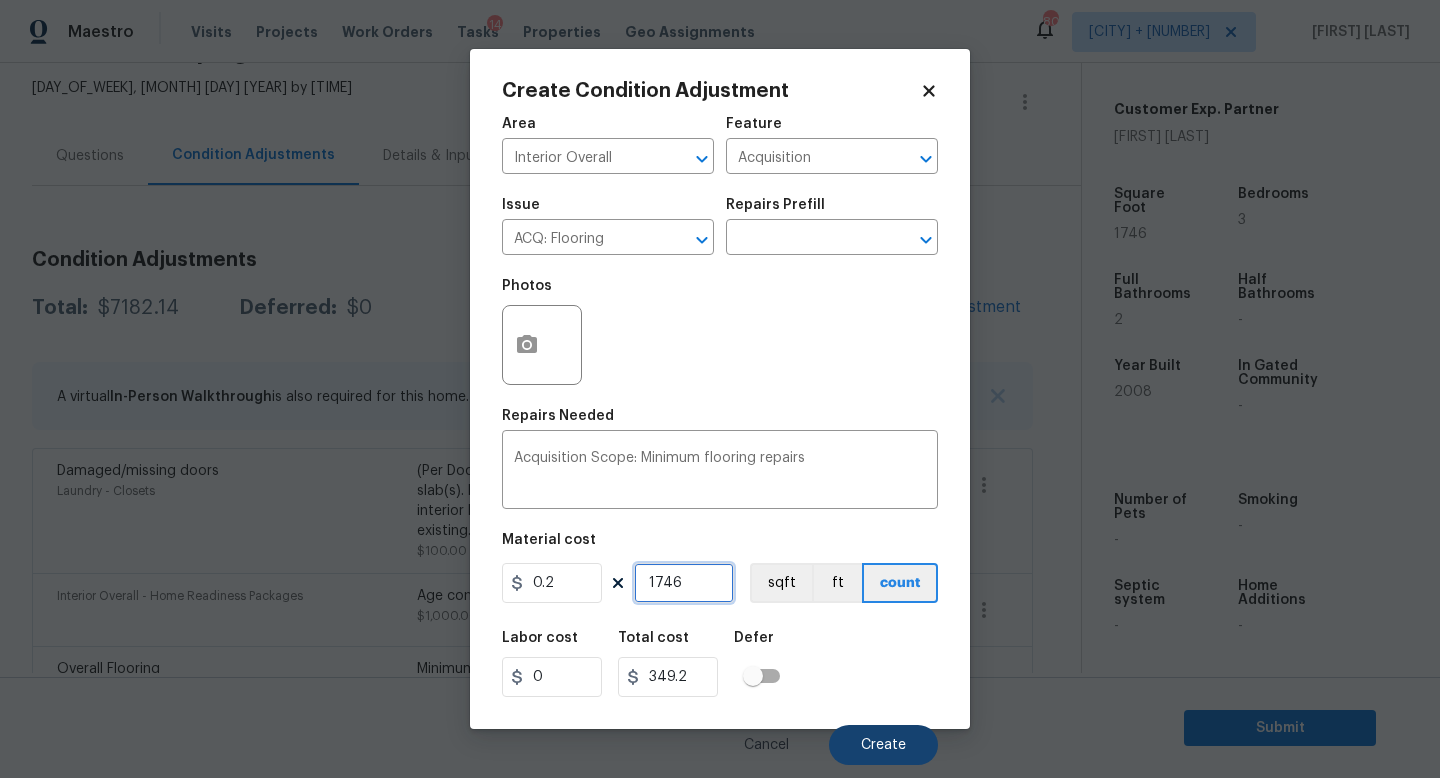 type on "1746" 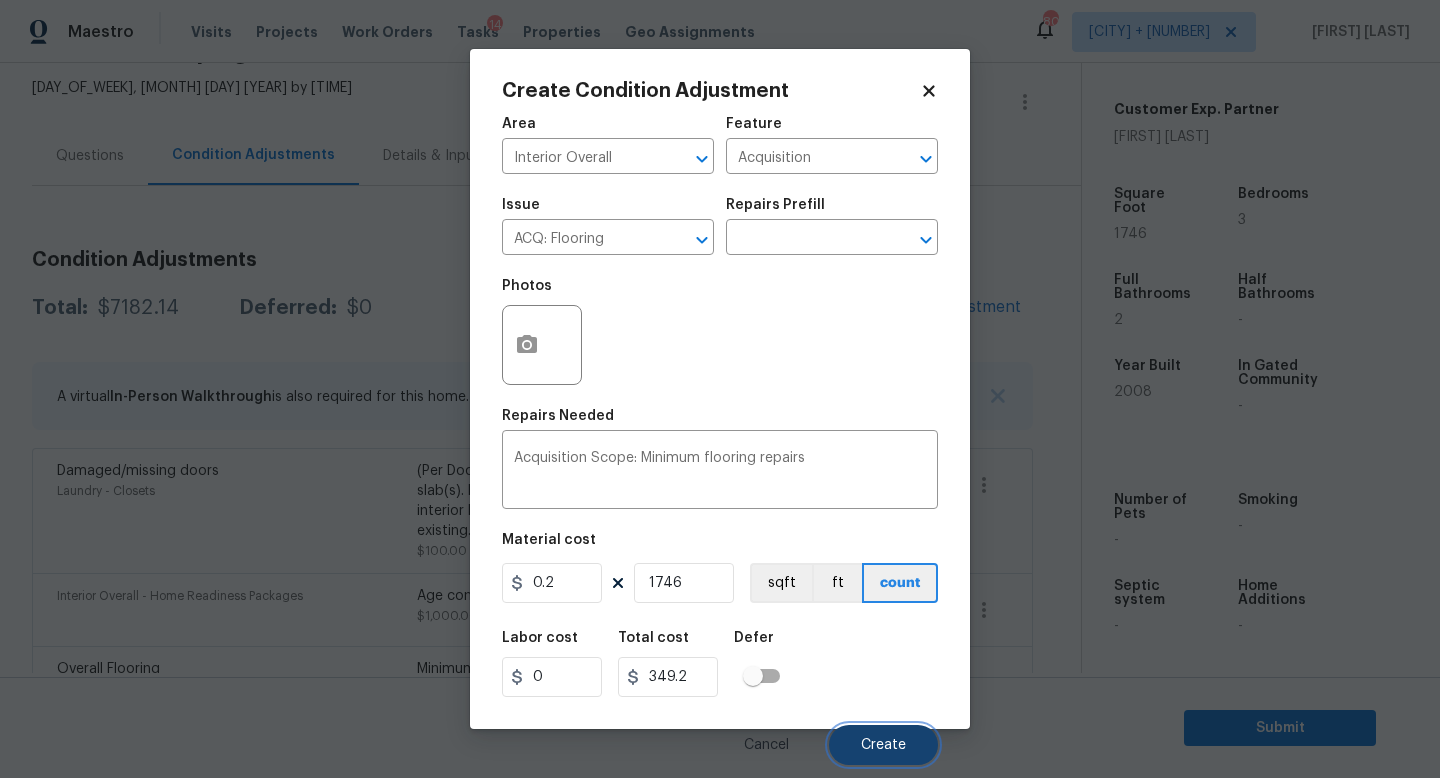 click on "Create" at bounding box center (883, 745) 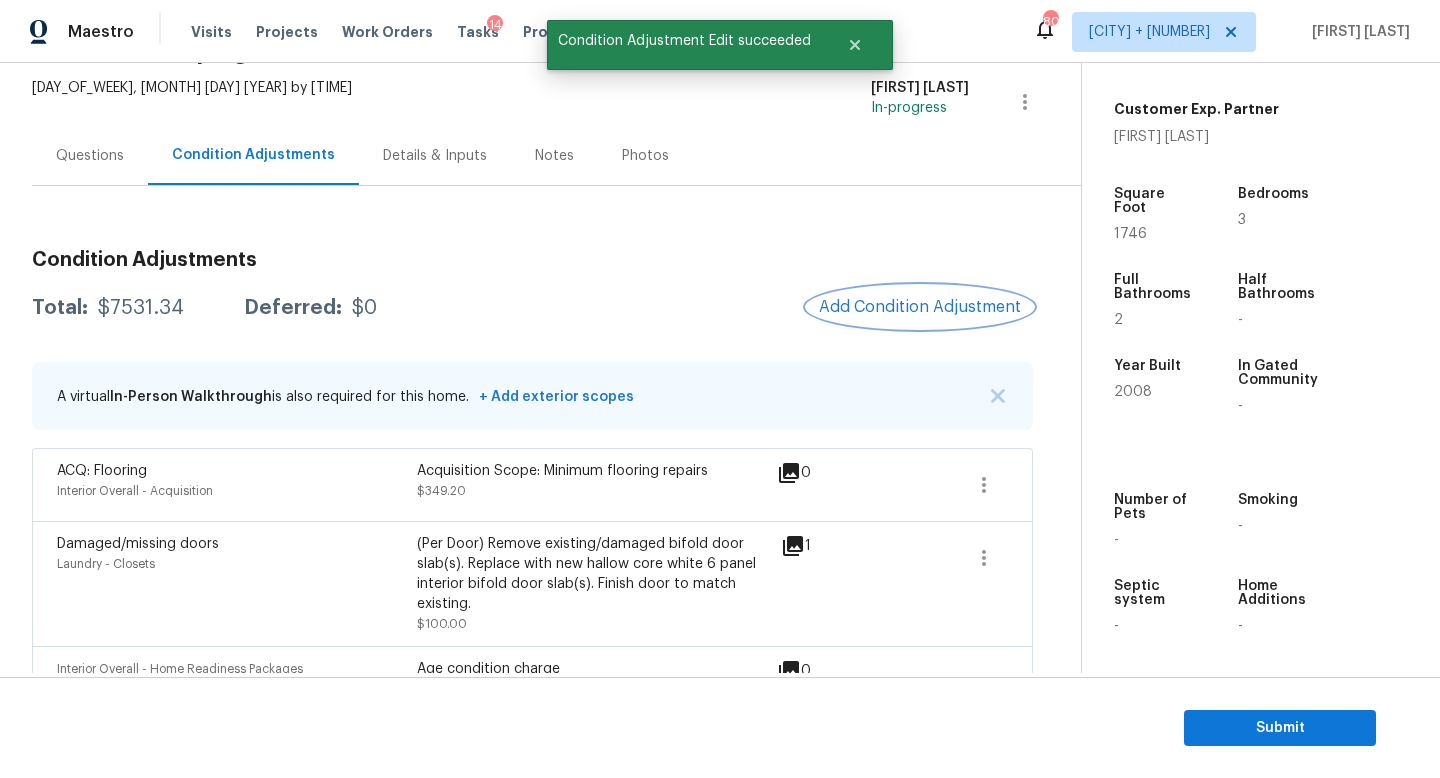 click on "Add Condition Adjustment" at bounding box center [920, 307] 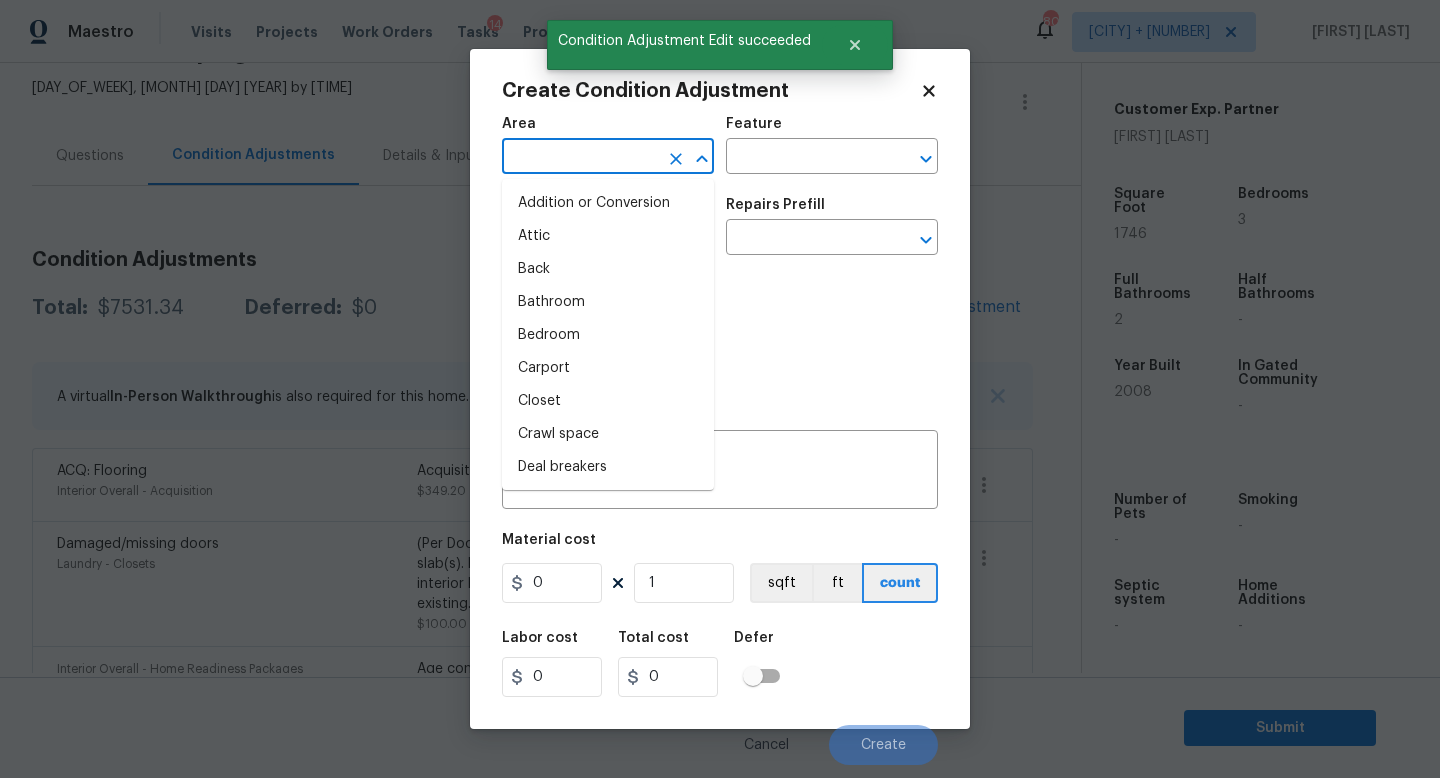 click at bounding box center (580, 158) 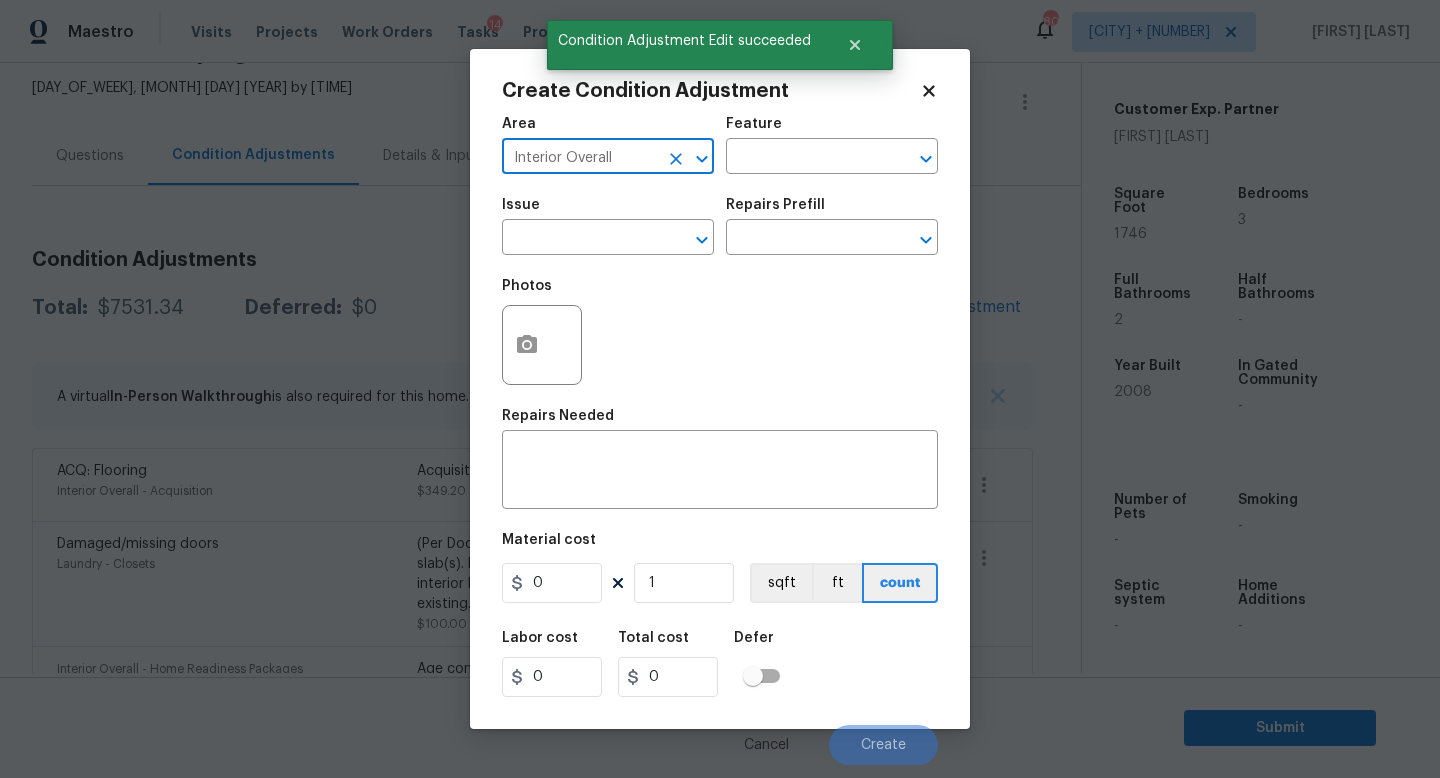 type on "Interior Overall" 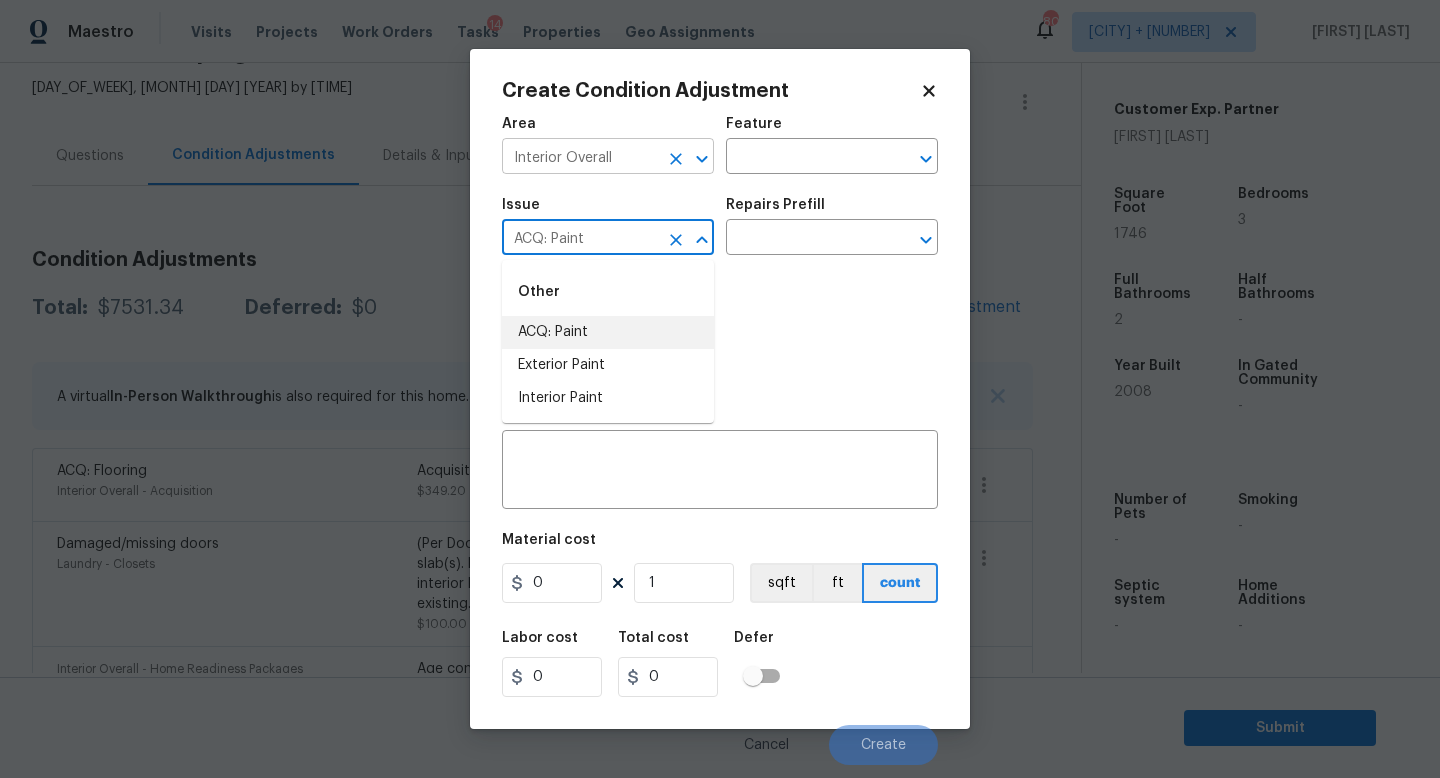type on "ACQ: Paint" 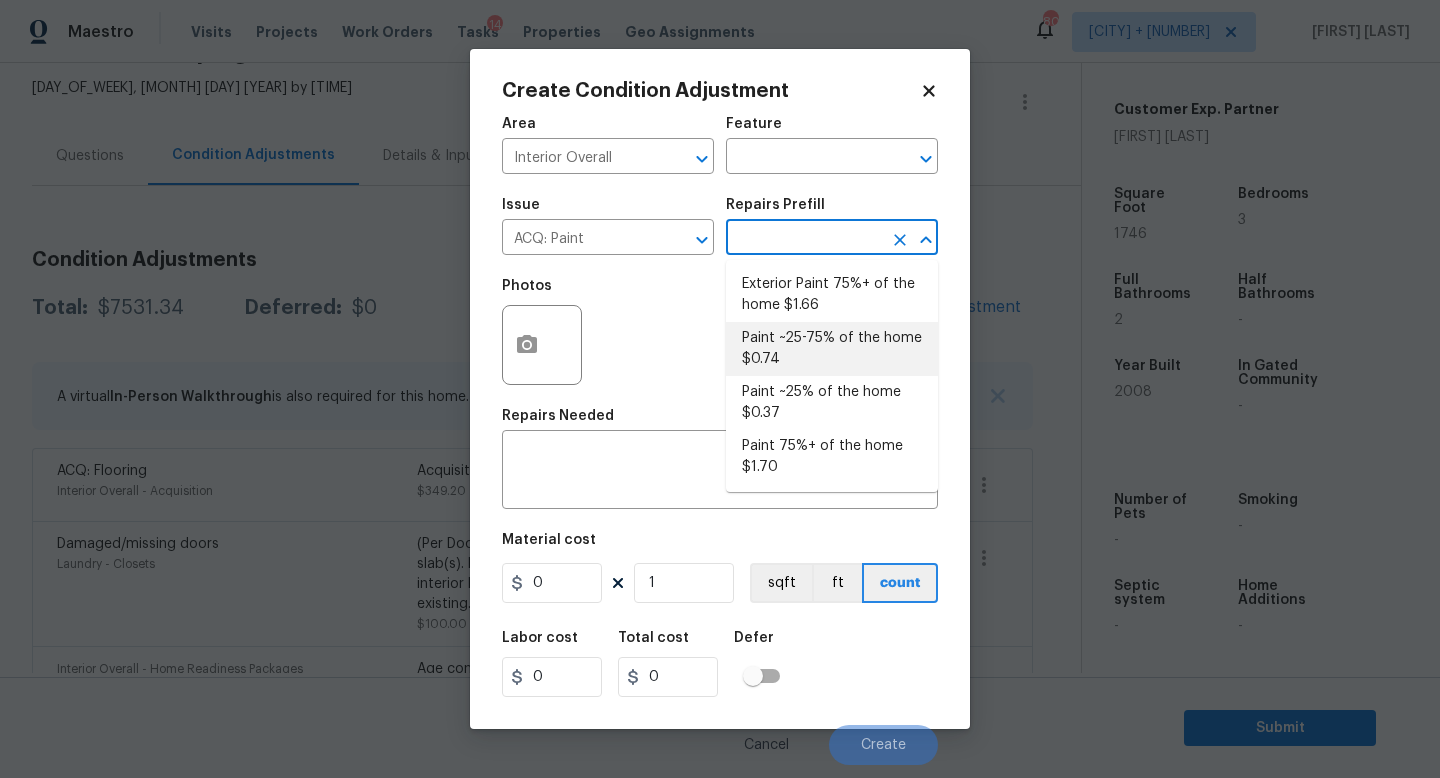 click on "Paint ~25-75% of the home $0.74" at bounding box center [832, 349] 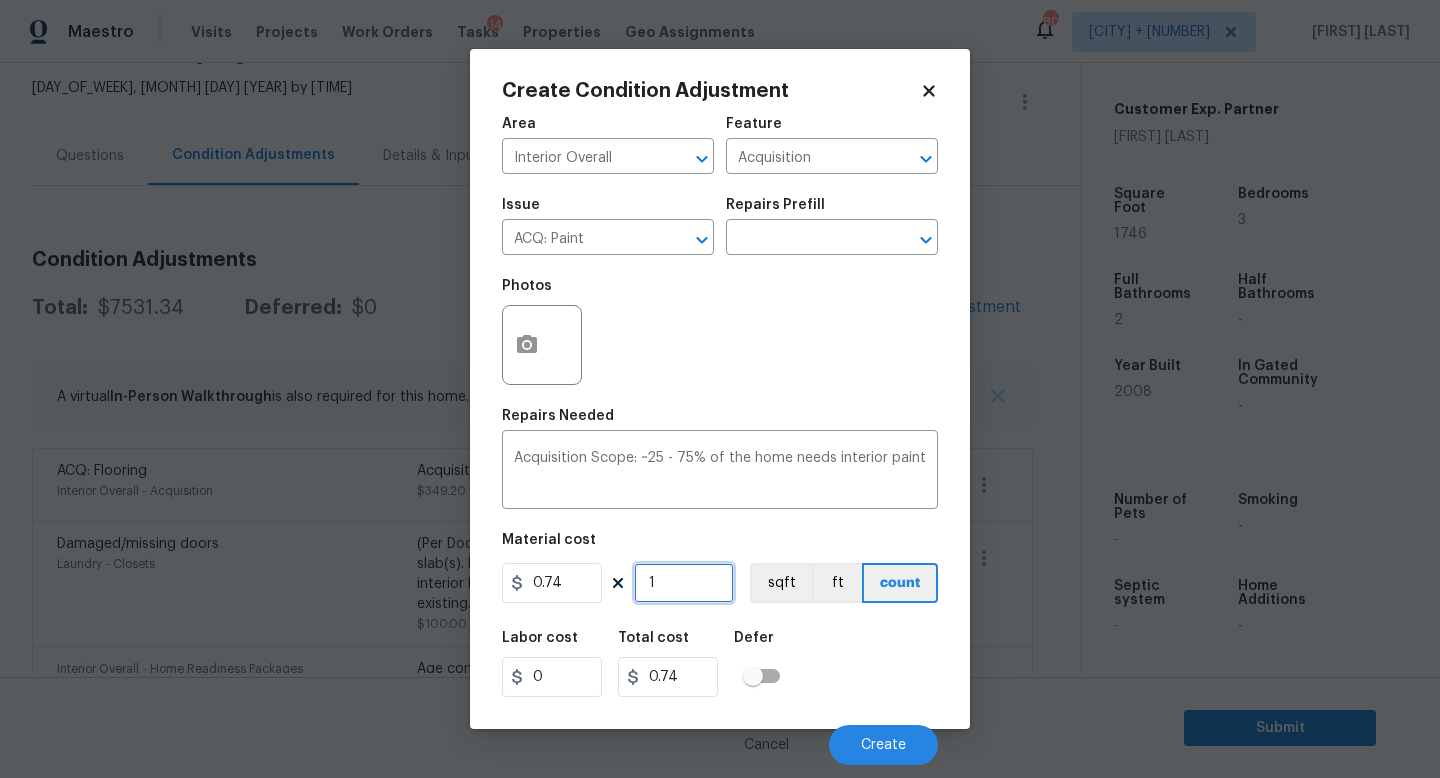 click on "1" at bounding box center (684, 583) 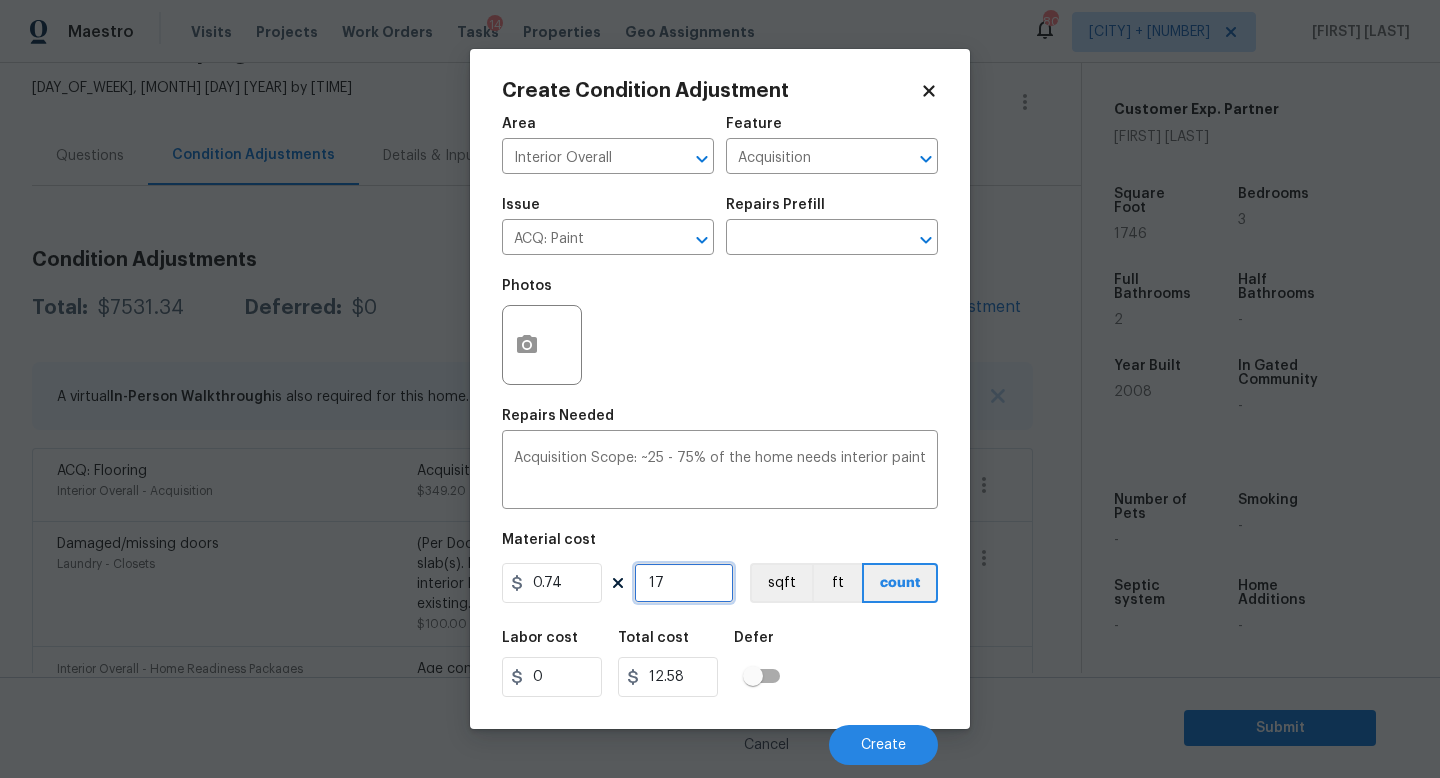 type on "174" 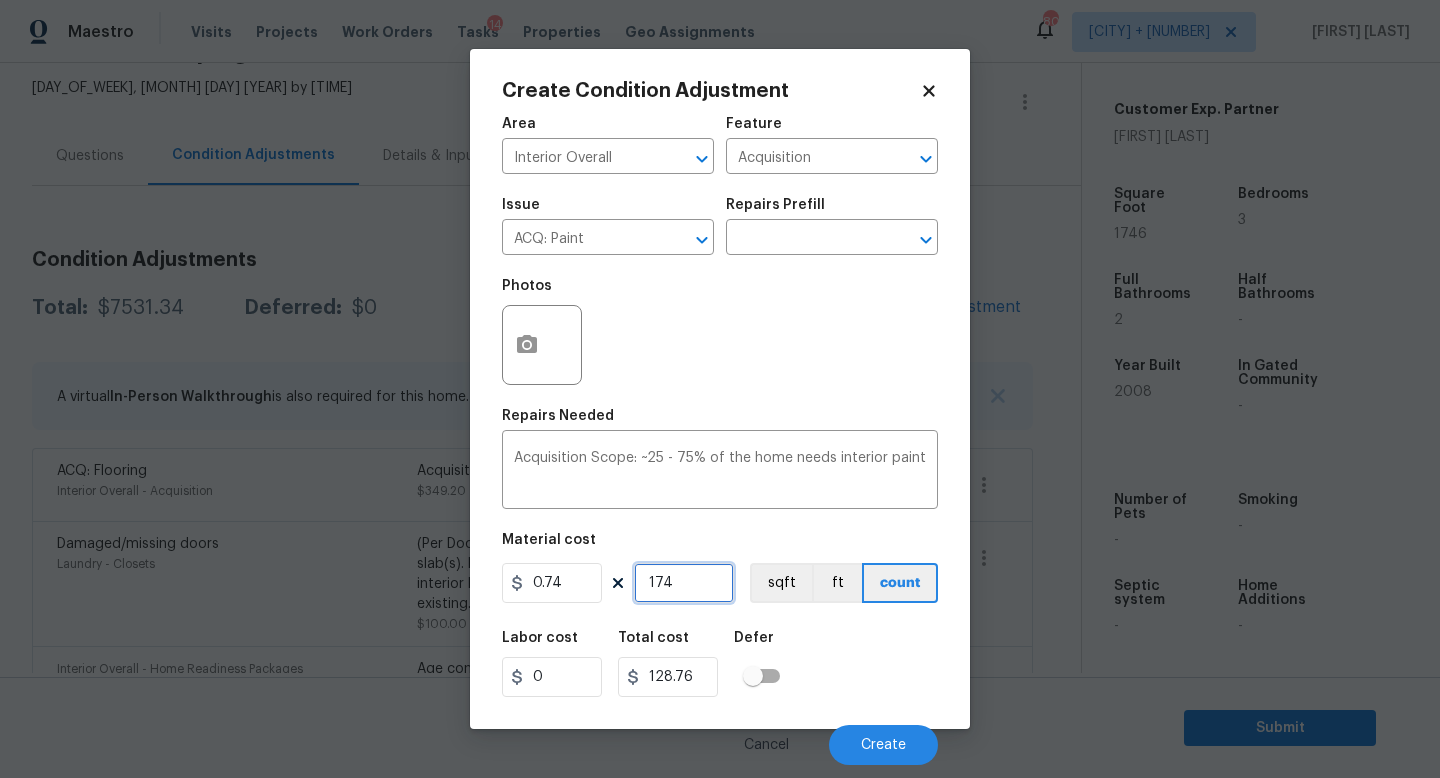 type on "1746" 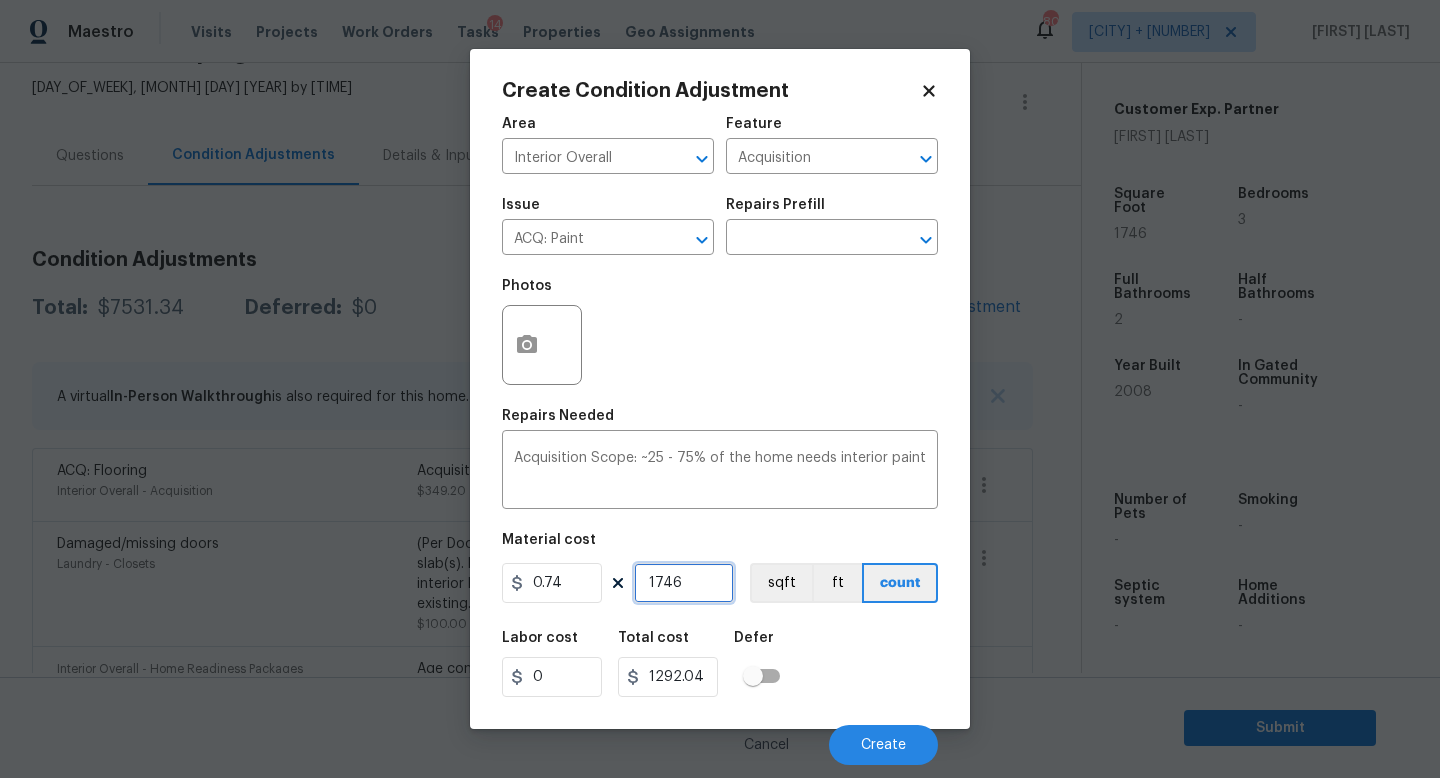 type on "1746" 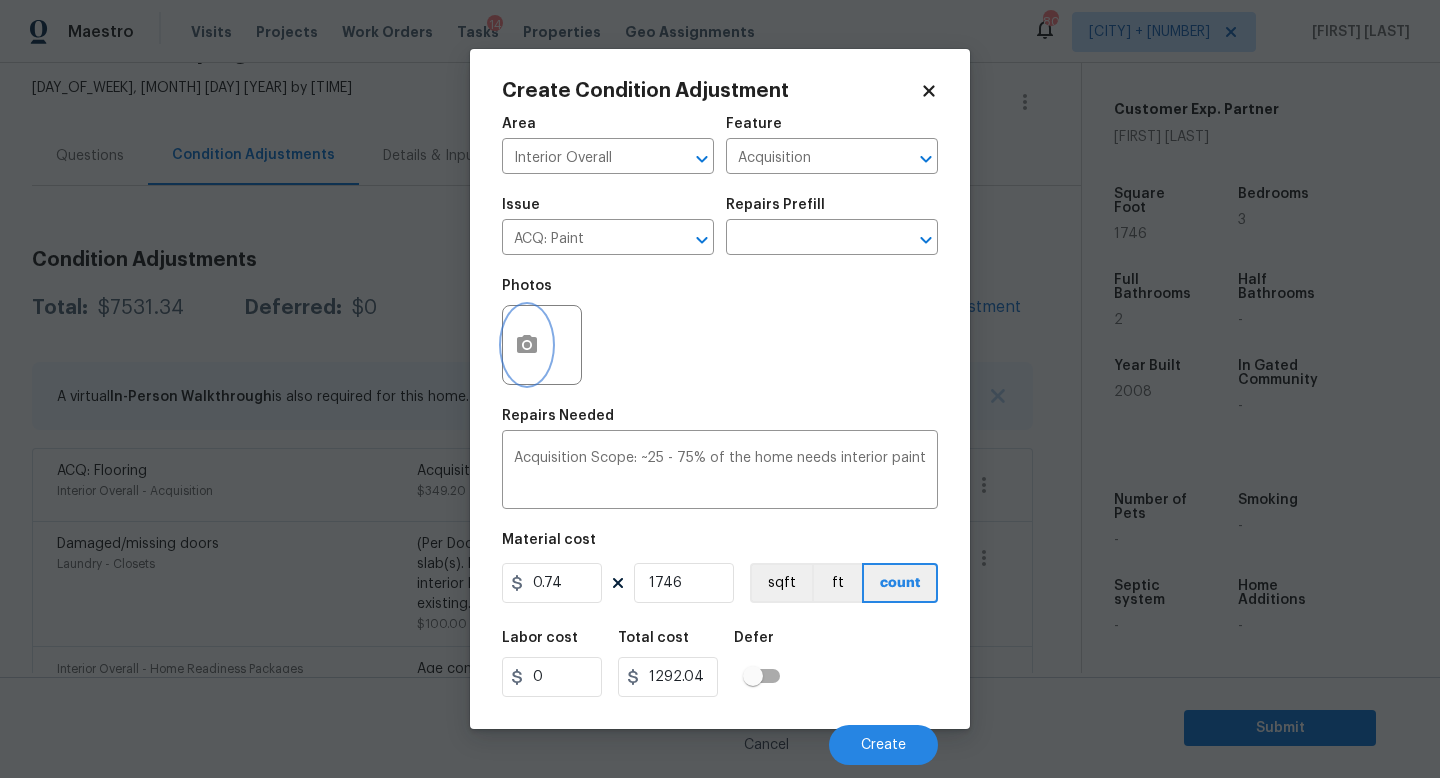 click 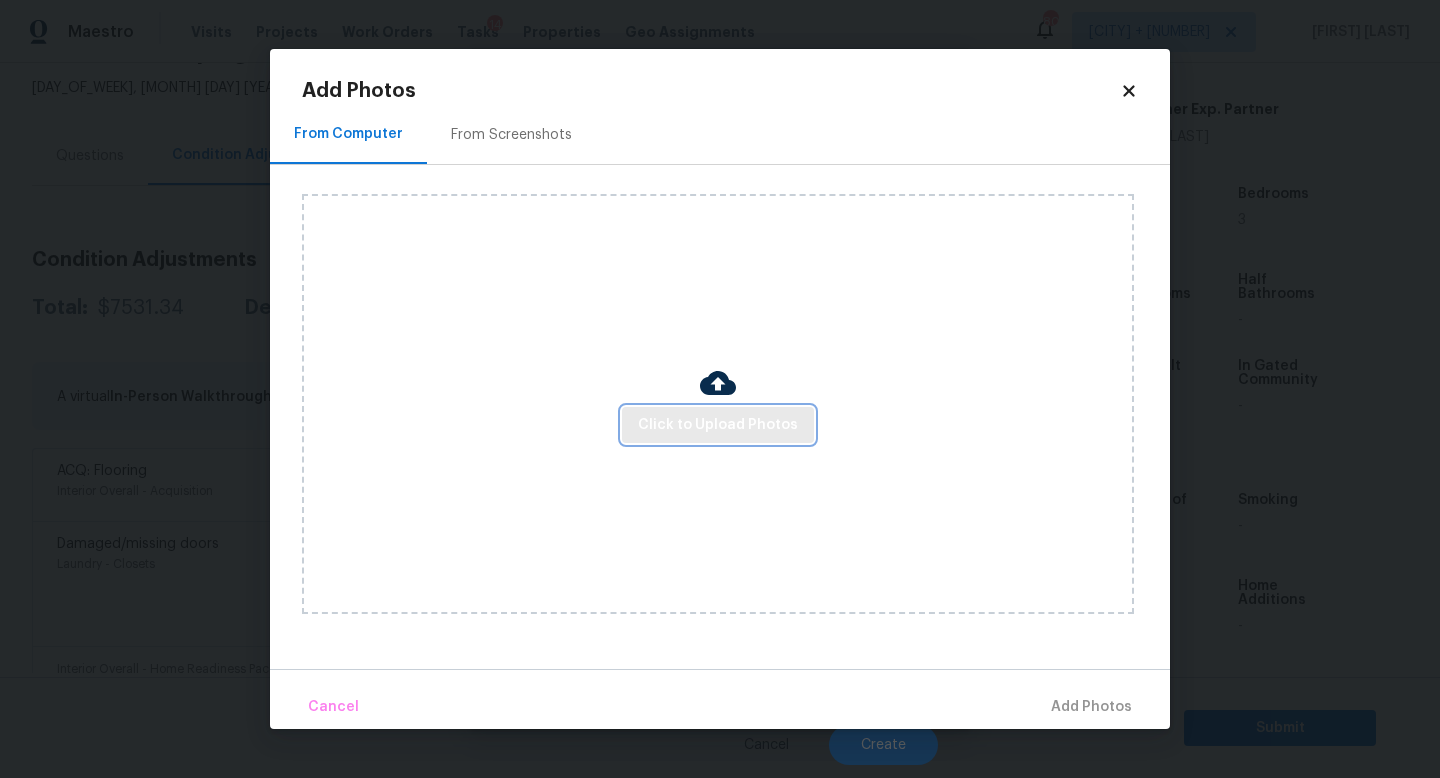 click on "Click to Upload Photos" at bounding box center [718, 425] 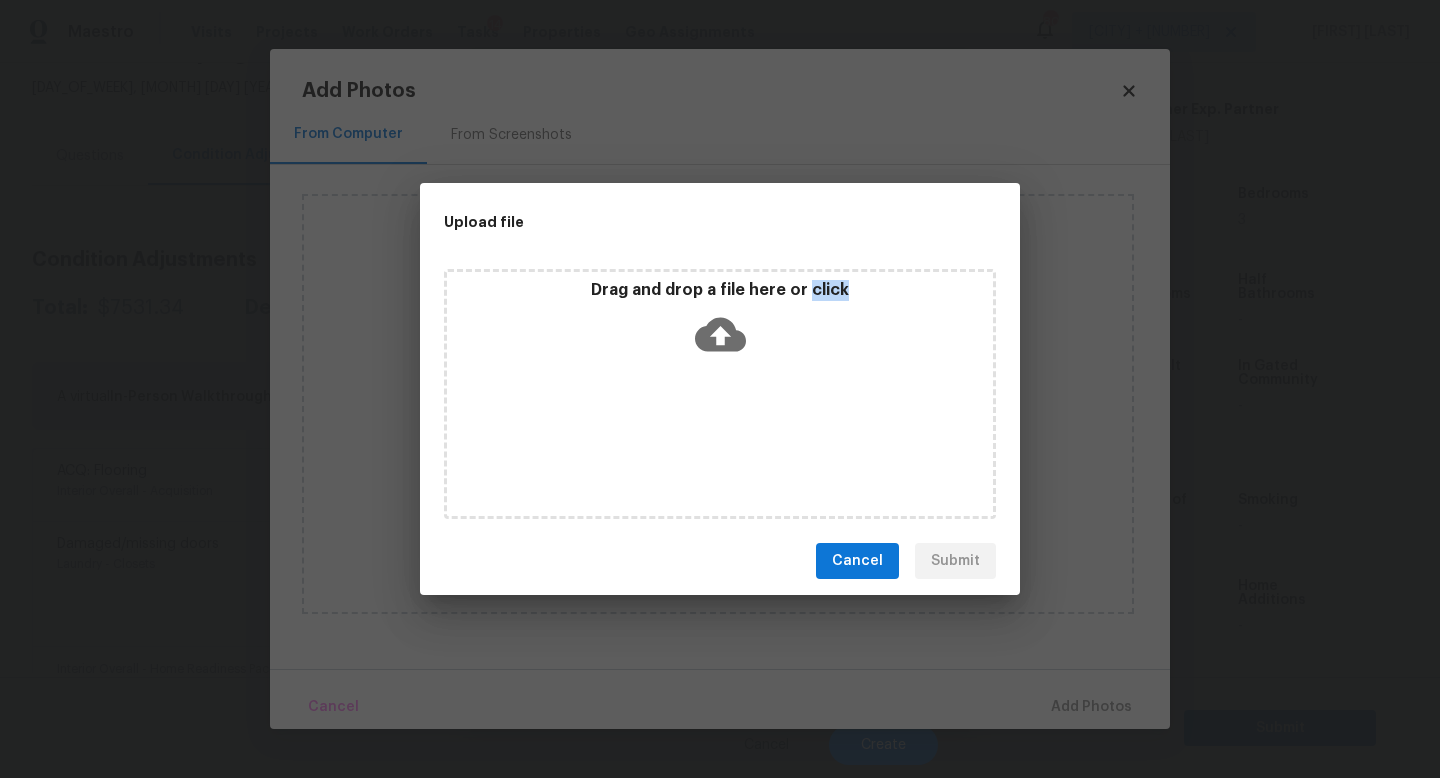 click on "Drag and drop a file here or click" at bounding box center [720, 394] 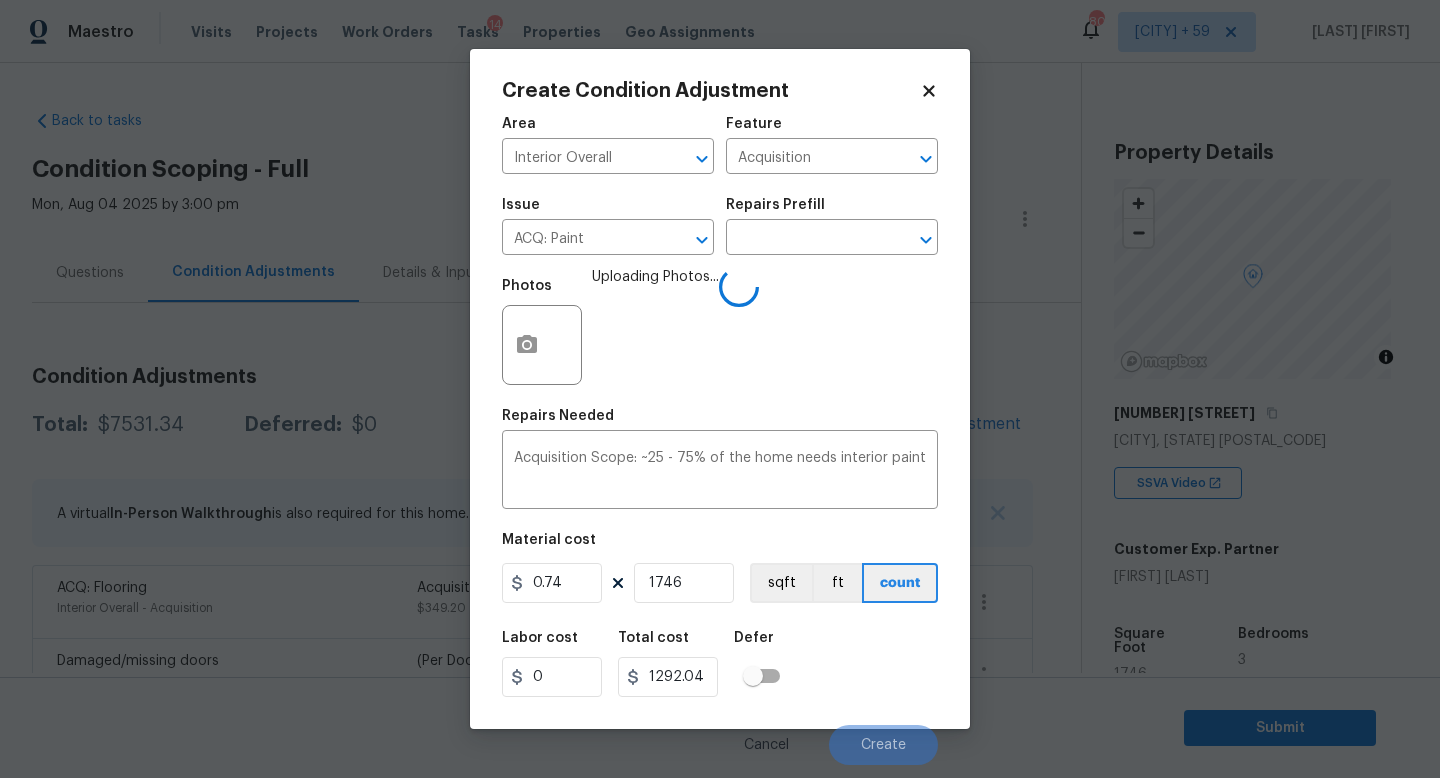 scroll, scrollTop: 0, scrollLeft: 0, axis: both 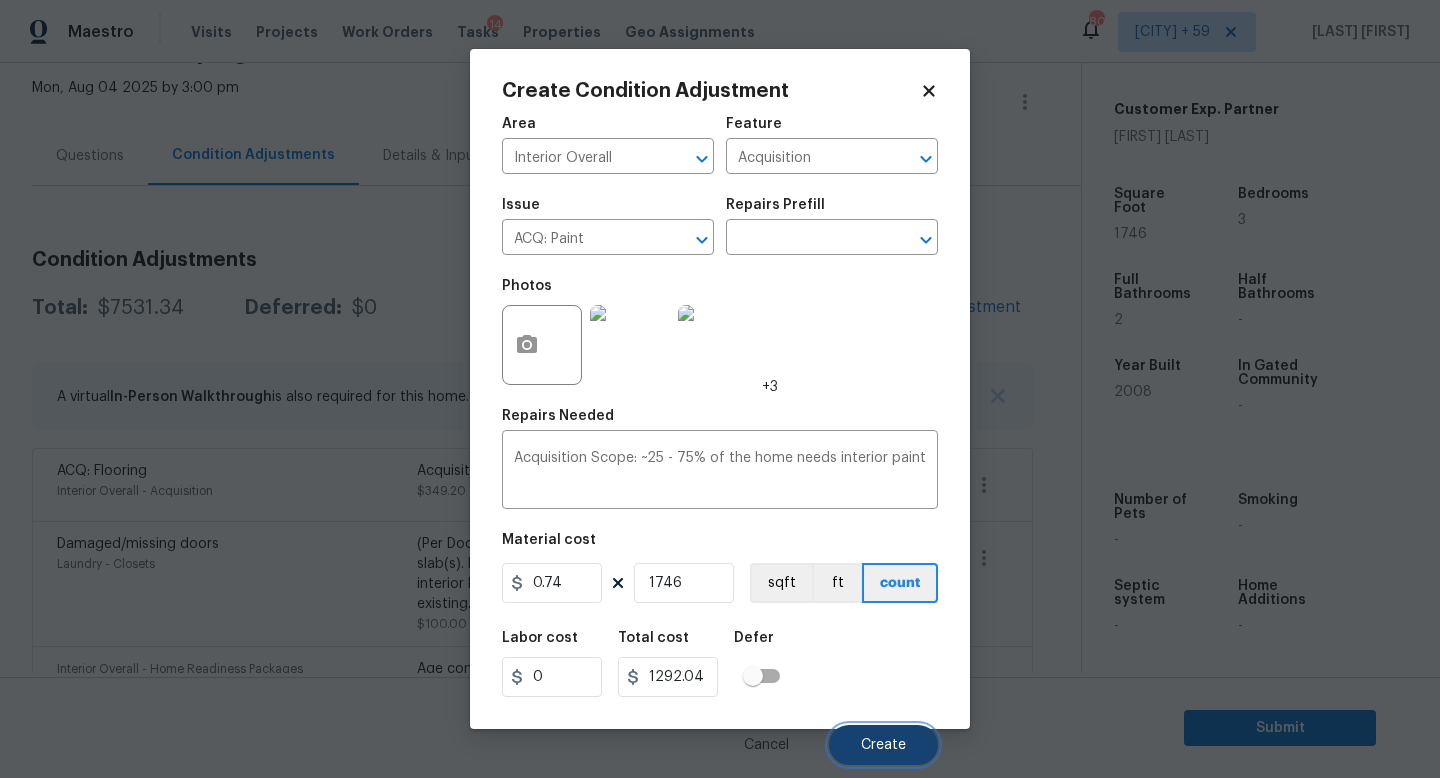 click on "Create" at bounding box center (883, 745) 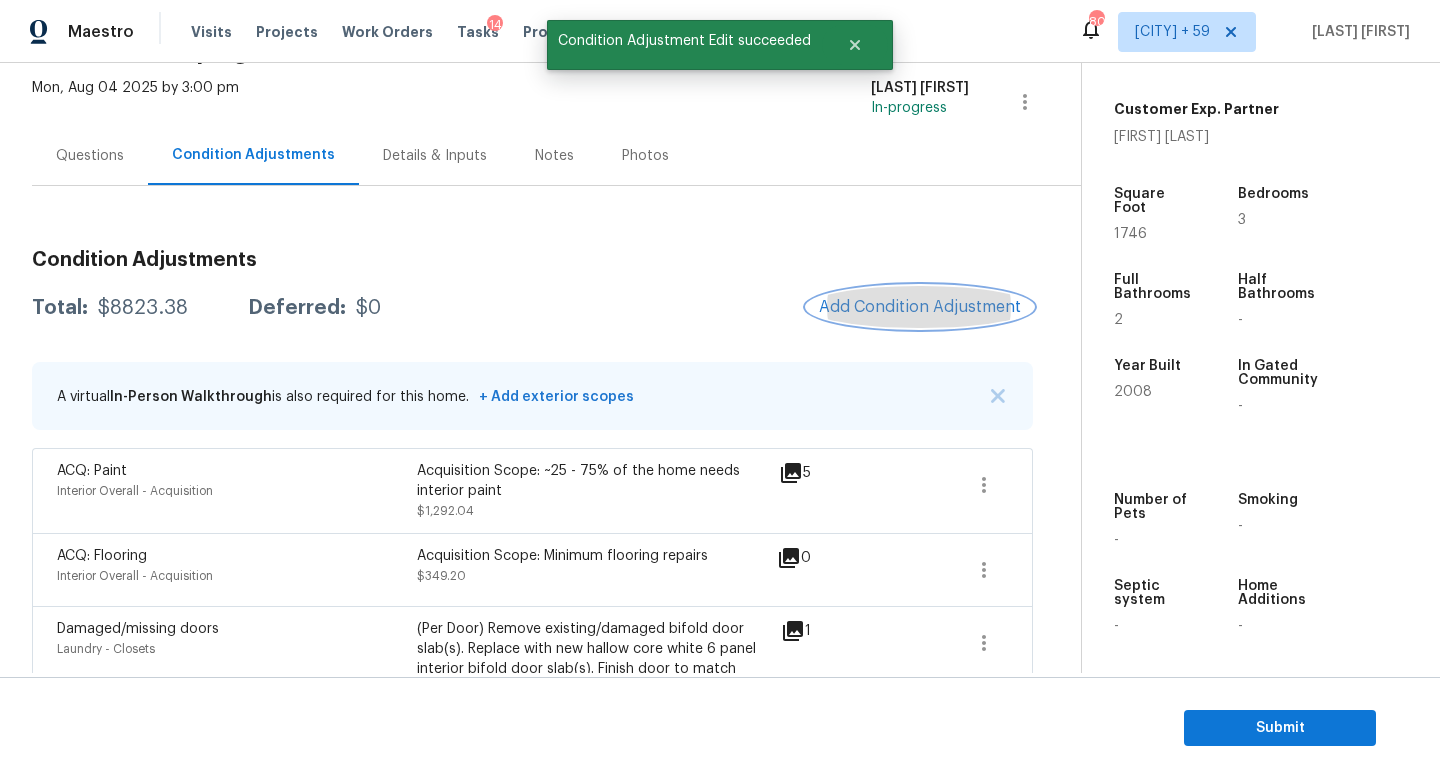 click on "Add Condition Adjustment" at bounding box center [920, 307] 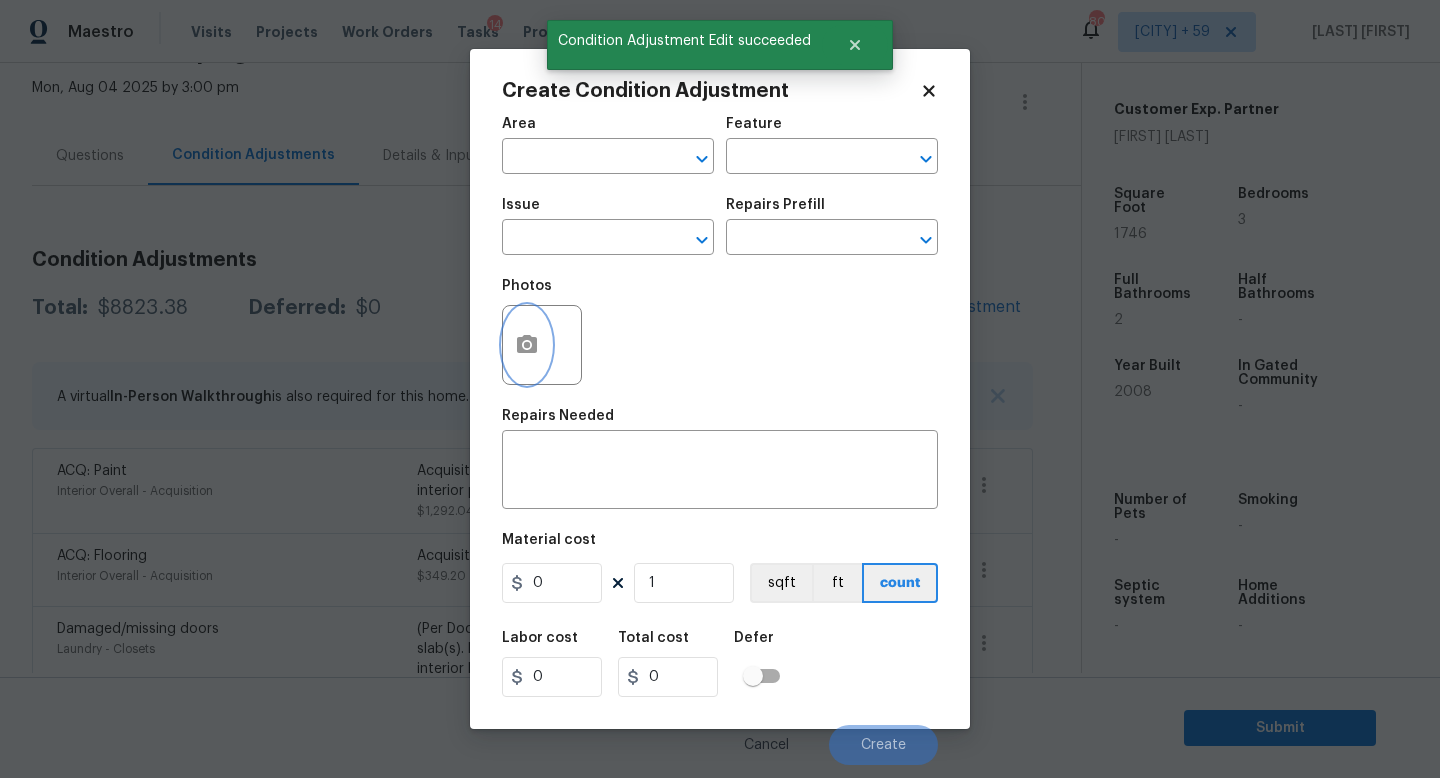 click 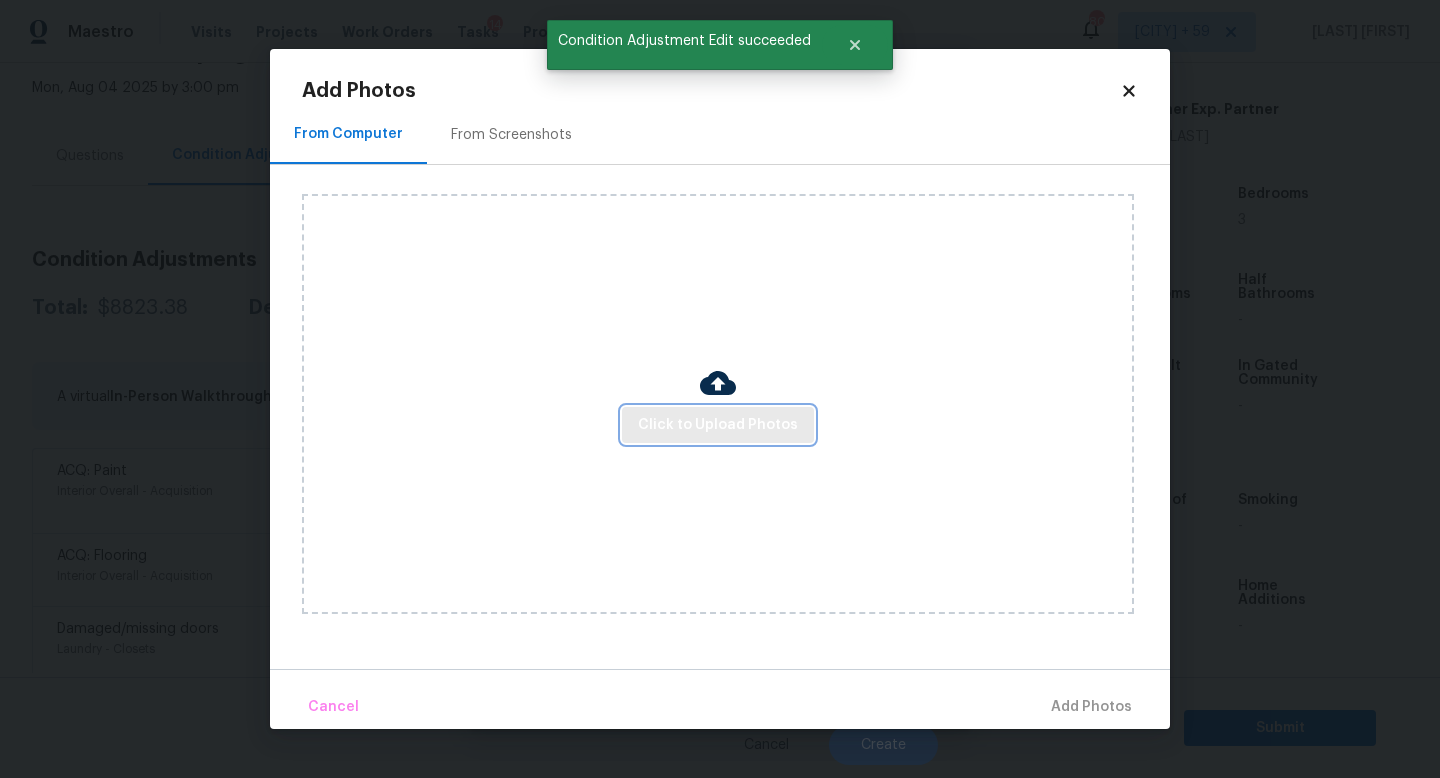 click on "Click to Upload Photos" at bounding box center (718, 425) 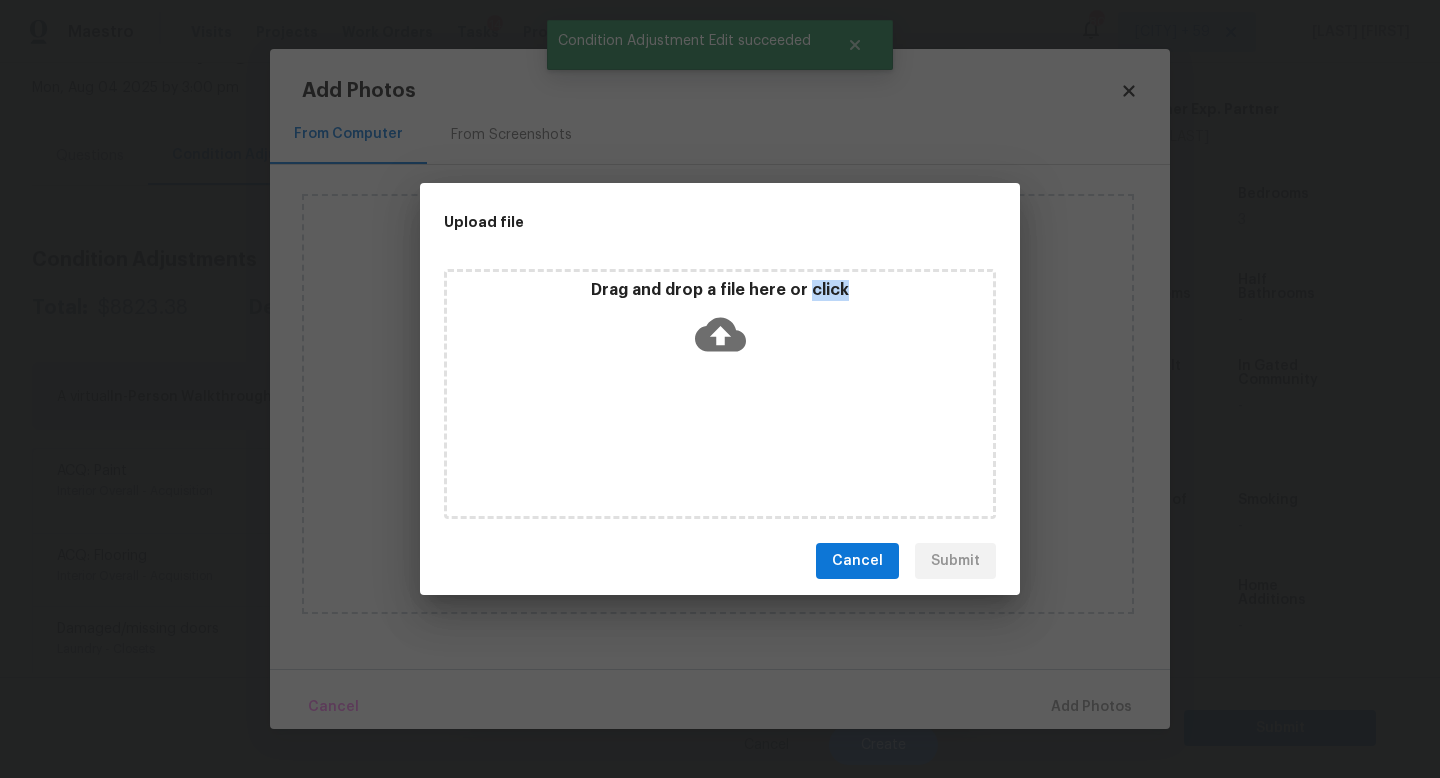 click on "Drag and drop a file here or click" at bounding box center (720, 394) 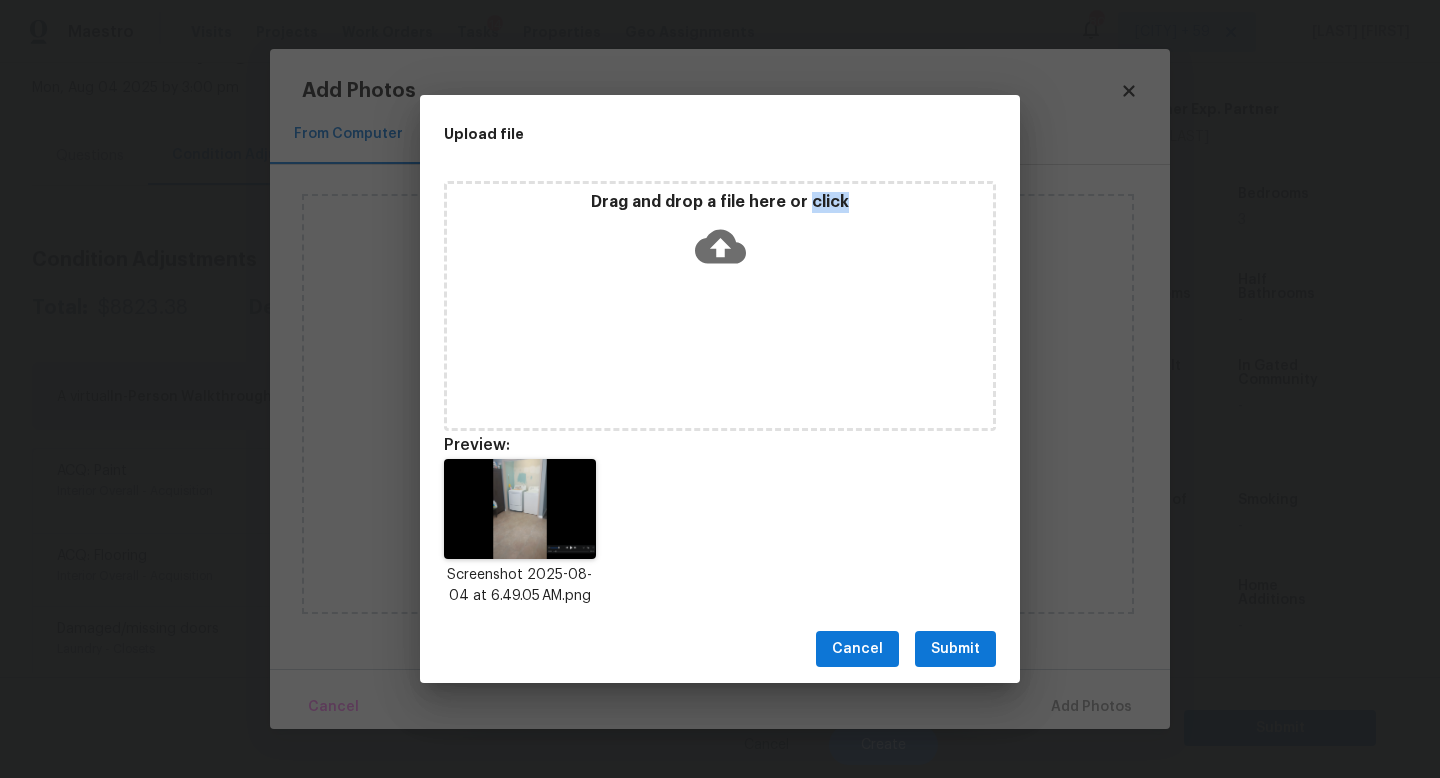 drag, startPoint x: 960, startPoint y: 651, endPoint x: 1011, endPoint y: 690, distance: 64.202805 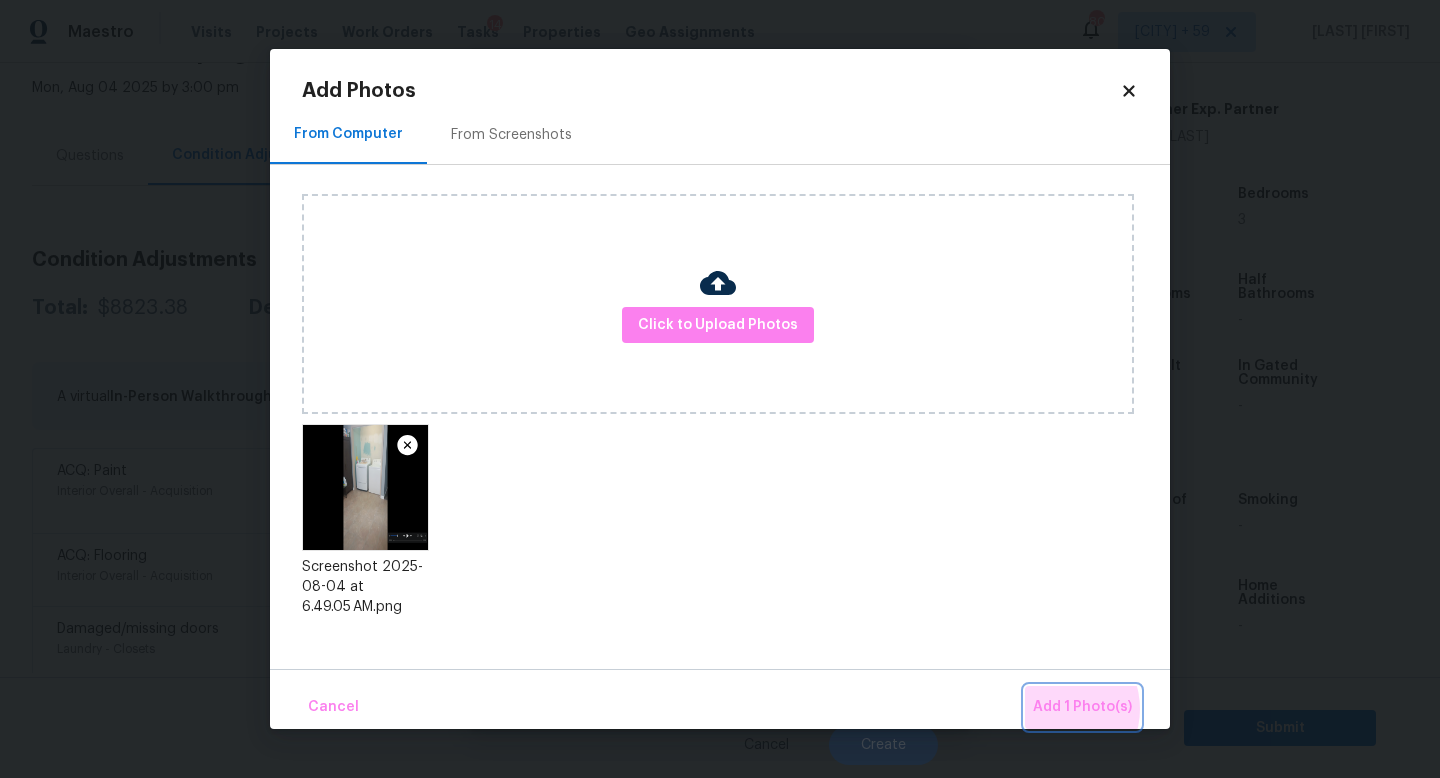 click on "Add 1 Photo(s)" at bounding box center (1082, 707) 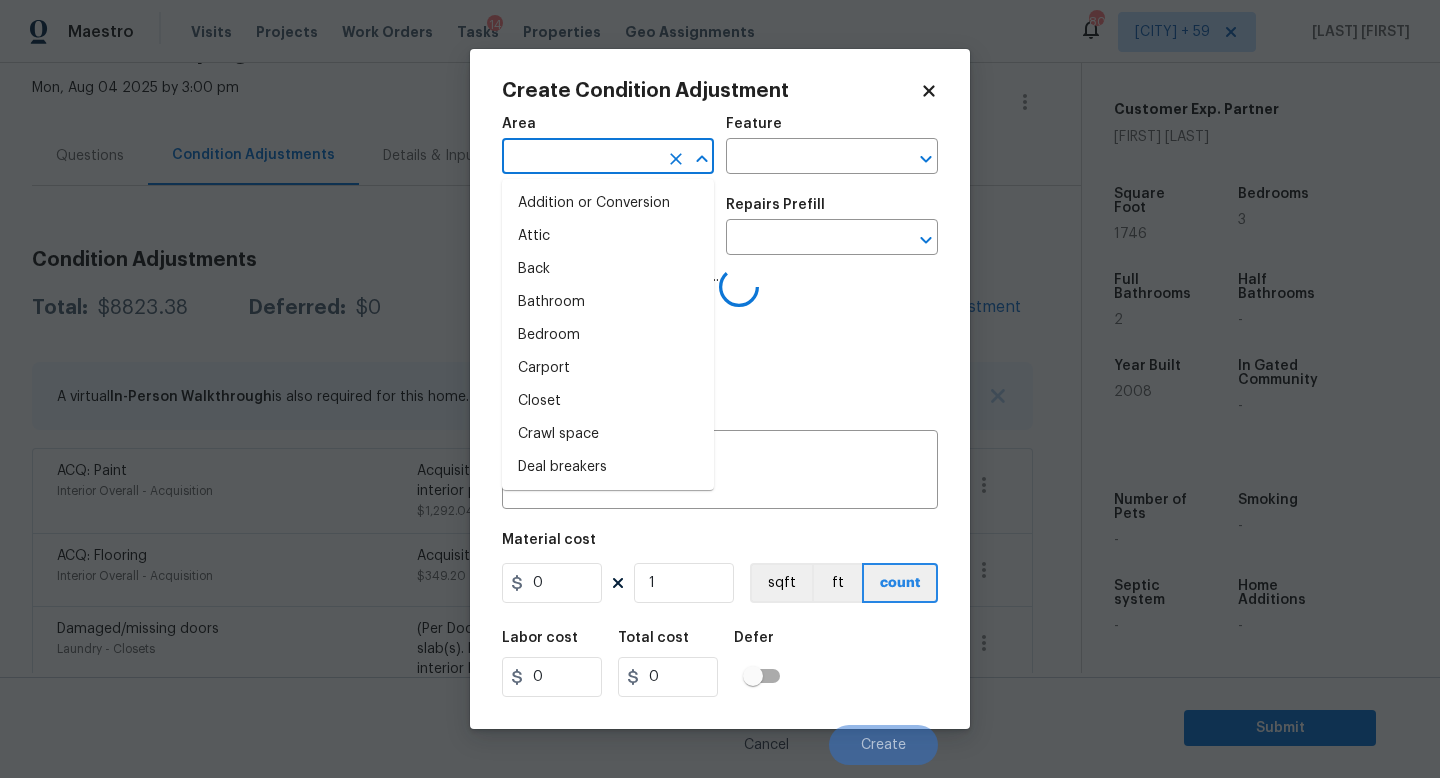 click at bounding box center (580, 158) 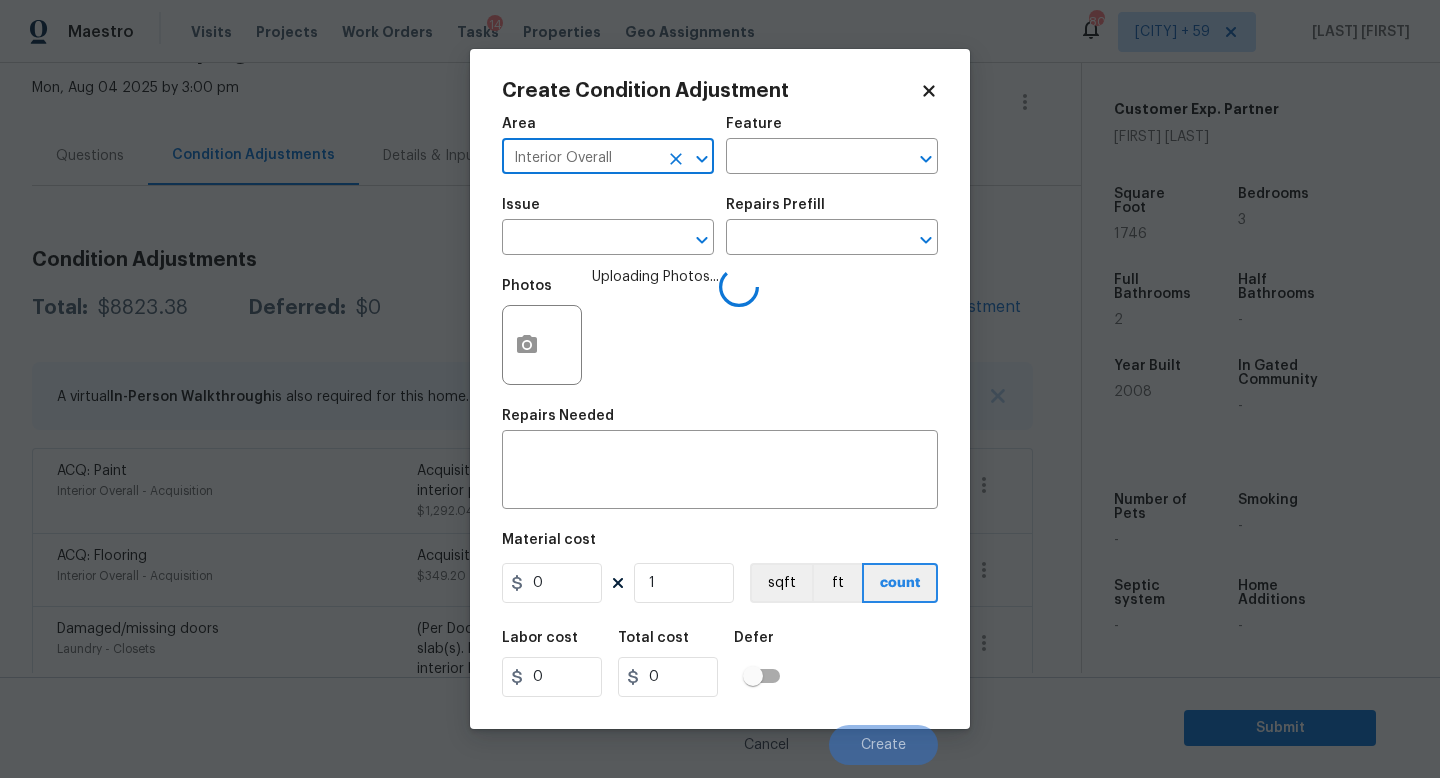 type on "Interior Overall" 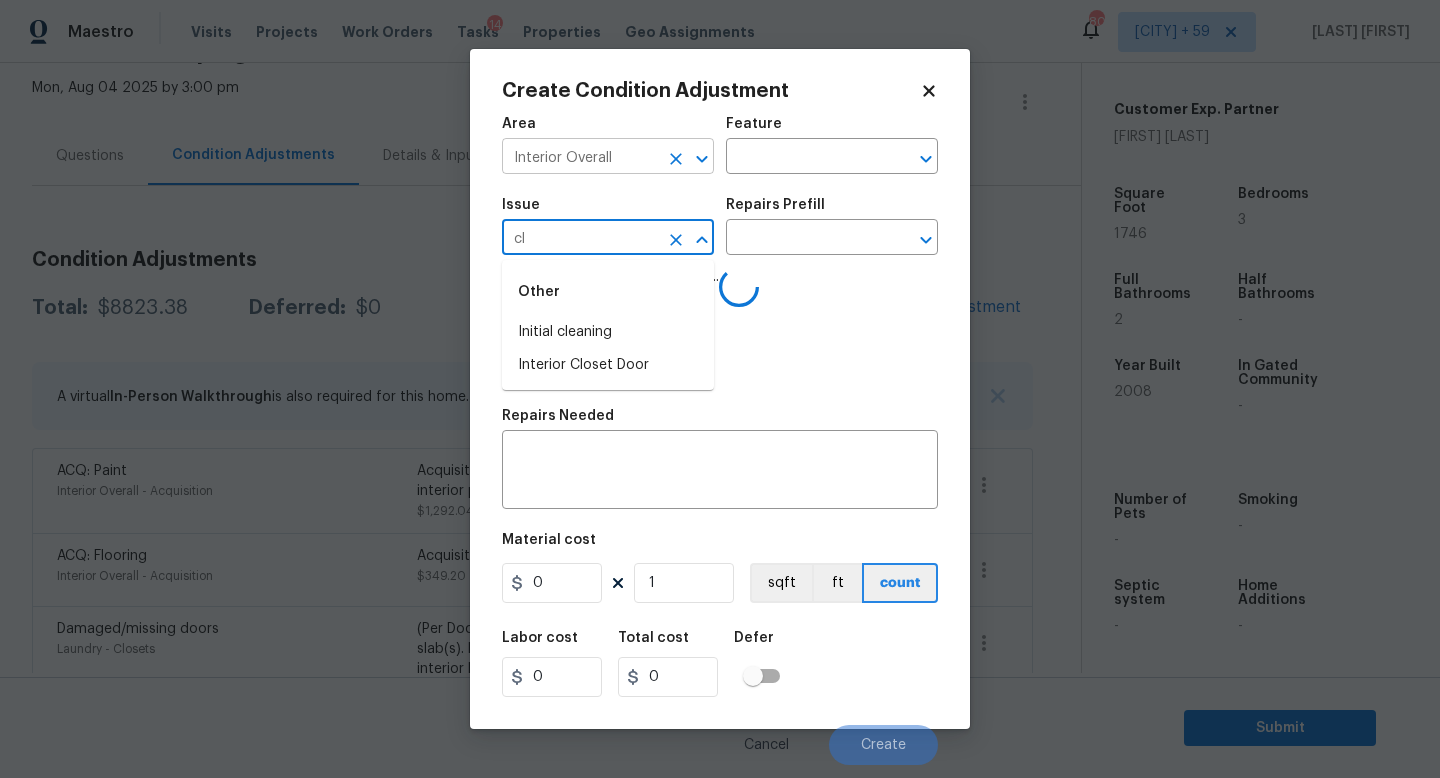 type on "clo" 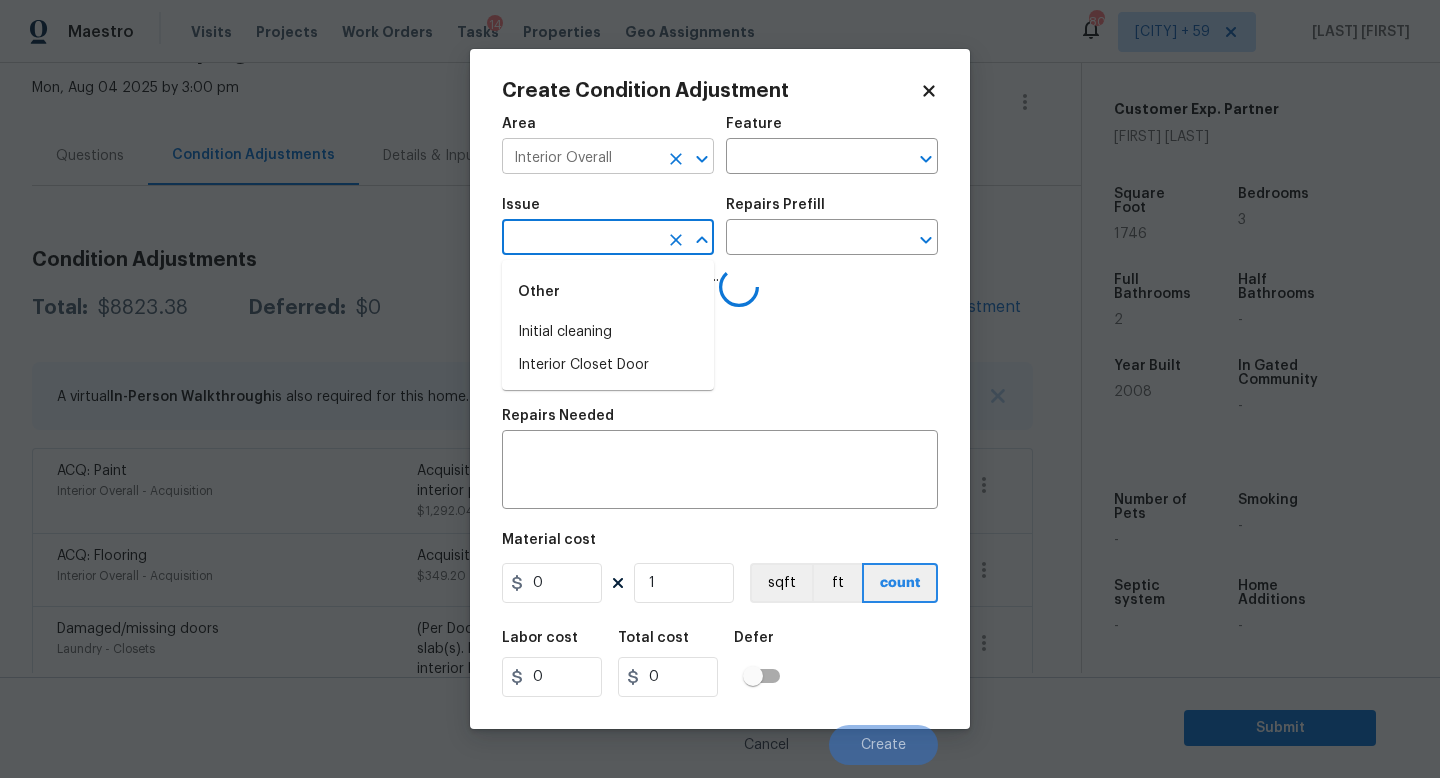 type on "s" 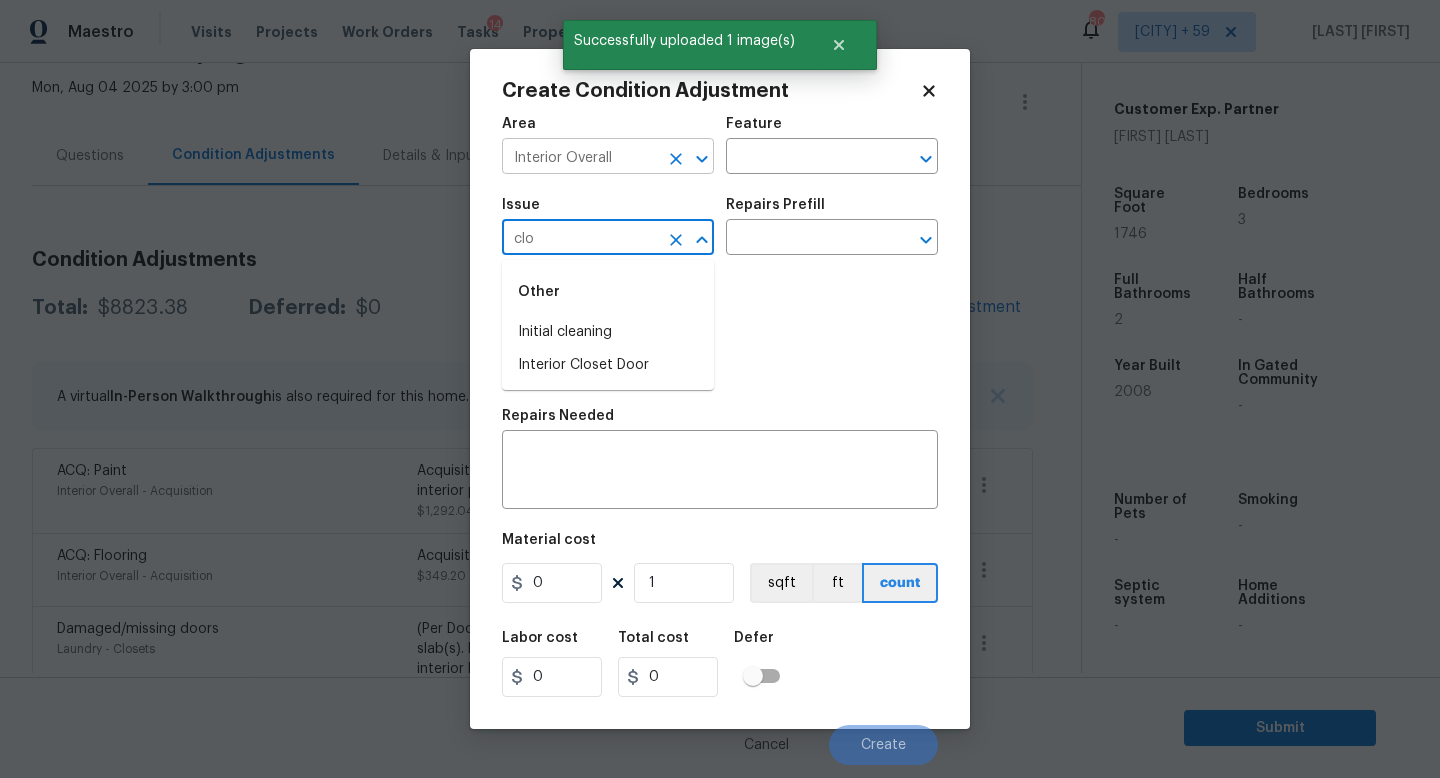 type on "clos" 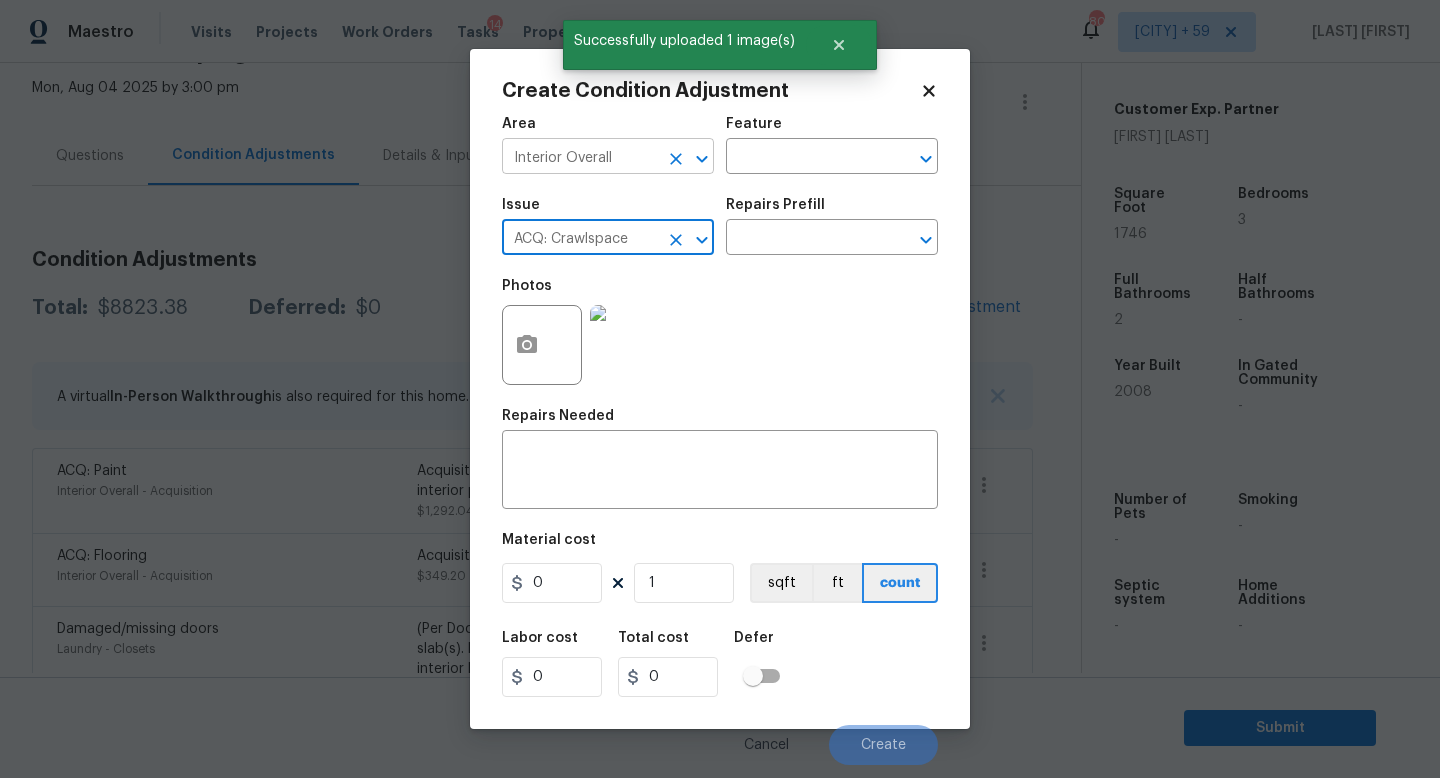 type on "ACQ: Crawlspace" 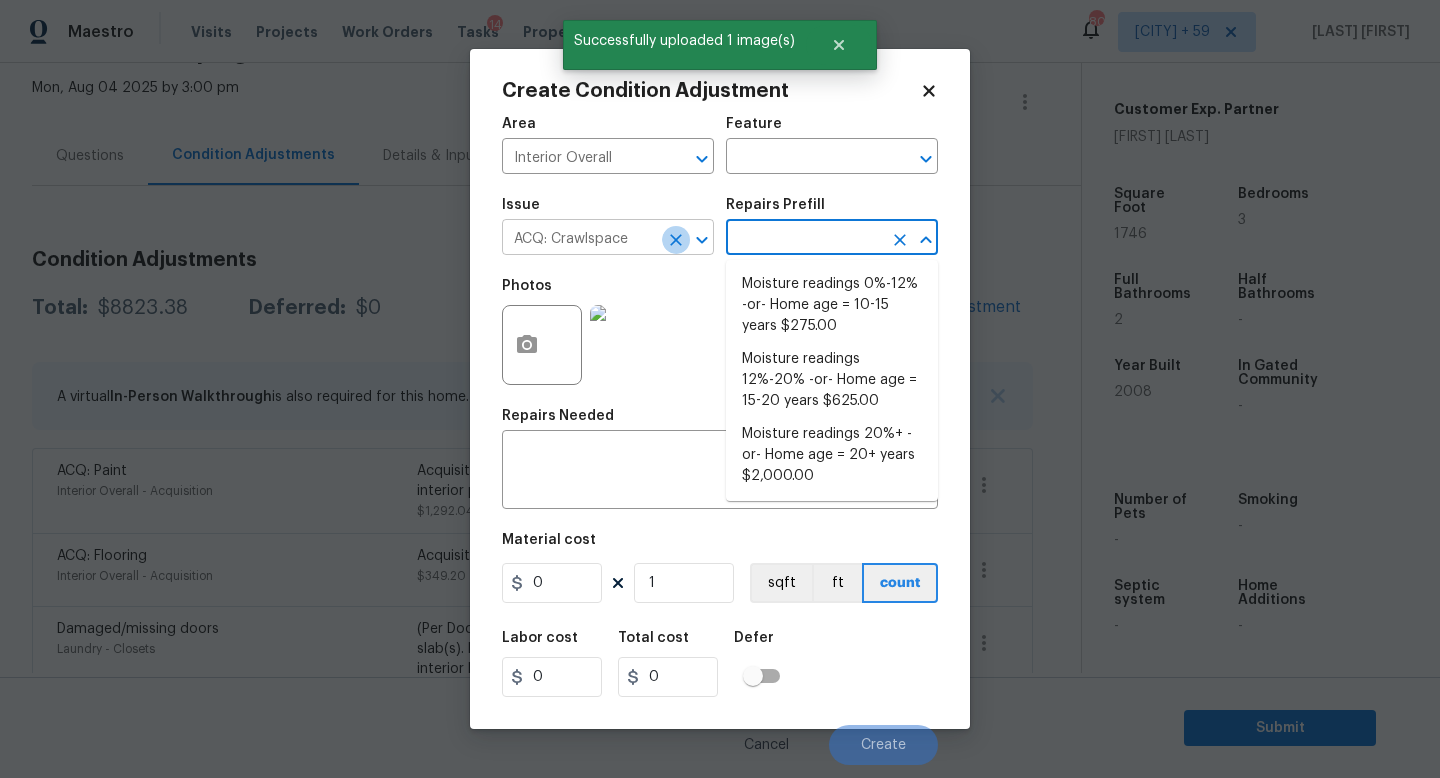 click 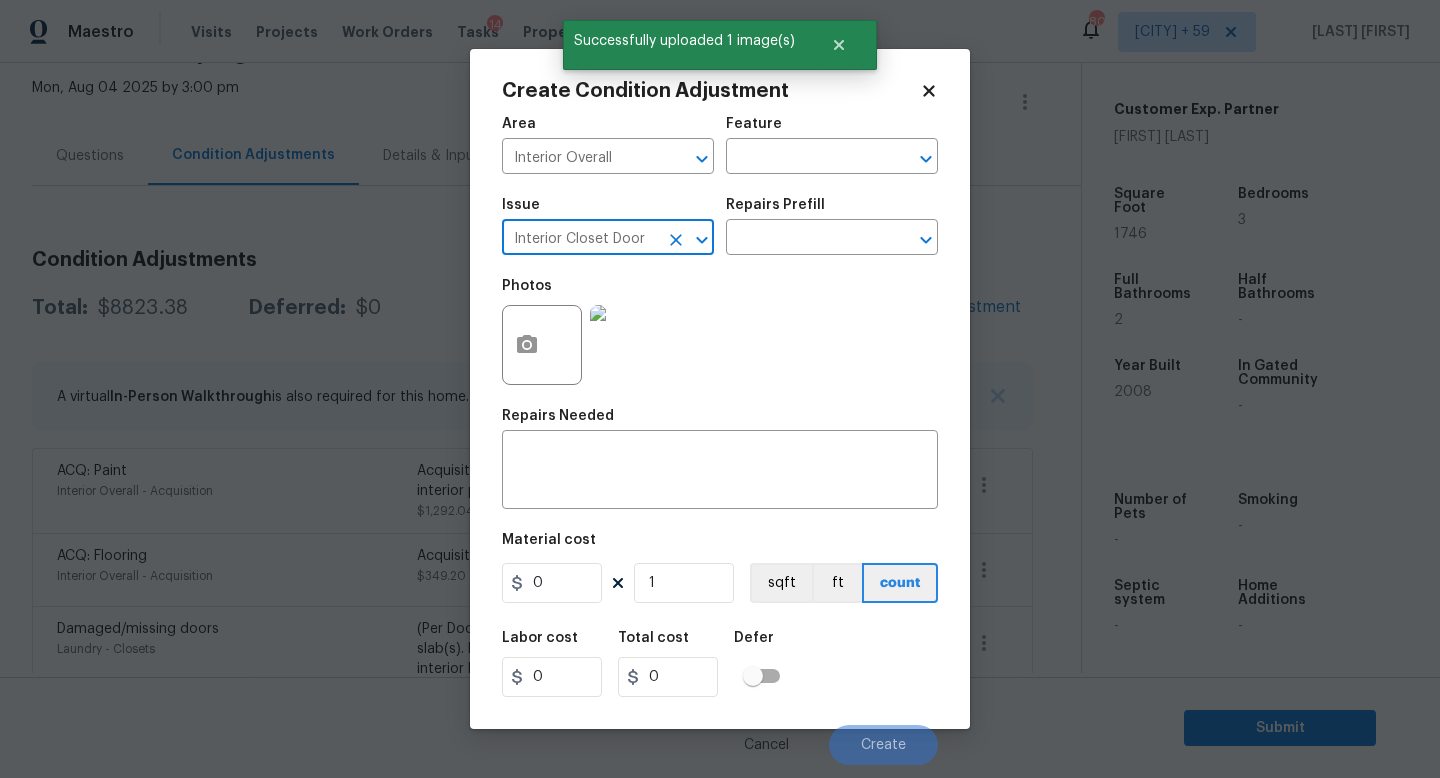 type on "Interior Closet Door" 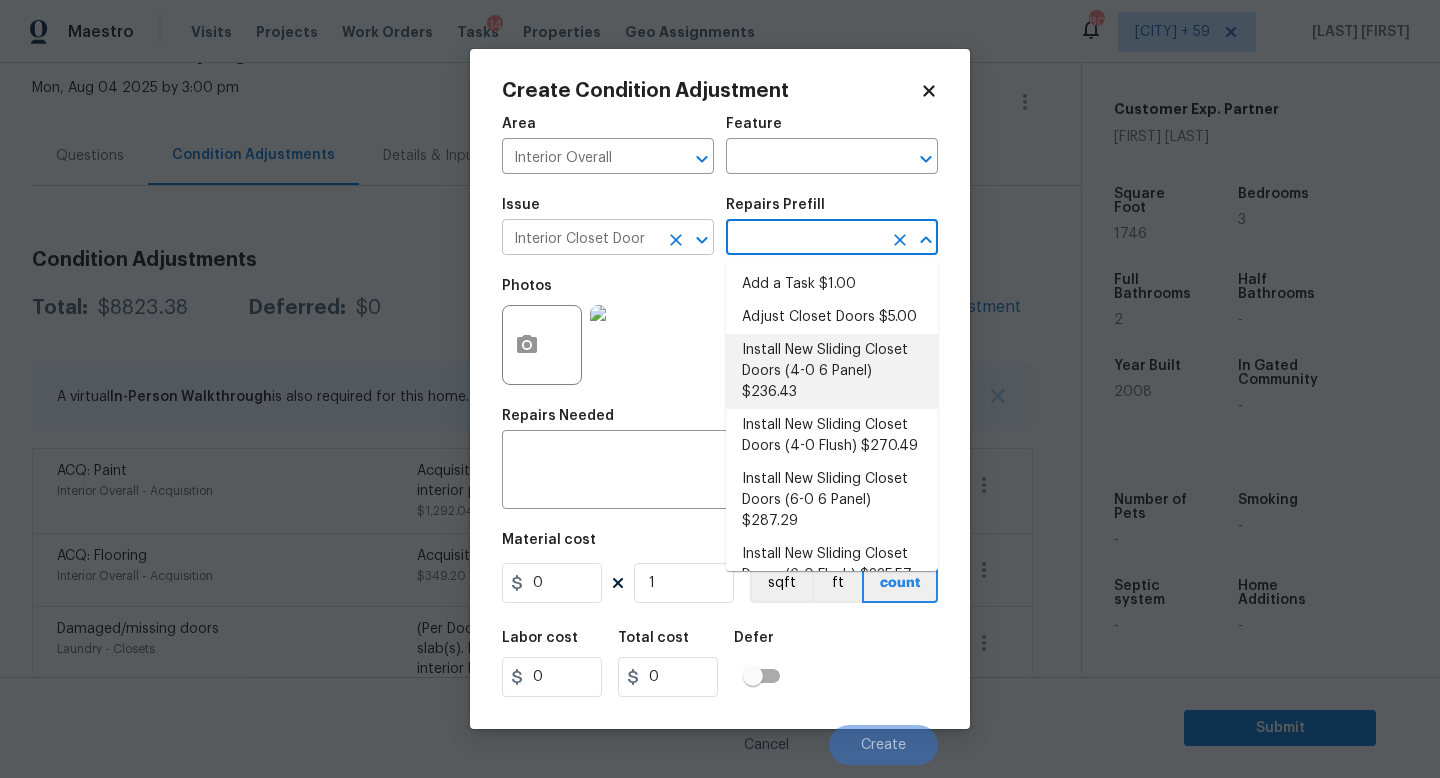 type on "Interior Door" 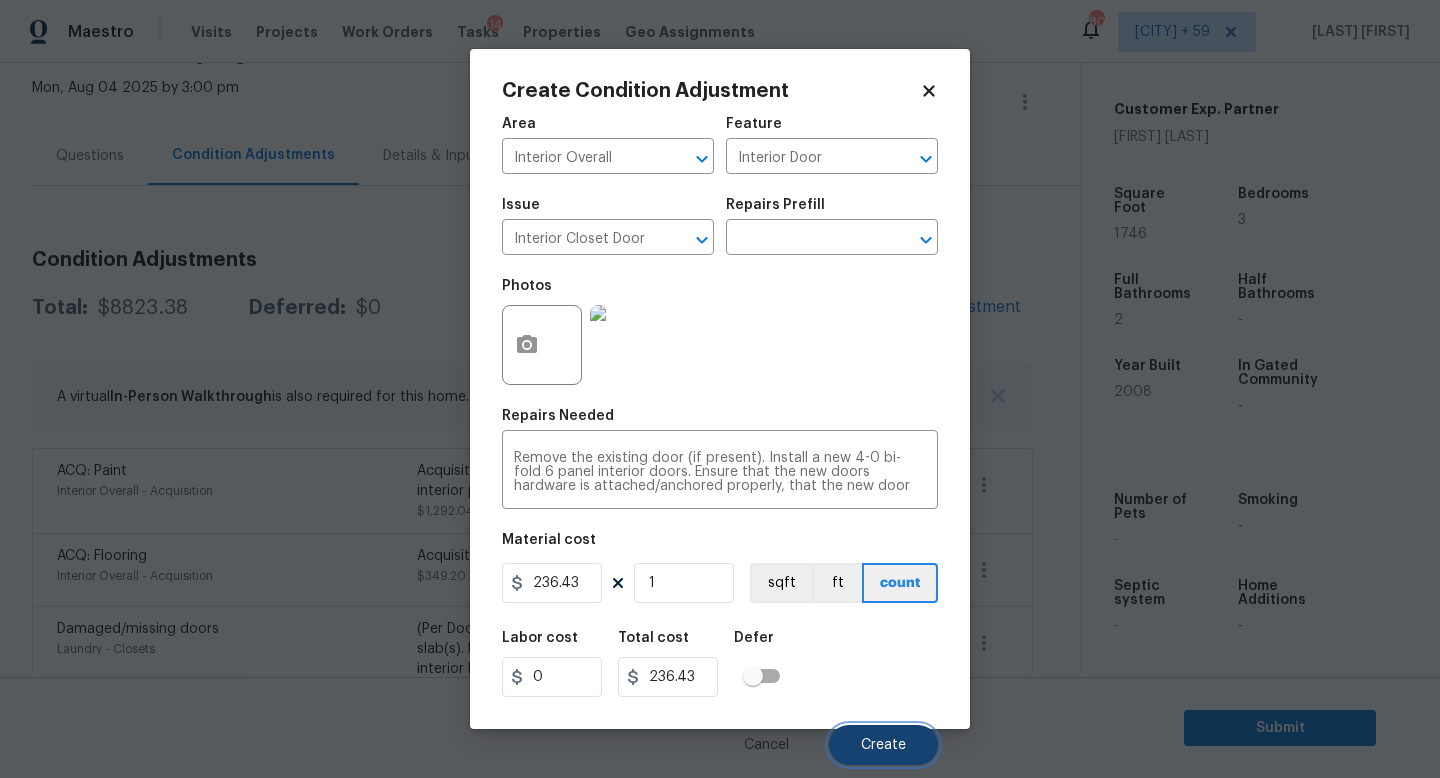 drag, startPoint x: 861, startPoint y: 746, endPoint x: 871, endPoint y: 762, distance: 18.867962 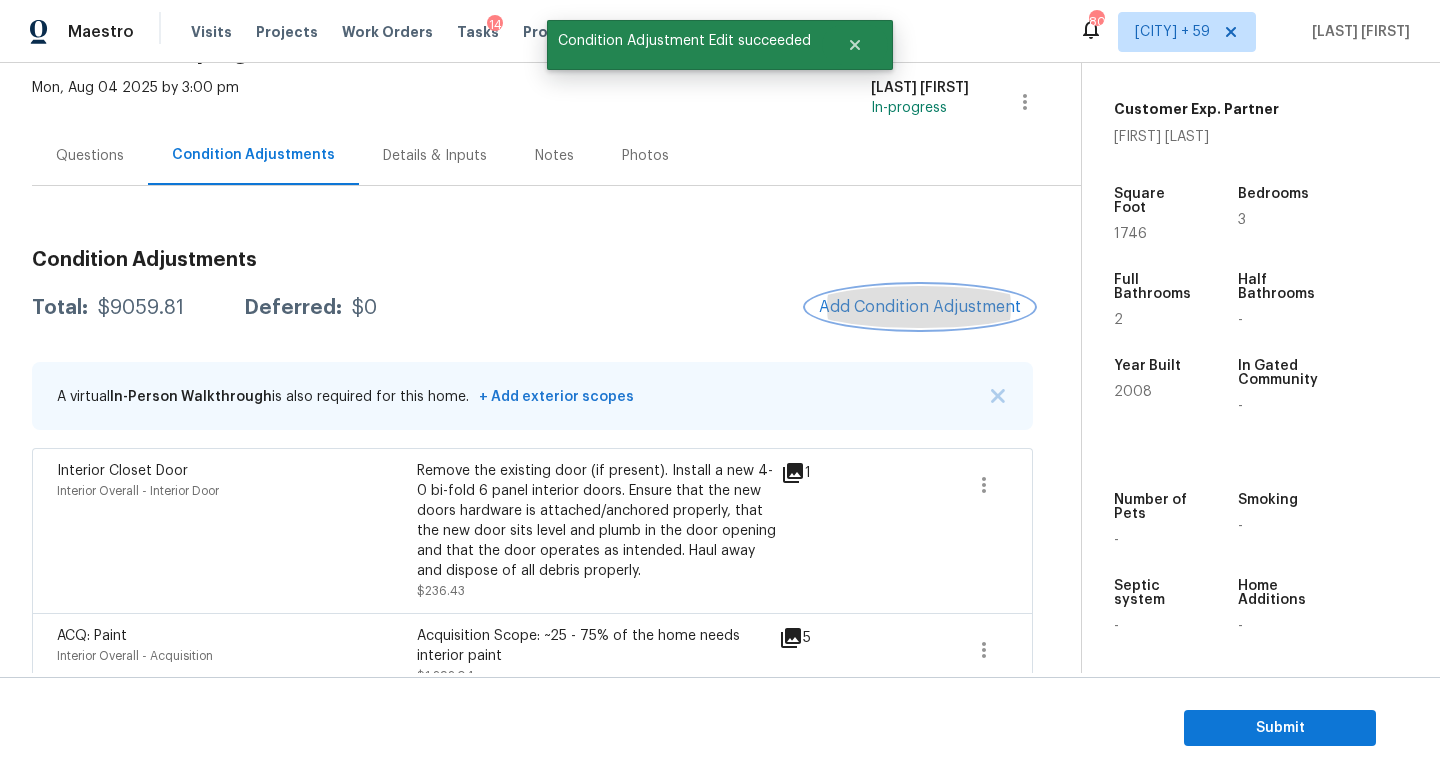 click on "Add Condition Adjustment" at bounding box center (920, 307) 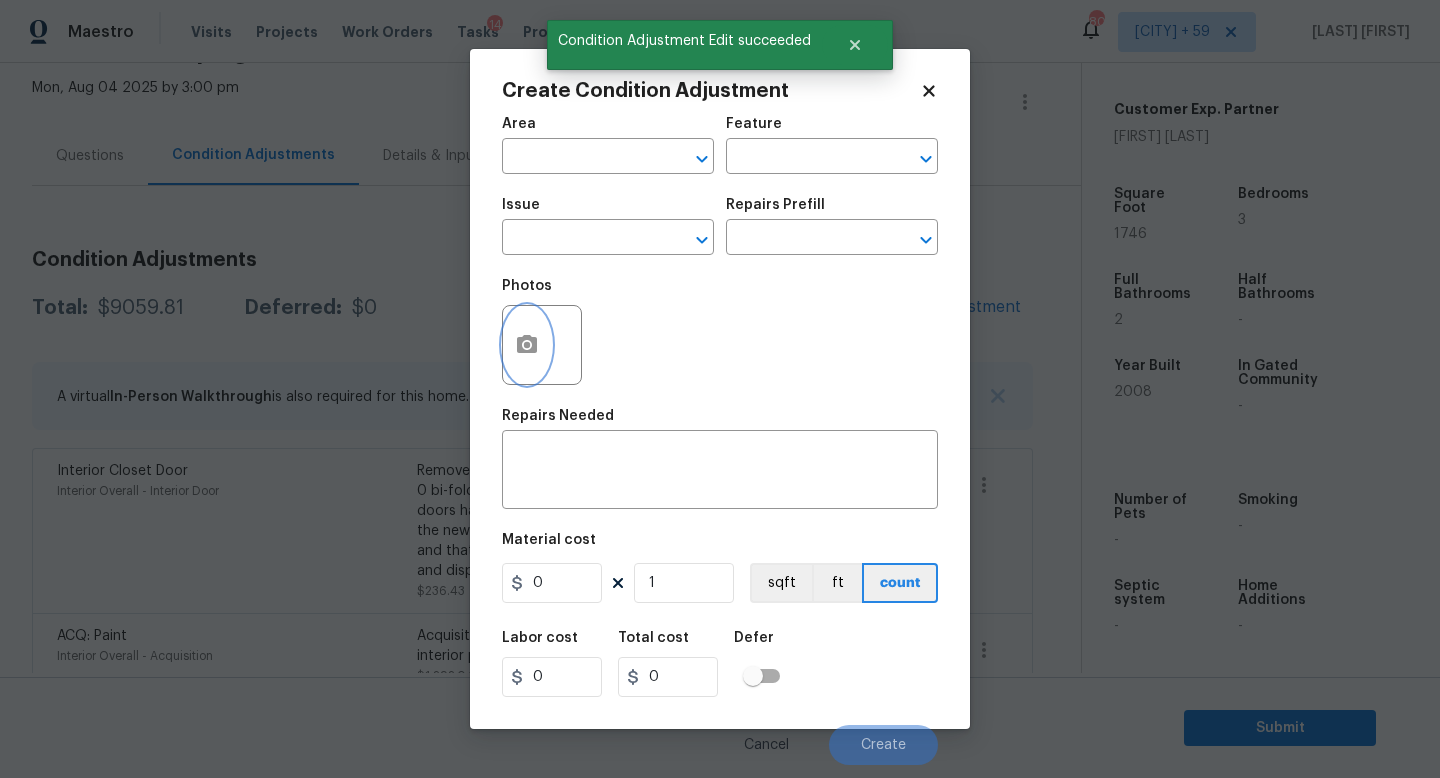 click at bounding box center [527, 345] 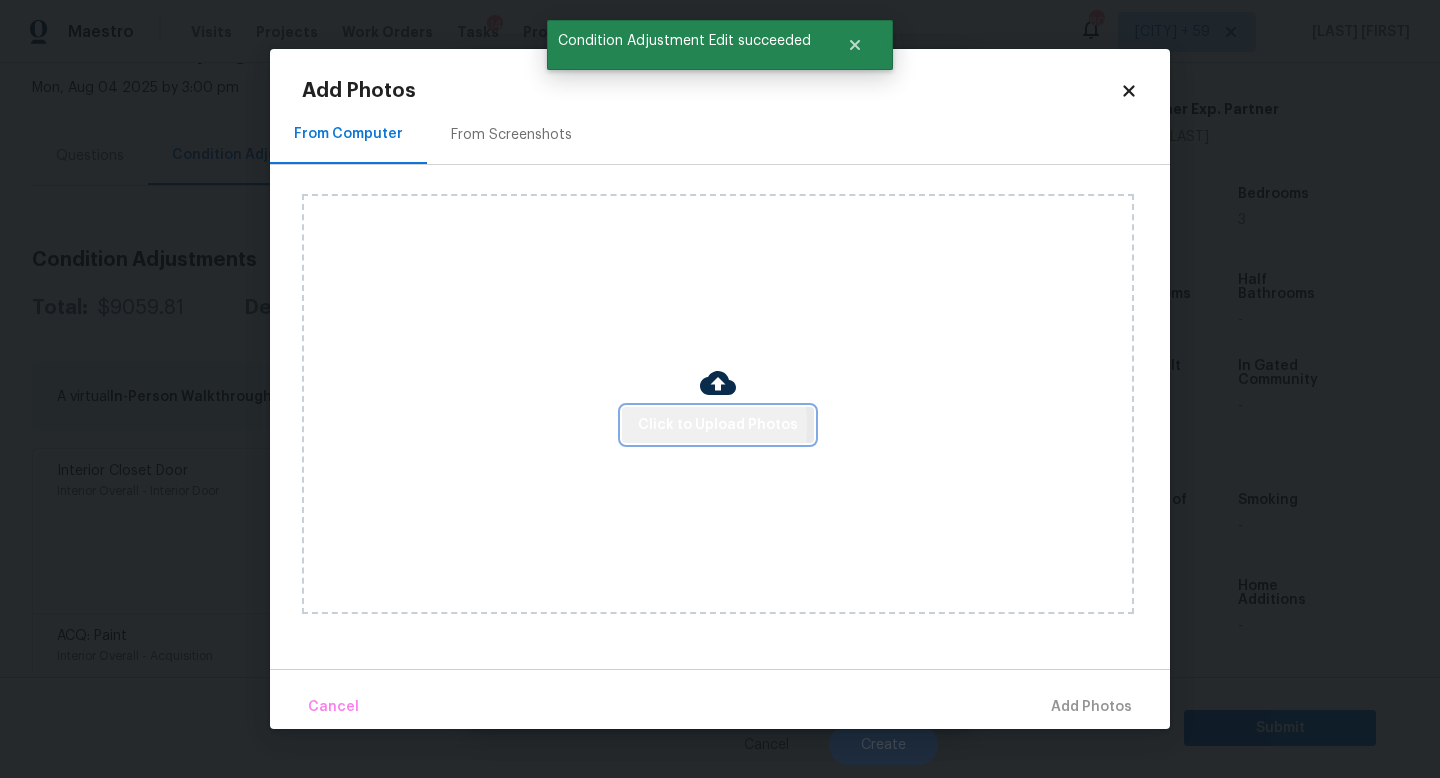 click on "Click to Upload Photos" at bounding box center (718, 425) 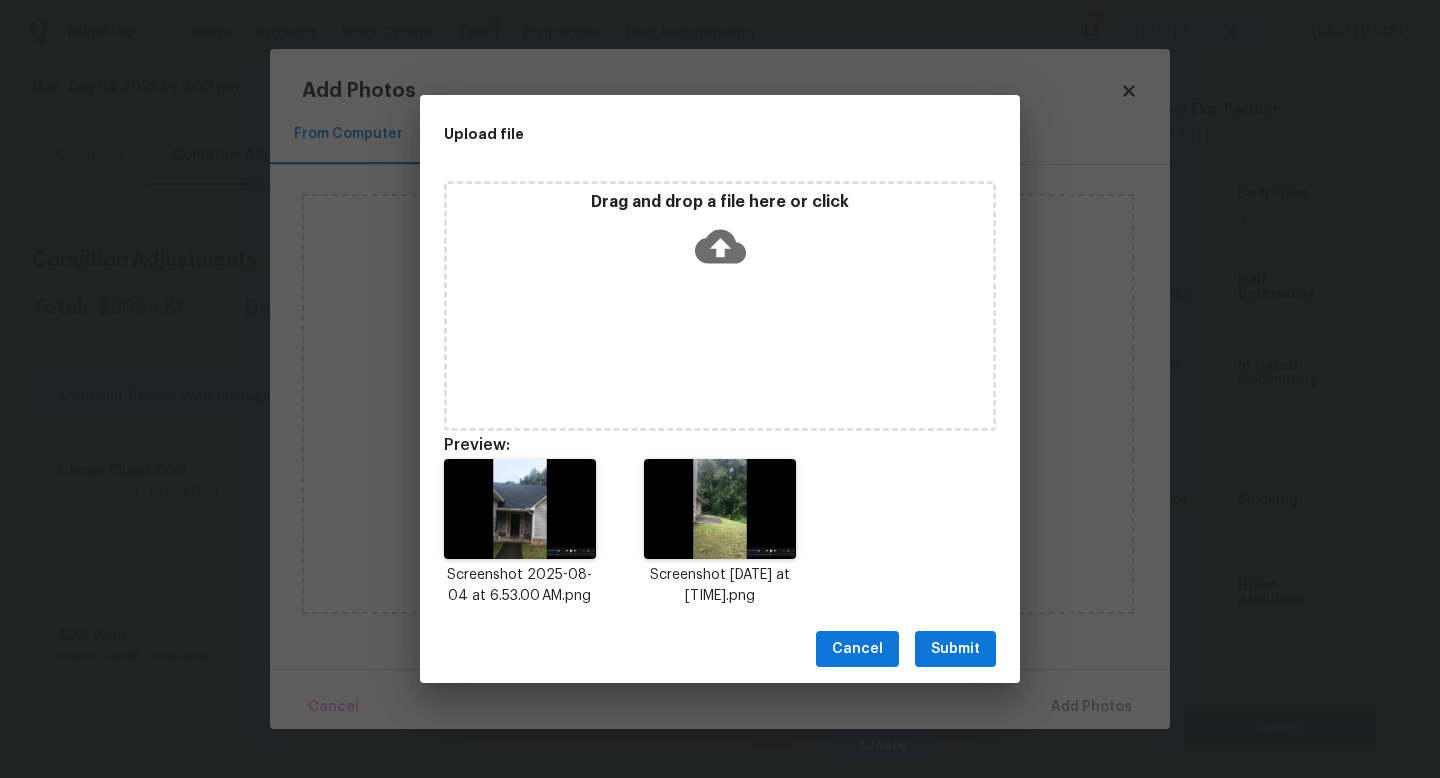 click on "Submit" at bounding box center (955, 649) 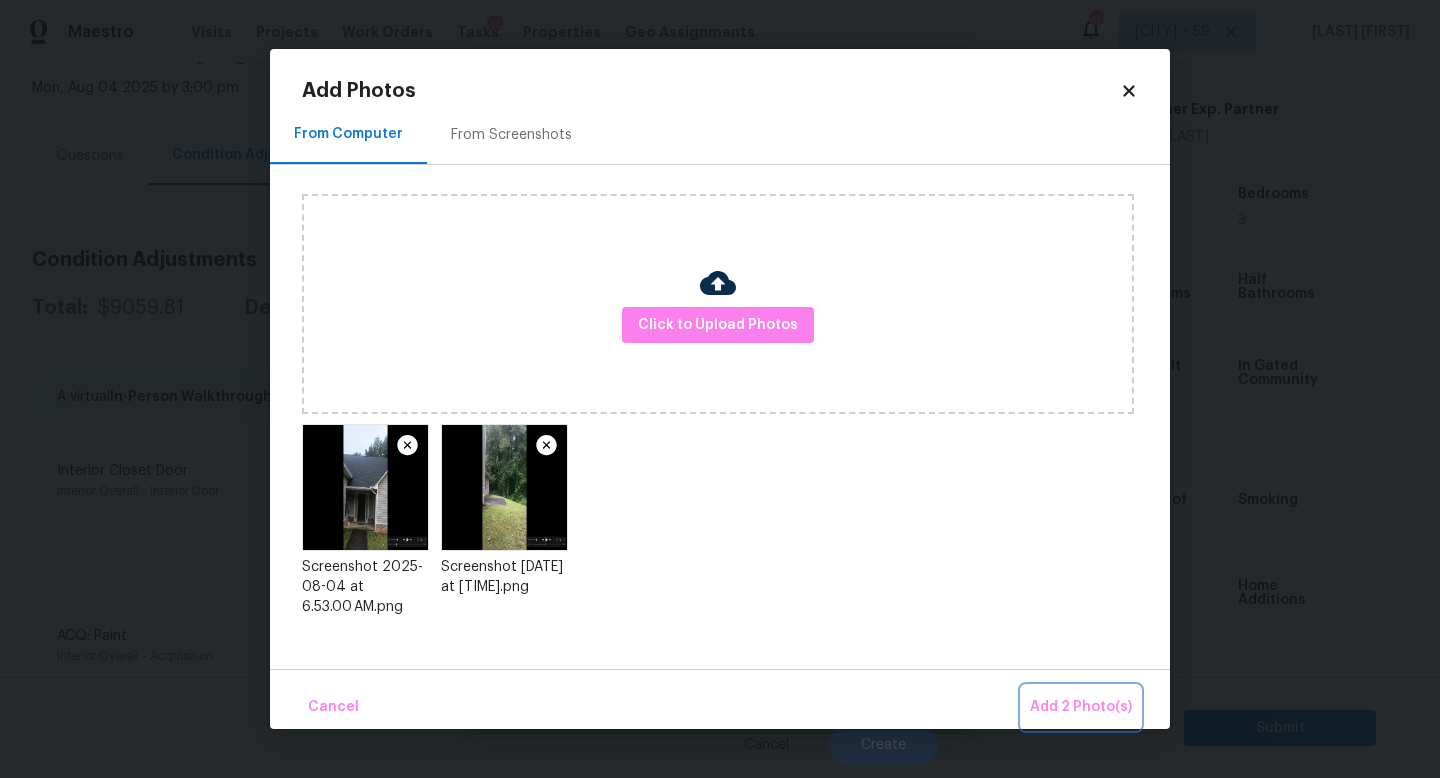 click on "Add 2 Photo(s)" at bounding box center (1081, 707) 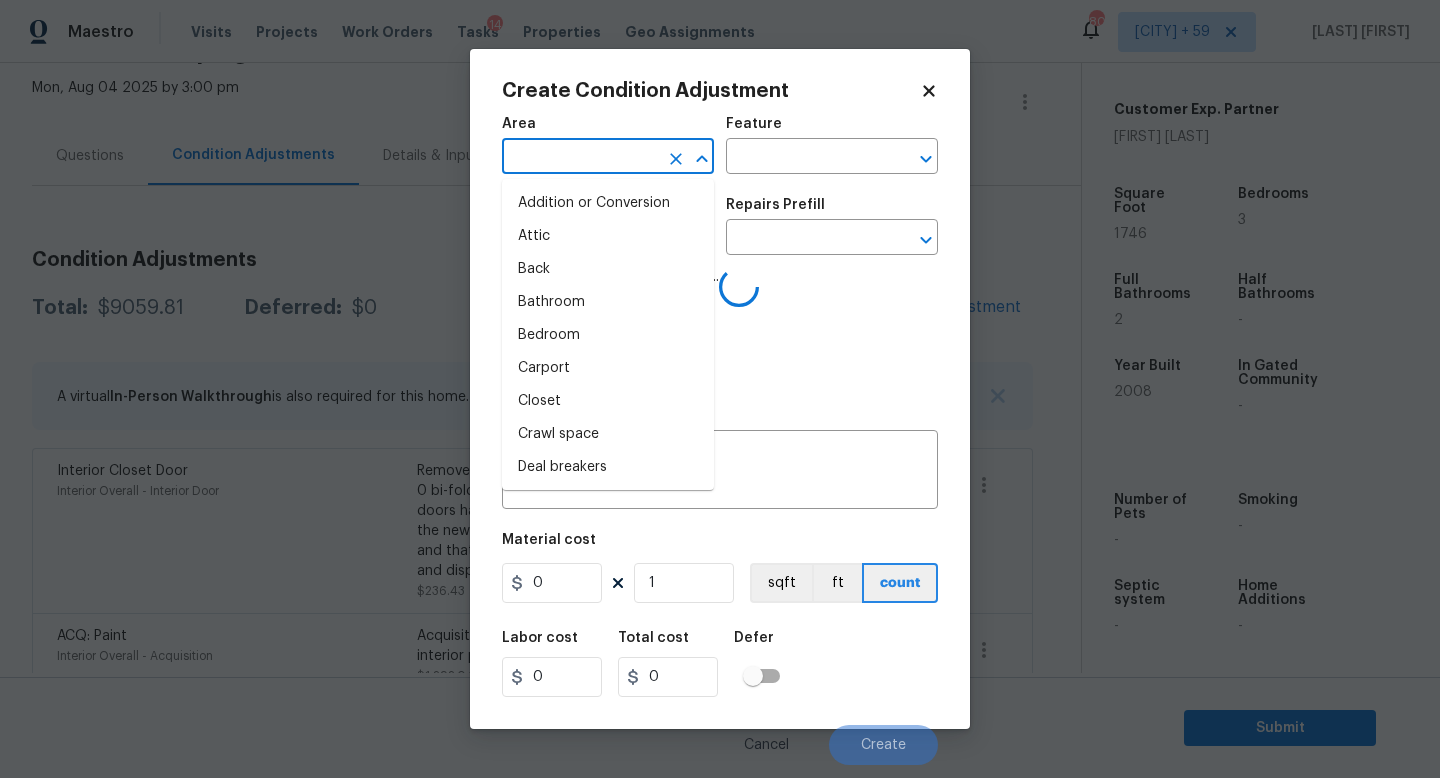 click at bounding box center [580, 158] 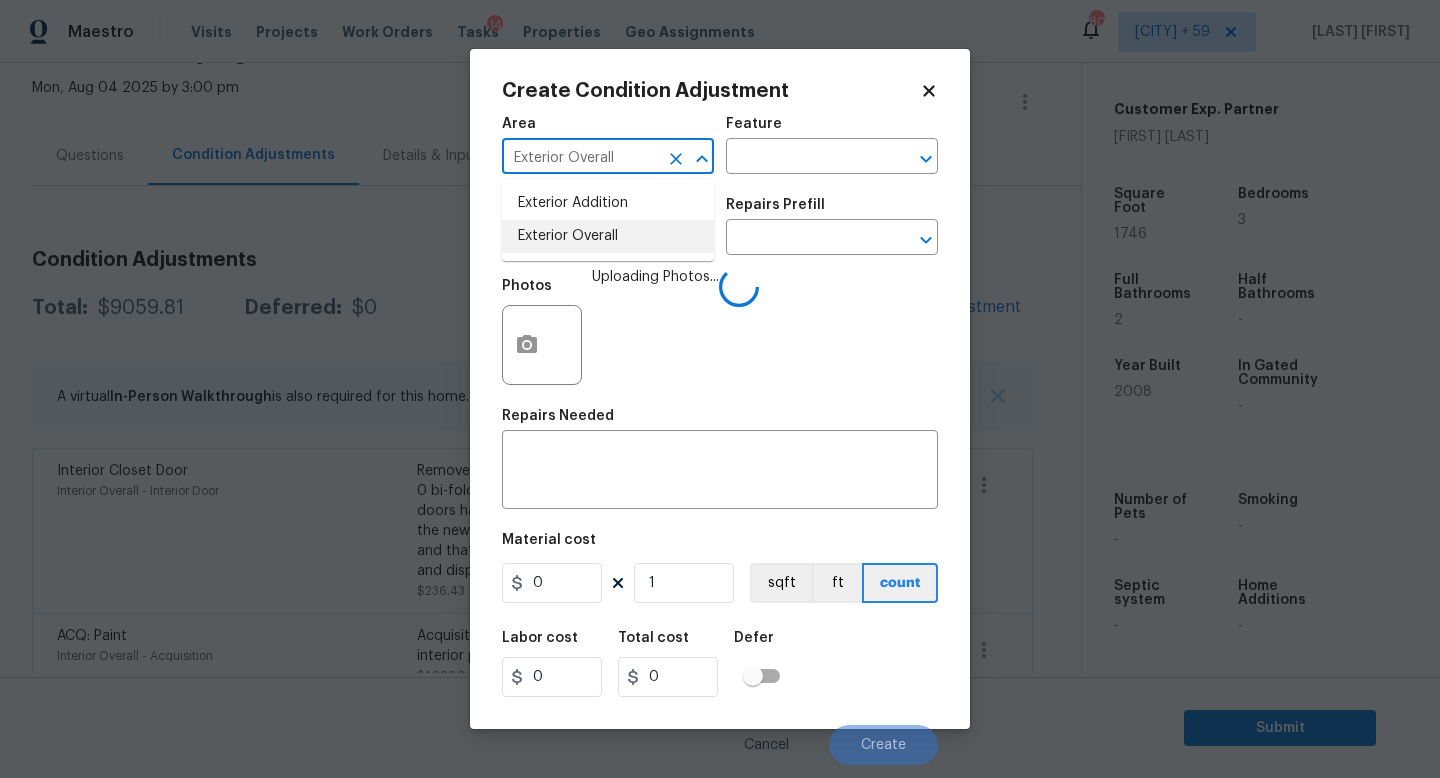 type on "Exterior Overall" 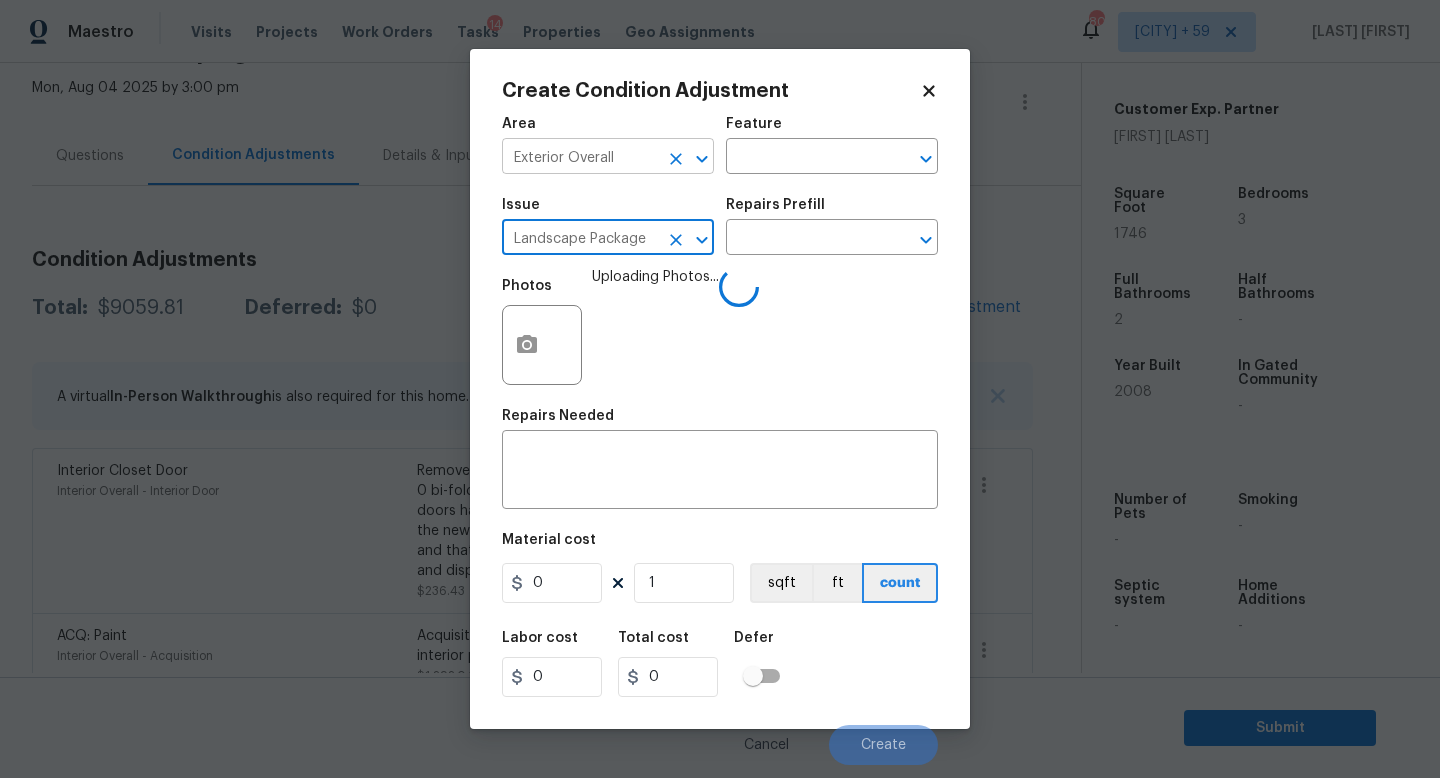 type on "Landscape Package" 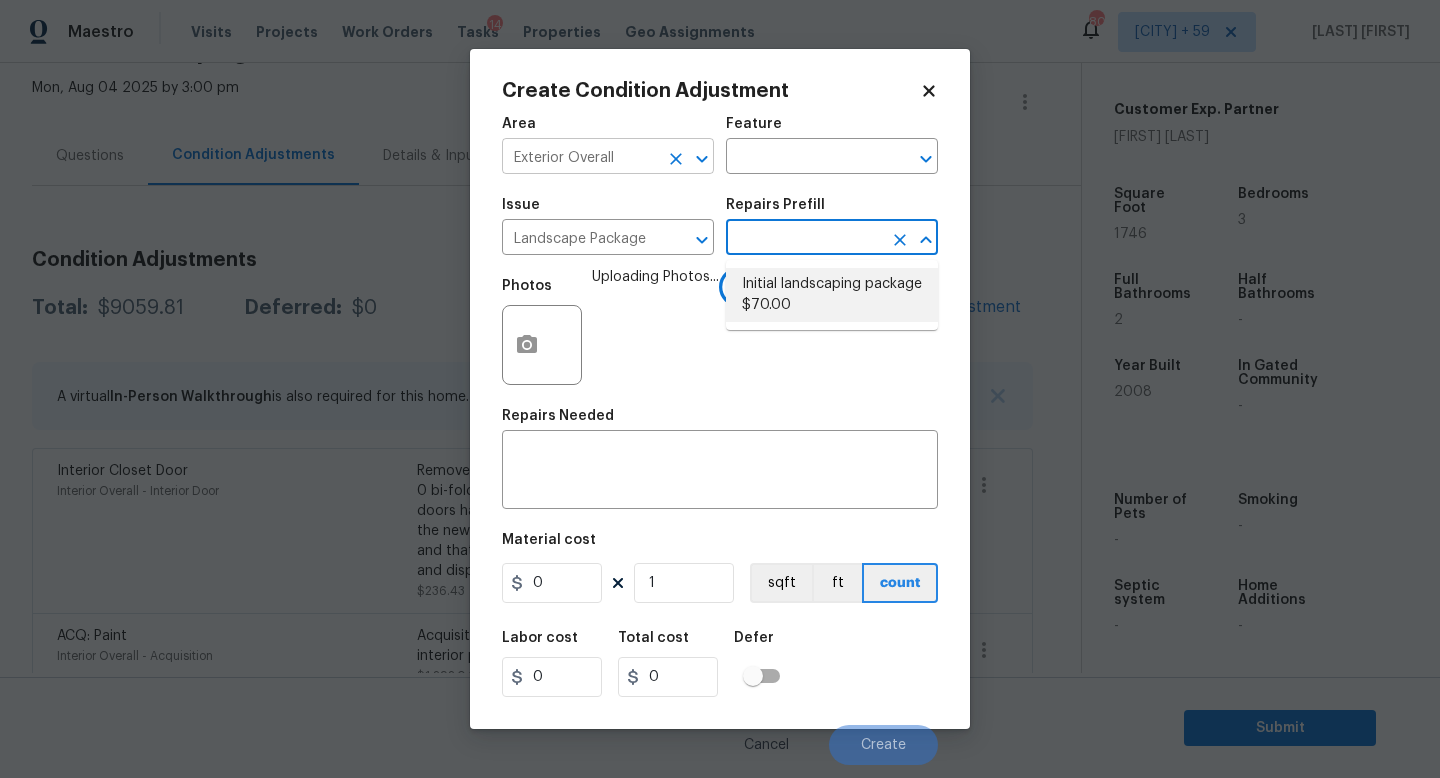 type on "Home Readiness Packages" 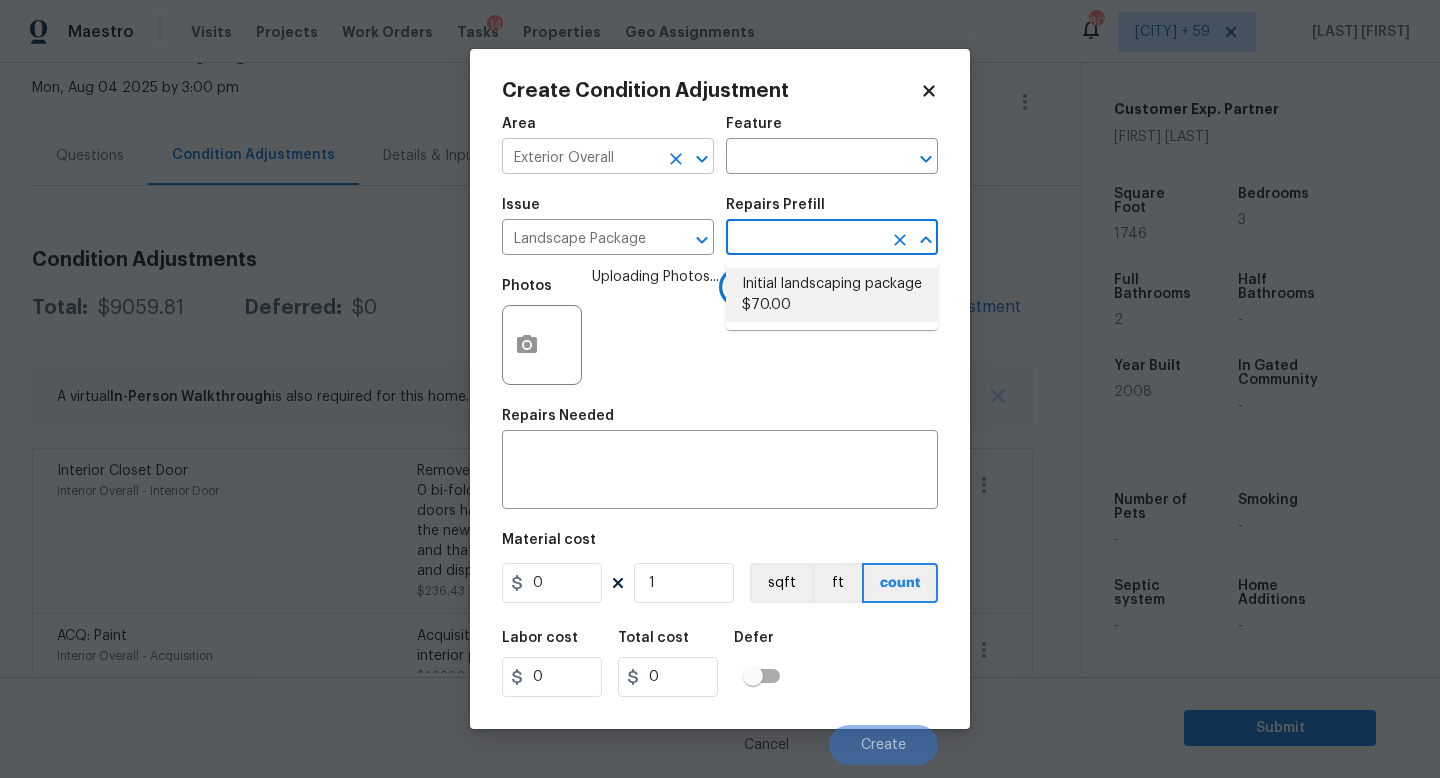 type 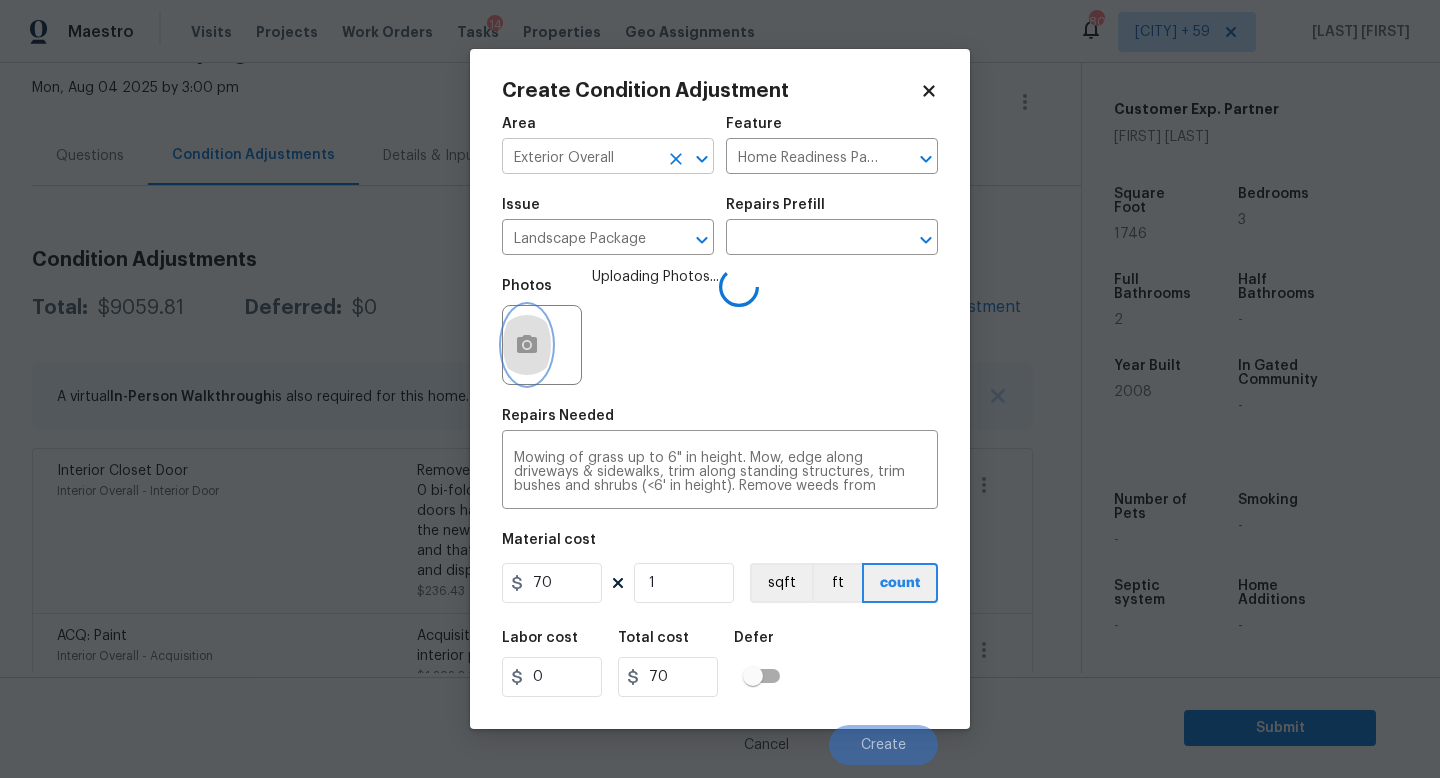 type 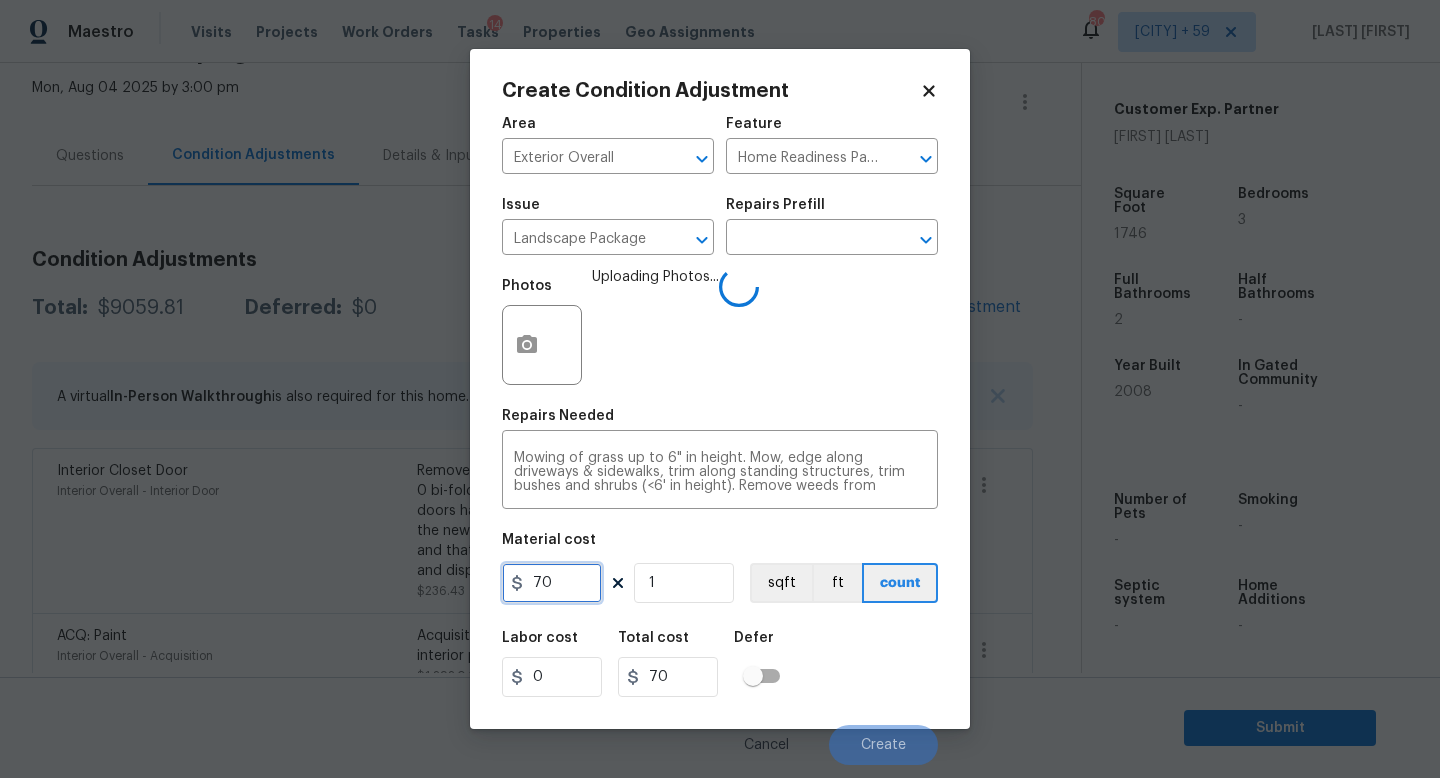 drag, startPoint x: 527, startPoint y: 584, endPoint x: 430, endPoint y: 599, distance: 98.15294 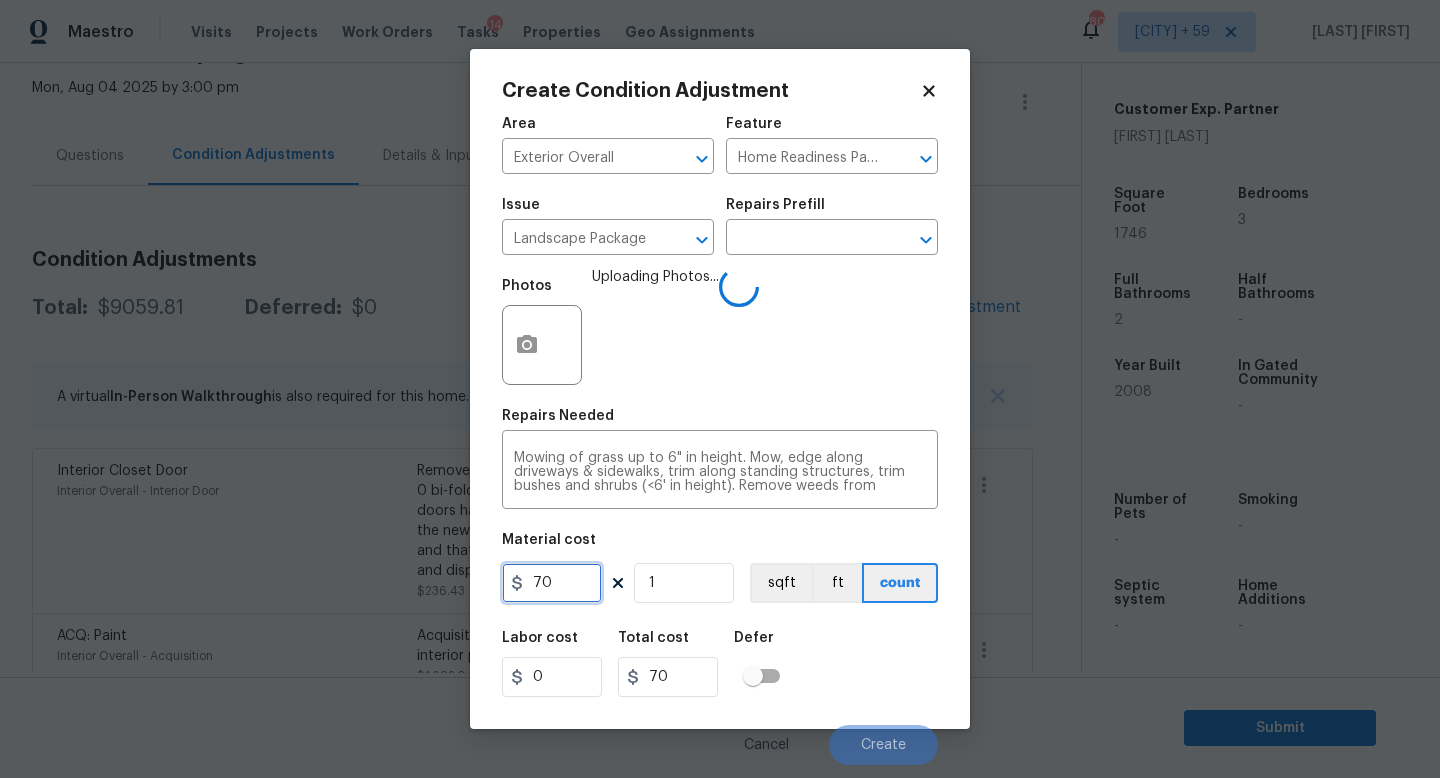 click on "Create Condition Adjustment Area Exterior Overall ​ Feature Home Readiness Packages ​ Issue Landscape Package ​ Repairs Prefill ​ Photos Uploading Photos... Repairs Needed Mowing of grass up to 6" in height. Mow, edge along driveways & sidewalks, trim along standing structures, trim bushes and shrubs (<6' in height). Remove weeds from previously maintained flowerbeds and remove standing yard debris (small twigs, non seasonal falling leaves).  Use leaf blower to remove clippings from hard surfaces." x ​ Material cost 70 1 sqft ft count Labor cost 0 Total cost 70 Defer Cancel Create" at bounding box center (720, 389) 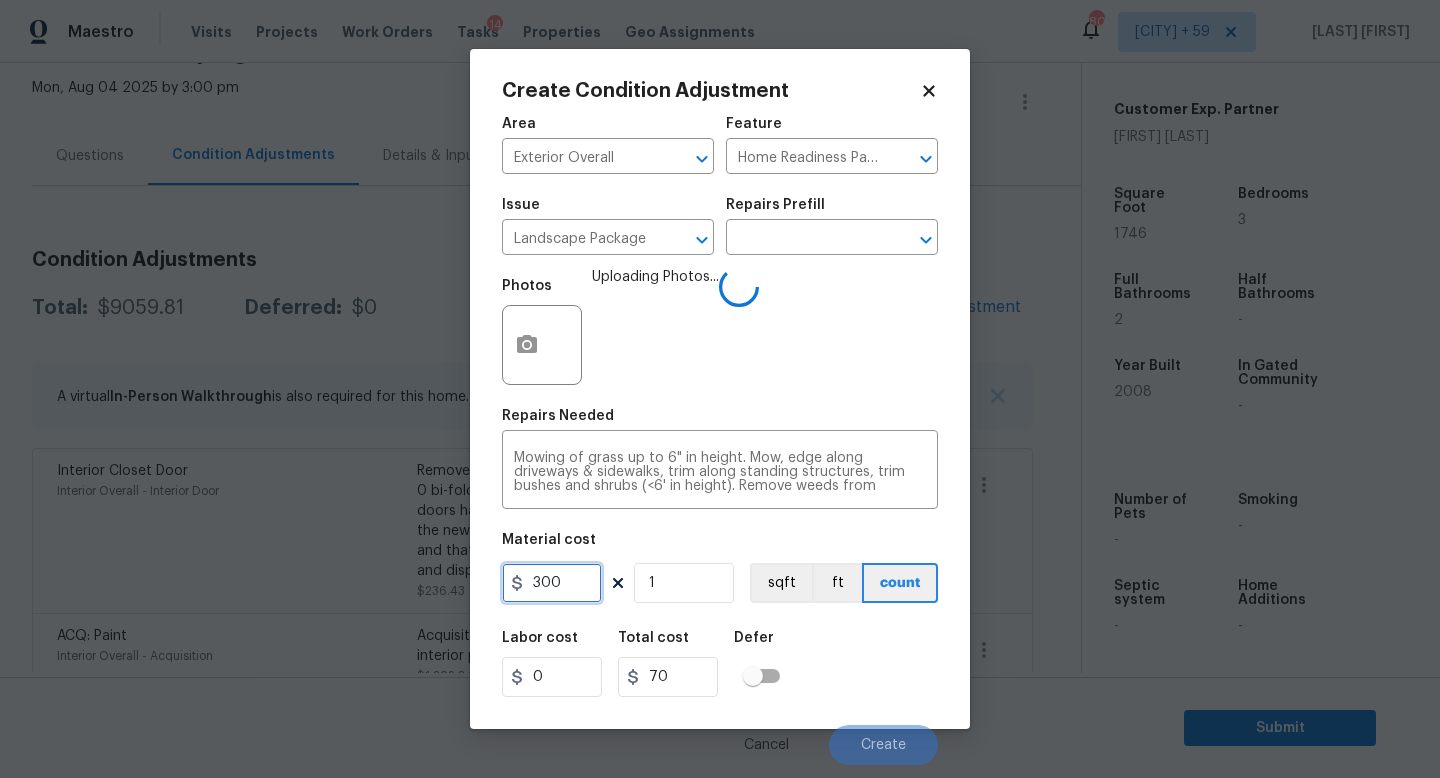 type on "300" 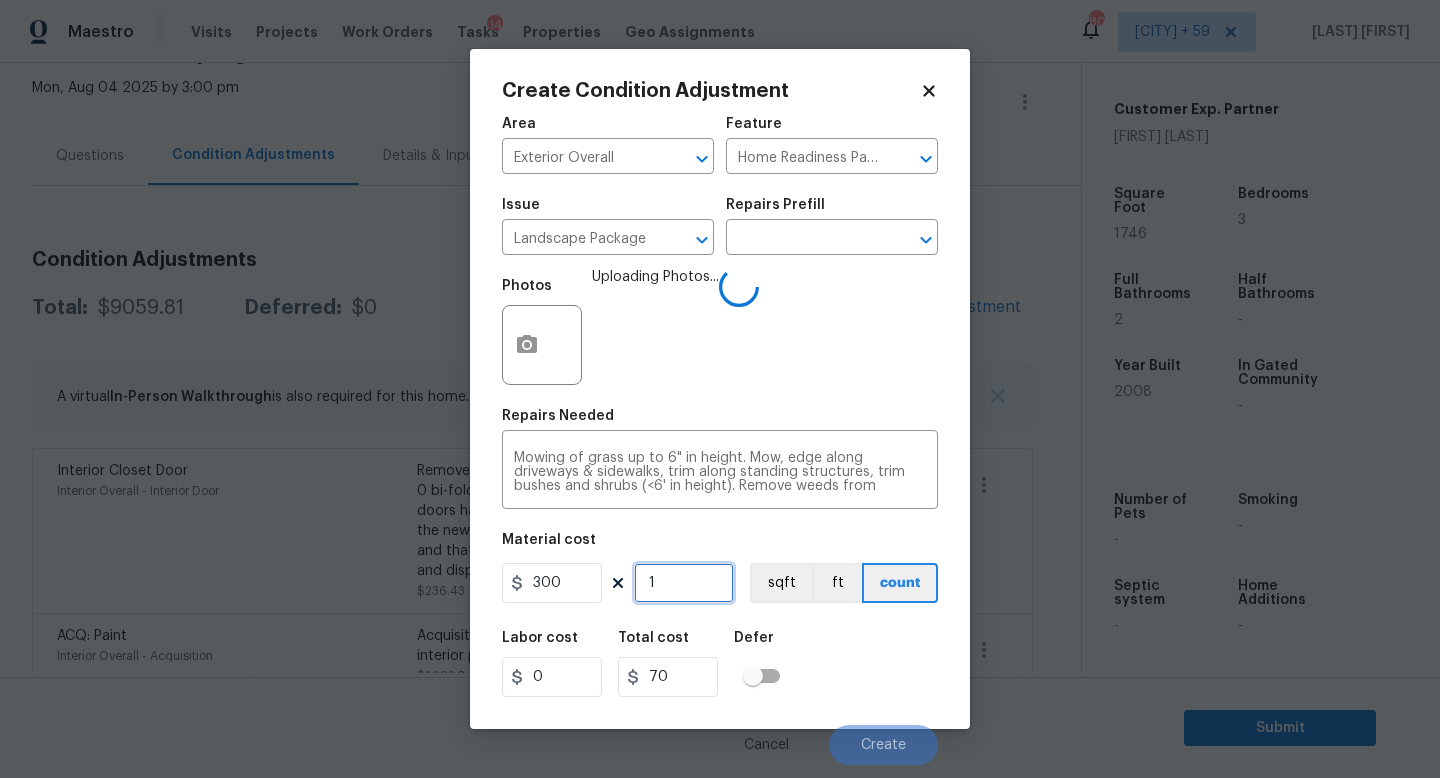type on "300" 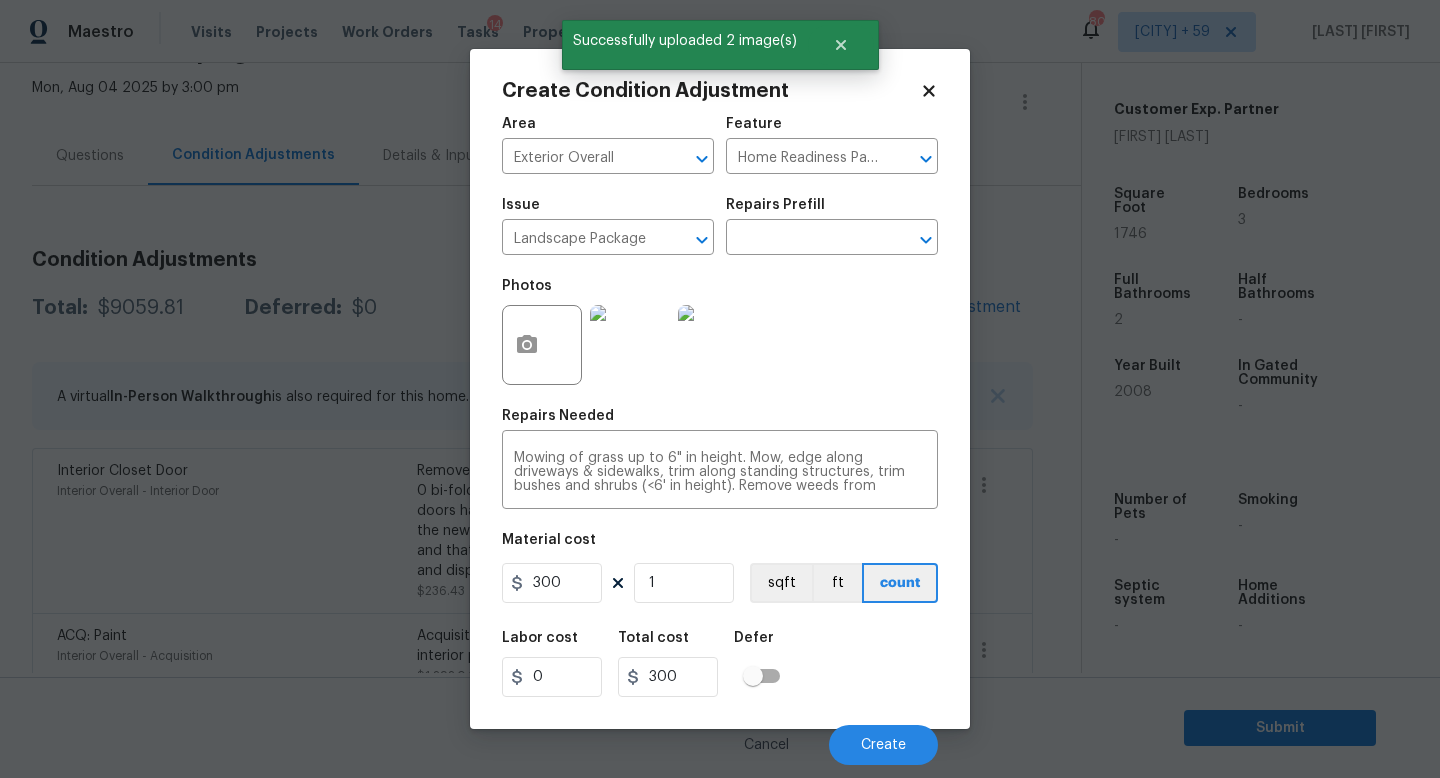 click on "Labor cost 0 Total cost 300 Defer" at bounding box center [720, 664] 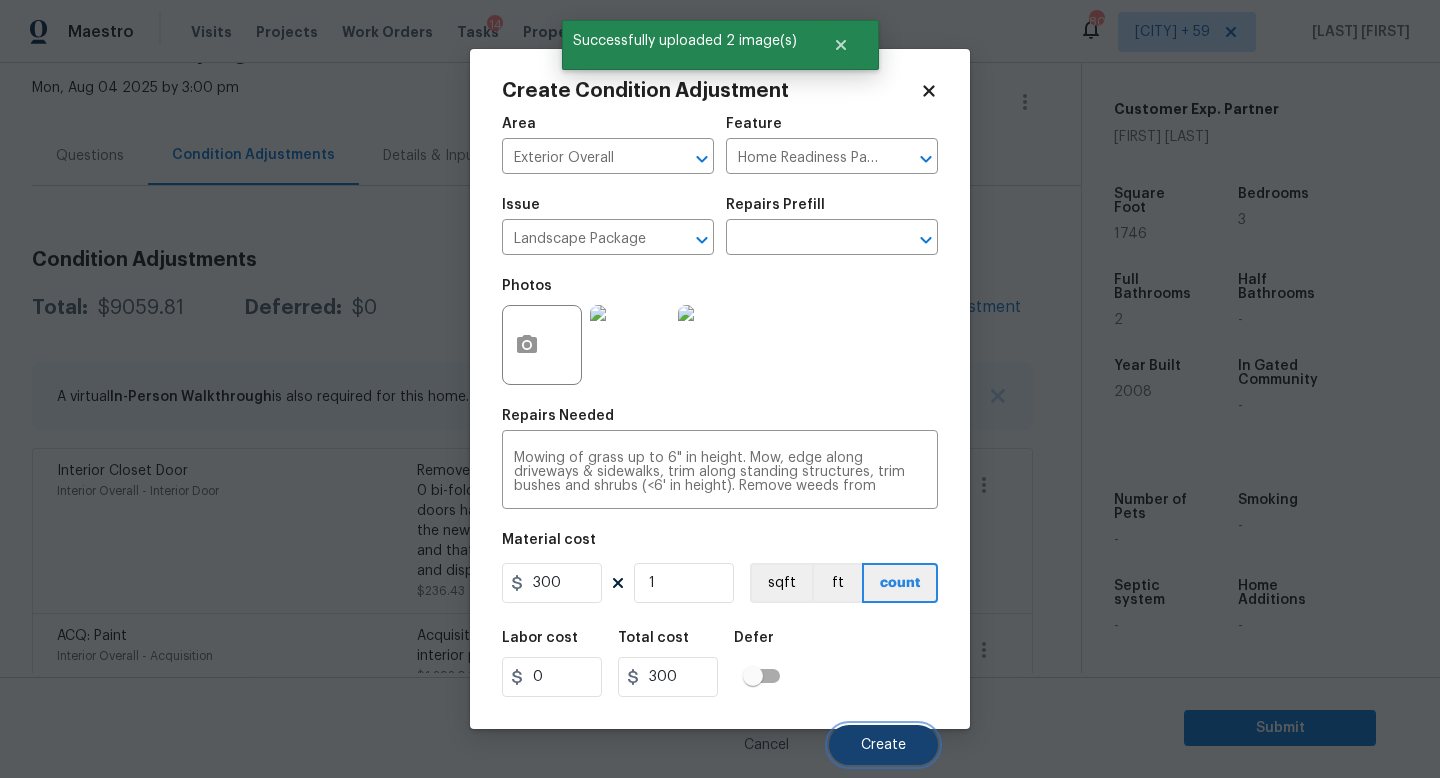click on "Create" at bounding box center (883, 745) 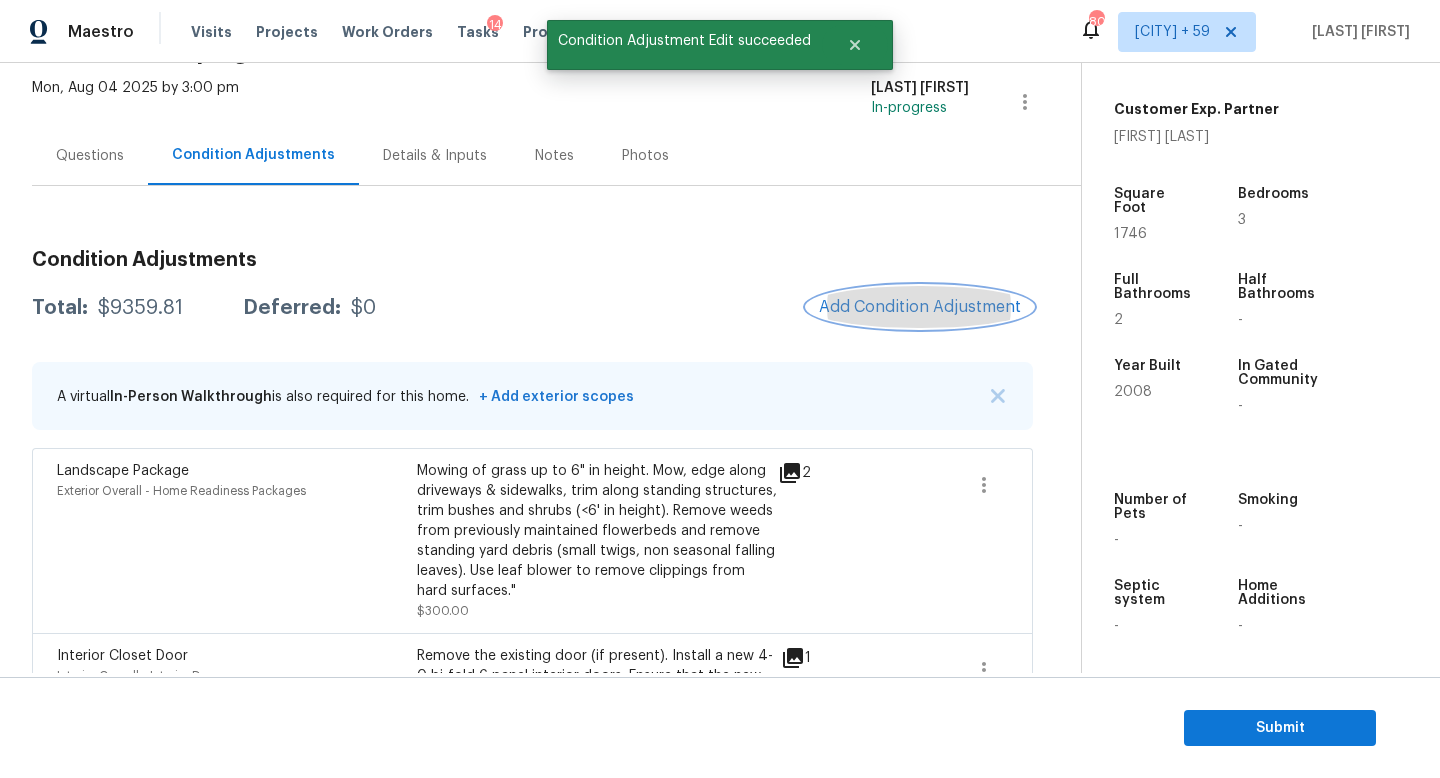 click on "Add Condition Adjustment" at bounding box center [920, 307] 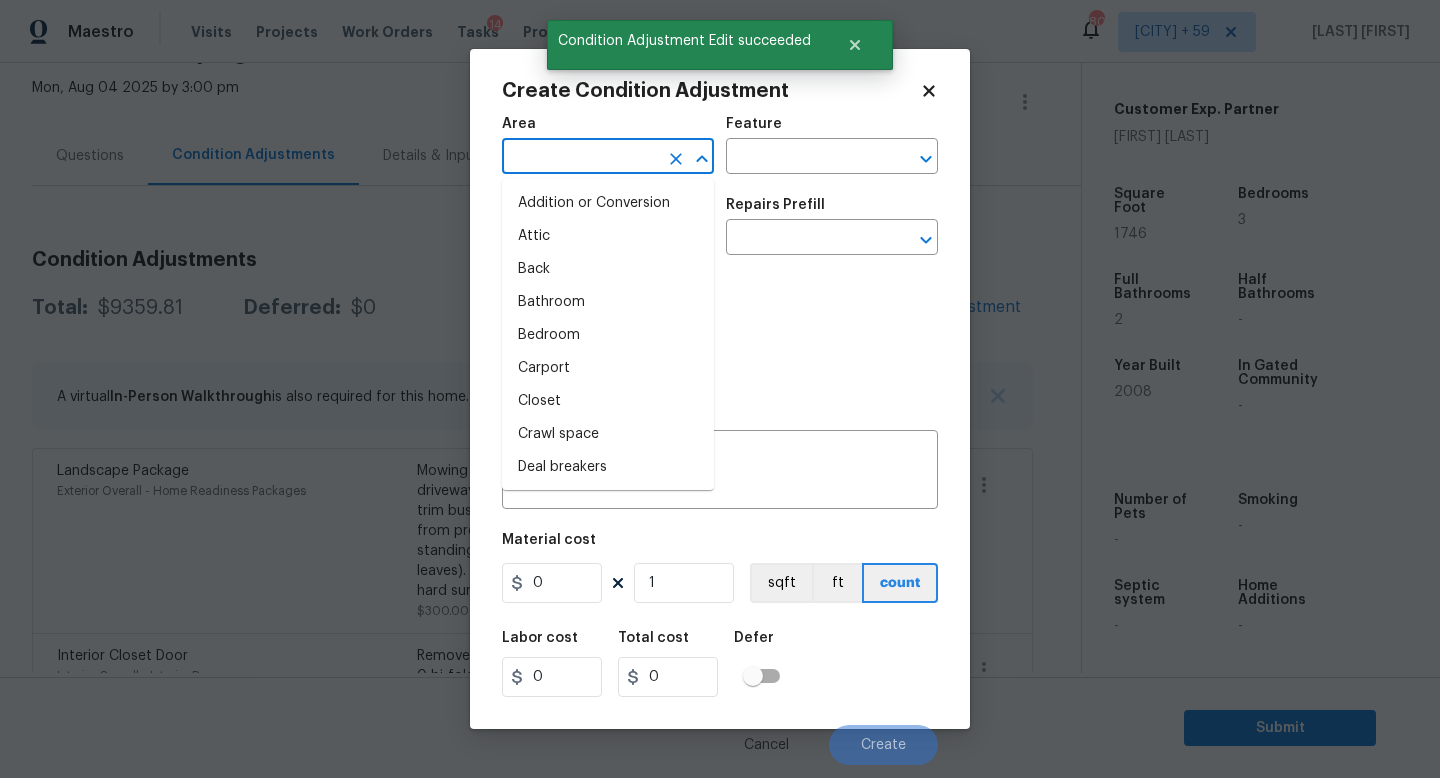 click at bounding box center [580, 158] 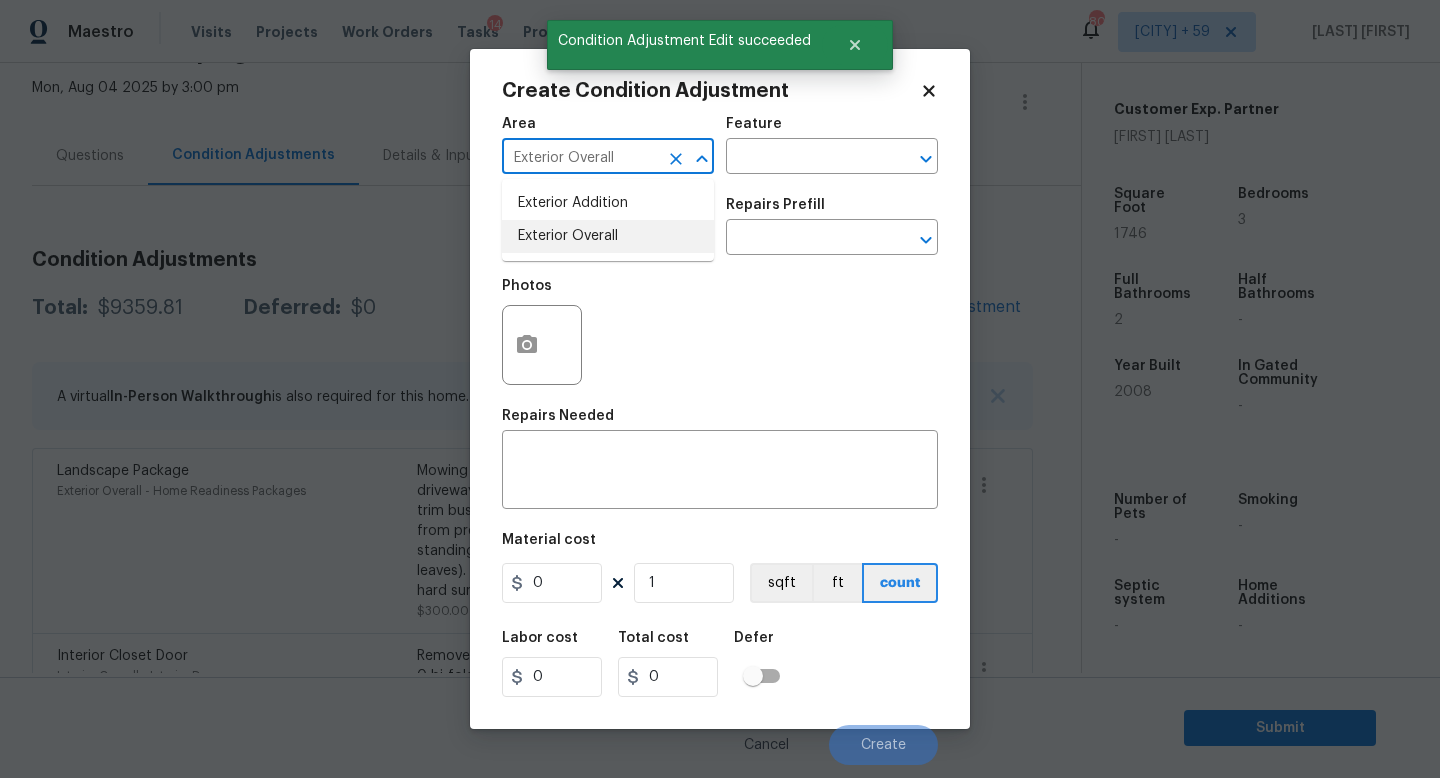 type on "Exterior Overall" 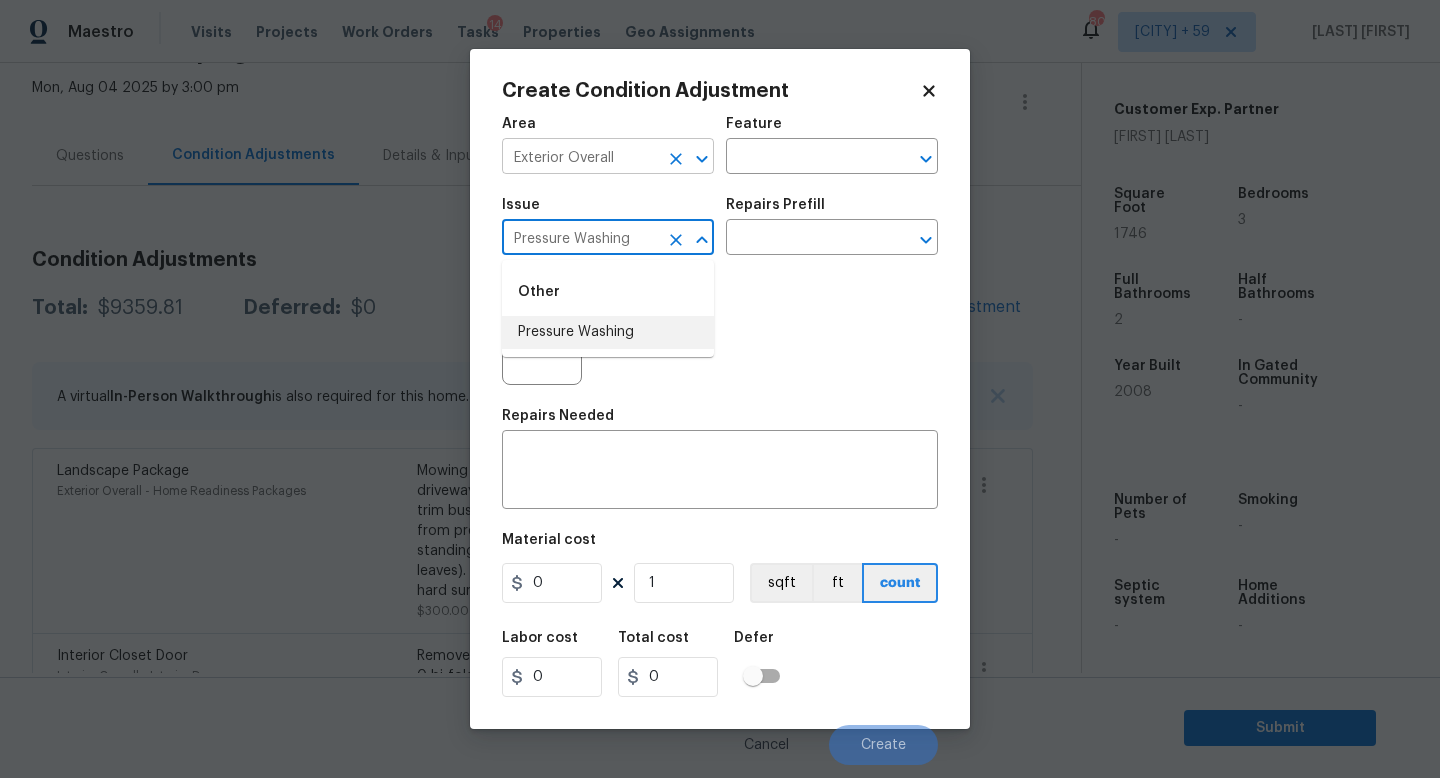 type on "Pressure Washing" 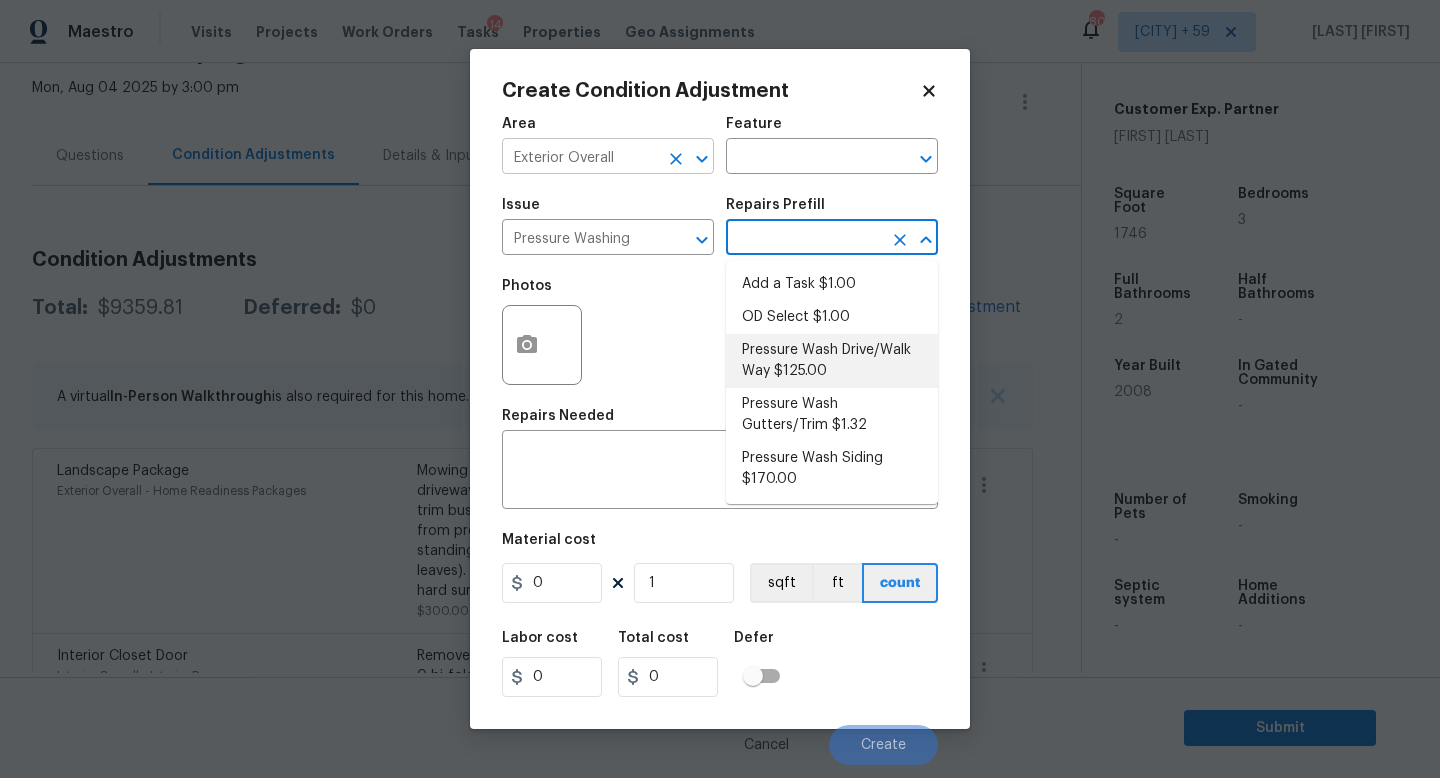 type on "Siding" 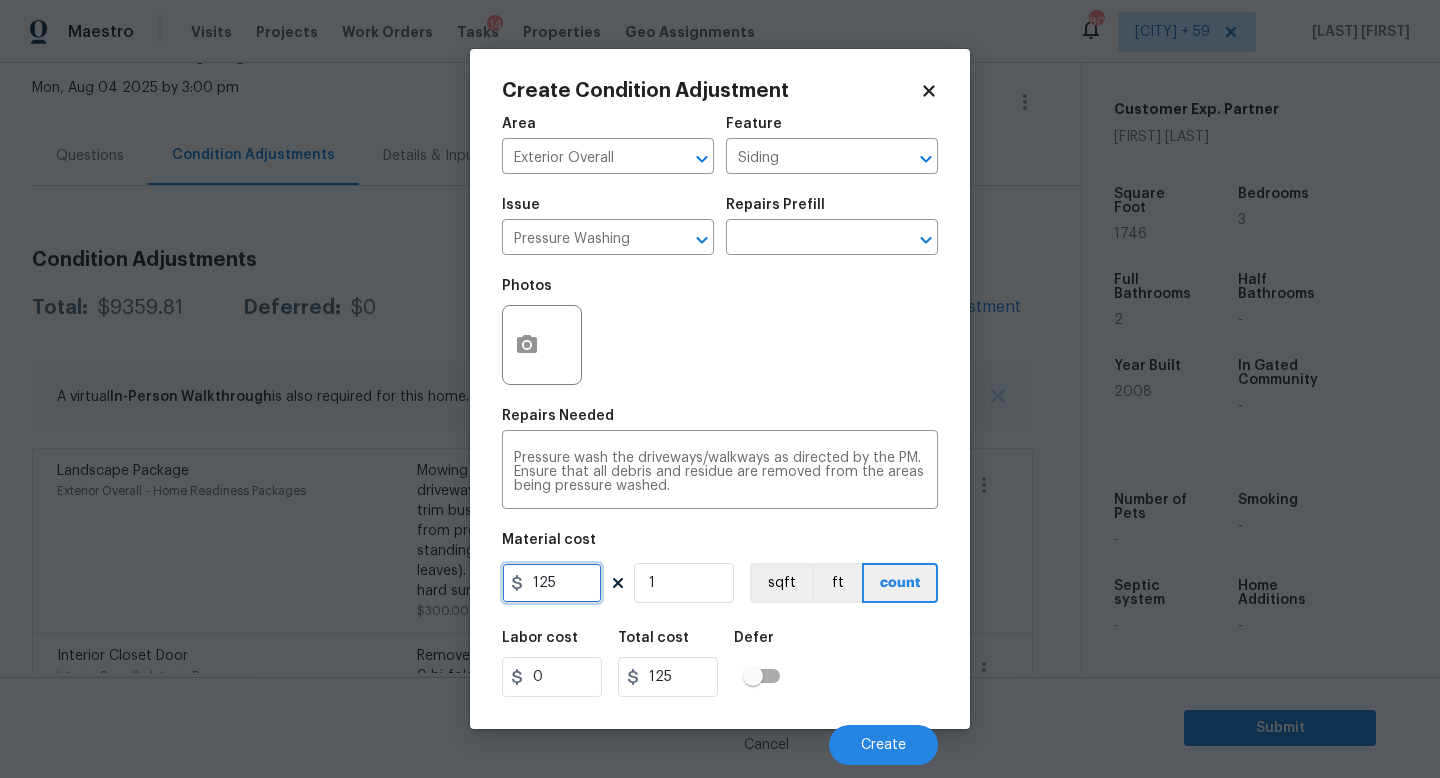 drag, startPoint x: 590, startPoint y: 589, endPoint x: 465, endPoint y: 601, distance: 125.57468 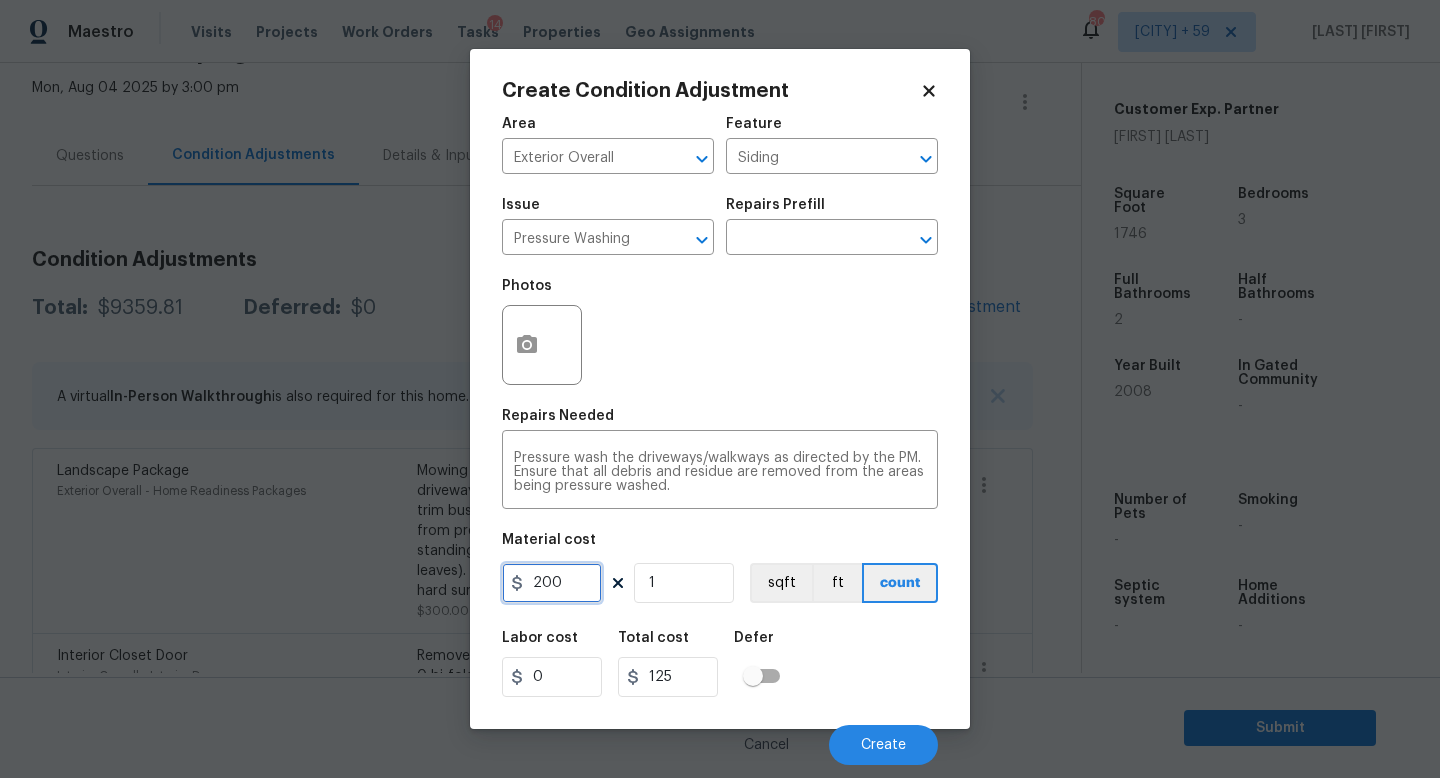 type on "200" 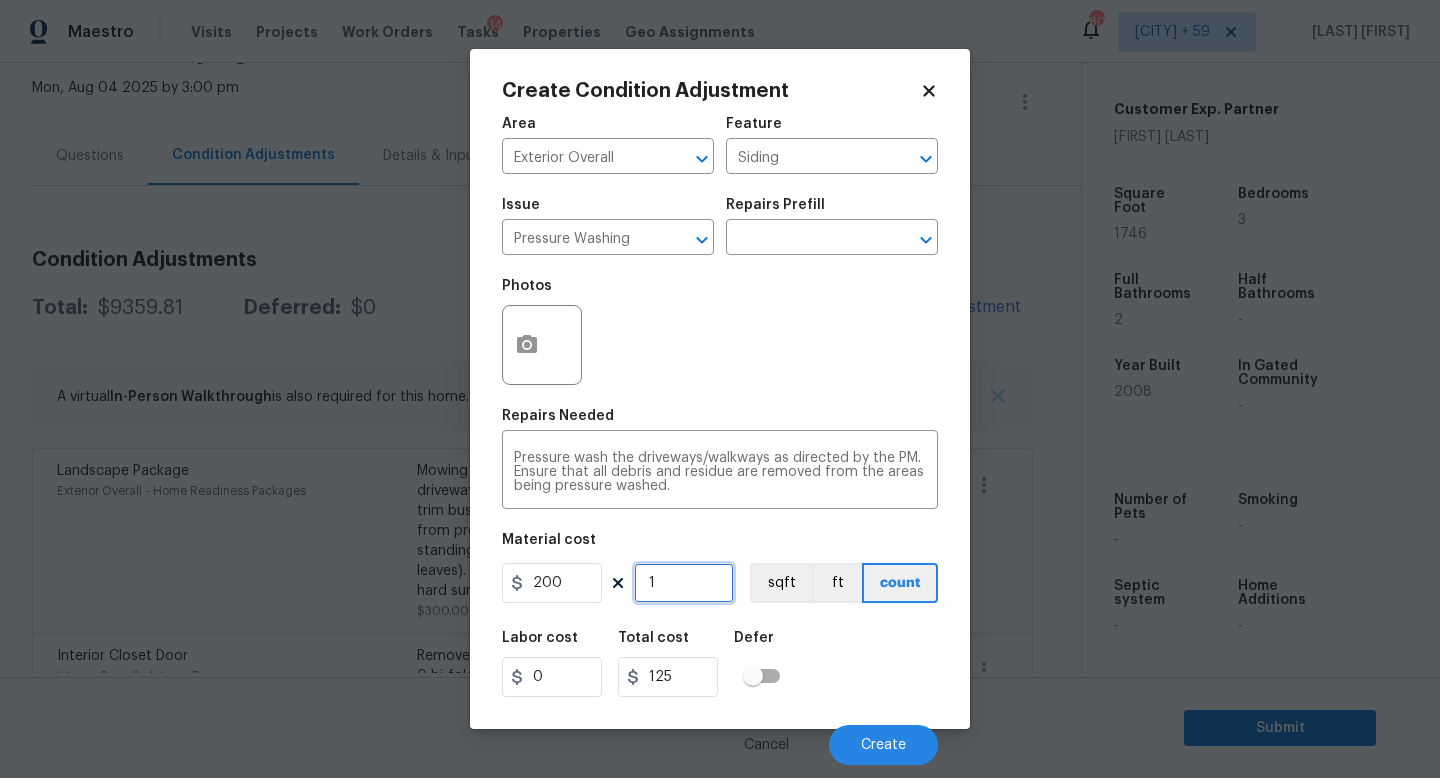 type on "200" 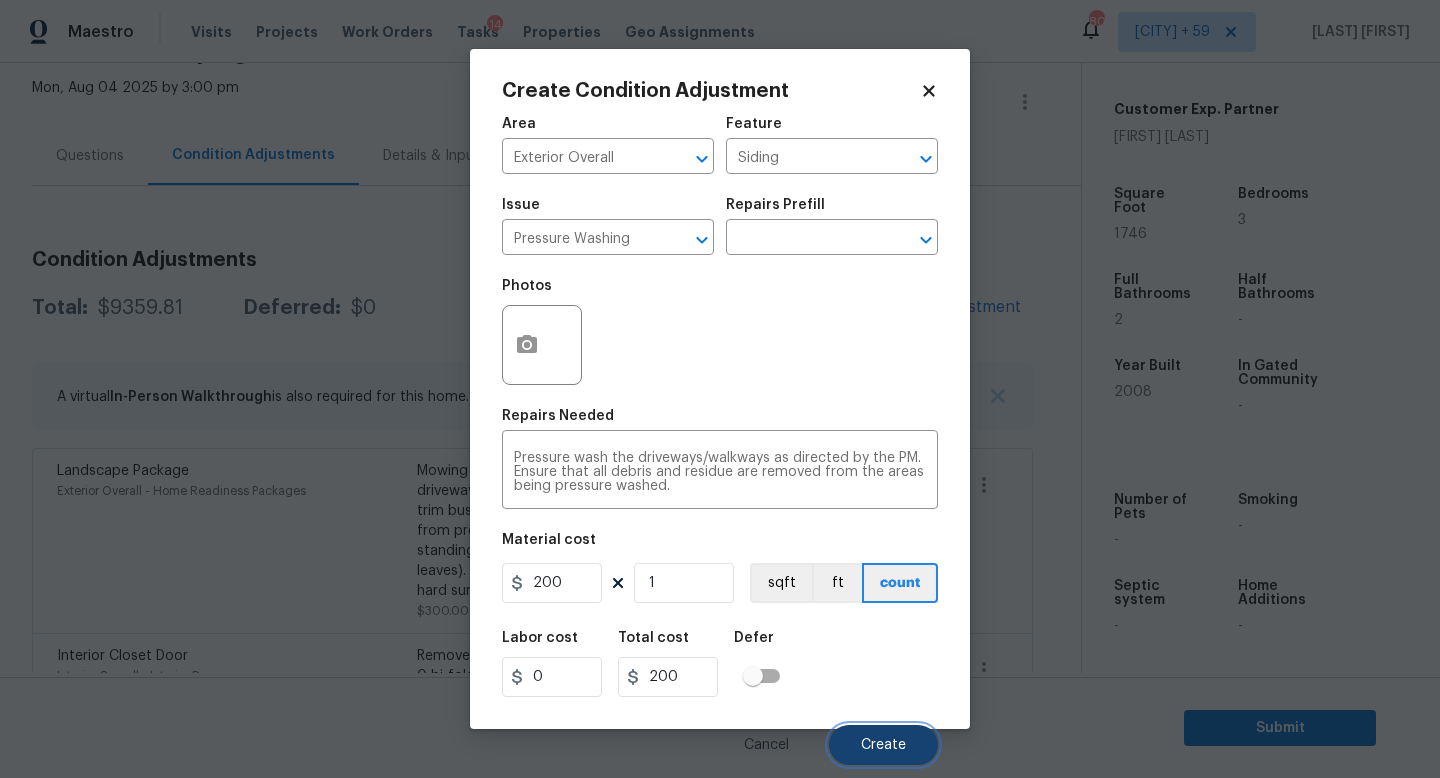click on "Create" at bounding box center (883, 745) 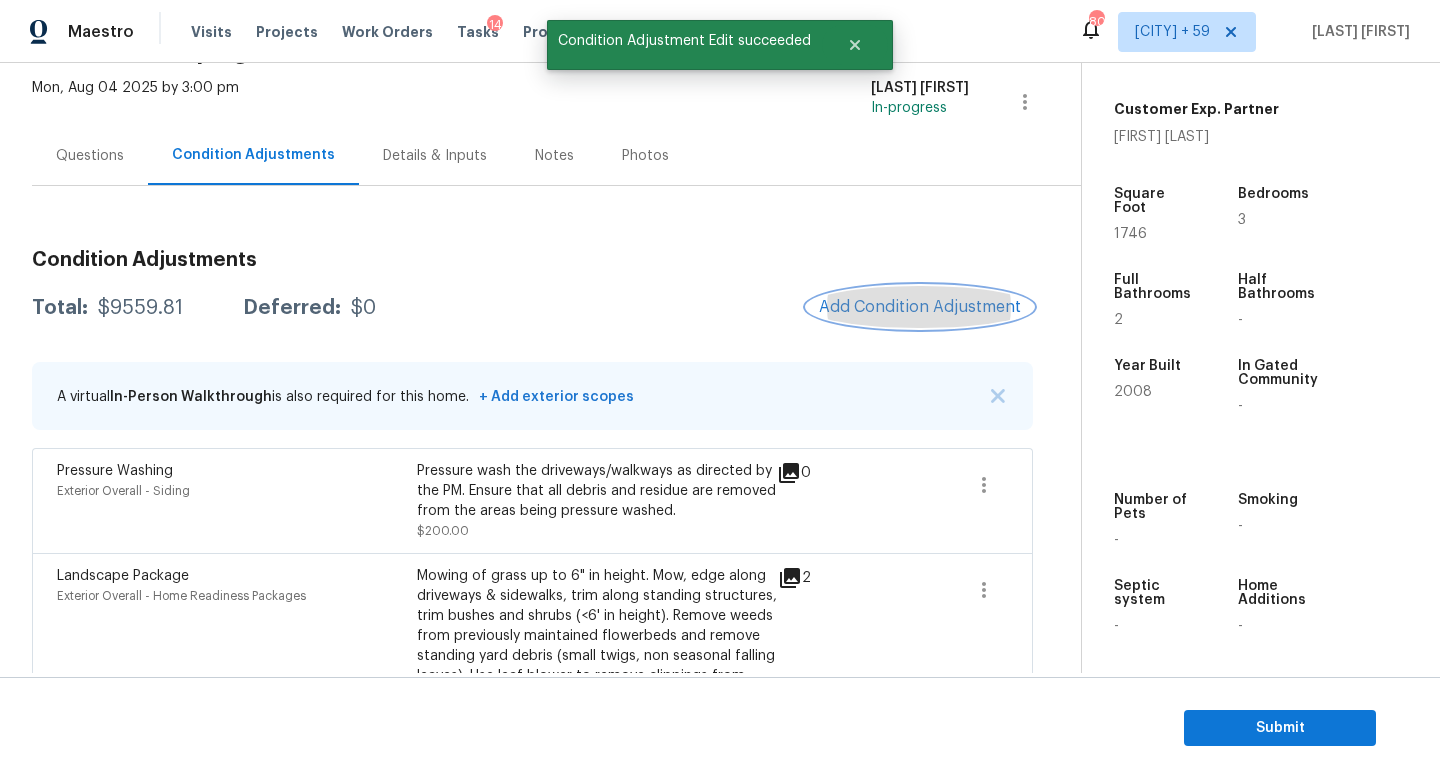 click on "Add Condition Adjustment" at bounding box center (920, 307) 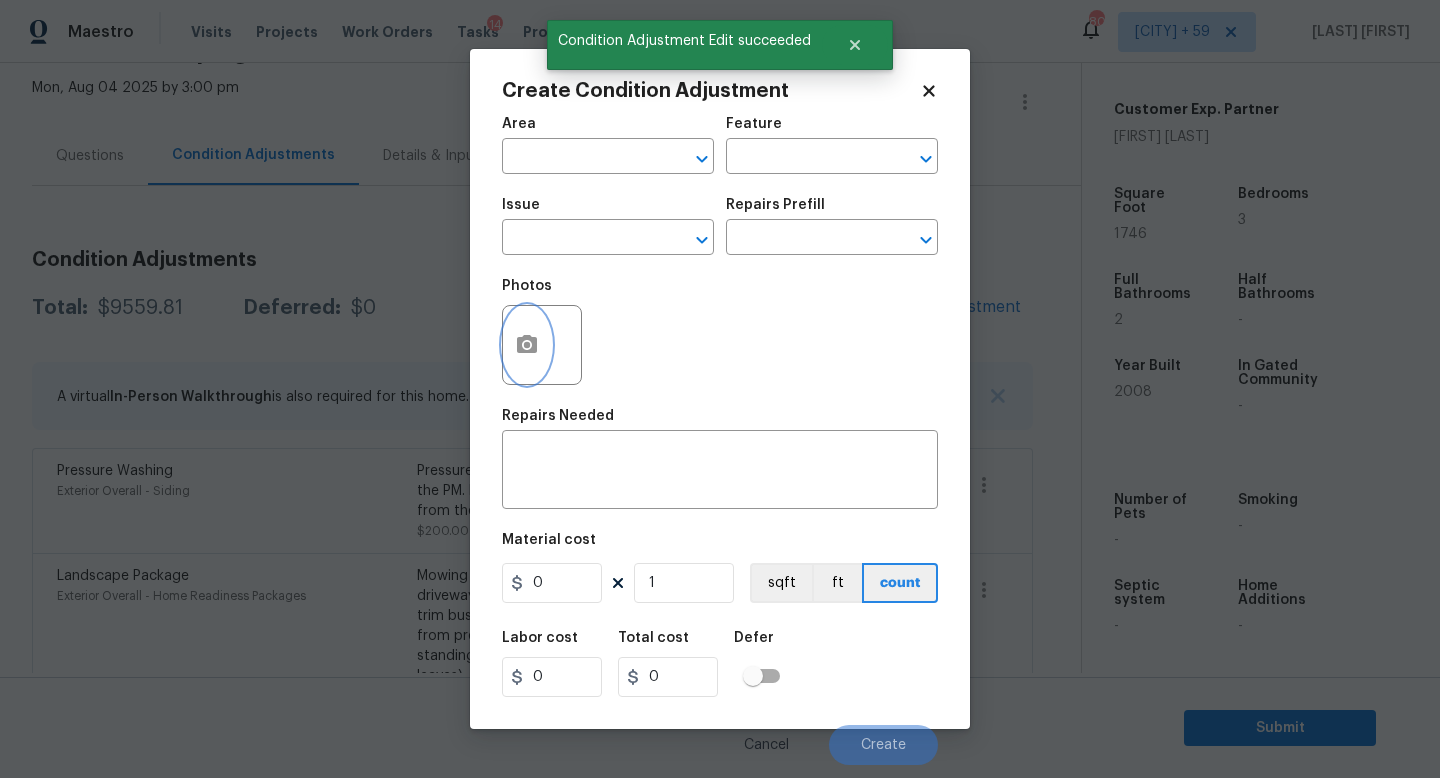 click 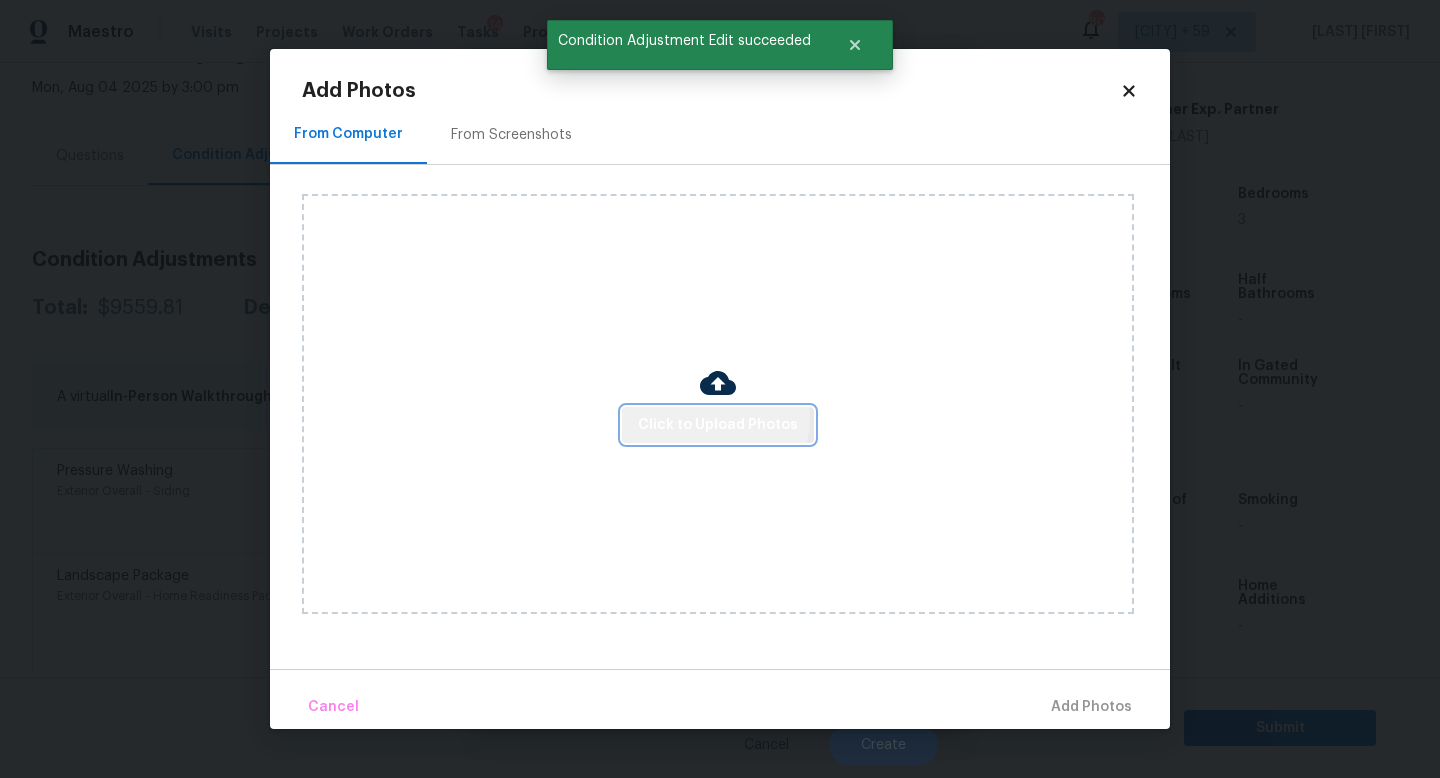 click on "Click to Upload Photos" at bounding box center (718, 425) 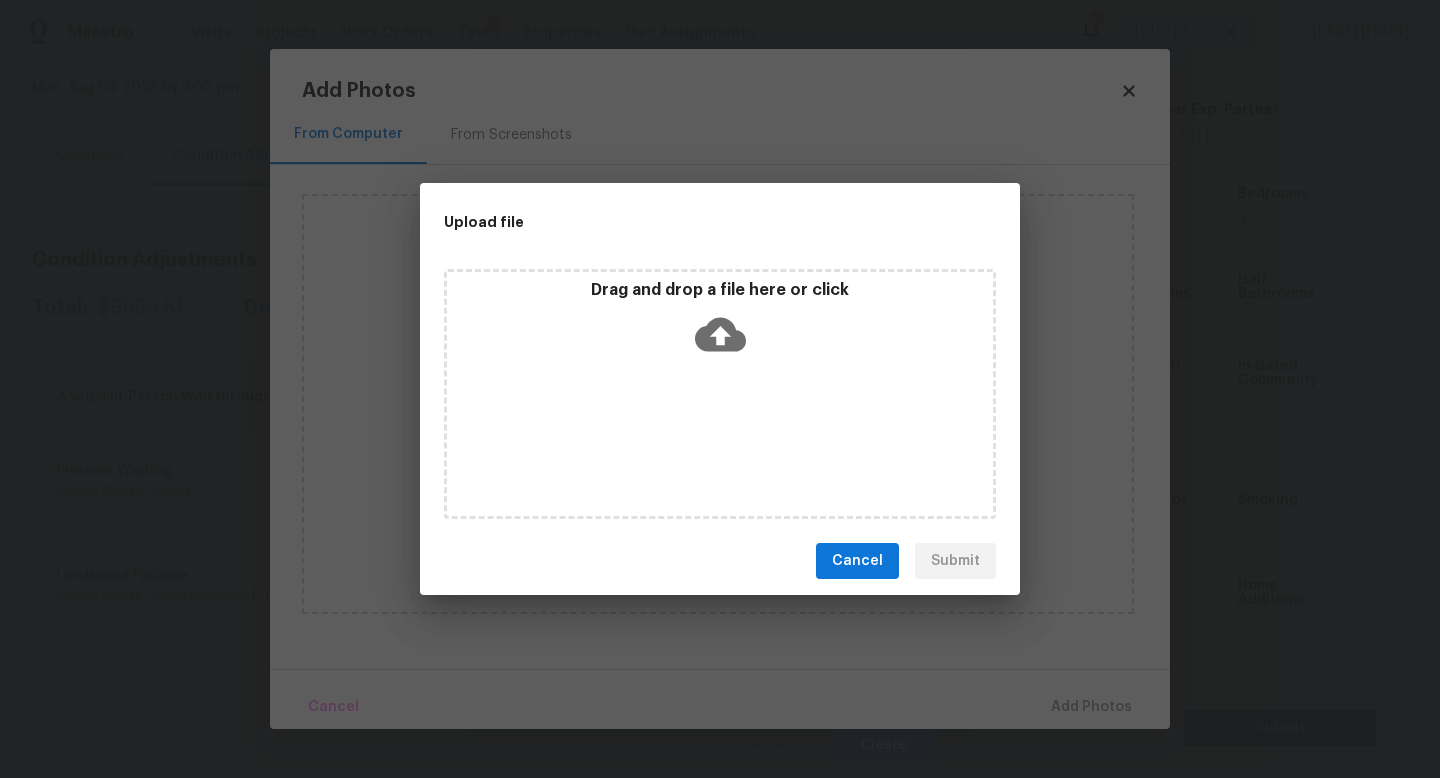 type 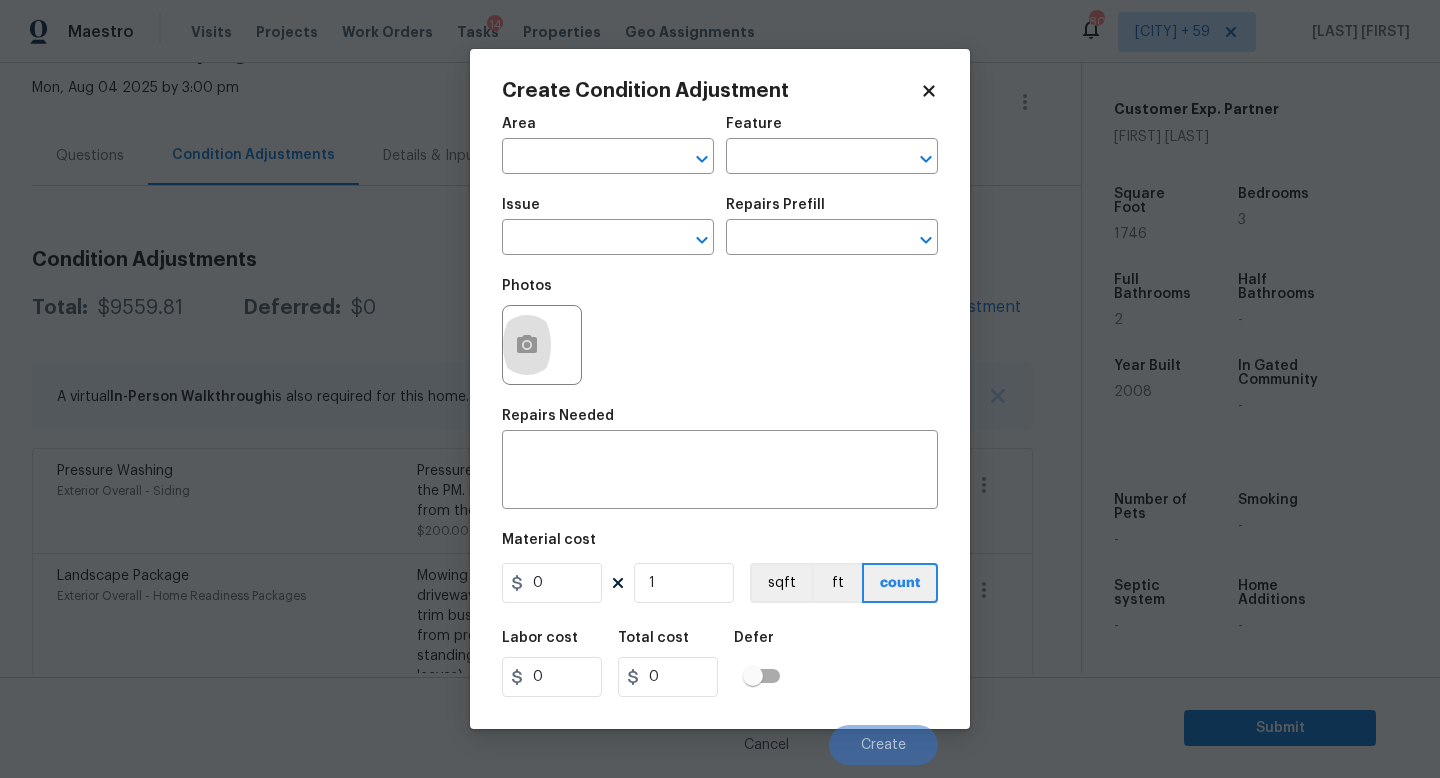 click on "Maestro Visits Projects Work Orders Tasks 14 Properties Geo Assignments 801 Raleigh + 59 Roopesh Jaikanth Back to tasks Condition Scoping - Full Mon, Aug 04 2025 by 3:00 pm   Roopesh Jaikanth In-progress Questions Condition Adjustments Details & Inputs Notes Photos Condition Adjustments Total:  $9559.81 Deferred:  $0 Add Condition Adjustment A virtual  In-Person Walkthrough  is also required for this home.   + Add exterior scopes Pressure Washing Exterior Overall - Siding Pressure wash the driveways/walkways as directed by the PM. Ensure that all debris and residue are removed from the areas being pressure washed. $200.00   0 Landscape Package Exterior Overall - Home Readiness Packages $300.00   2 Interior Closet Door Interior Overall - Interior Door $236.43   1 ACQ: Paint Interior Overall - Acquisition Acquisition Scope: ~25 - 75% of the home needs interior paint $1,292.04   5 ACQ: Flooring Interior Overall - Acquisition Acquisition Scope: Minimum flooring repairs $349.20   0 Damaged/missing doors $100.00" at bounding box center (720, 389) 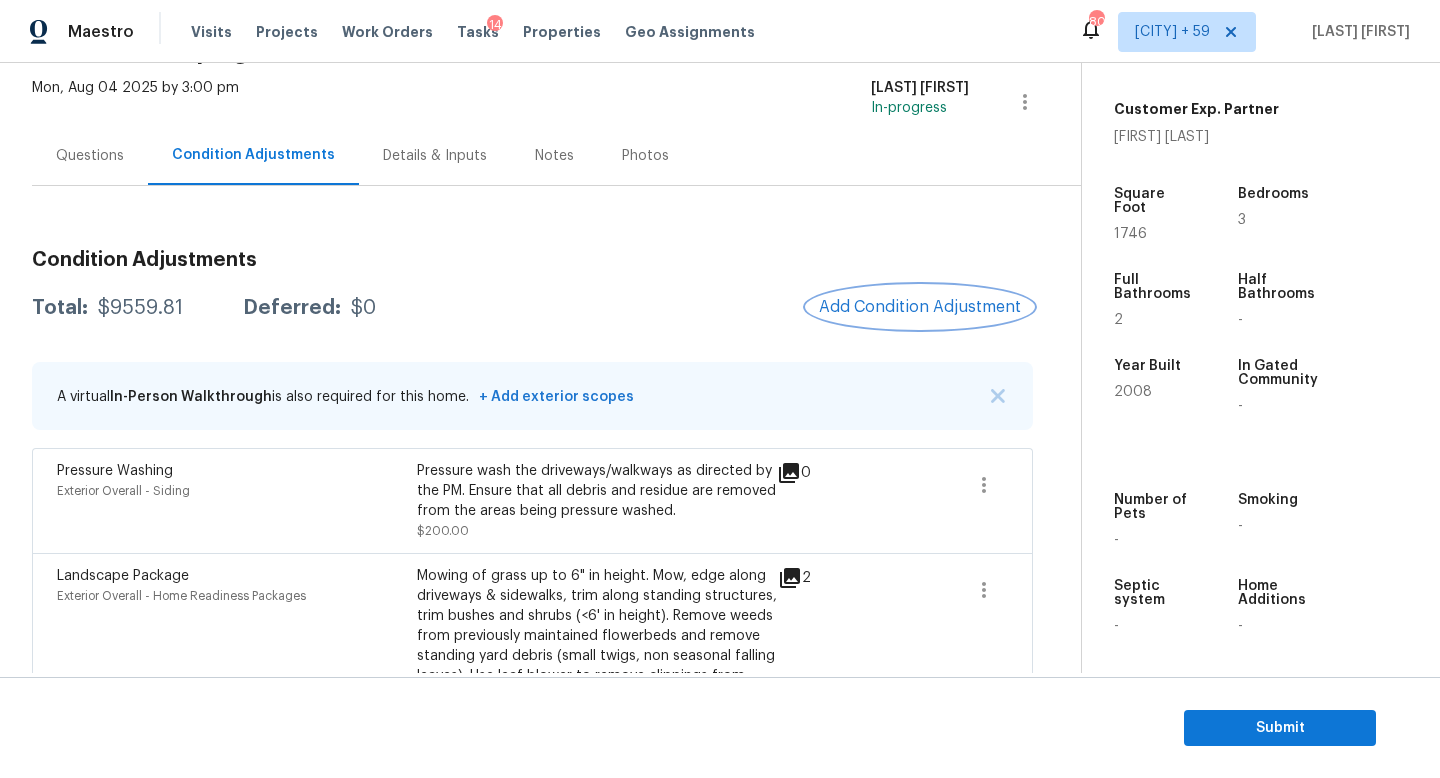click on "Add Condition Adjustment" at bounding box center (920, 307) 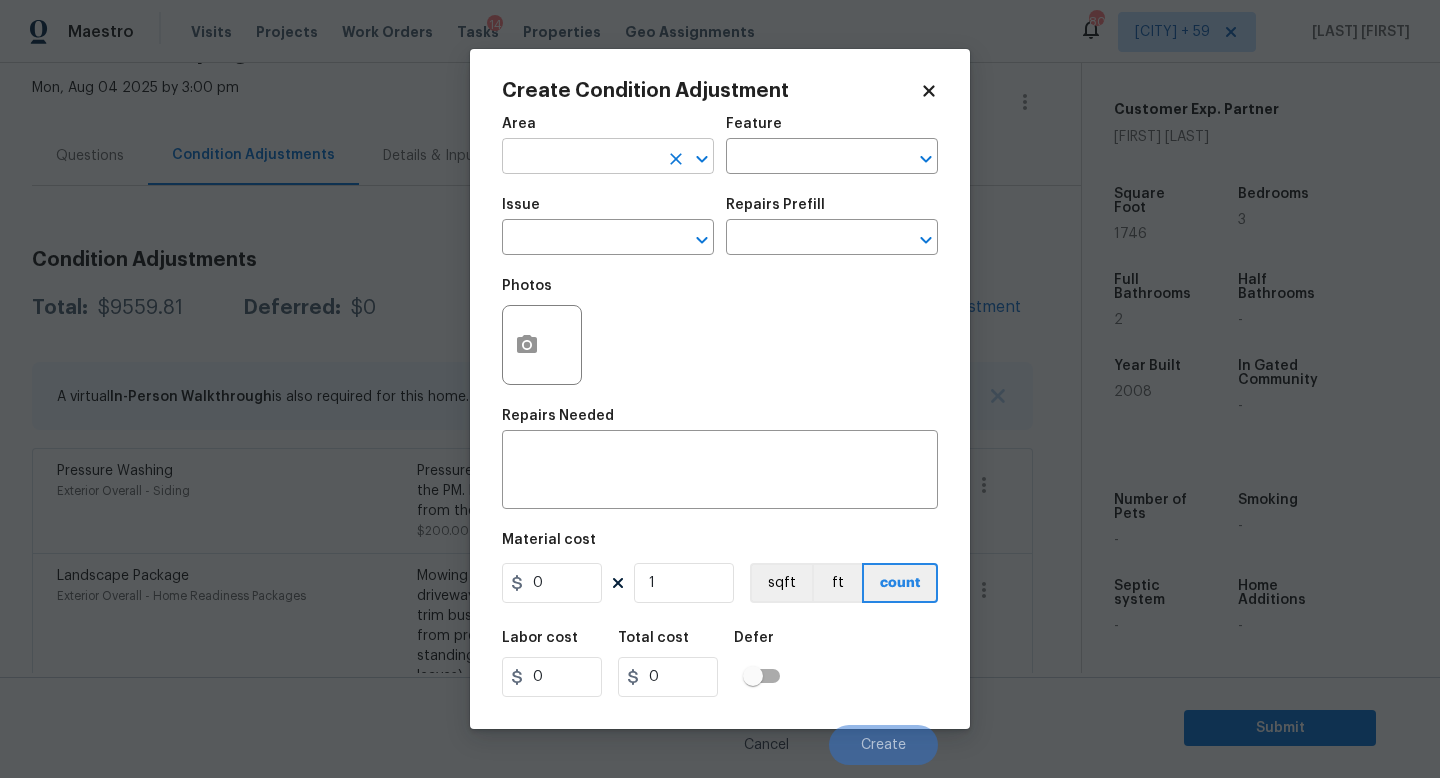 click at bounding box center [580, 158] 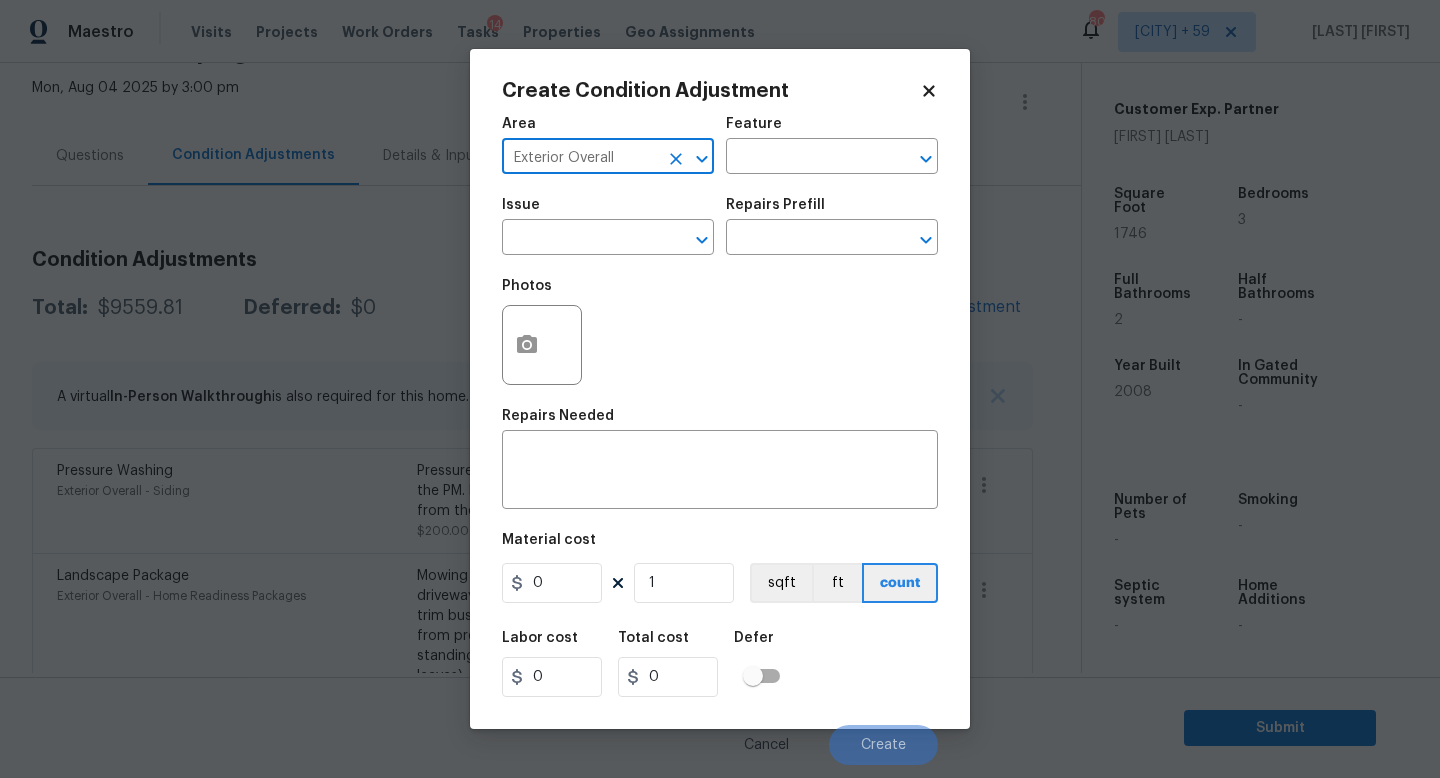 type on "Exterior Overall" 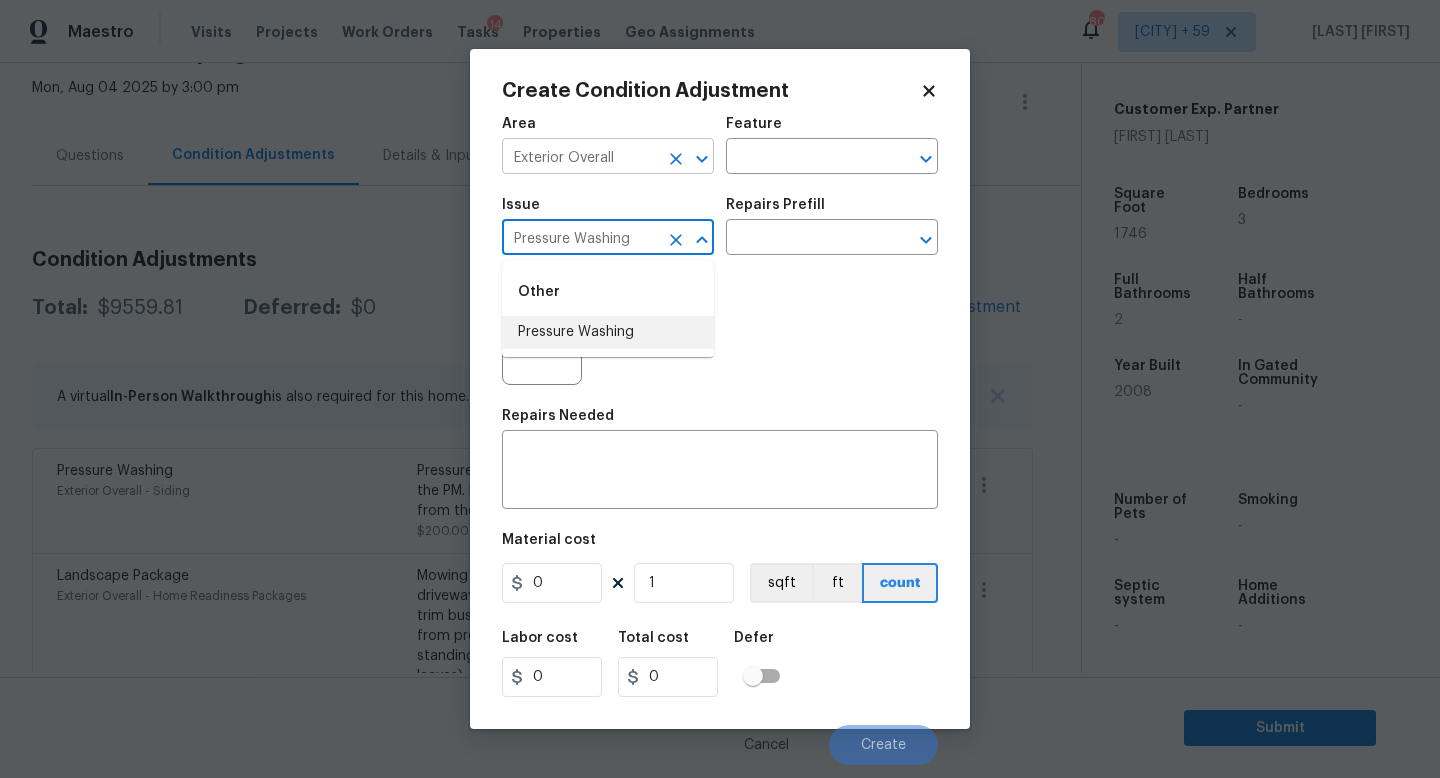 type on "Pressure Washing" 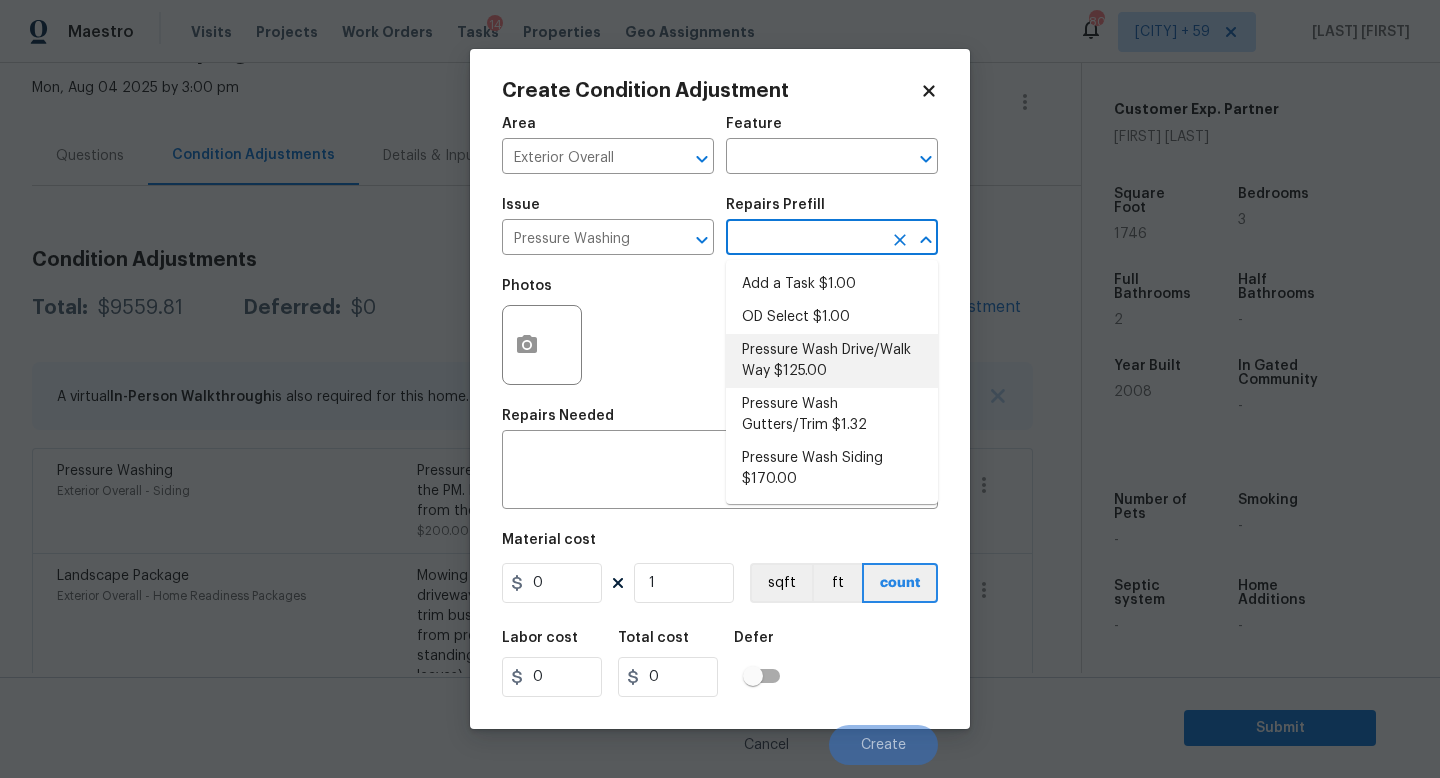 click on "Pressure Wash Drive/Walk Way $125.00" at bounding box center [832, 361] 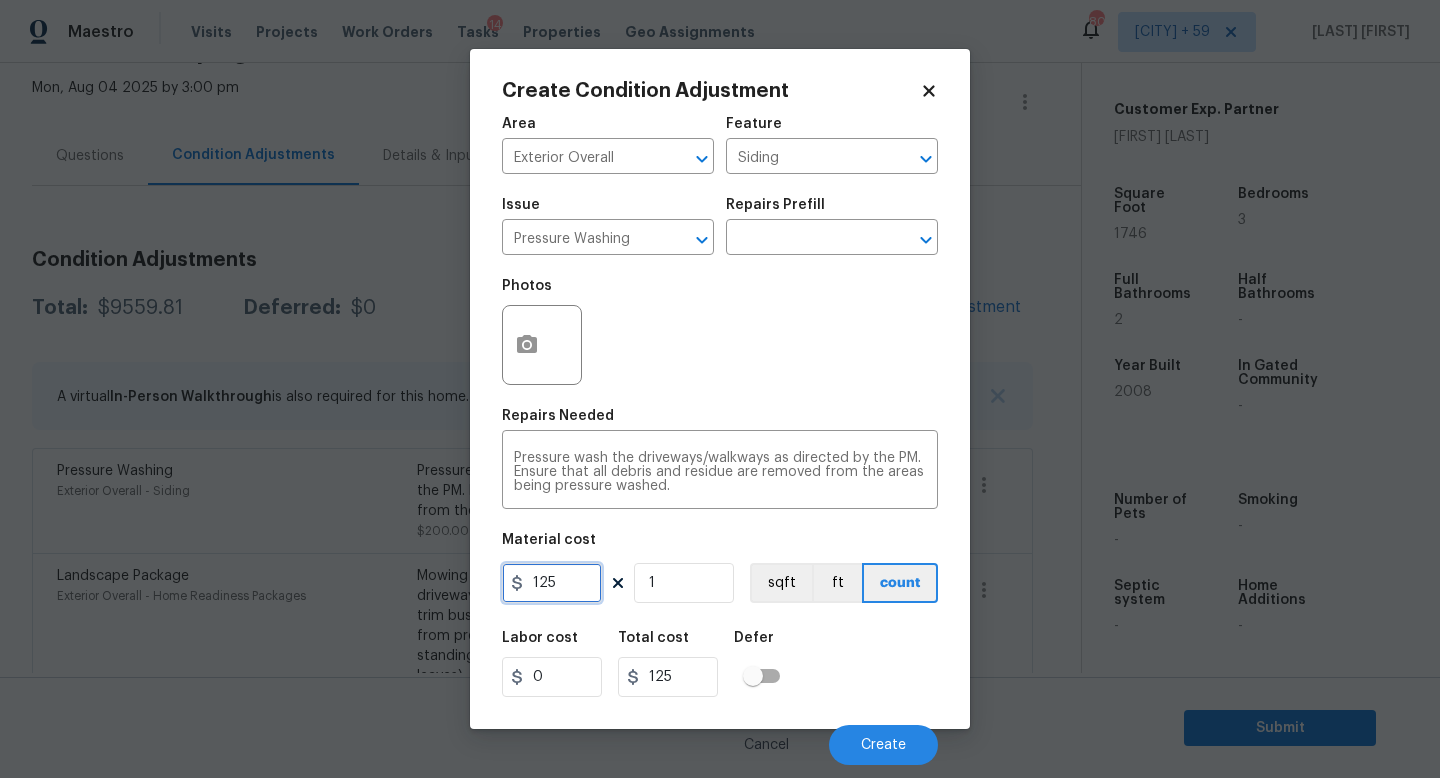 drag, startPoint x: 579, startPoint y: 589, endPoint x: 456, endPoint y: 588, distance: 123.00407 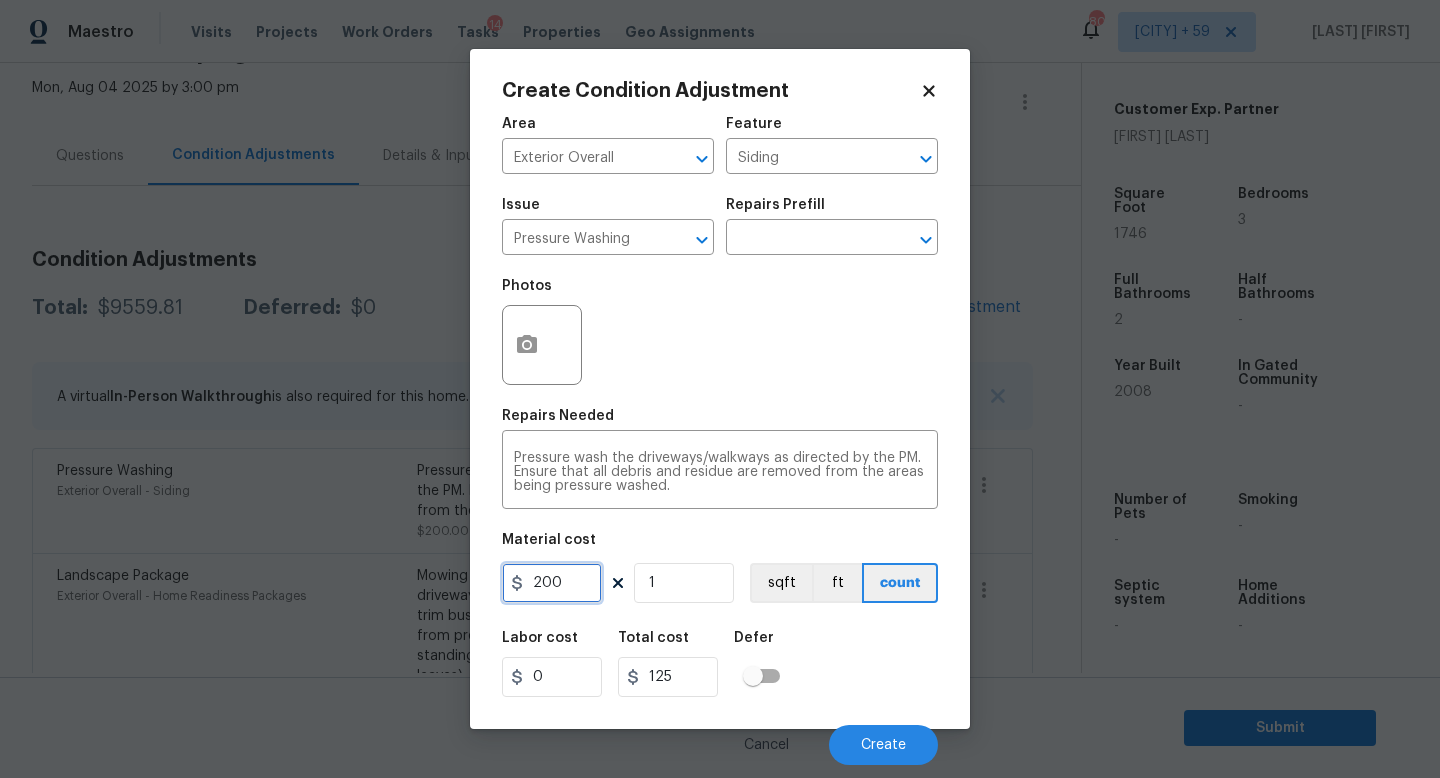 type on "200" 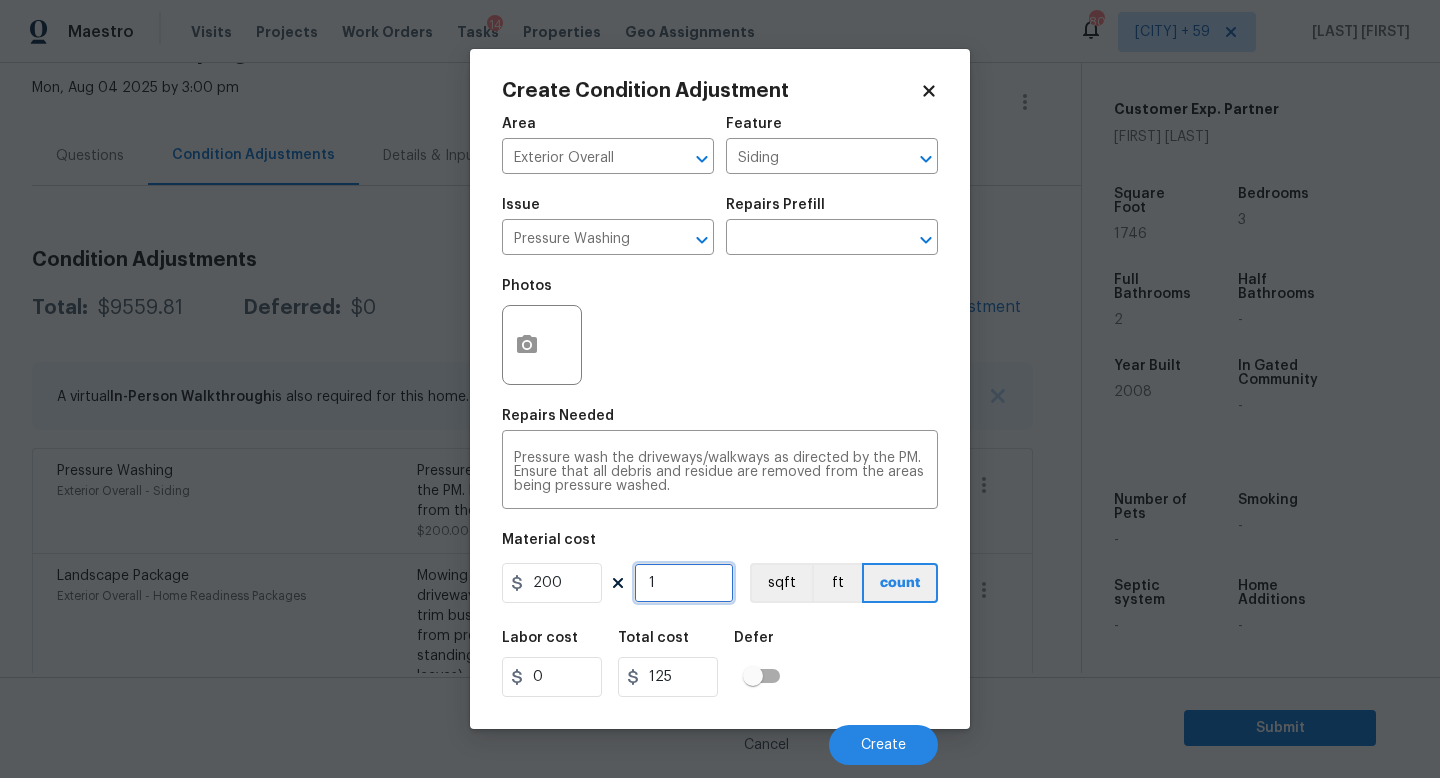 type on "200" 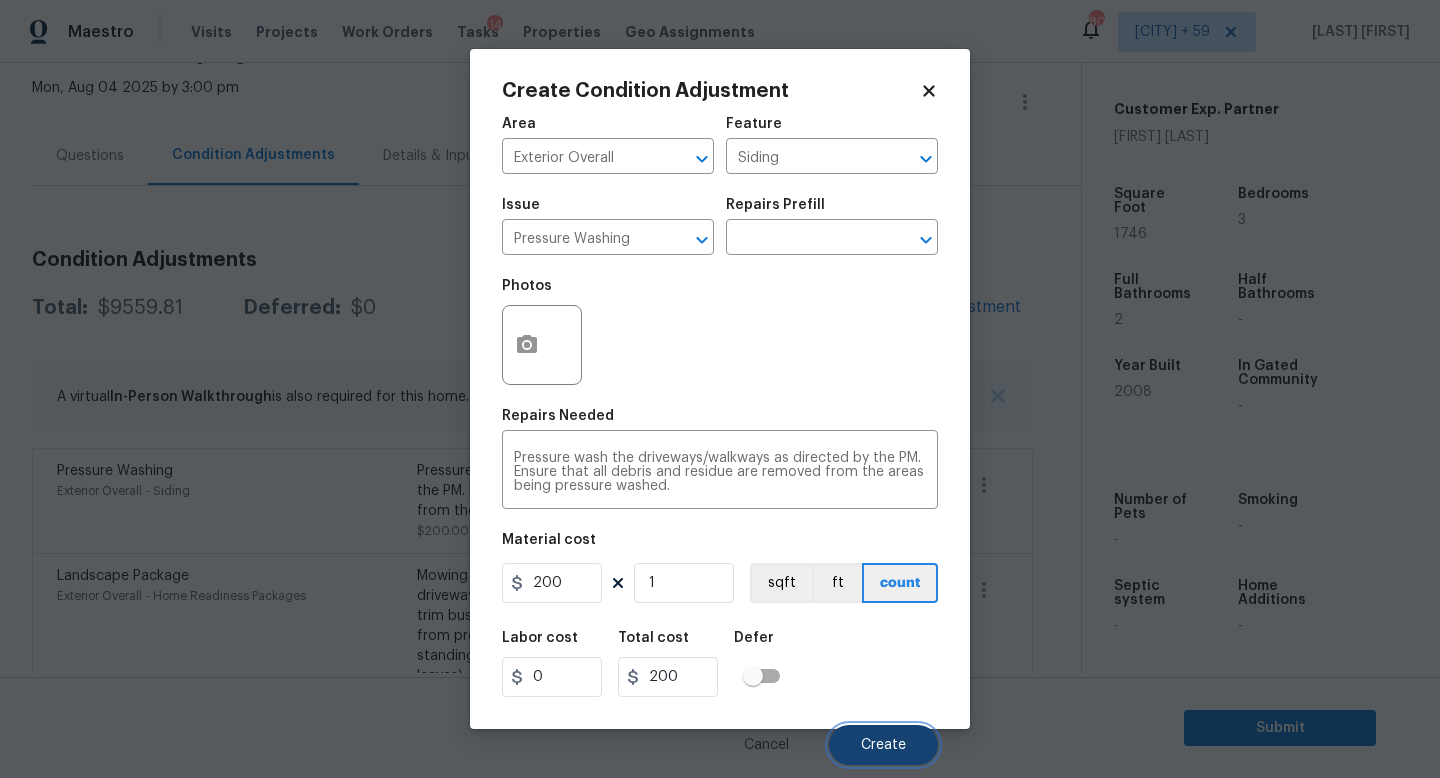 click on "Create" at bounding box center (883, 745) 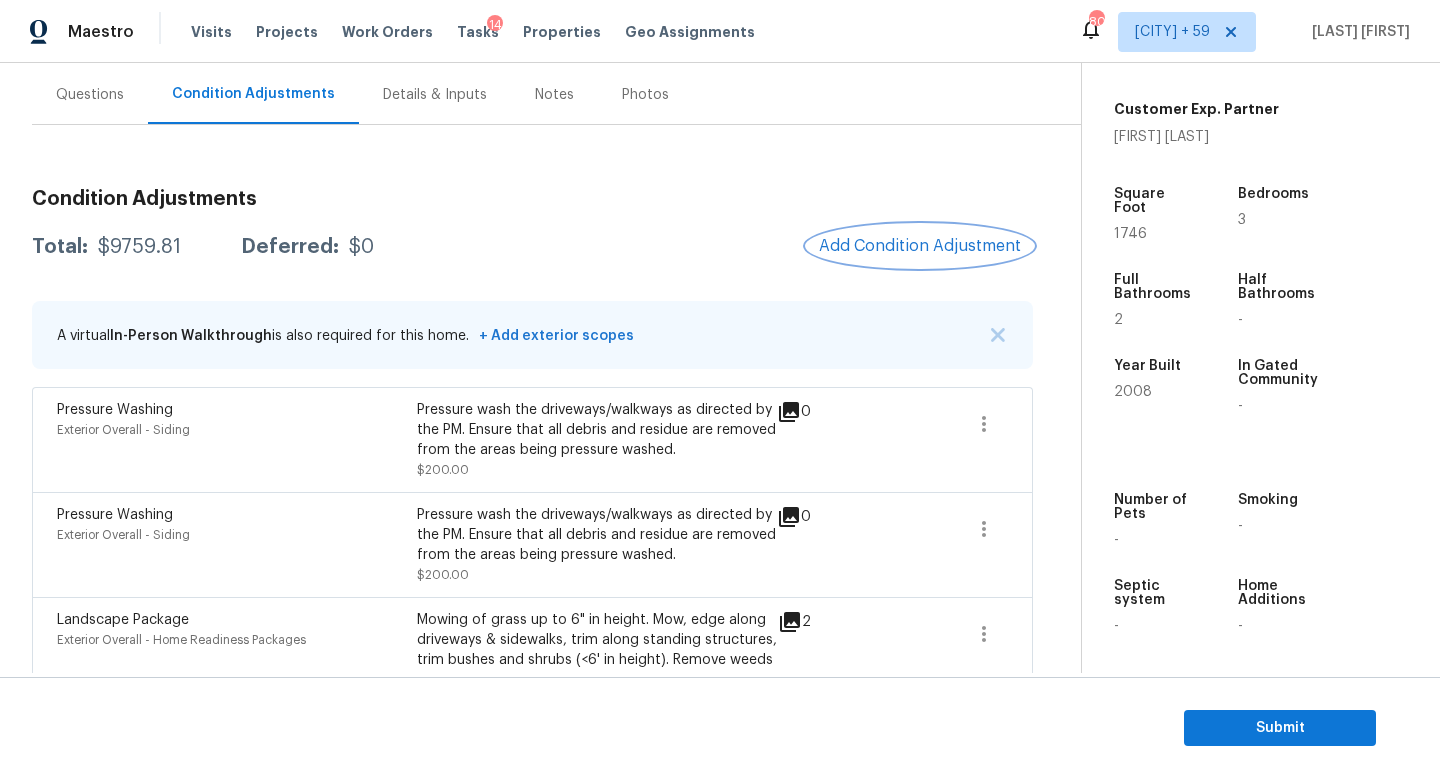 scroll, scrollTop: 174, scrollLeft: 0, axis: vertical 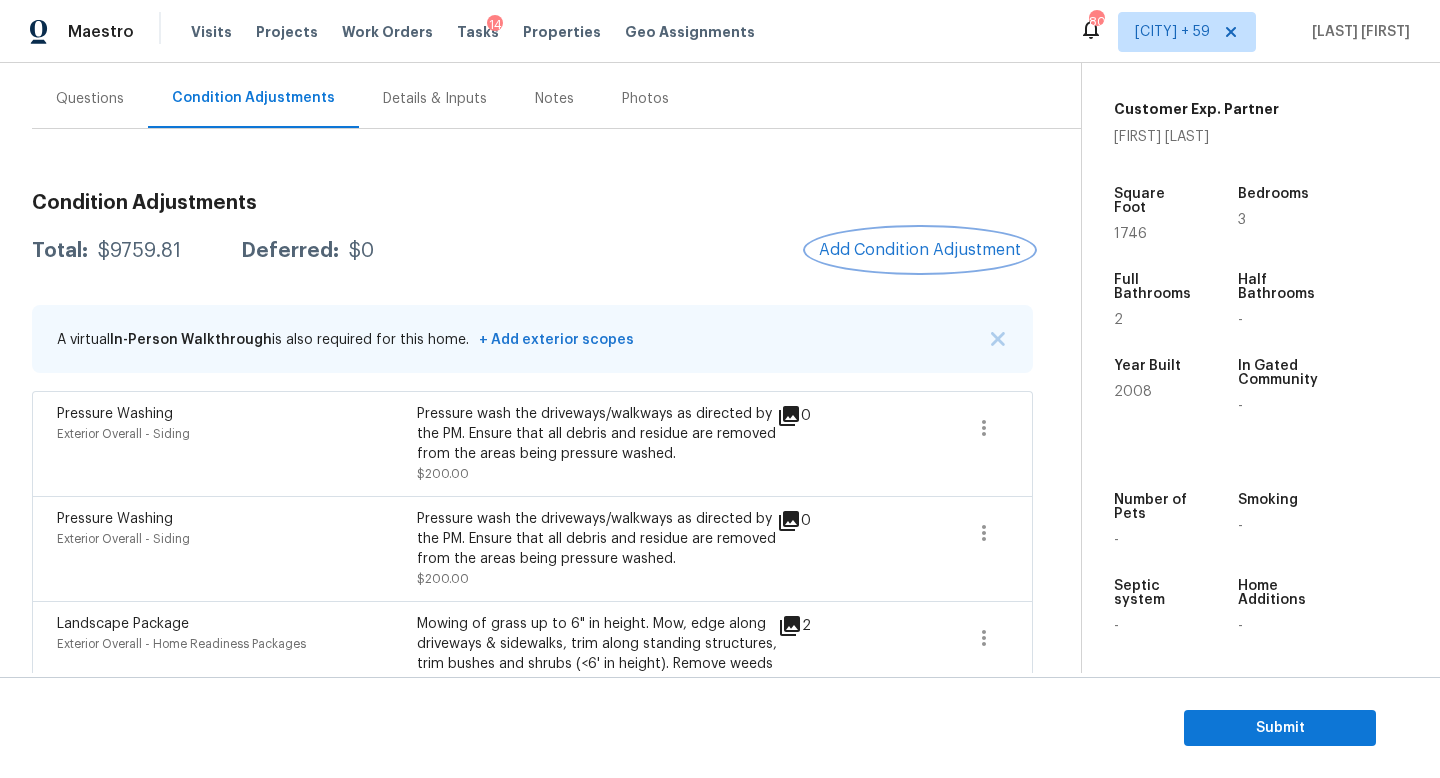 click on "Add Condition Adjustment" at bounding box center (920, 250) 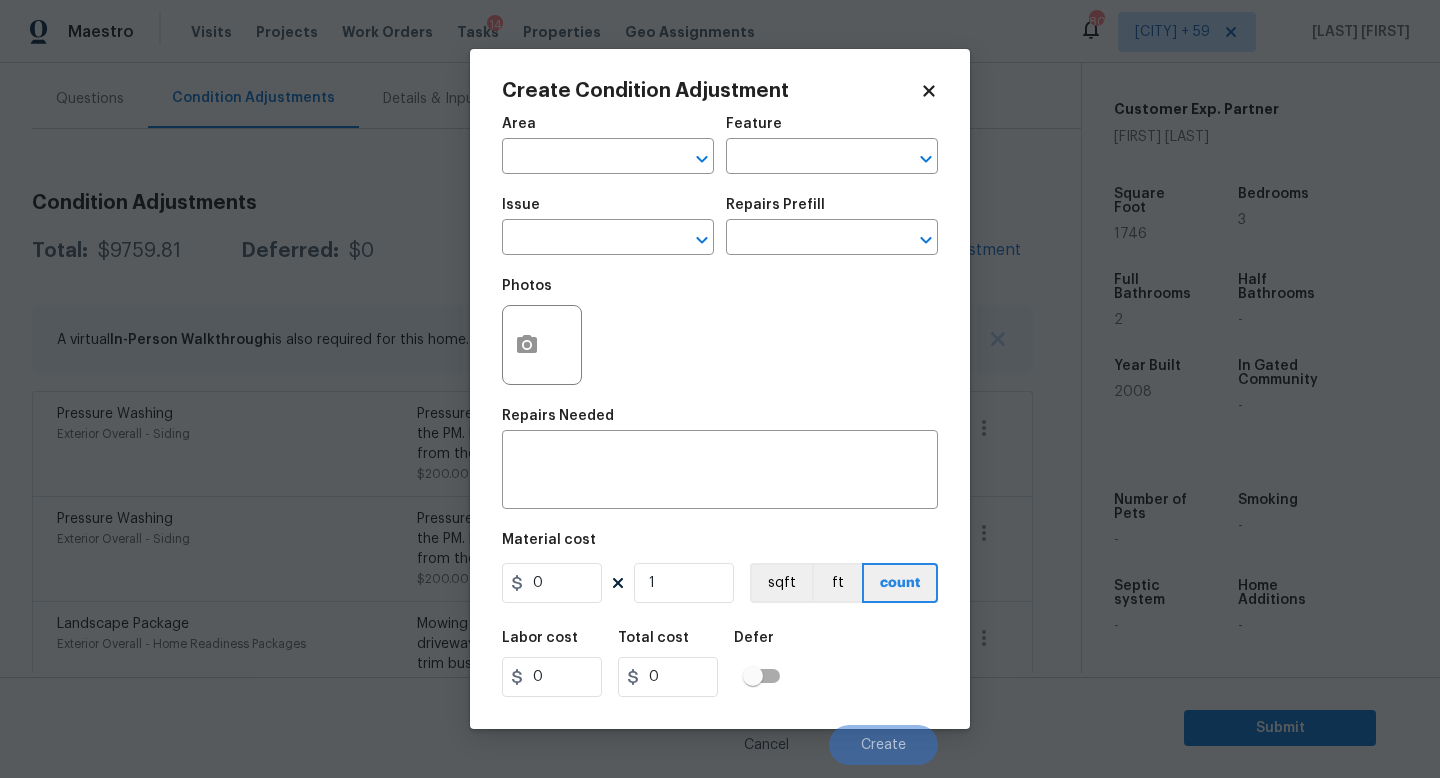 click at bounding box center [542, 345] 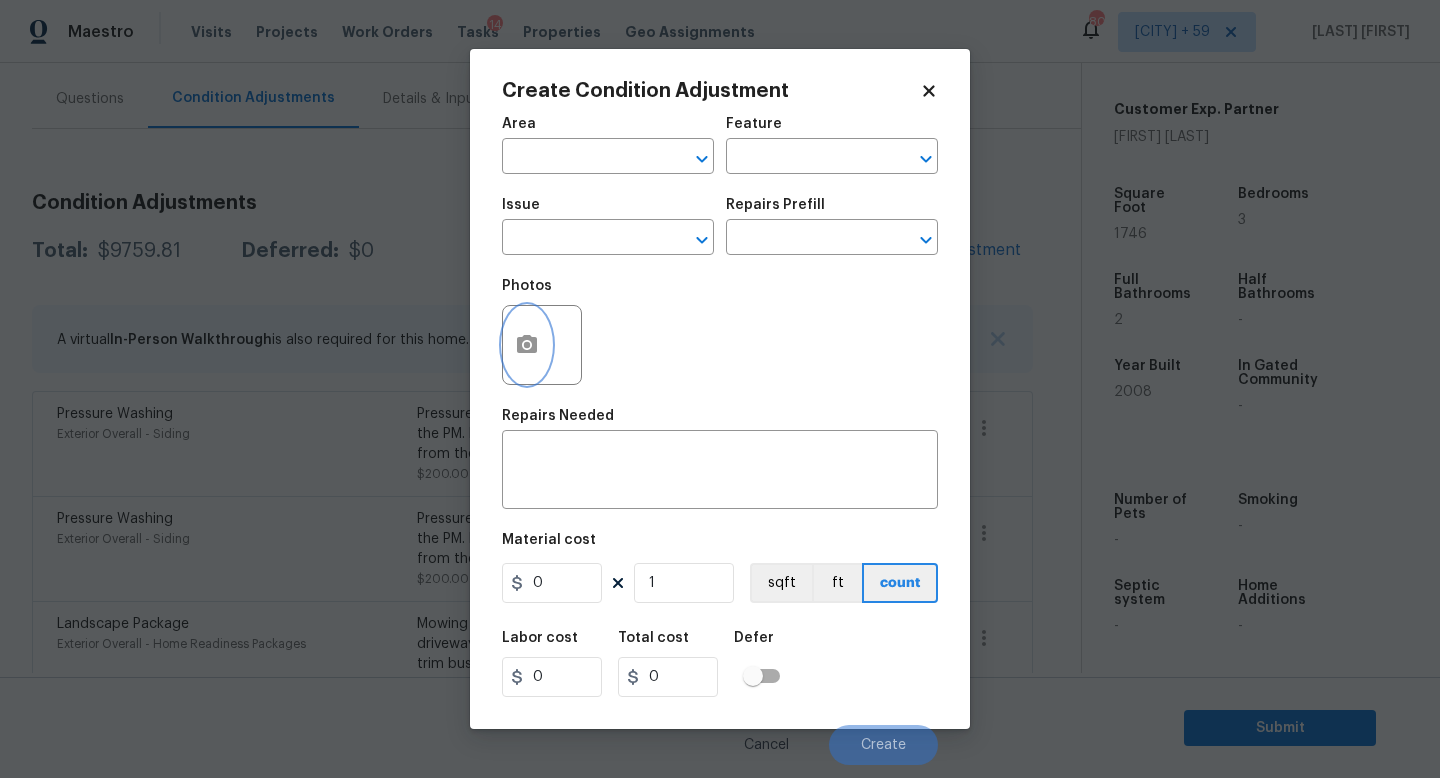 click 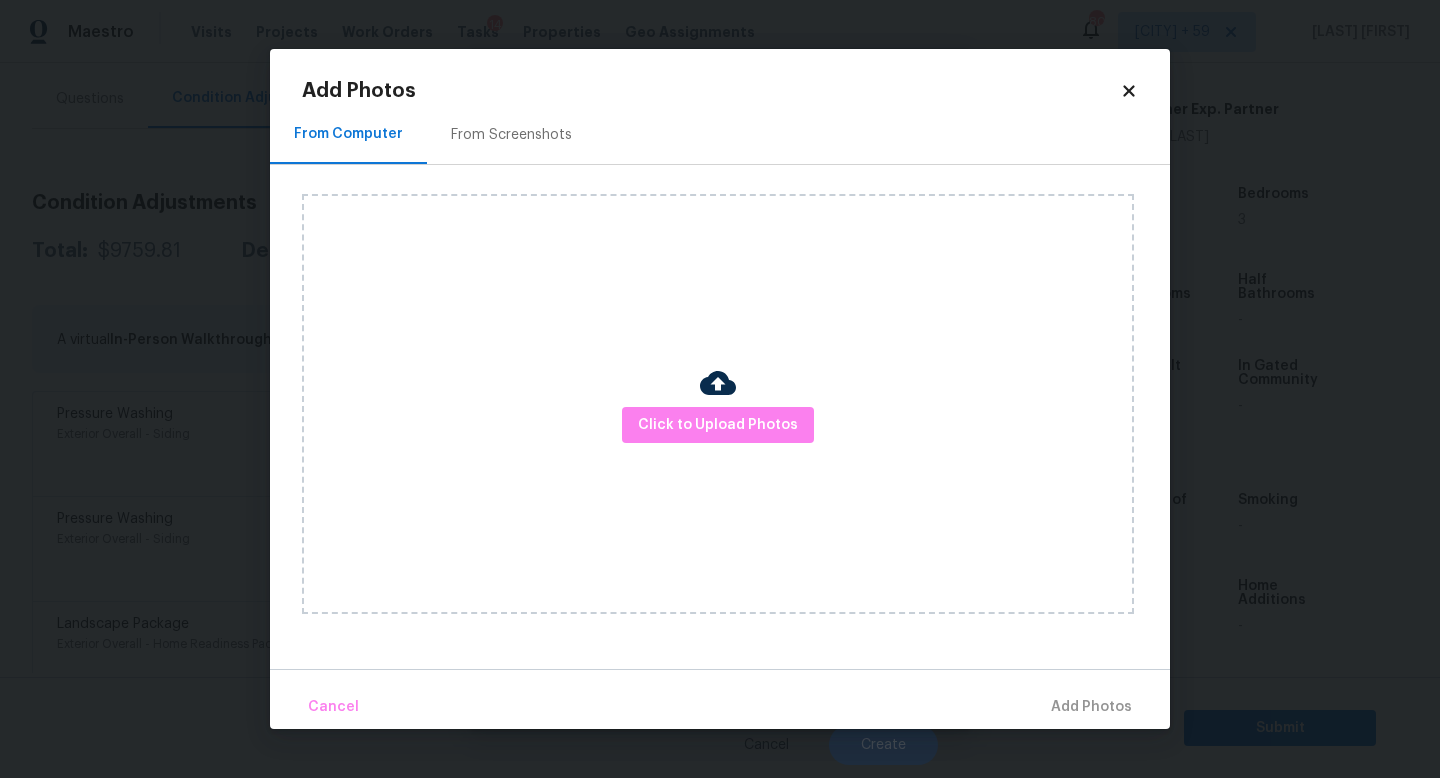 click on "Click to Upload Photos" at bounding box center (718, 404) 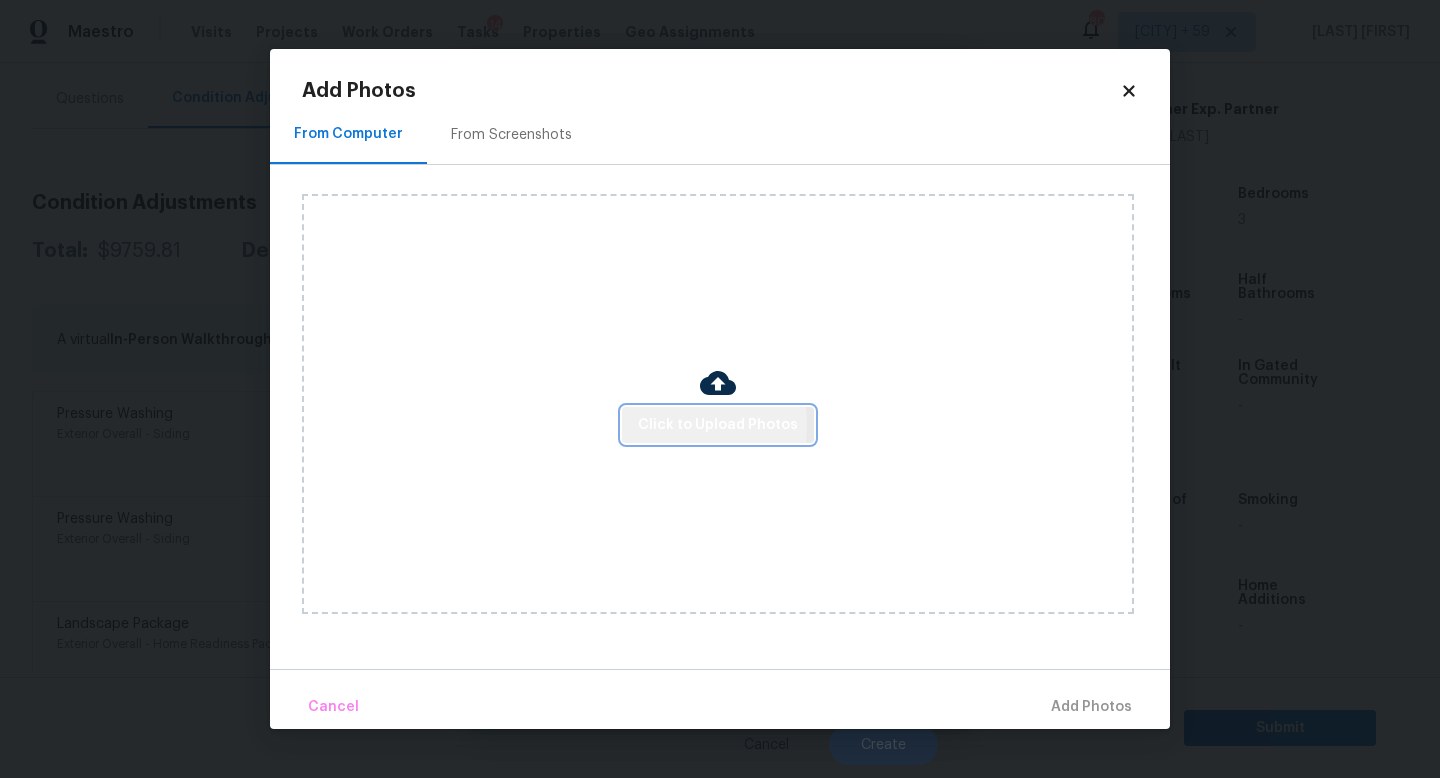 click on "Click to Upload Photos" at bounding box center [718, 425] 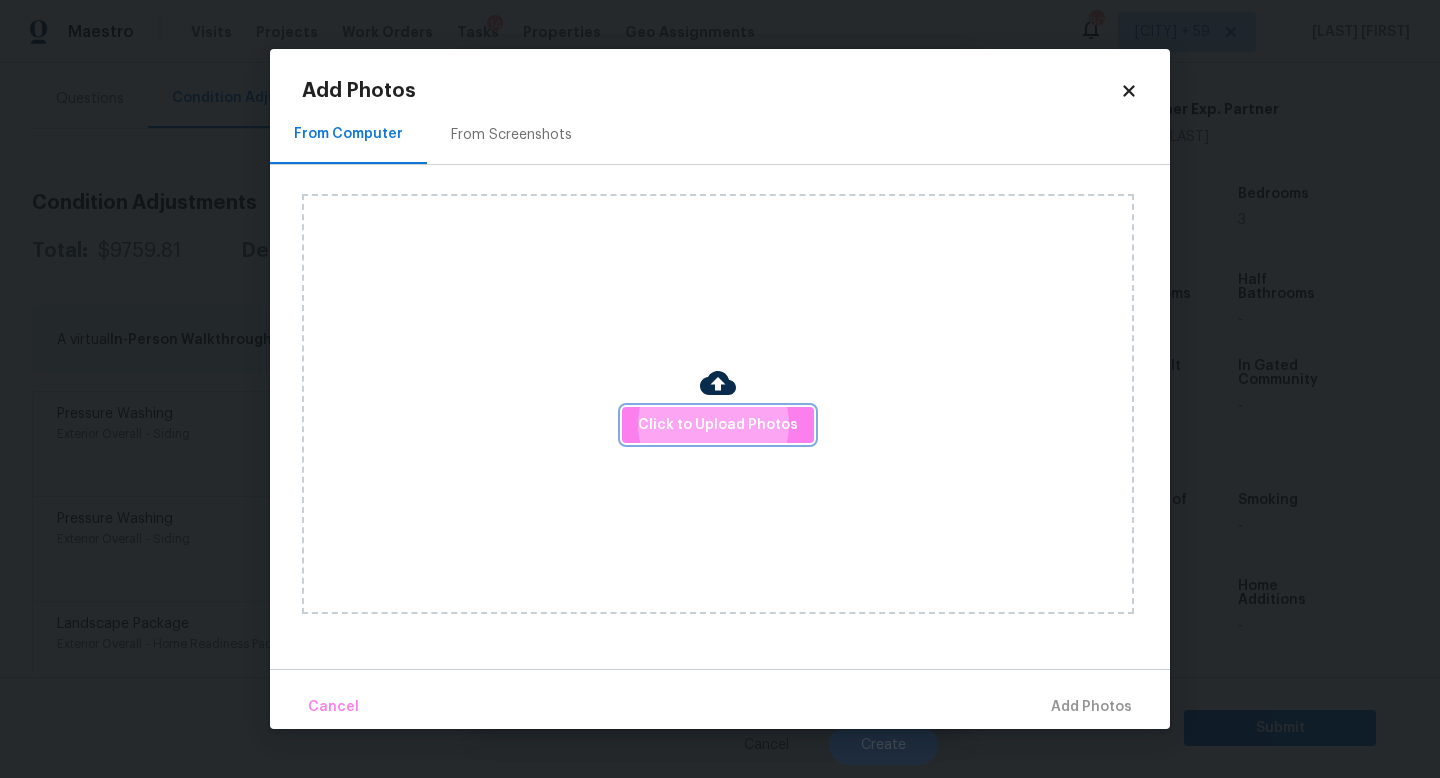 type 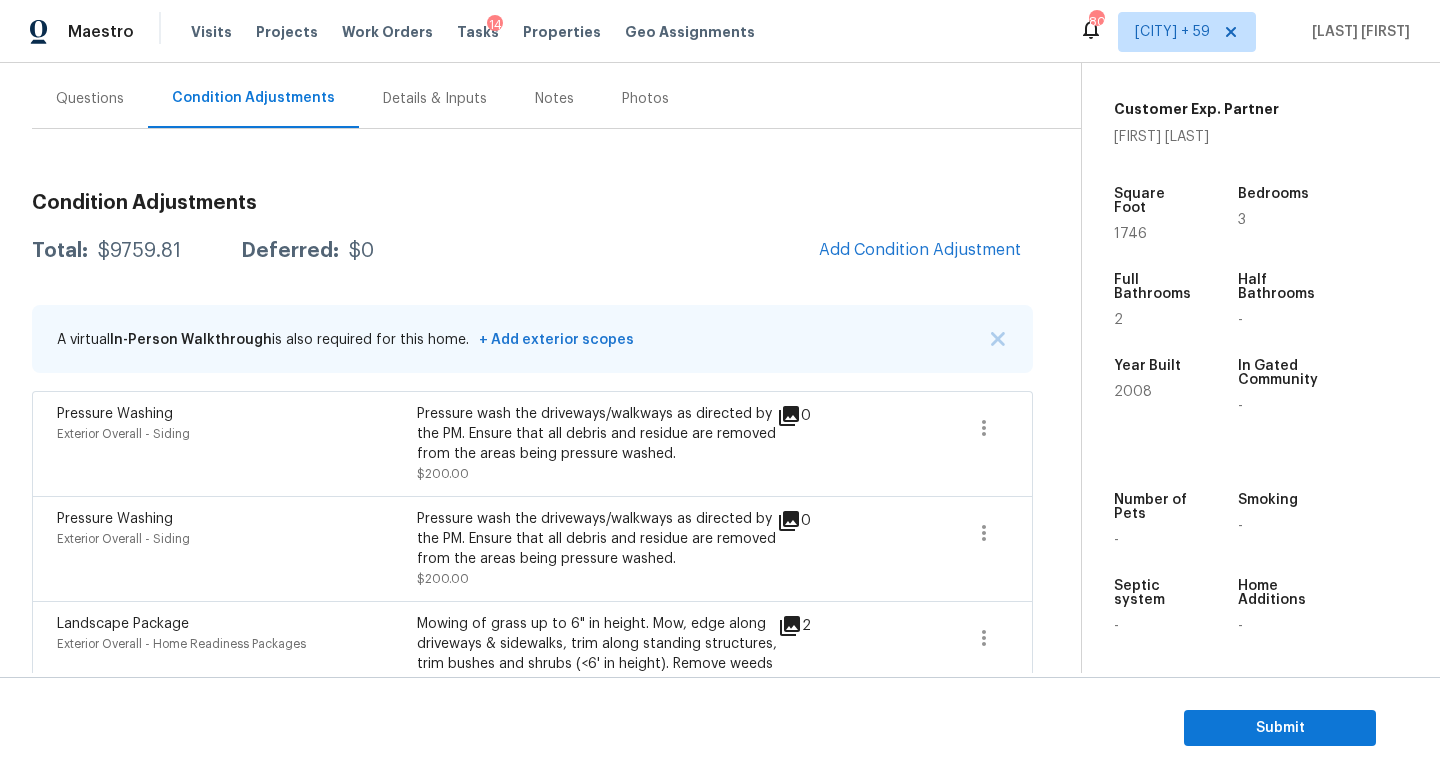 type 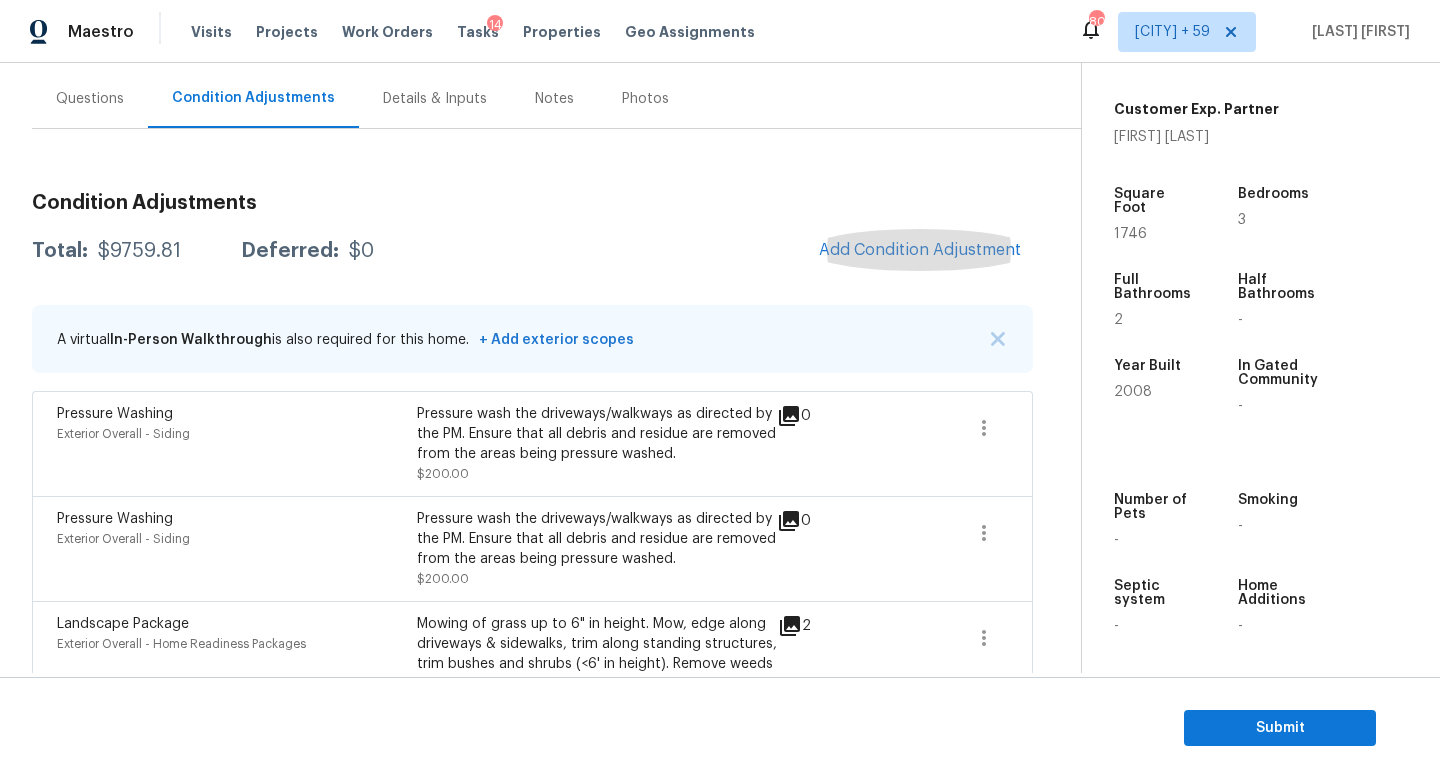 click on "Details & Inputs" at bounding box center [435, 98] 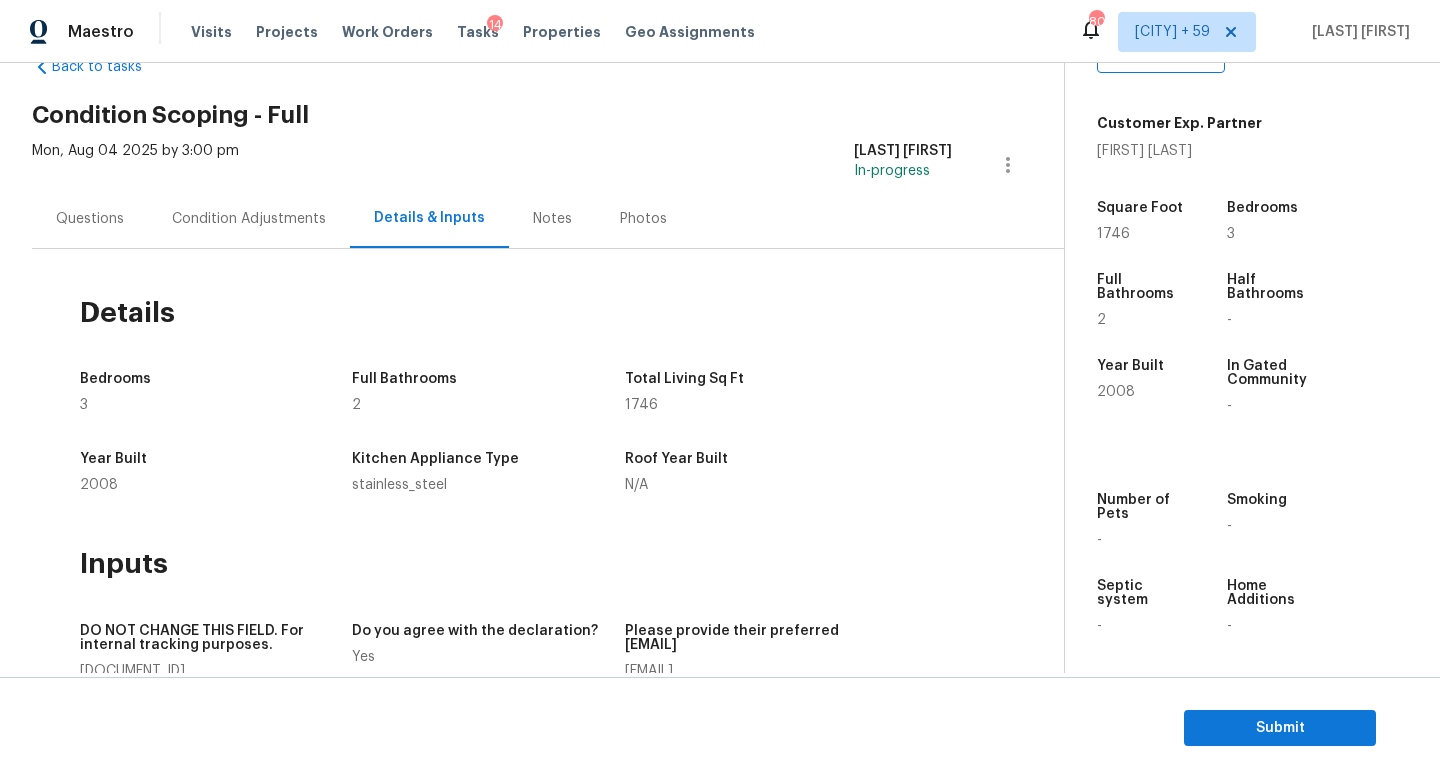 scroll, scrollTop: 0, scrollLeft: 0, axis: both 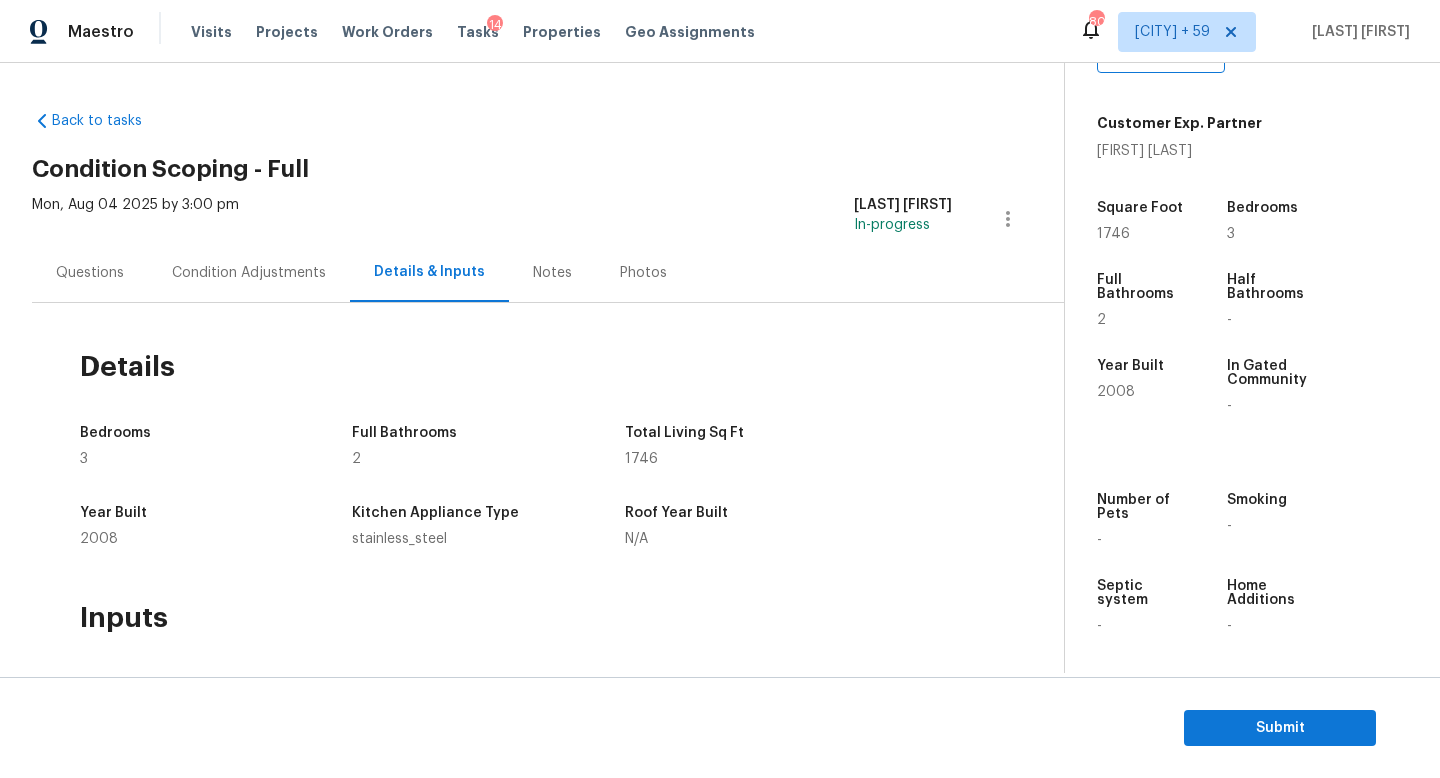 click on "Condition Adjustments" at bounding box center (249, 272) 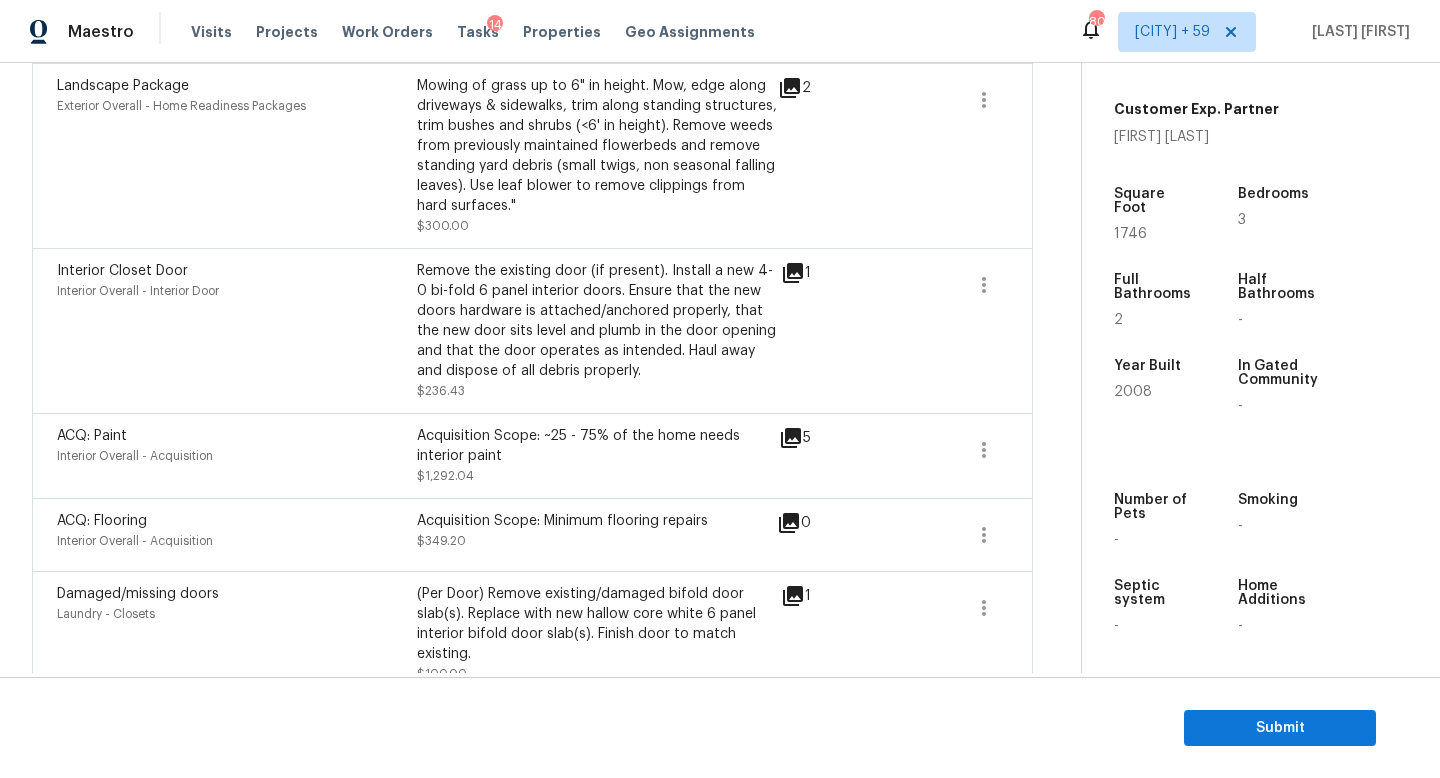 scroll, scrollTop: 806, scrollLeft: 0, axis: vertical 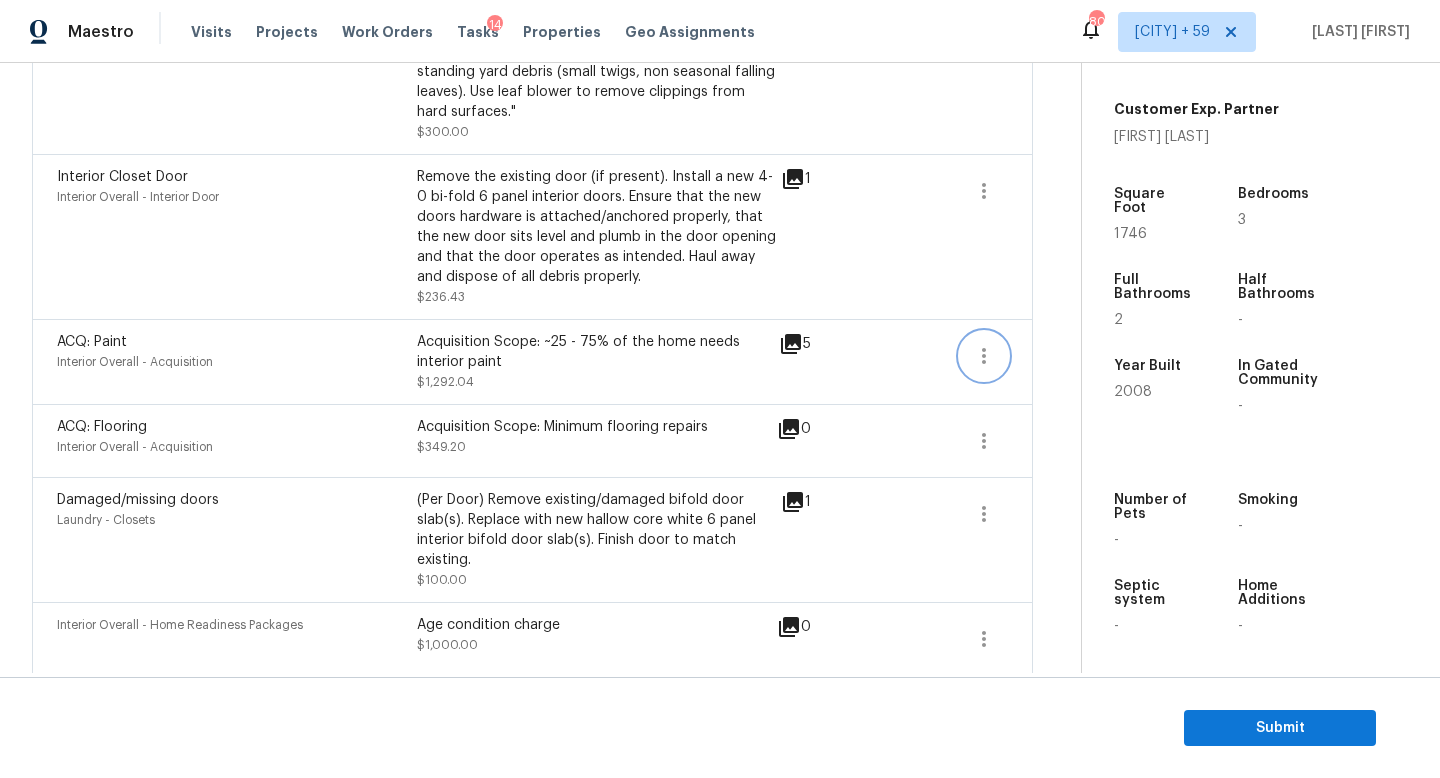 click 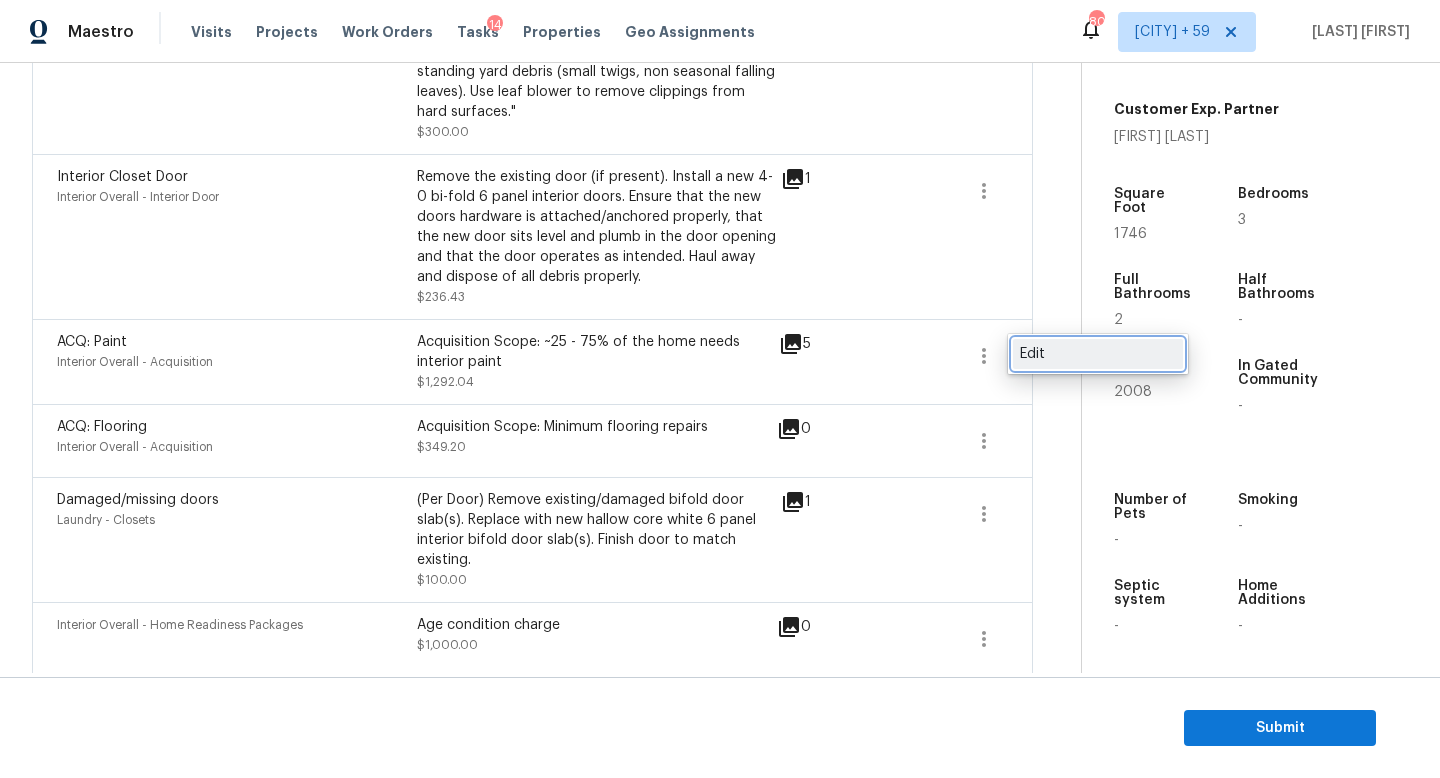 click on "Edit" at bounding box center [1098, 354] 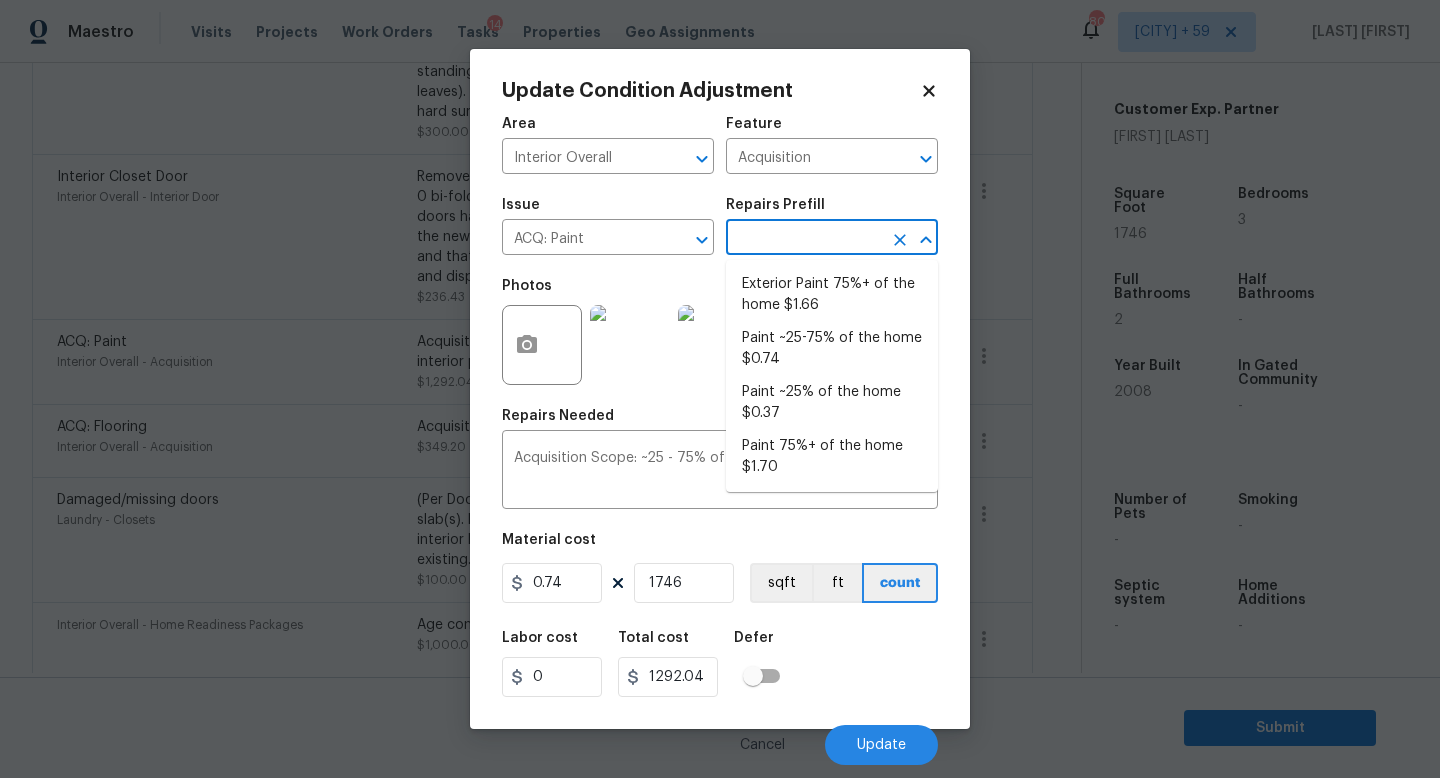 click at bounding box center (804, 239) 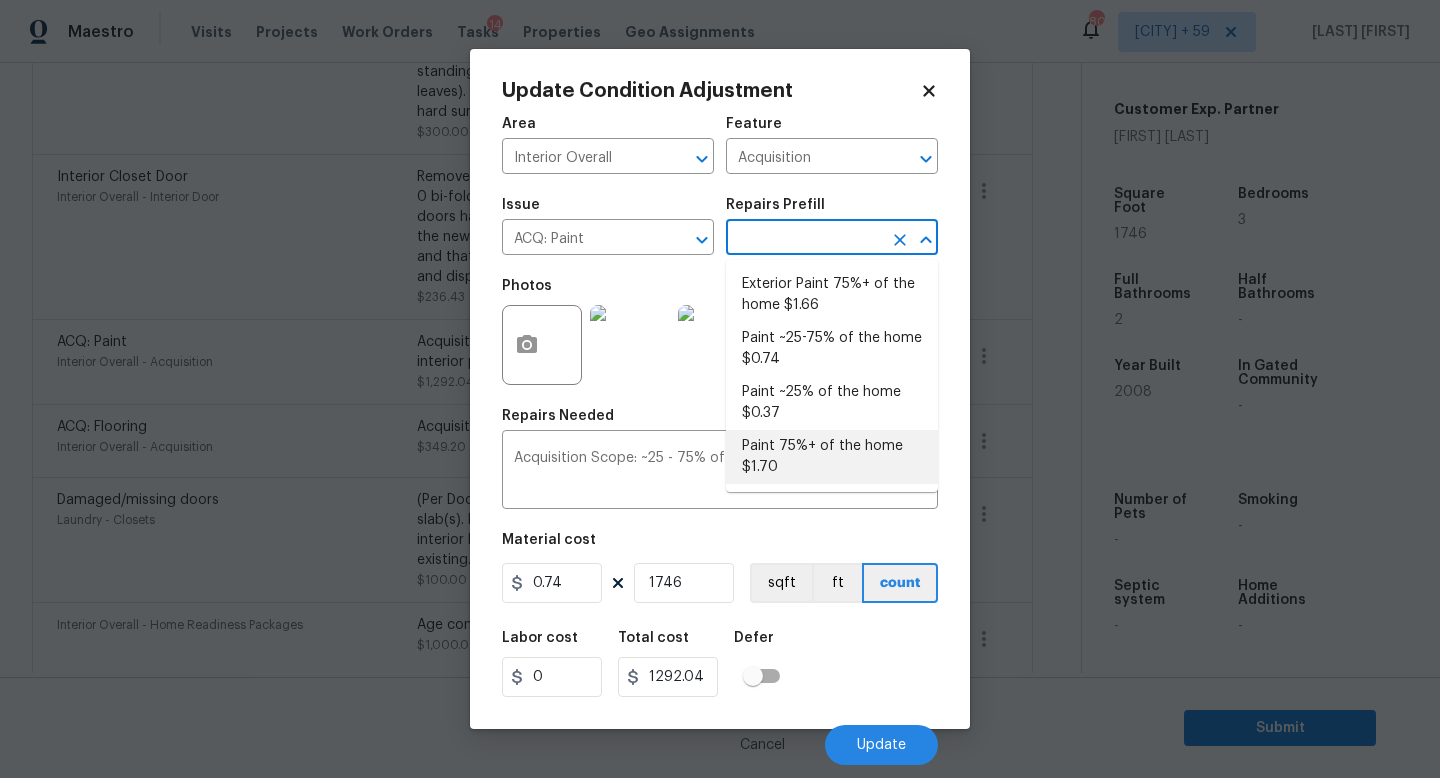 click on "Paint 75%+ of the home $1.70" at bounding box center (832, 457) 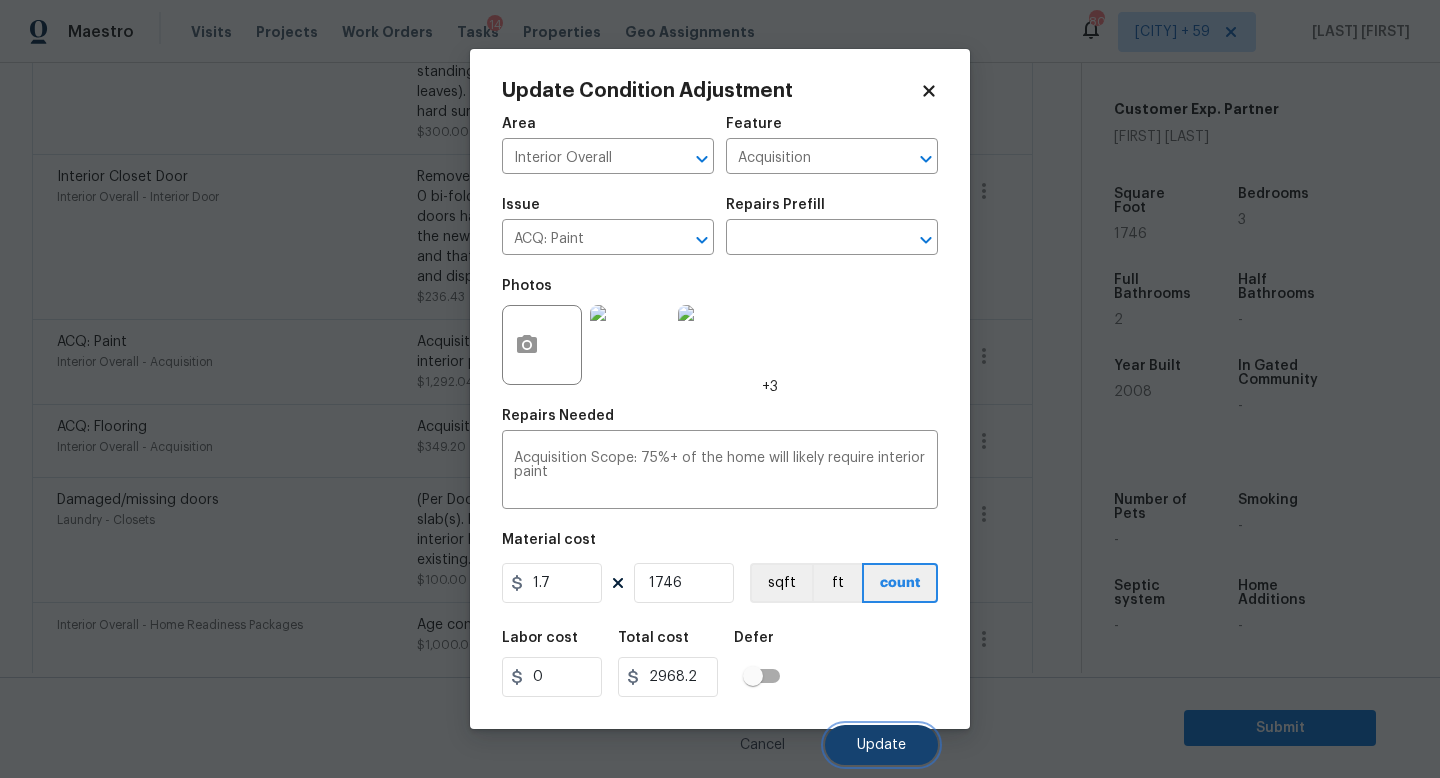 click on "Update" at bounding box center (881, 745) 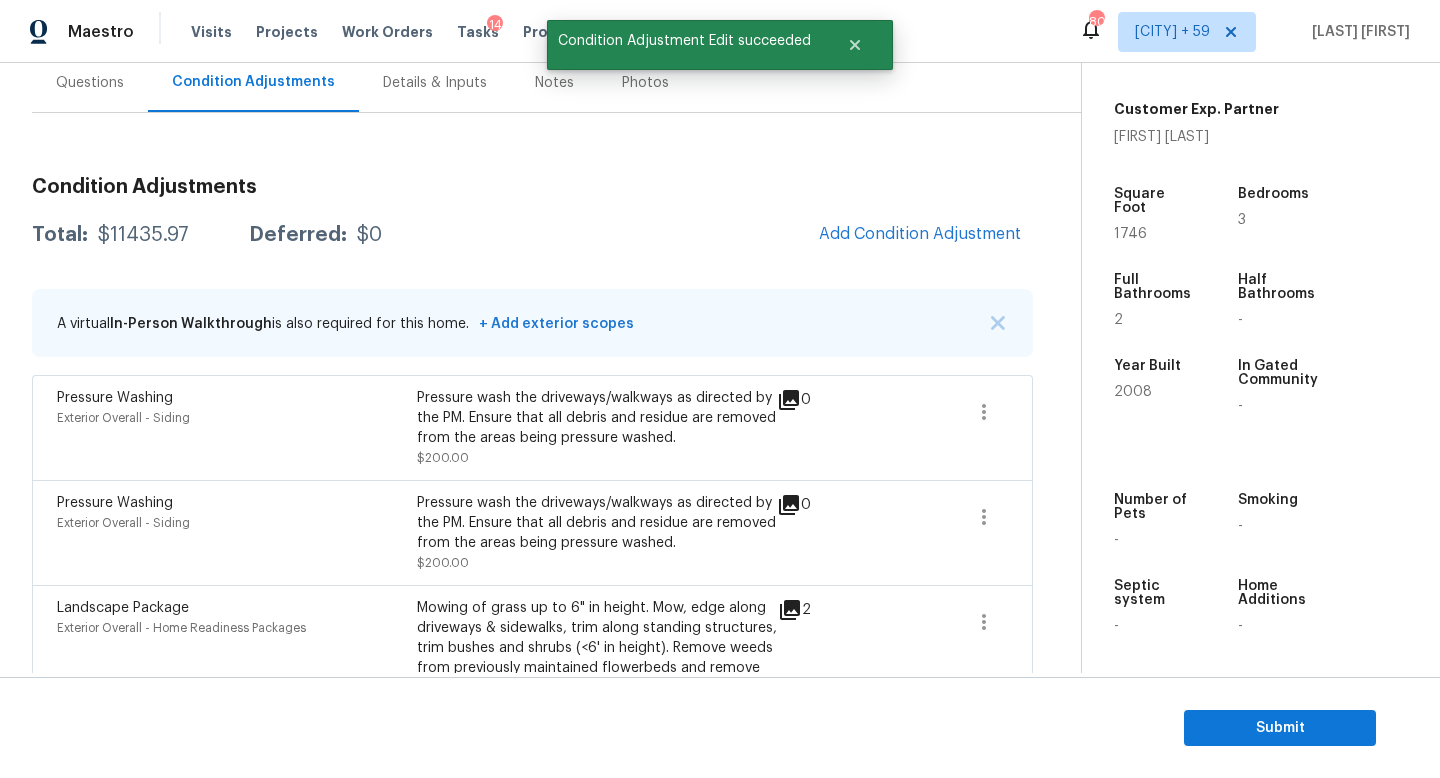 scroll, scrollTop: 153, scrollLeft: 0, axis: vertical 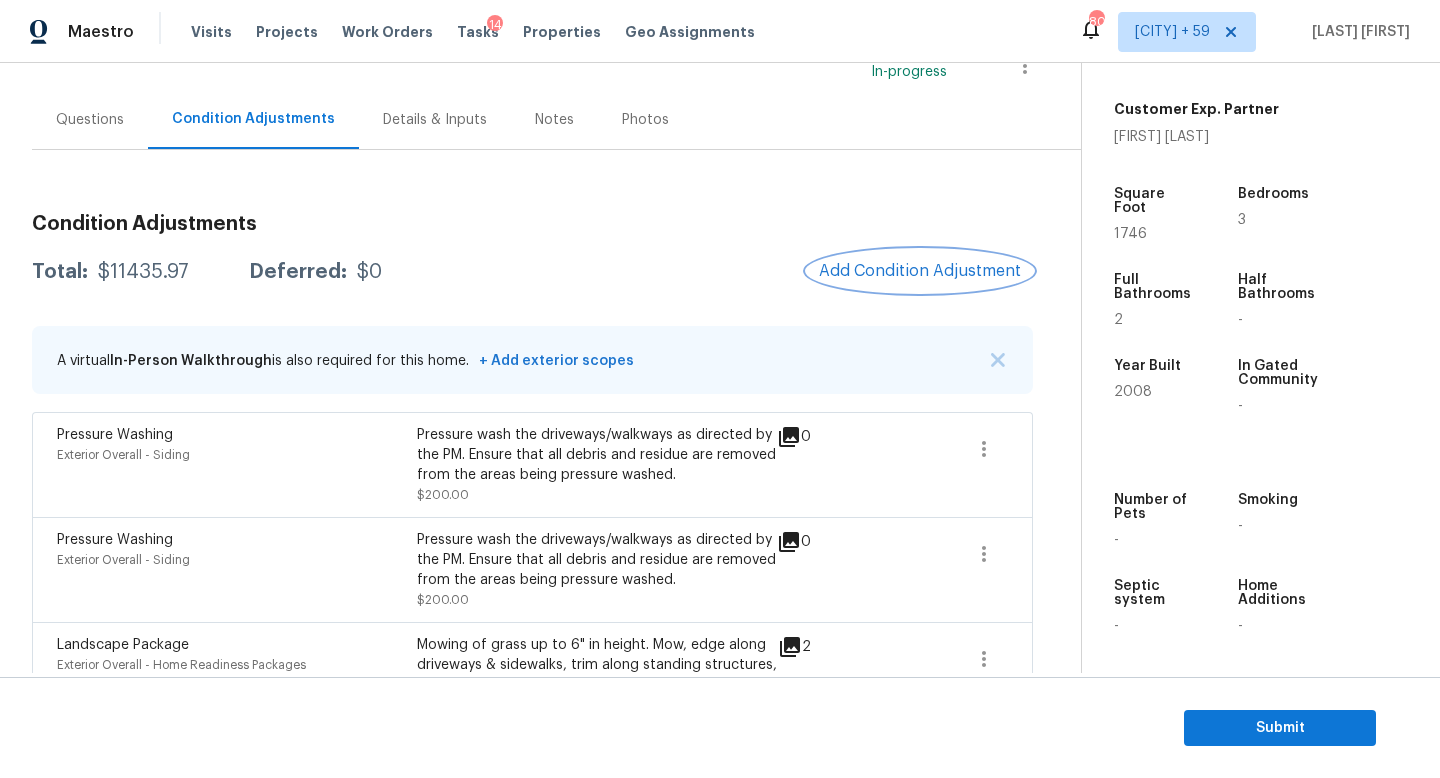 click on "Add Condition Adjustment" at bounding box center (920, 271) 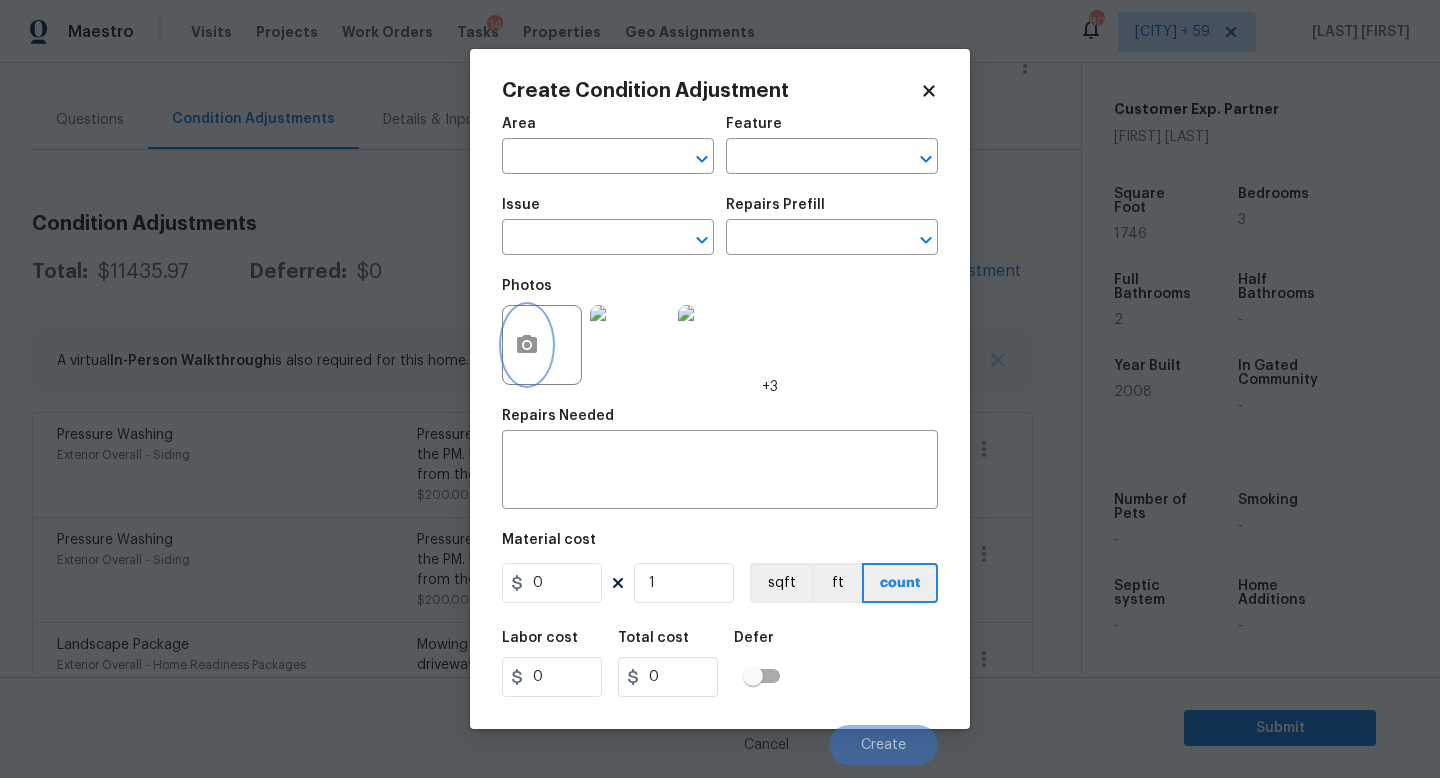click 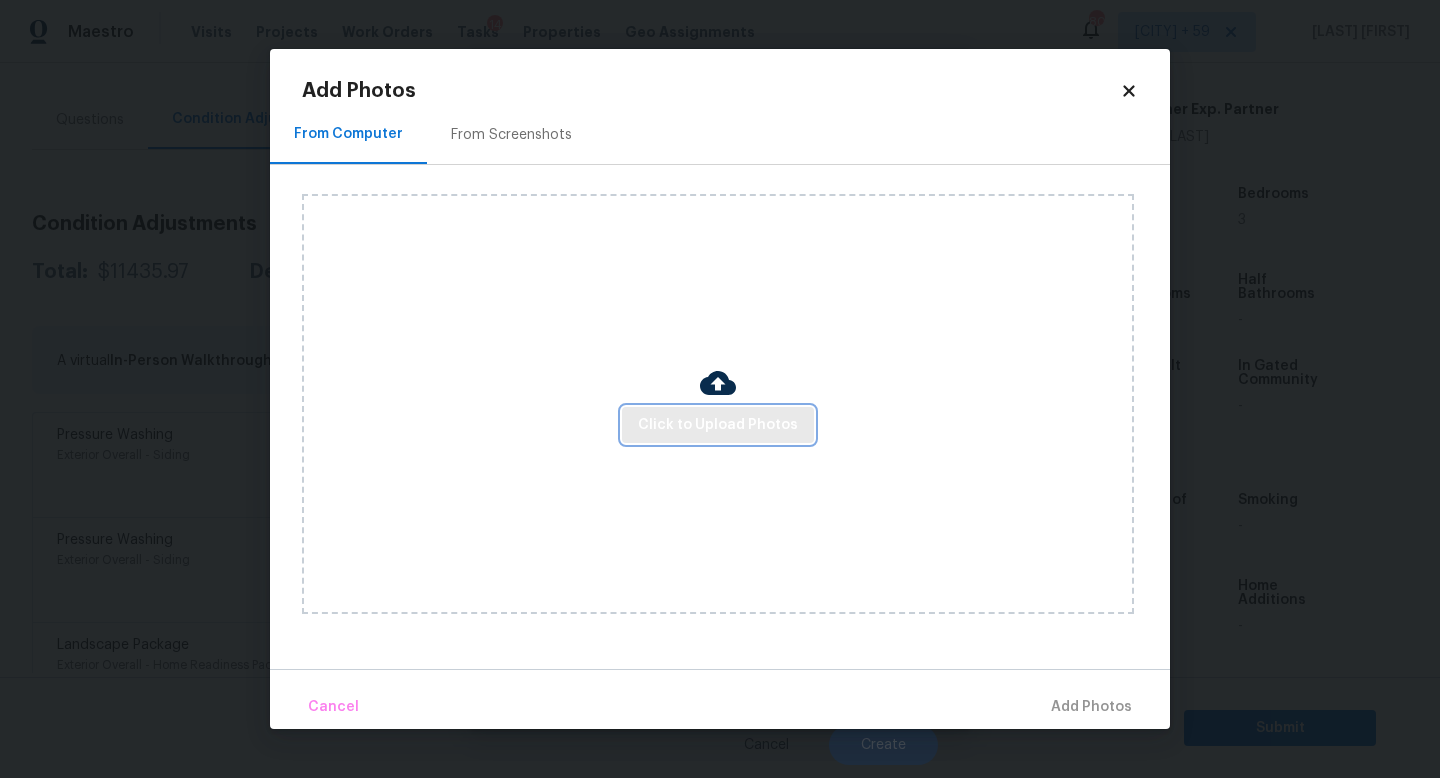 click on "Click to Upload Photos" at bounding box center [718, 425] 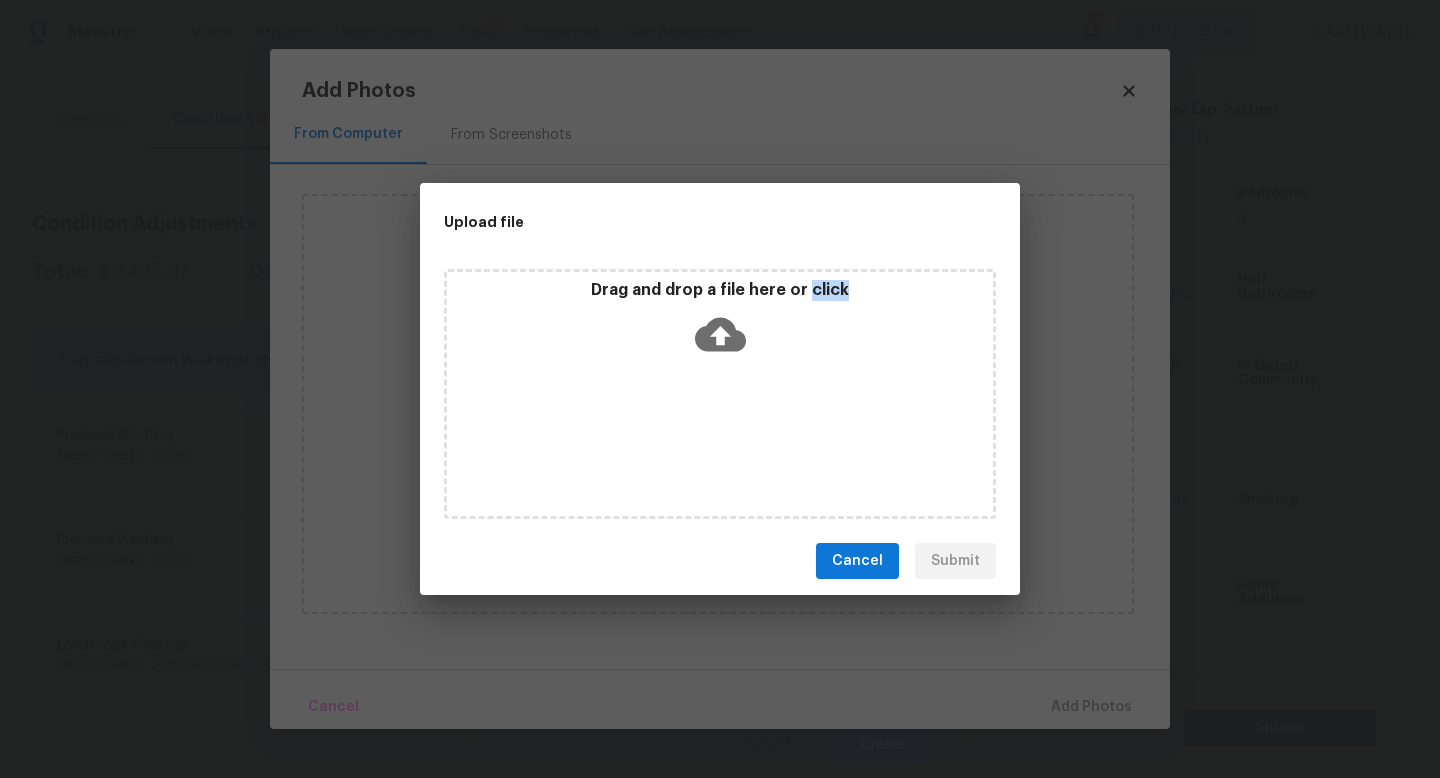 click on "Drag and drop a file here or click" at bounding box center [720, 394] 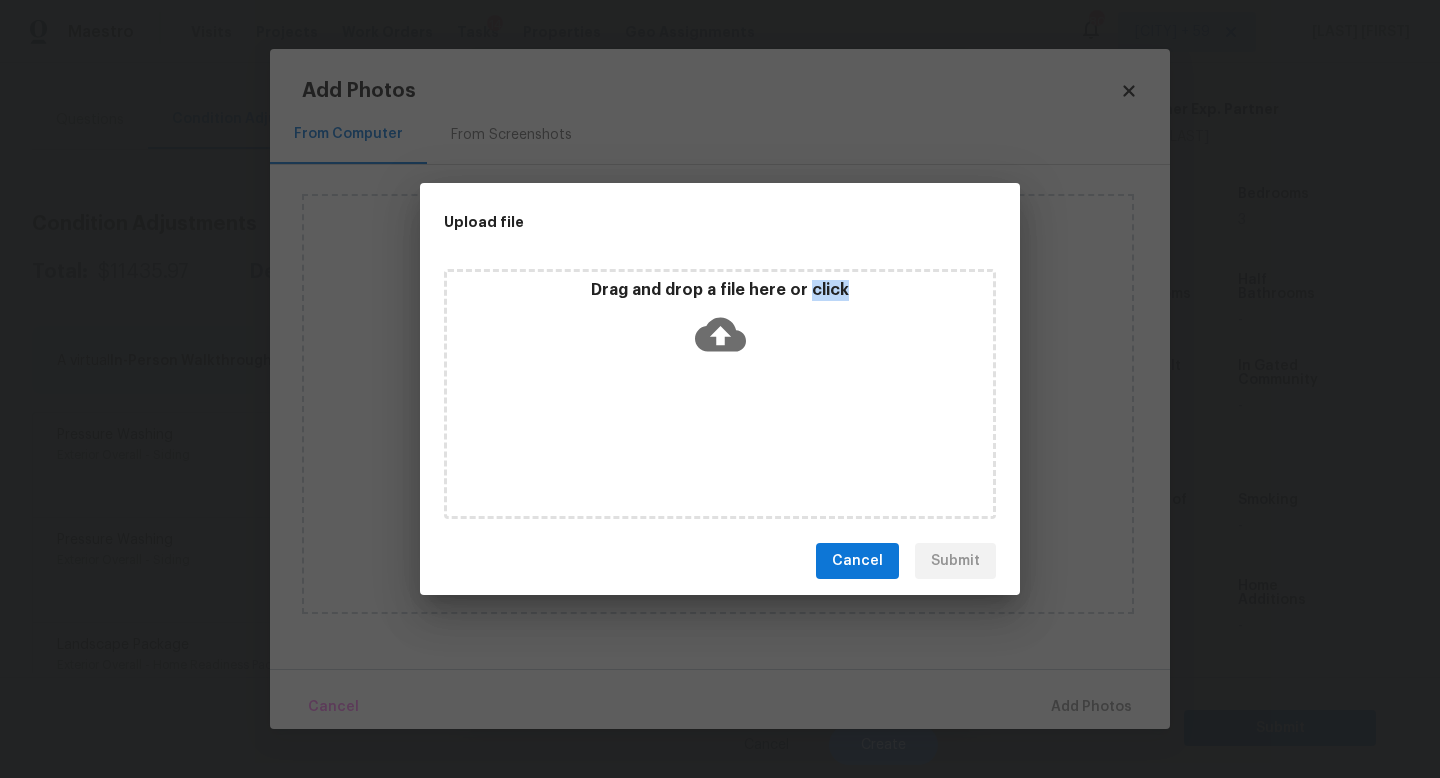 type 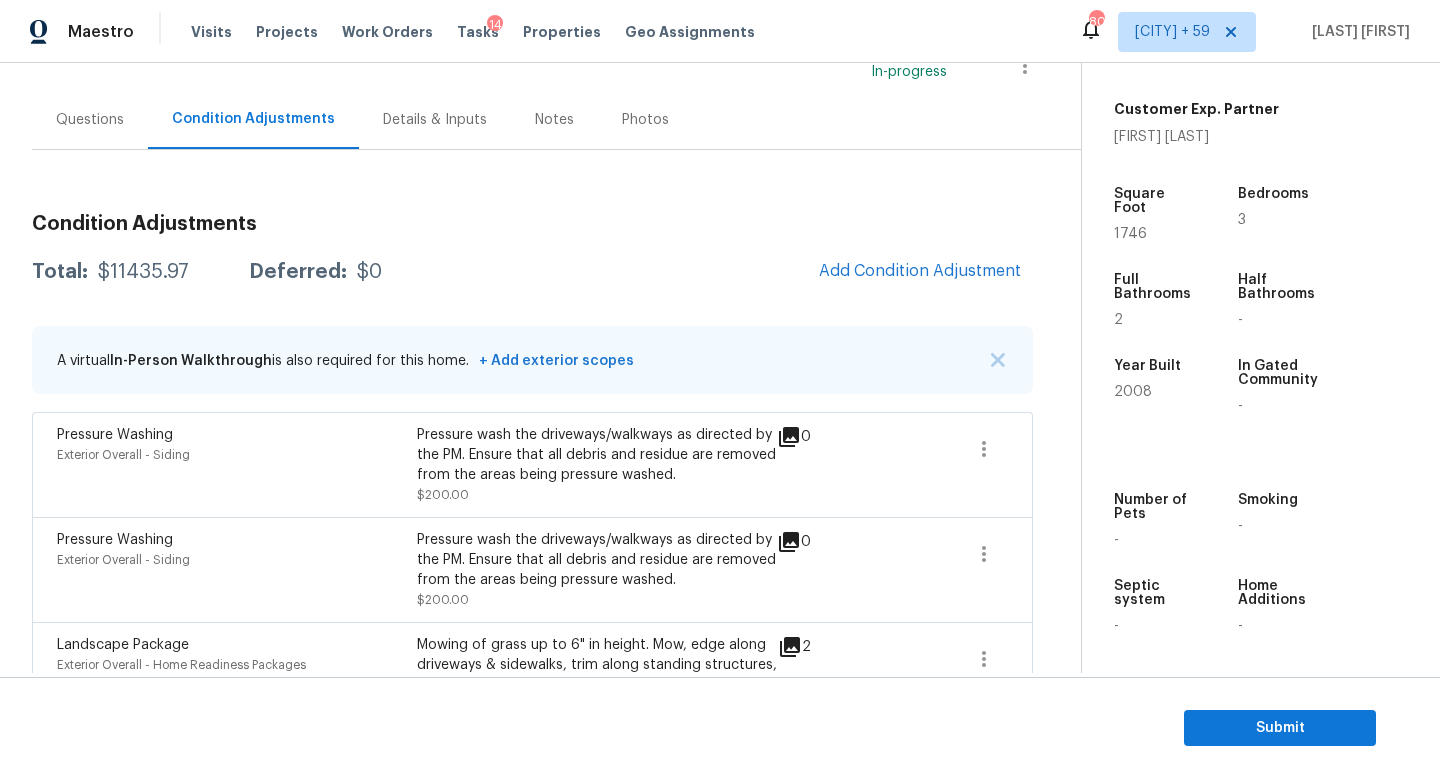 type 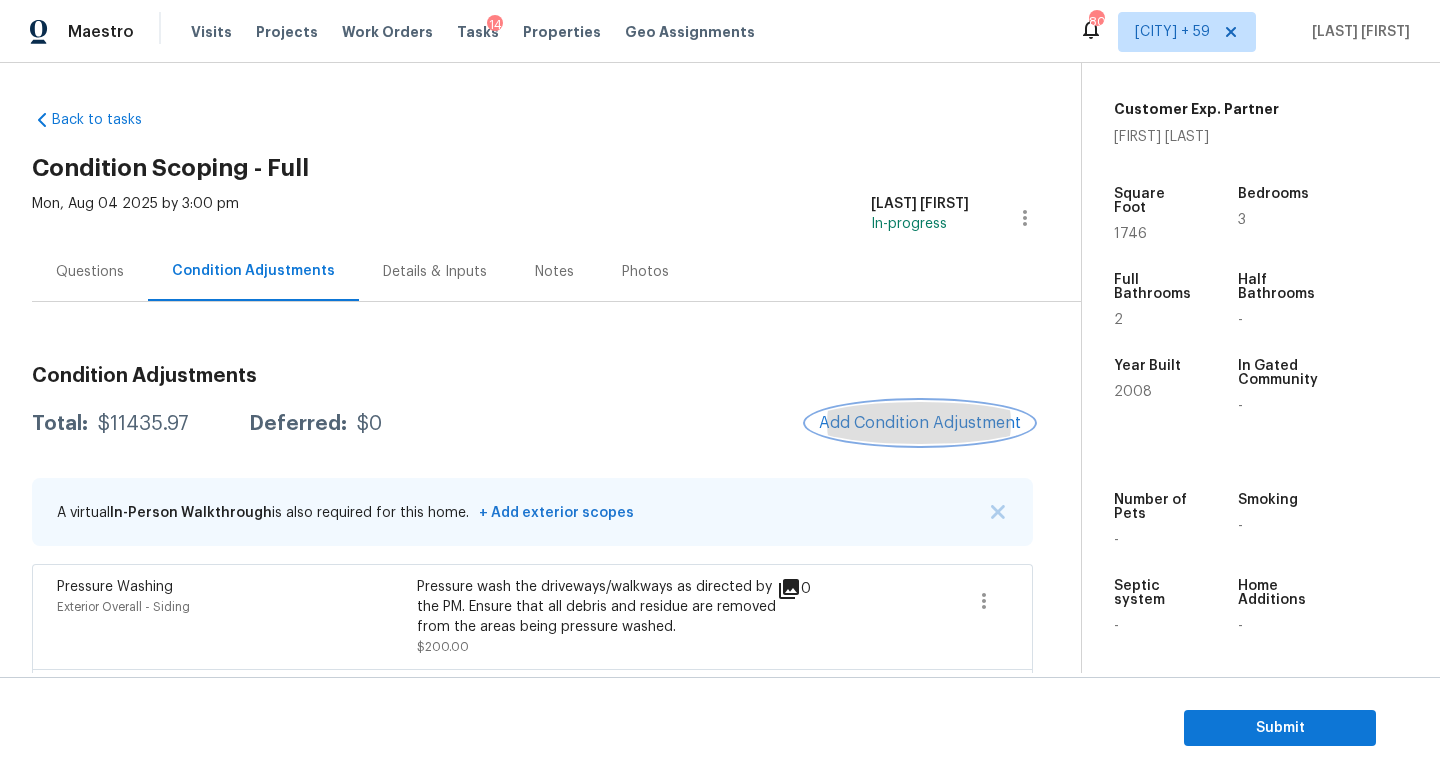scroll, scrollTop: 0, scrollLeft: 0, axis: both 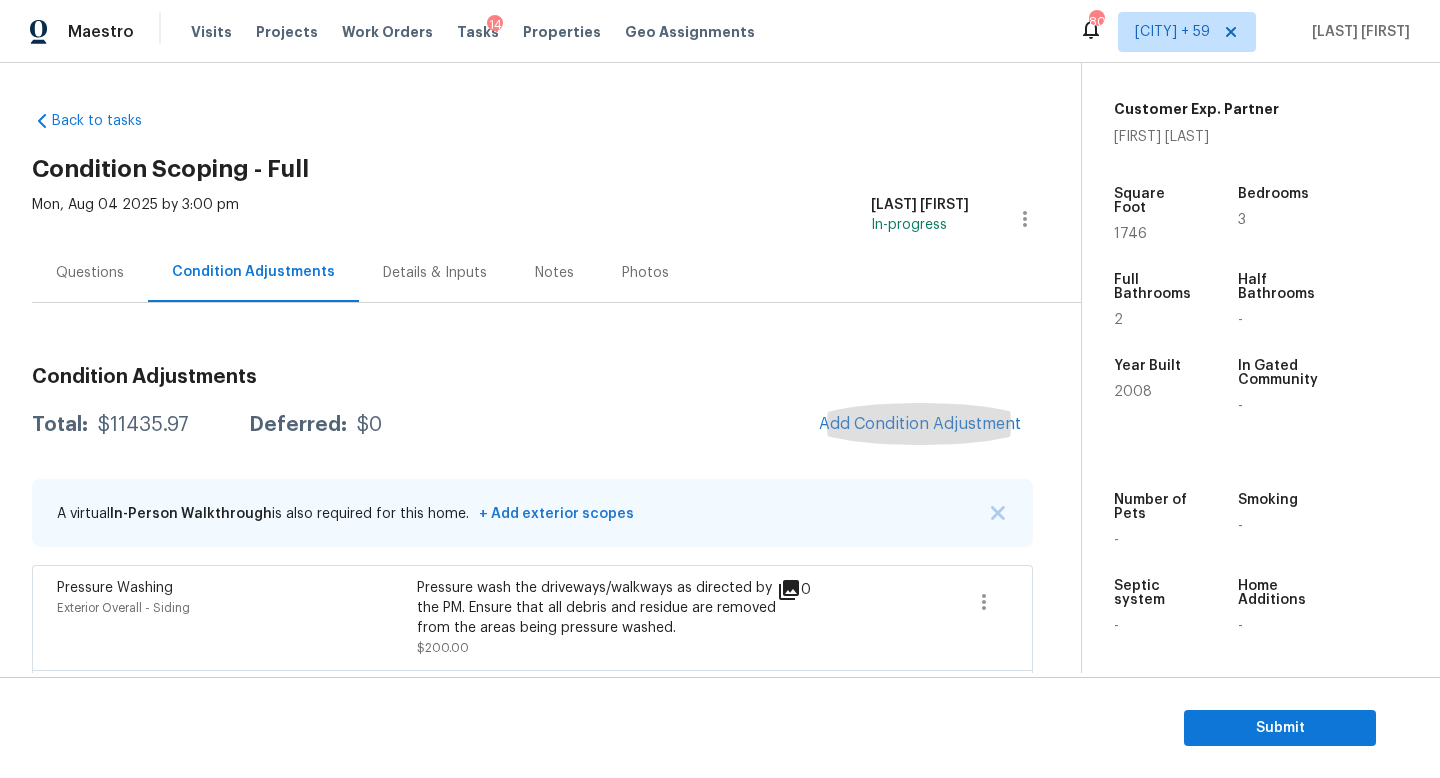 click on "Details & Inputs" at bounding box center (435, 272) 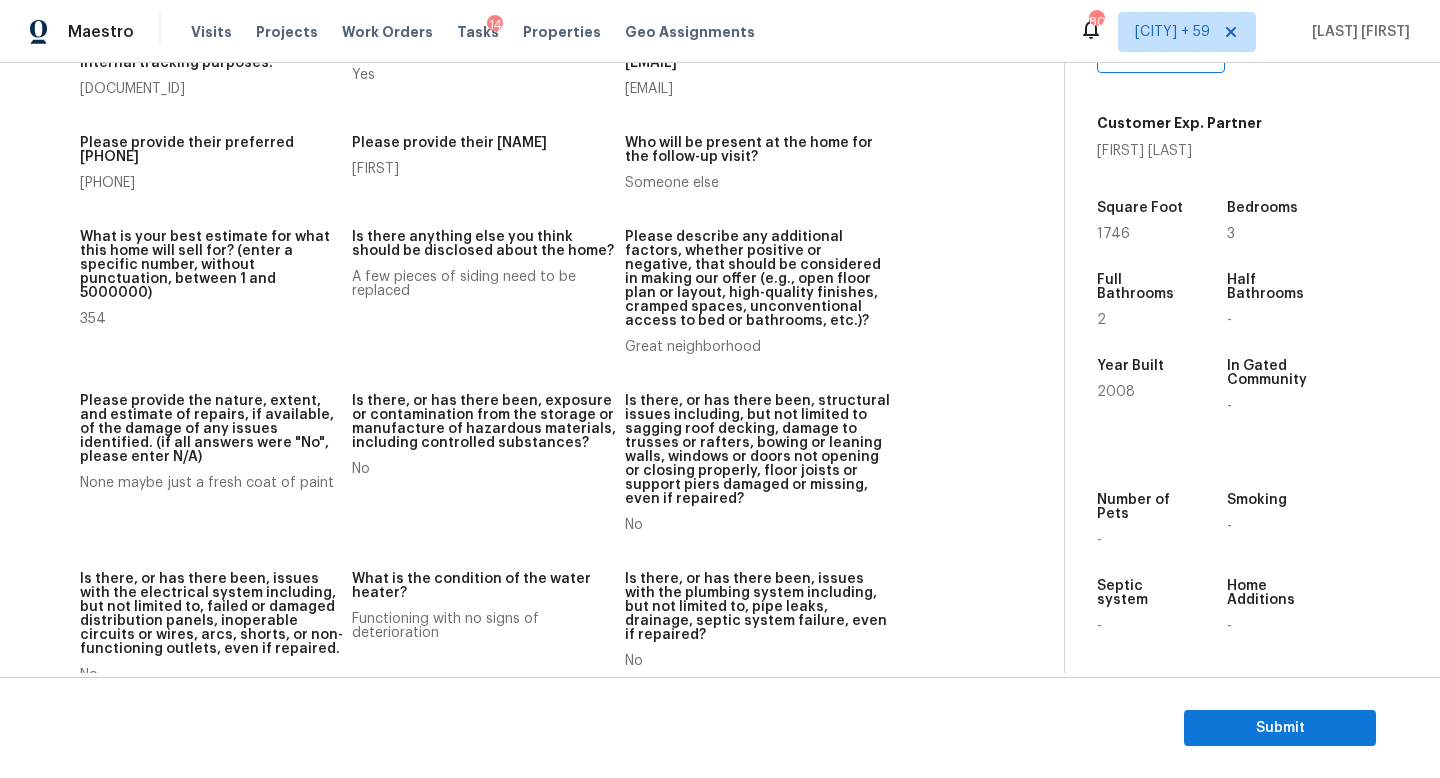 scroll, scrollTop: 0, scrollLeft: 0, axis: both 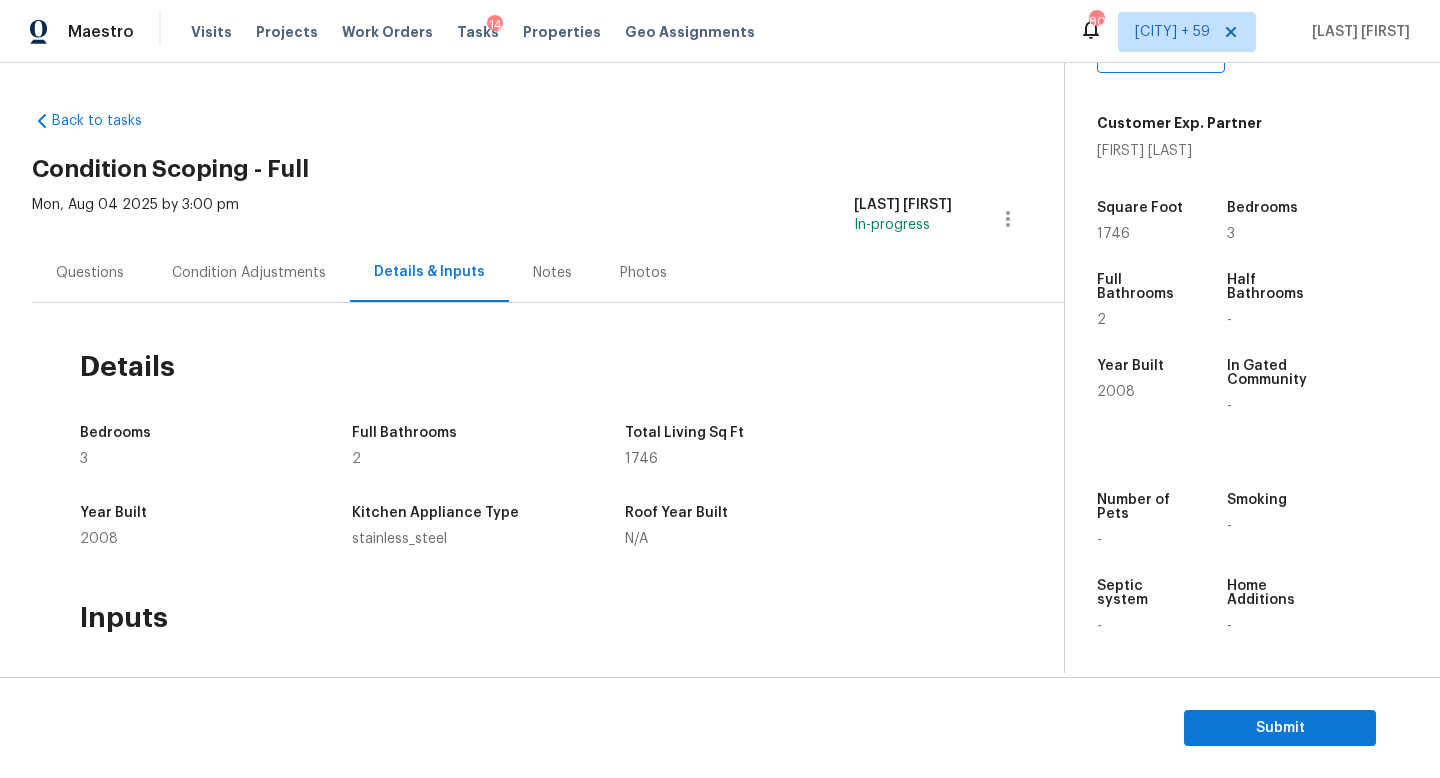 click on "Condition Adjustments" at bounding box center [249, 273] 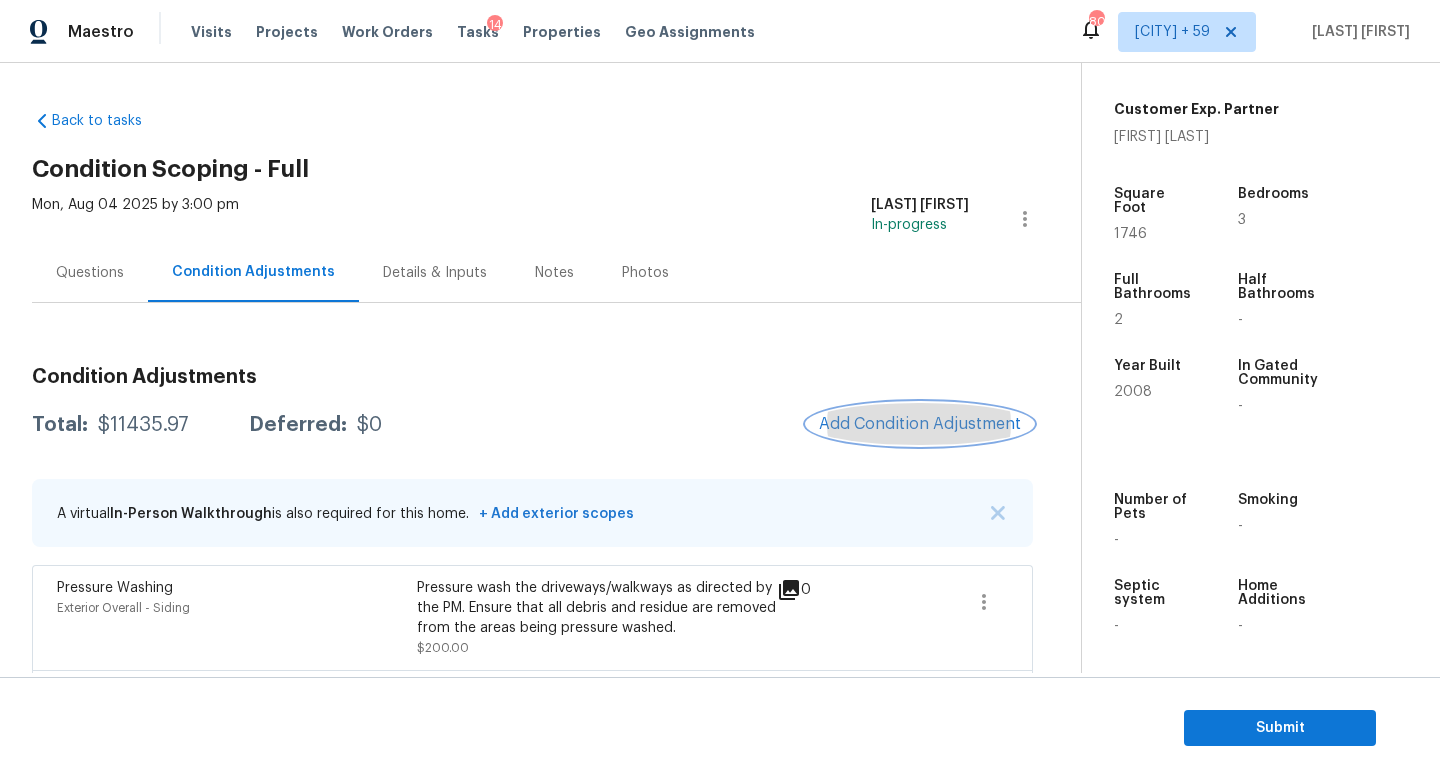 click on "Add Condition Adjustment" at bounding box center (920, 424) 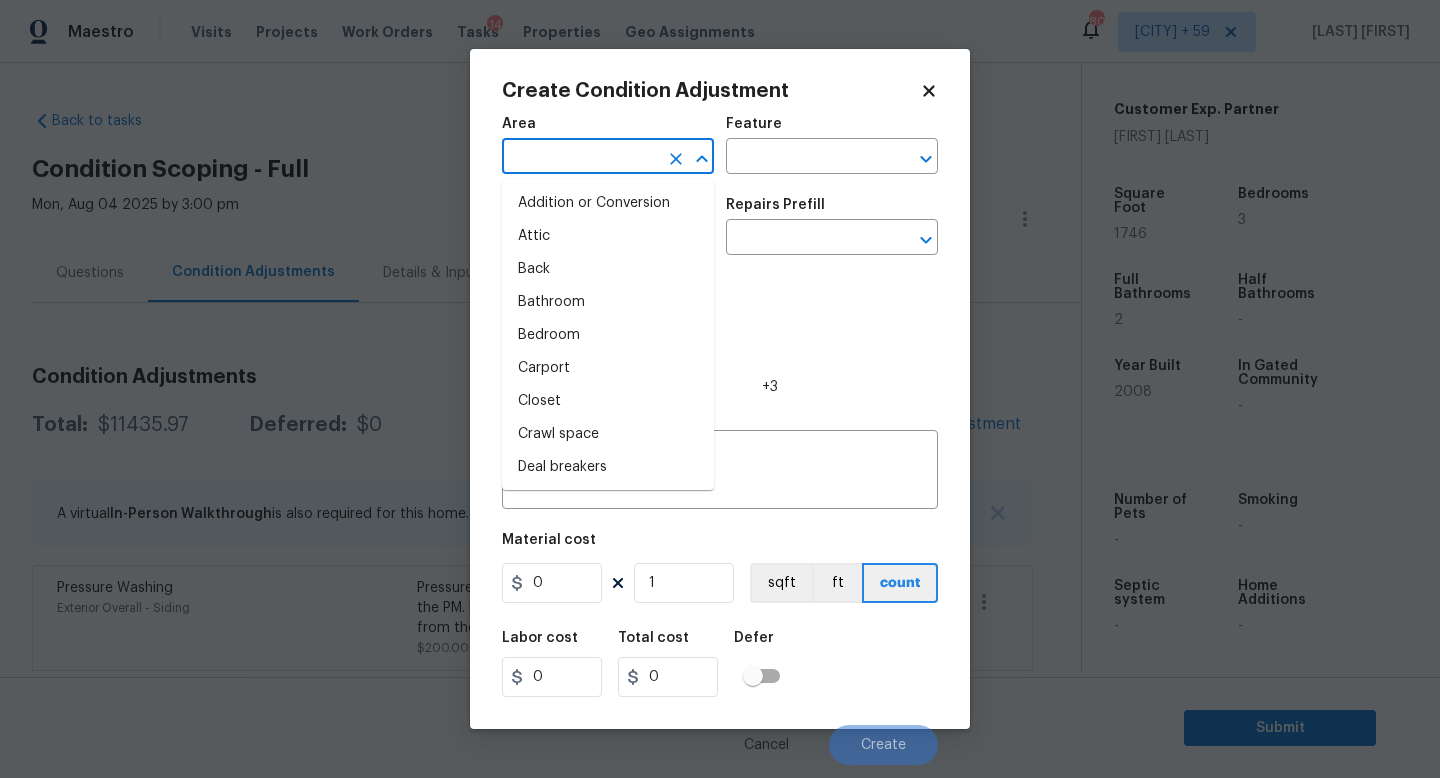 click at bounding box center [580, 158] 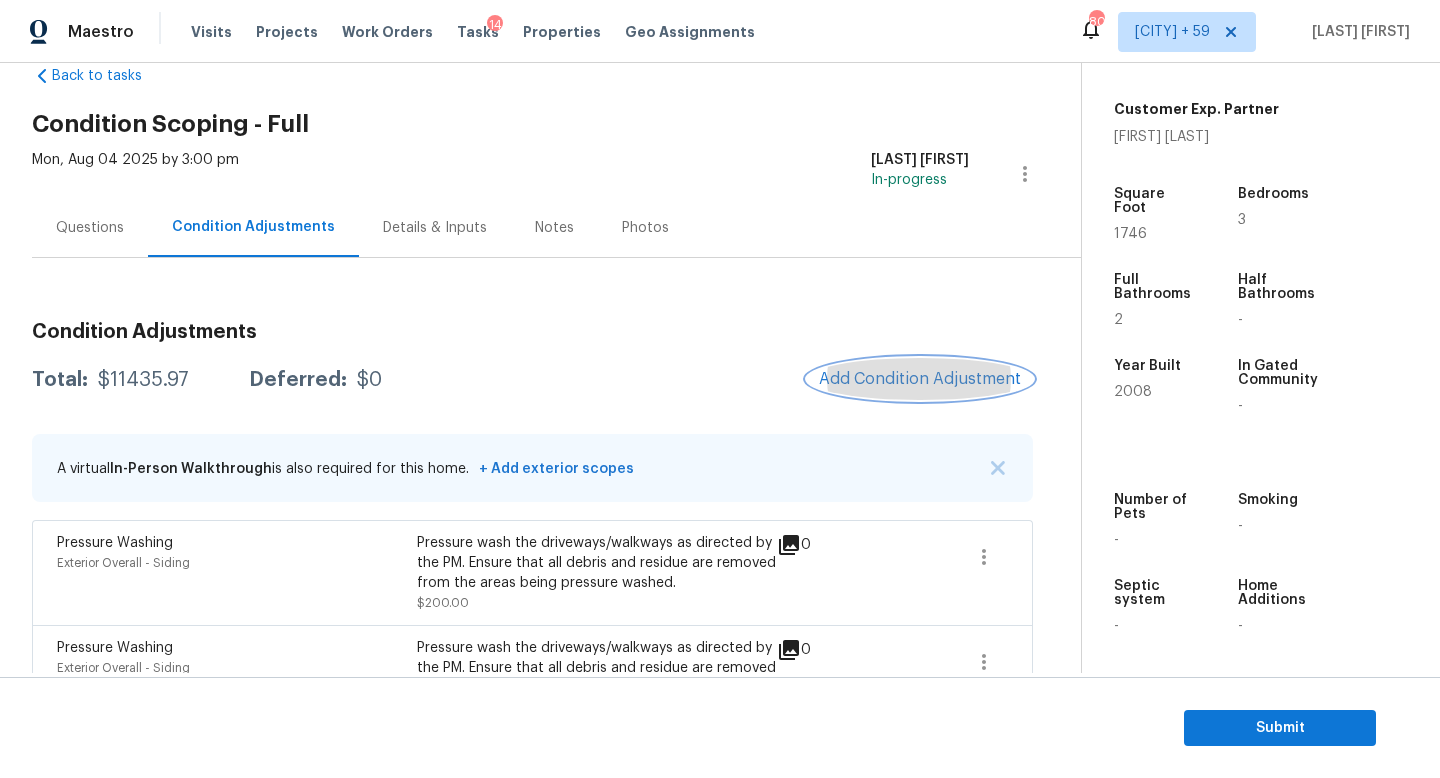 scroll, scrollTop: 191, scrollLeft: 0, axis: vertical 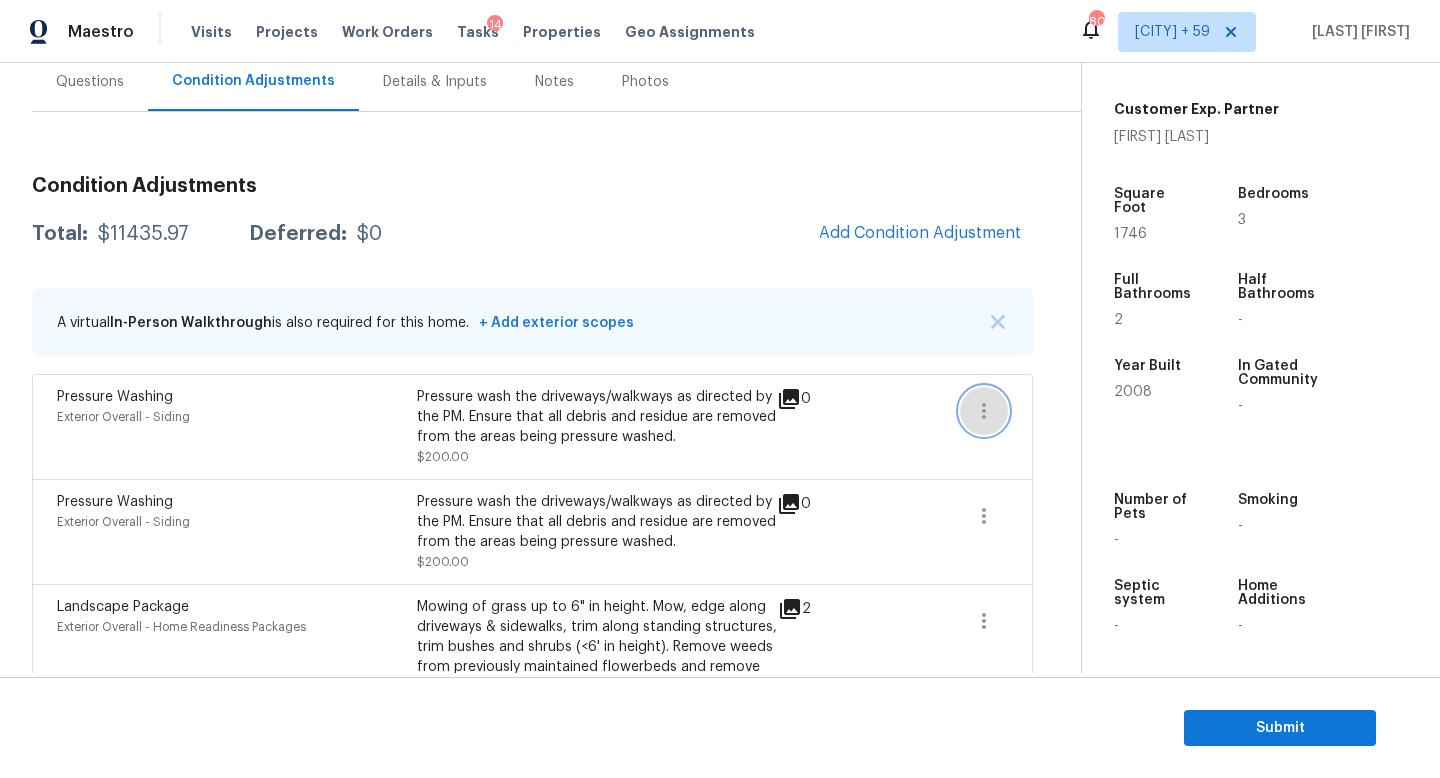 click 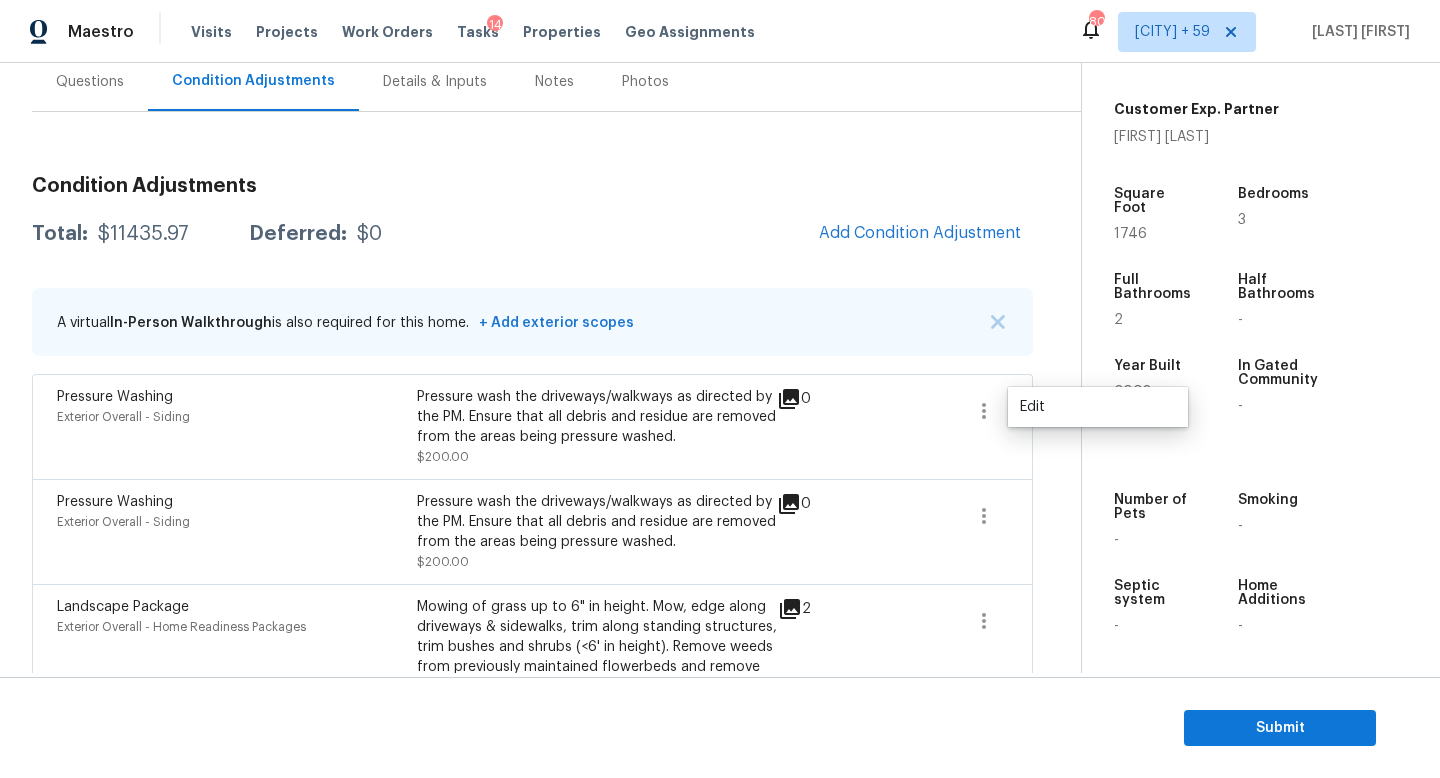 click on "Edit" at bounding box center [1098, 407] 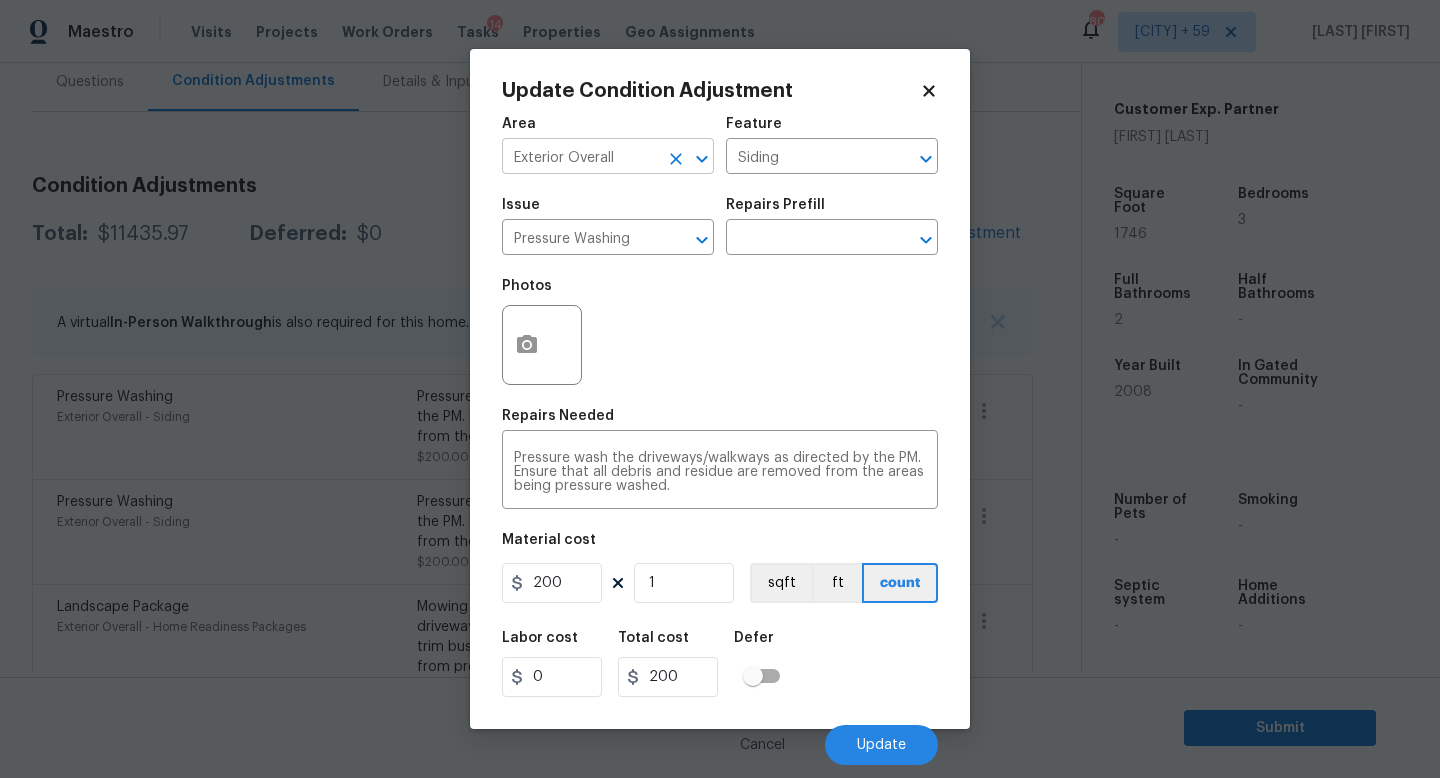 click 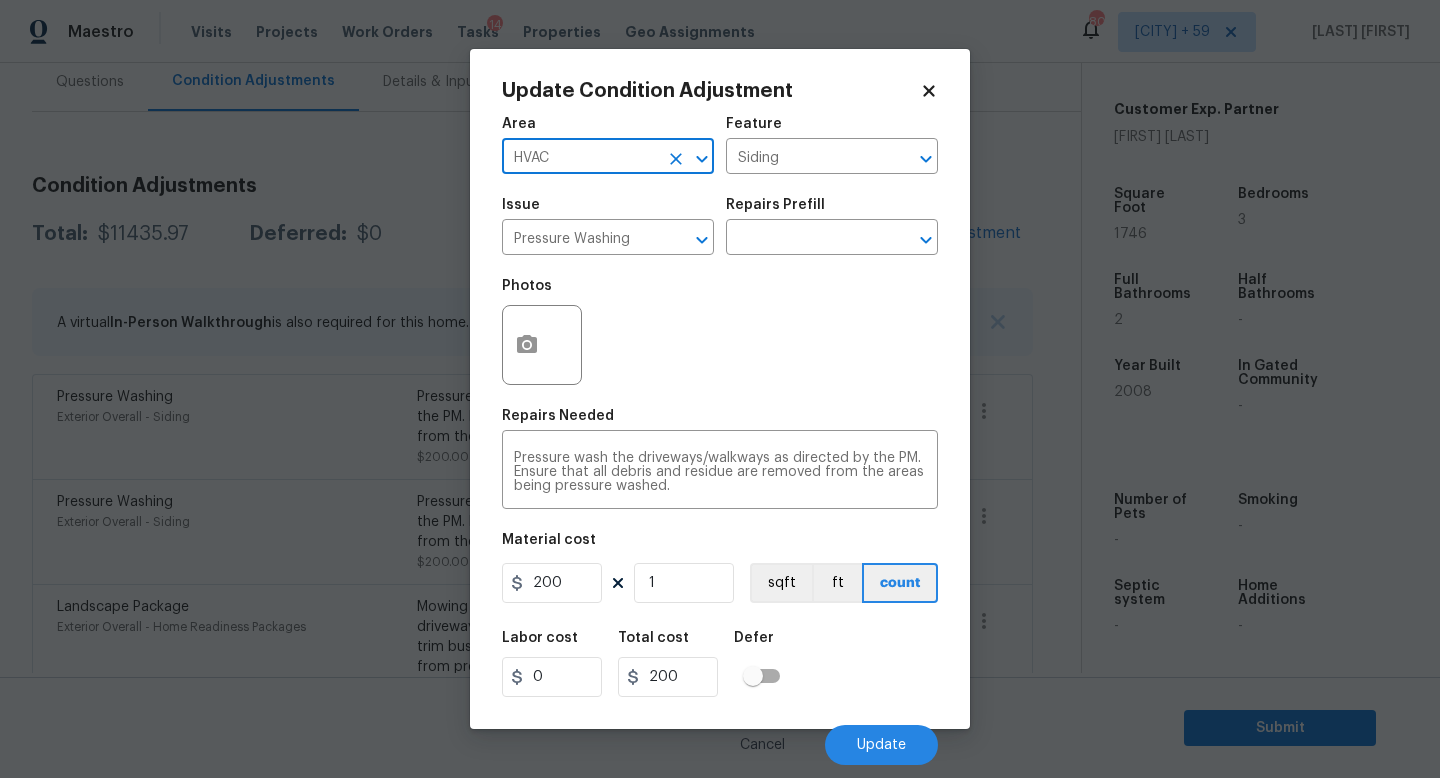 type on "HVAC" 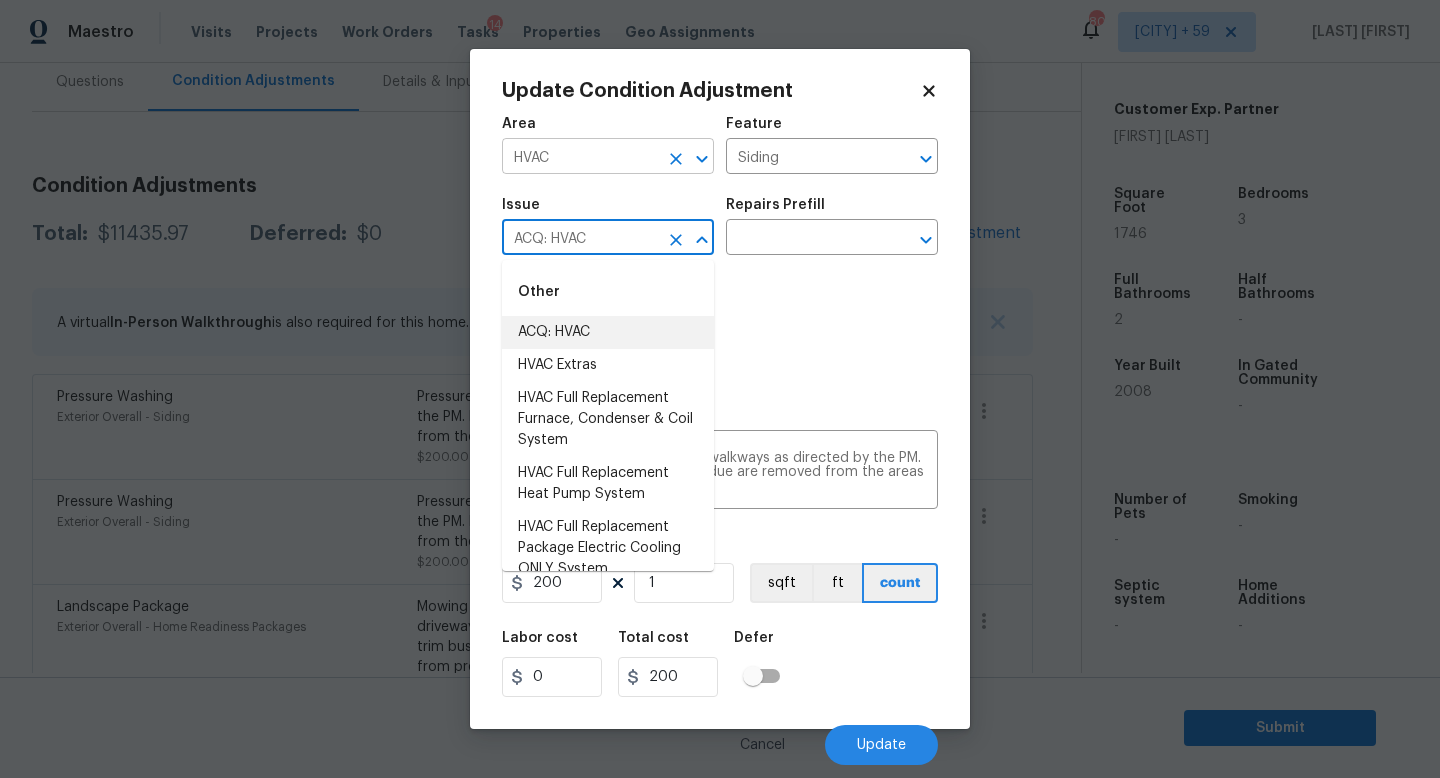 type on "ACQ: HVAC" 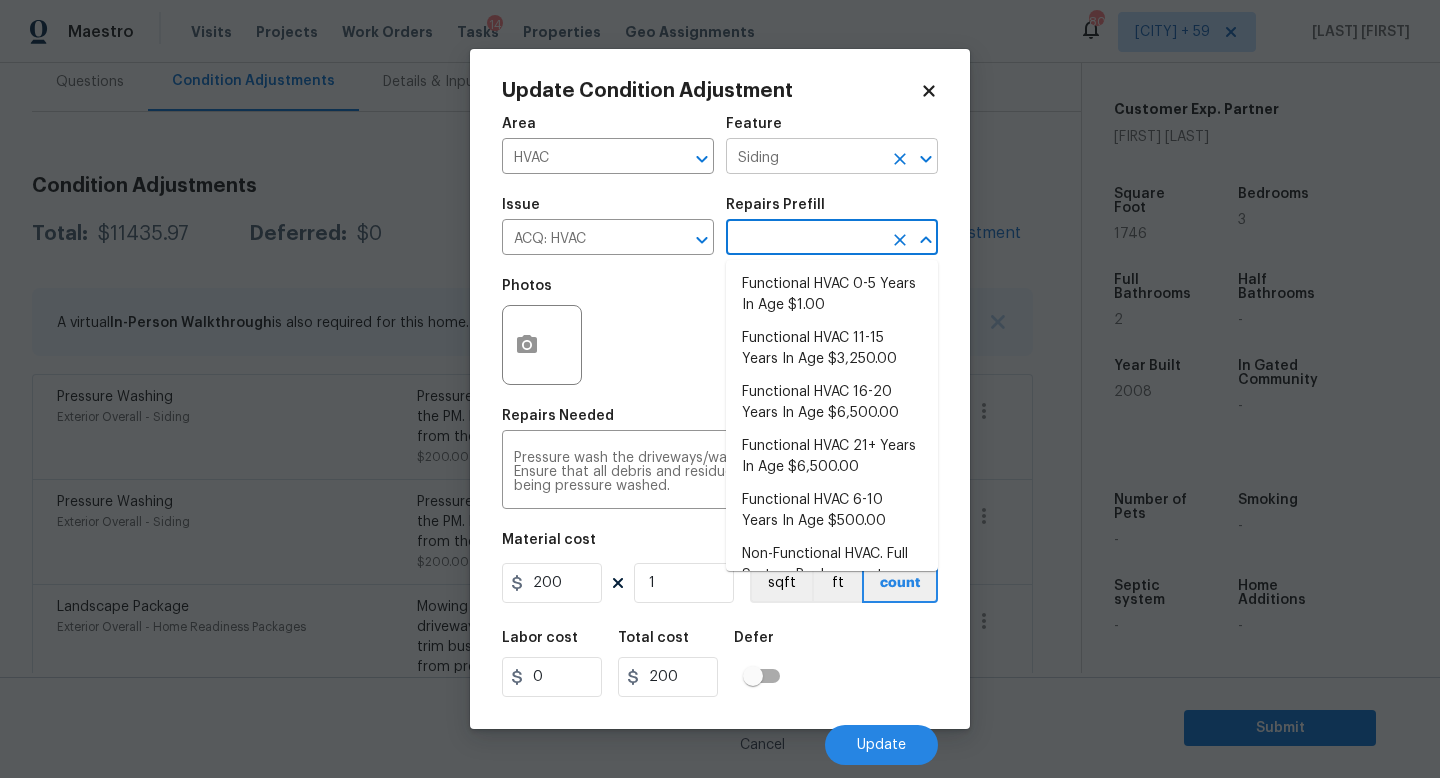 click 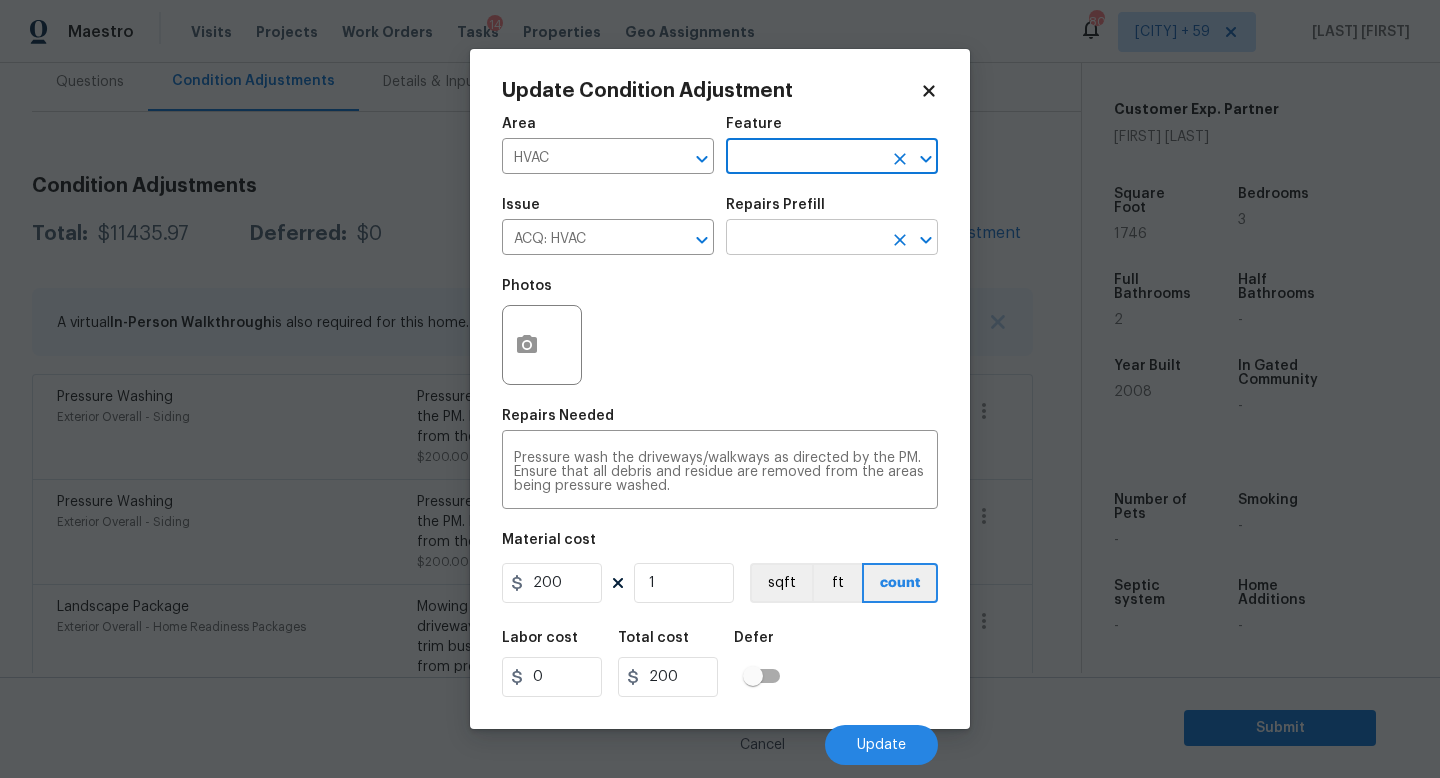 click at bounding box center (804, 239) 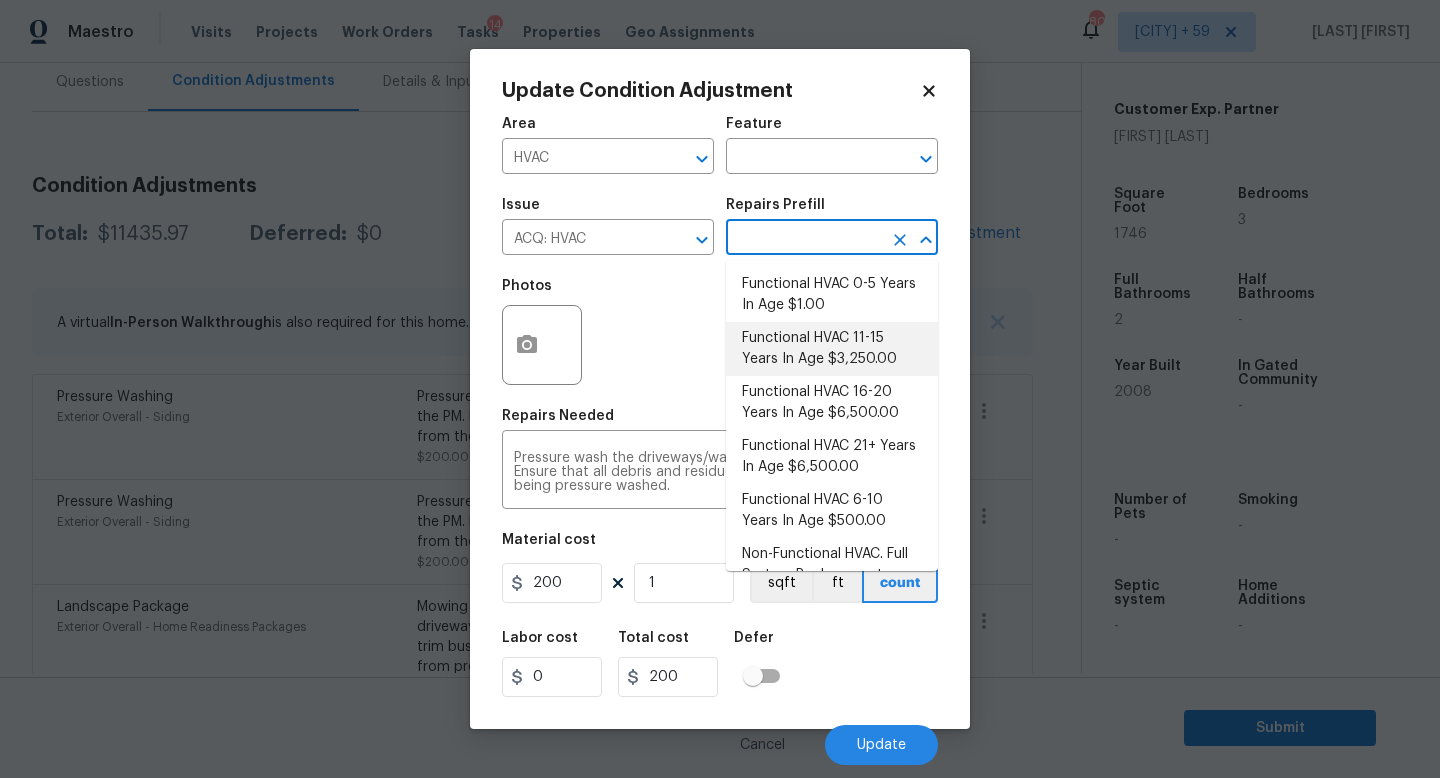 drag, startPoint x: 846, startPoint y: 344, endPoint x: 834, endPoint y: 389, distance: 46.572525 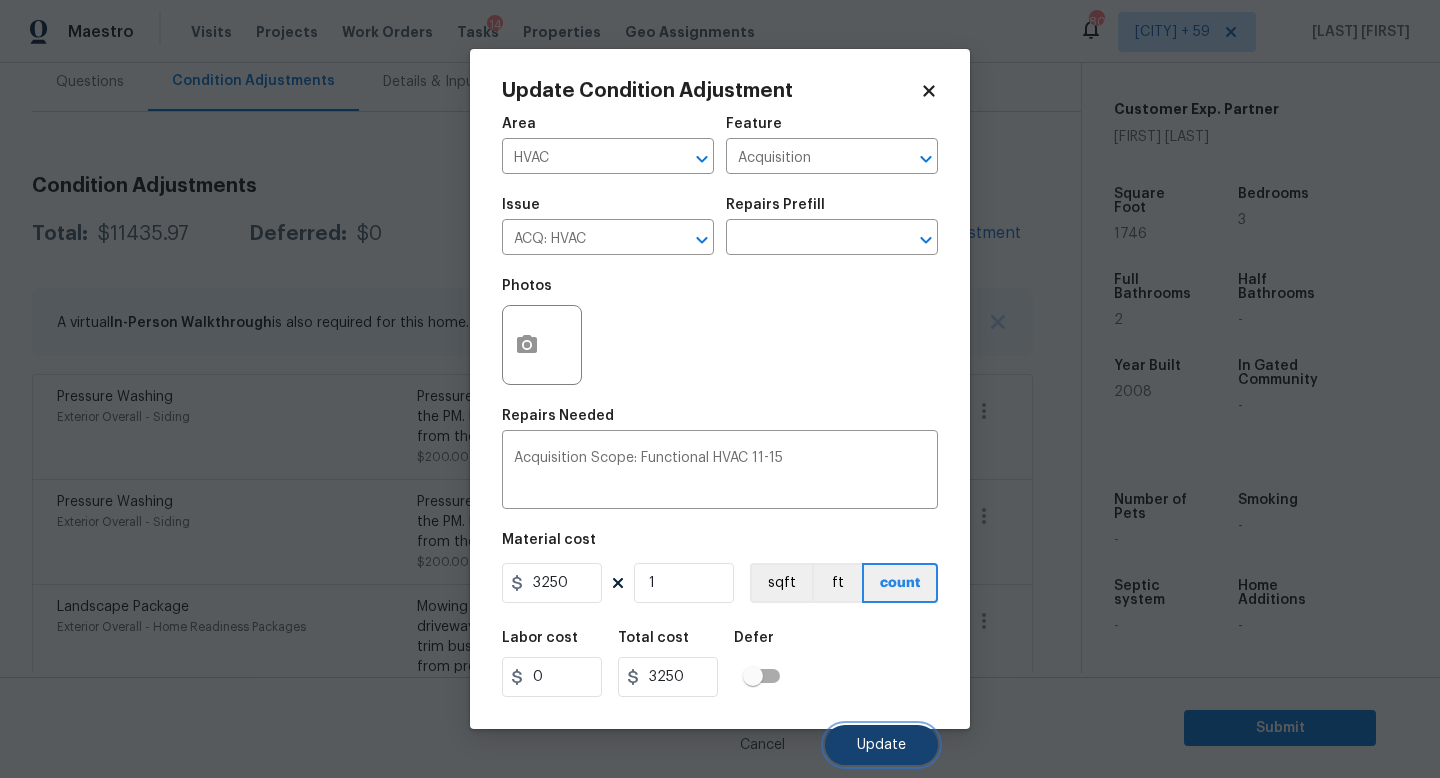 click on "Update" at bounding box center (881, 745) 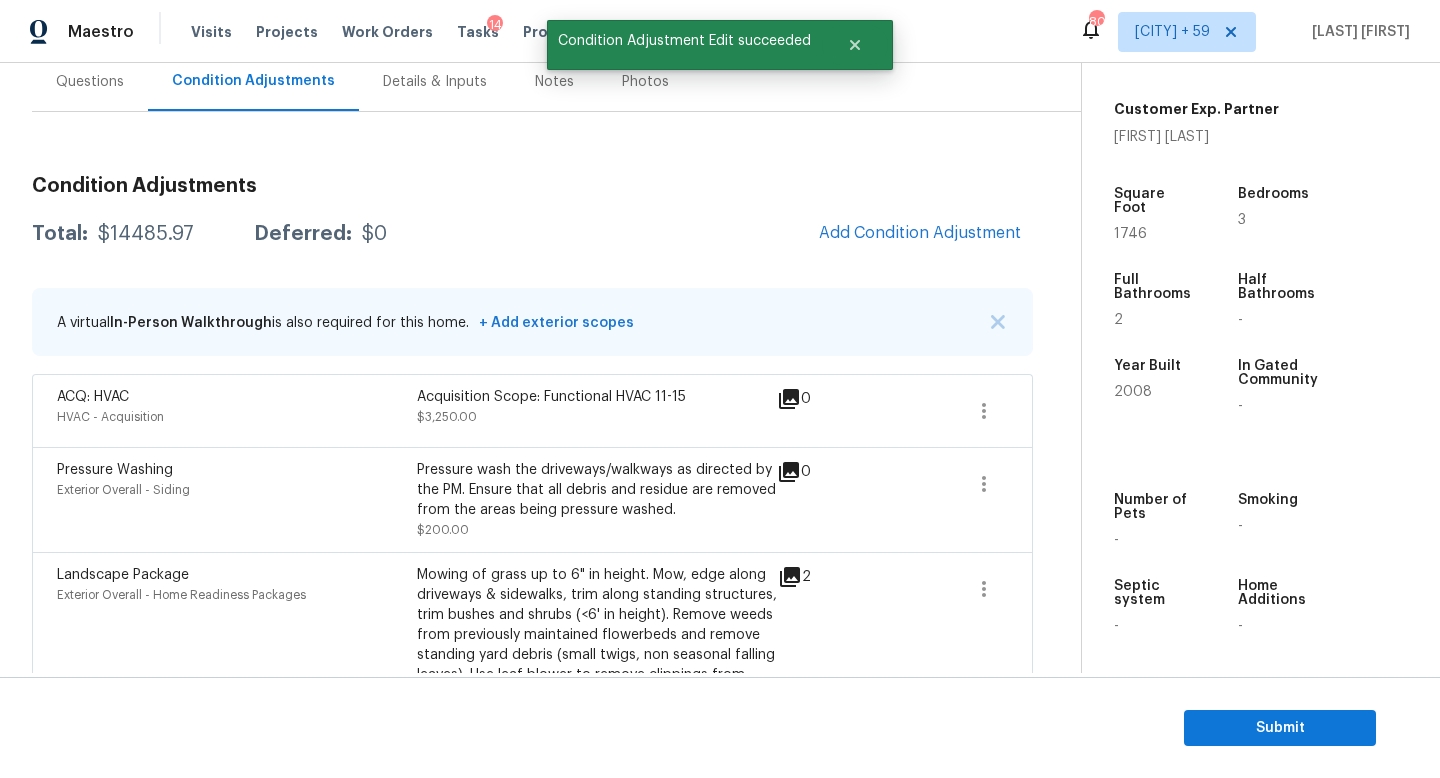 click on "Condition Adjustments Total:  $14485.97 Deferred:  $0 Add Condition Adjustment A virtual  In-Person Walkthrough  is also required for this home.   + Add exterior scopes ACQ: HVAC HVAC - Acquisition Acquisition Scope: Functional HVAC 11-15 $3,250.00   0 Pressure Washing Exterior Overall - Siding Pressure wash the driveways/walkways as directed by the PM. Ensure that all debris and residue are removed from the areas being pressure washed. $200.00   0 Landscape Package Exterior Overall - Home Readiness Packages Mowing of grass up to 6" in height. Mow, edge along driveways & sidewalks, trim along standing structures, trim bushes and shrubs (<6' in height). Remove weeds from previously maintained flowerbeds and remove standing yard debris (small twigs, non seasonal falling leaves).  Use leaf blower to remove clippings from hard surfaces." $300.00   2 Interior Closet Door Interior Overall - Interior Door $236.43   1 ACQ: Paint Interior Overall - Acquisition $2,968.20   5 ACQ: Flooring Interior Overall - Acquisition" at bounding box center [532, 1061] 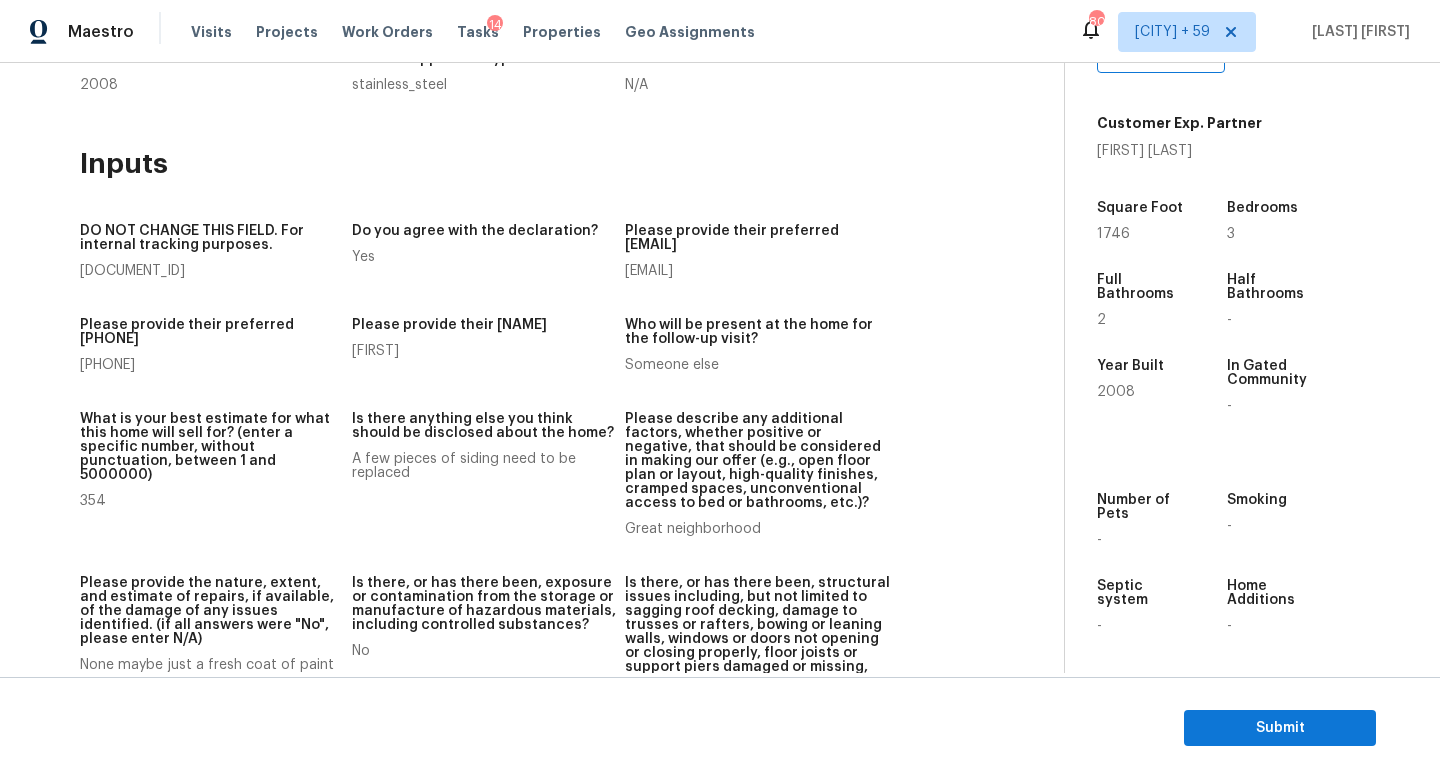 scroll, scrollTop: 0, scrollLeft: 0, axis: both 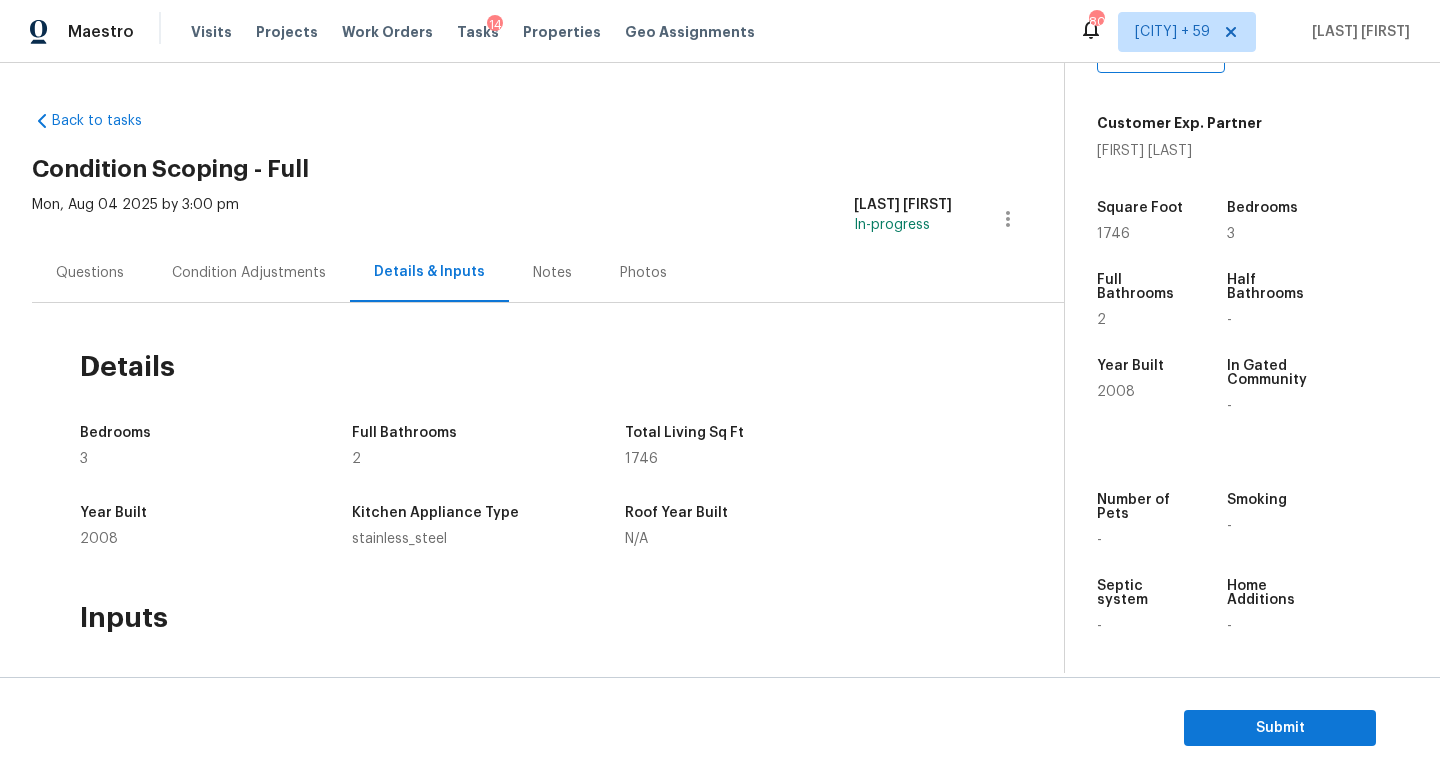 click on "Condition Adjustments" at bounding box center (249, 273) 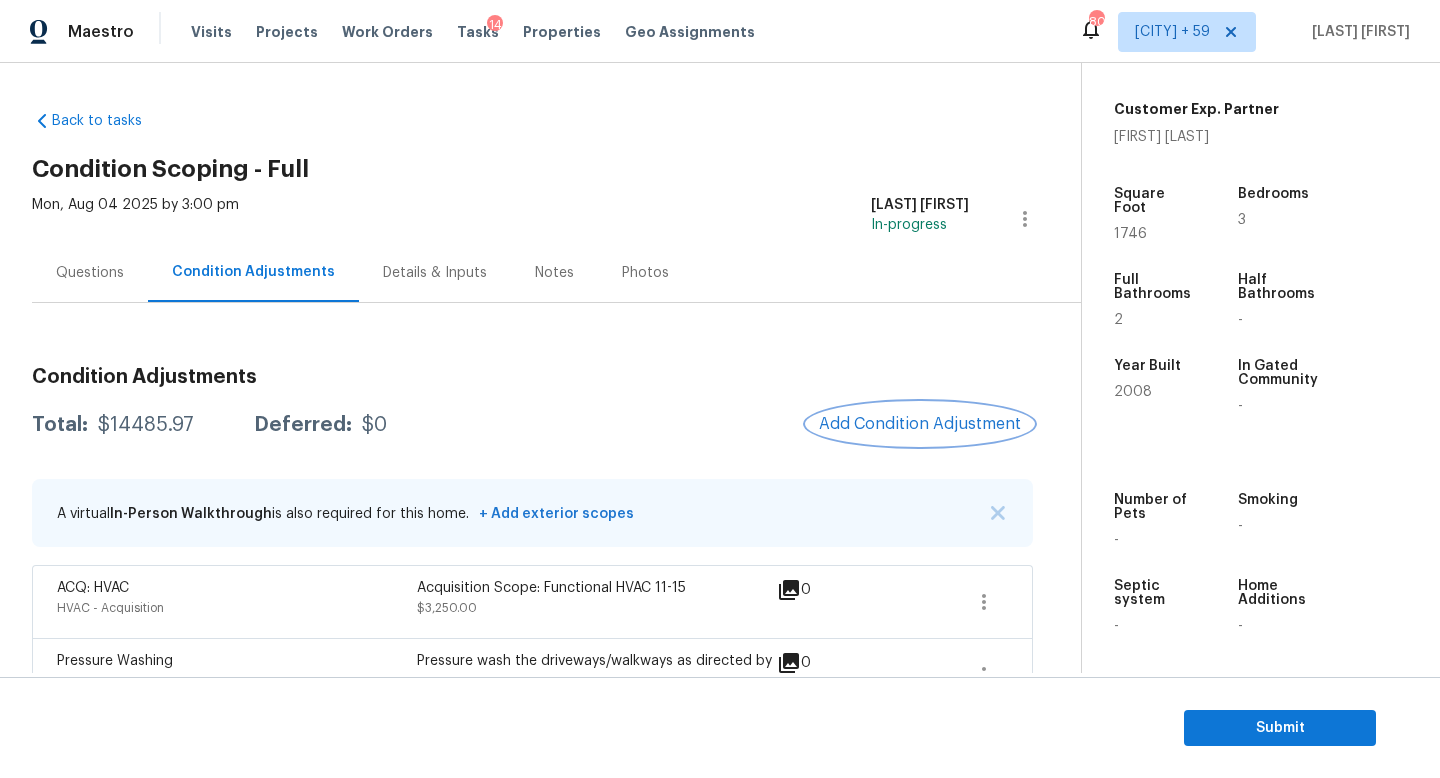 click on "Add Condition Adjustment" at bounding box center (920, 424) 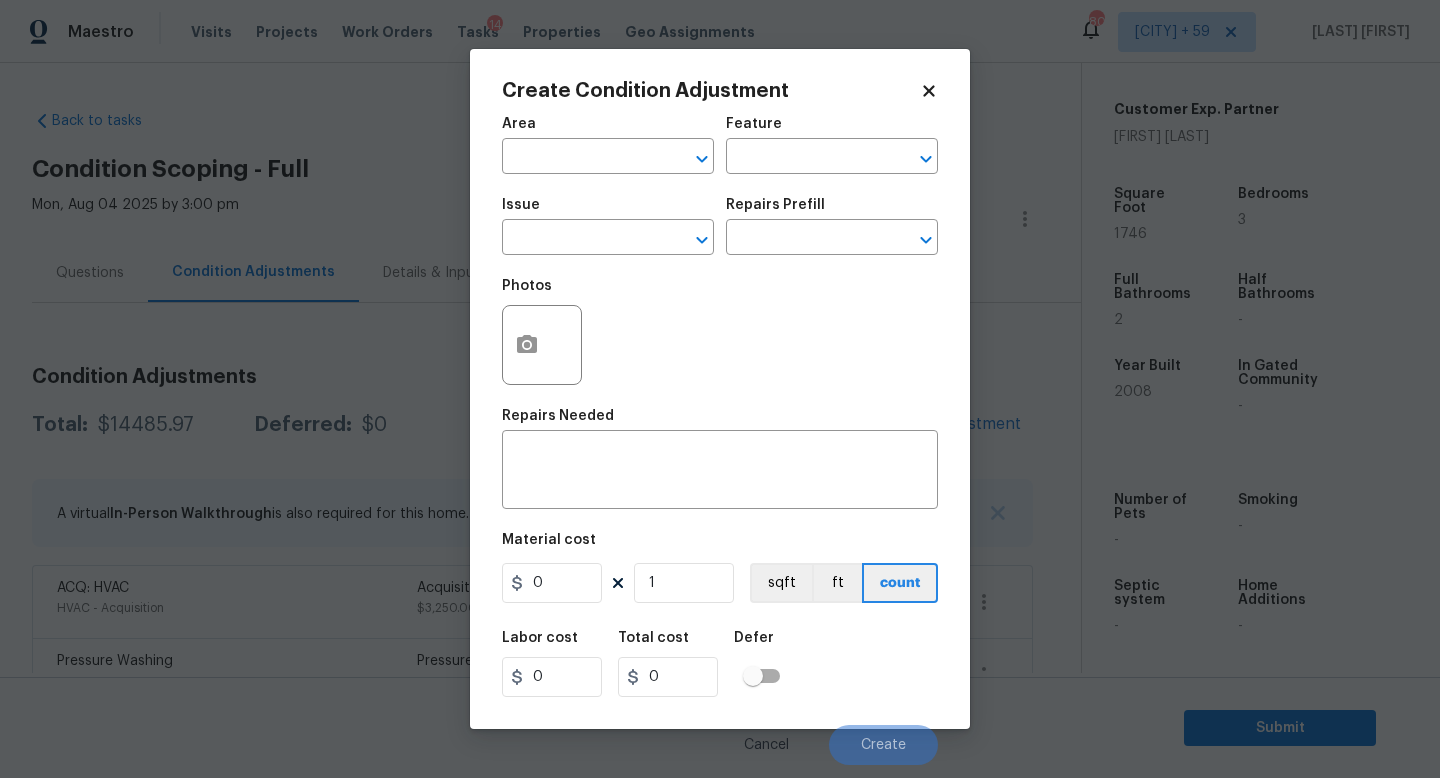 click on "Area ​" at bounding box center (608, 145) 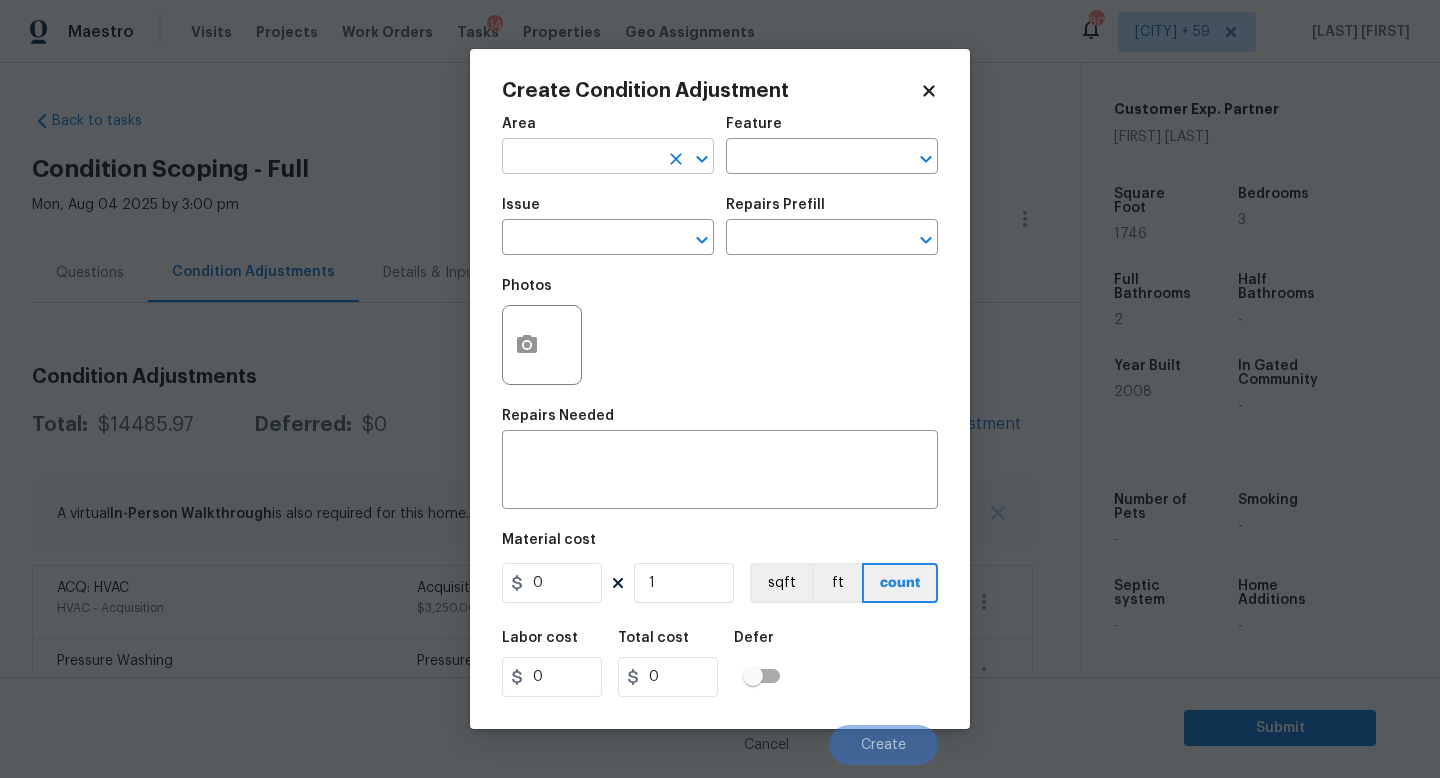 click at bounding box center (580, 158) 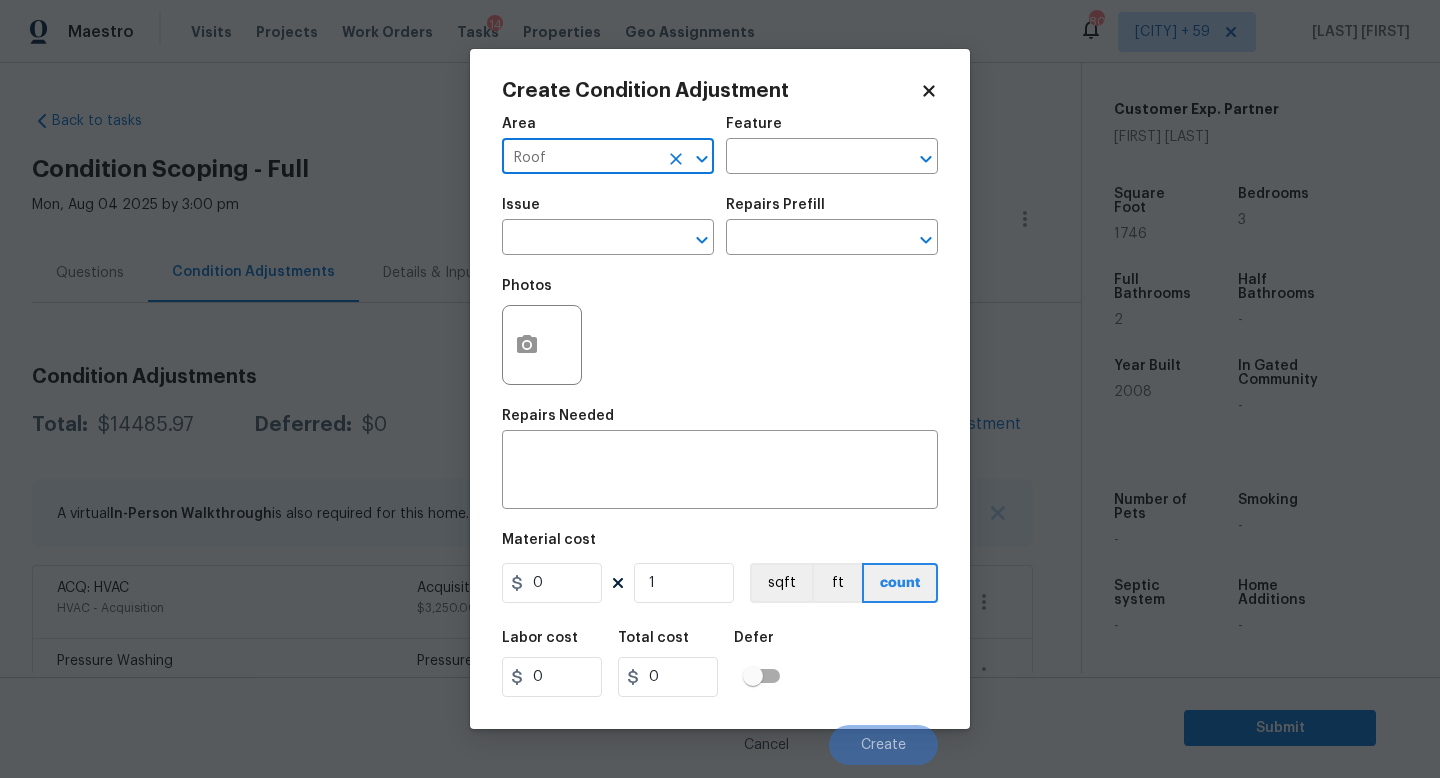 type on "Roof" 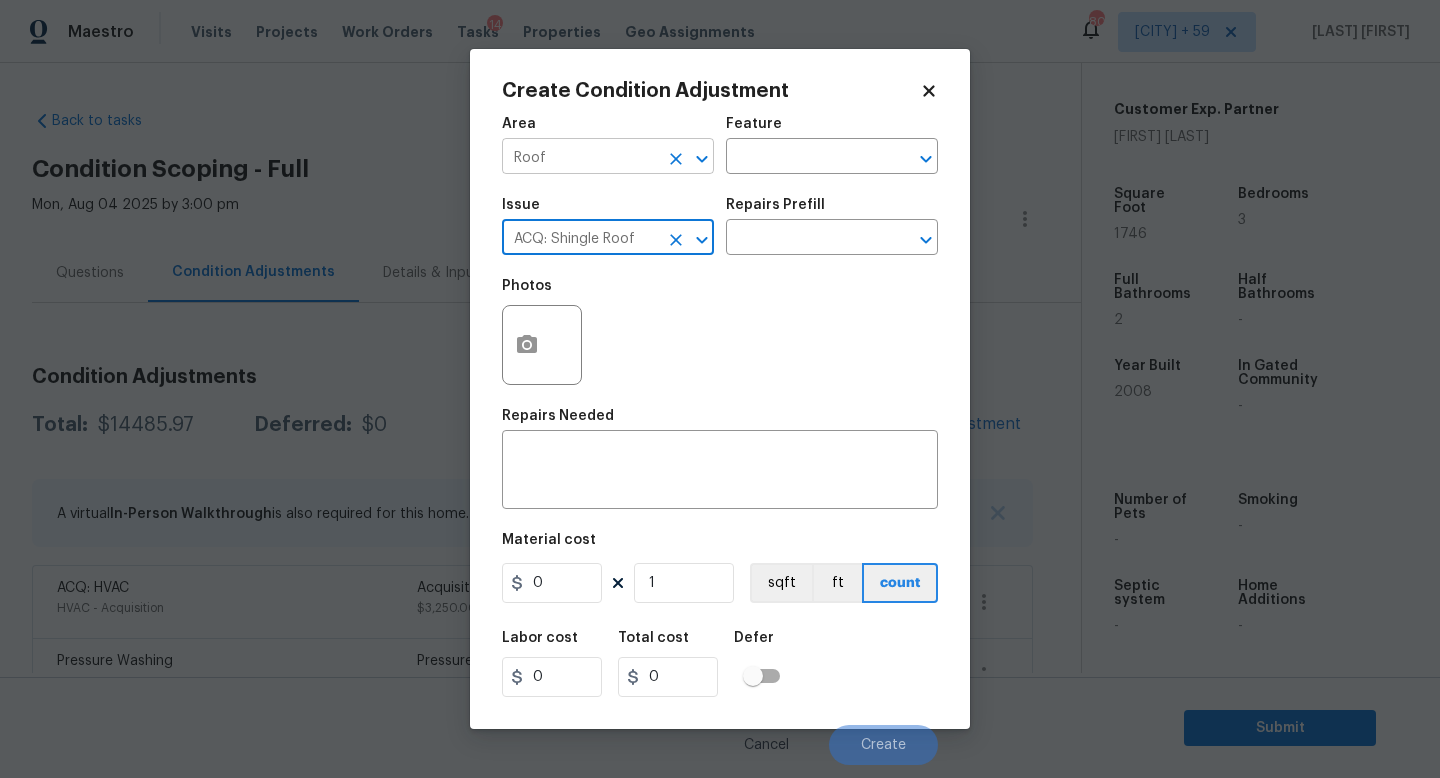 type on "ACQ: Shingle Roof" 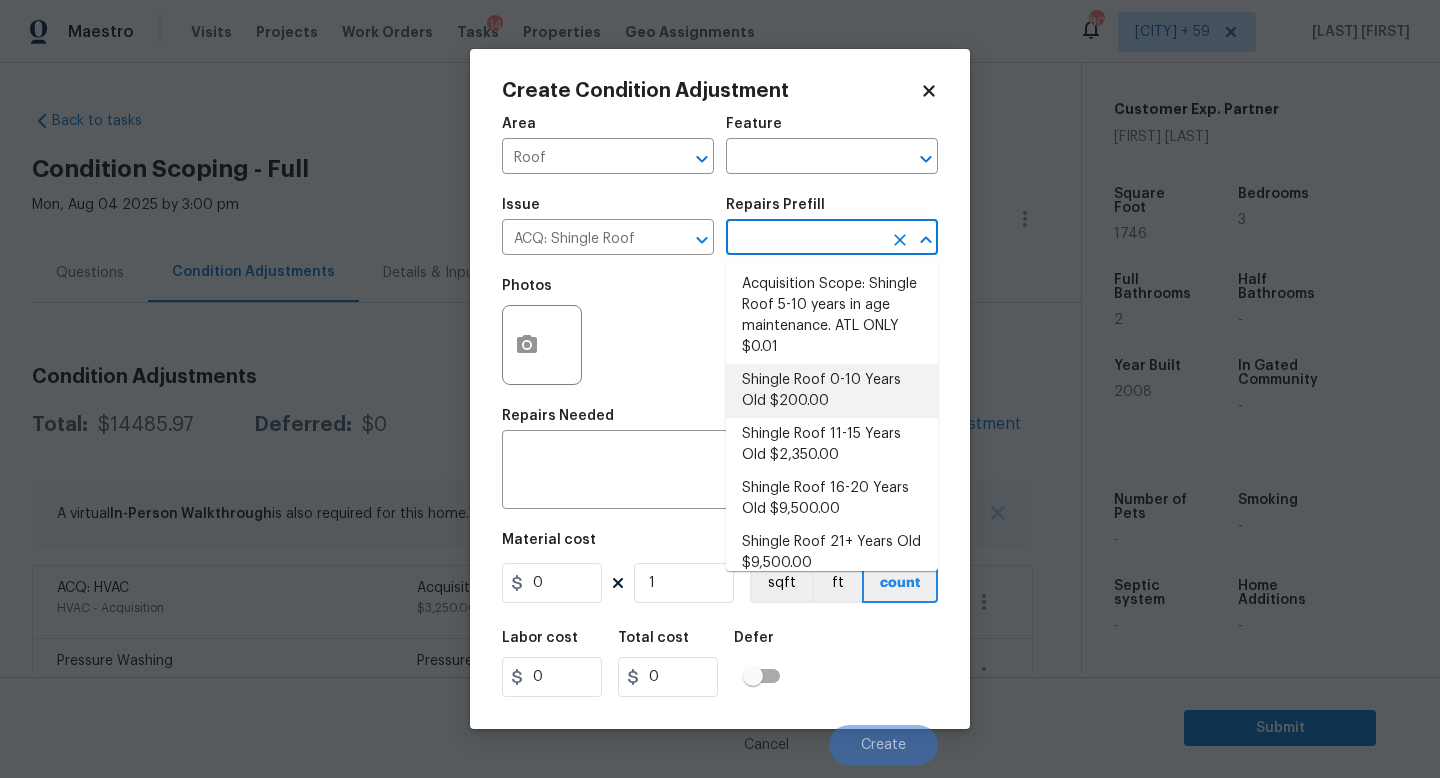 click on "Shingle Roof 0-10 Years Old $200.00" at bounding box center [832, 391] 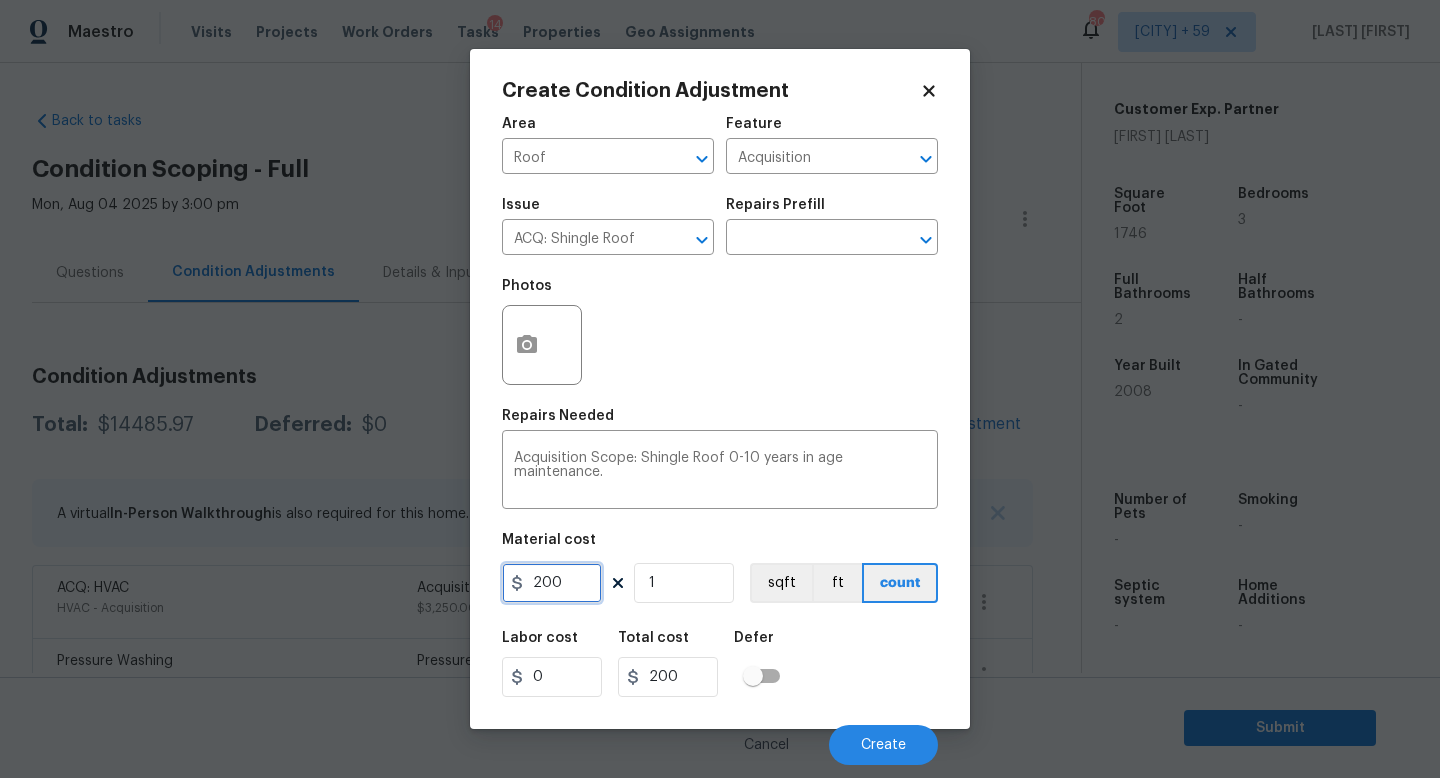 drag, startPoint x: 560, startPoint y: 587, endPoint x: 445, endPoint y: 586, distance: 115.00435 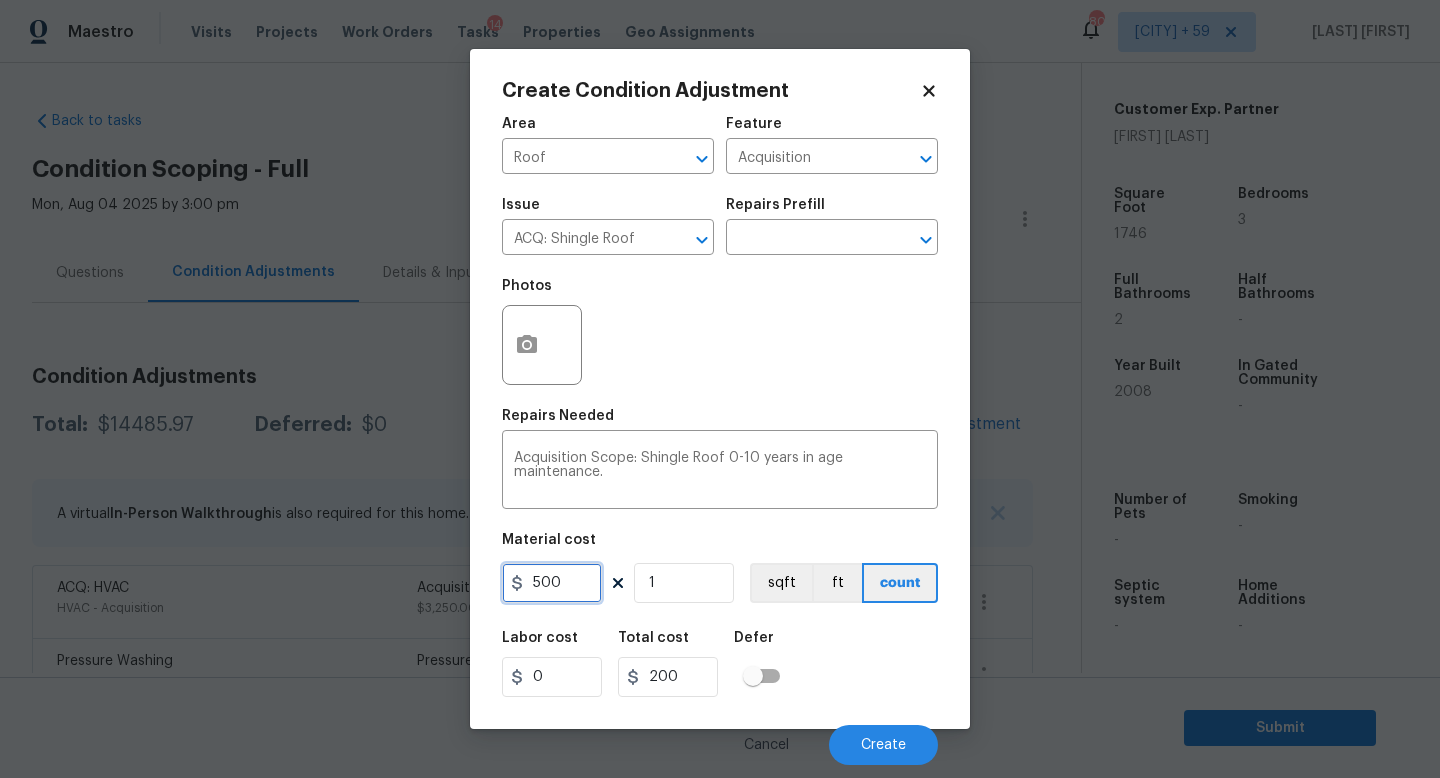 type on "500" 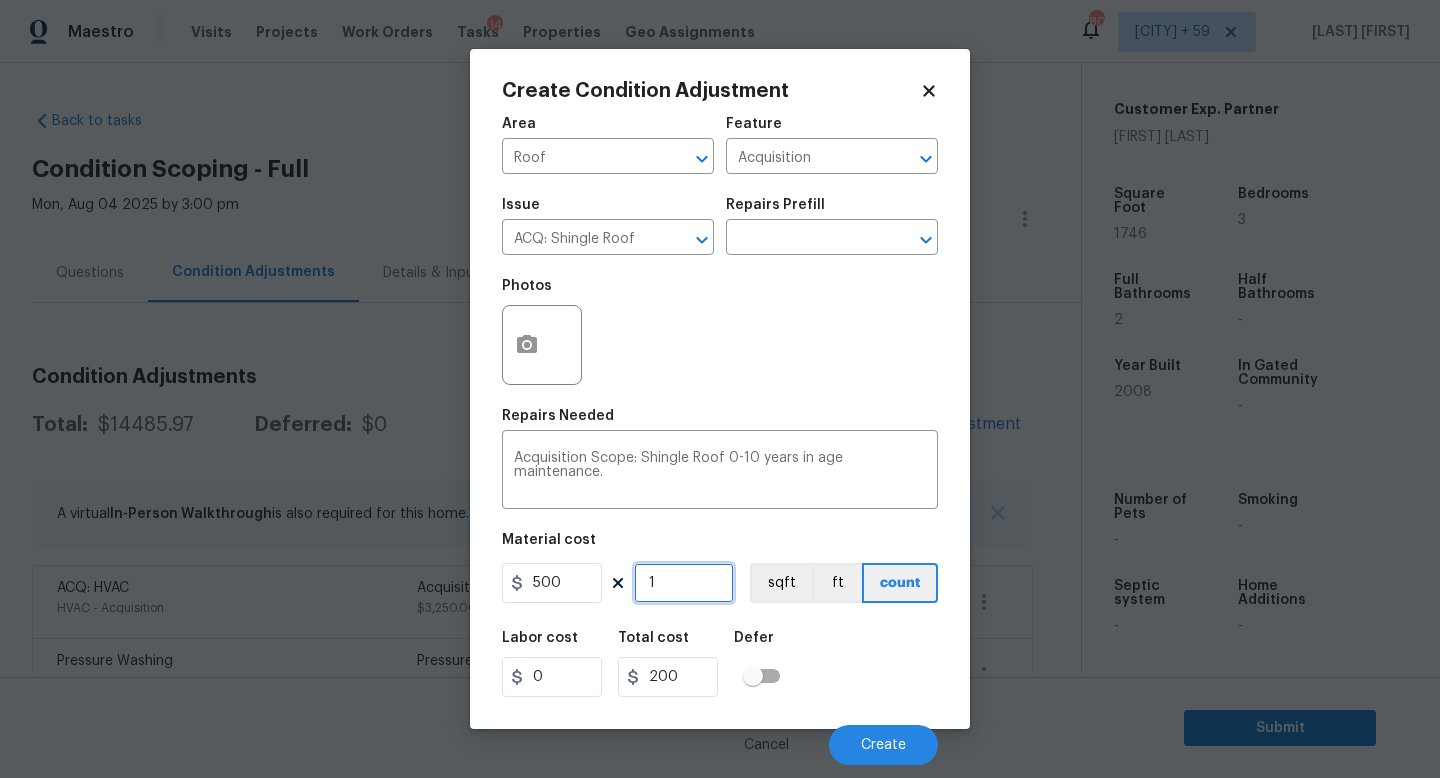 type on "500" 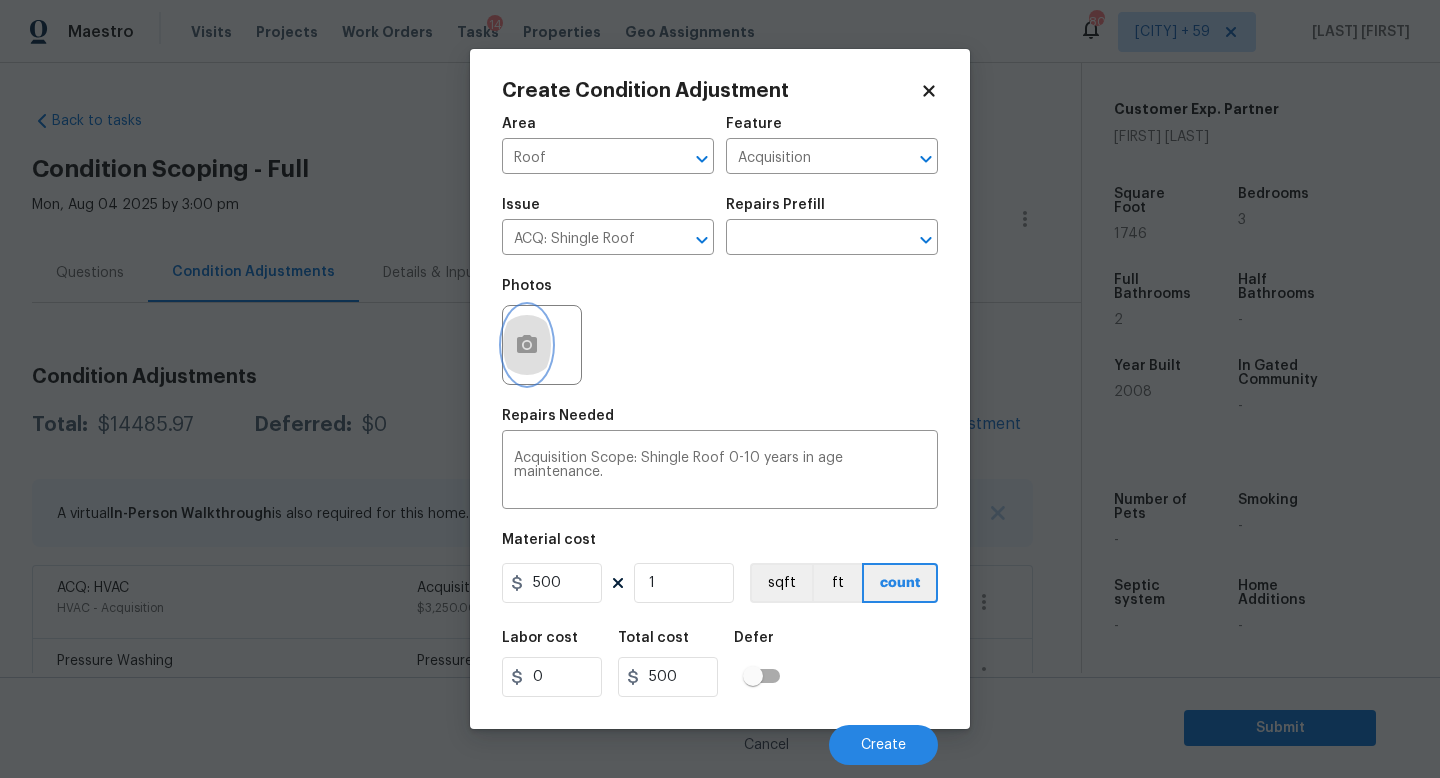 click at bounding box center [527, 345] 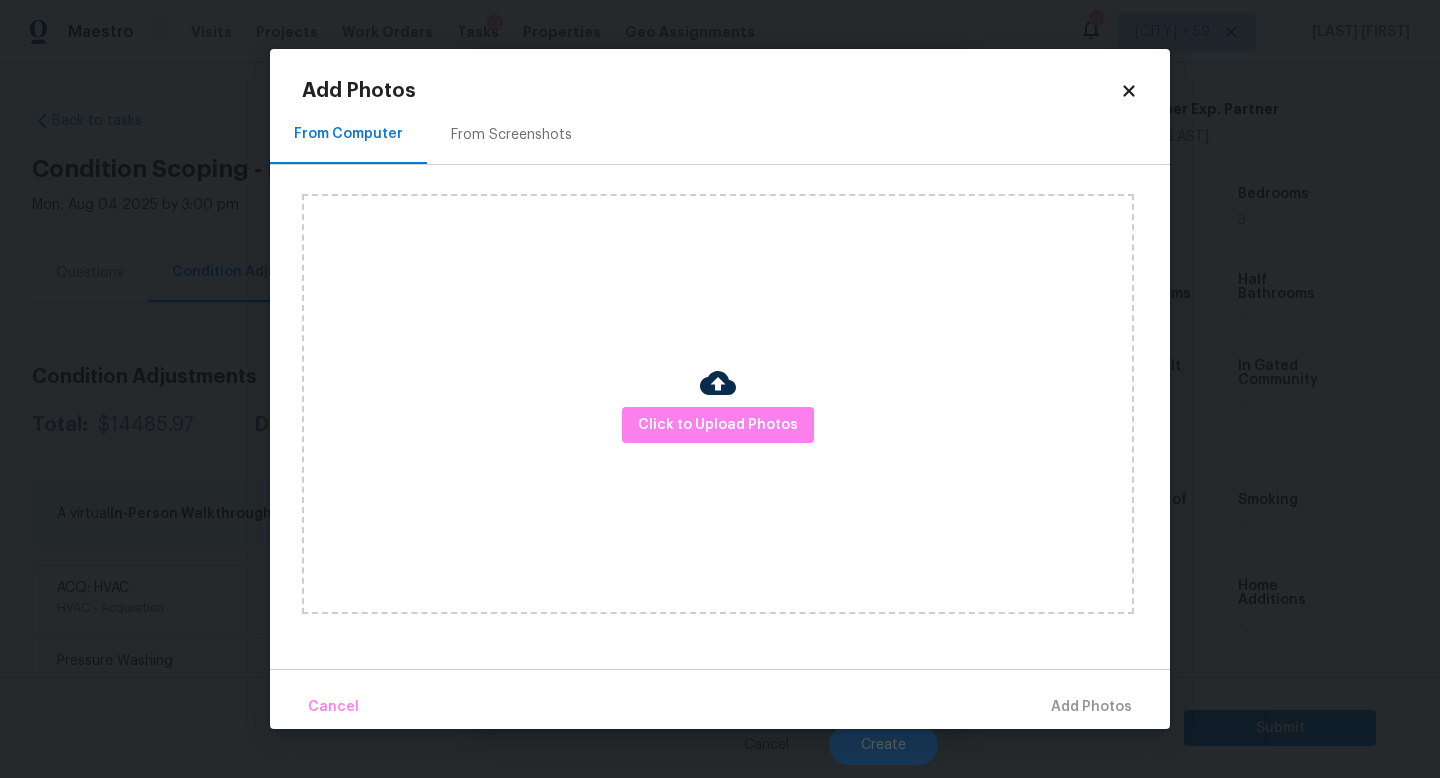 click on "Click to Upload Photos" at bounding box center [718, 404] 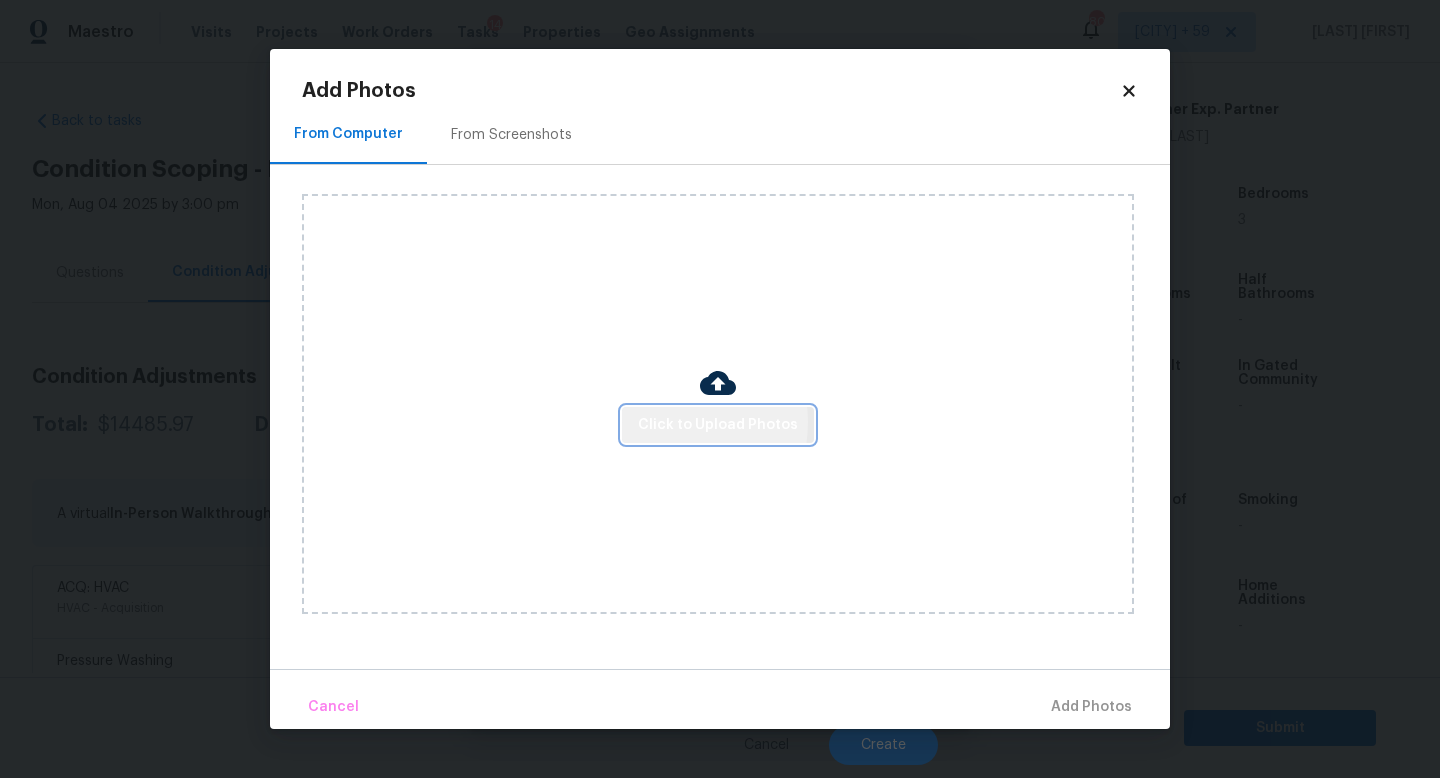 click on "Click to Upload Photos" at bounding box center (718, 425) 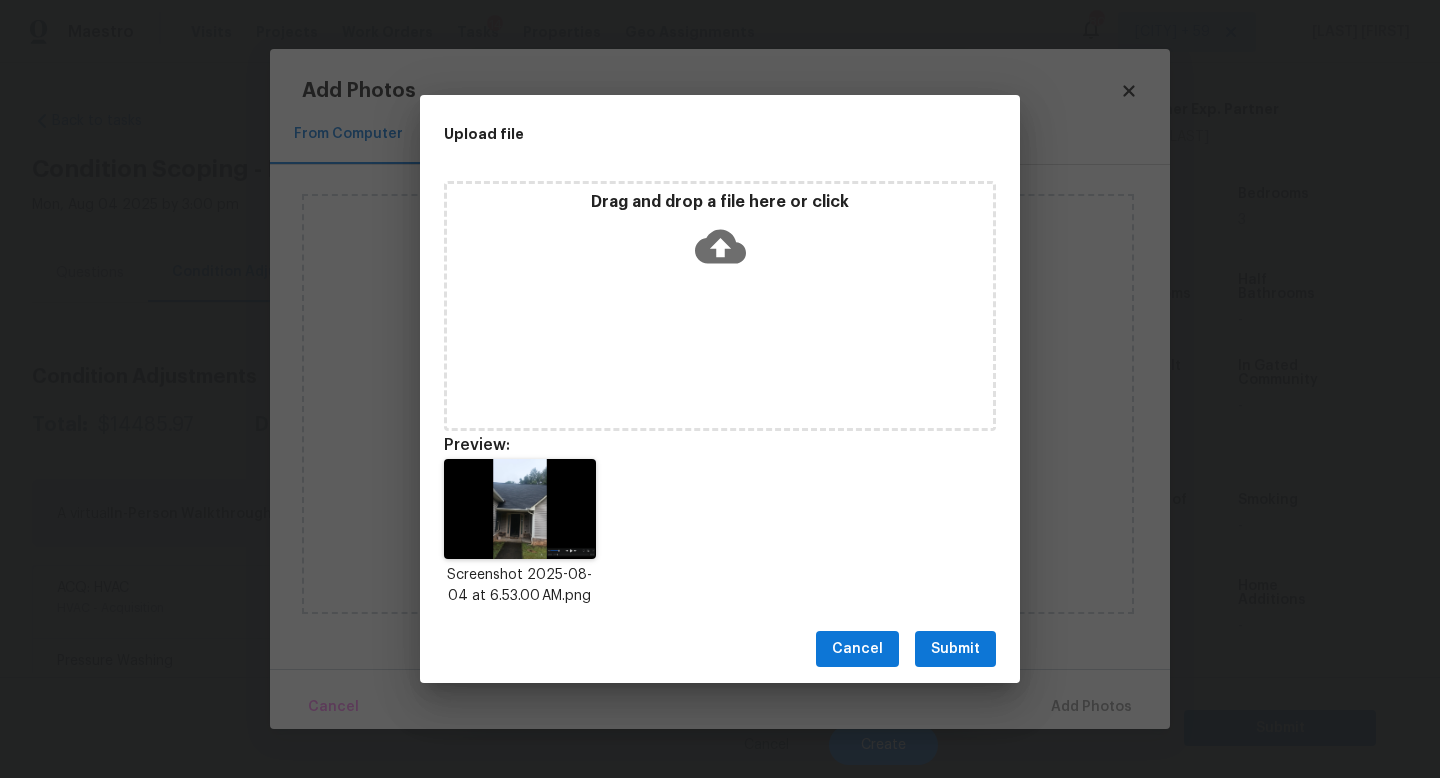 click on "Submit" at bounding box center (955, 649) 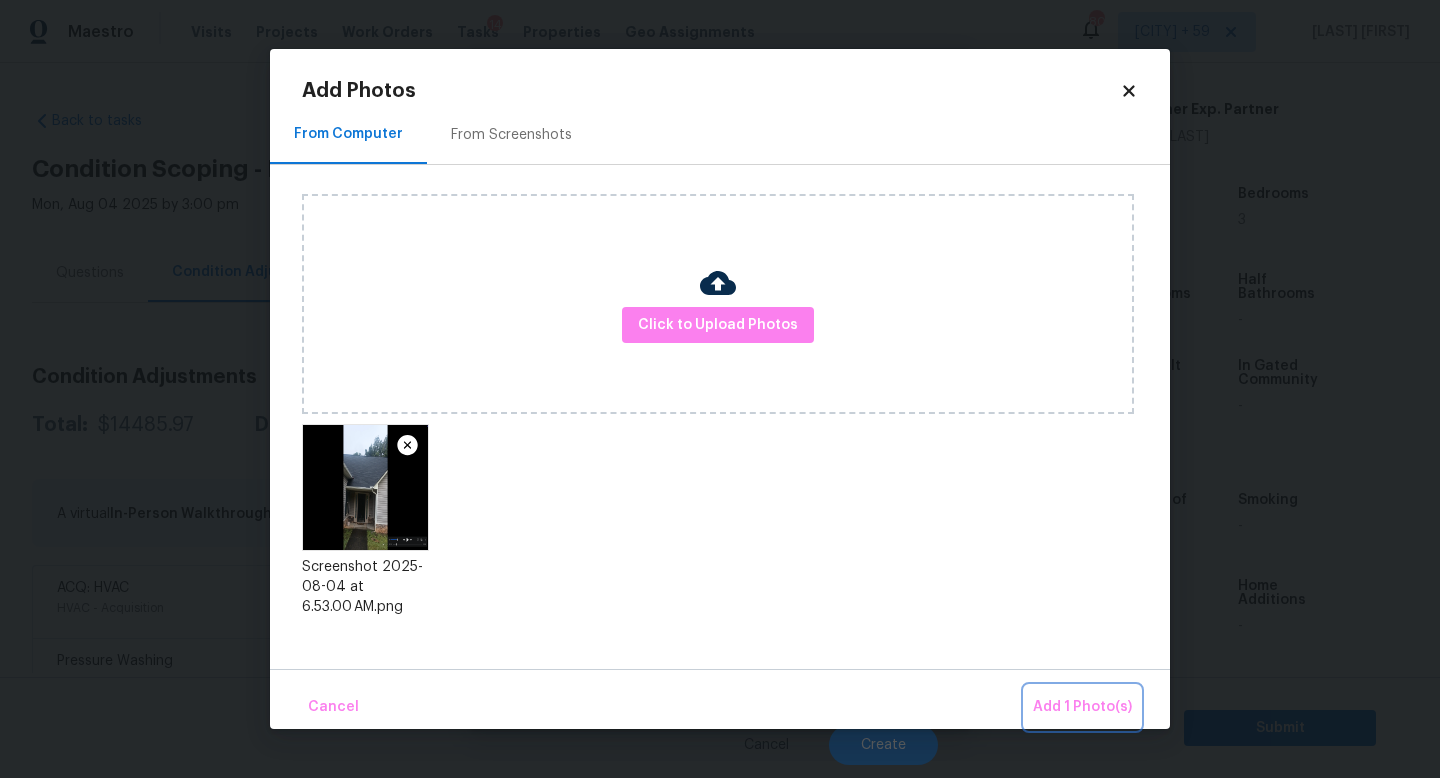 click on "Add 1 Photo(s)" at bounding box center (1082, 707) 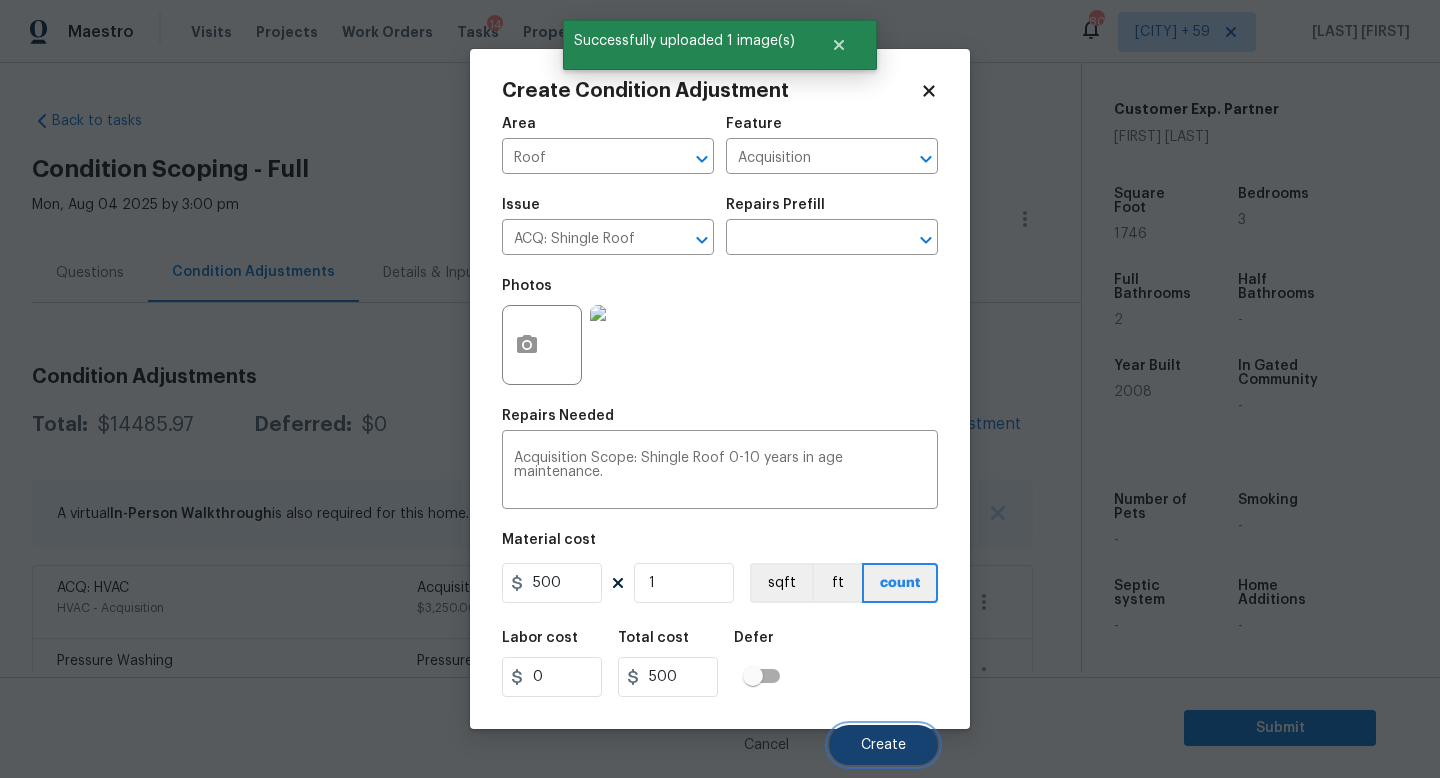 click on "Create" at bounding box center (883, 745) 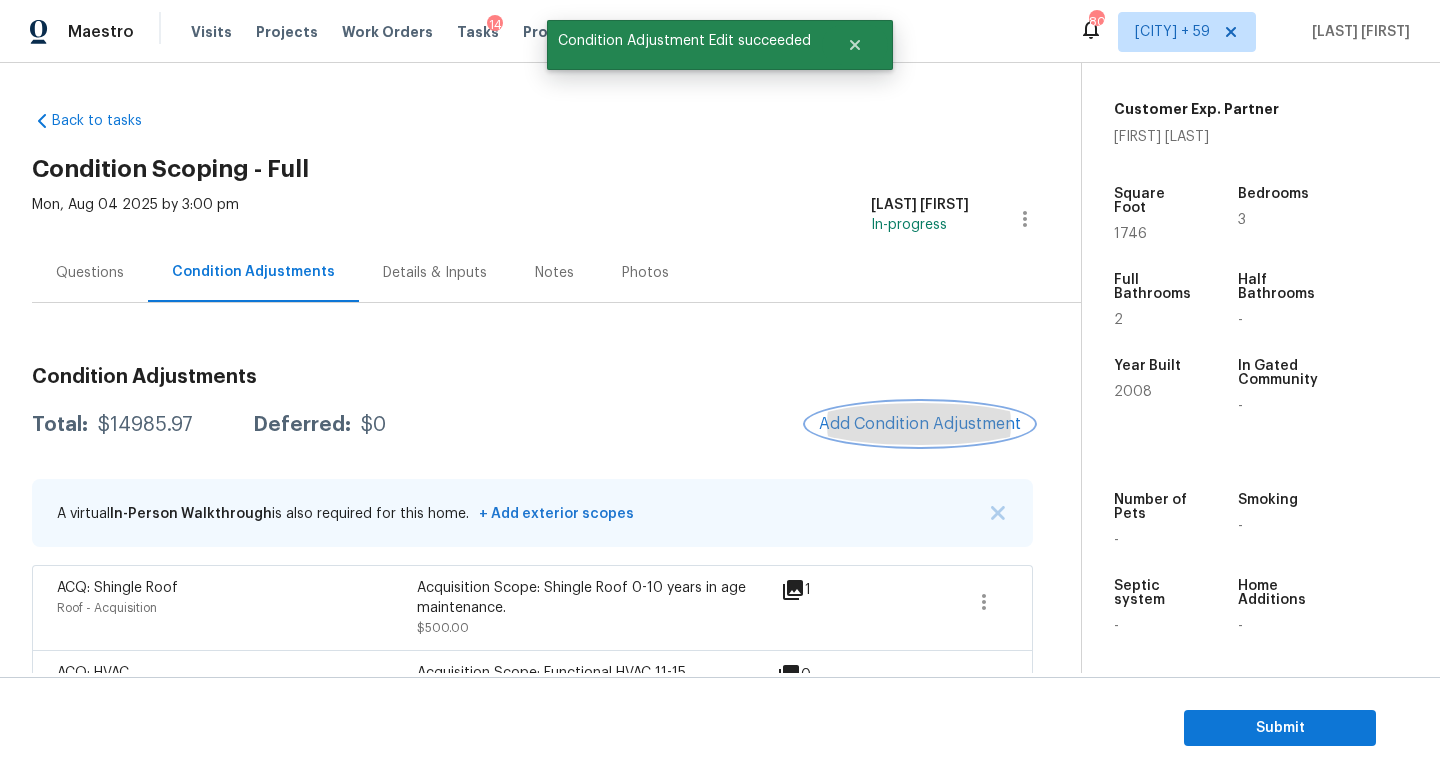 click on "Add Condition Adjustment" at bounding box center [920, 424] 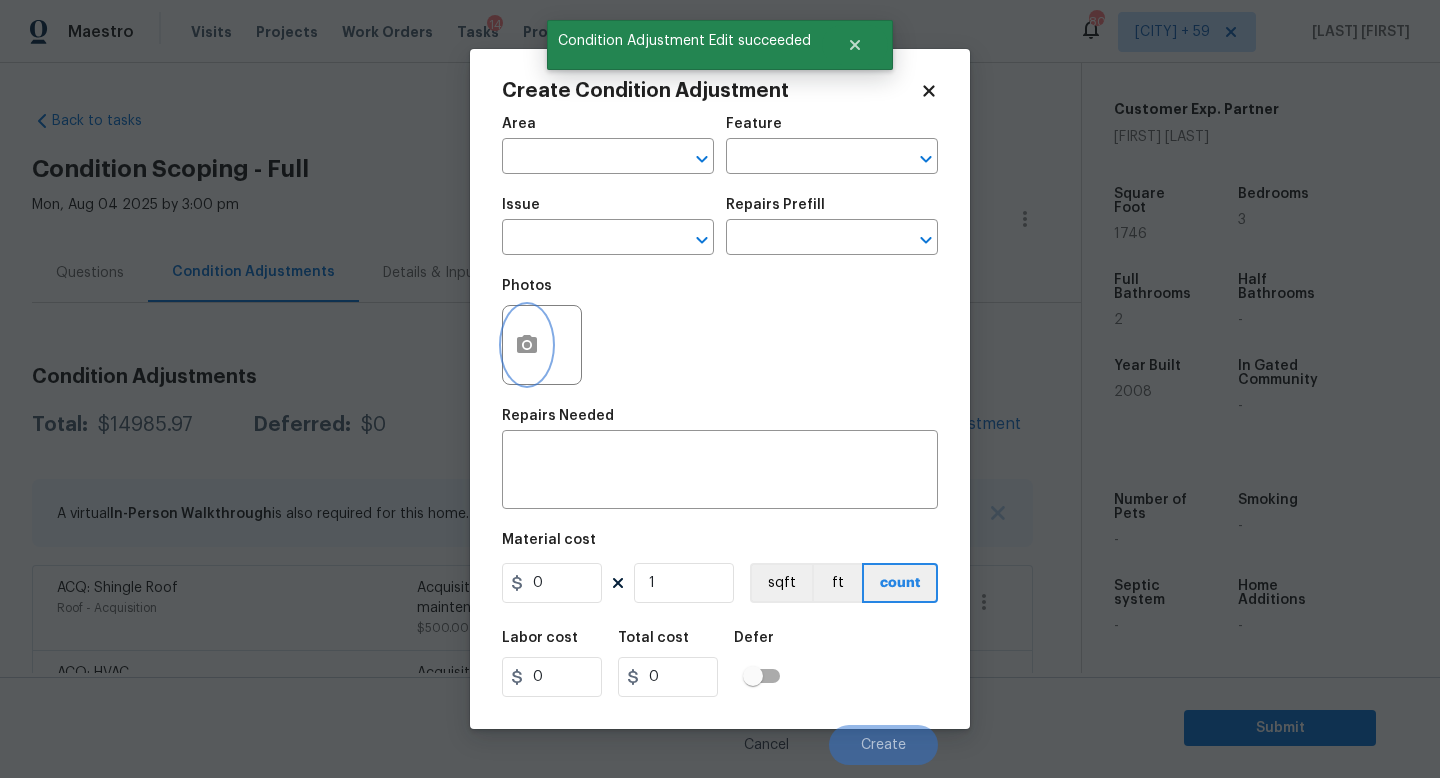 click at bounding box center [527, 345] 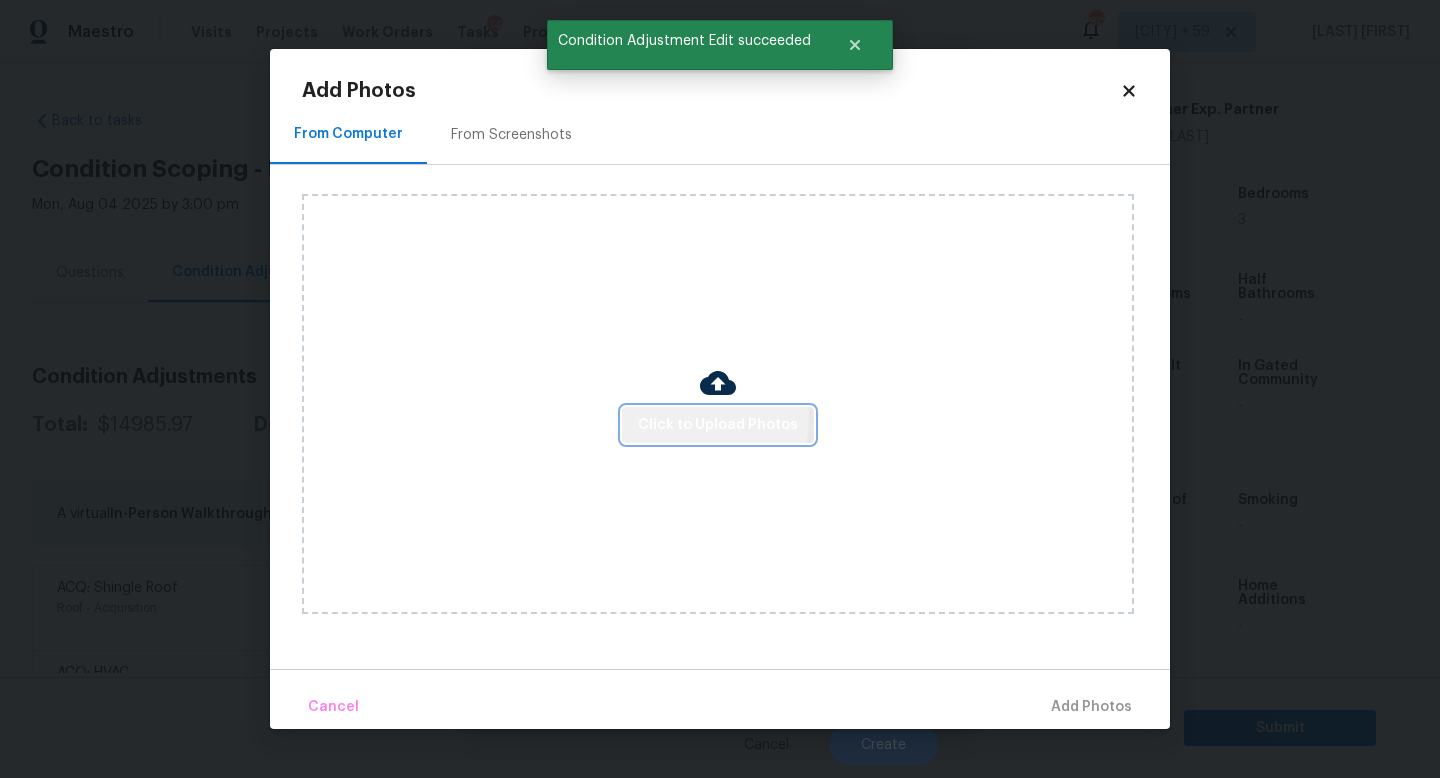 click on "Click to Upload Photos" at bounding box center (718, 425) 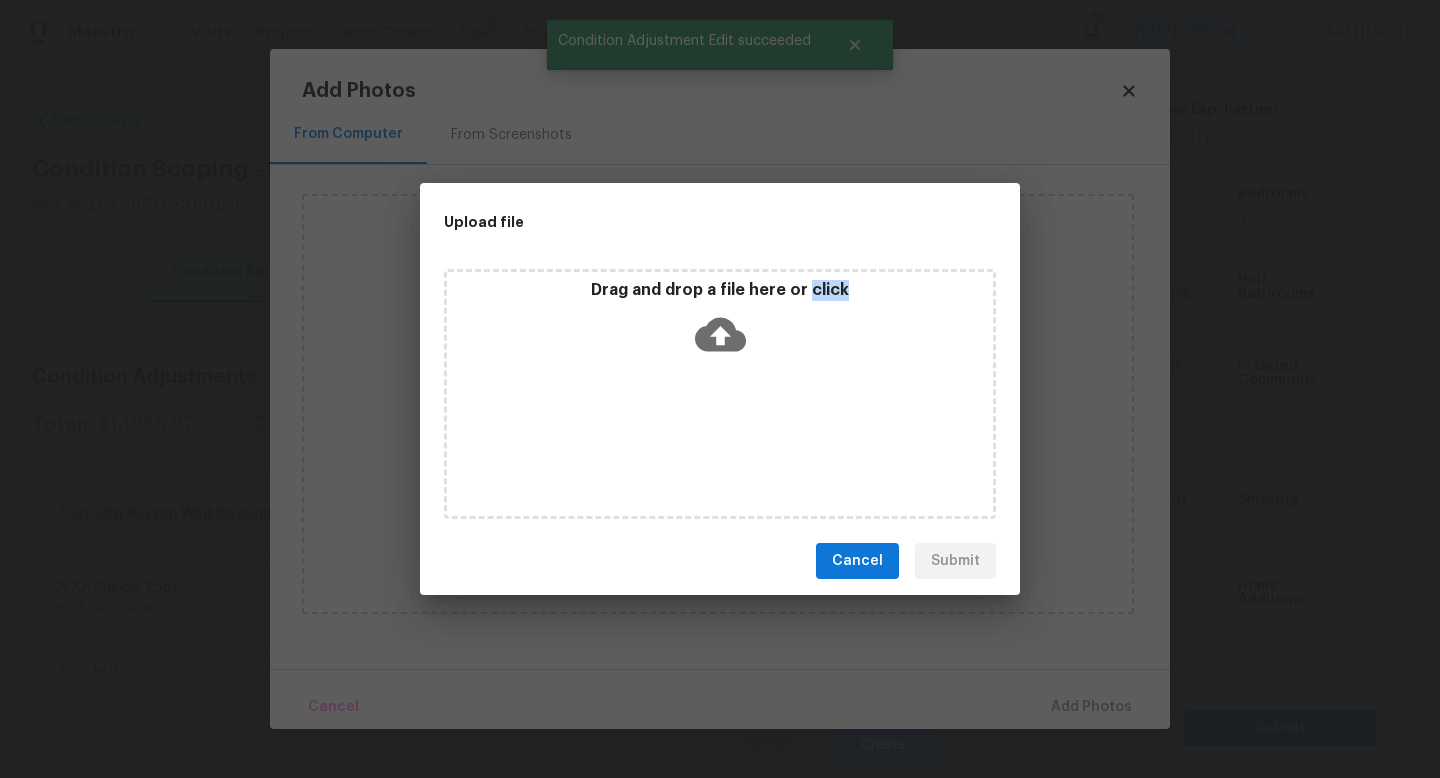click on "Drag and drop a file here or click" at bounding box center [720, 394] 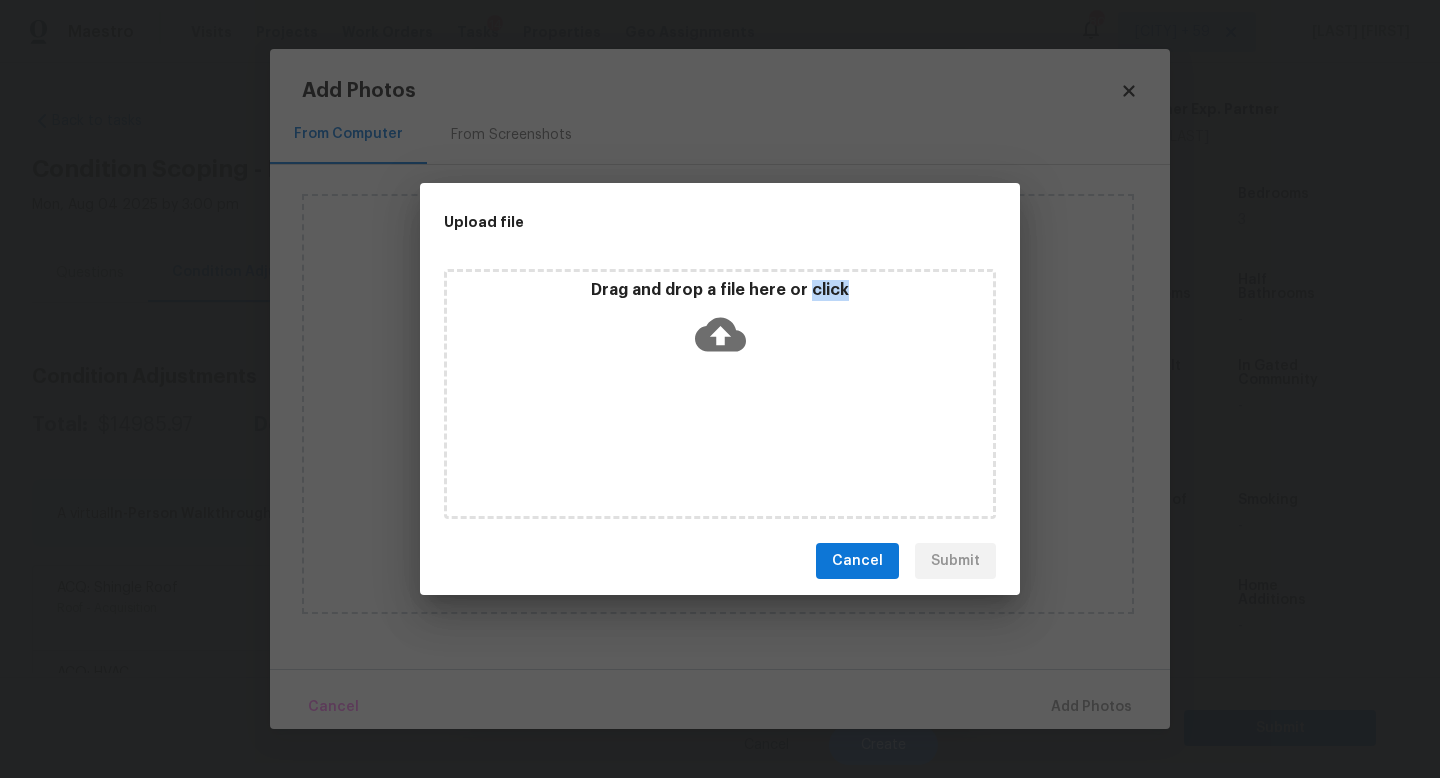 type 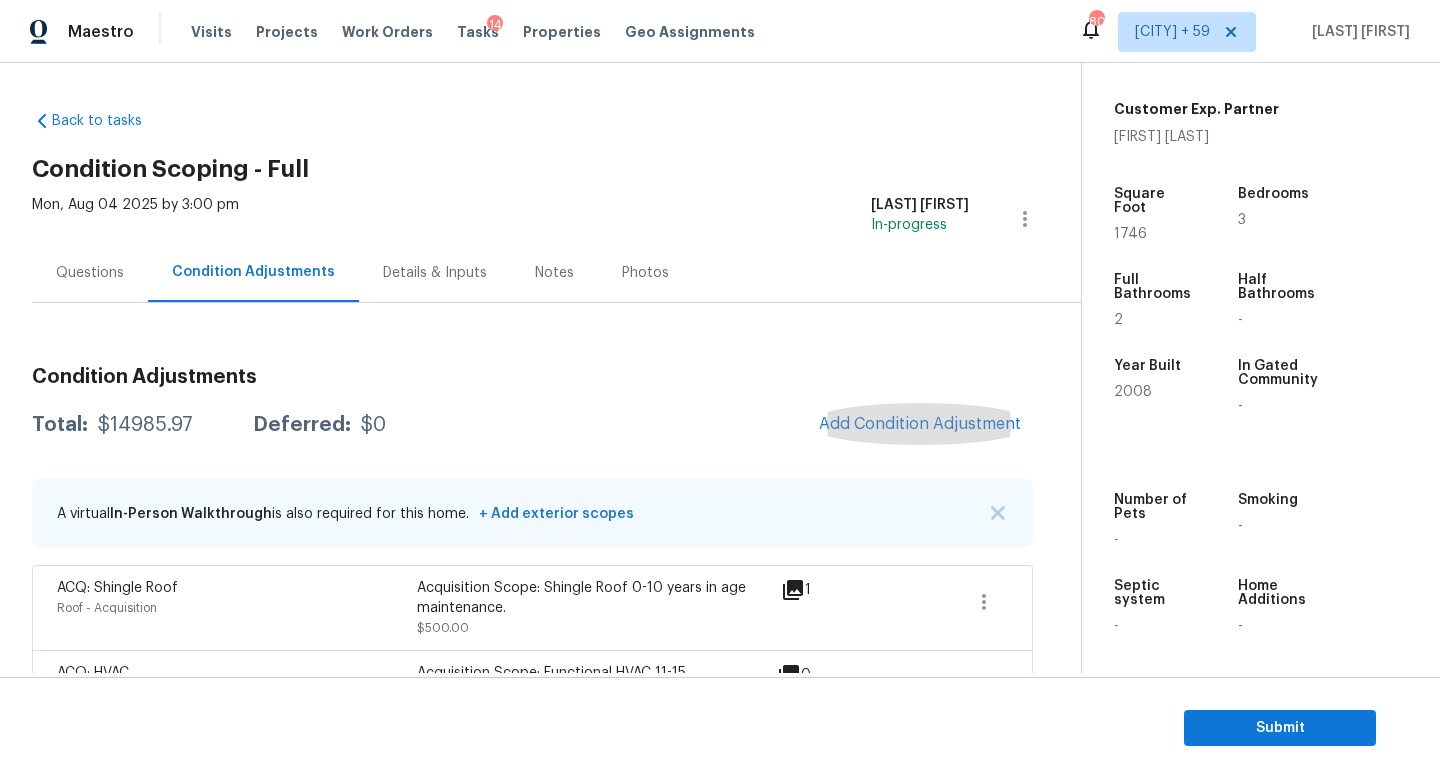 drag, startPoint x: 486, startPoint y: 250, endPoint x: 432, endPoint y: 270, distance: 57.58472 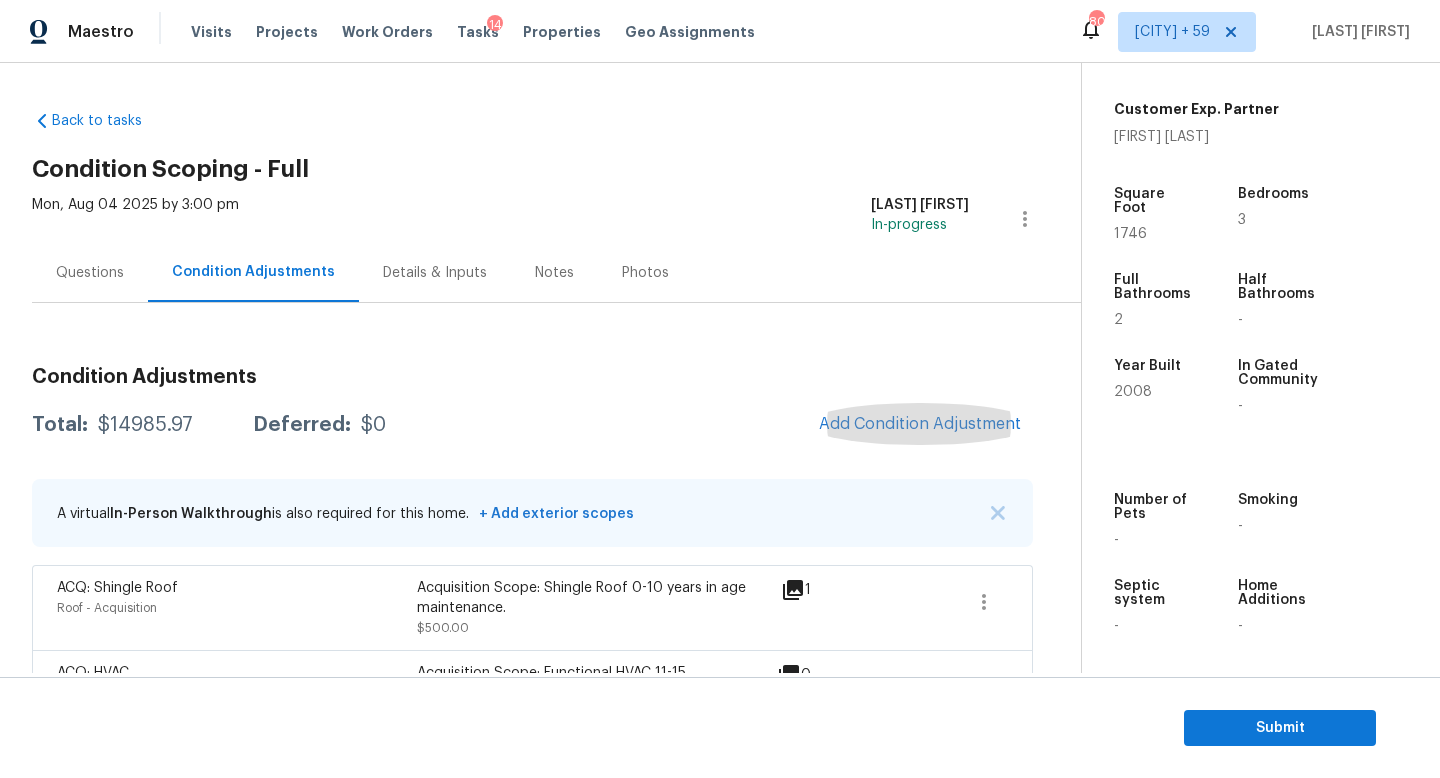 click on "Details & Inputs" at bounding box center [435, 272] 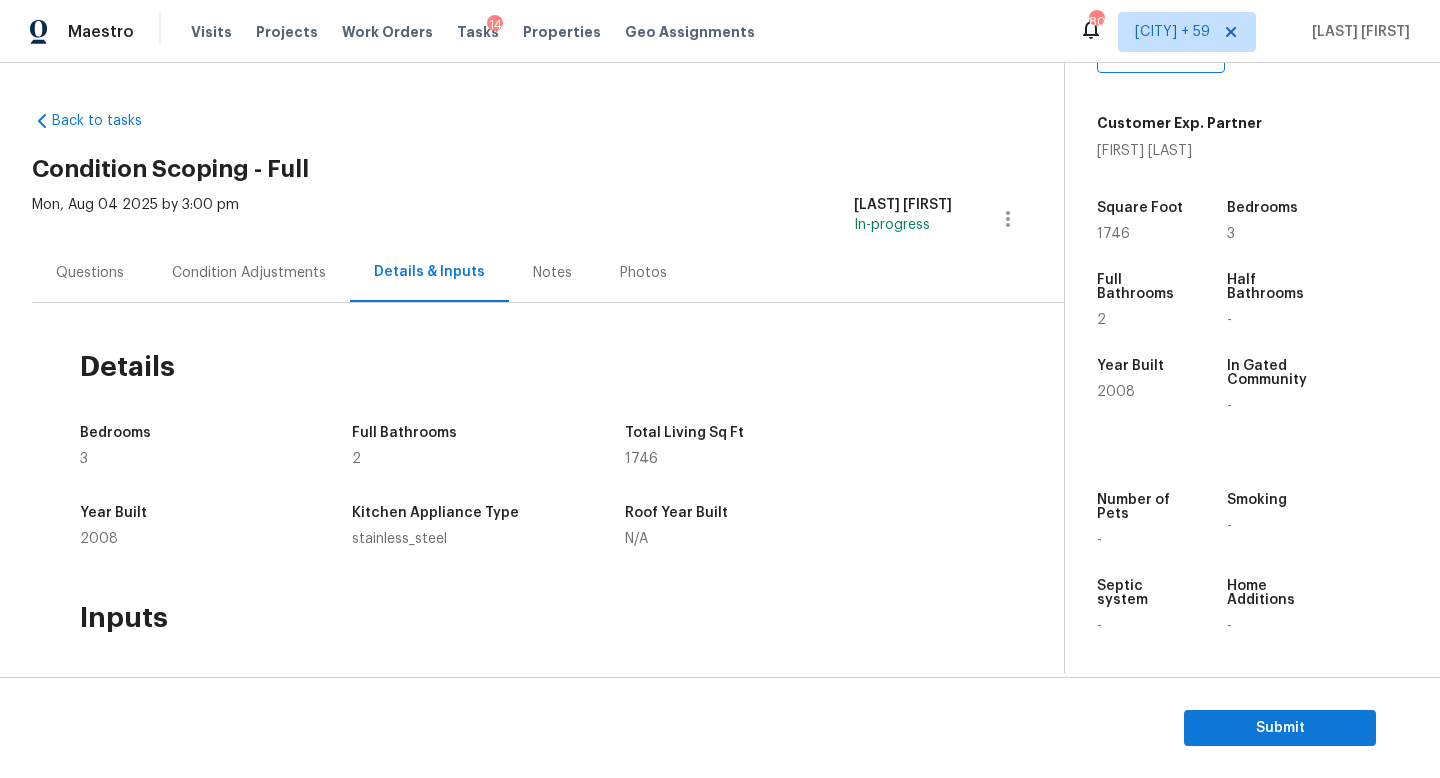 click on "Details & Inputs" at bounding box center (429, 272) 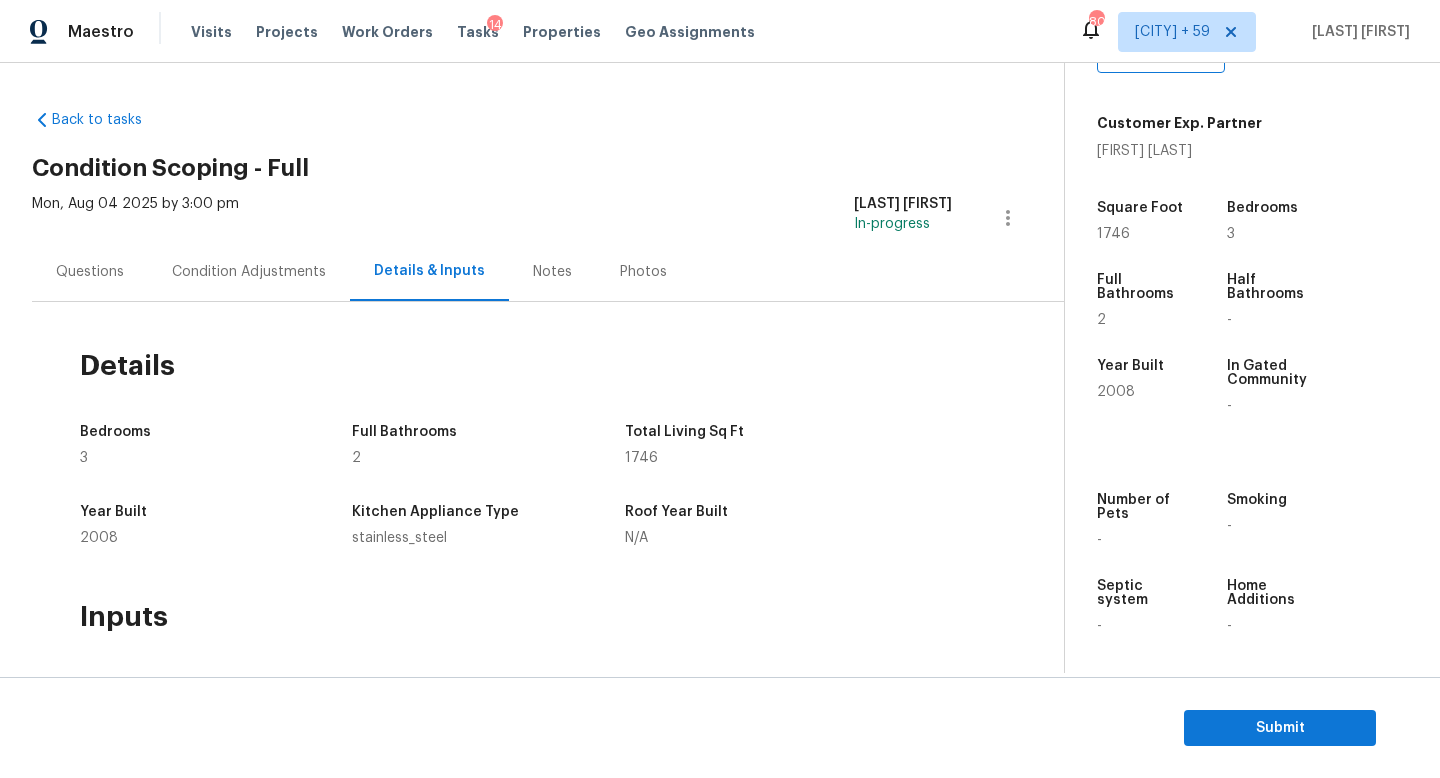scroll, scrollTop: 0, scrollLeft: 0, axis: both 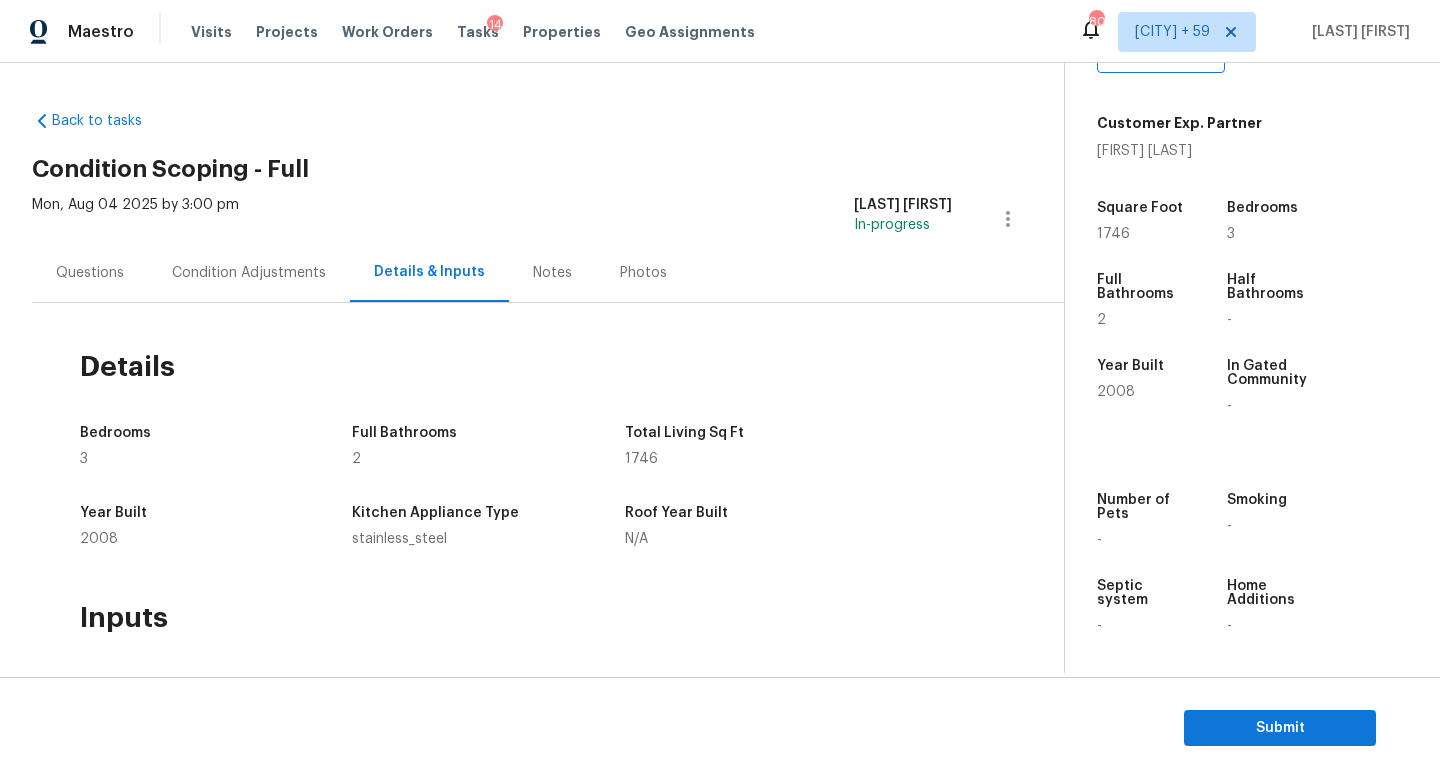 click on "Condition Adjustments" at bounding box center (249, 273) 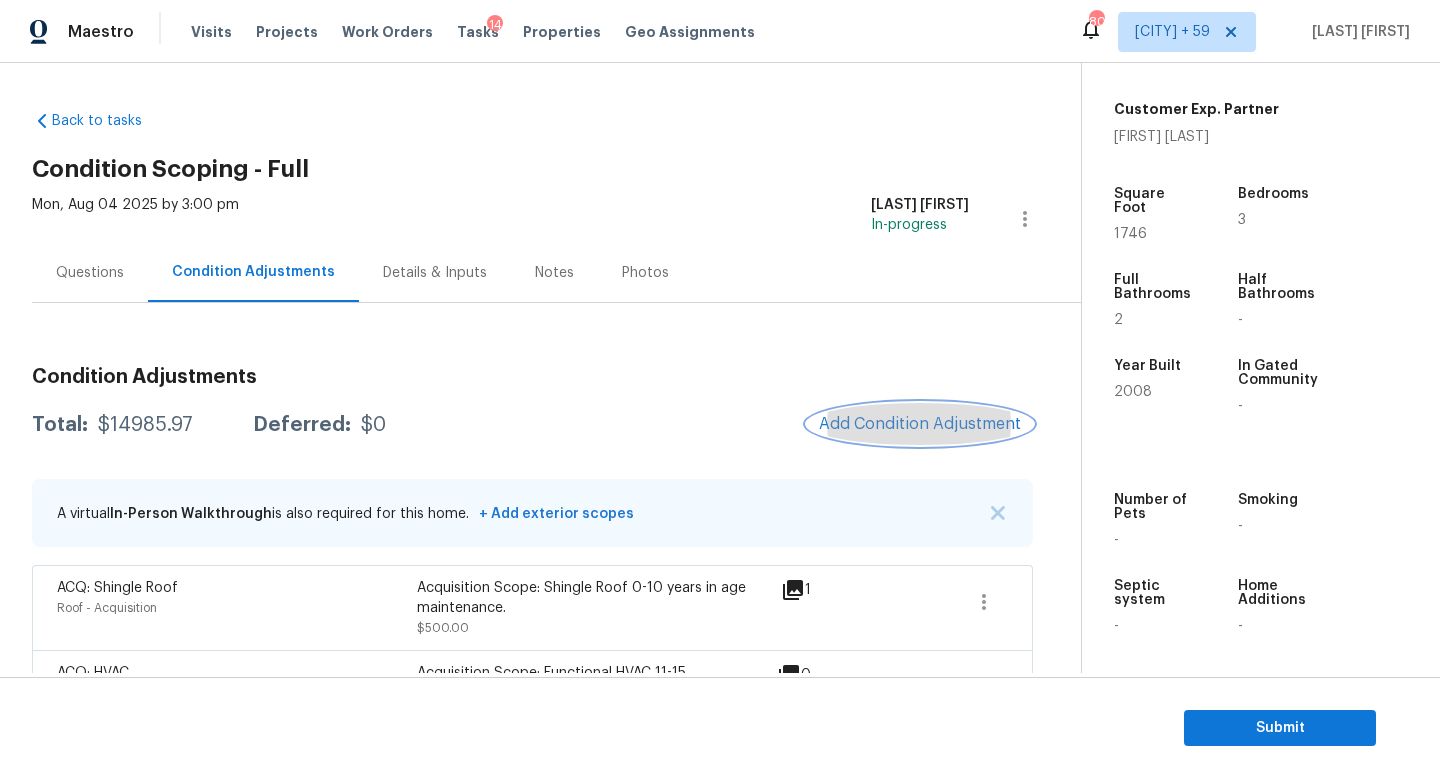 click on "Add Condition Adjustment" at bounding box center (920, 424) 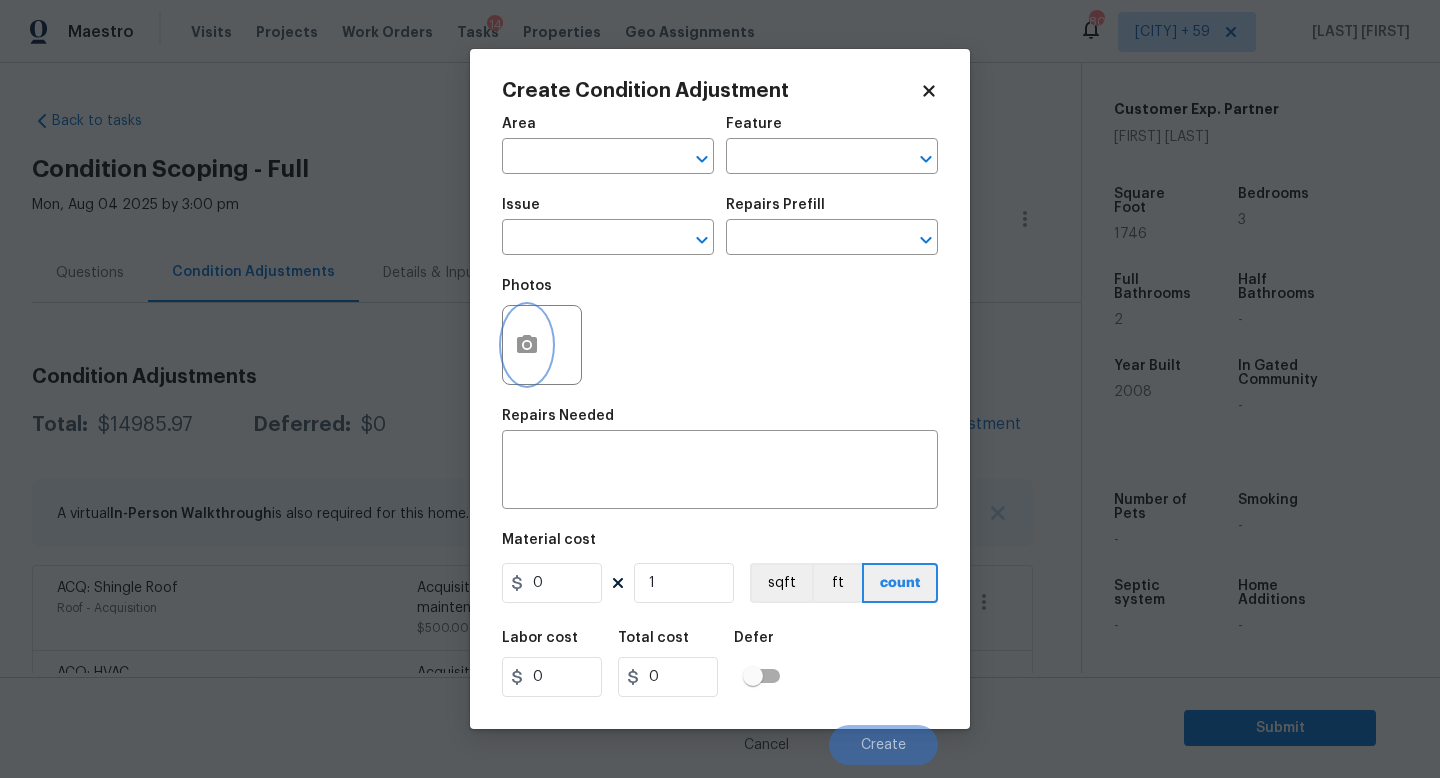 click at bounding box center [527, 345] 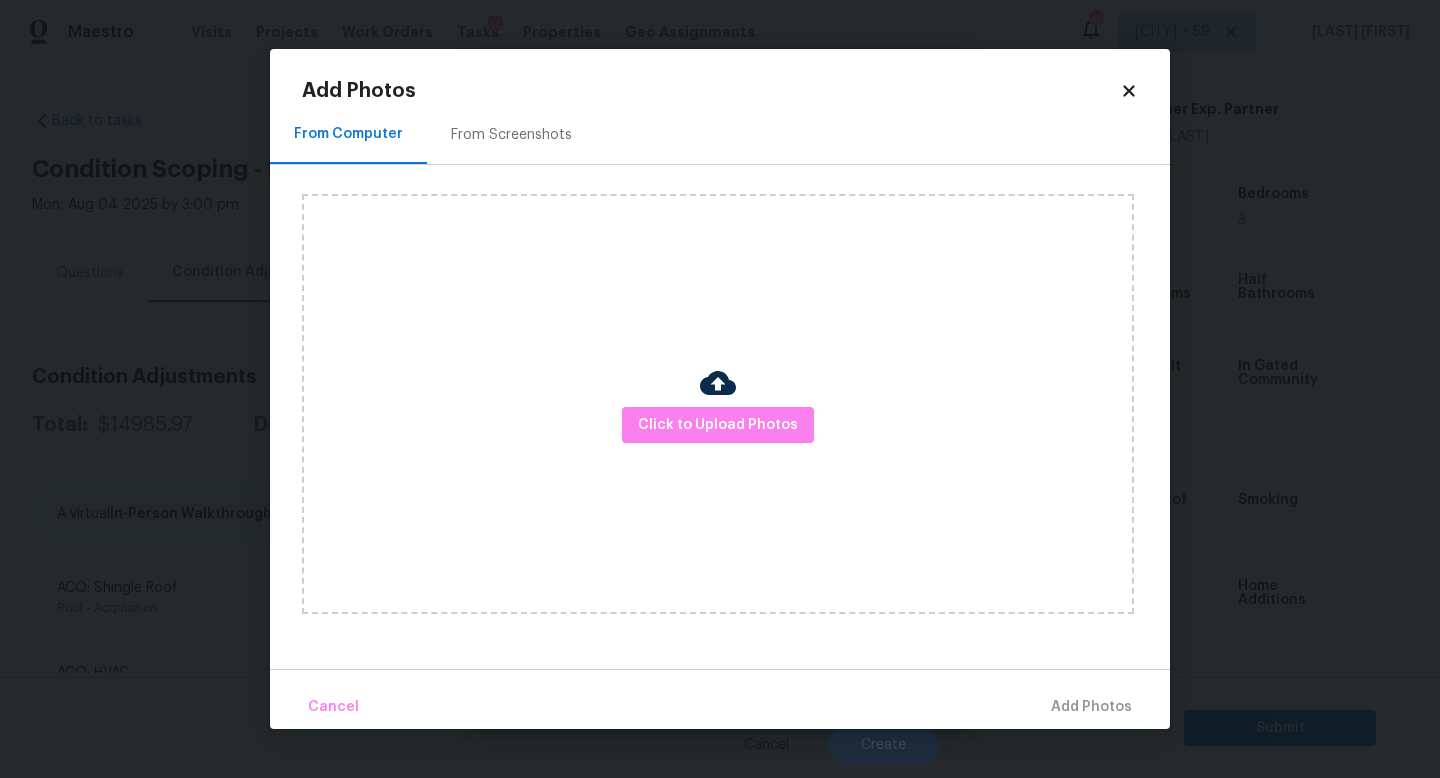 click on "Click to Upload Photos" at bounding box center [718, 404] 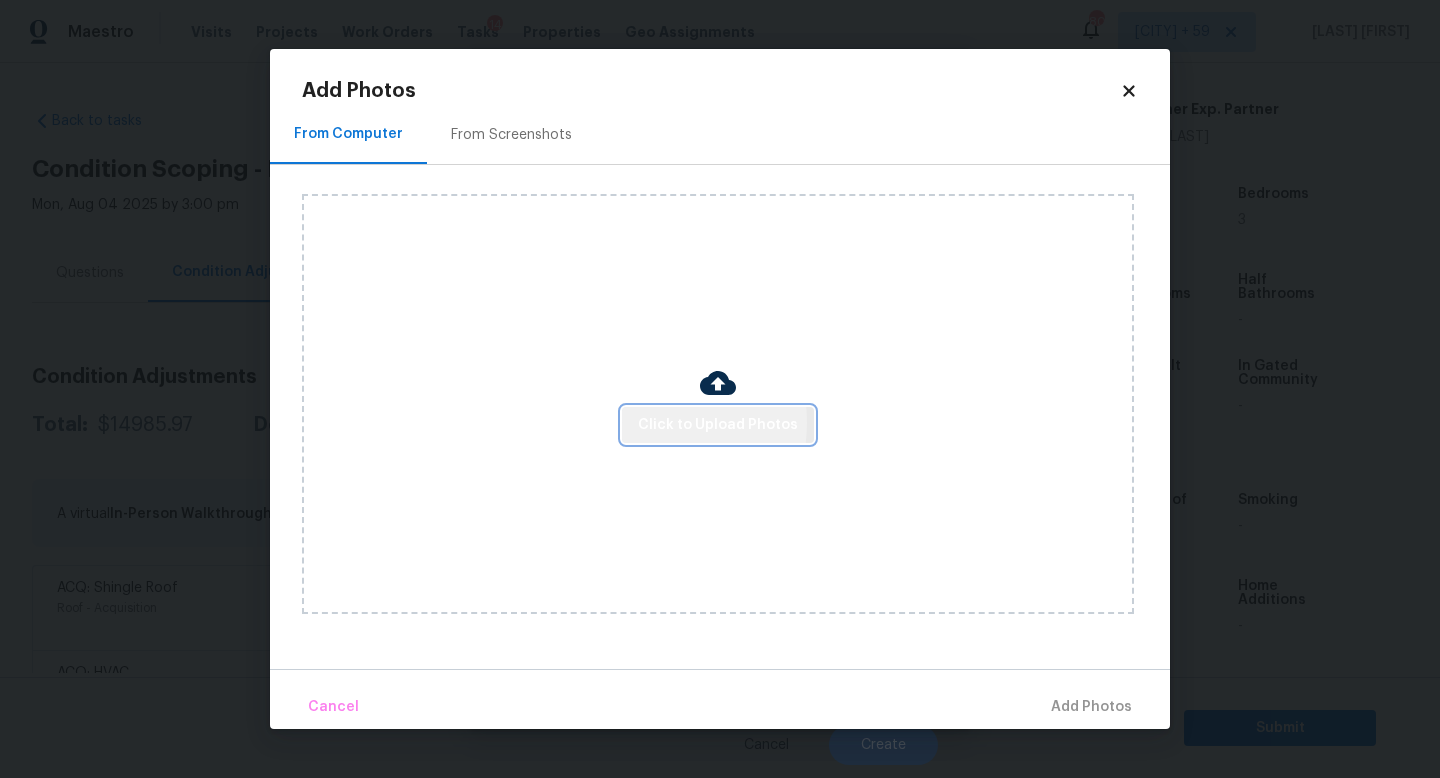 click on "Click to Upload Photos" at bounding box center (718, 425) 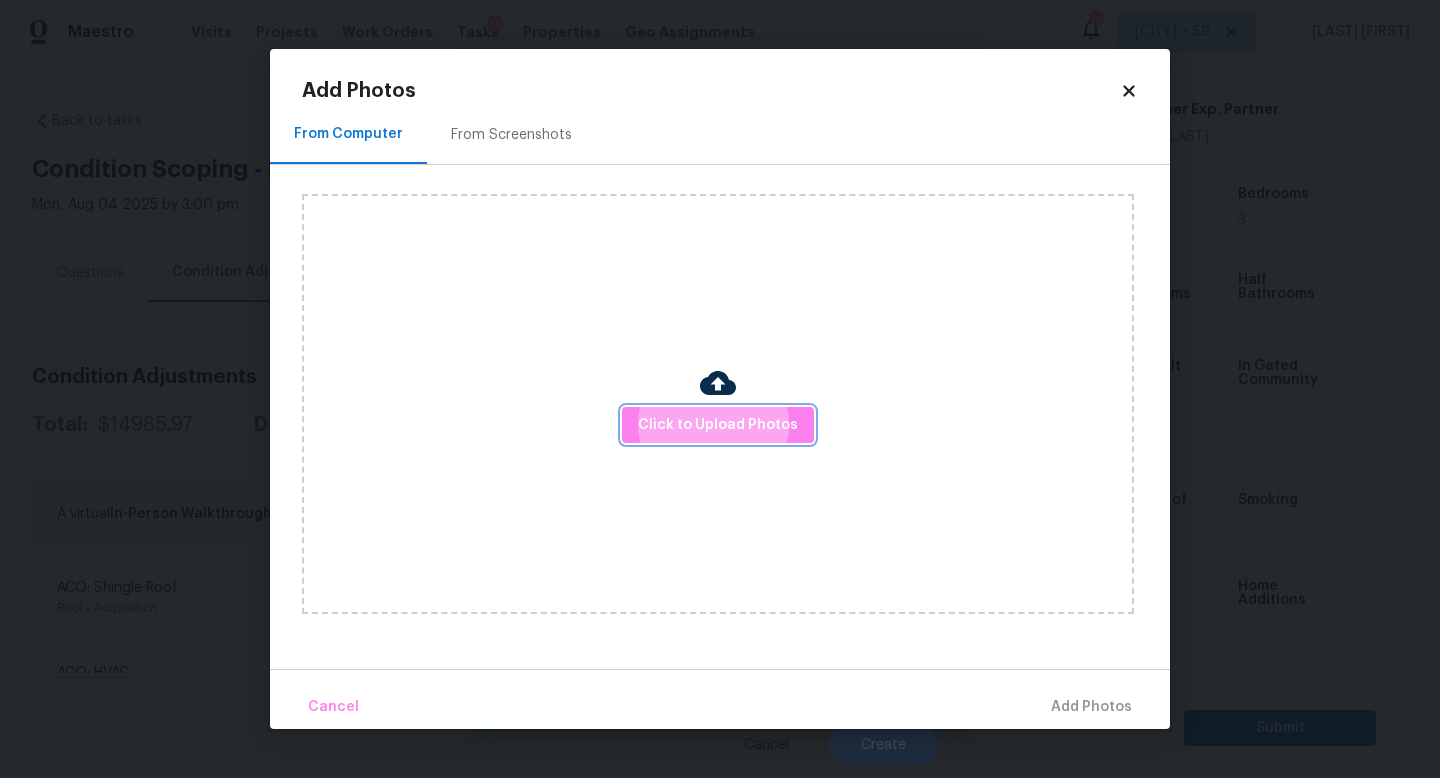 type 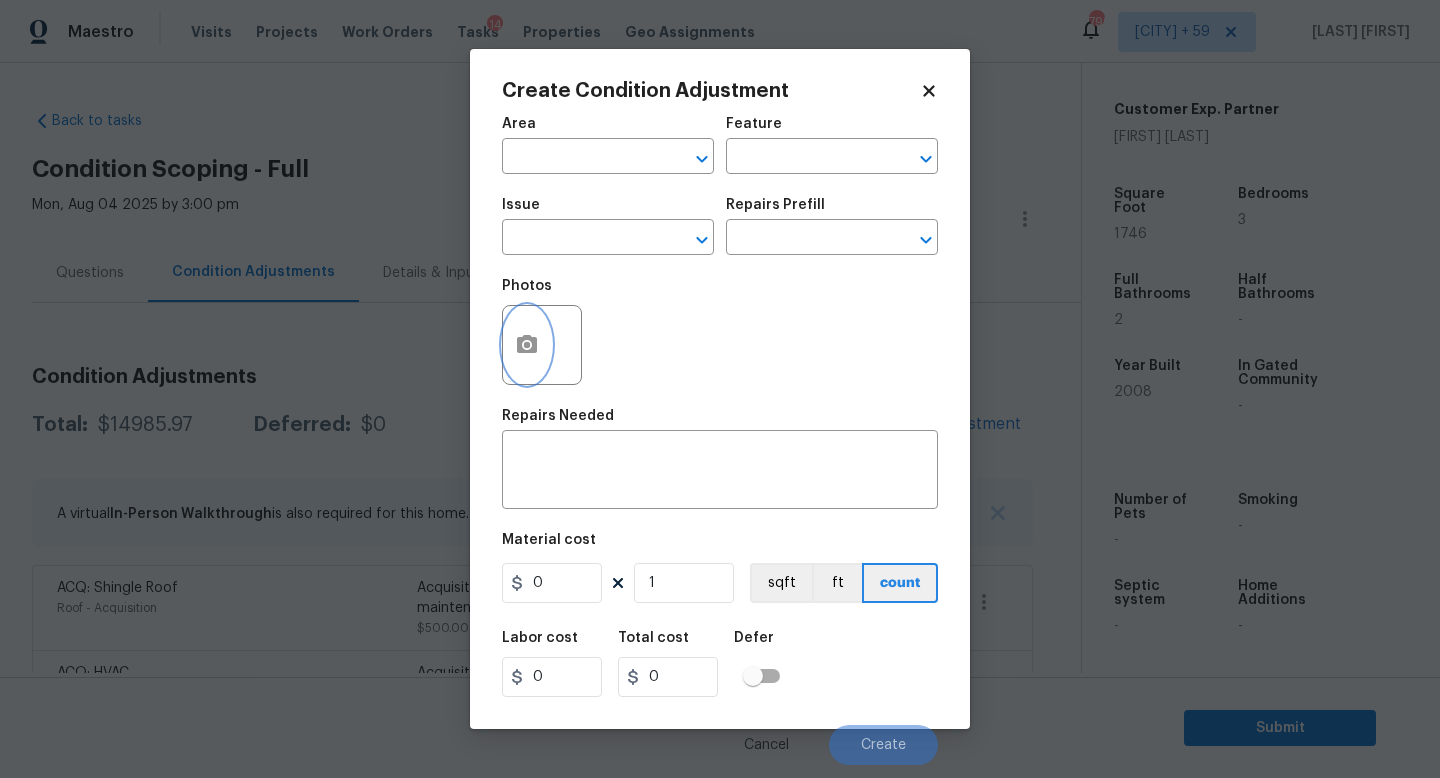 type 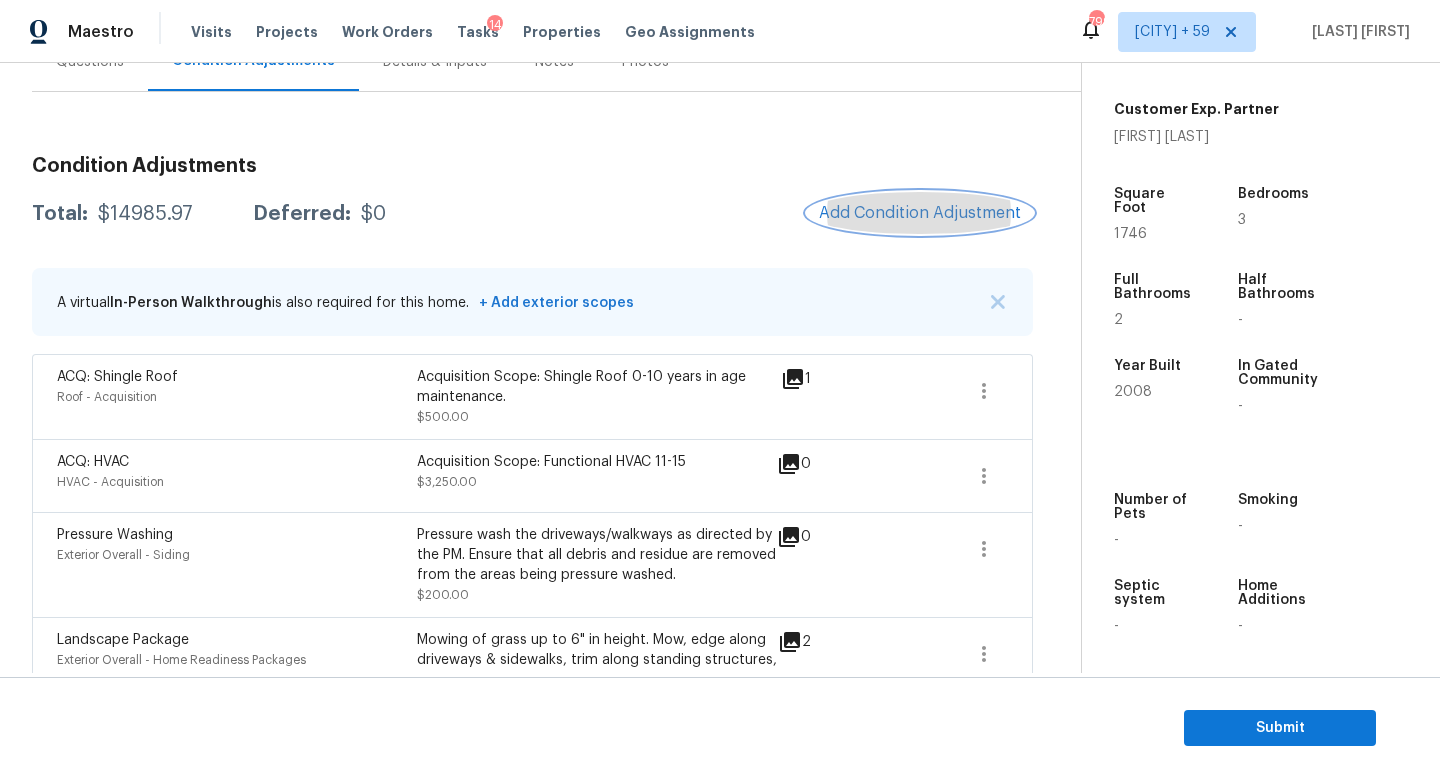 scroll, scrollTop: 210, scrollLeft: 0, axis: vertical 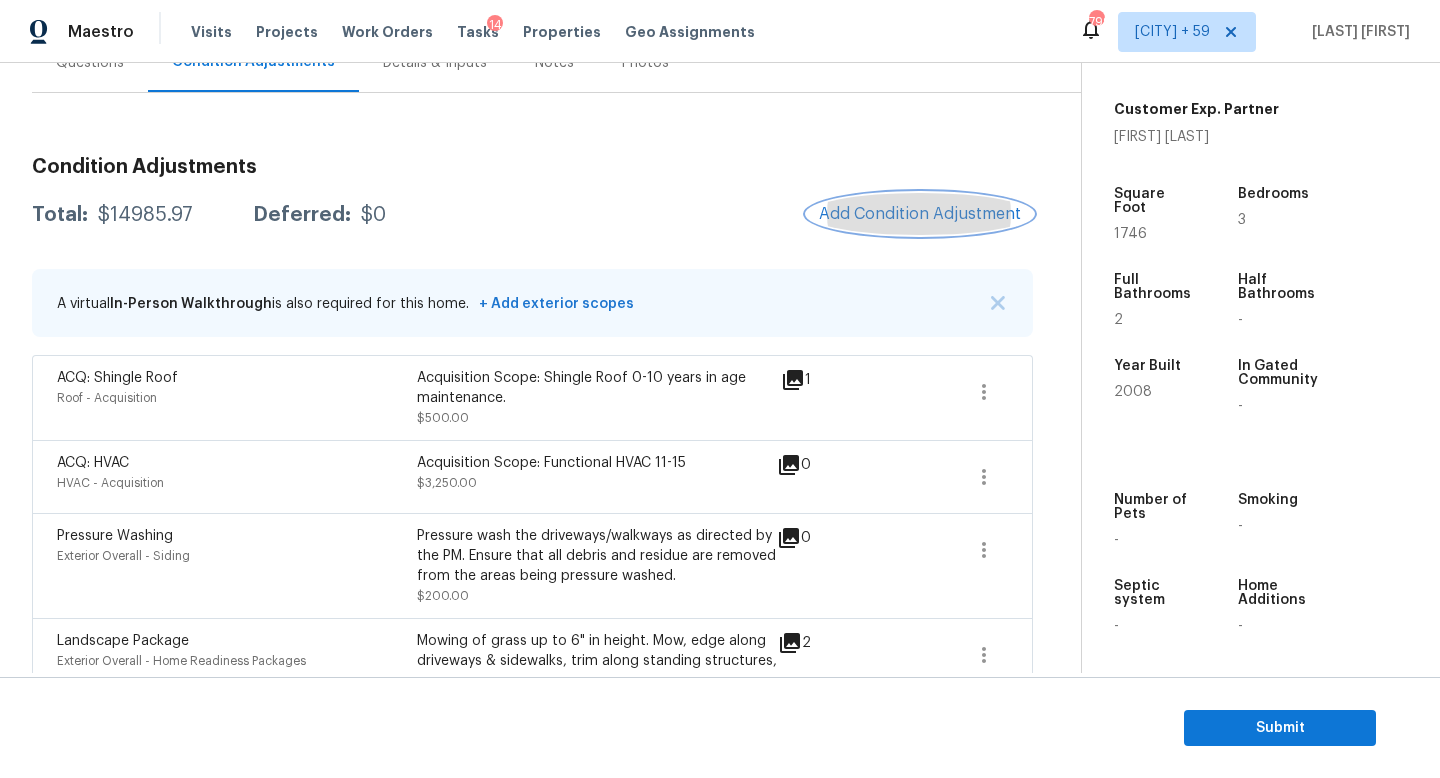 click on "Add Condition Adjustment" at bounding box center [920, 214] 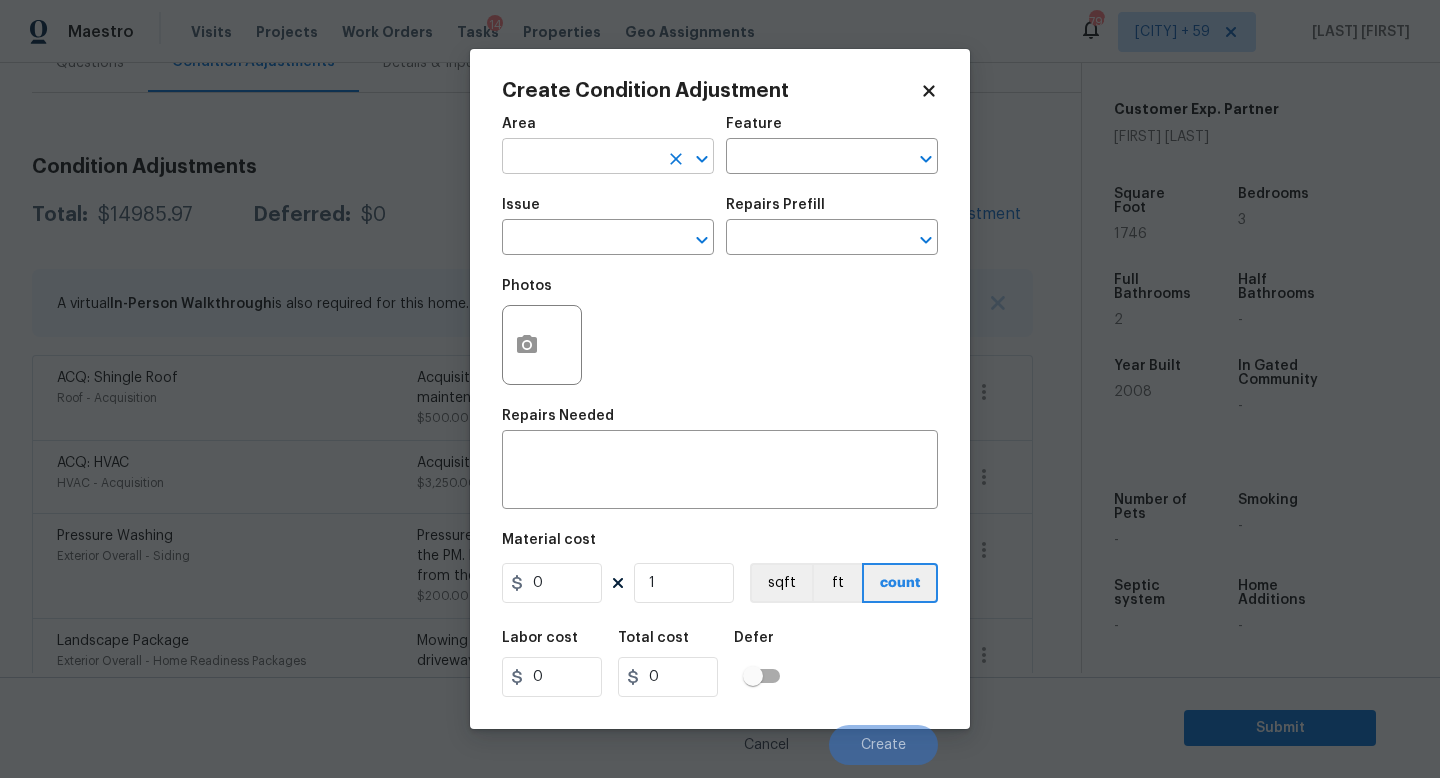 click at bounding box center [580, 158] 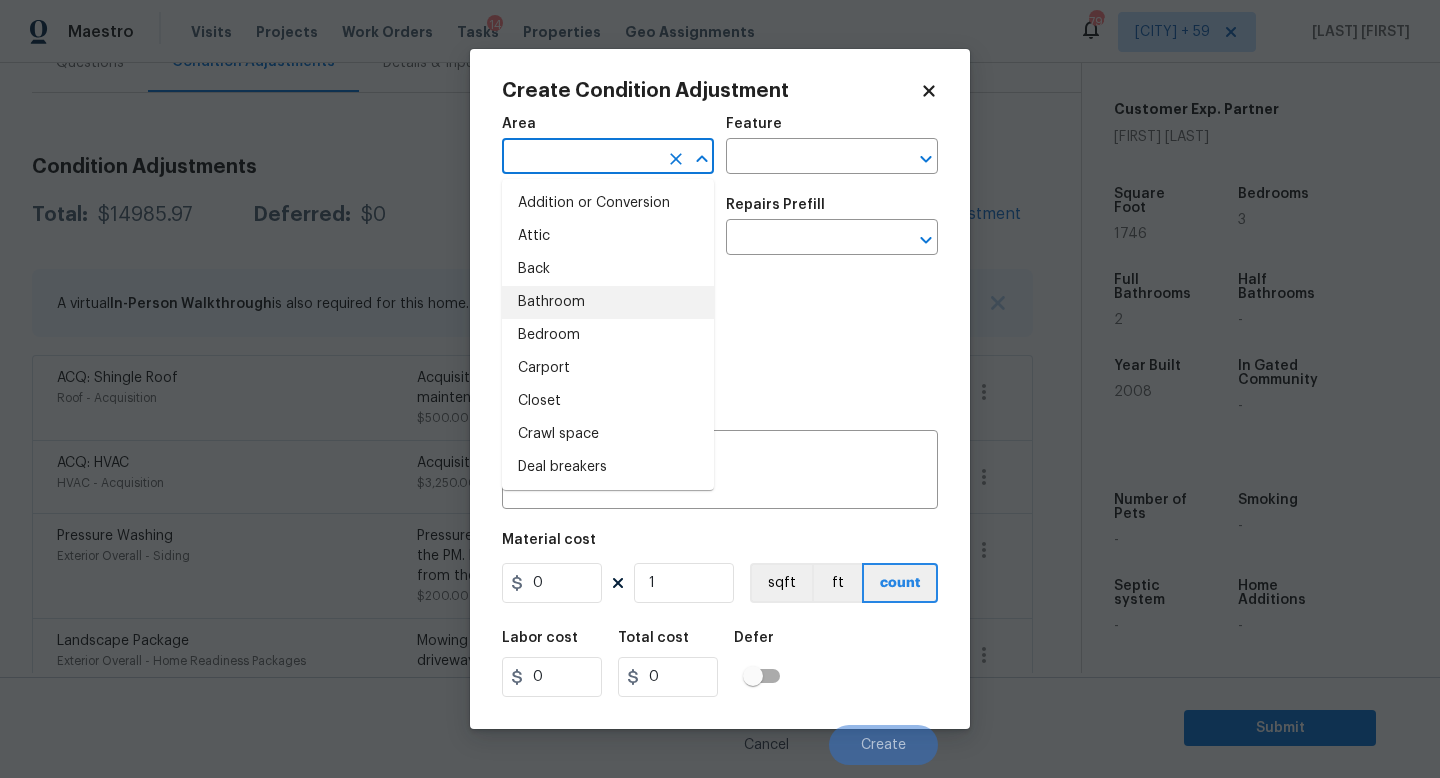 click on "Maestro Visits Projects Work Orders Tasks 14 Properties Geo Assignments 799 Raleigh + 59 Roopesh Jaikanth Back to tasks Condition Scoping - Full Mon, Aug 04 2025 by 3:00 pm   Roopesh Jaikanth In-progress Questions Condition Adjustments Details & Inputs Notes Photos Condition Adjustments Total:  $14985.97 Deferred:  $0 Add Condition Adjustment A virtual  In-Person Walkthrough  is also required for this home.   + Add exterior scopes ACQ: Shingle Roof Roof - Acquisition Acquisition Scope: Shingle Roof 0-10 years in age maintenance. $500.00   1 ACQ: HVAC HVAC - Acquisition Acquisition Scope: Functional HVAC 11-15 $3,250.00   0 Pressure Washing Exterior Overall - Siding Pressure wash the driveways/walkways as directed by the PM. Ensure that all debris and residue are removed from the areas being pressure washed. $200.00   0 Landscape Package Exterior Overall - Home Readiness Packages $300.00   2 Interior Closet Door Interior Overall - Interior Door $236.43   1 ACQ: Paint Interior Overall - Acquisition $2,968.20" at bounding box center (720, 389) 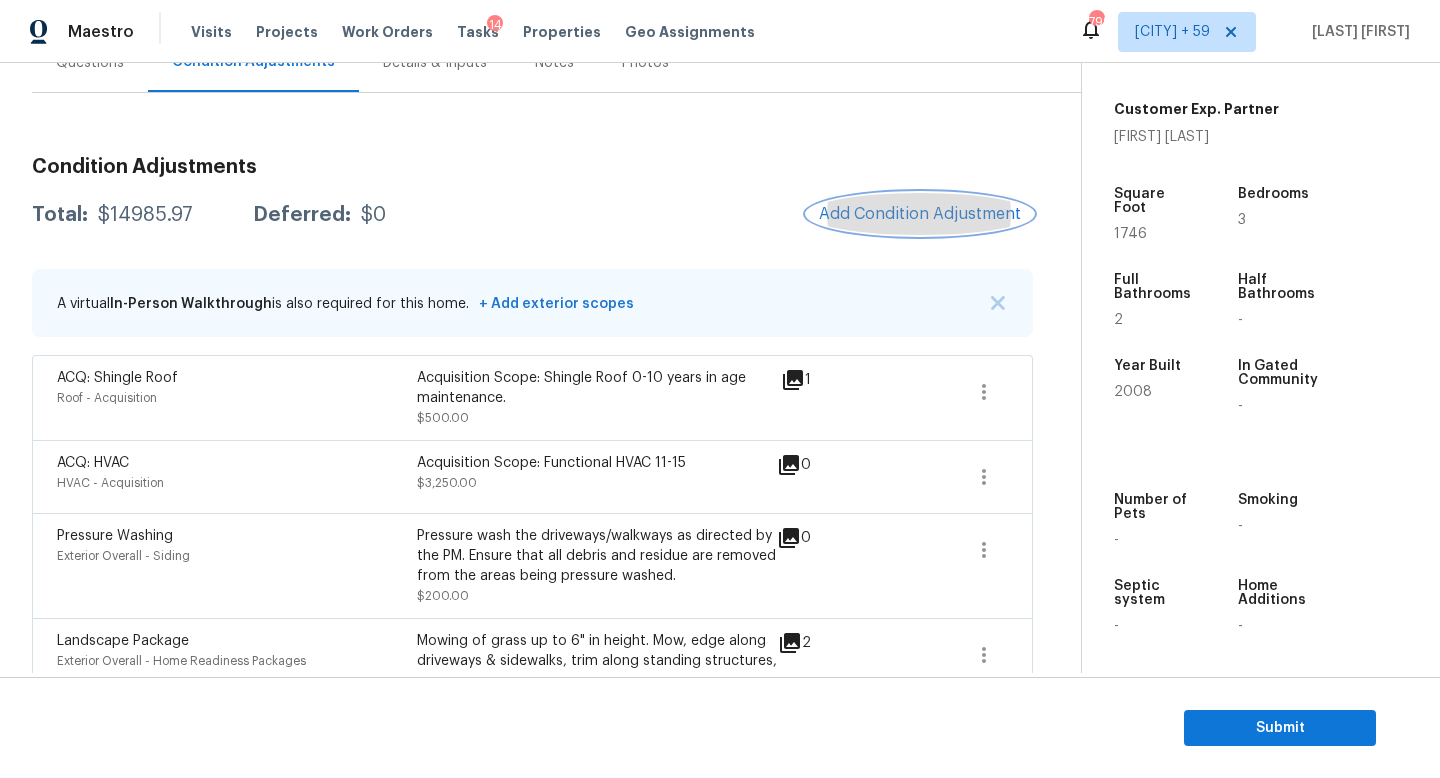 click on "Add Condition Adjustment" at bounding box center (920, 214) 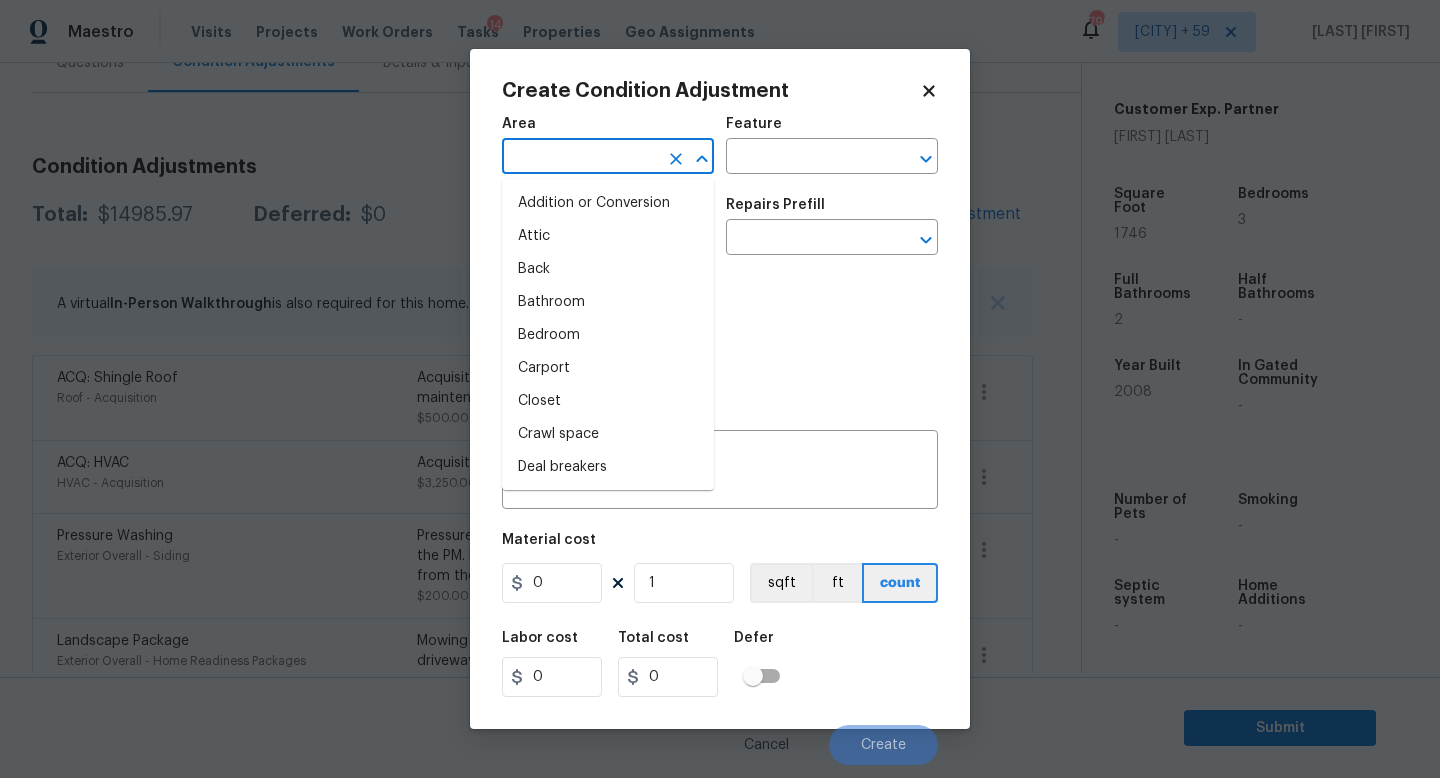click at bounding box center (580, 158) 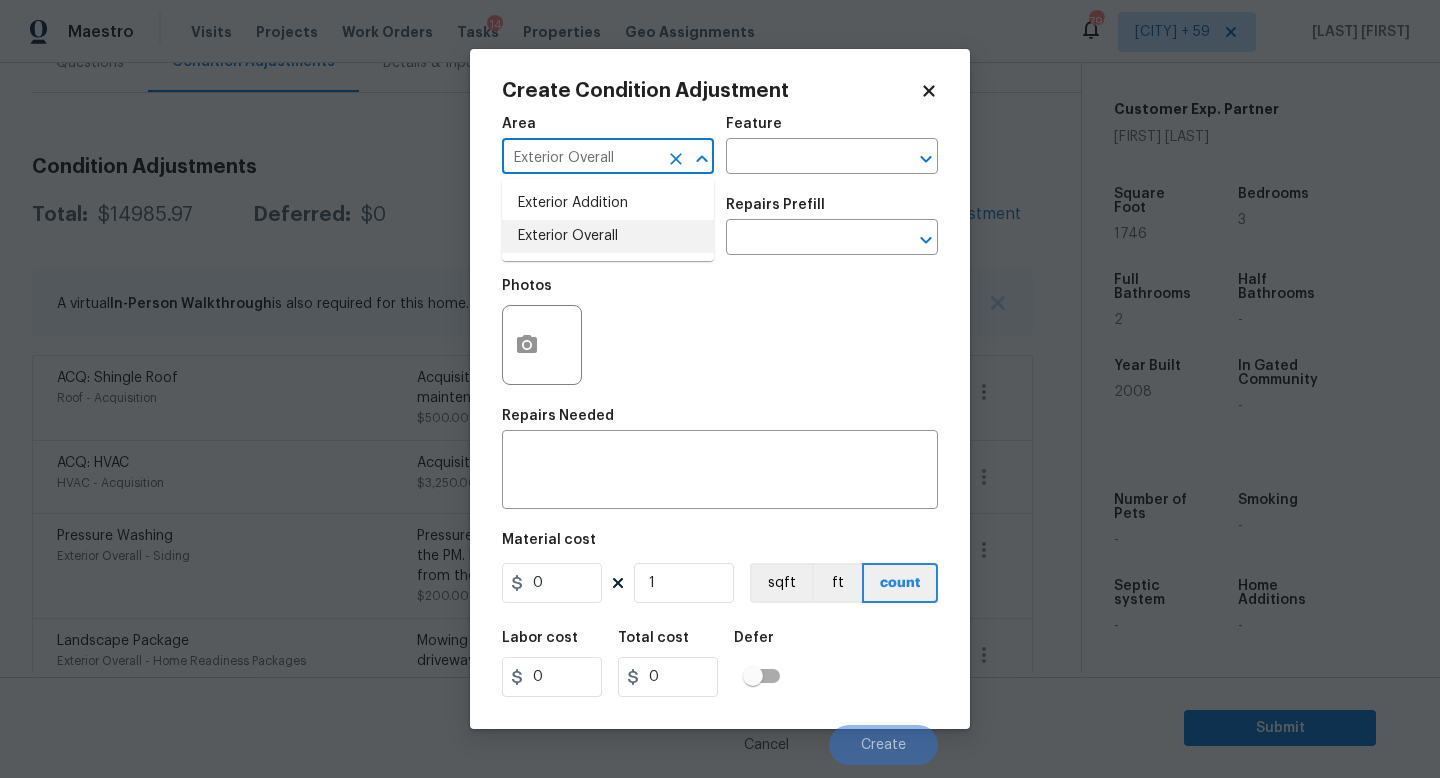 type on "Exterior Overall" 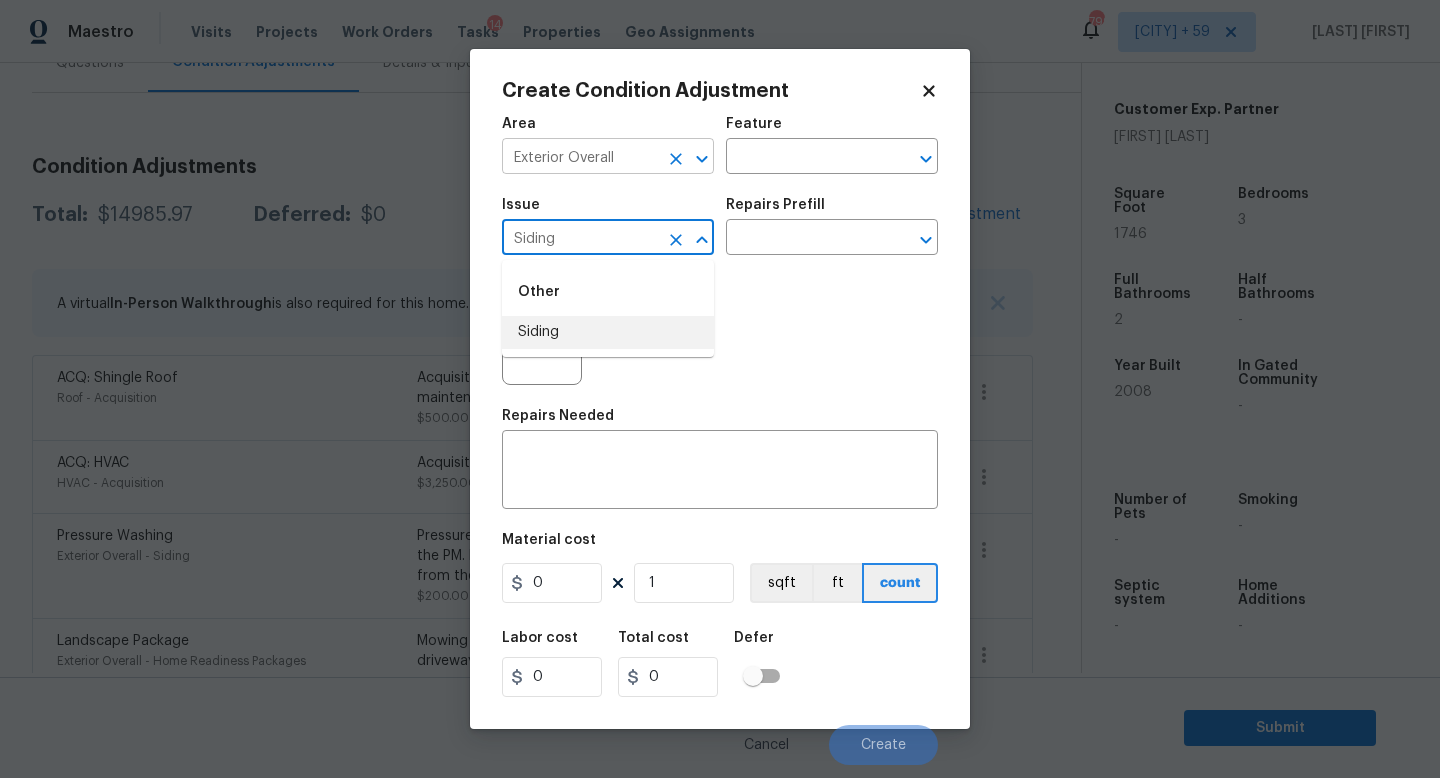 type on "Siding" 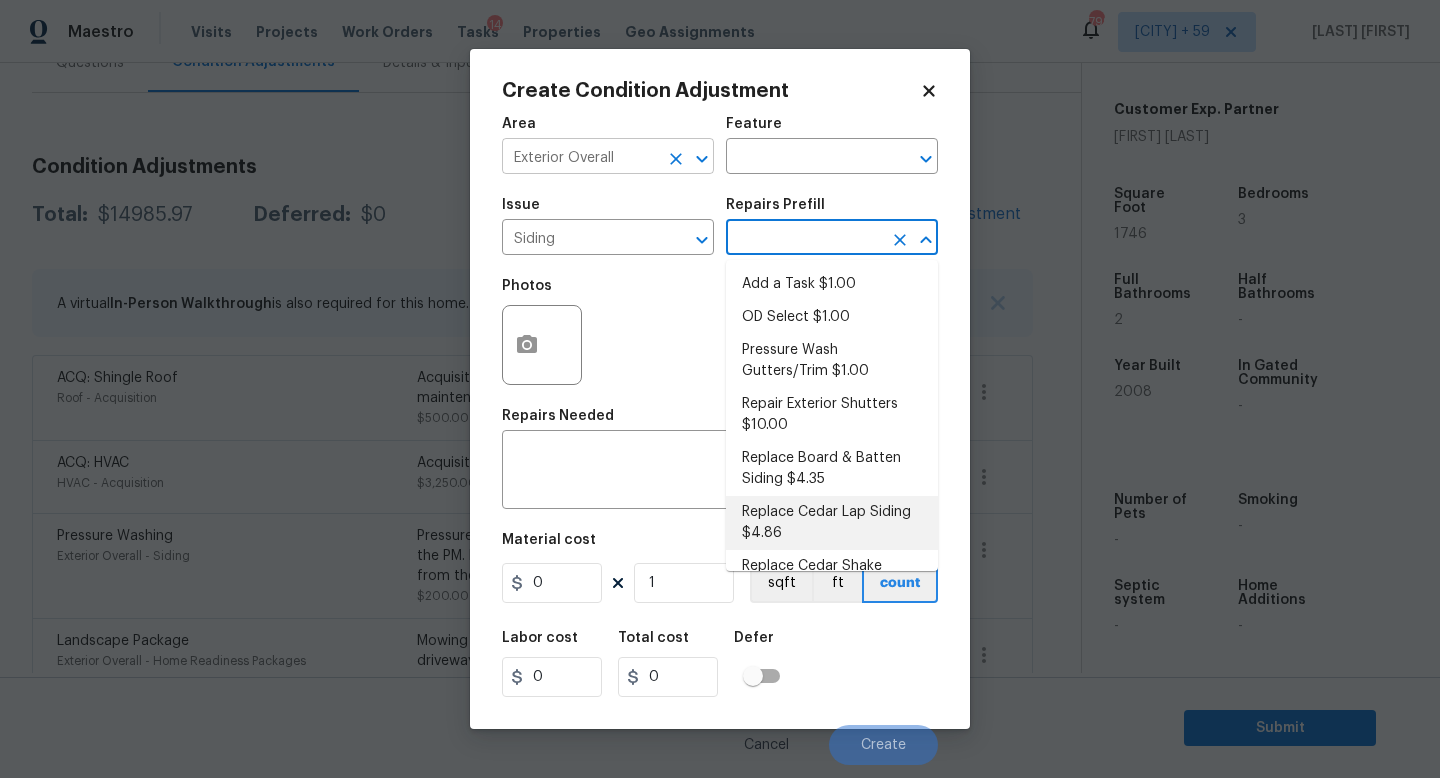type on "Siding" 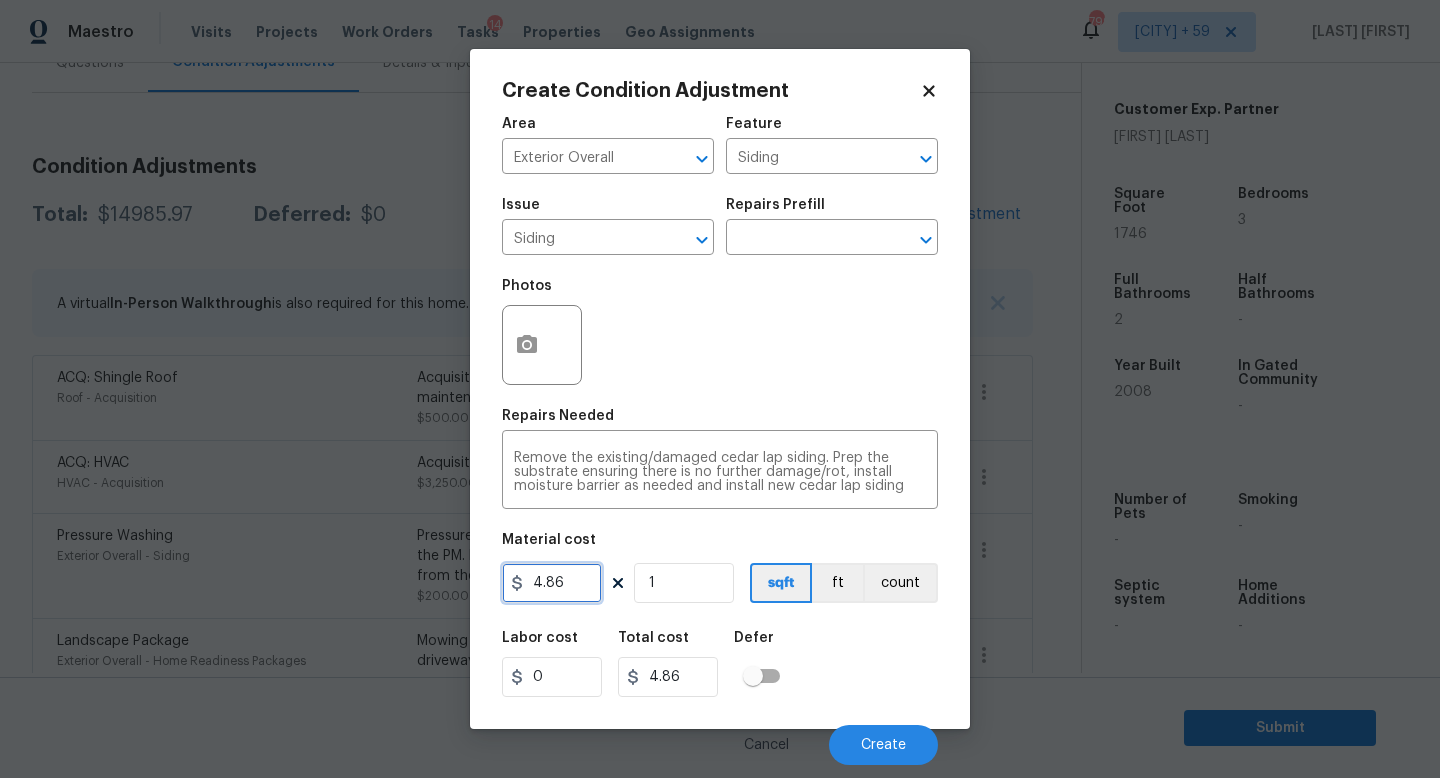 drag, startPoint x: 569, startPoint y: 589, endPoint x: 495, endPoint y: 594, distance: 74.168724 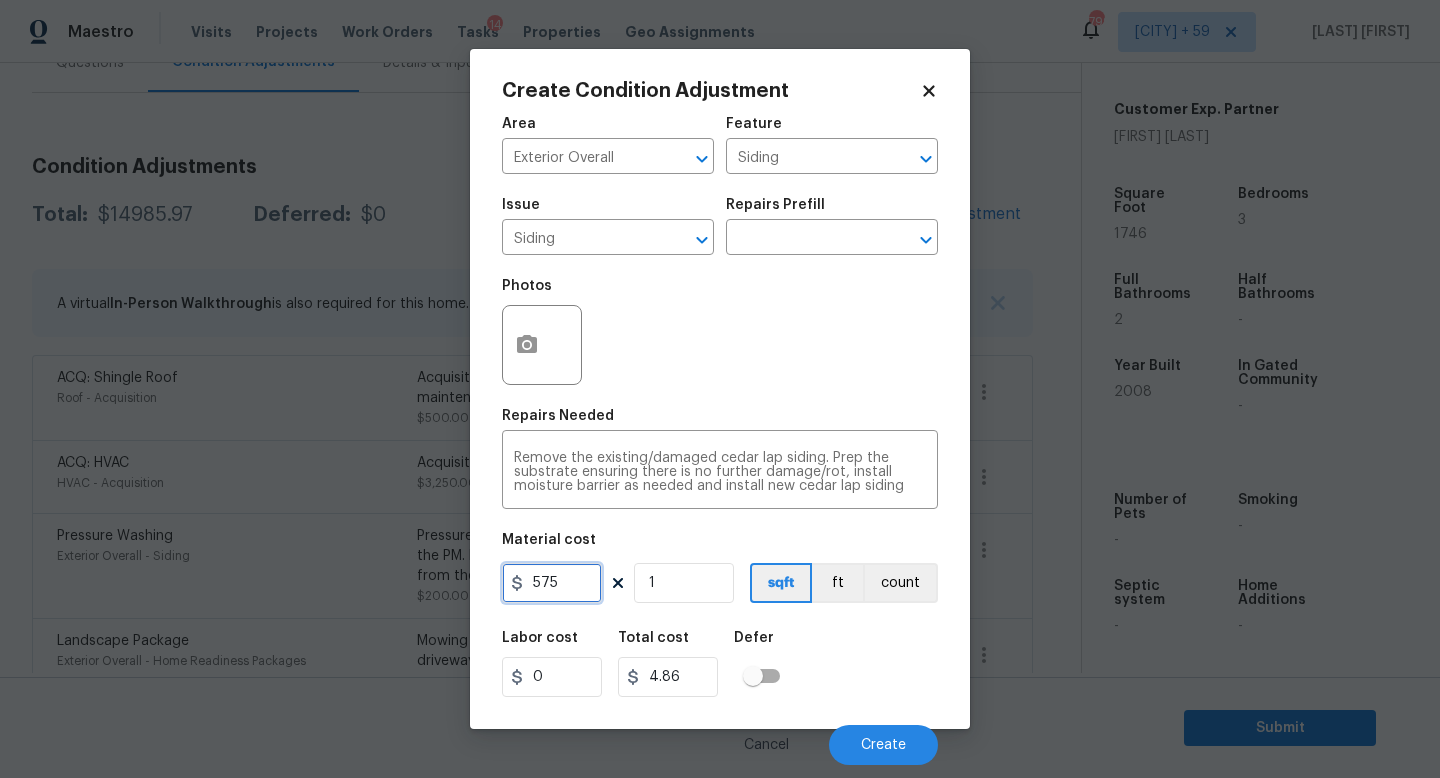 type on "575" 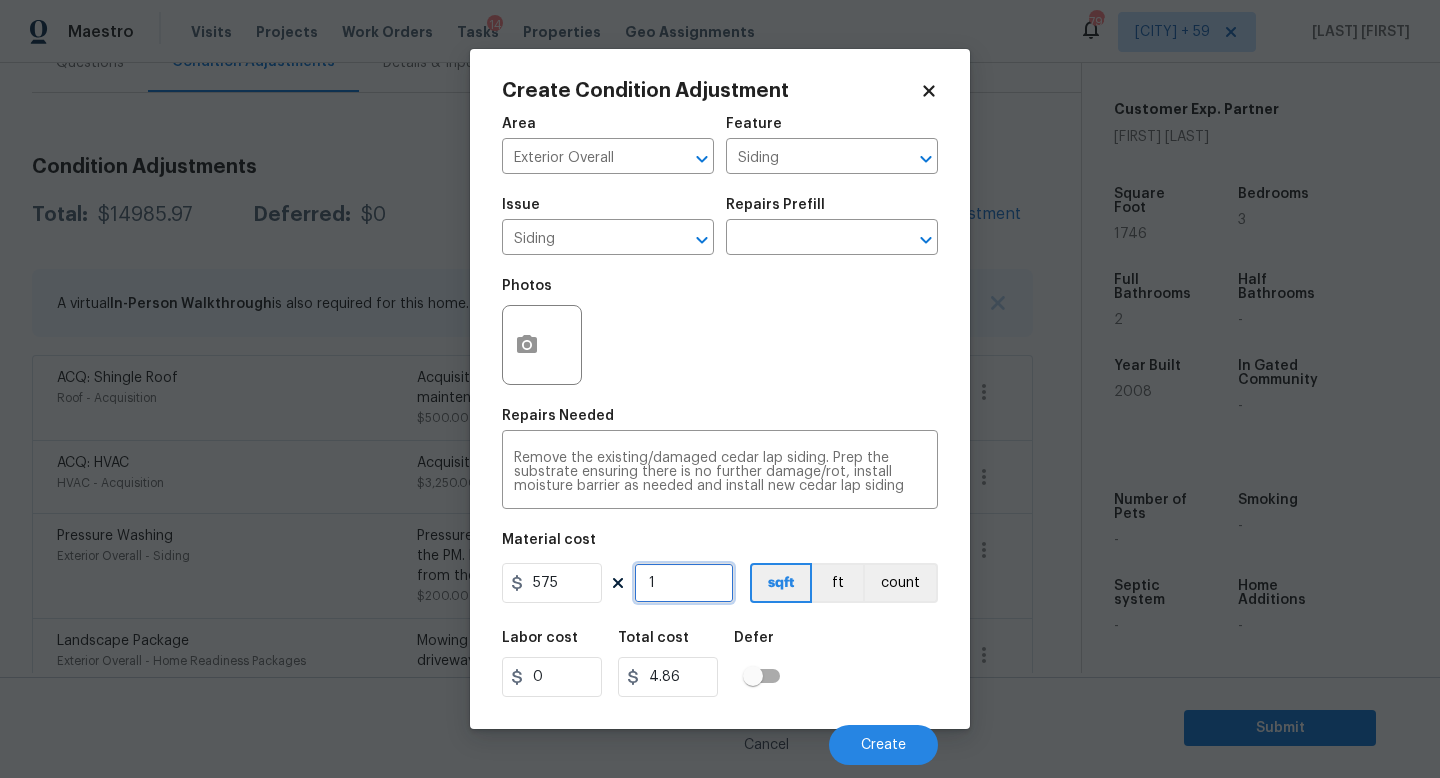 type on "575" 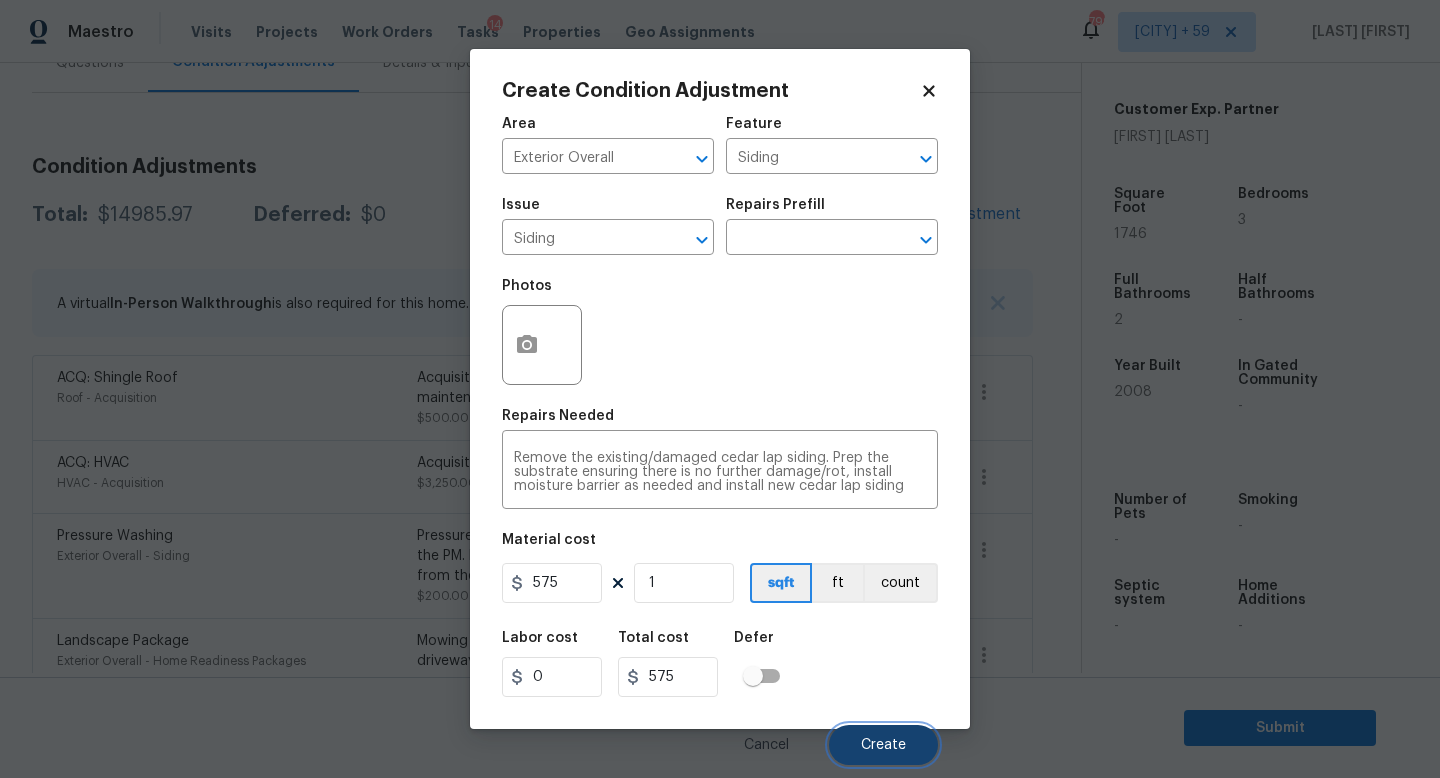 click on "Create" at bounding box center (883, 745) 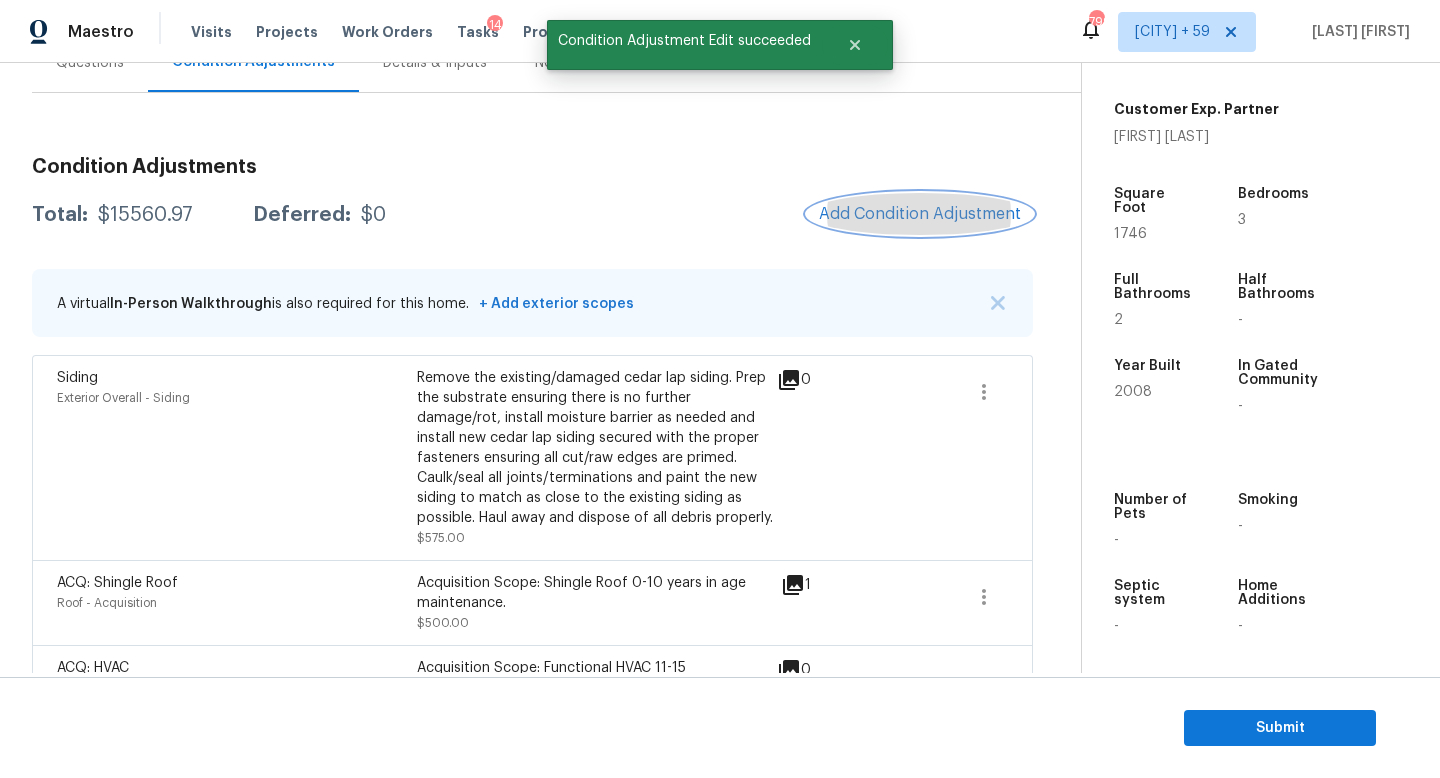 click on "Add Condition Adjustment" at bounding box center (920, 214) 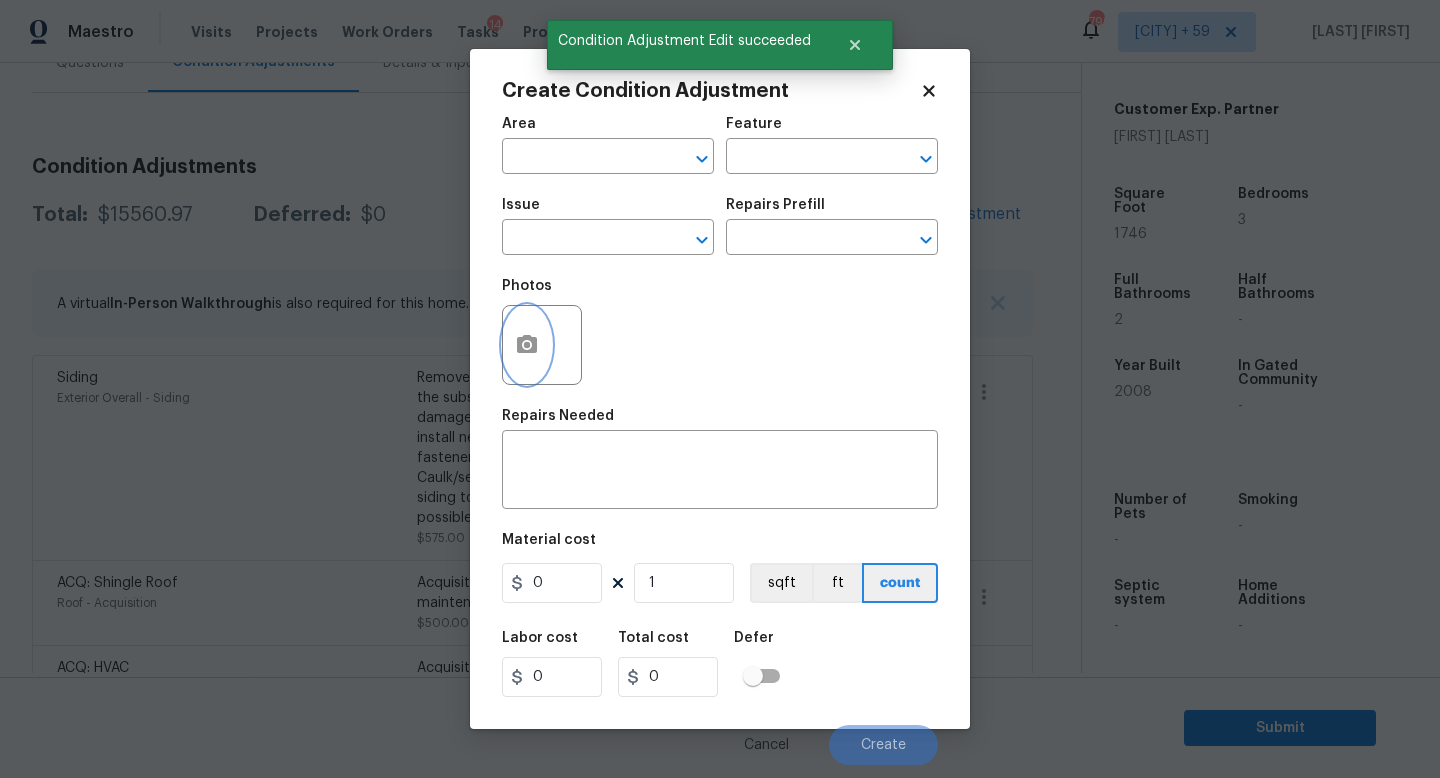 click 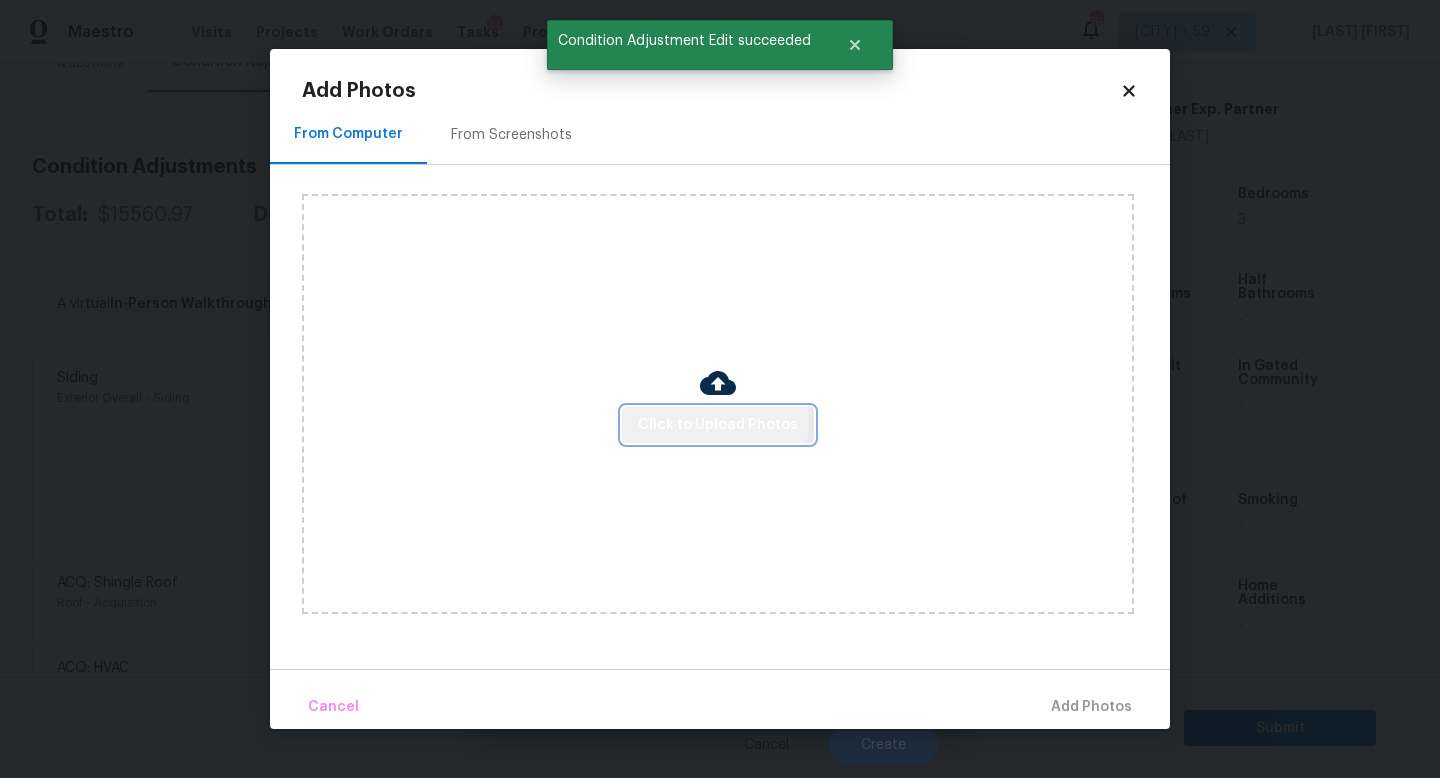 click on "Click to Upload Photos" at bounding box center [718, 425] 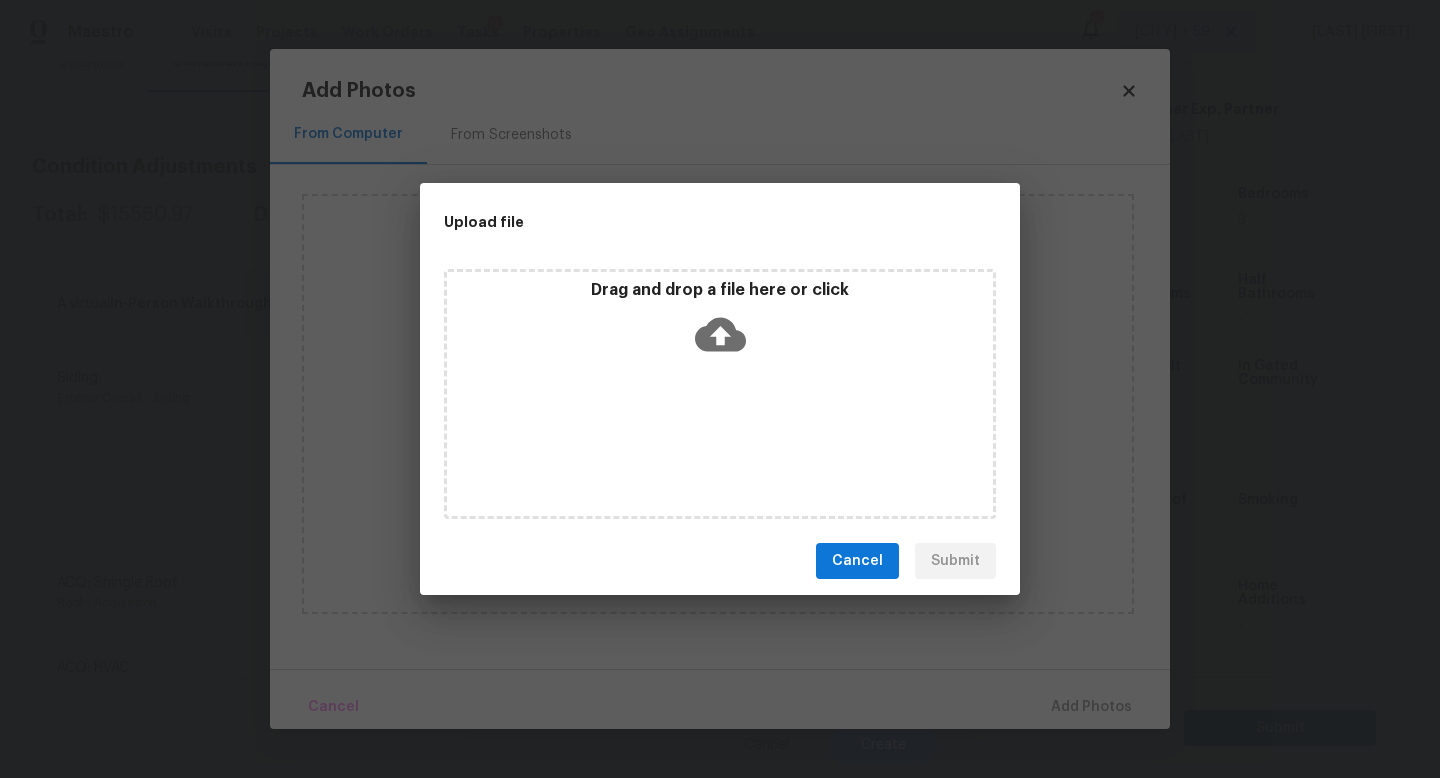 type 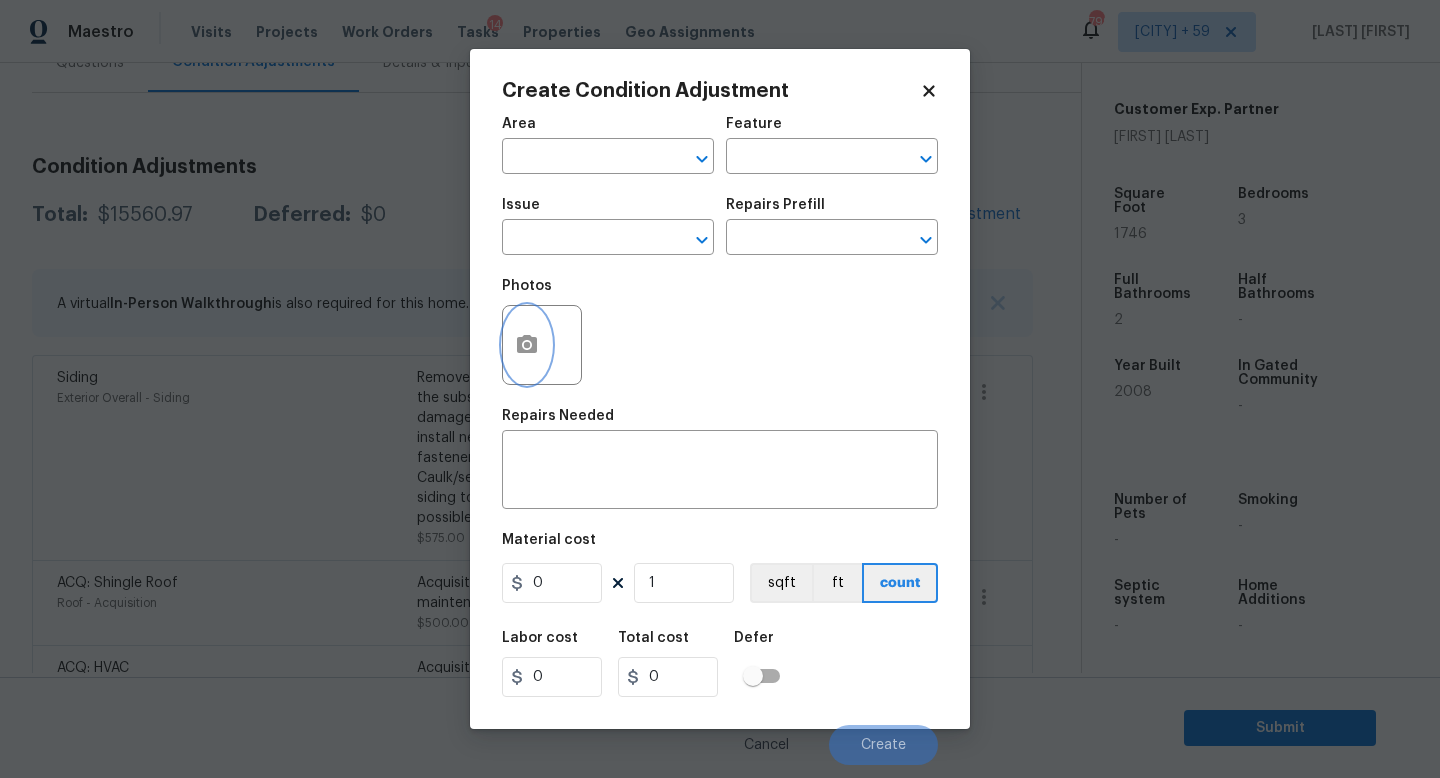 type 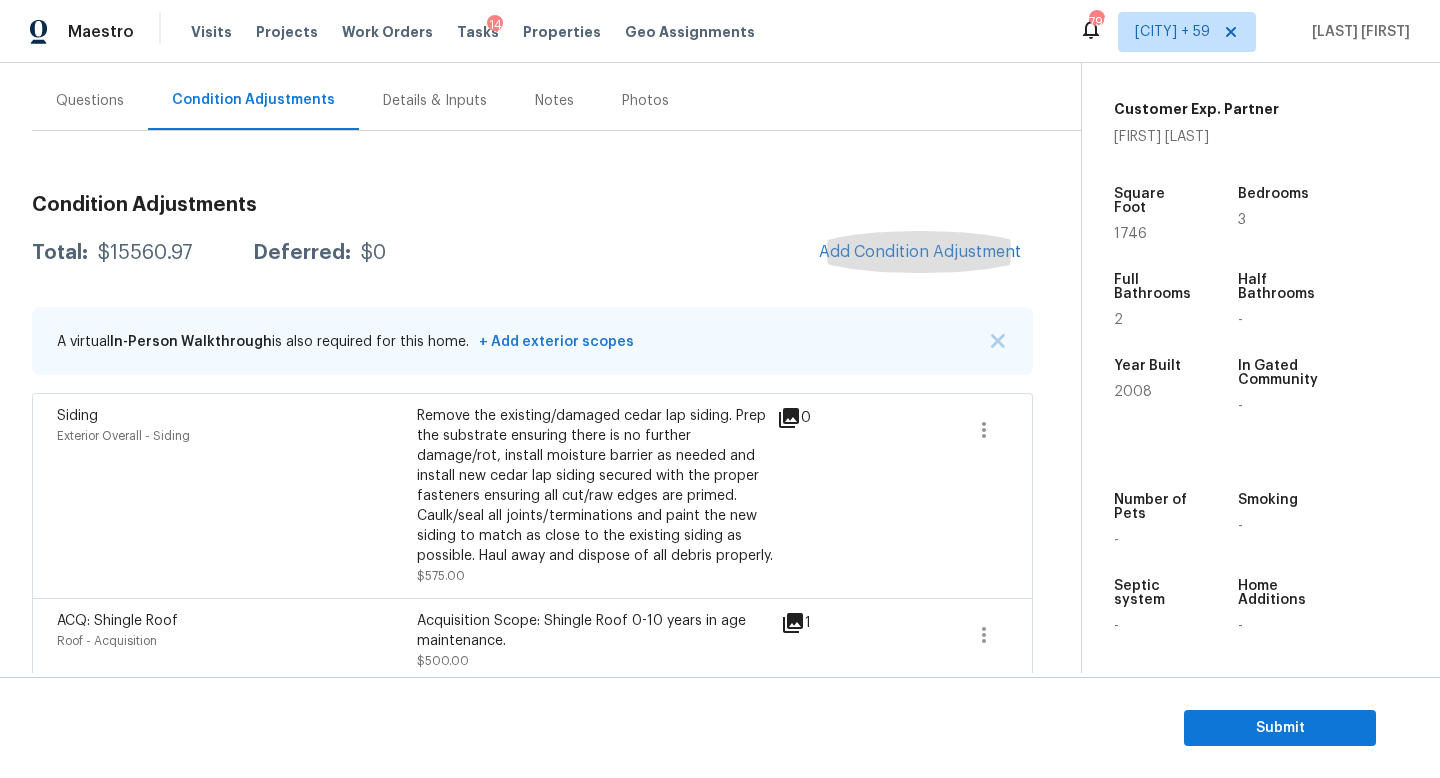 click on "Questions" at bounding box center (90, 101) 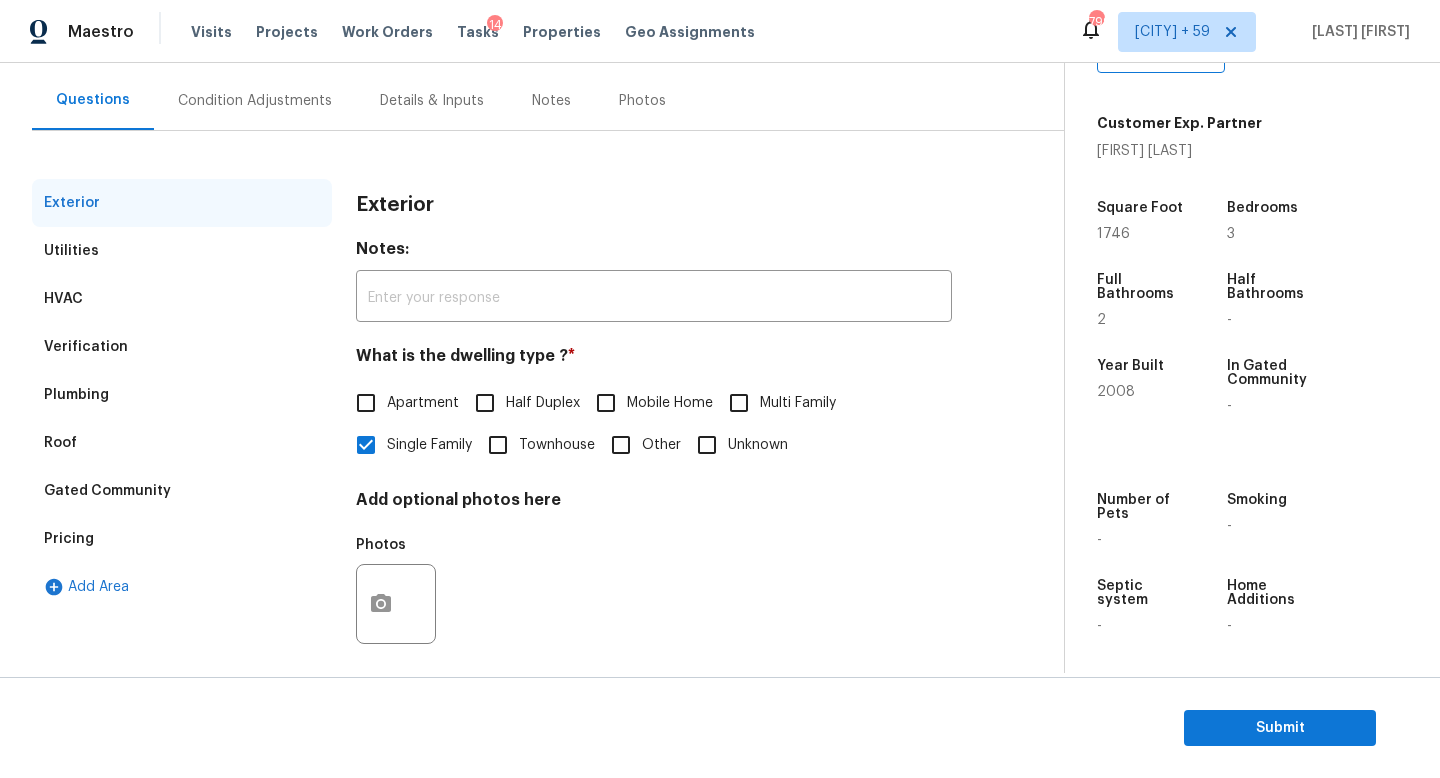 scroll, scrollTop: 172, scrollLeft: 0, axis: vertical 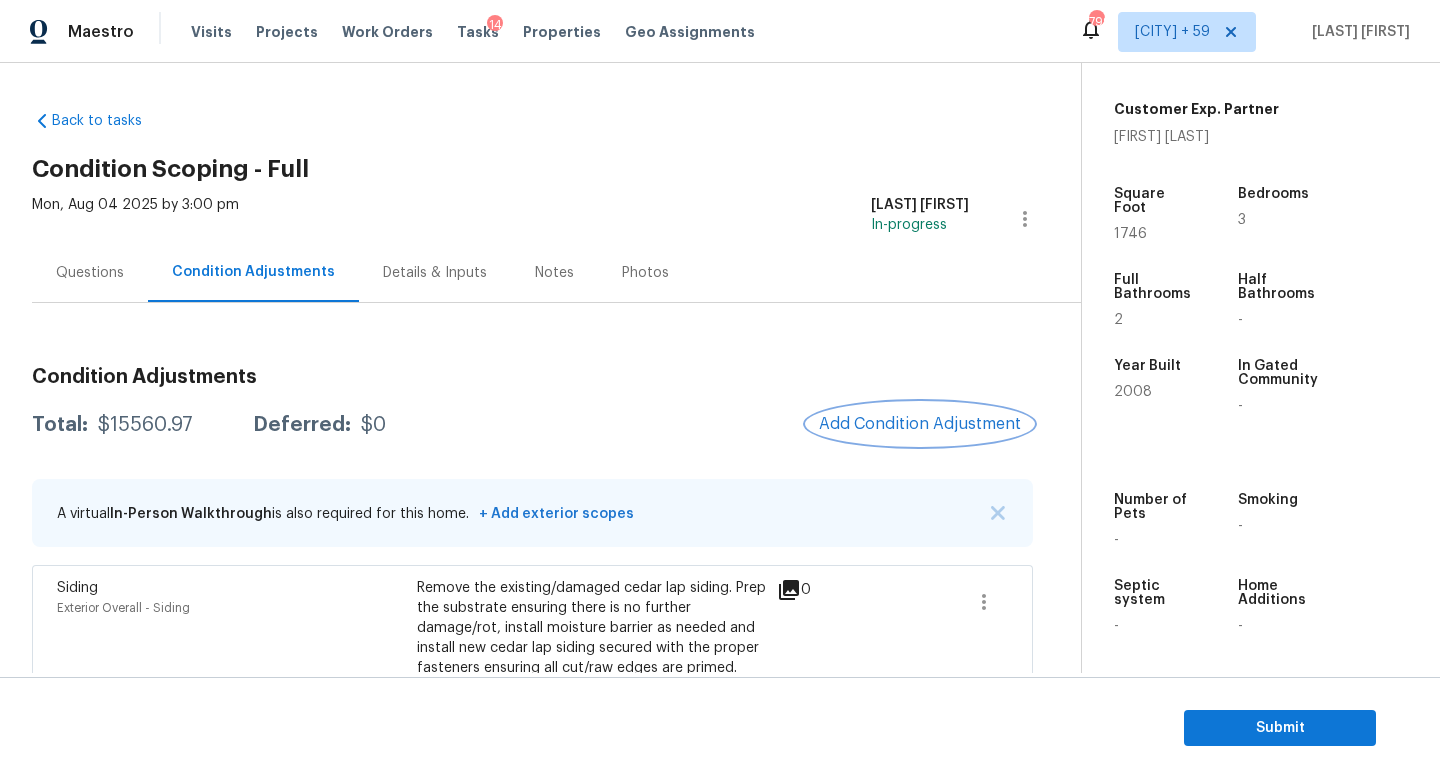click on "Add Condition Adjustment" at bounding box center [920, 424] 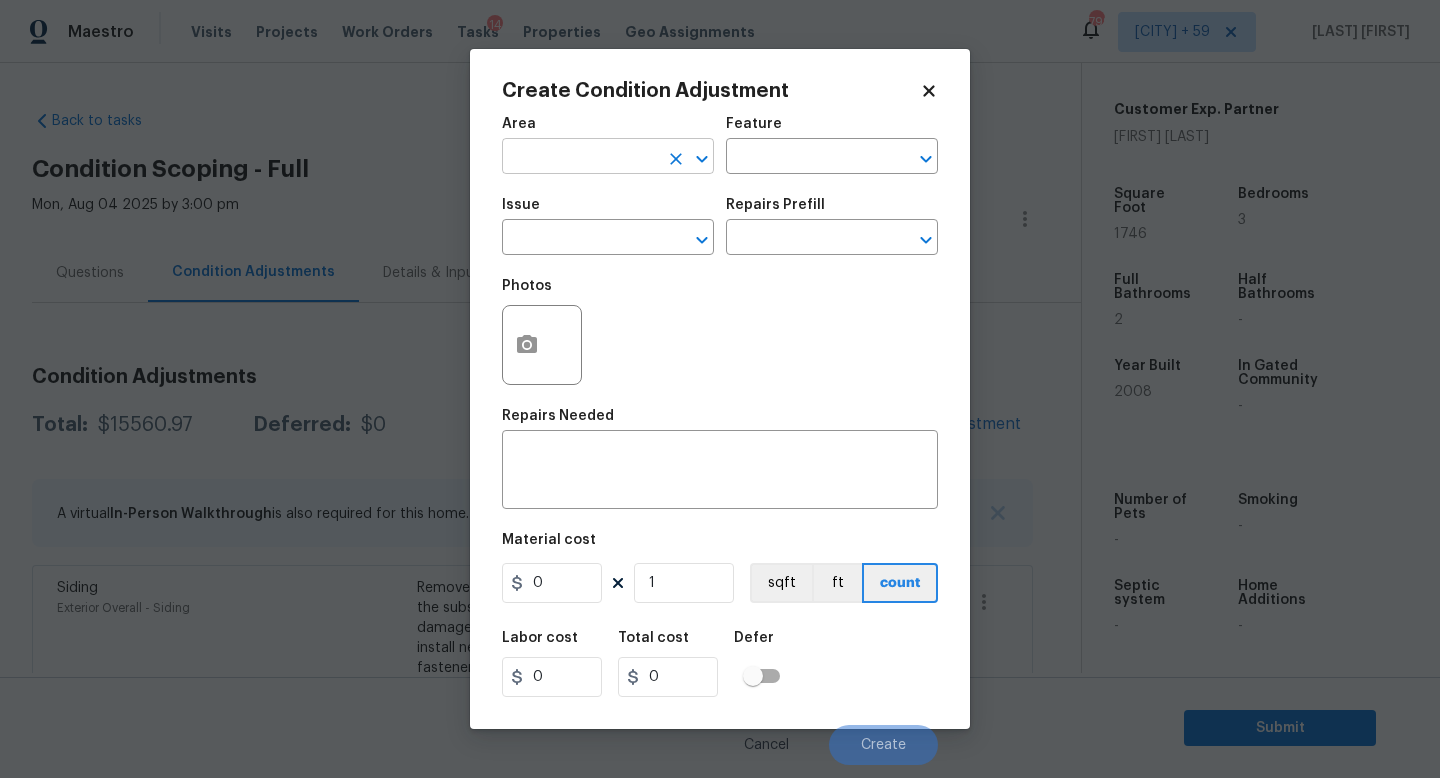 click at bounding box center [580, 158] 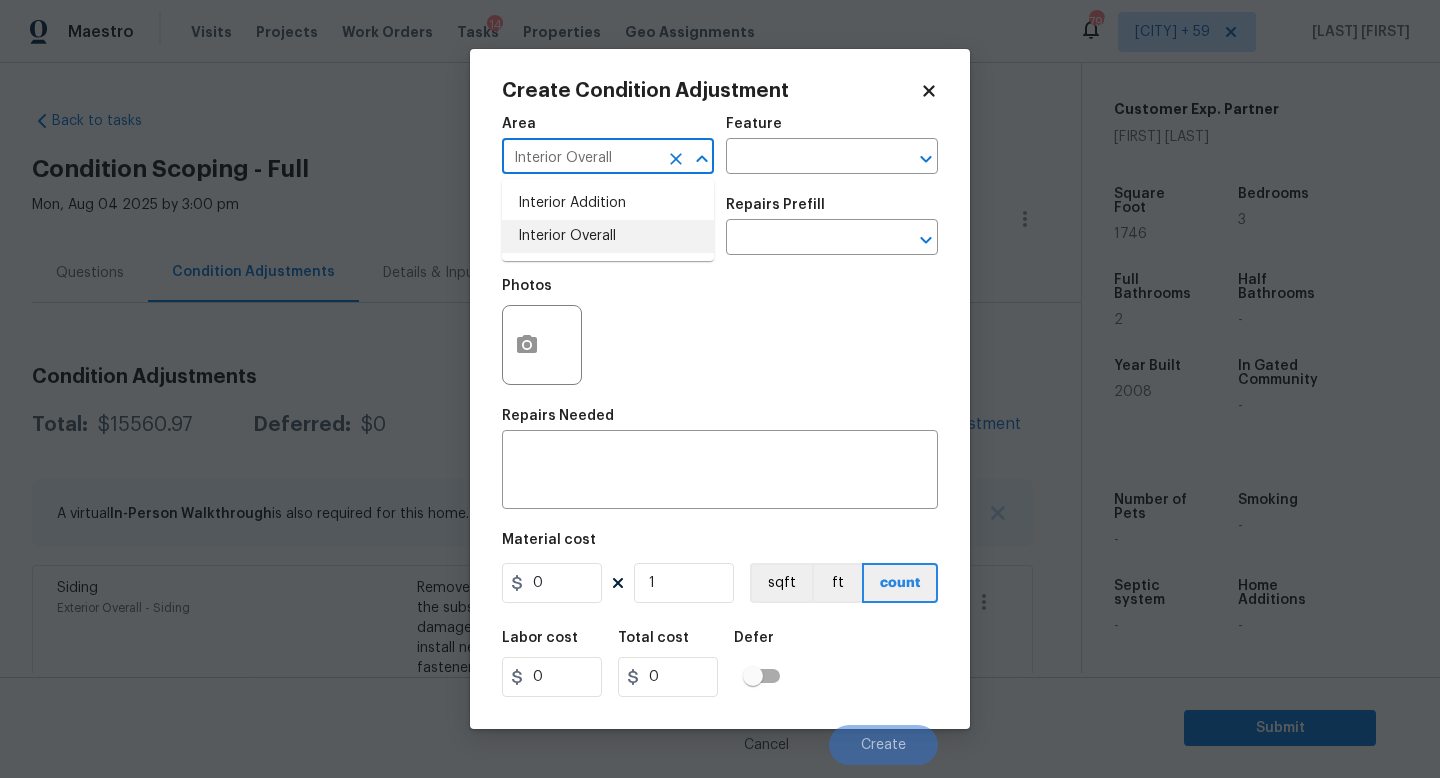 type on "Interior Overall" 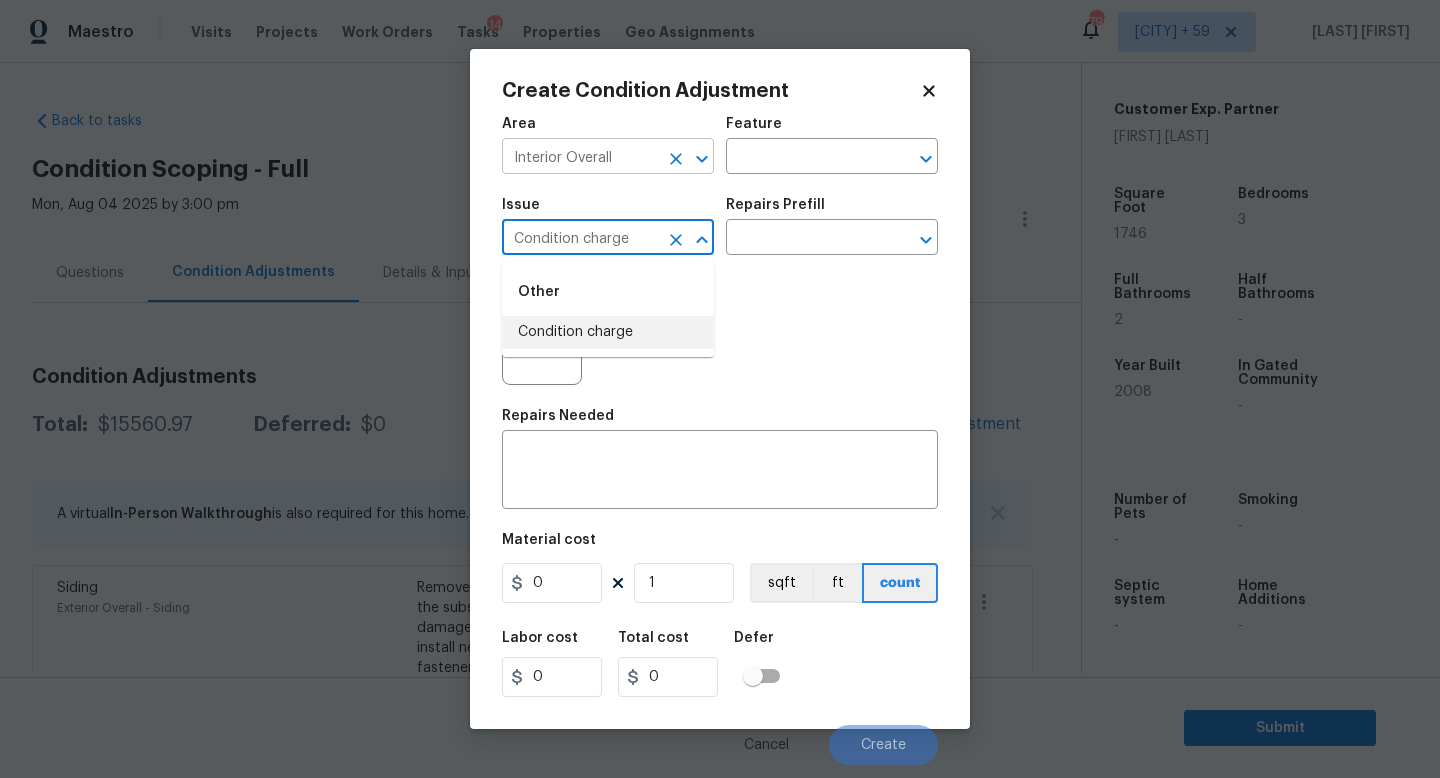 type on "Condition charge" 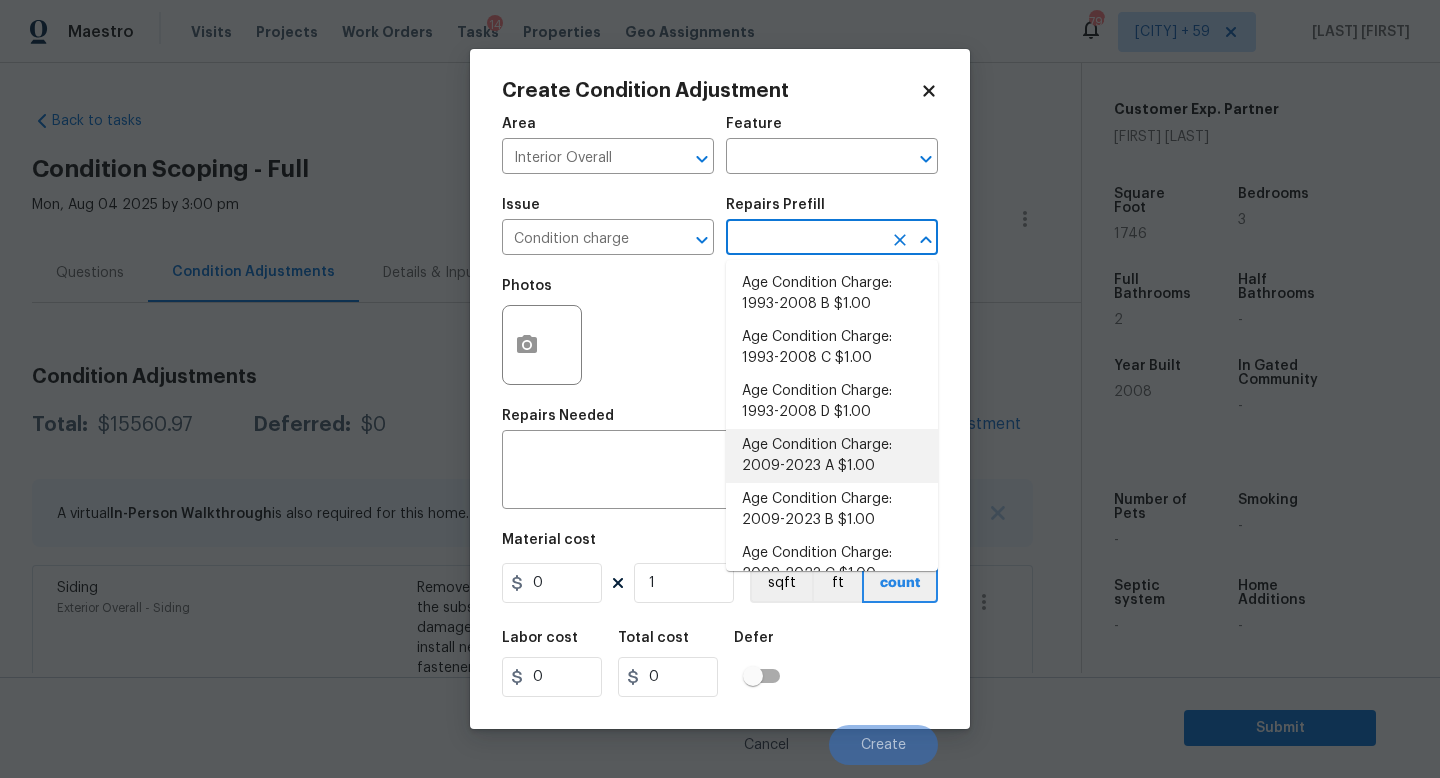 scroll, scrollTop: 393, scrollLeft: 0, axis: vertical 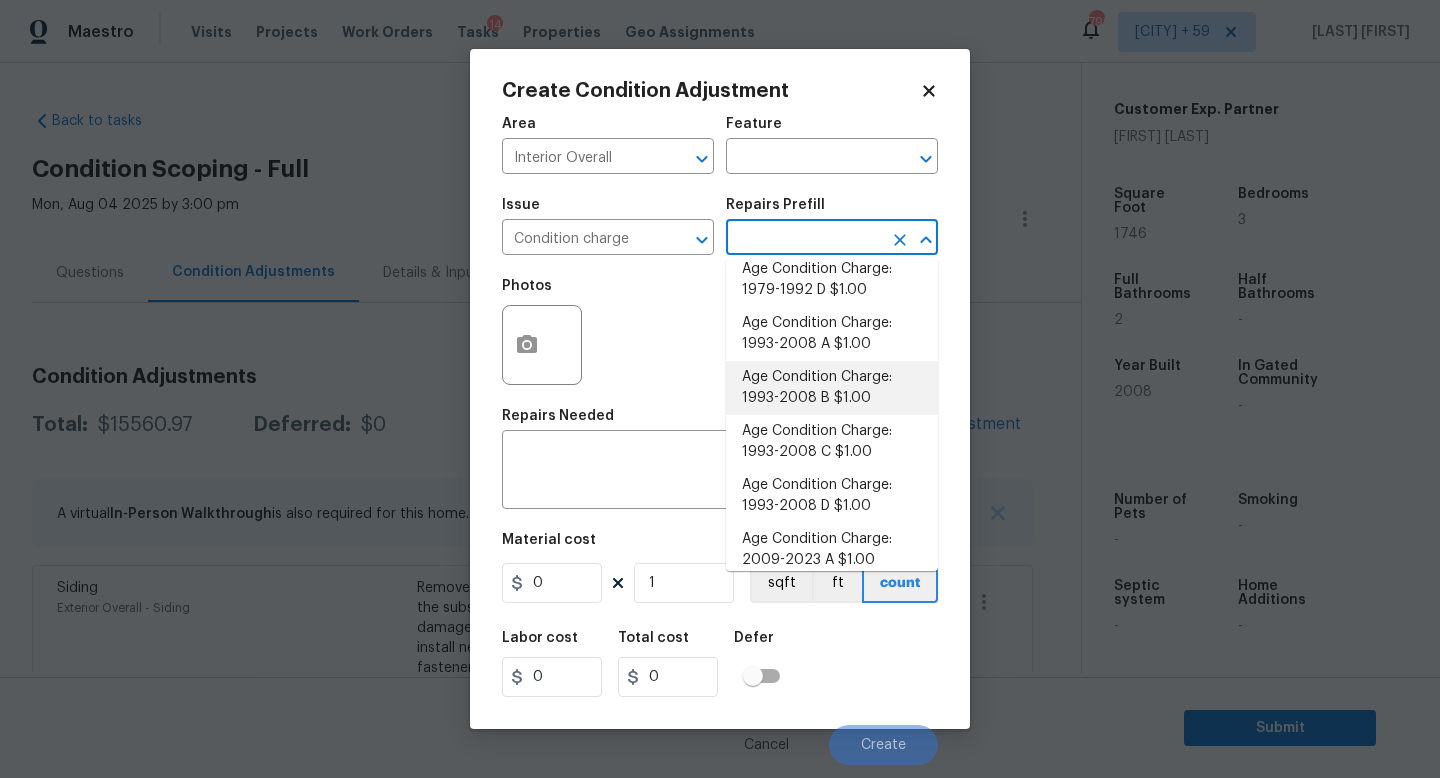 click on "Age Condition Charge: 1993-2008 B	 $1.00" at bounding box center (832, 388) 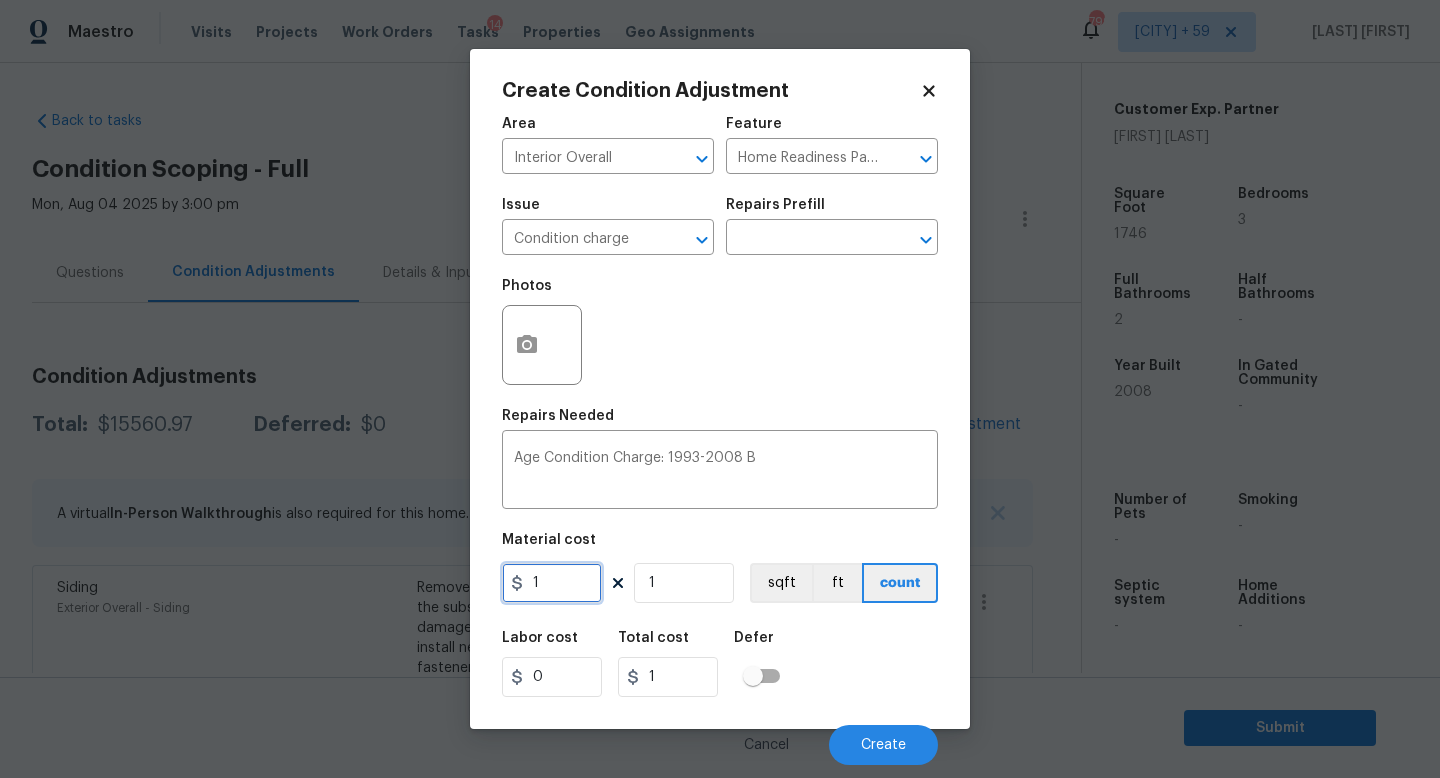 click on "1" at bounding box center [552, 583] 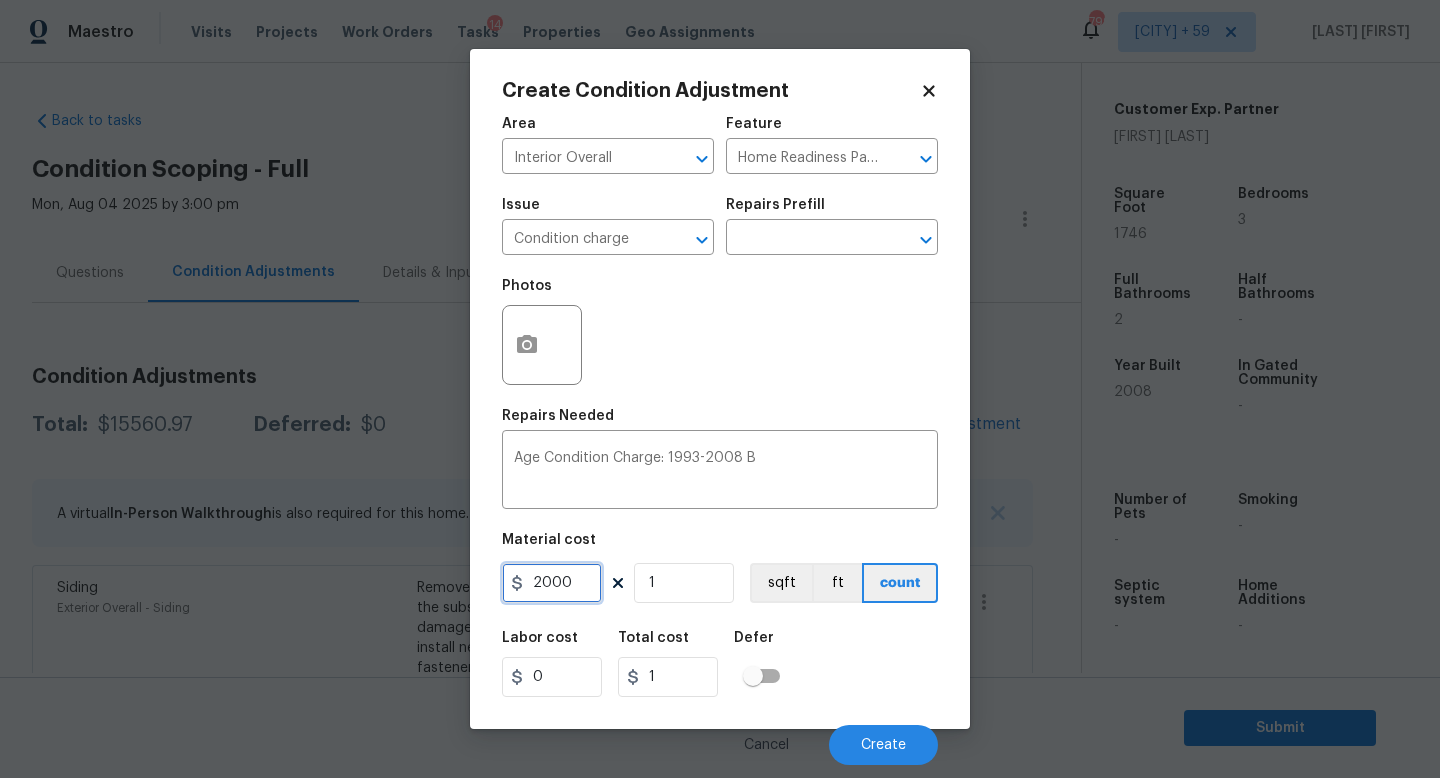 type on "2000" 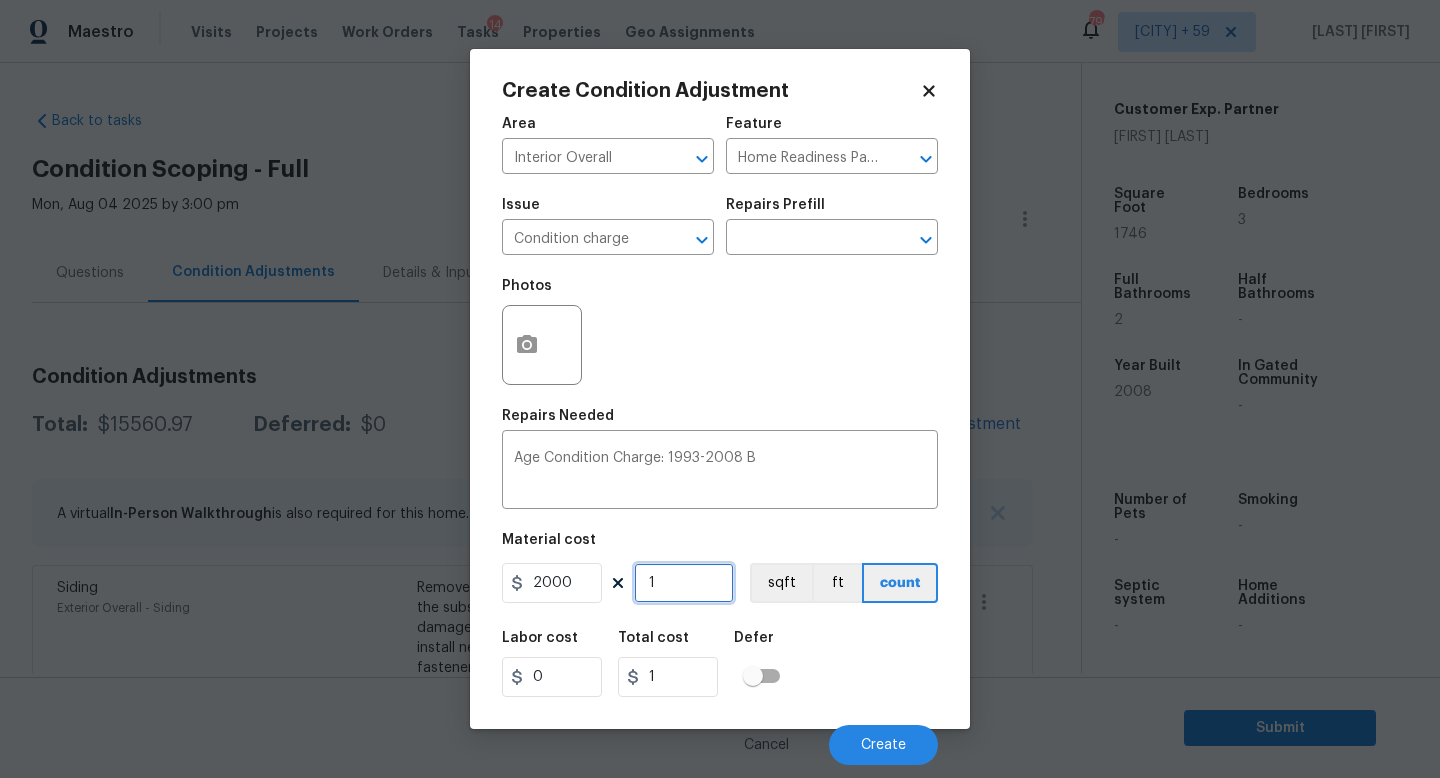 type on "2000" 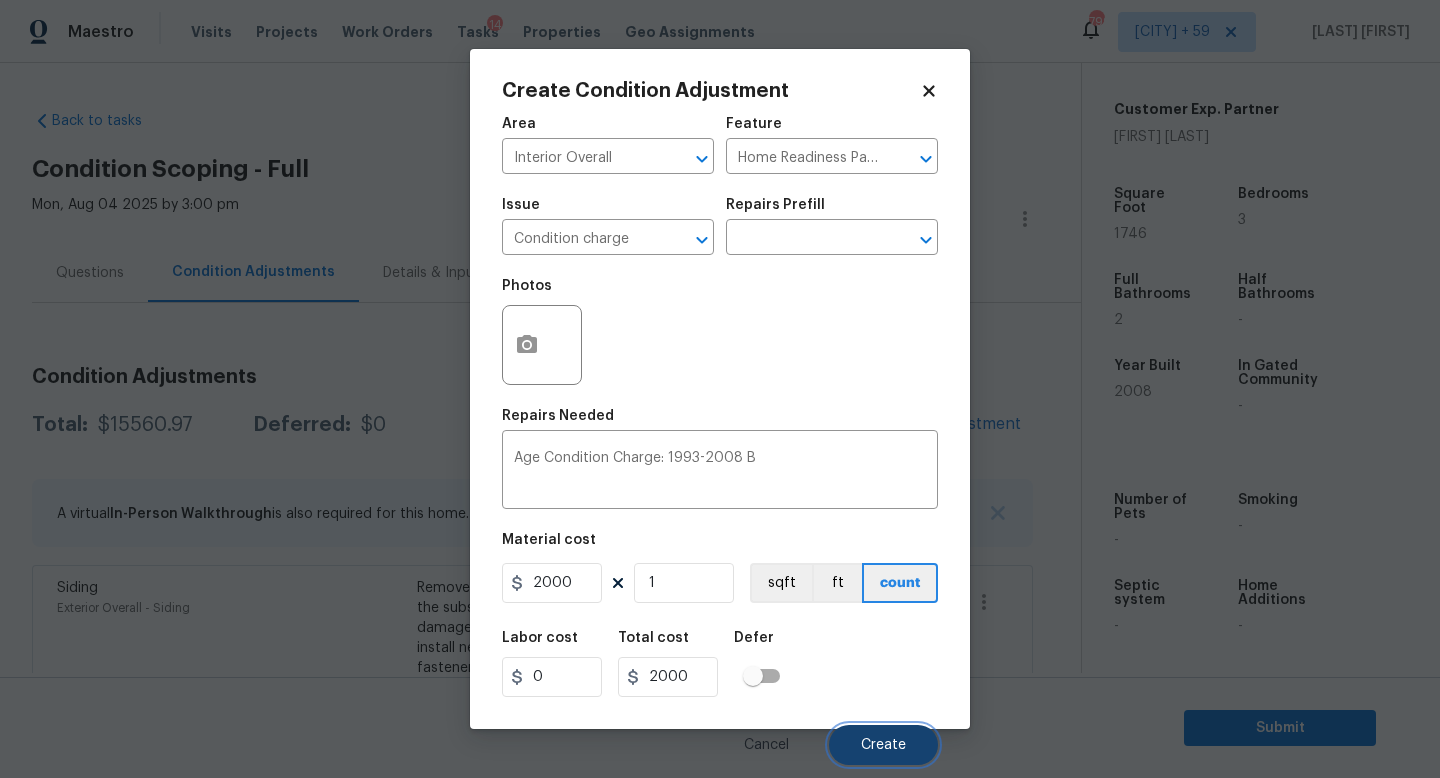 click on "Create" at bounding box center (883, 745) 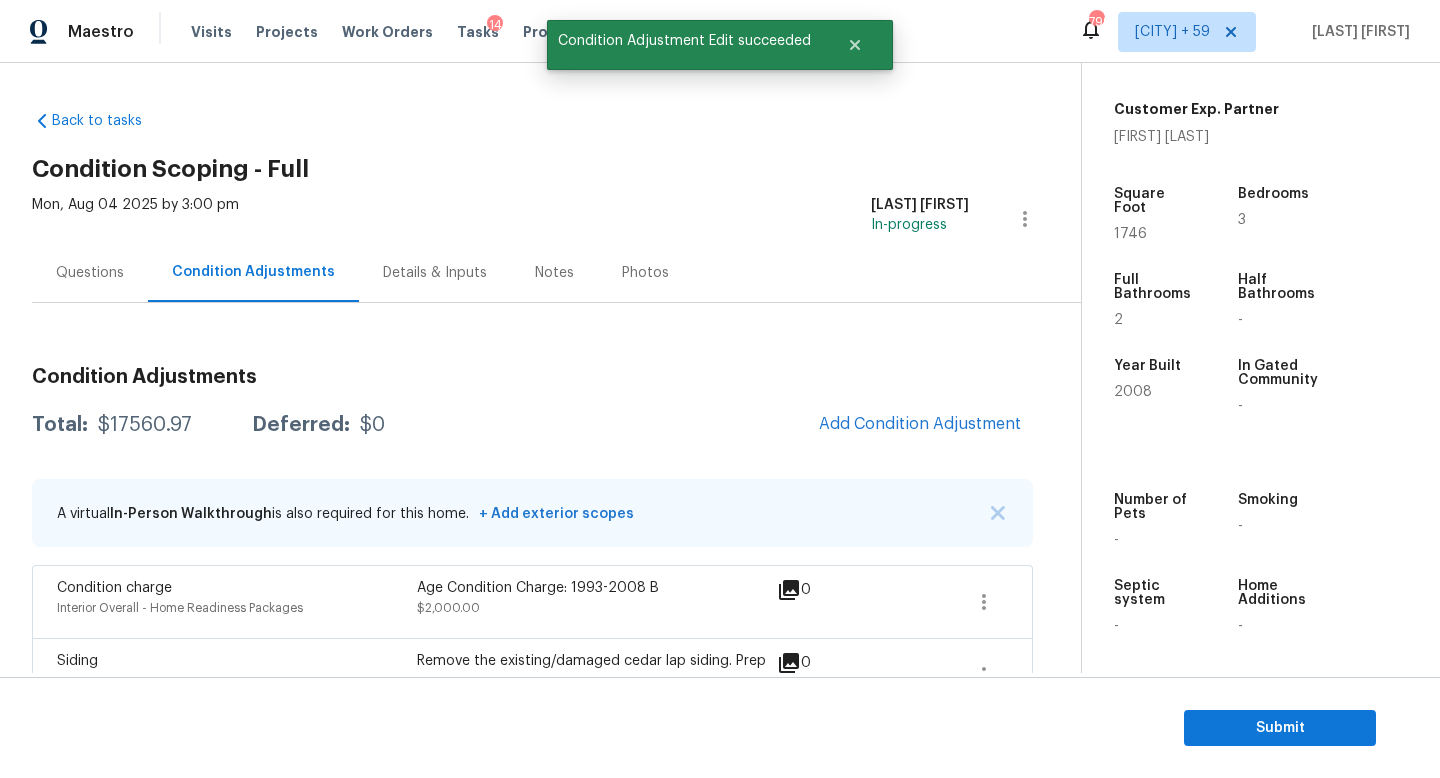 click on "Questions" at bounding box center (90, 272) 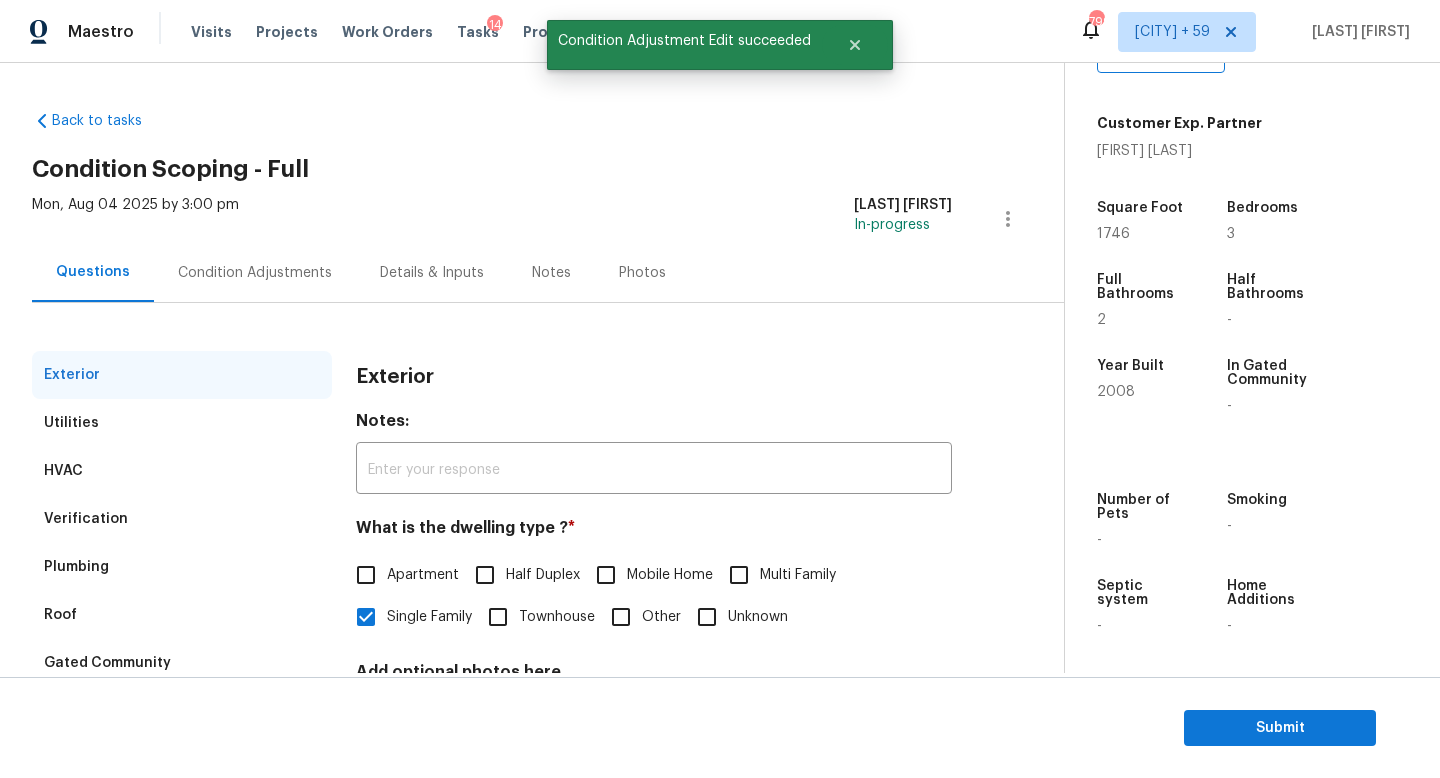 click on "Condition Adjustments" at bounding box center (255, 272) 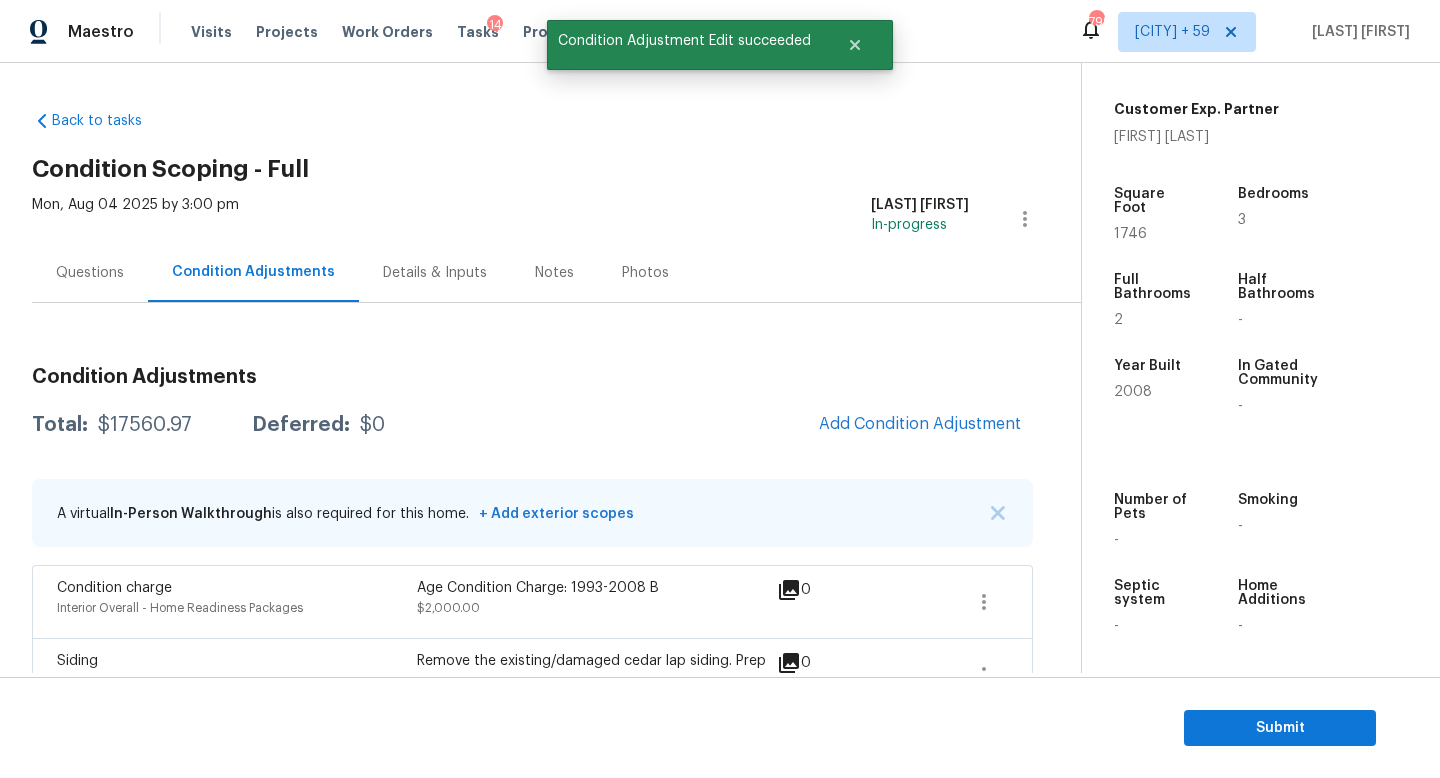 drag, startPoint x: 162, startPoint y: 429, endPoint x: 86, endPoint y: 432, distance: 76.05919 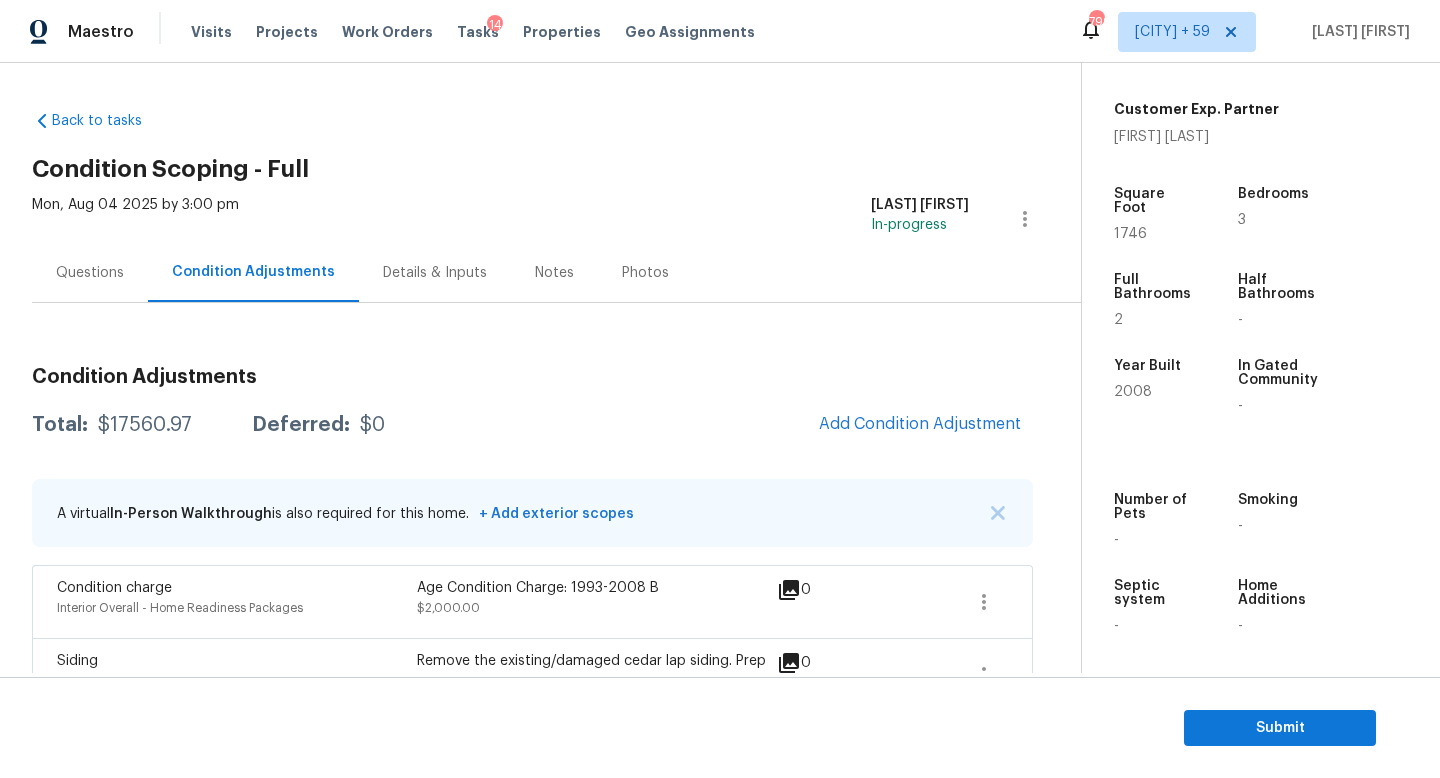 click on "Questions" at bounding box center (90, 272) 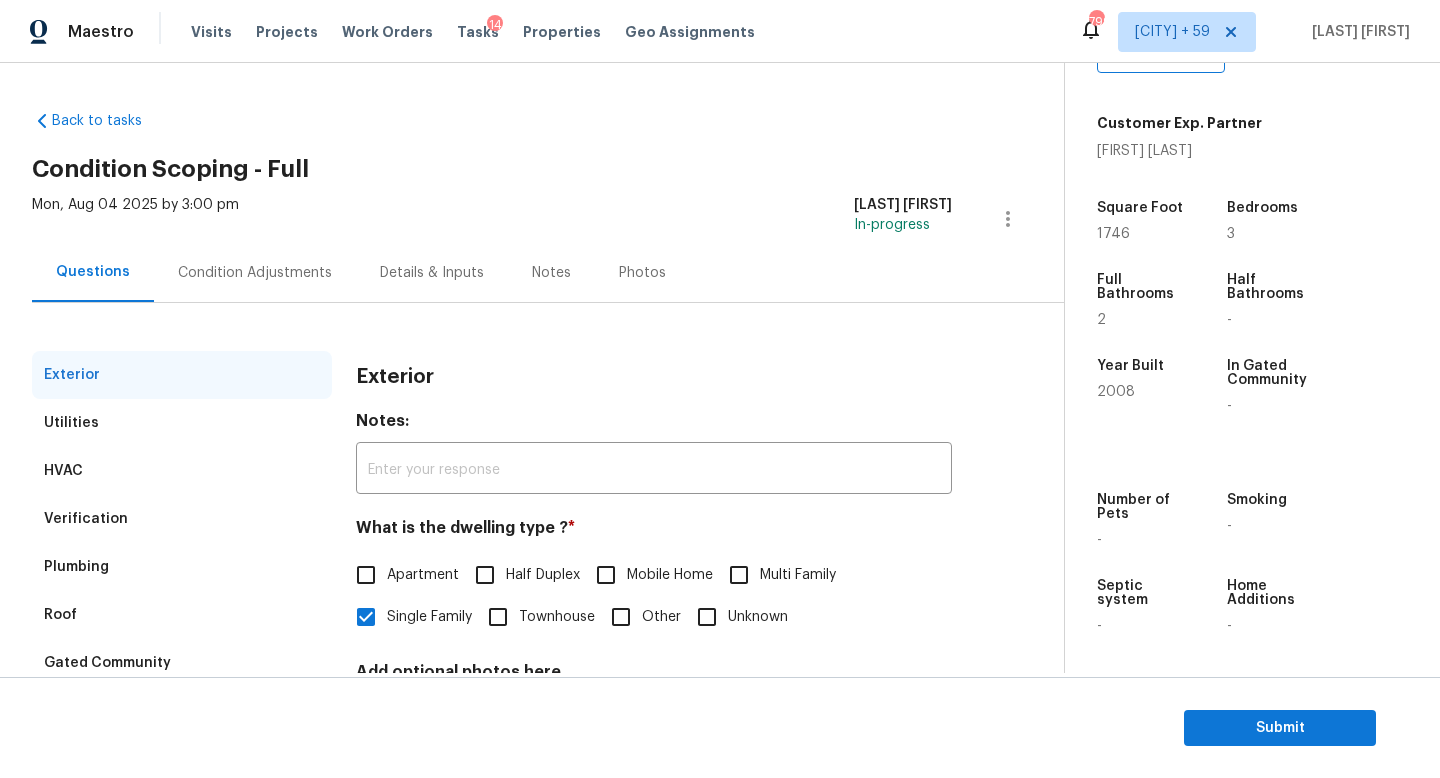 scroll, scrollTop: 200, scrollLeft: 0, axis: vertical 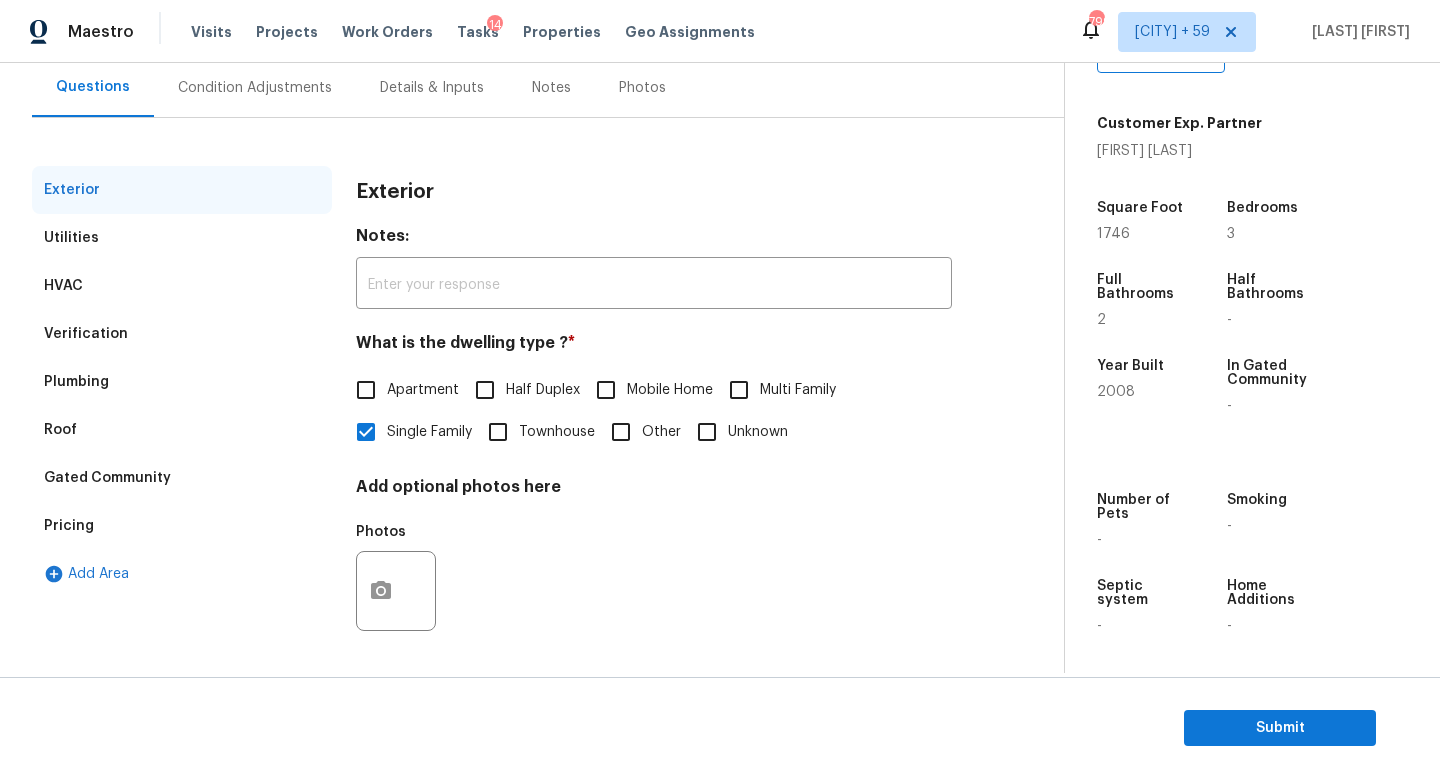 click on "Pricing" at bounding box center [182, 526] 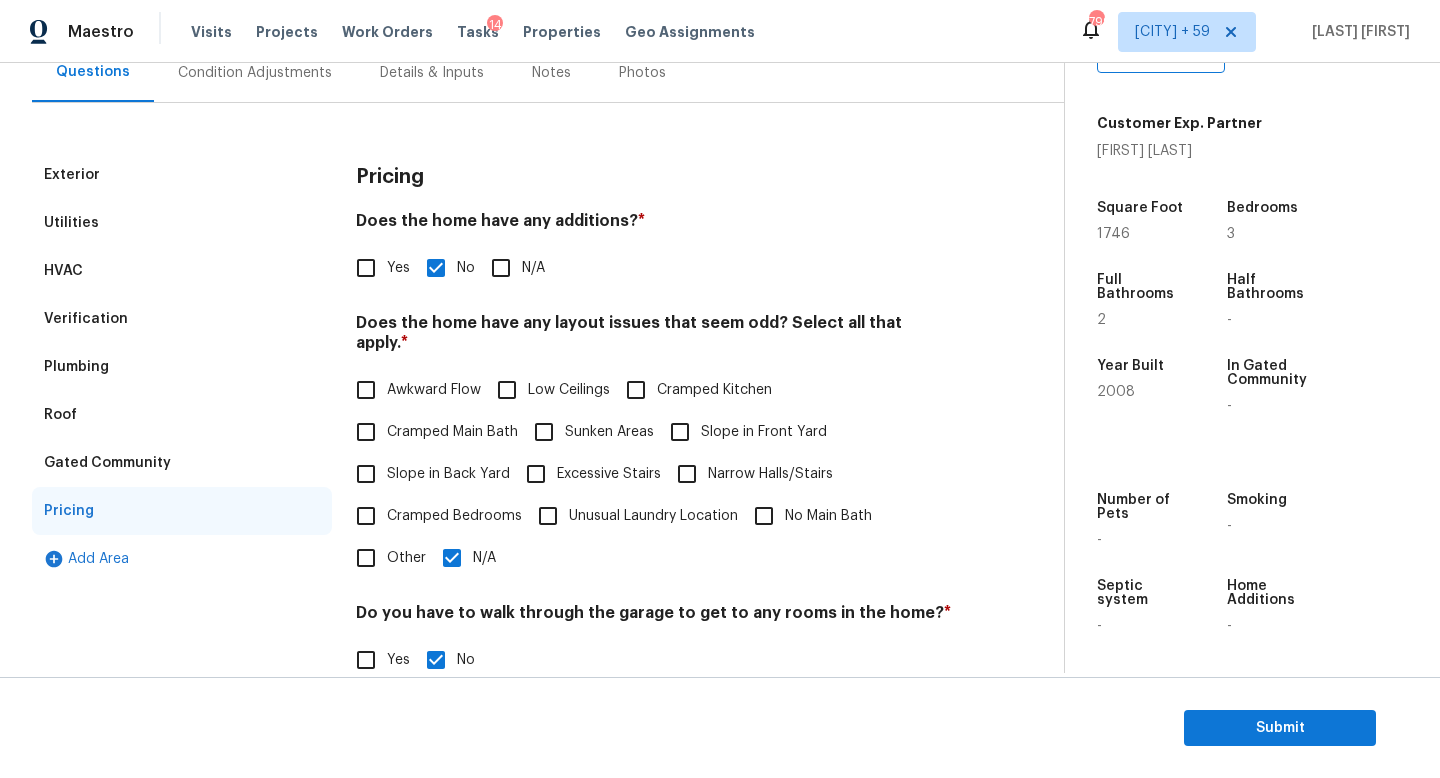 click on "Slope in Back Yard" at bounding box center (448, 474) 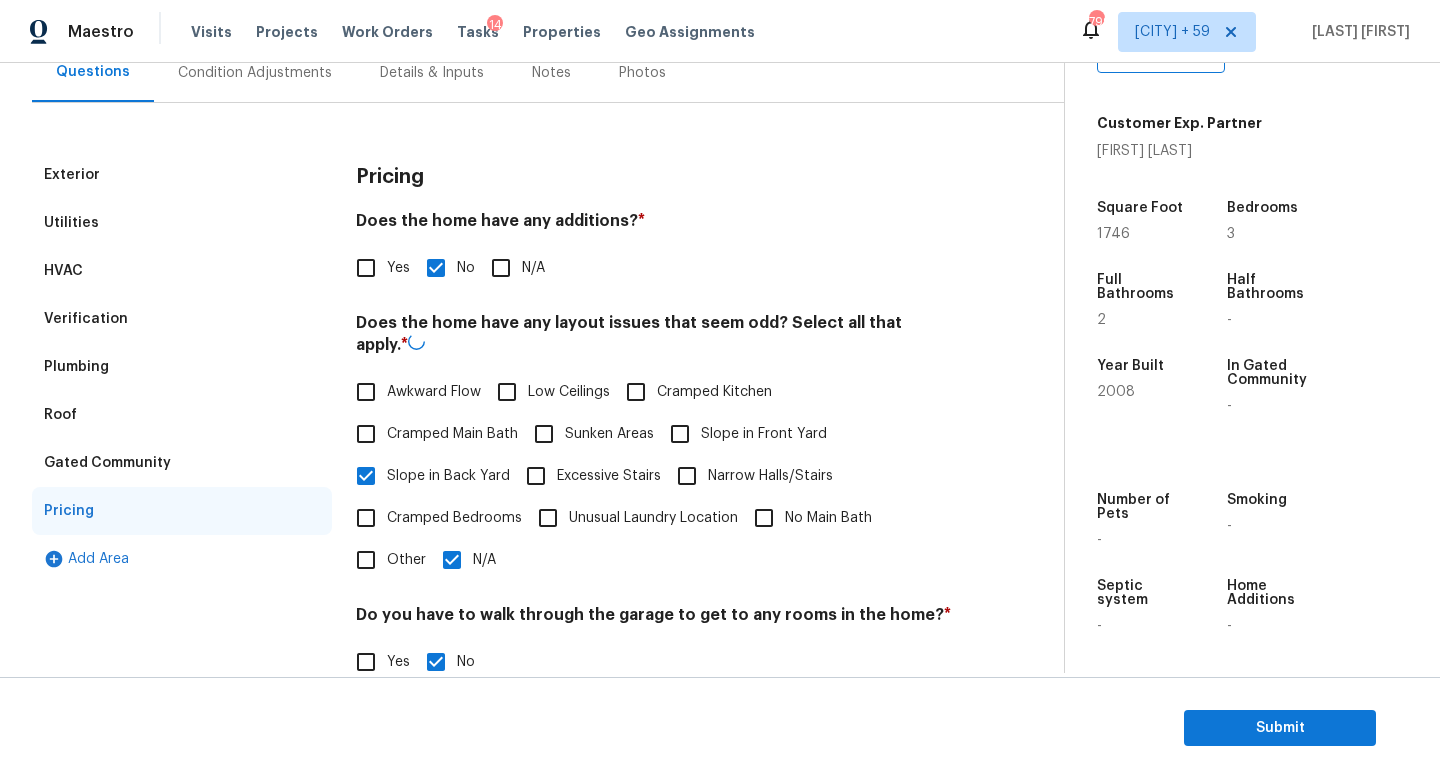 click on "Slope in Front Yard" at bounding box center [764, 434] 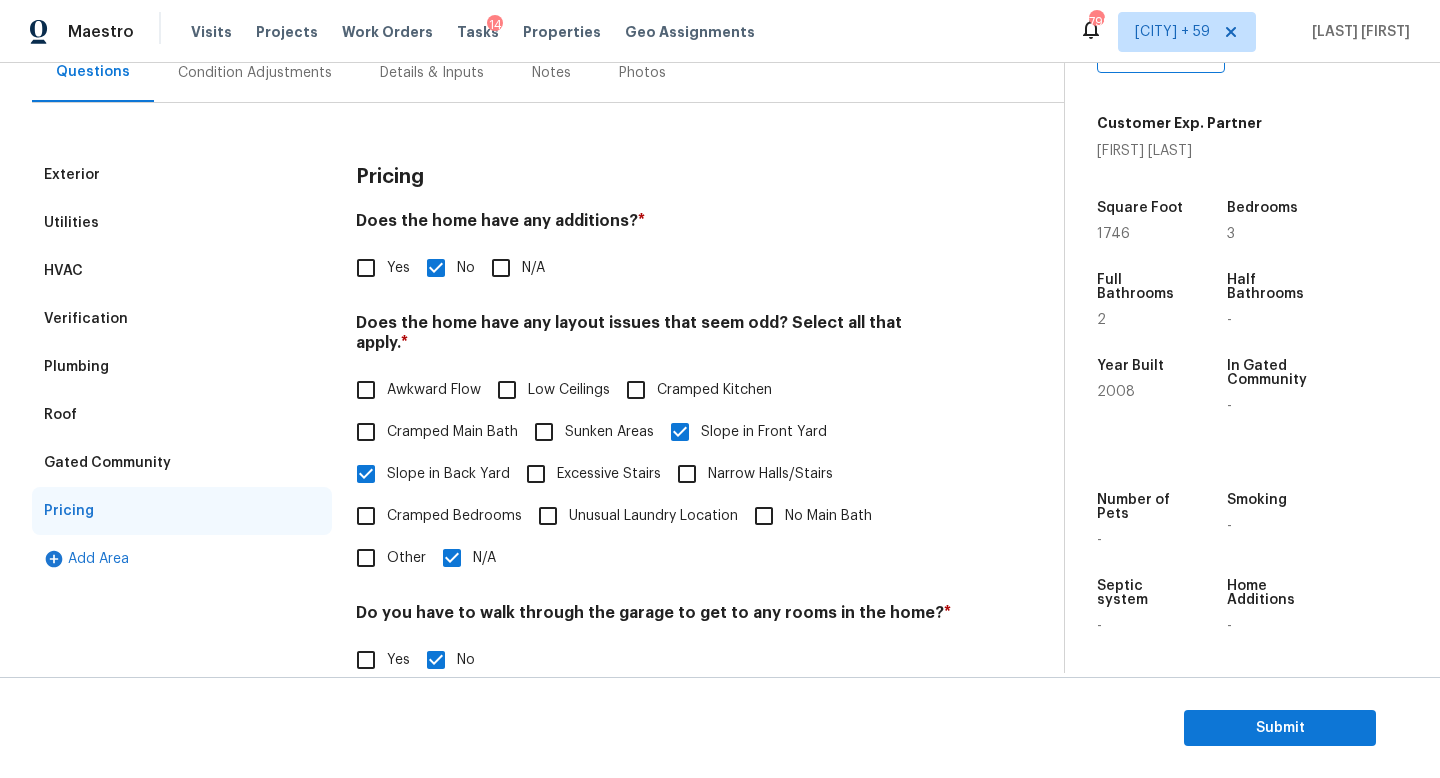 click on "N/A" at bounding box center [452, 558] 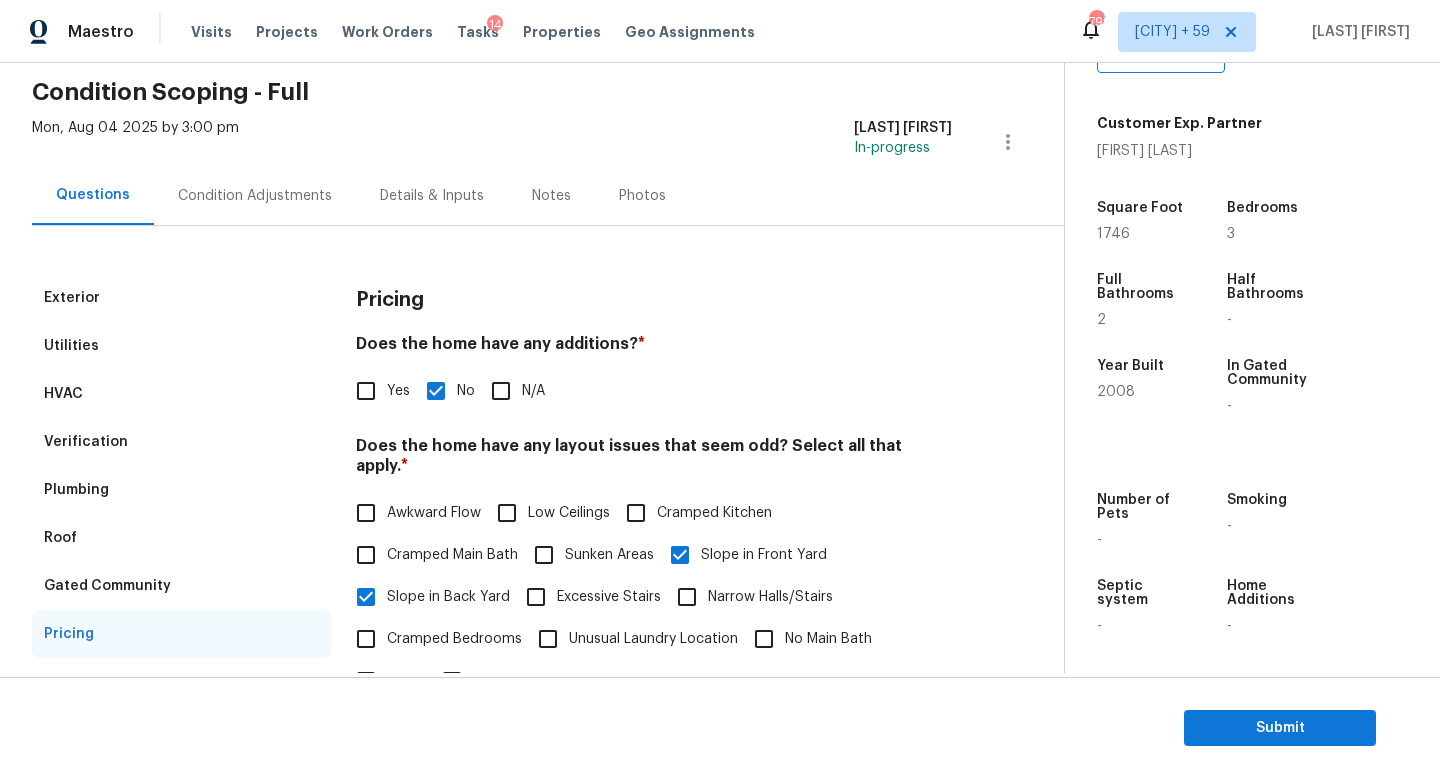 scroll, scrollTop: 0, scrollLeft: 0, axis: both 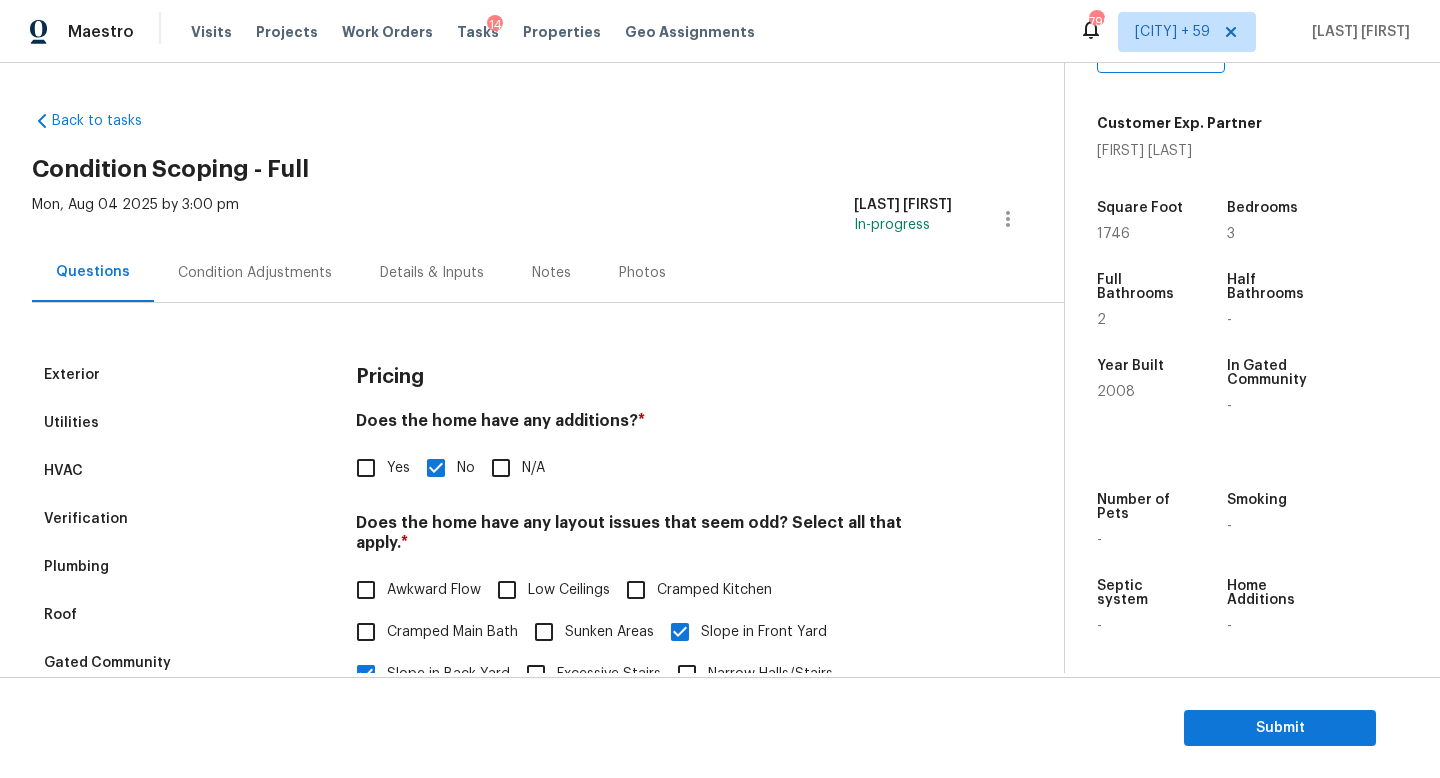 click on "Condition Adjustments" at bounding box center [255, 273] 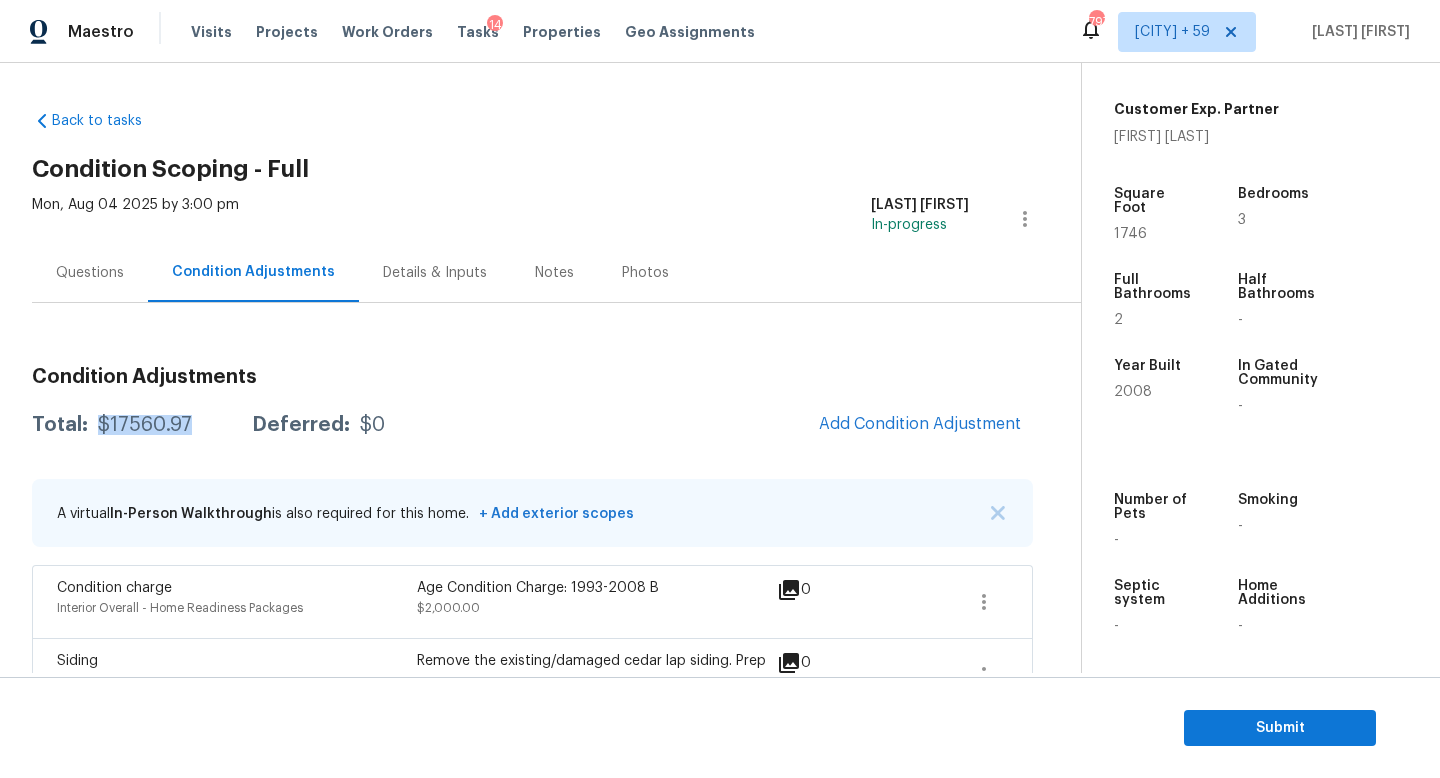 drag, startPoint x: 215, startPoint y: 430, endPoint x: 97, endPoint y: 429, distance: 118.004234 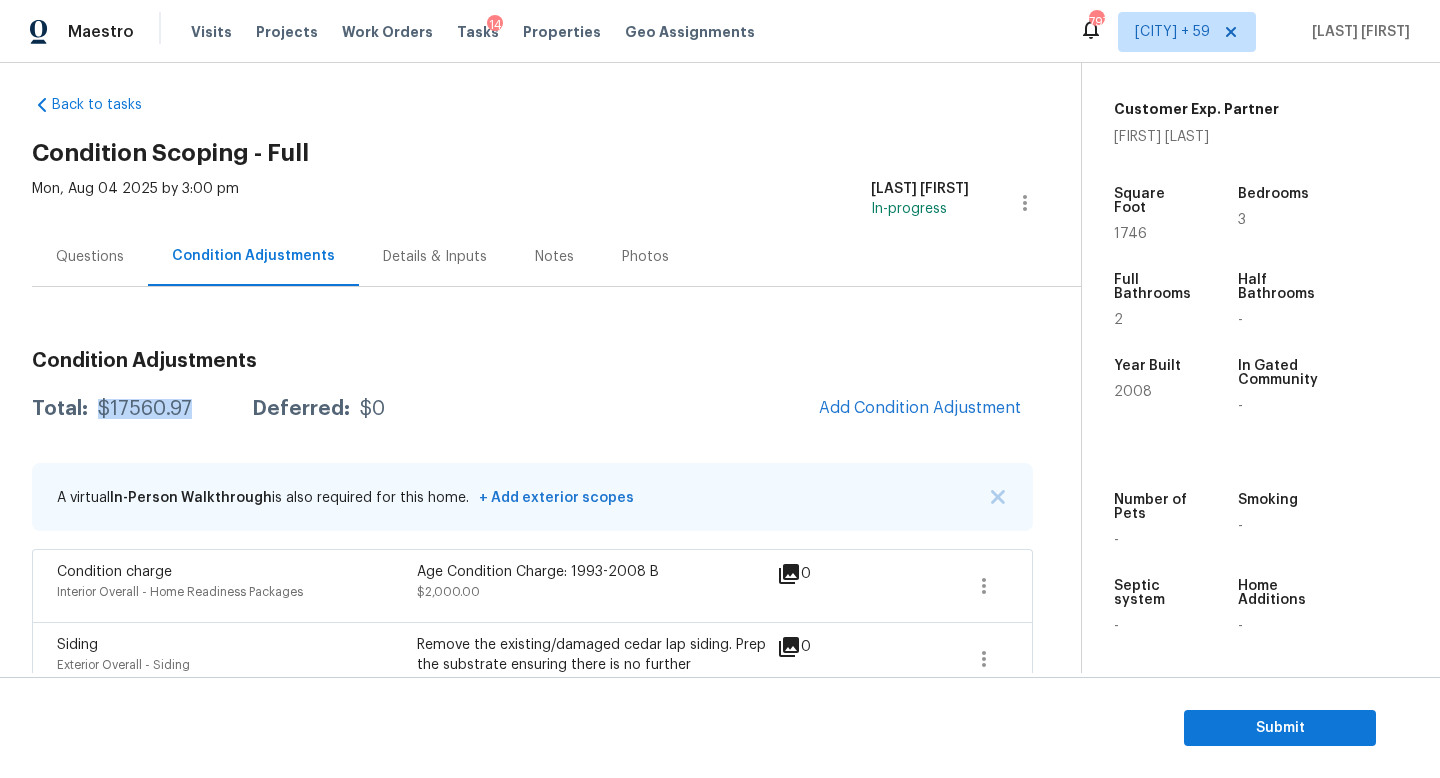 scroll, scrollTop: 0, scrollLeft: 0, axis: both 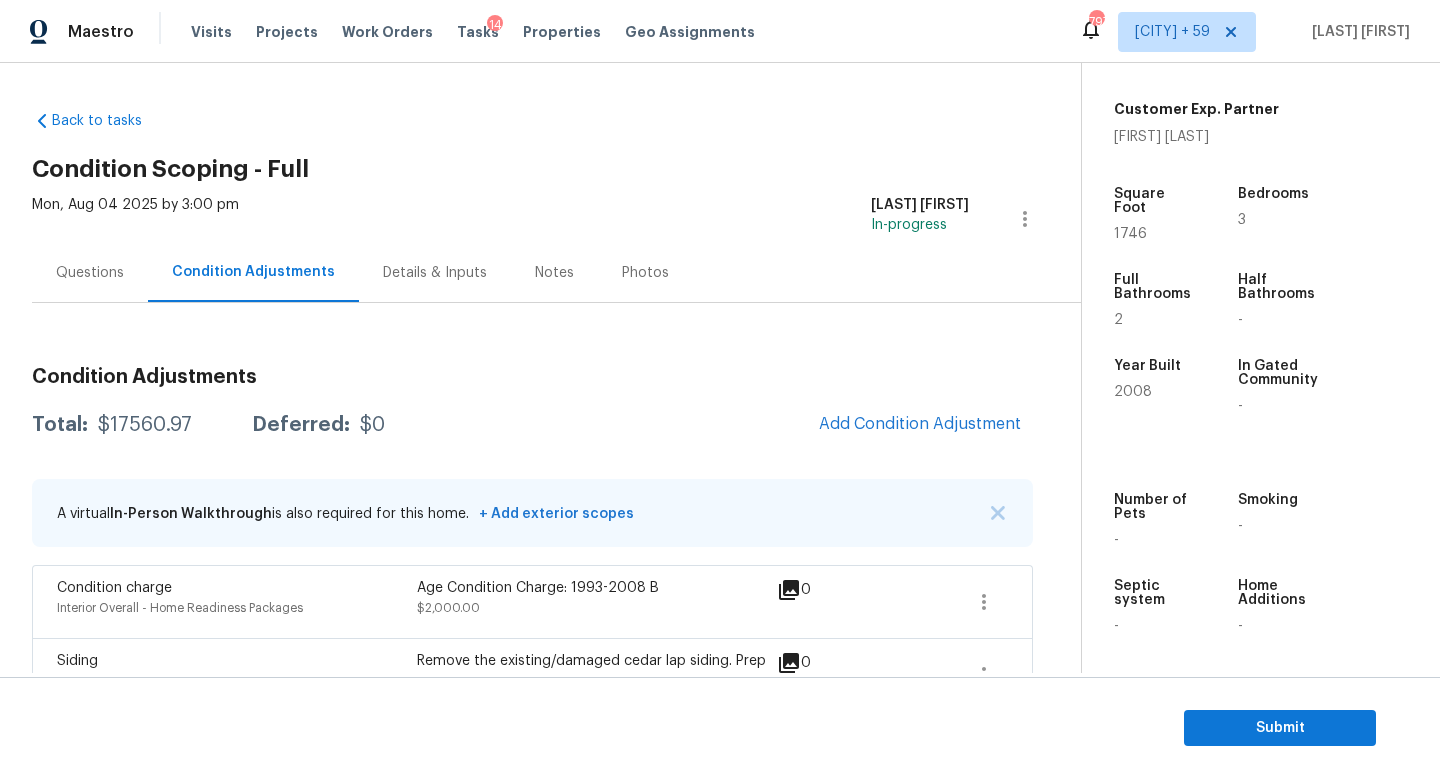 click on "Mon, Aug 04 2025 by 3:00 pm   Roopesh Jaikanth In-progress" at bounding box center (556, 219) 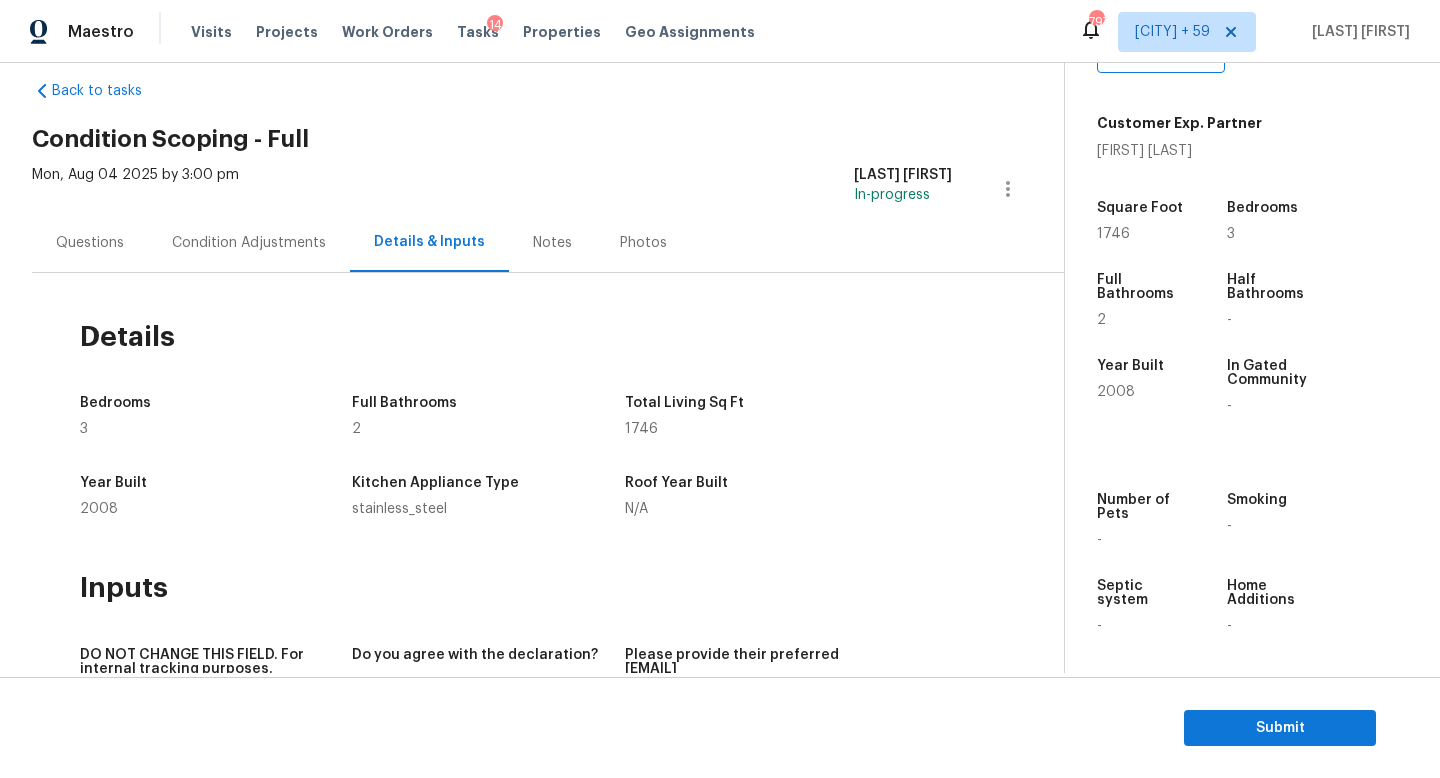 scroll, scrollTop: 0, scrollLeft: 0, axis: both 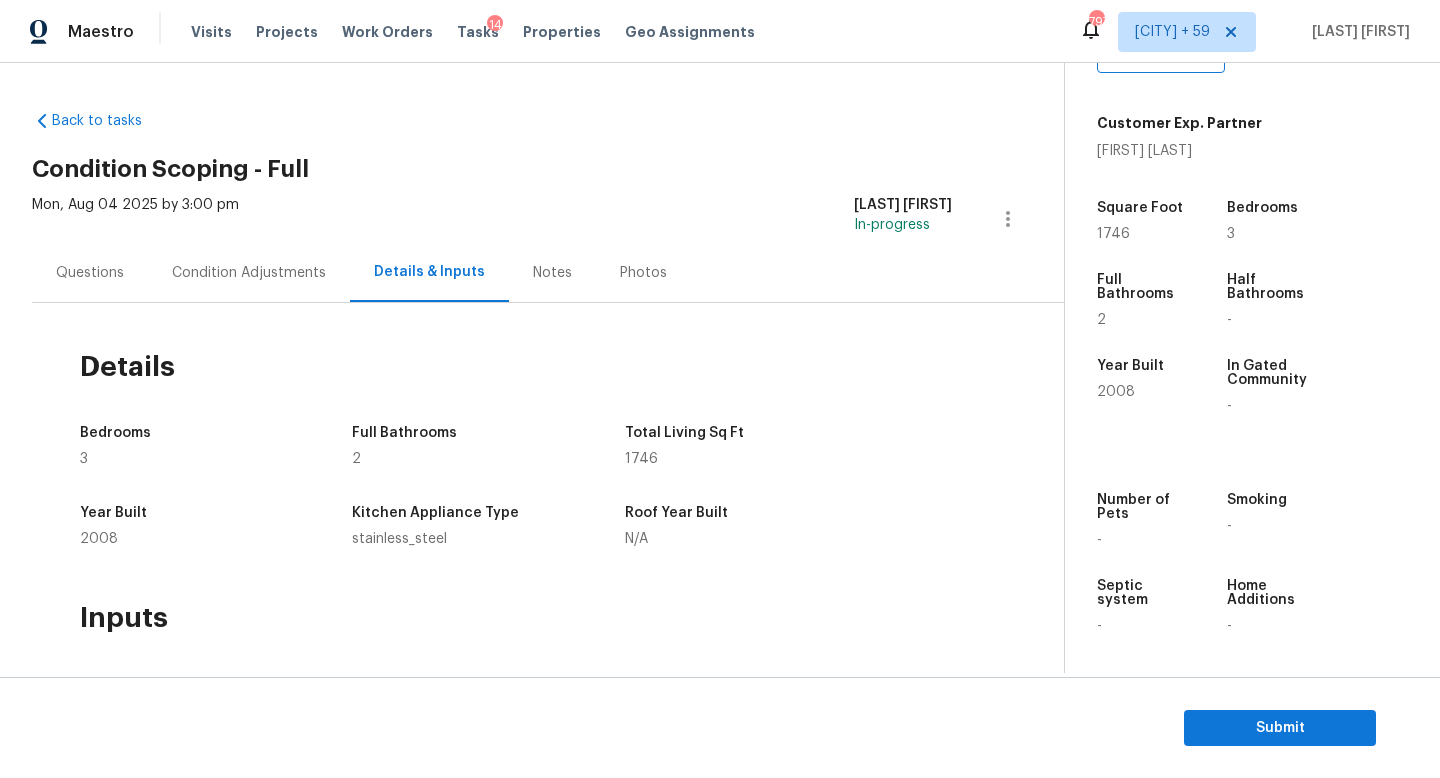 click on "Condition Adjustments" at bounding box center (249, 272) 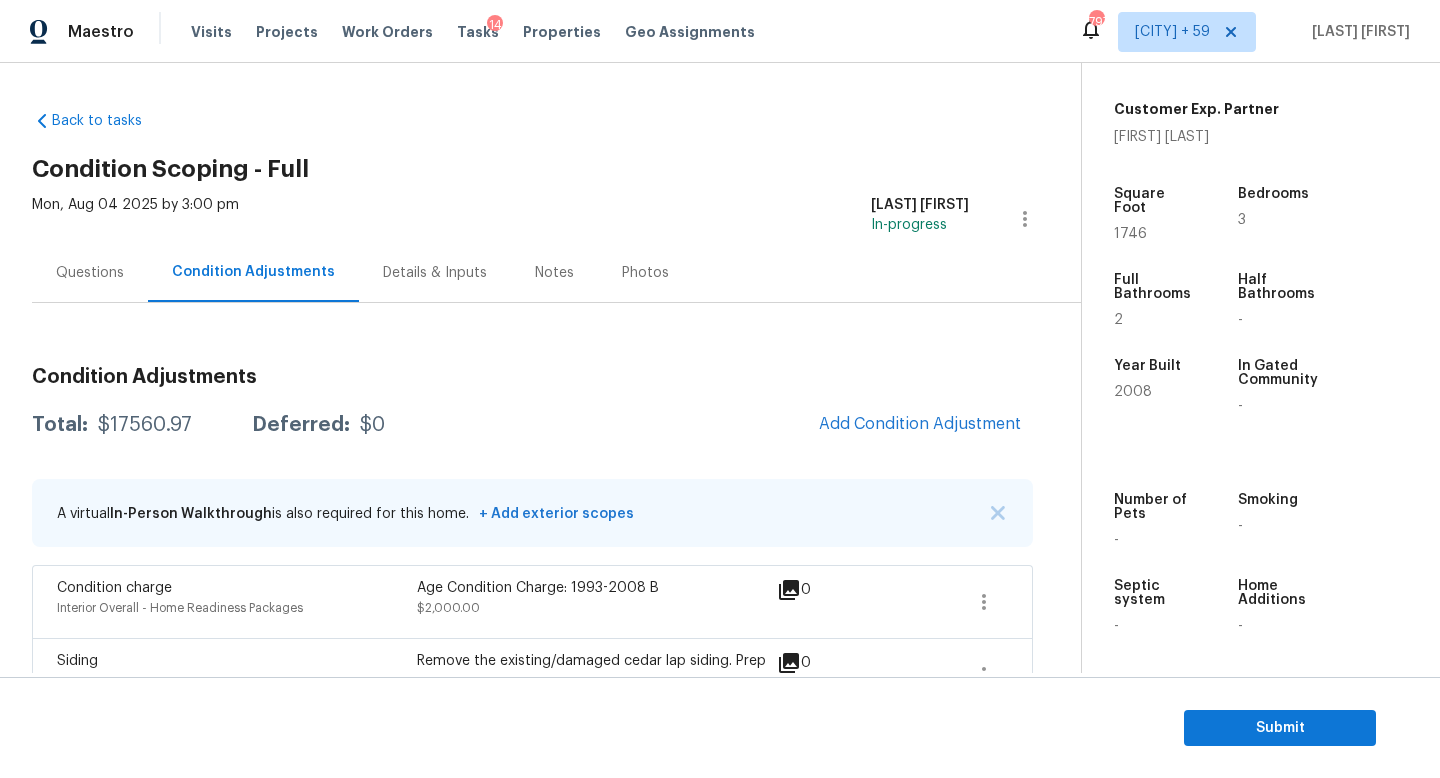 drag, startPoint x: 77, startPoint y: 228, endPoint x: 86, endPoint y: 245, distance: 19.235384 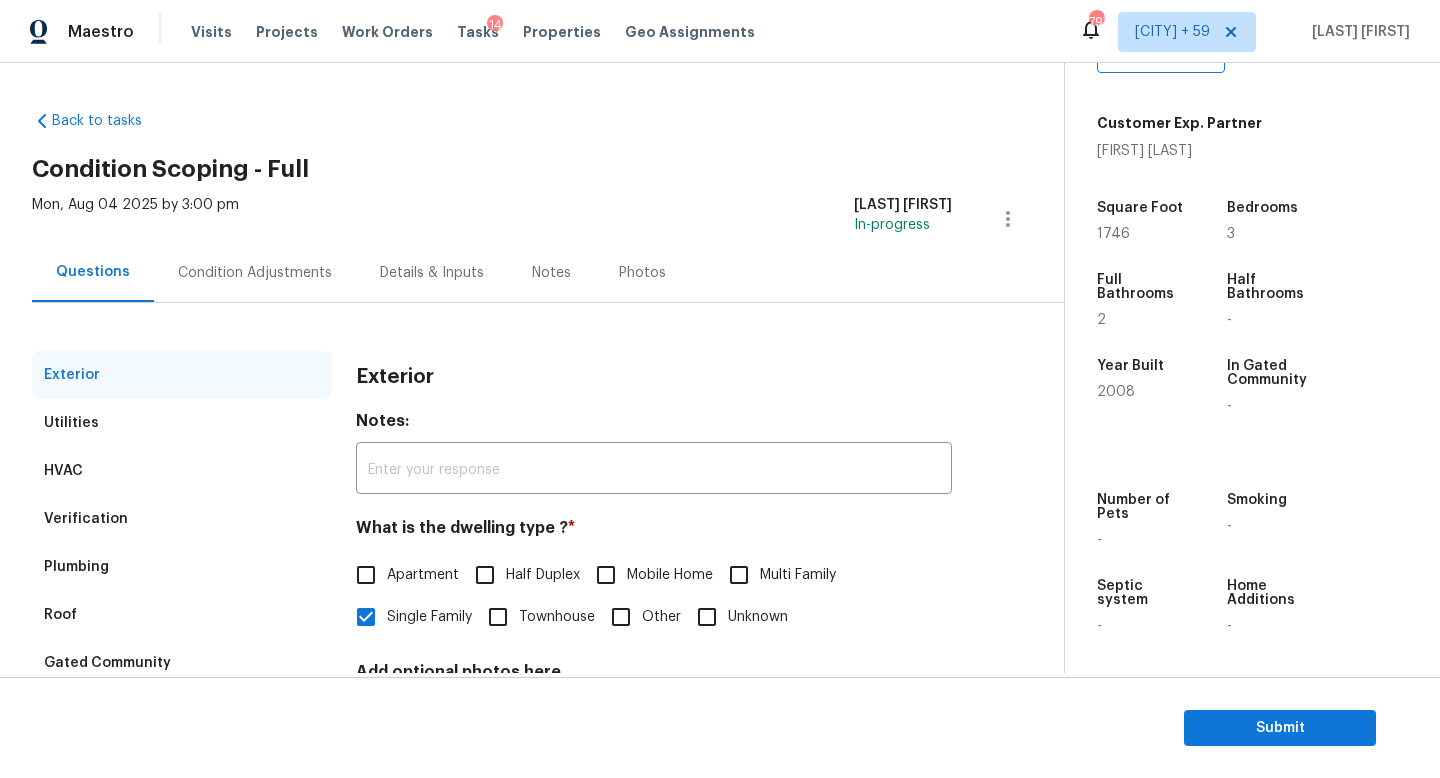 click on "Condition Adjustments" at bounding box center (255, 272) 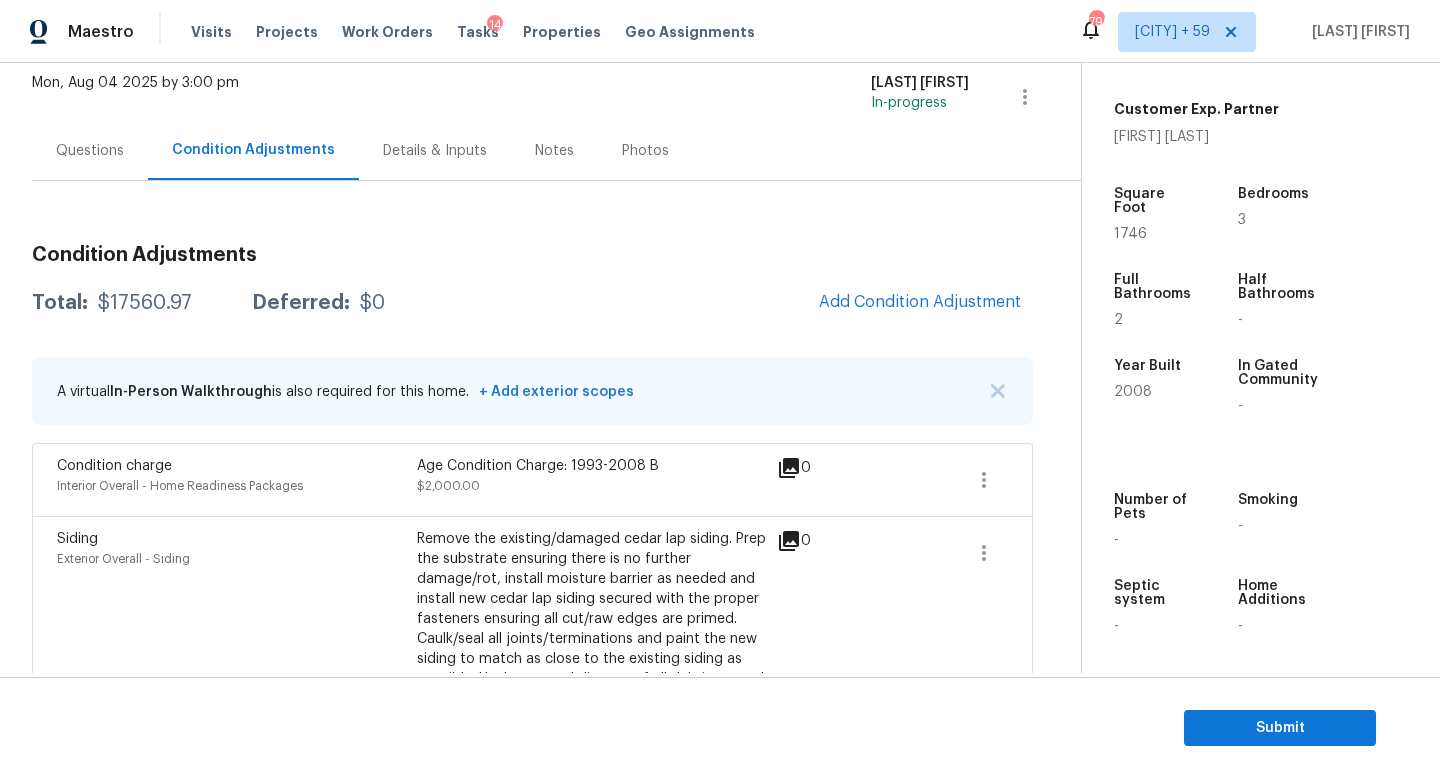 scroll, scrollTop: 0, scrollLeft: 0, axis: both 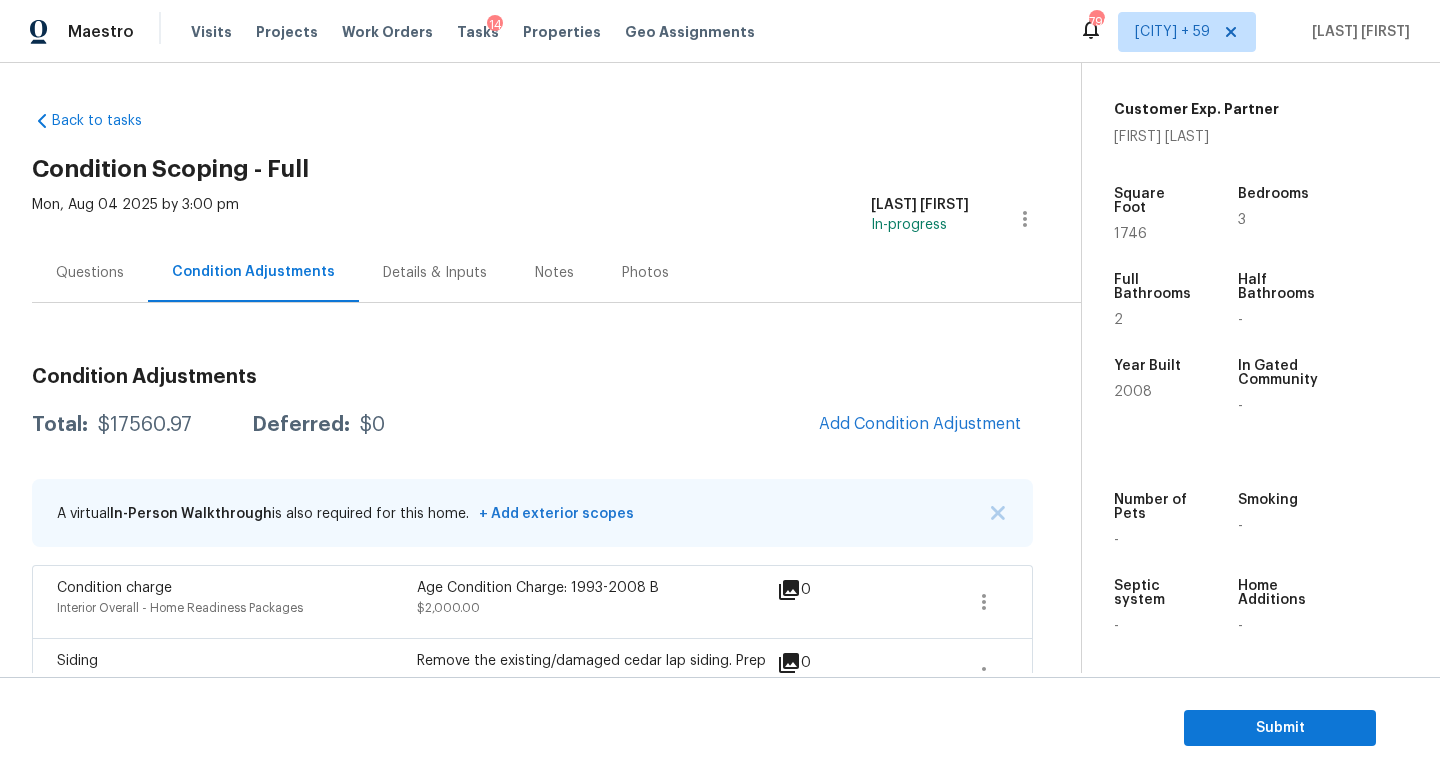 drag, startPoint x: 55, startPoint y: 259, endPoint x: 68, endPoint y: 266, distance: 14.764823 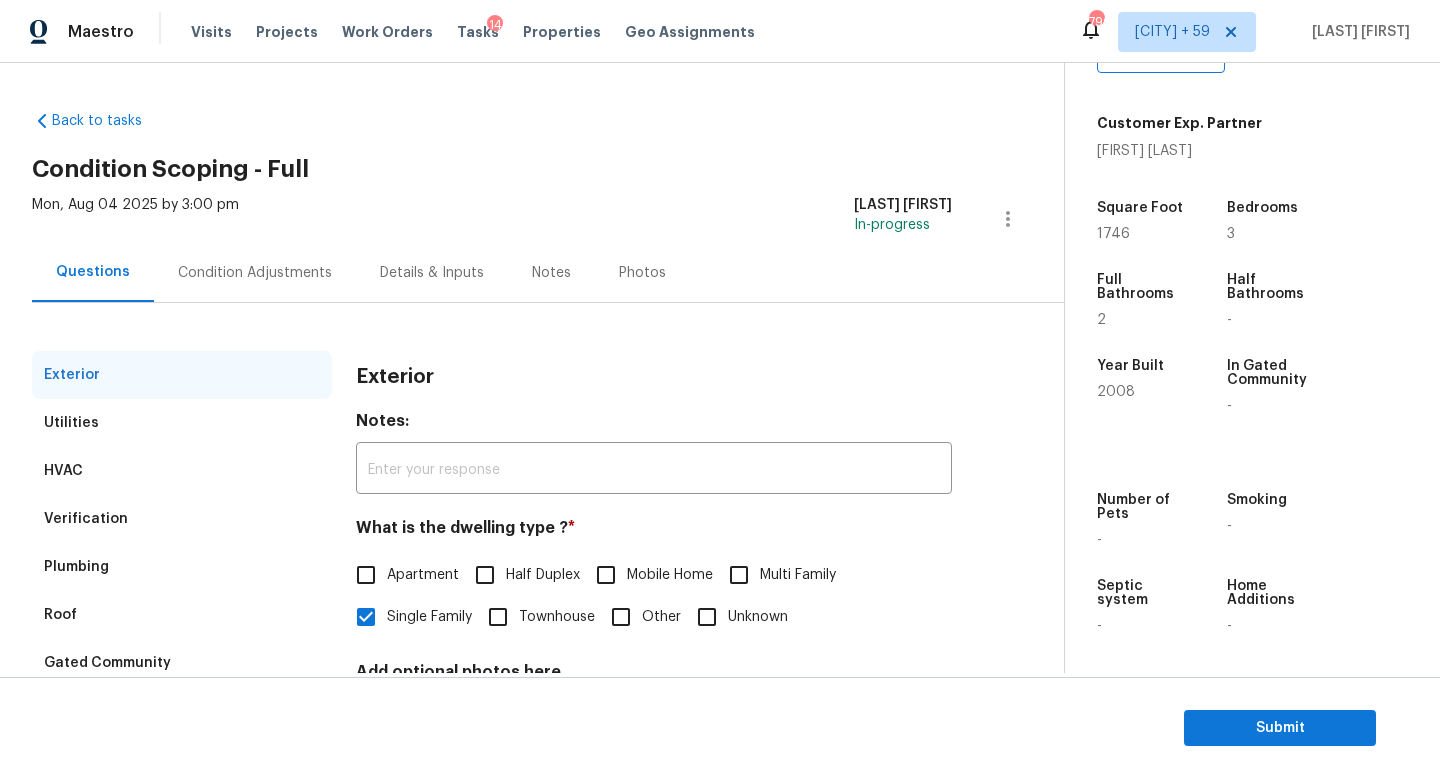 click on "Condition Adjustments" at bounding box center (255, 273) 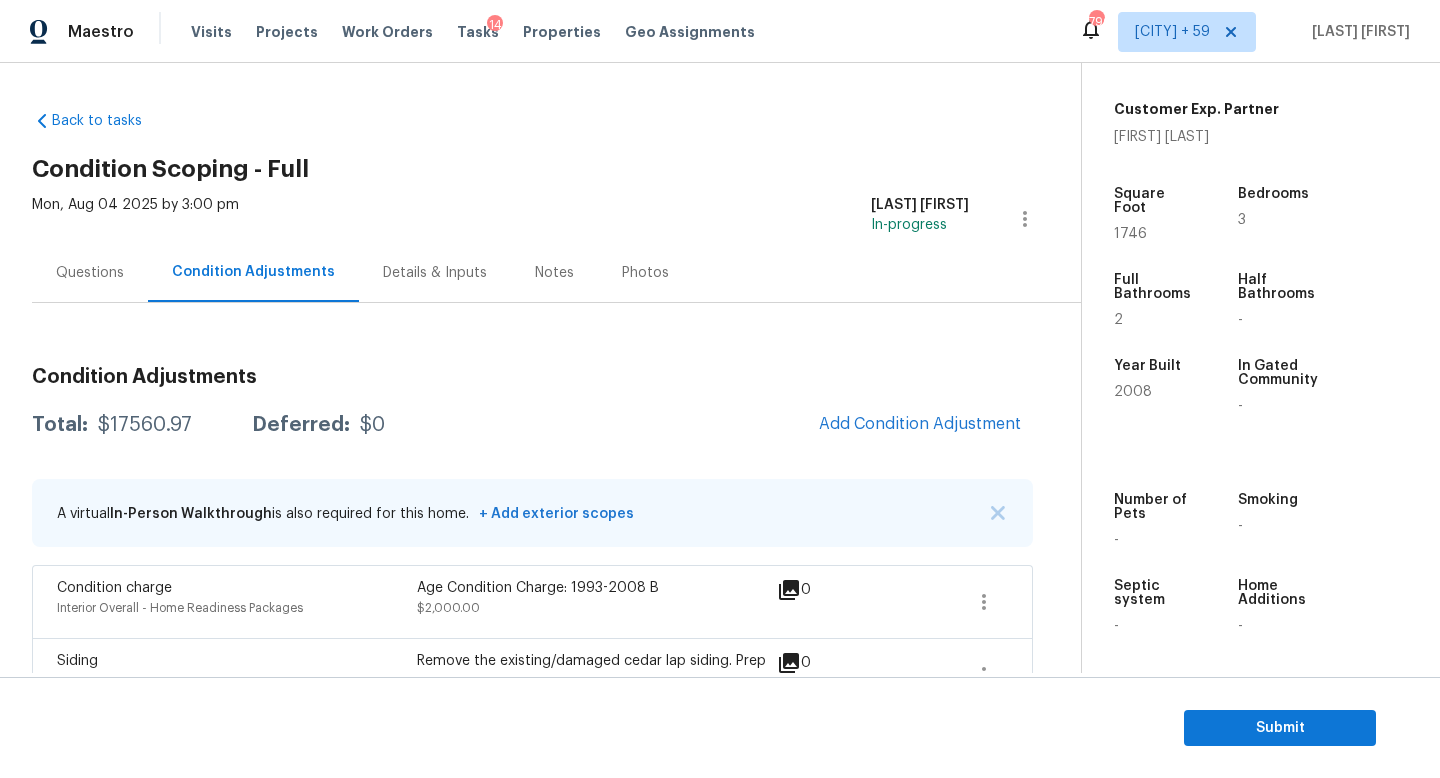 click on "Questions" at bounding box center (90, 273) 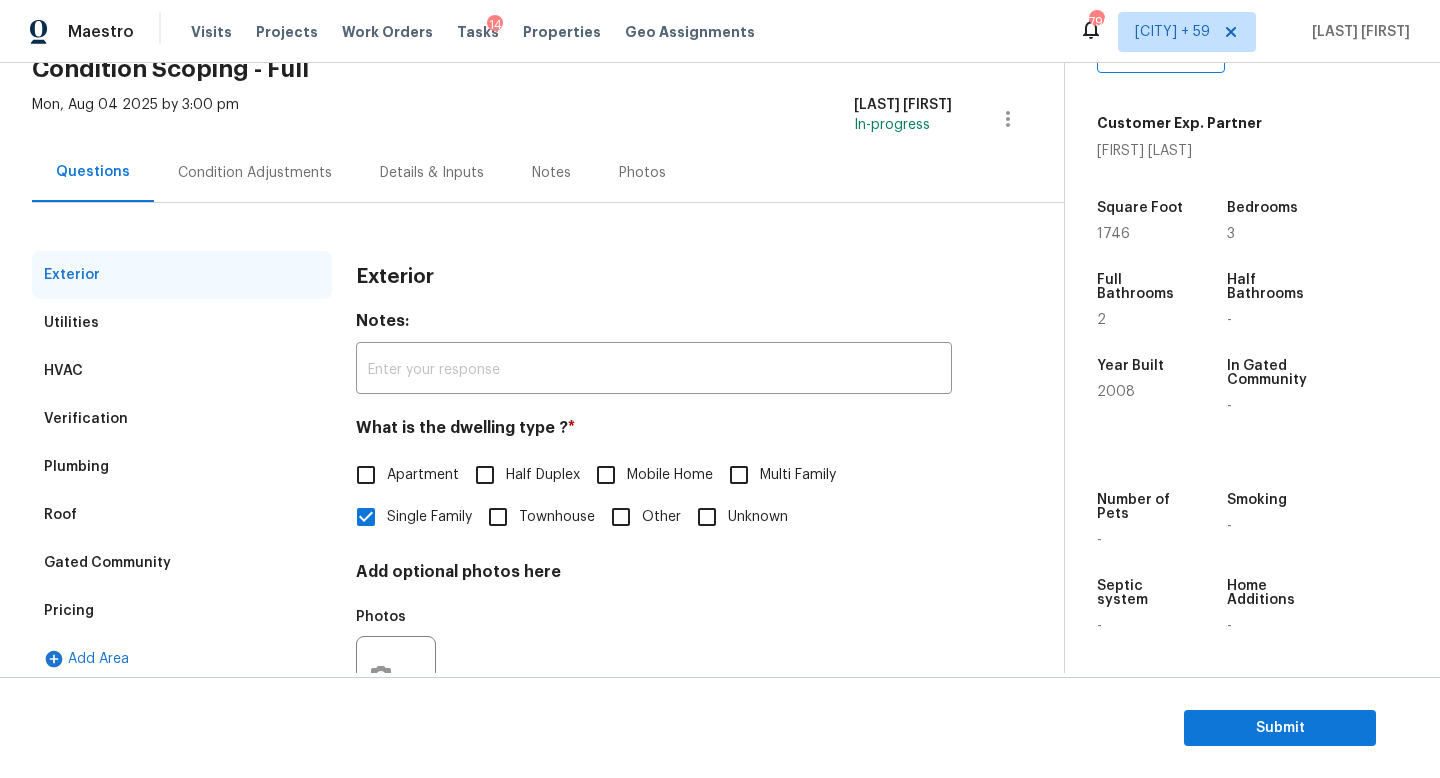 scroll, scrollTop: 0, scrollLeft: 0, axis: both 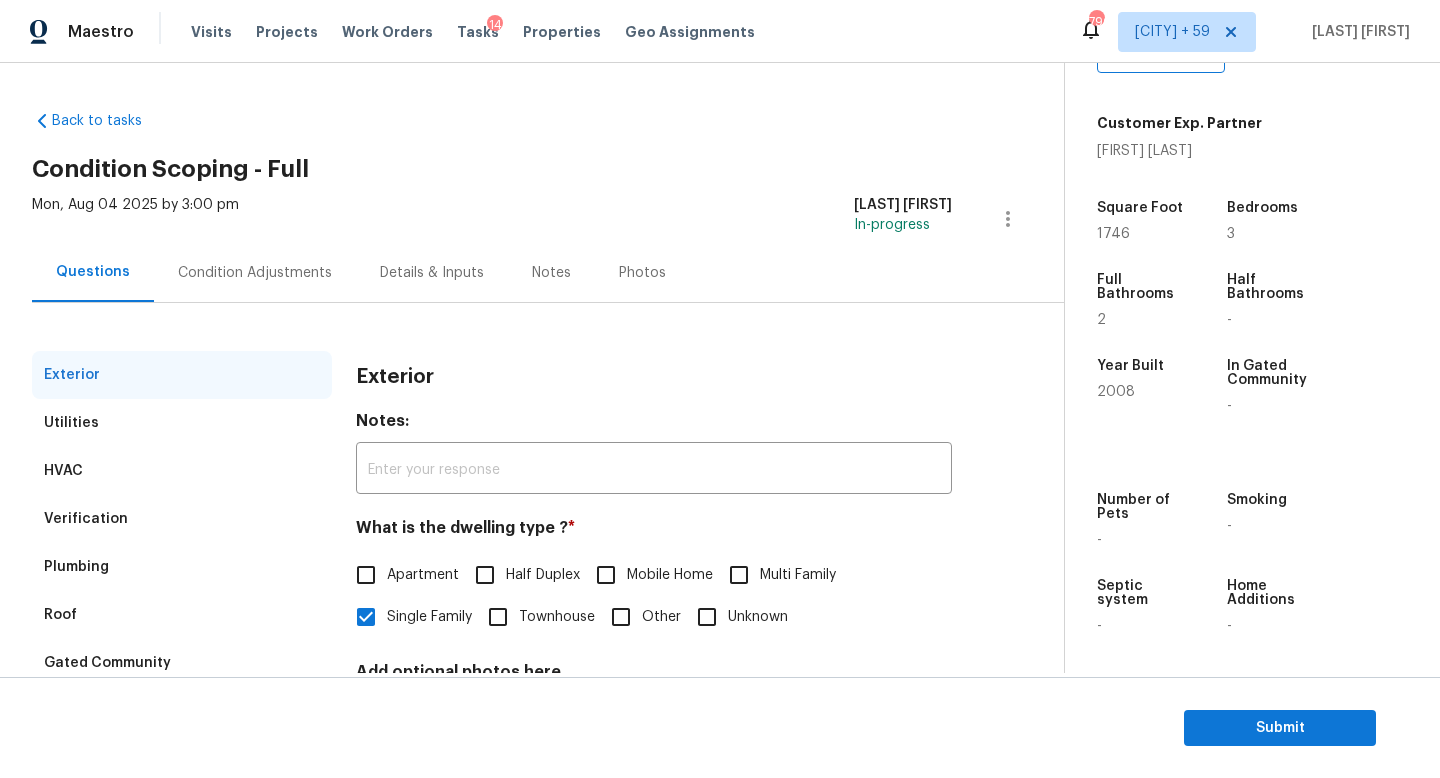click on "Condition Adjustments" at bounding box center (255, 272) 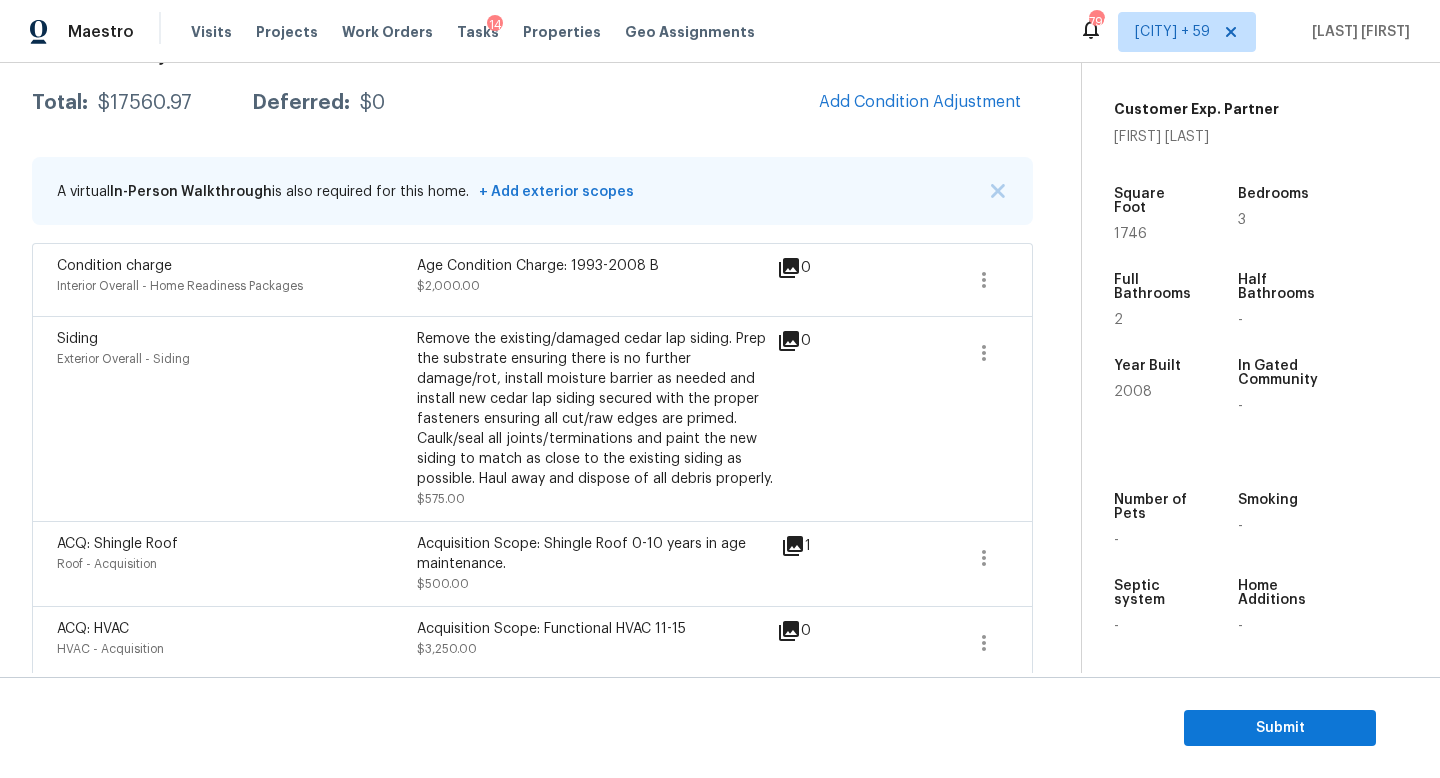 scroll, scrollTop: 0, scrollLeft: 0, axis: both 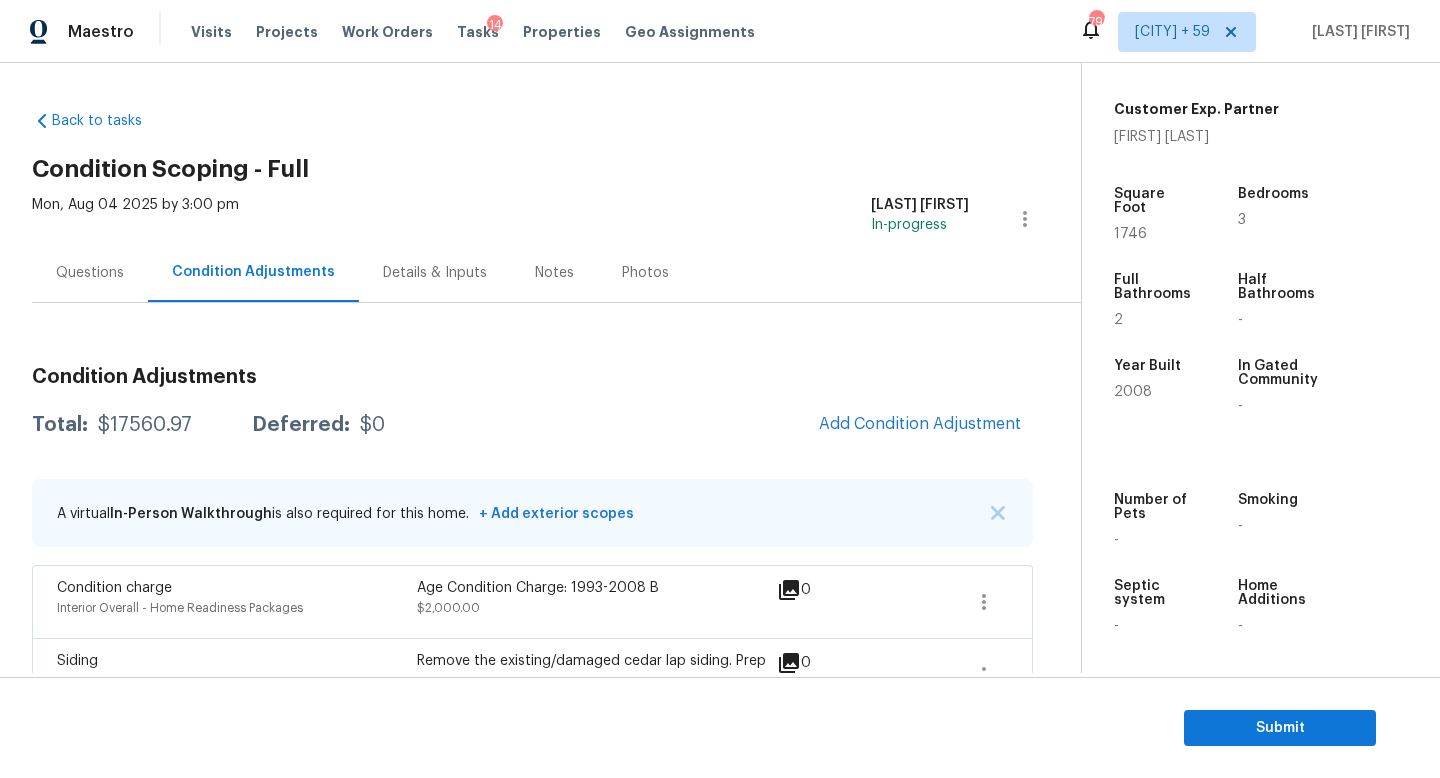 click on "Questions" at bounding box center (90, 273) 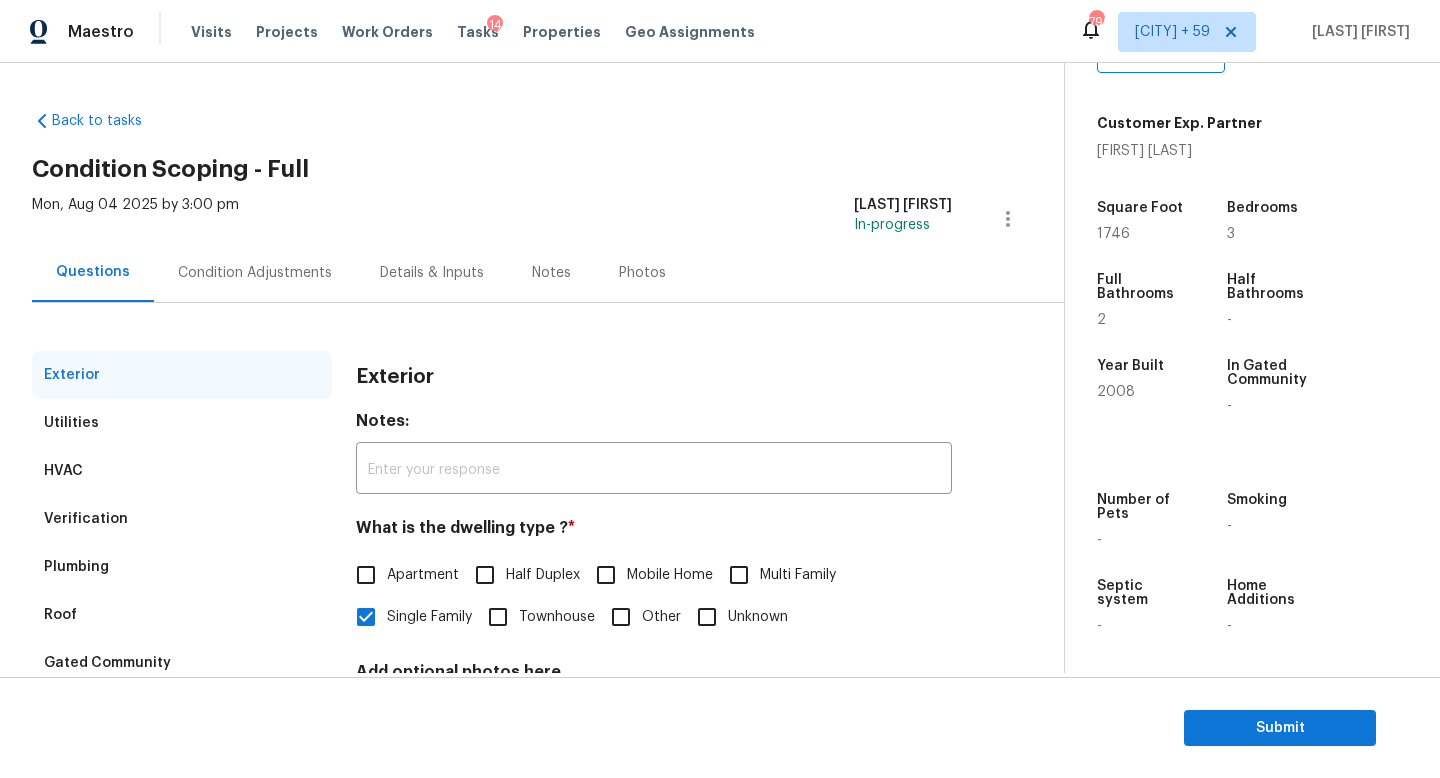 click on "Condition Adjustments" at bounding box center [255, 273] 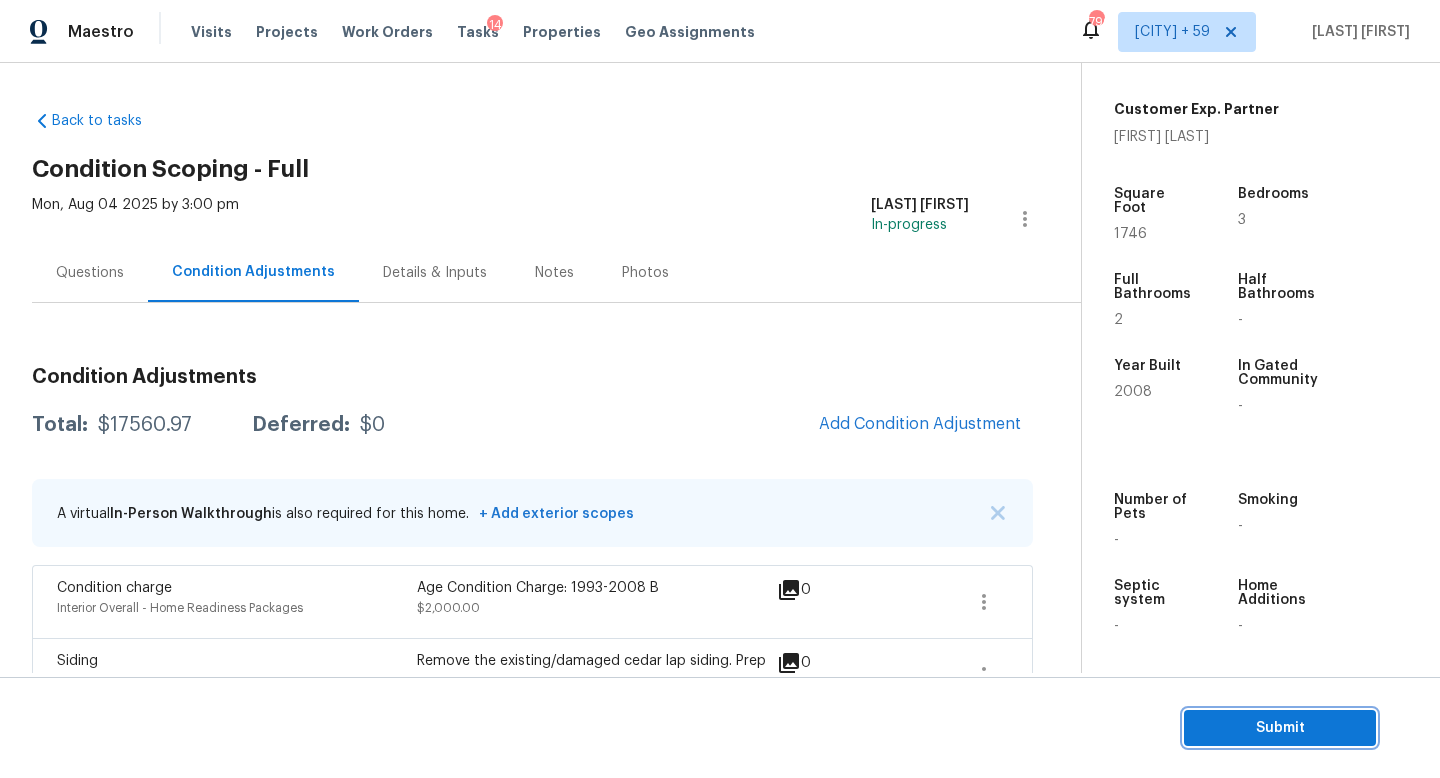 click on "Submit" at bounding box center (1280, 728) 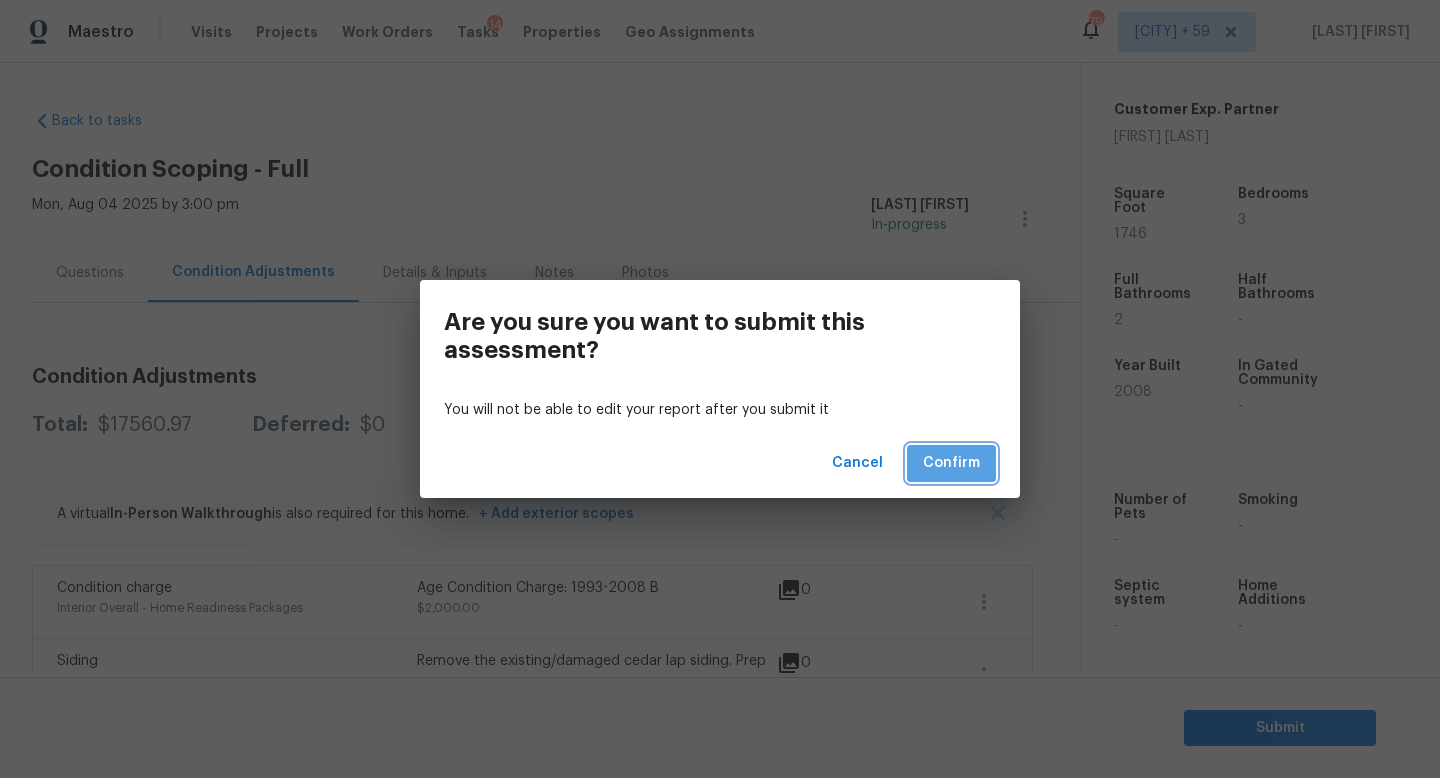 click on "Confirm" at bounding box center (951, 463) 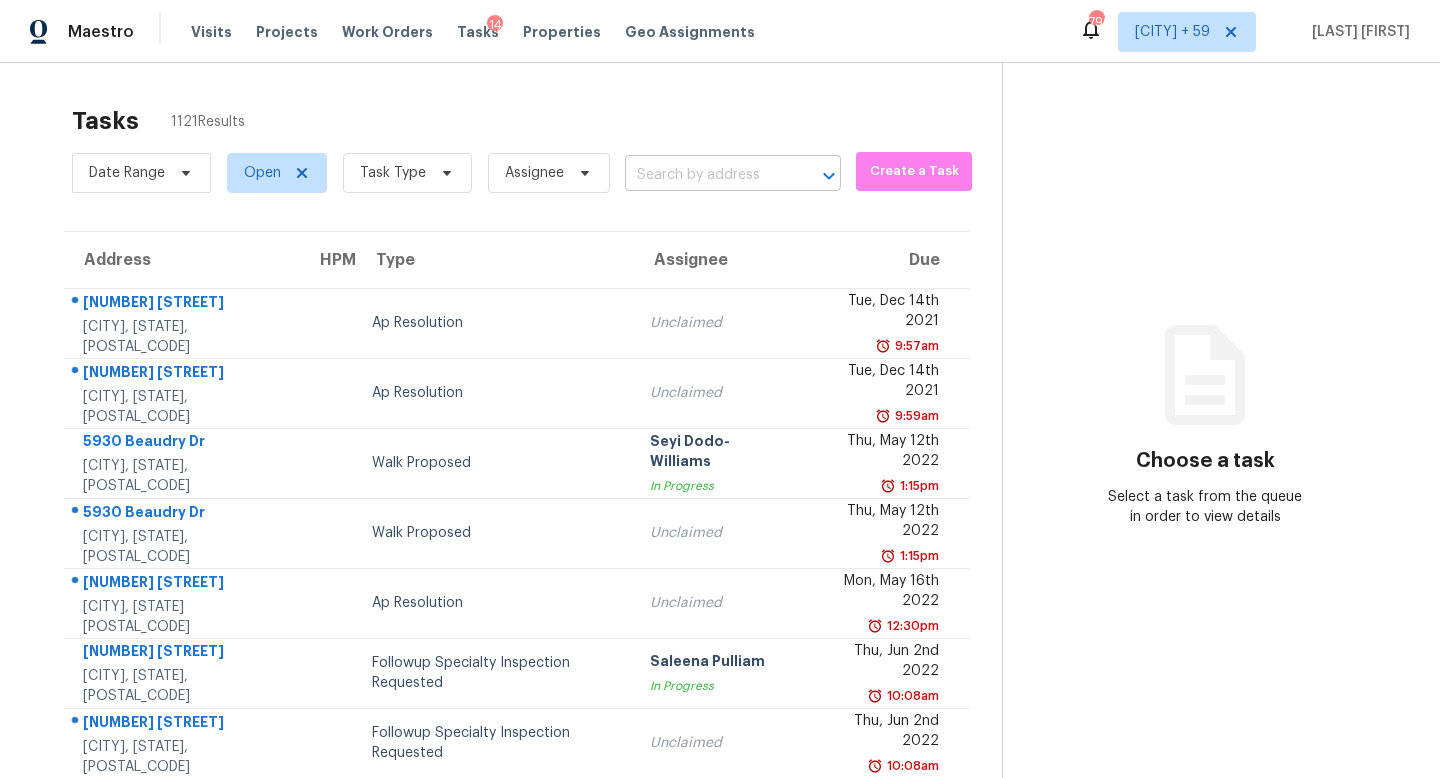 click at bounding box center [705, 175] 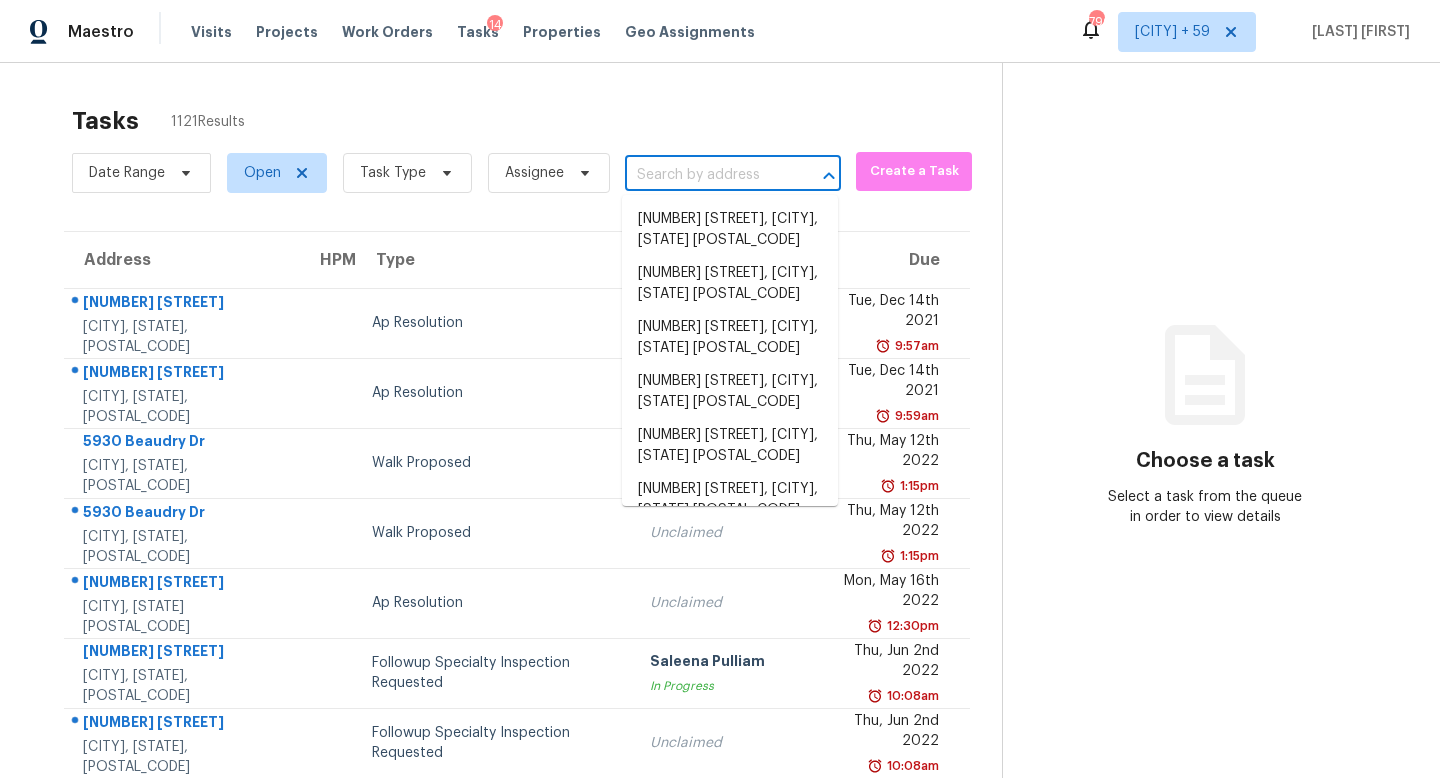 paste on "157 Victoria Sta, Woodstock, GA, 30189" 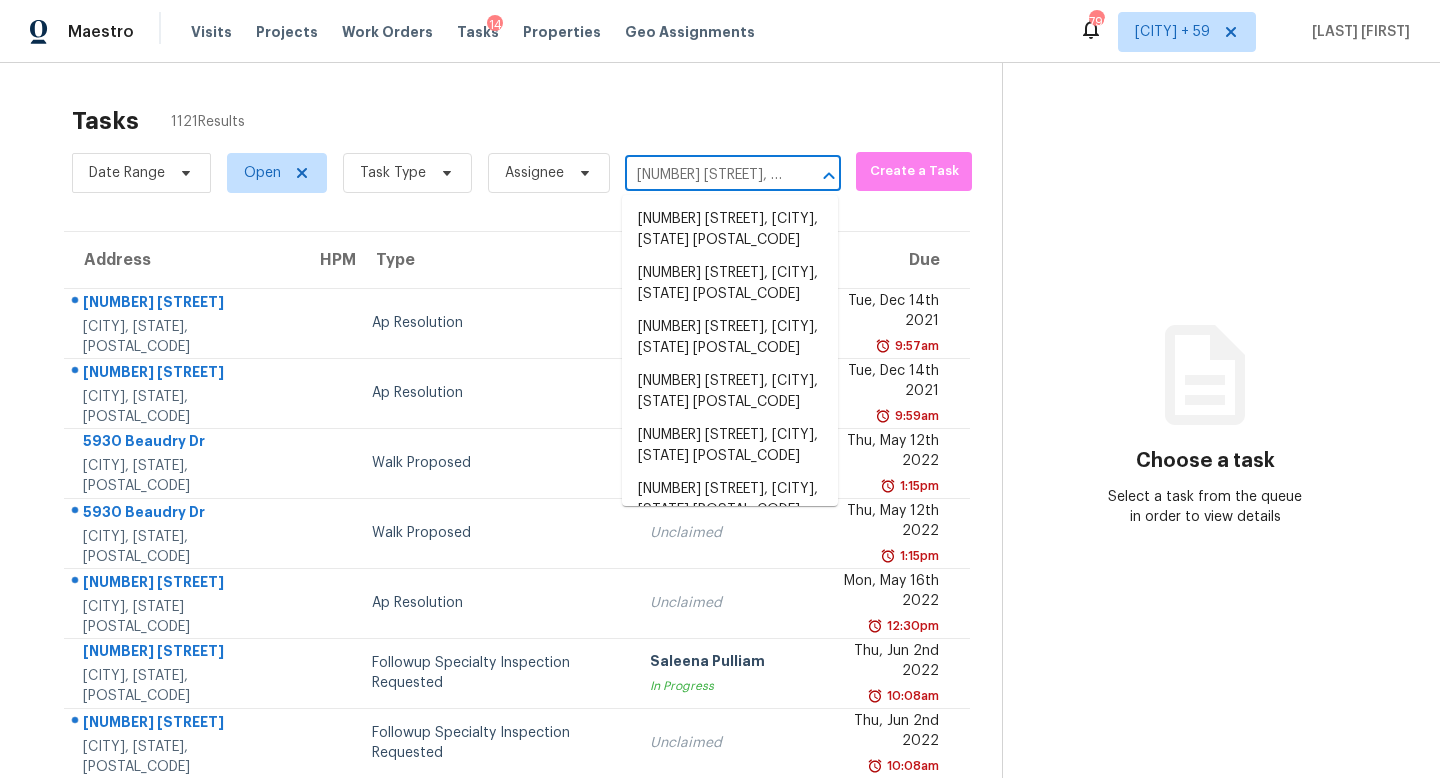 scroll, scrollTop: 0, scrollLeft: 108, axis: horizontal 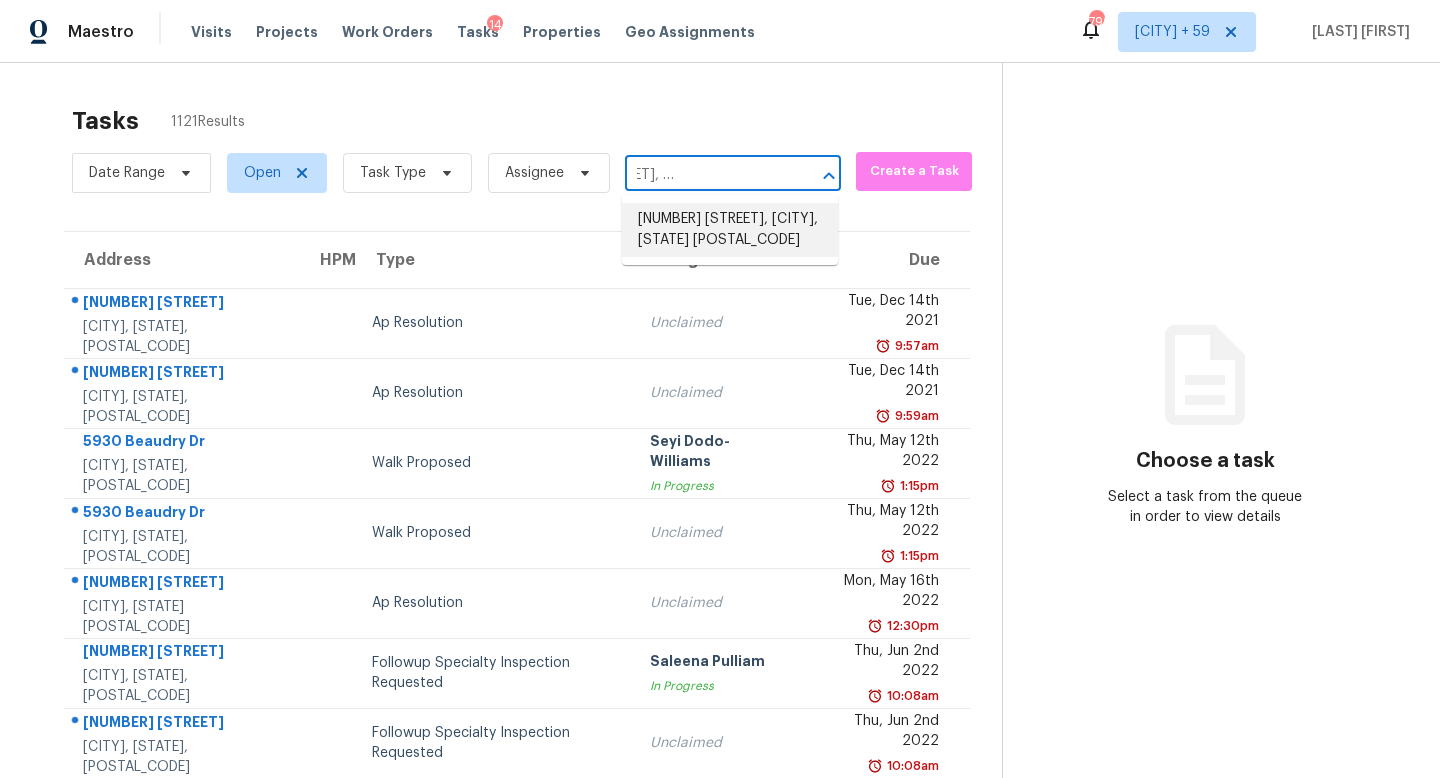 click on "157 Victoria Sta, Woodstock, GA 30189" at bounding box center (730, 230) 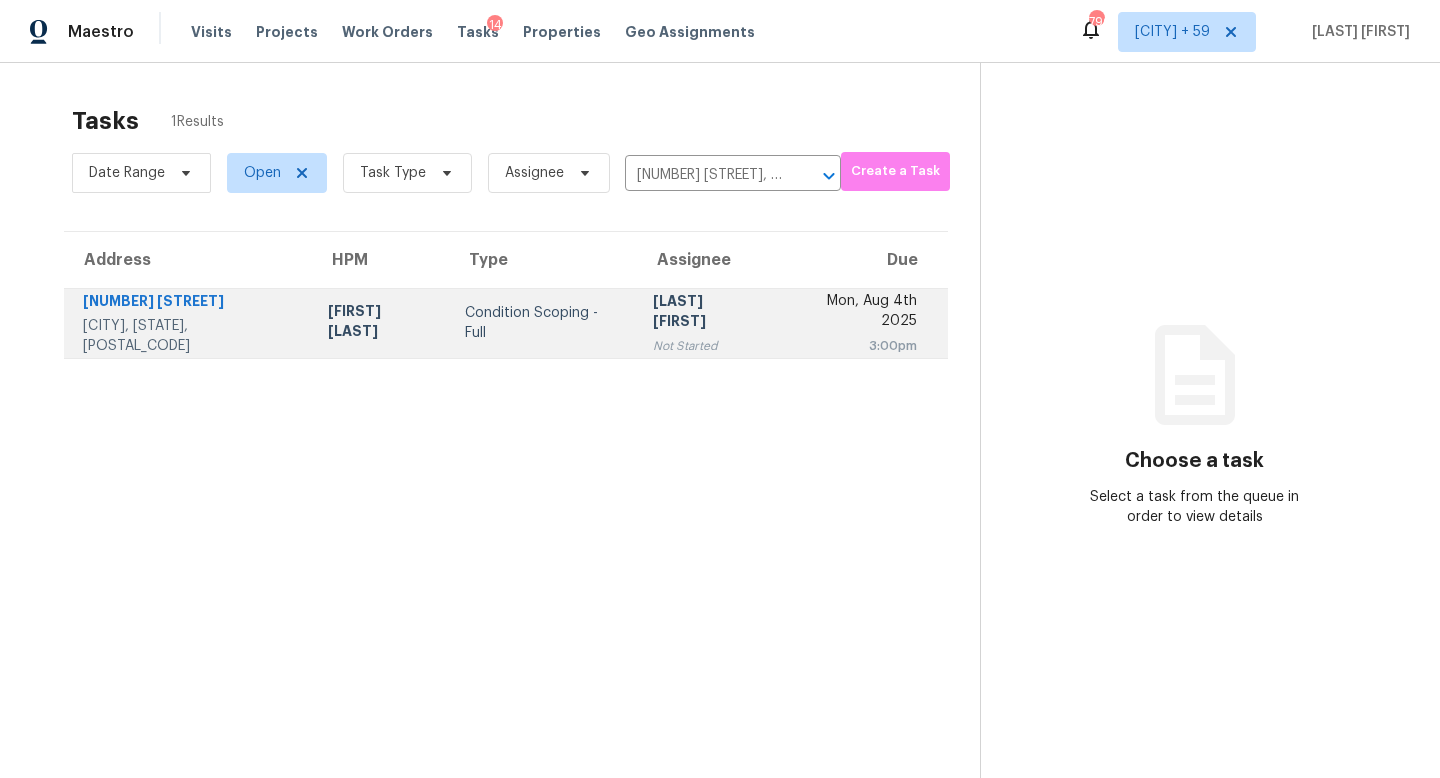 click on "Not Started" at bounding box center [705, 346] 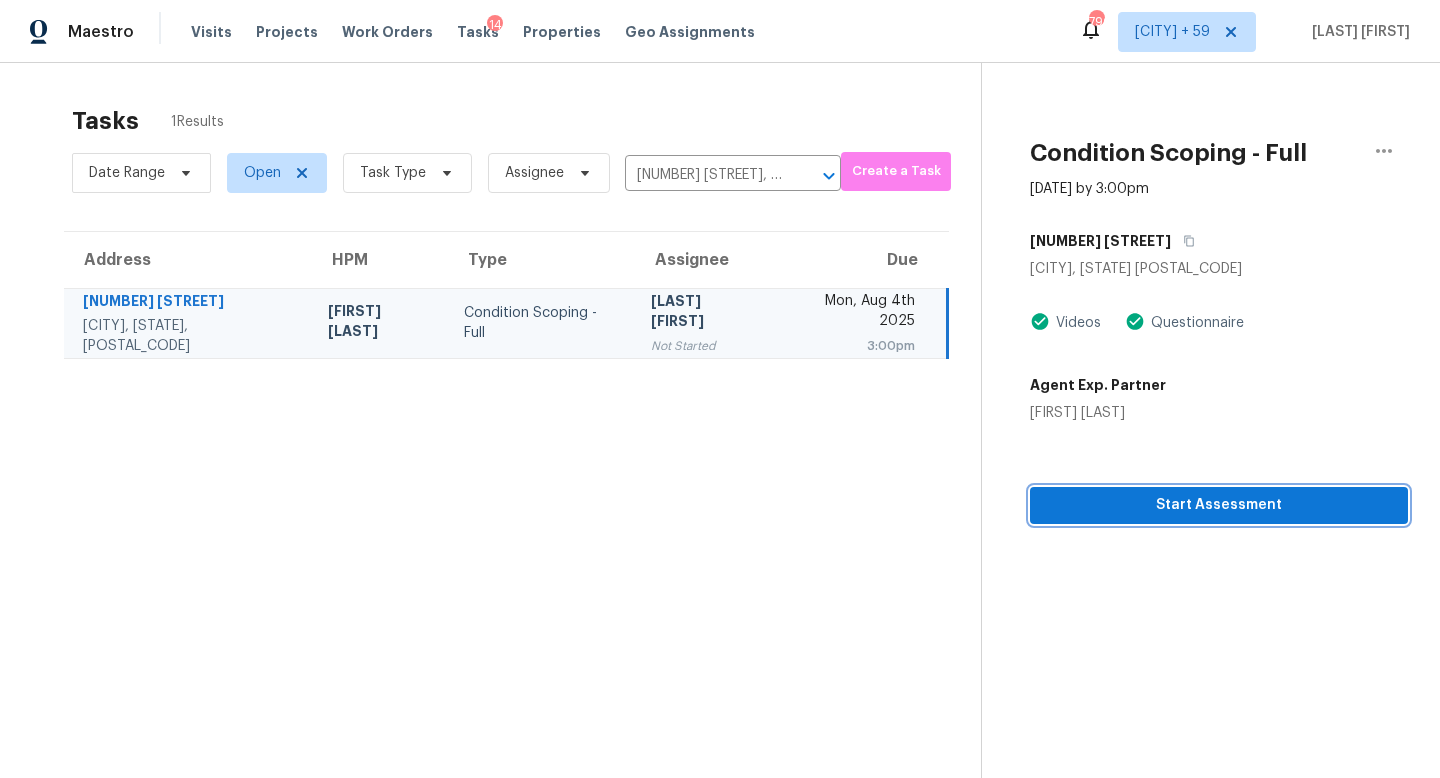 click on "Start Assessment" at bounding box center [1219, 505] 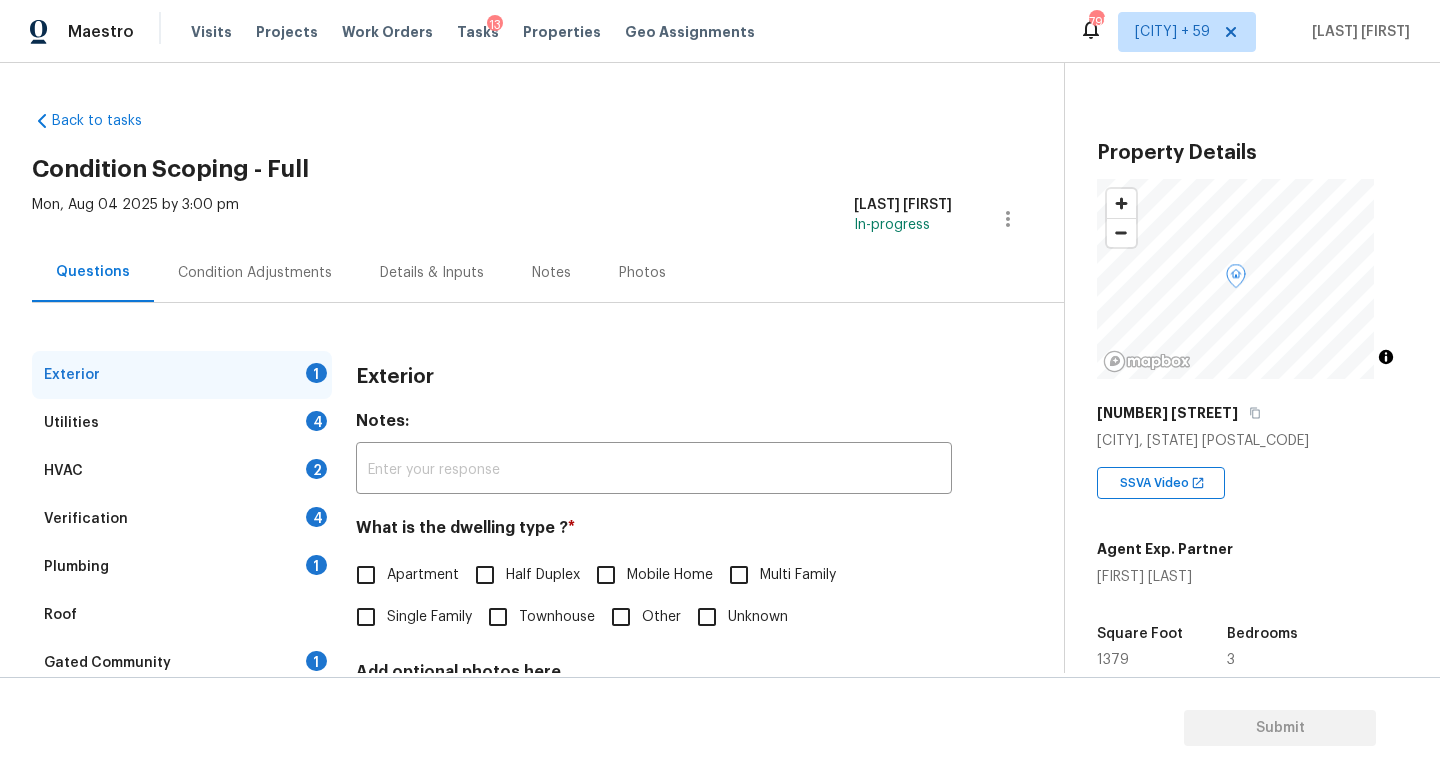 click on "Single Family" at bounding box center (429, 617) 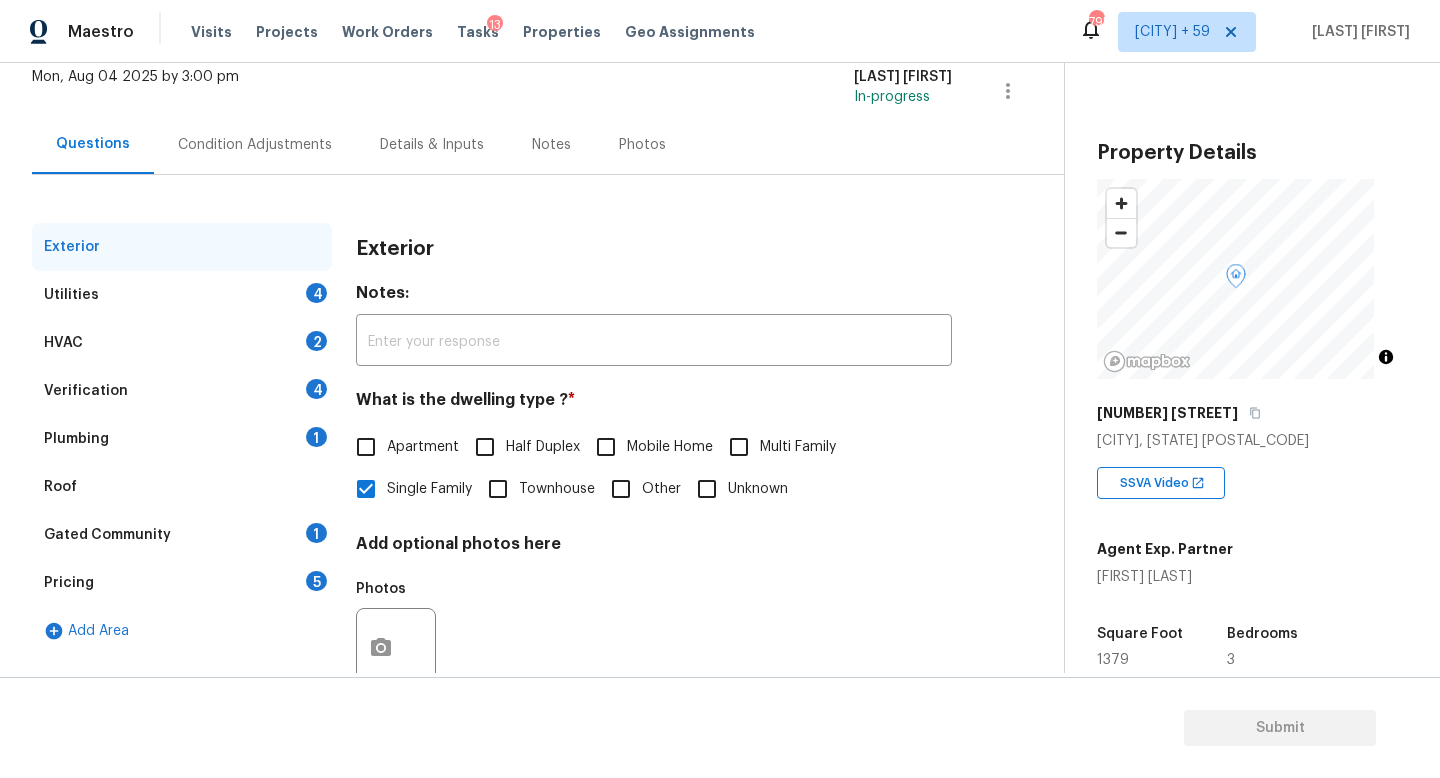 scroll, scrollTop: 200, scrollLeft: 0, axis: vertical 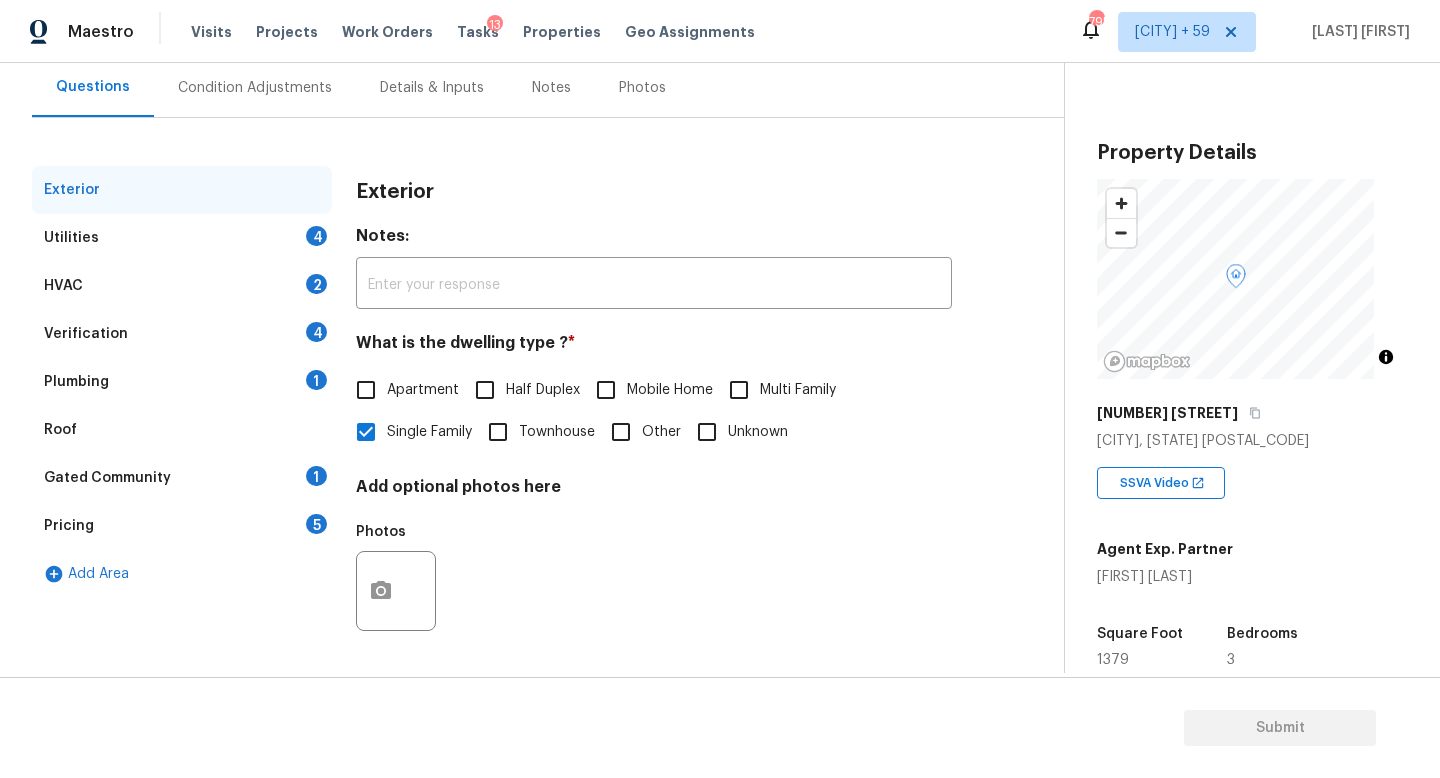click on "Verification 4" at bounding box center (182, 334) 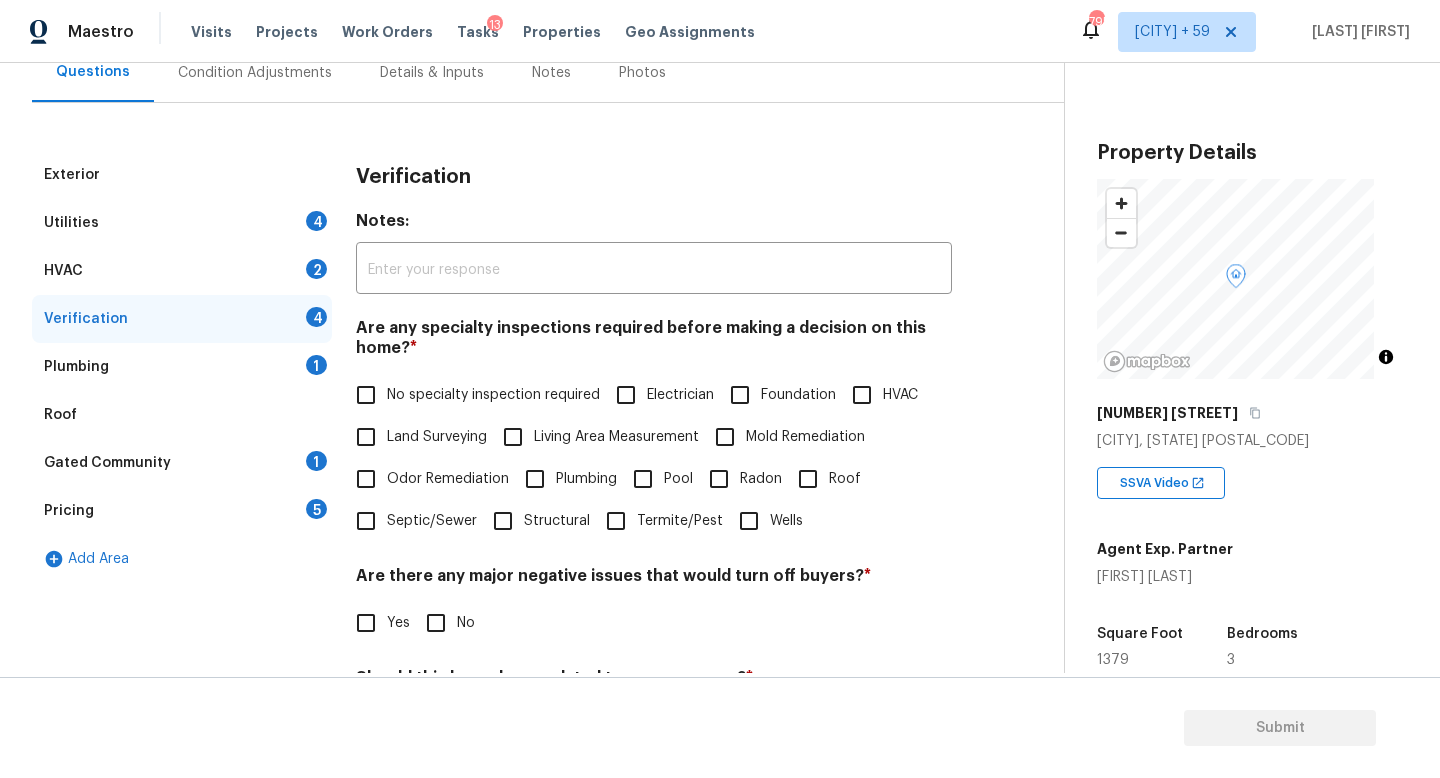 click on "No specialty inspection required" at bounding box center [493, 395] 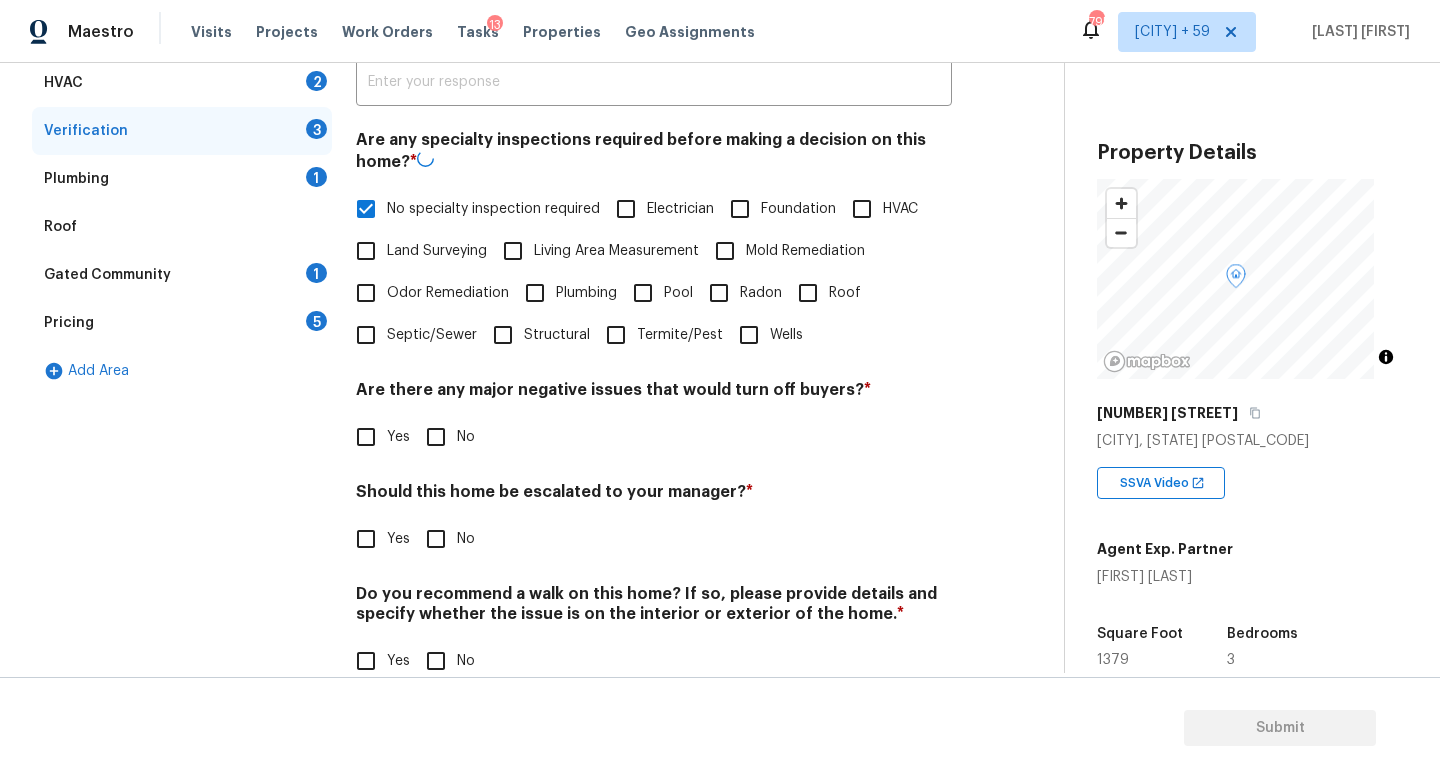 scroll, scrollTop: 482, scrollLeft: 0, axis: vertical 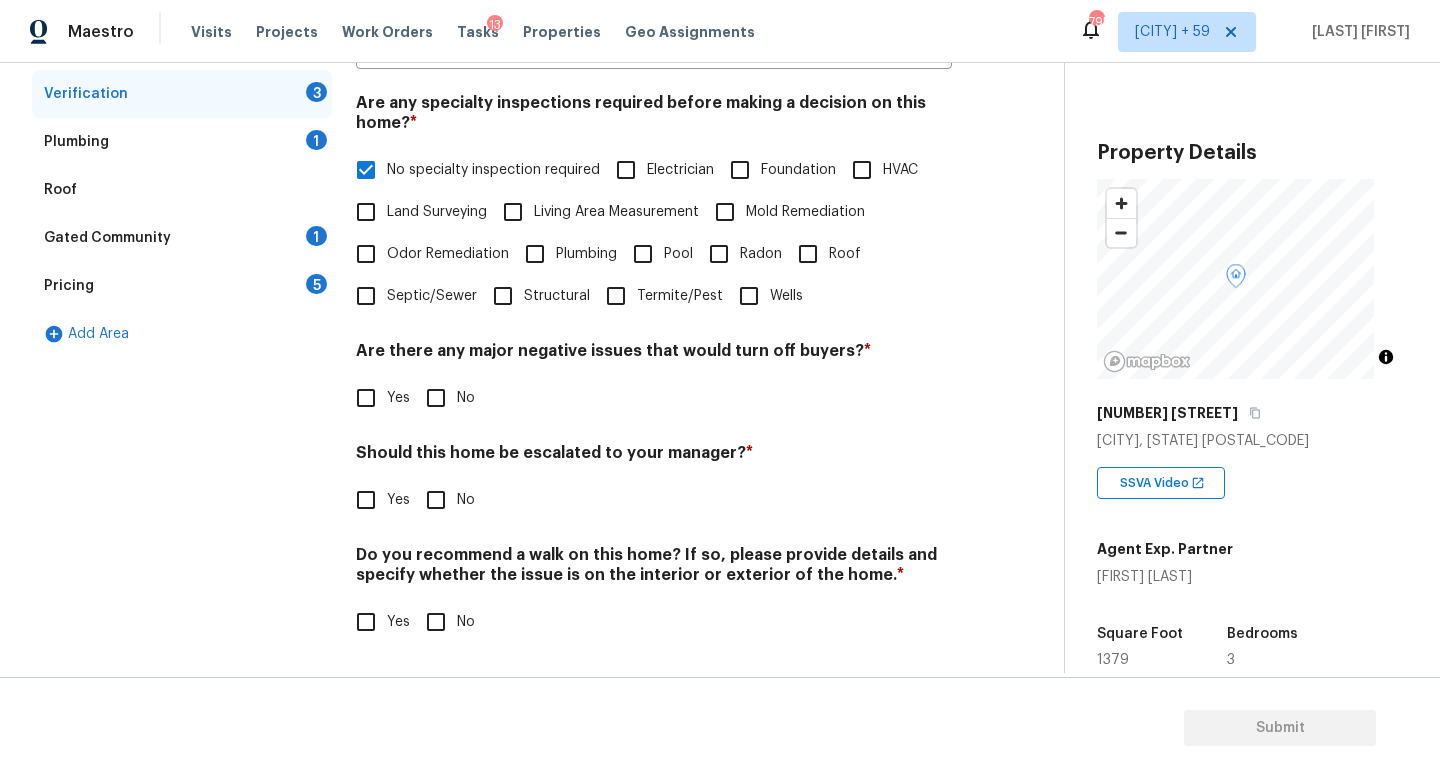 drag, startPoint x: 429, startPoint y: 393, endPoint x: 409, endPoint y: 452, distance: 62.297672 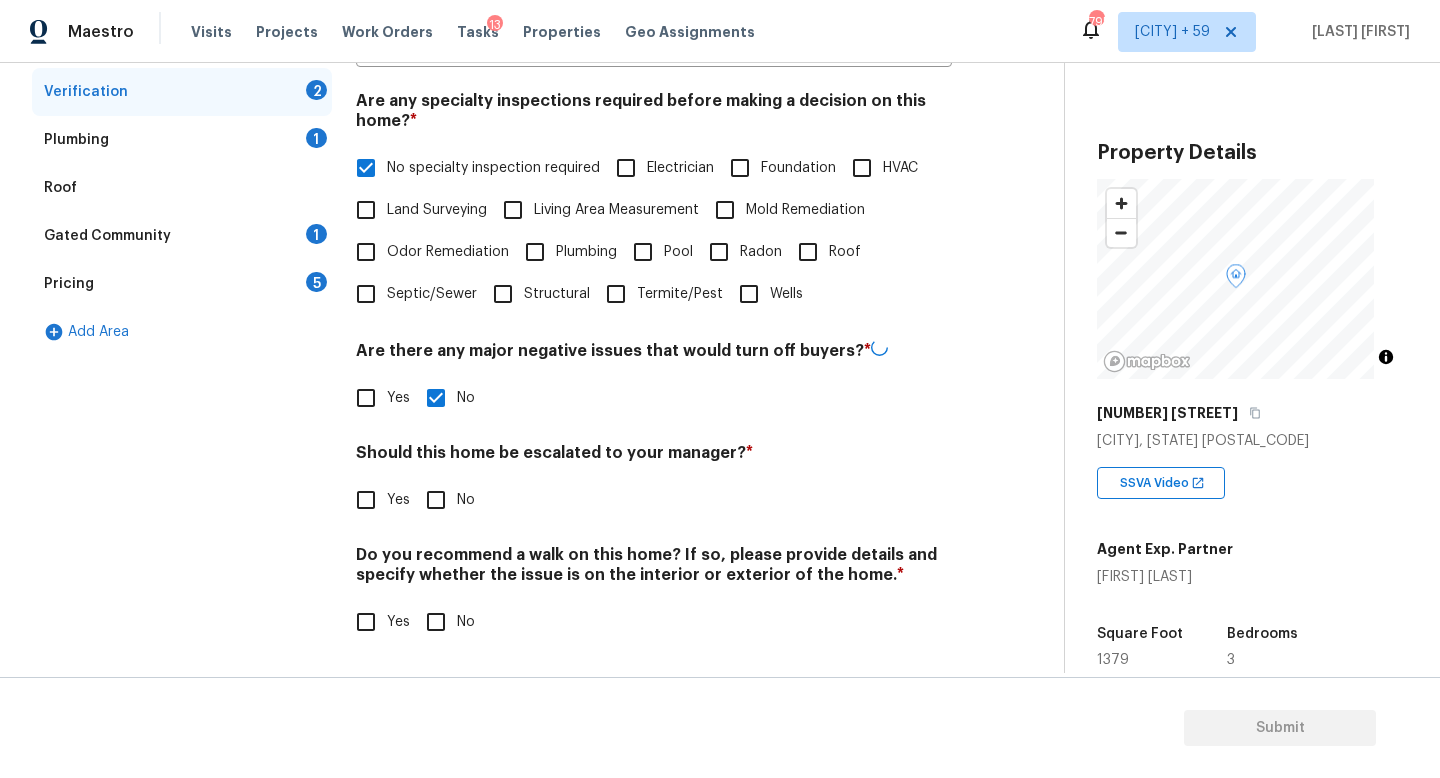 click on "Yes" at bounding box center (366, 500) 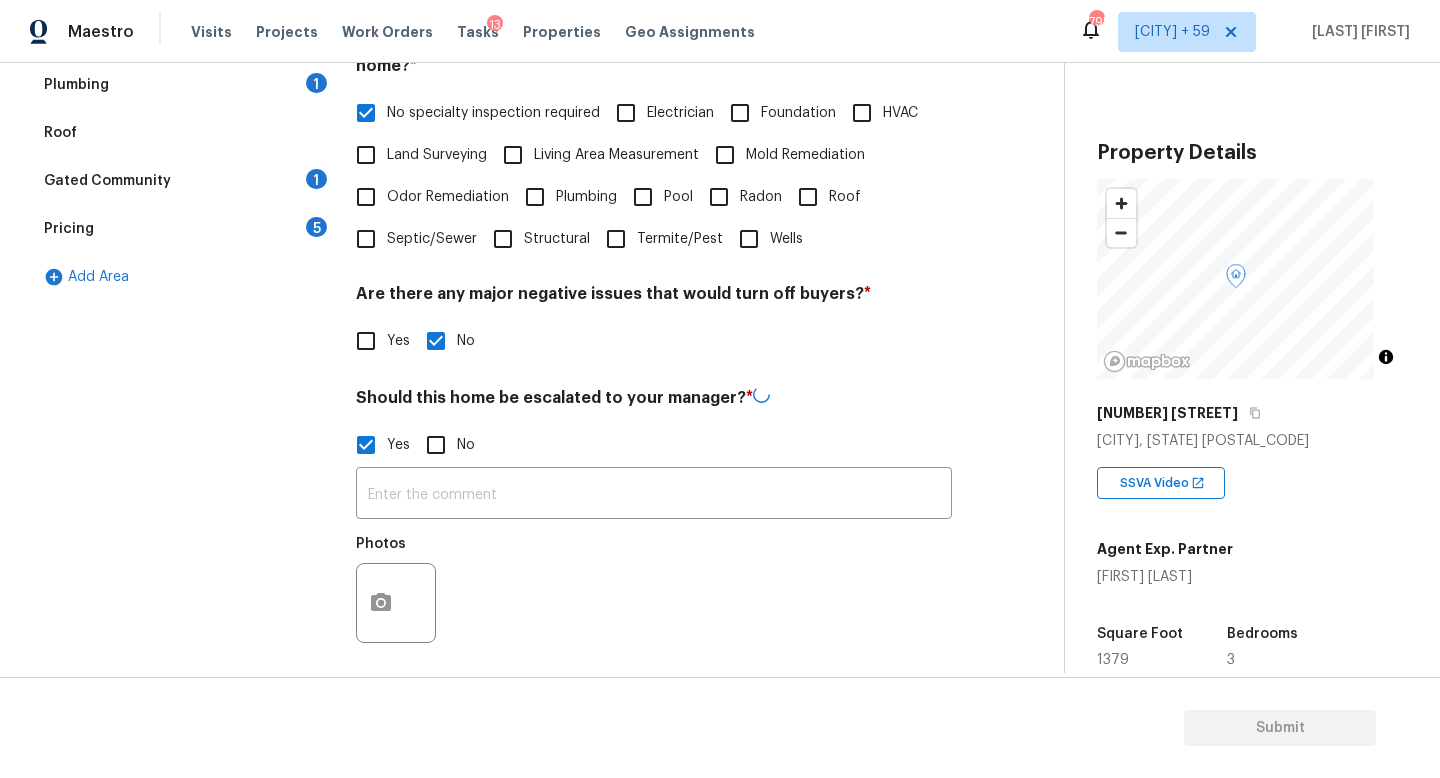 click on "Photos" at bounding box center (654, 590) 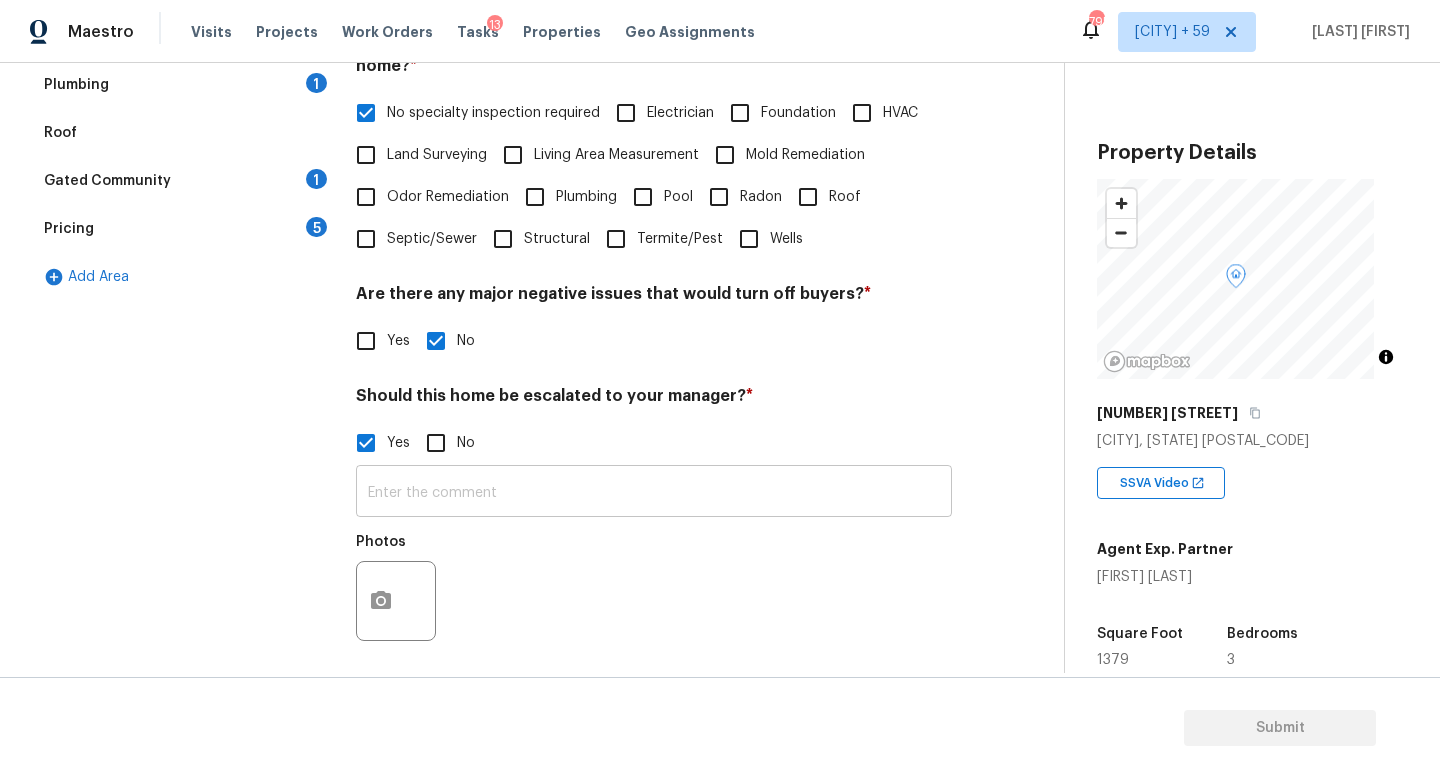 click at bounding box center [654, 493] 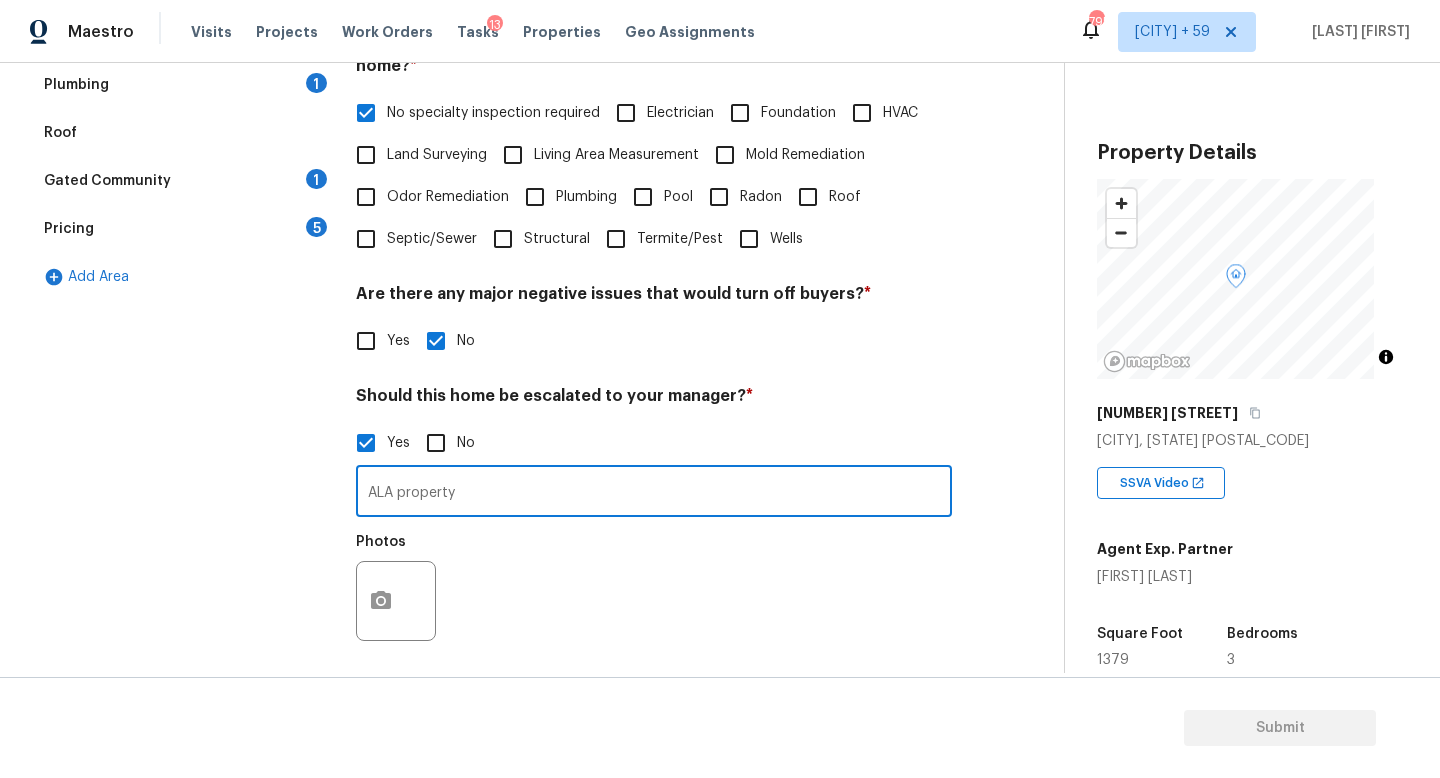 scroll, scrollTop: 672, scrollLeft: 0, axis: vertical 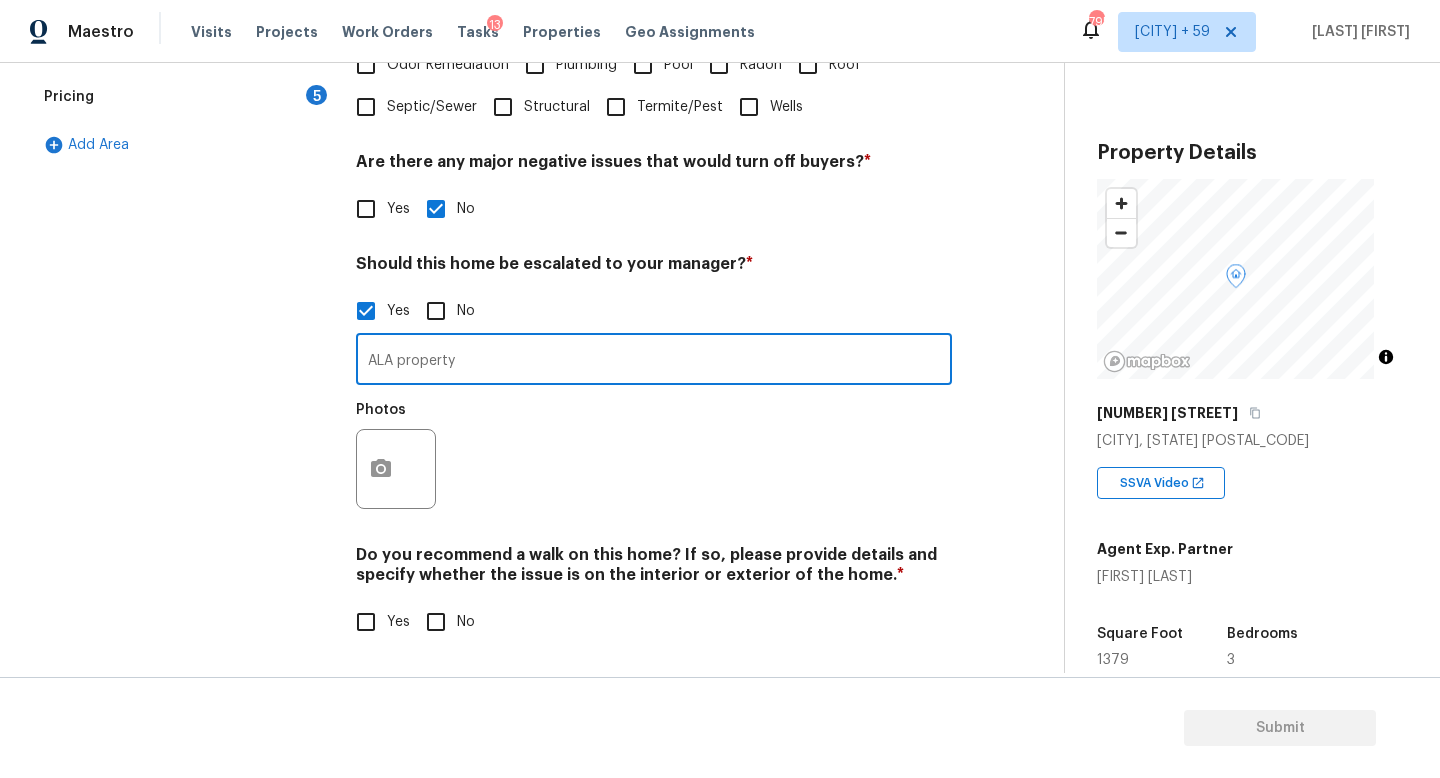 type on "ALA property" 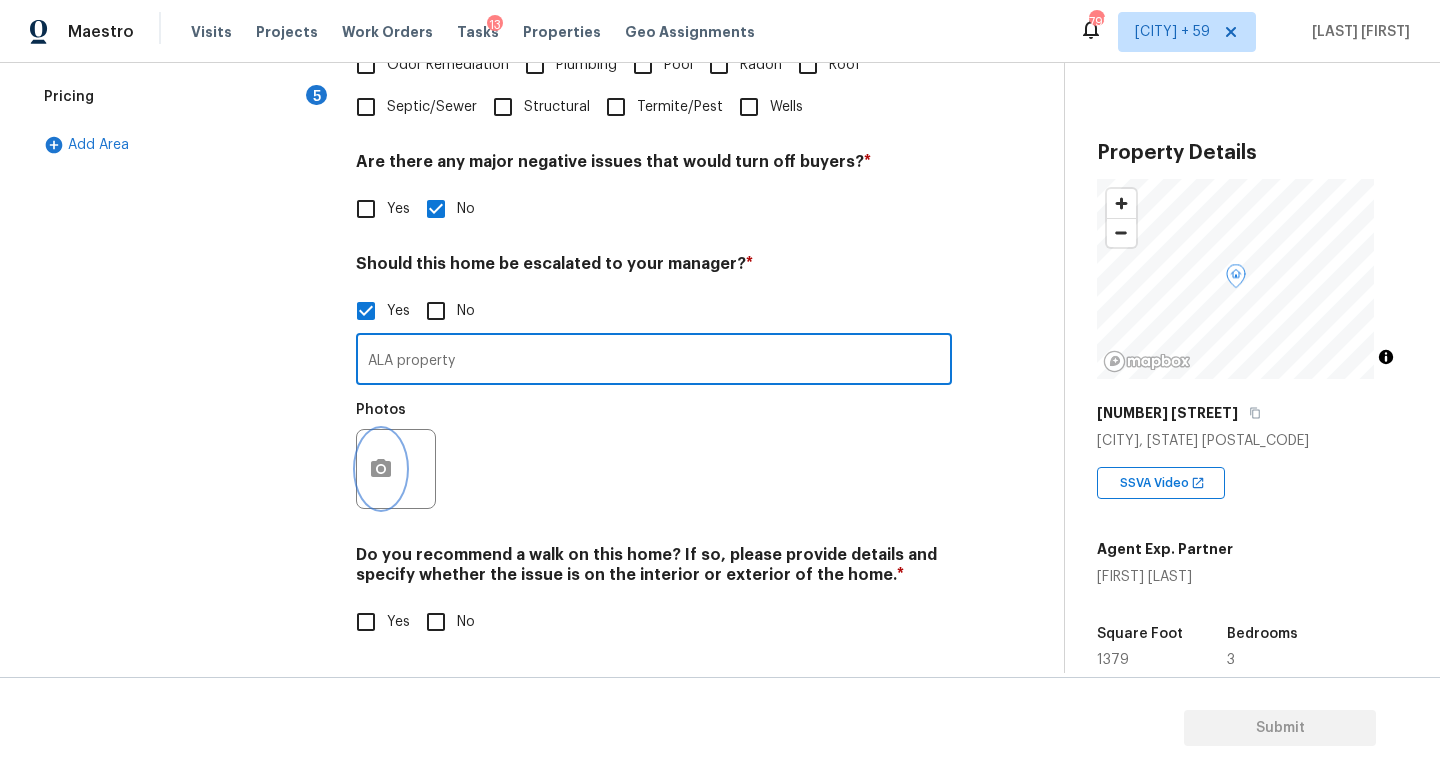 click at bounding box center [381, 469] 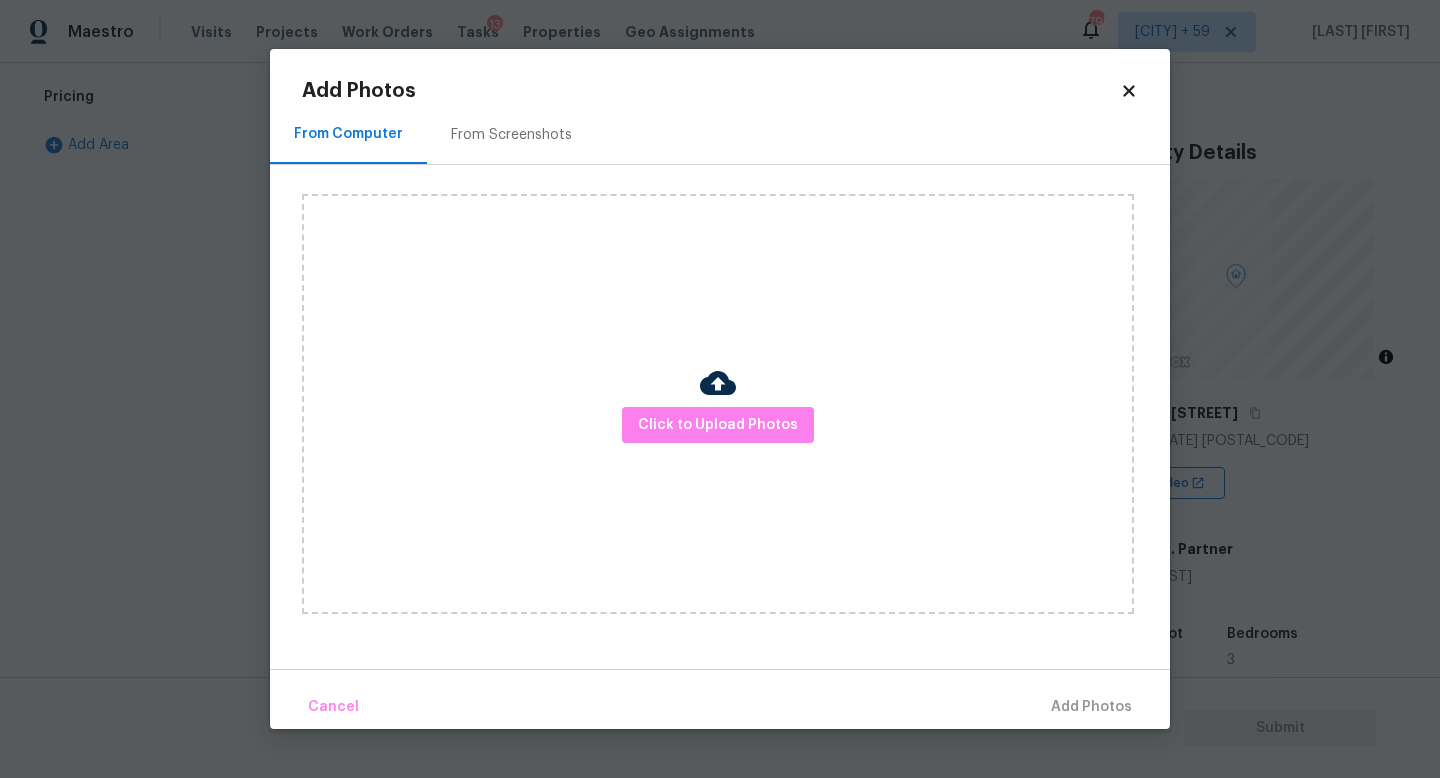click on "Click to Upload Photos" at bounding box center (718, 404) 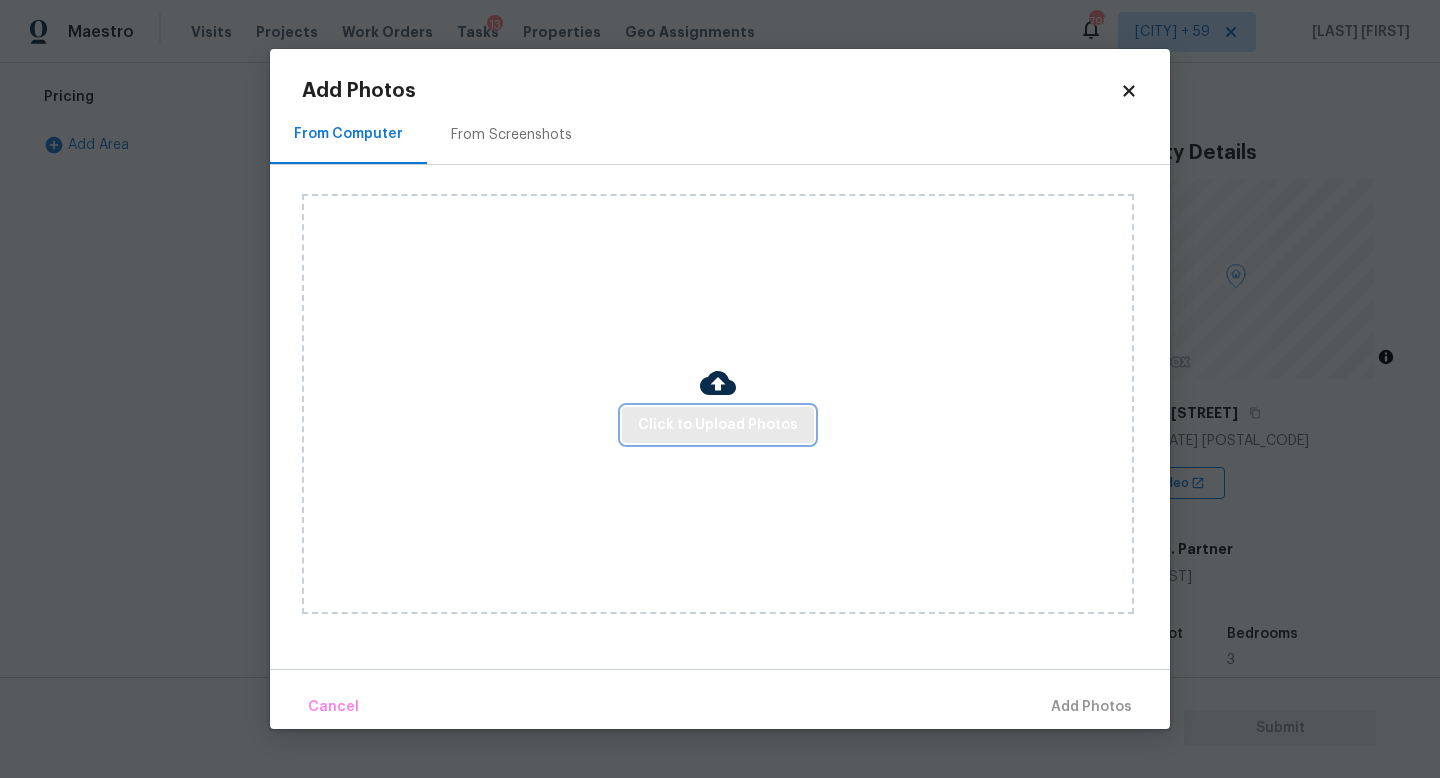 click on "Click to Upload Photos" at bounding box center [718, 425] 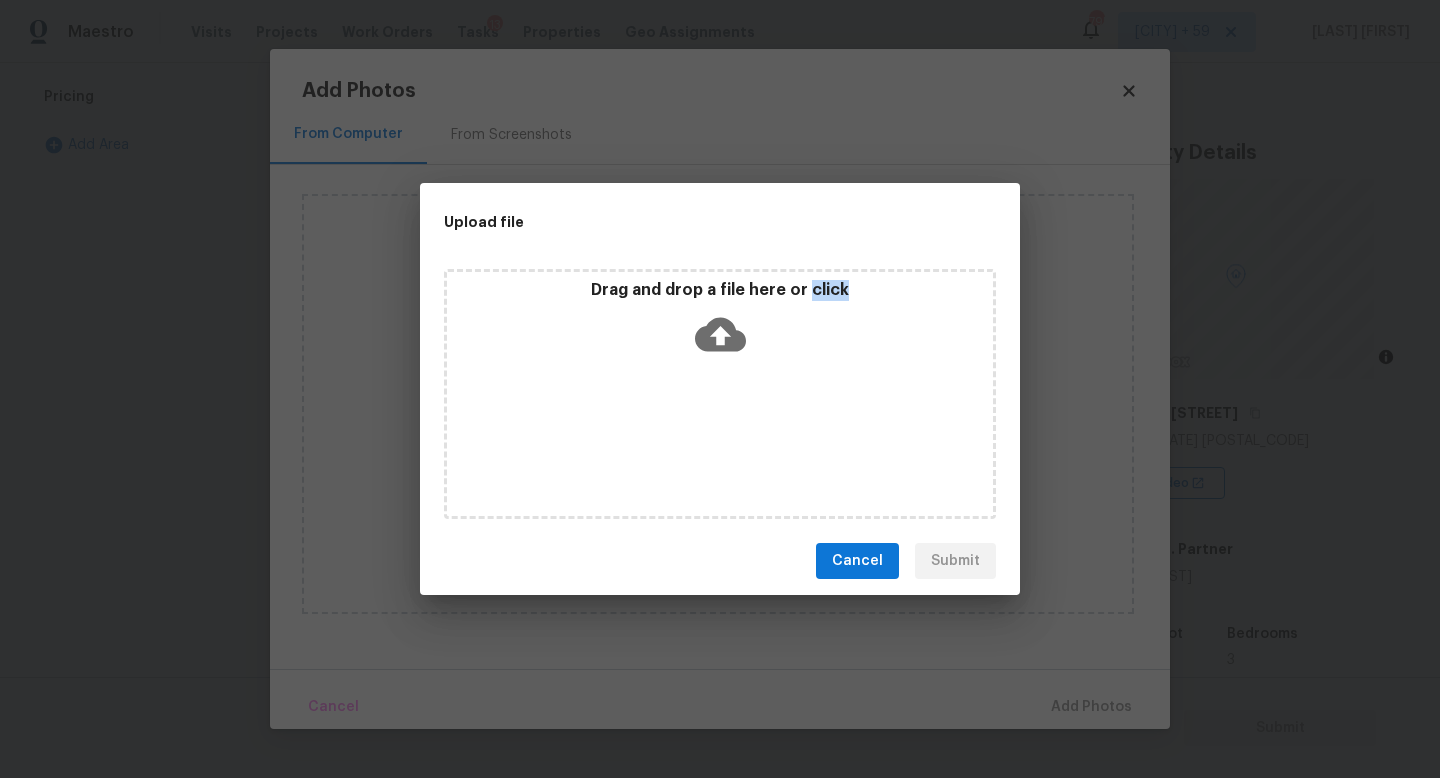 click on "Drag and drop a file here or click" at bounding box center (720, 394) 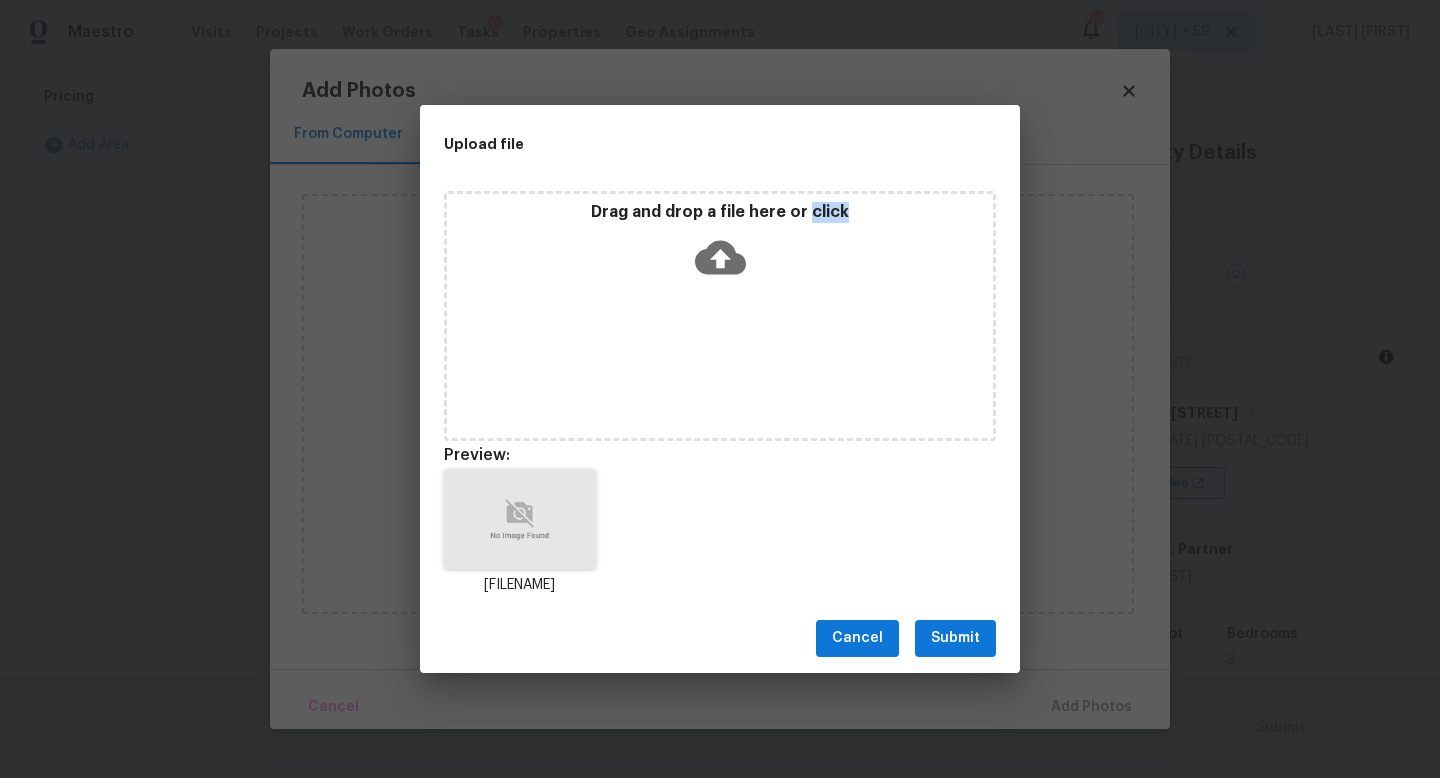 click on "Submit" at bounding box center [955, 638] 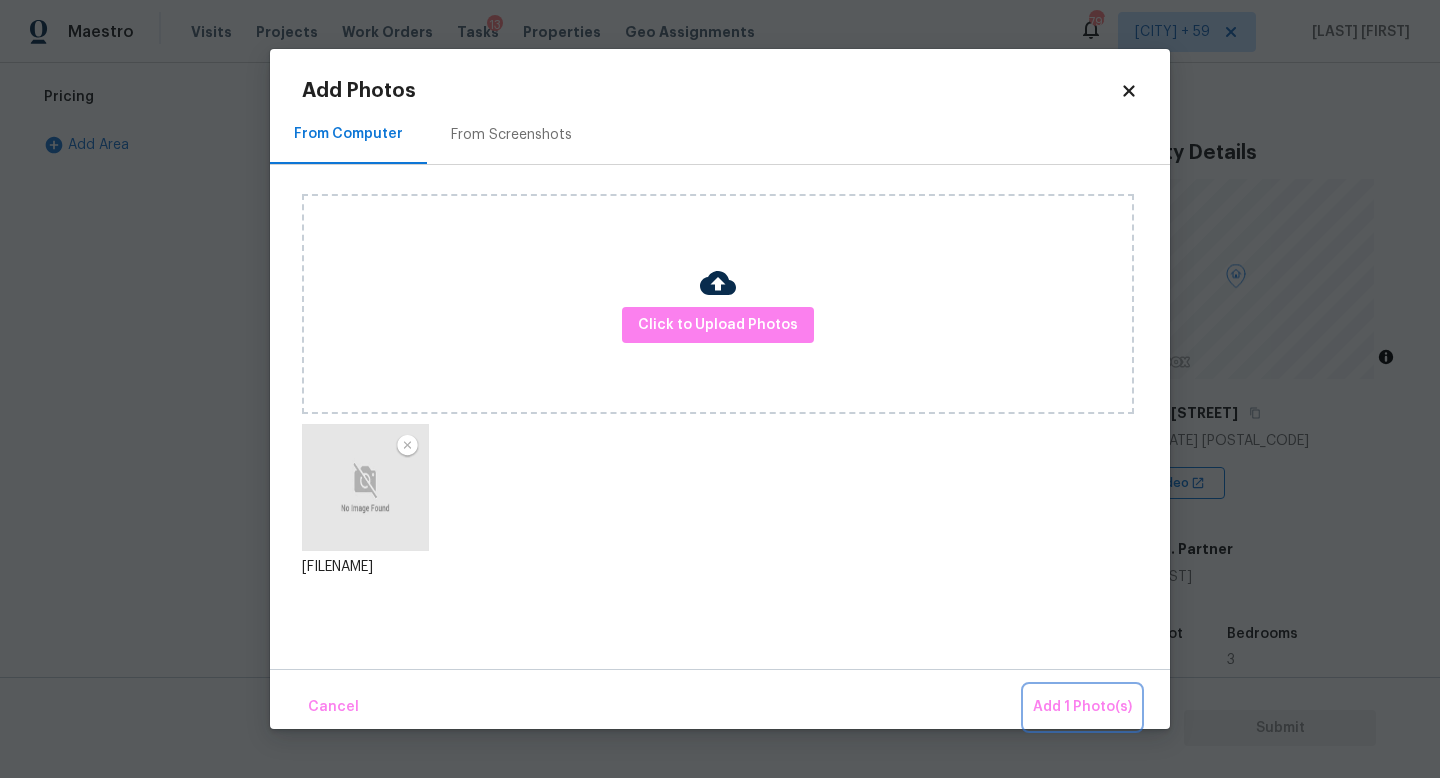 click on "Add 1 Photo(s)" at bounding box center (1082, 707) 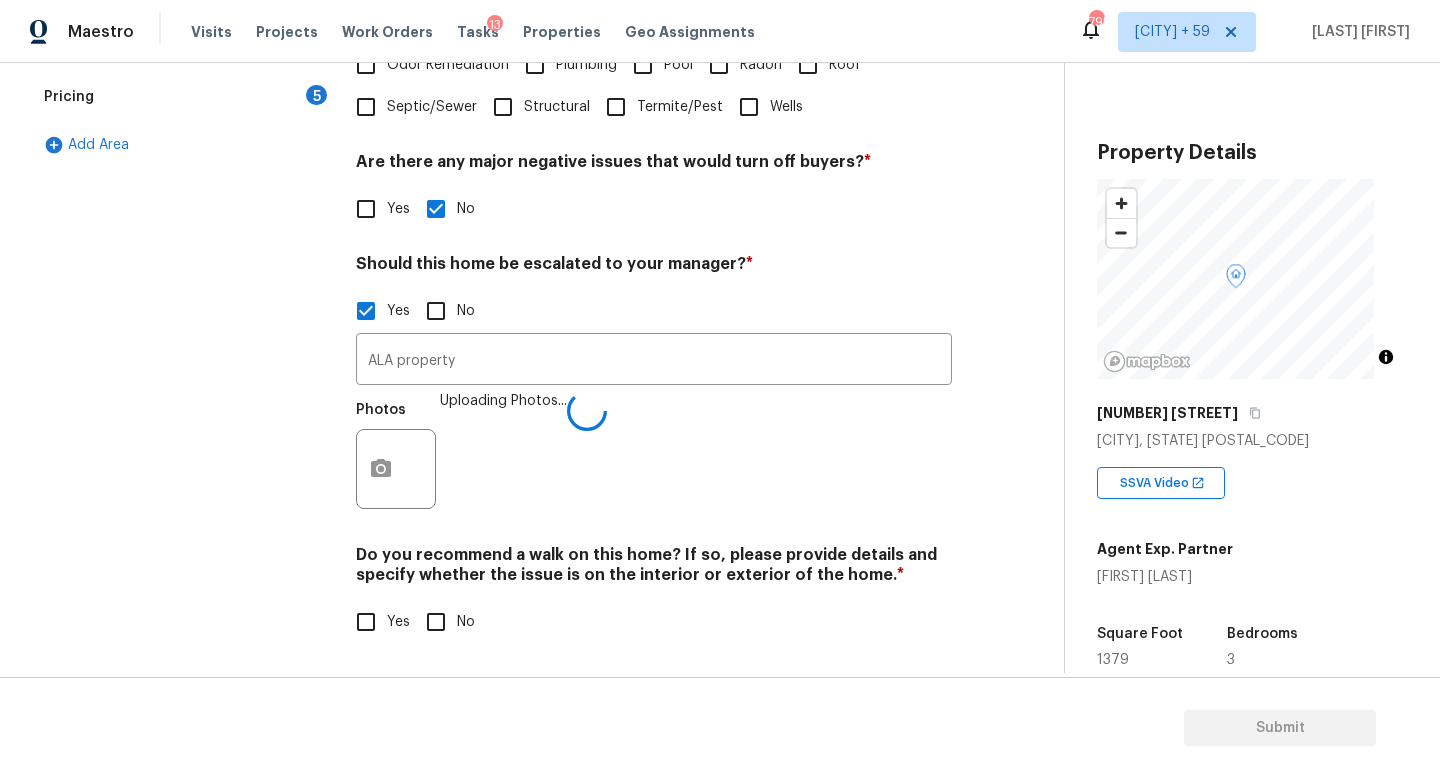 click on "No" at bounding box center (436, 622) 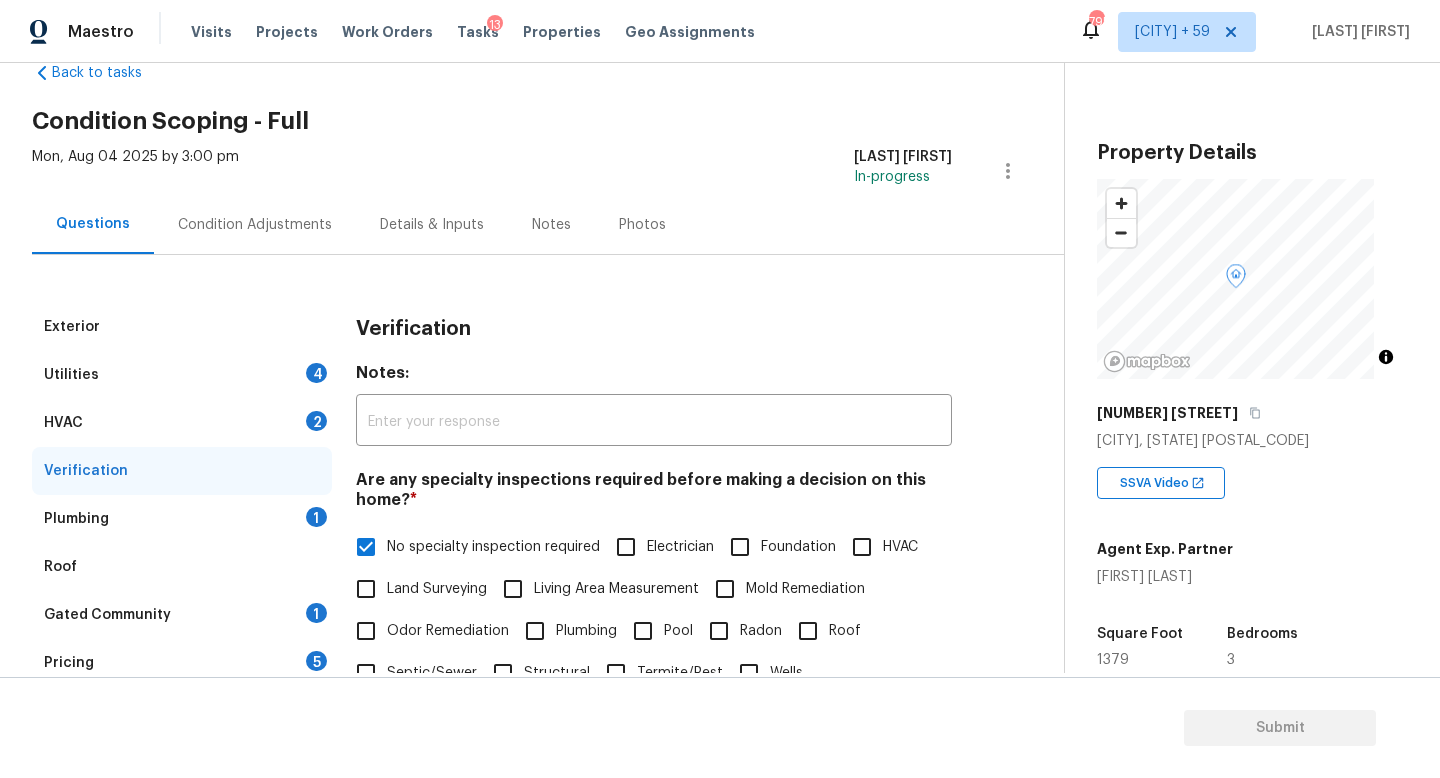 scroll, scrollTop: 0, scrollLeft: 0, axis: both 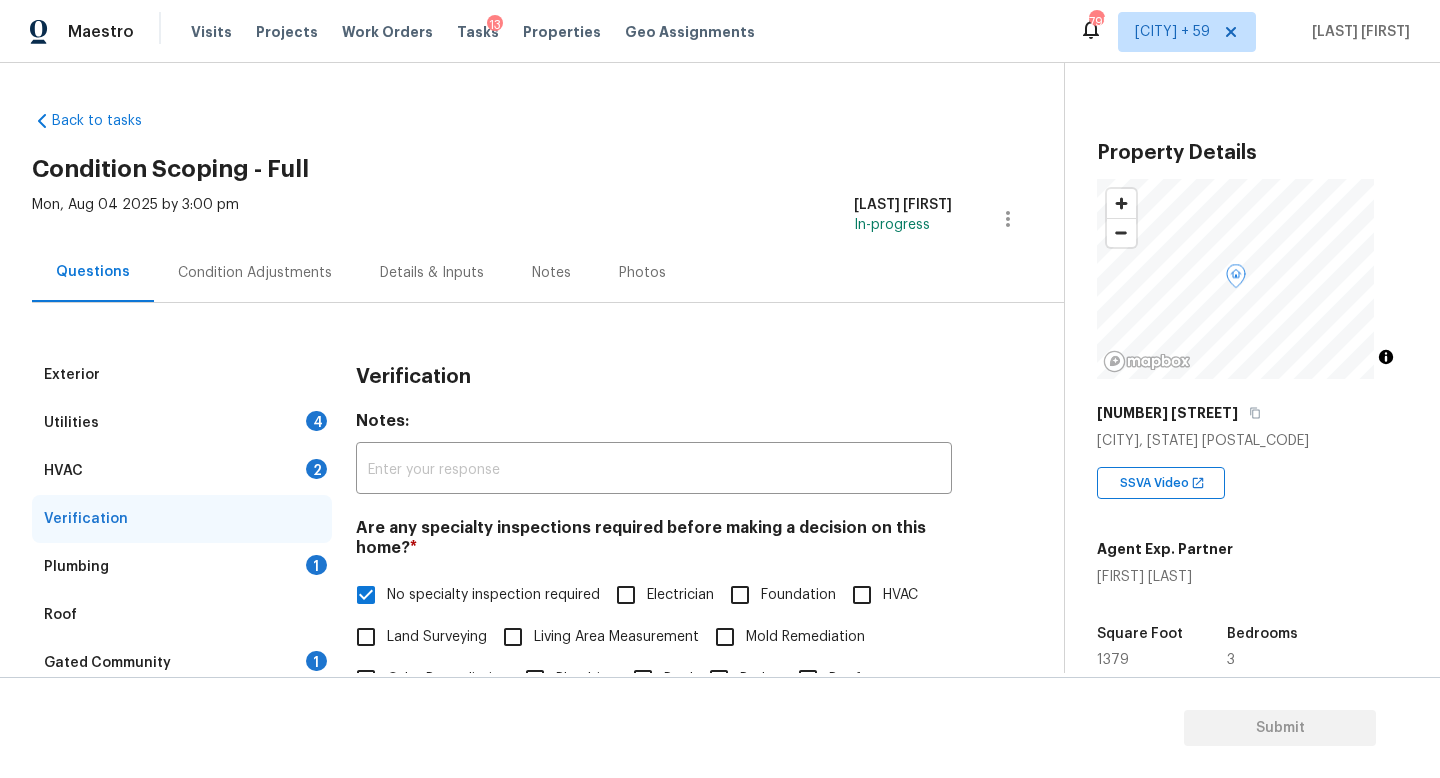click on "Details & Inputs" at bounding box center [432, 273] 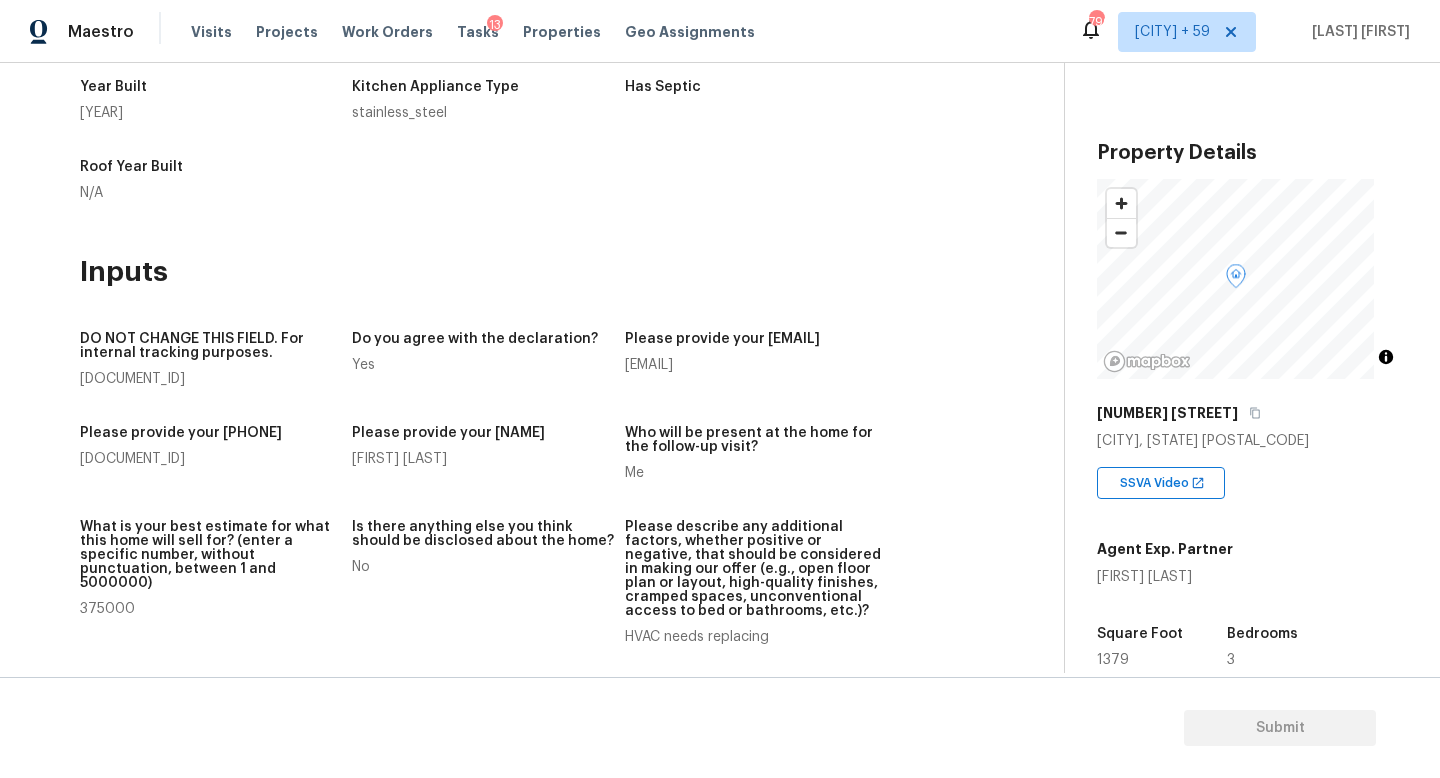 scroll, scrollTop: 23, scrollLeft: 0, axis: vertical 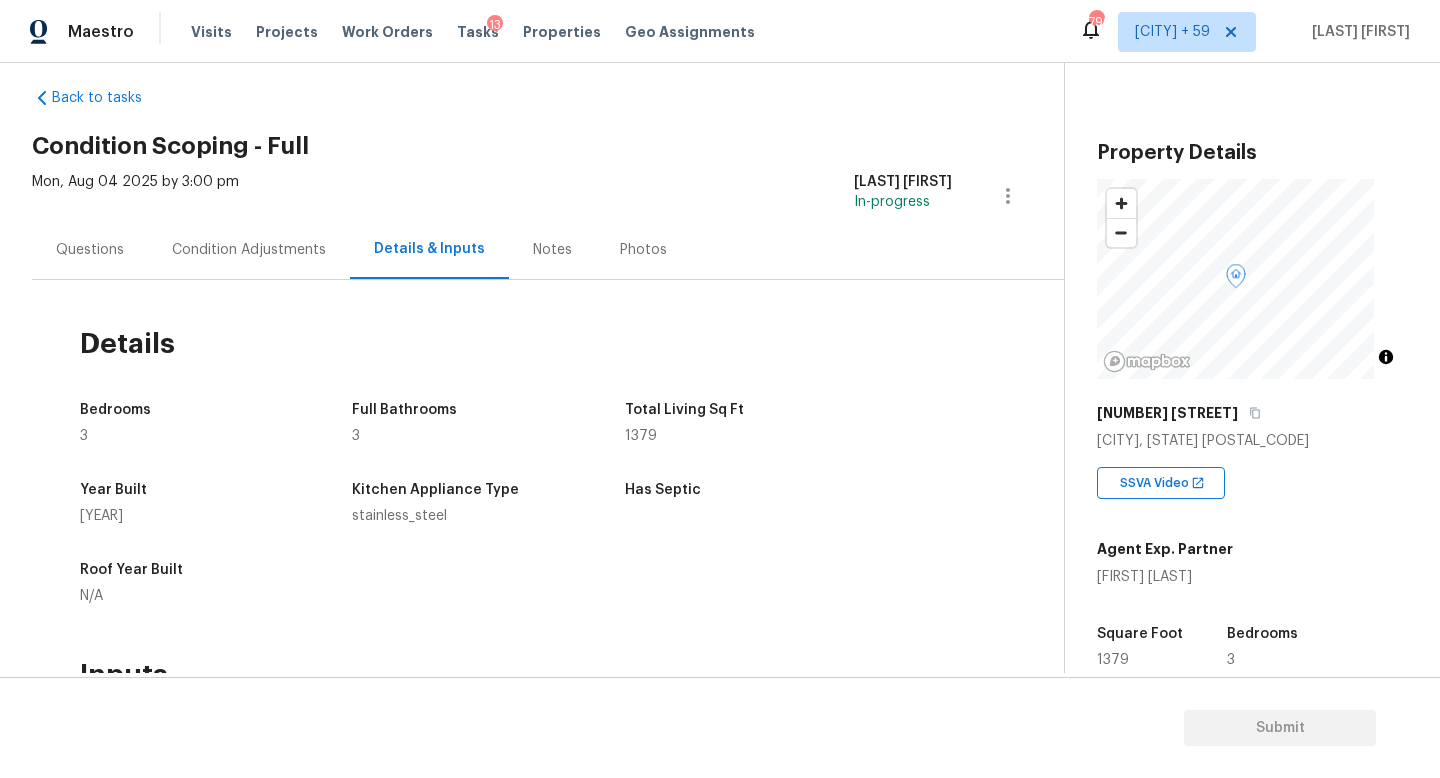 click on "Questions" at bounding box center [90, 250] 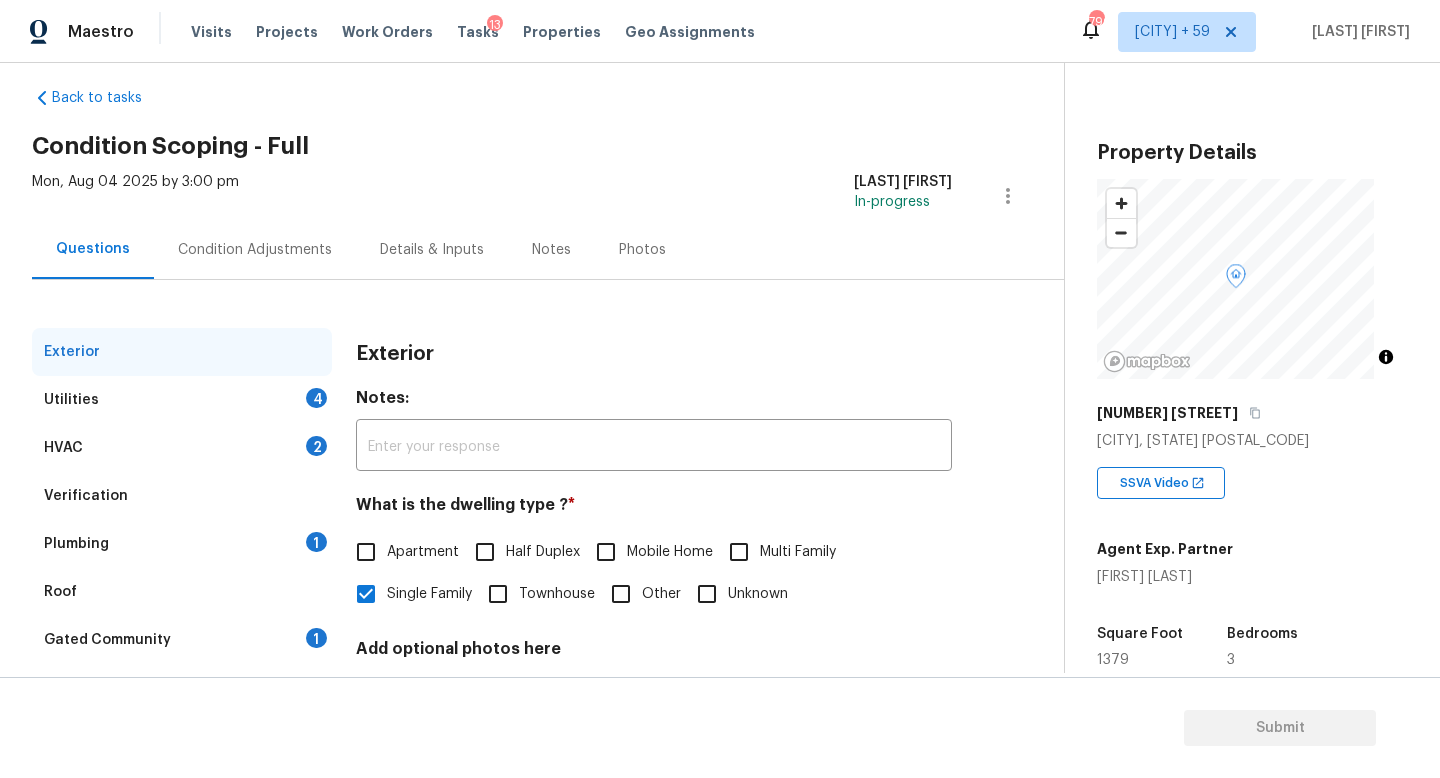 click on "Verification" at bounding box center (182, 496) 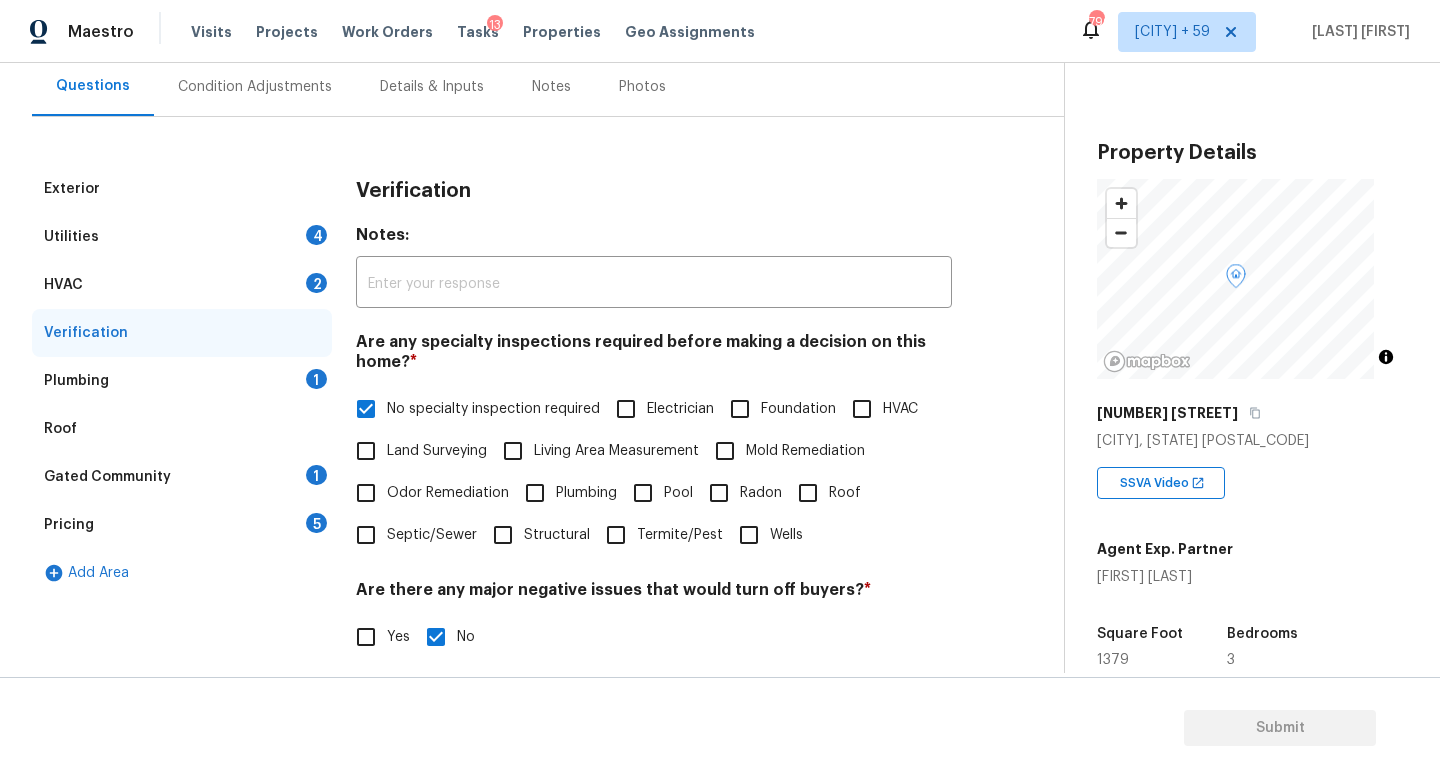 scroll, scrollTop: 222, scrollLeft: 0, axis: vertical 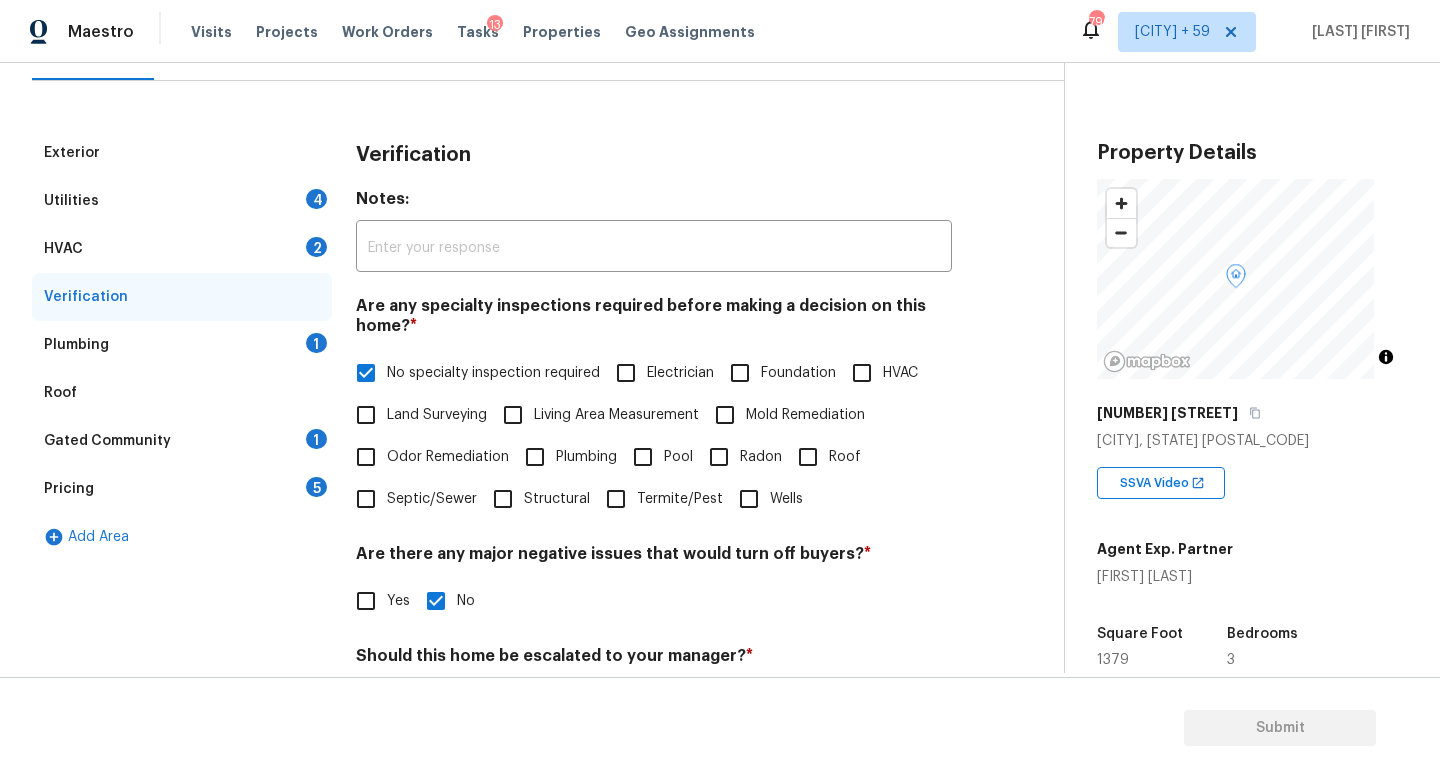 click on "Pool" at bounding box center [643, 457] 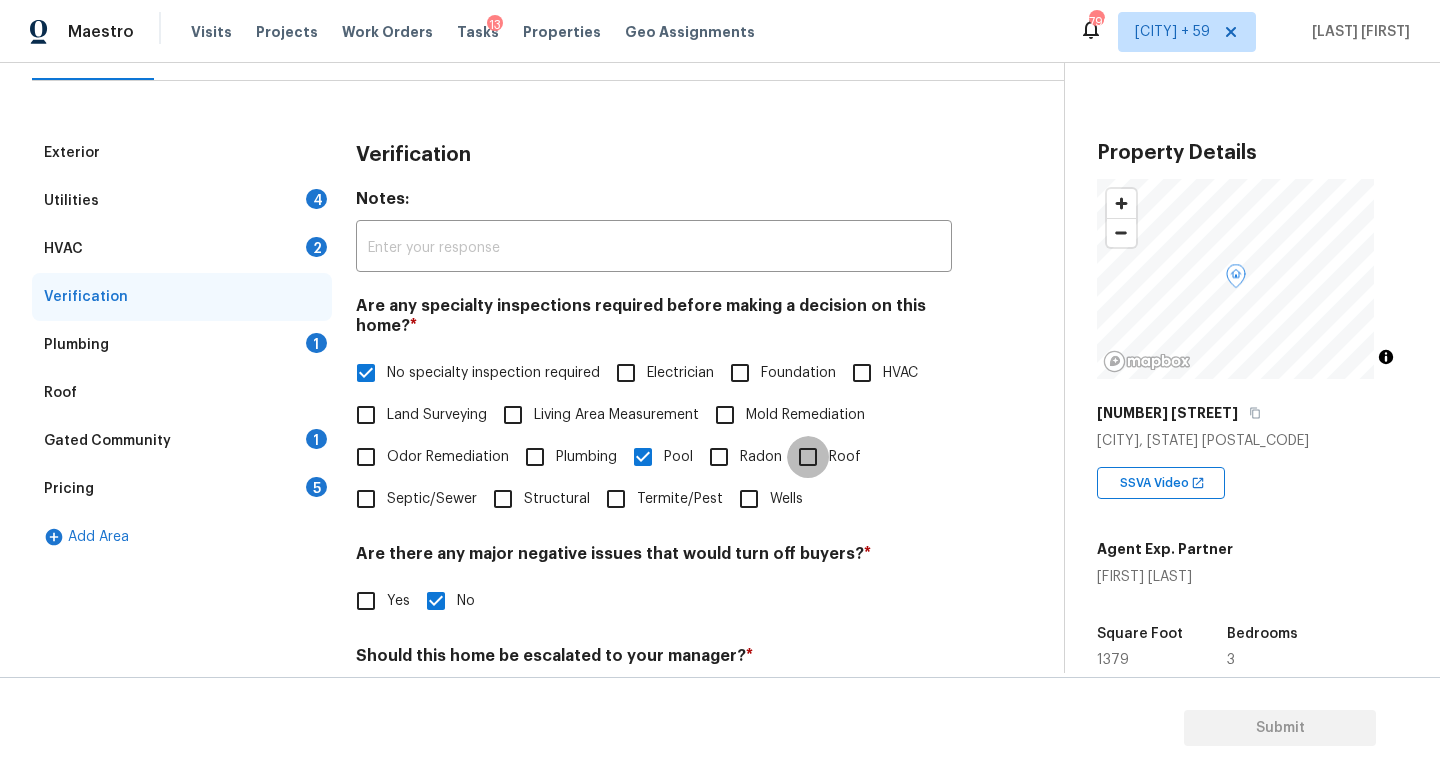 click on "Roof" at bounding box center [808, 457] 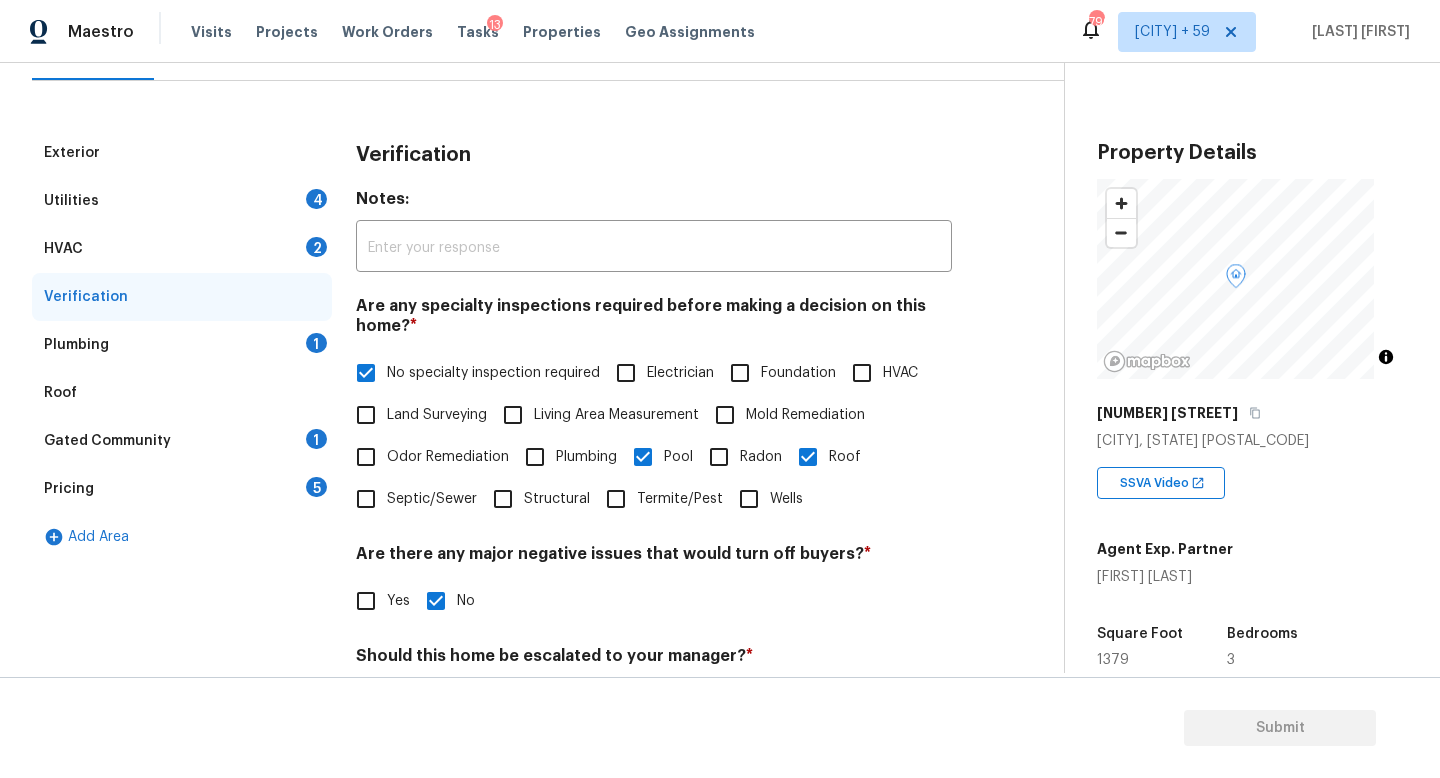 click on "HVAC" at bounding box center [900, 373] 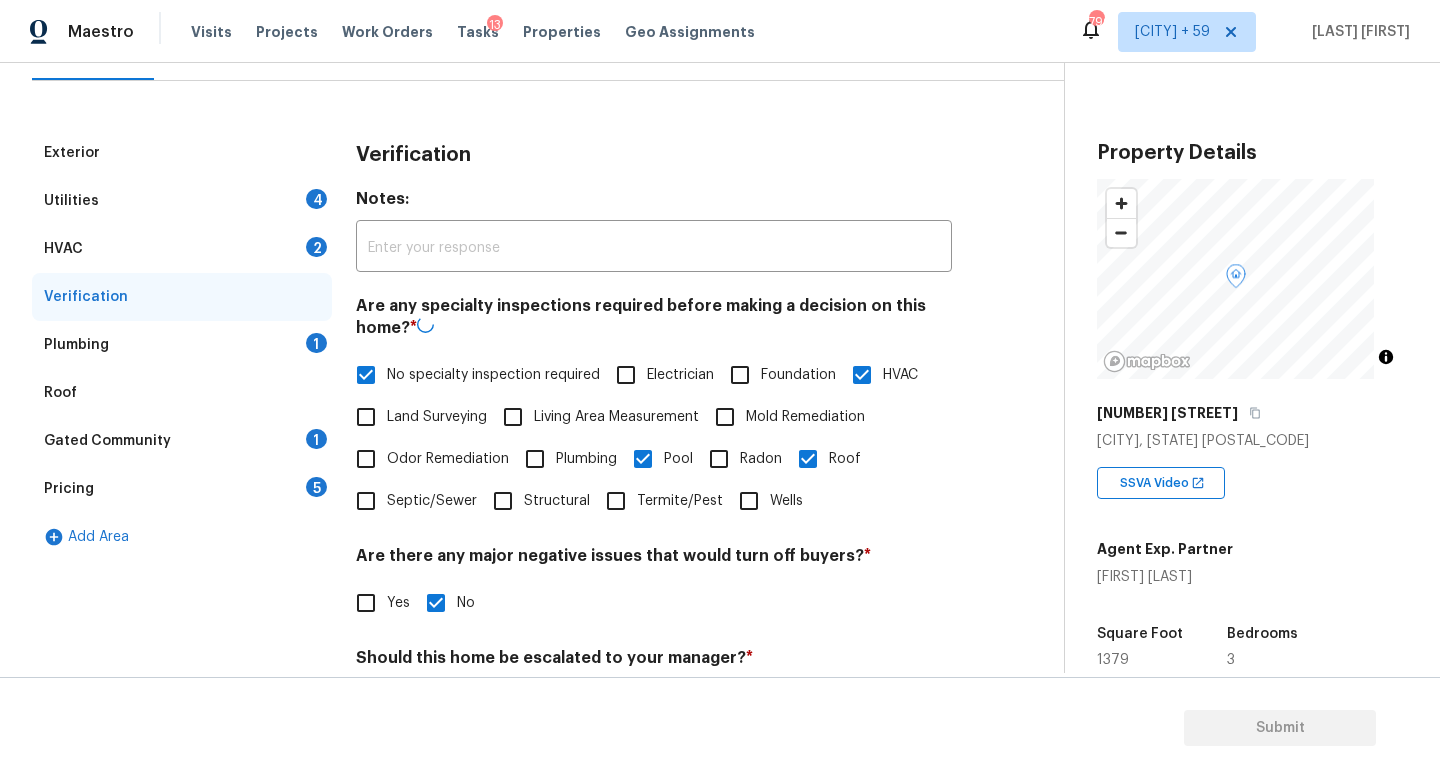click on "No specialty inspection required" at bounding box center (493, 375) 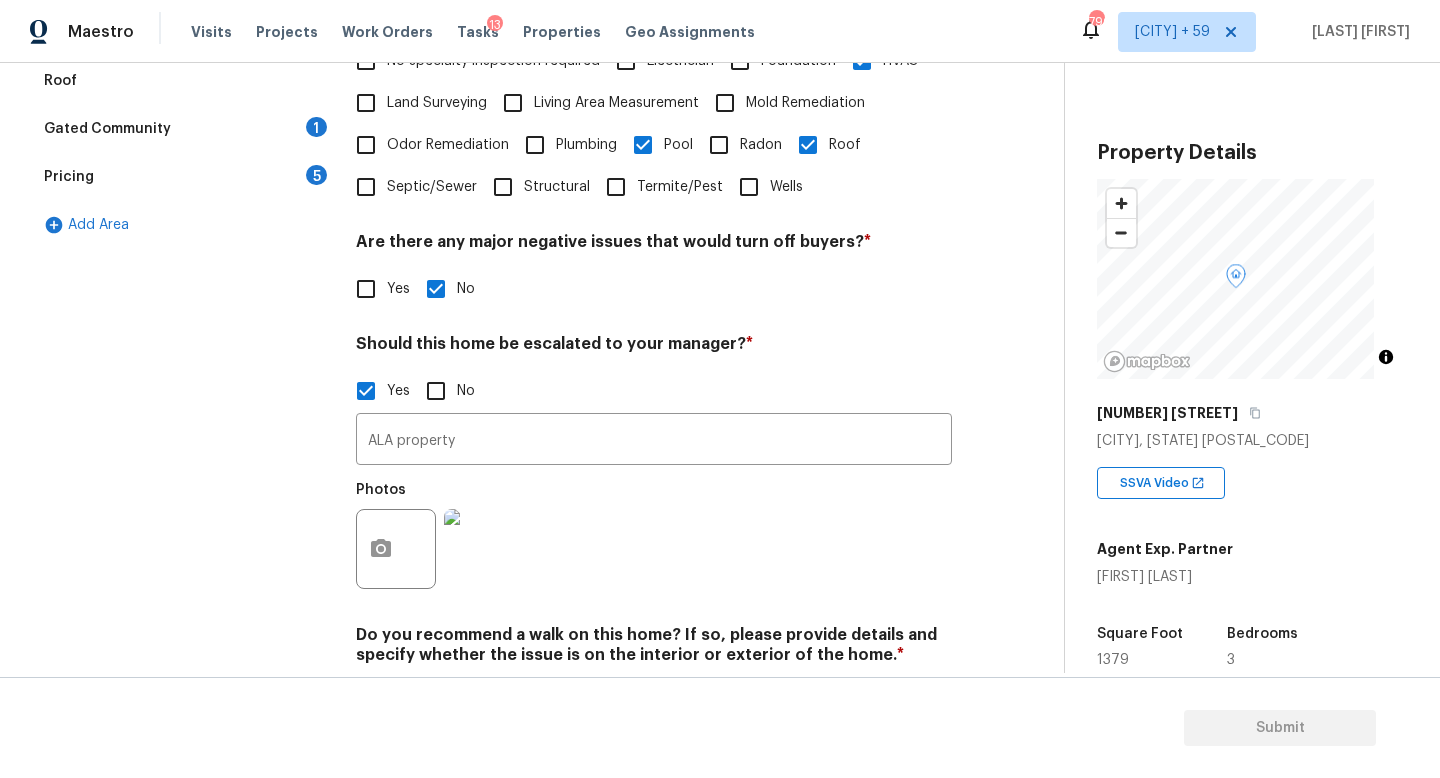 scroll, scrollTop: 614, scrollLeft: 0, axis: vertical 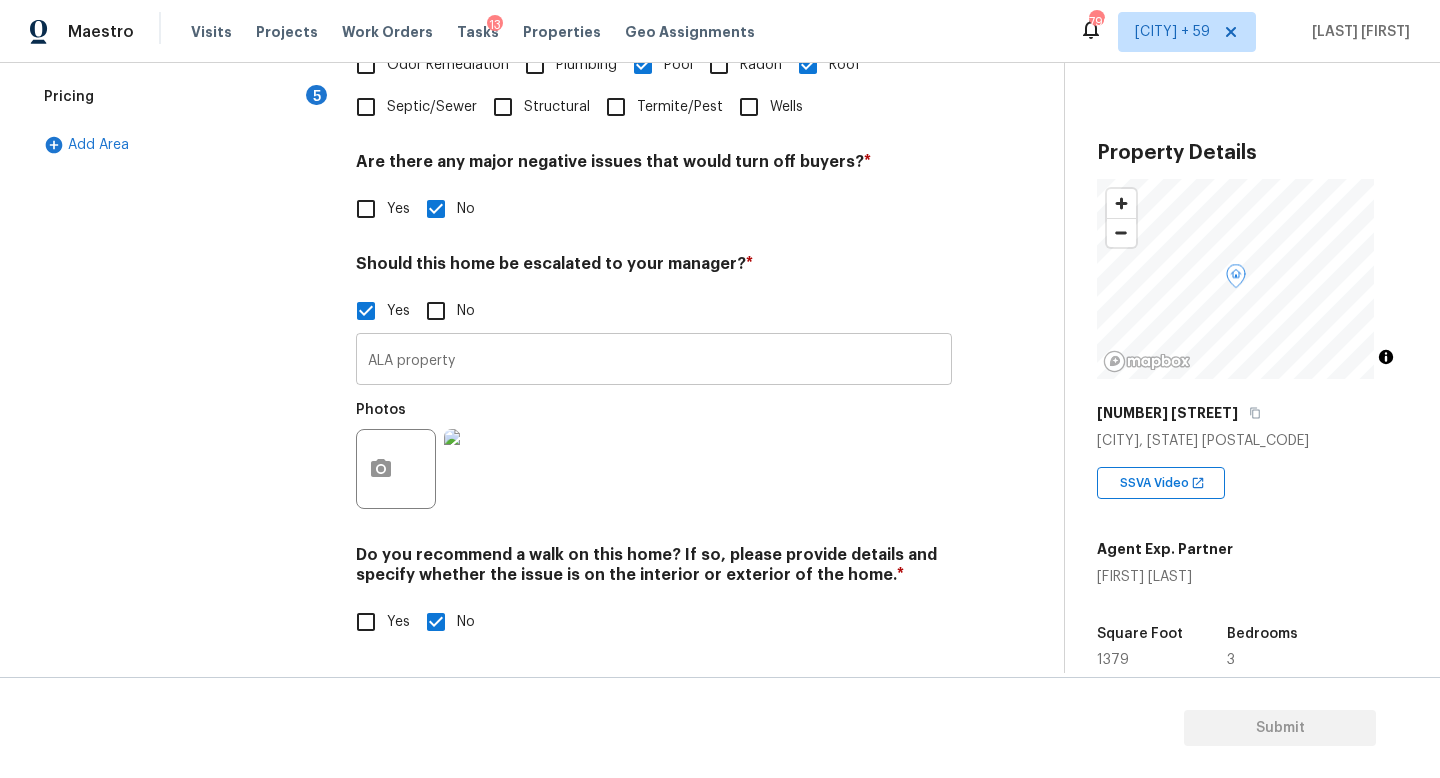click on "ALA property" at bounding box center [654, 361] 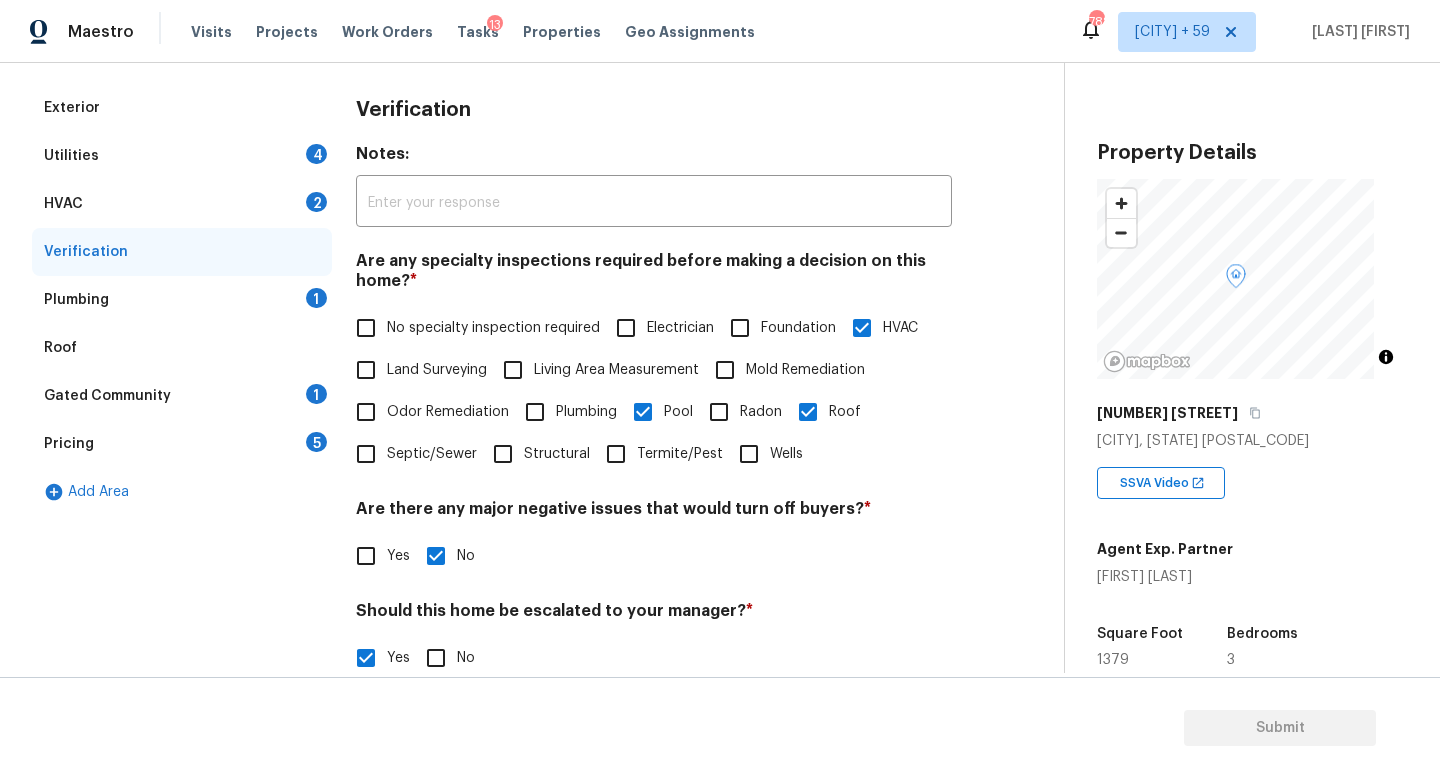 type on "ALA property. Pool and roof are in poor condition. HVAC needs replacing." 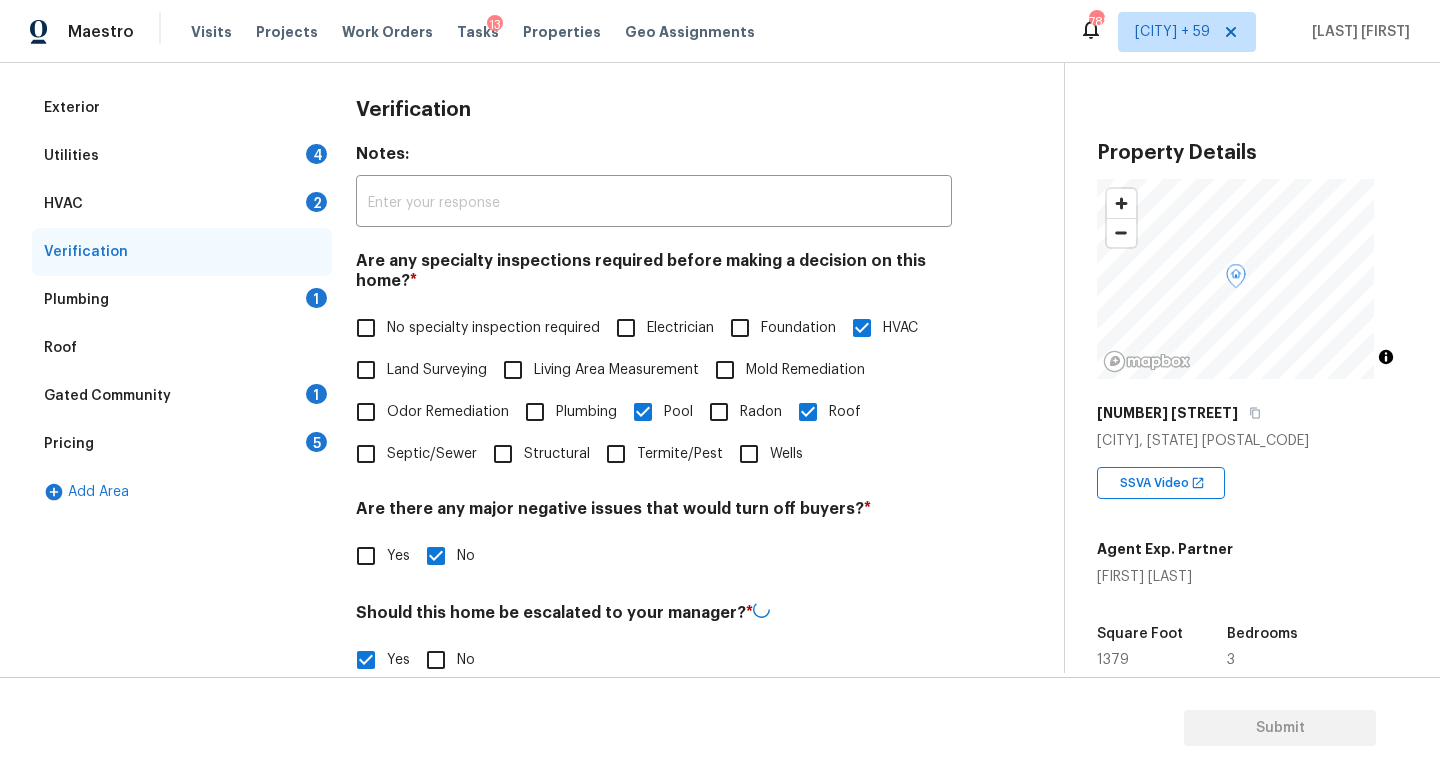 click on "Plumbing 1" at bounding box center [182, 300] 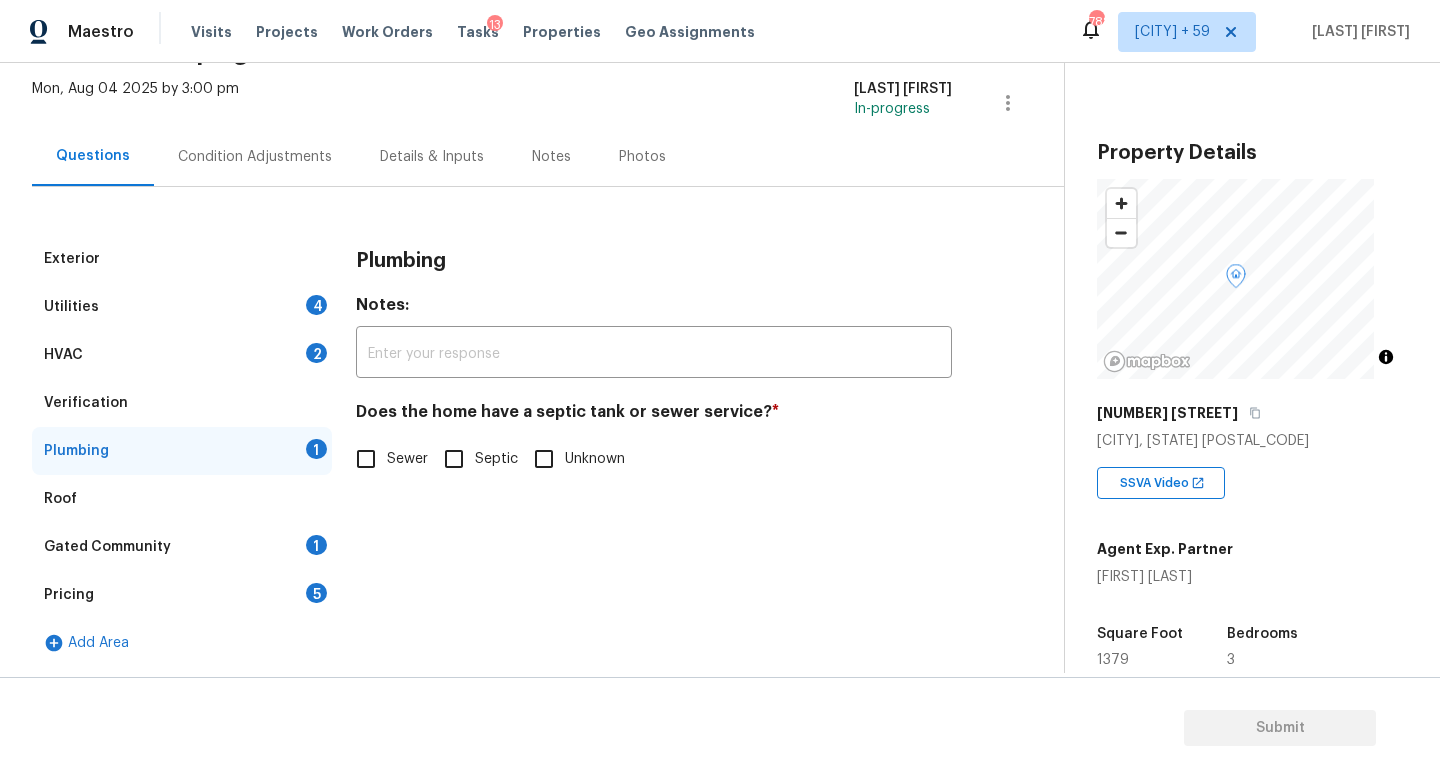 click on "Details & Inputs" at bounding box center (432, 157) 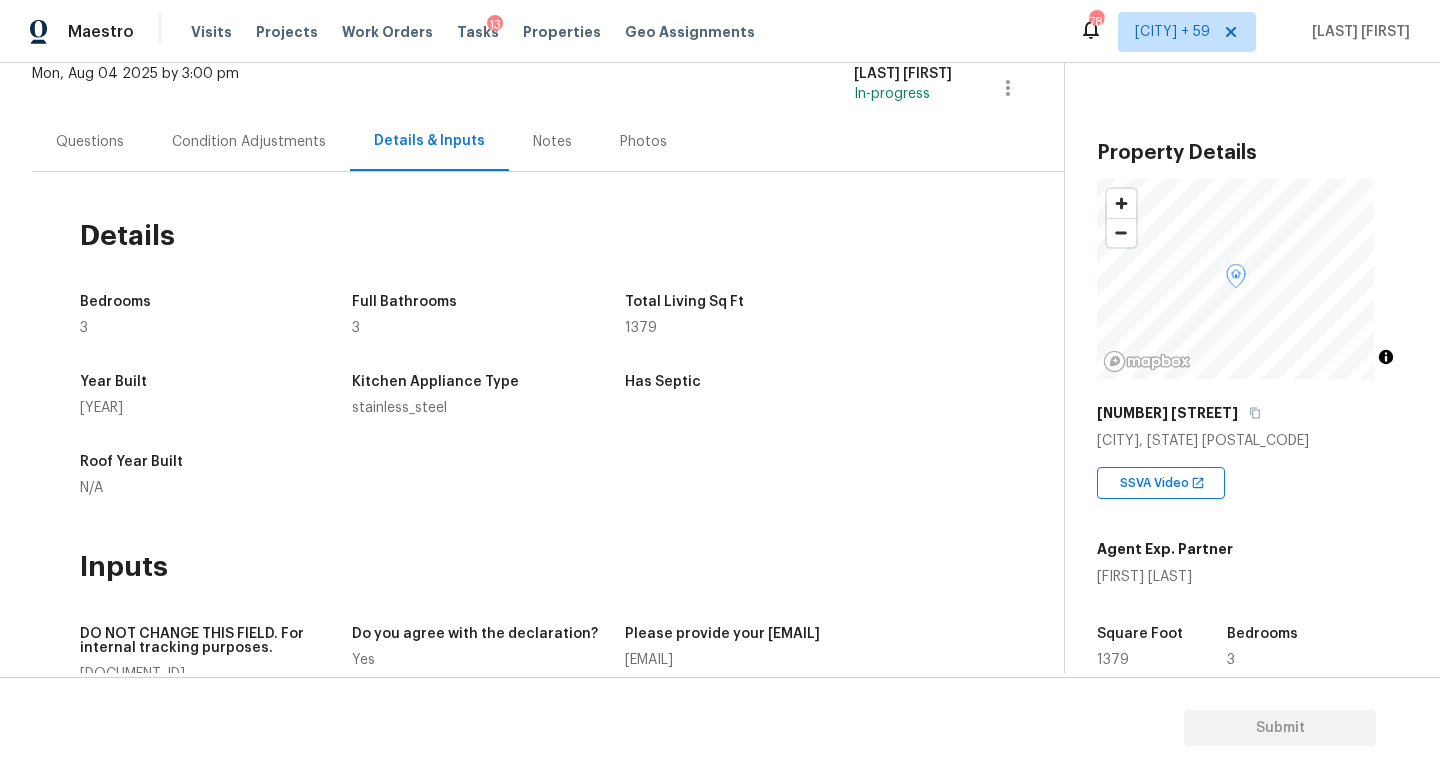 click on "Questions" at bounding box center (90, 142) 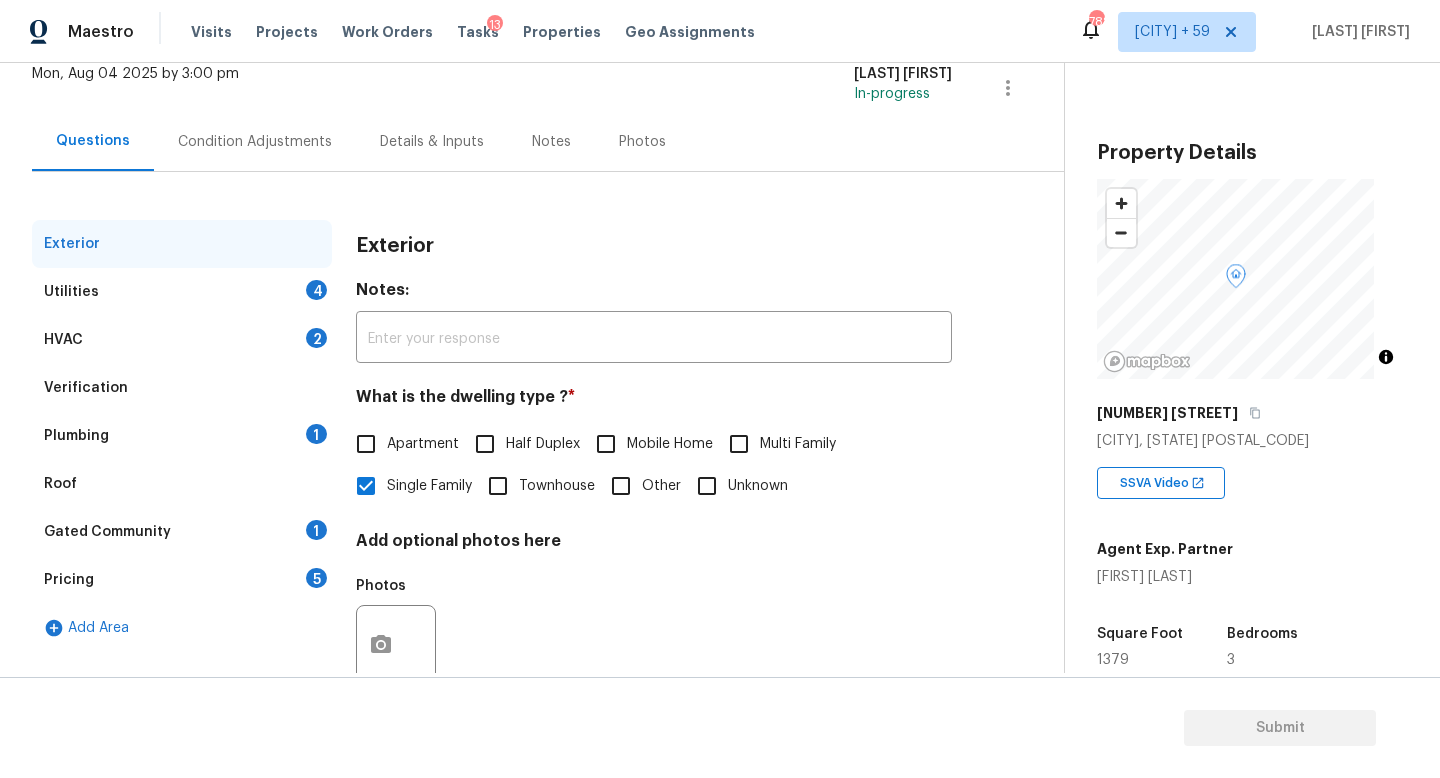 click on "Plumbing 1" at bounding box center (182, 436) 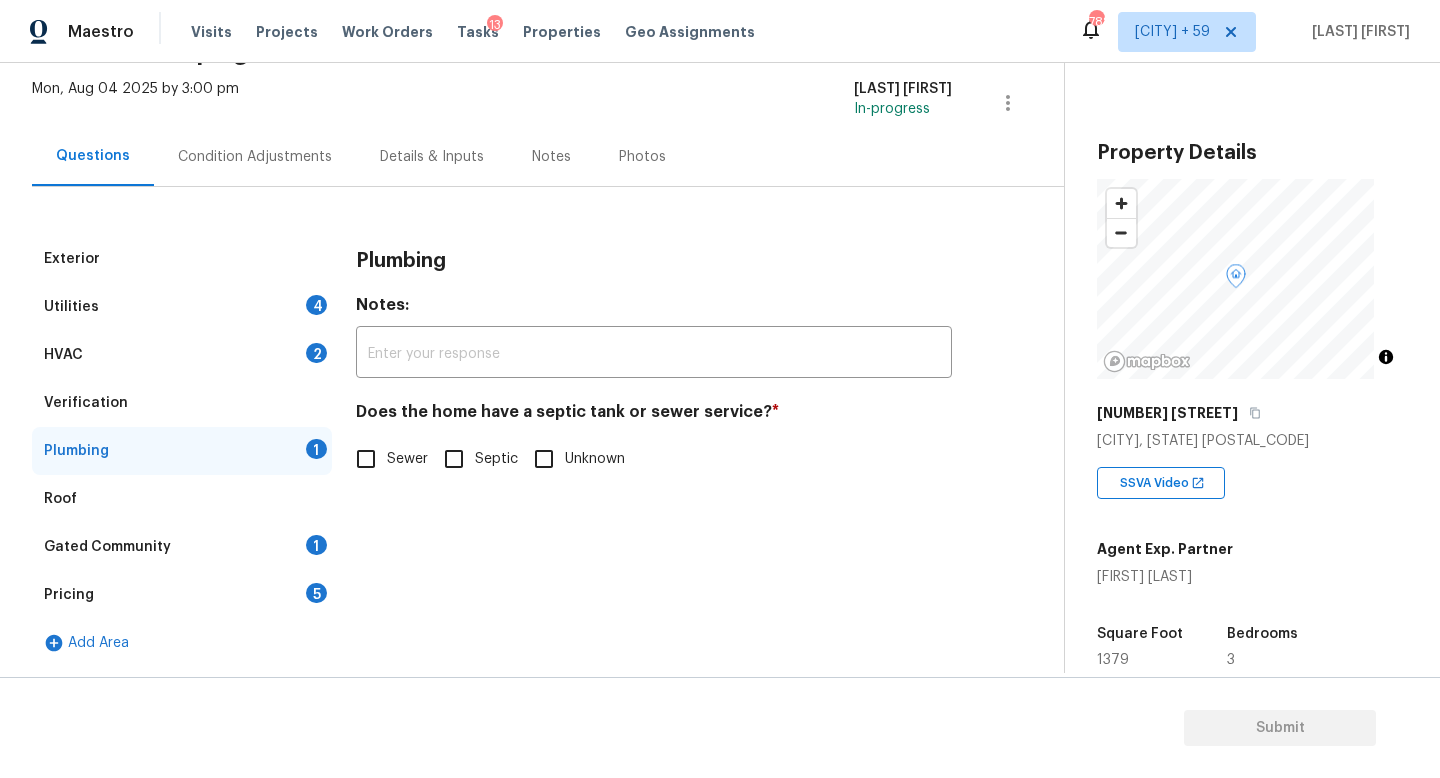 click on "Sewer" at bounding box center [366, 459] 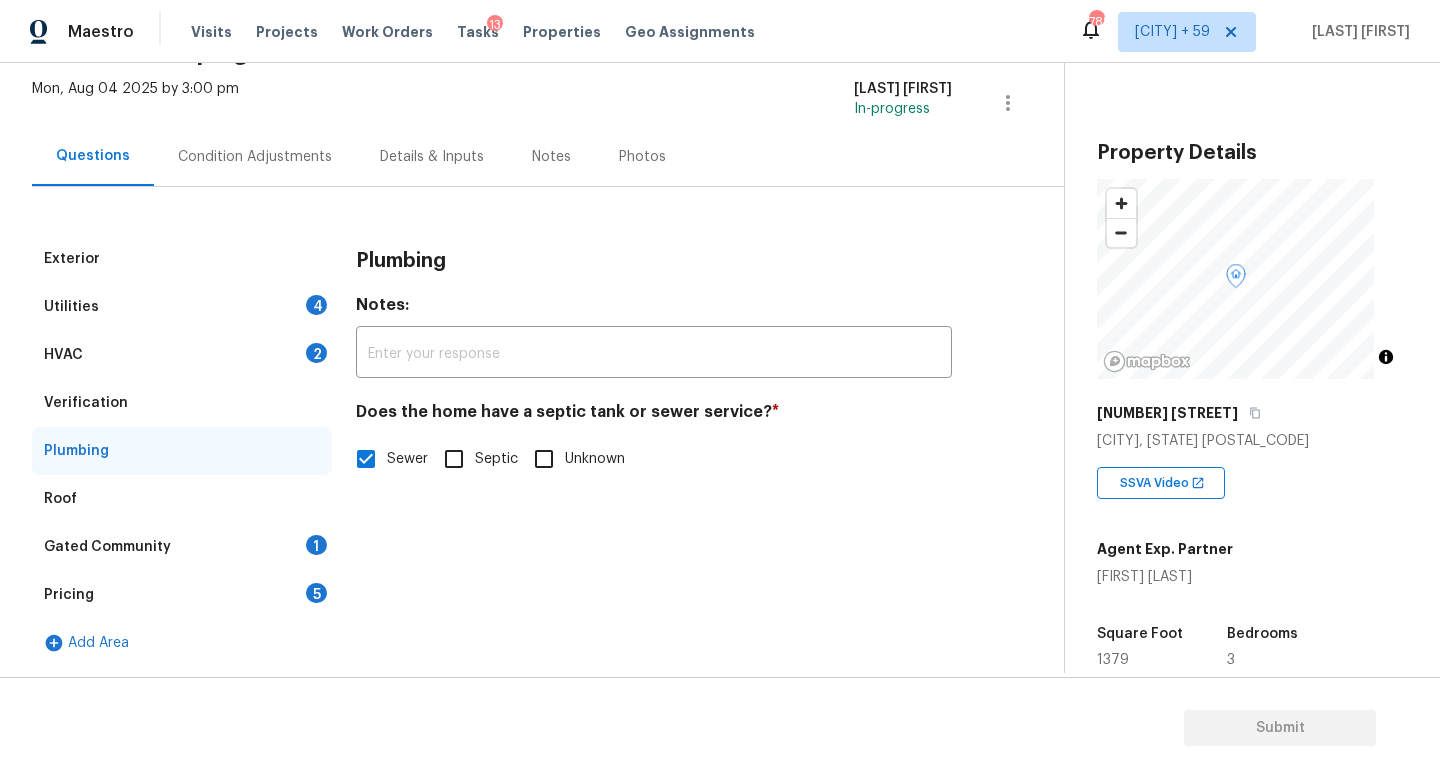 click on "Details & Inputs" at bounding box center [432, 157] 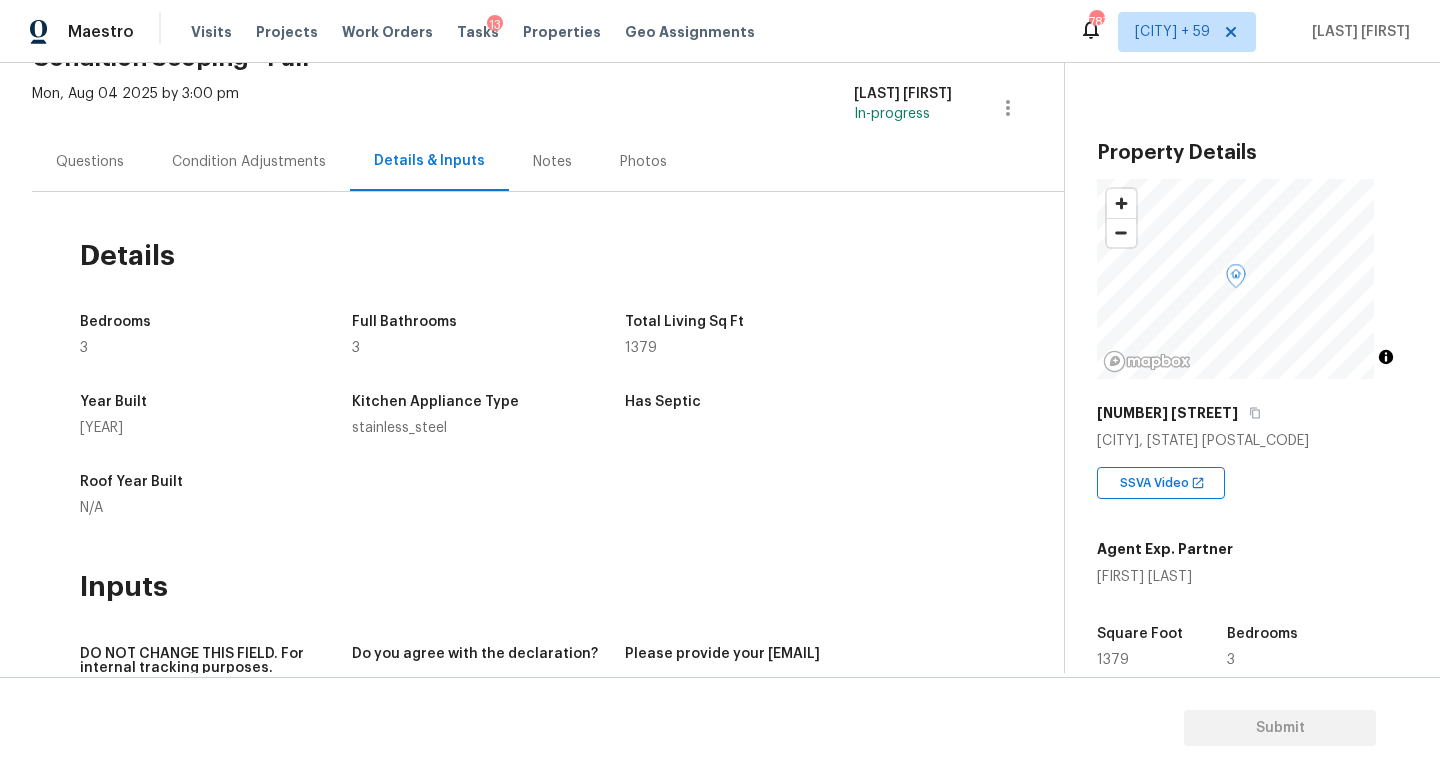scroll, scrollTop: 0, scrollLeft: 0, axis: both 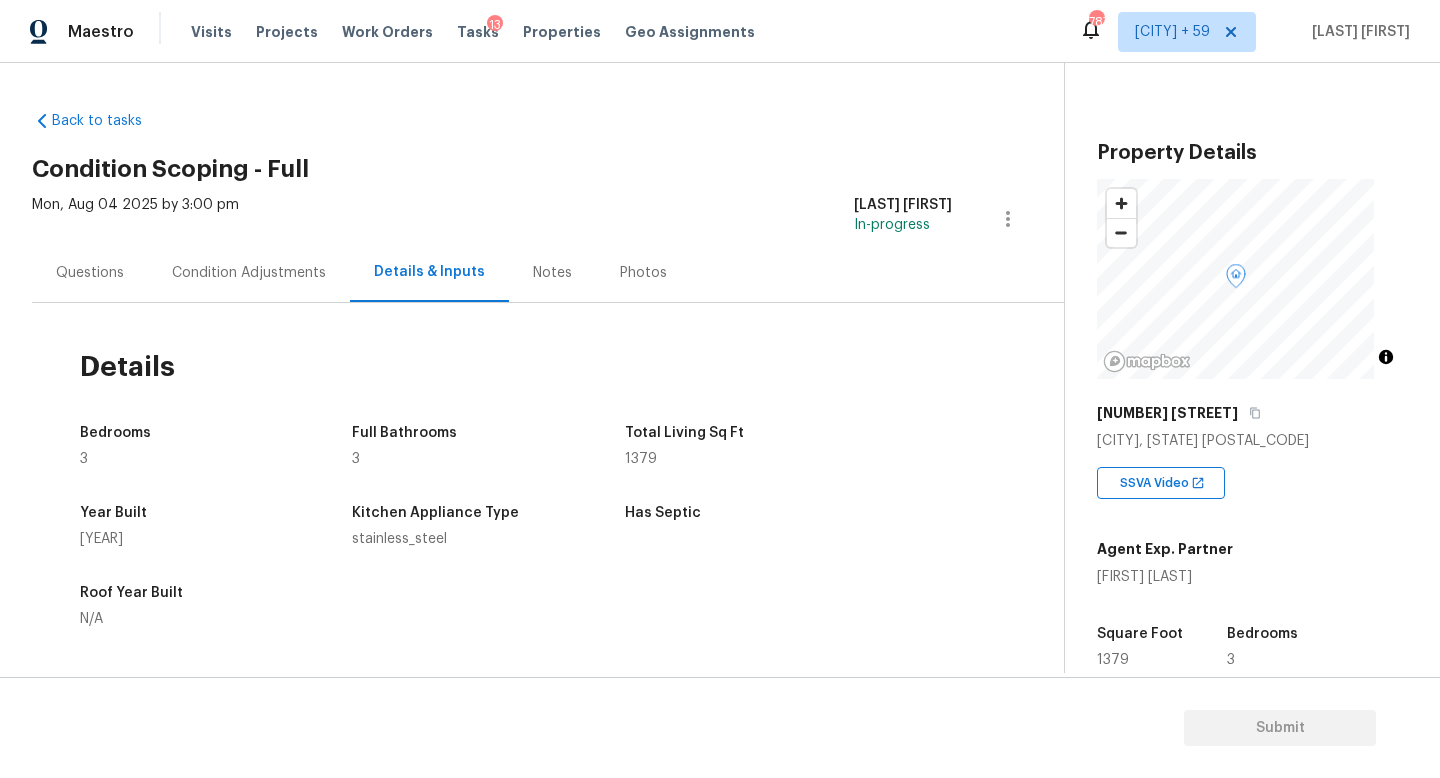 click on "Questions" at bounding box center (90, 272) 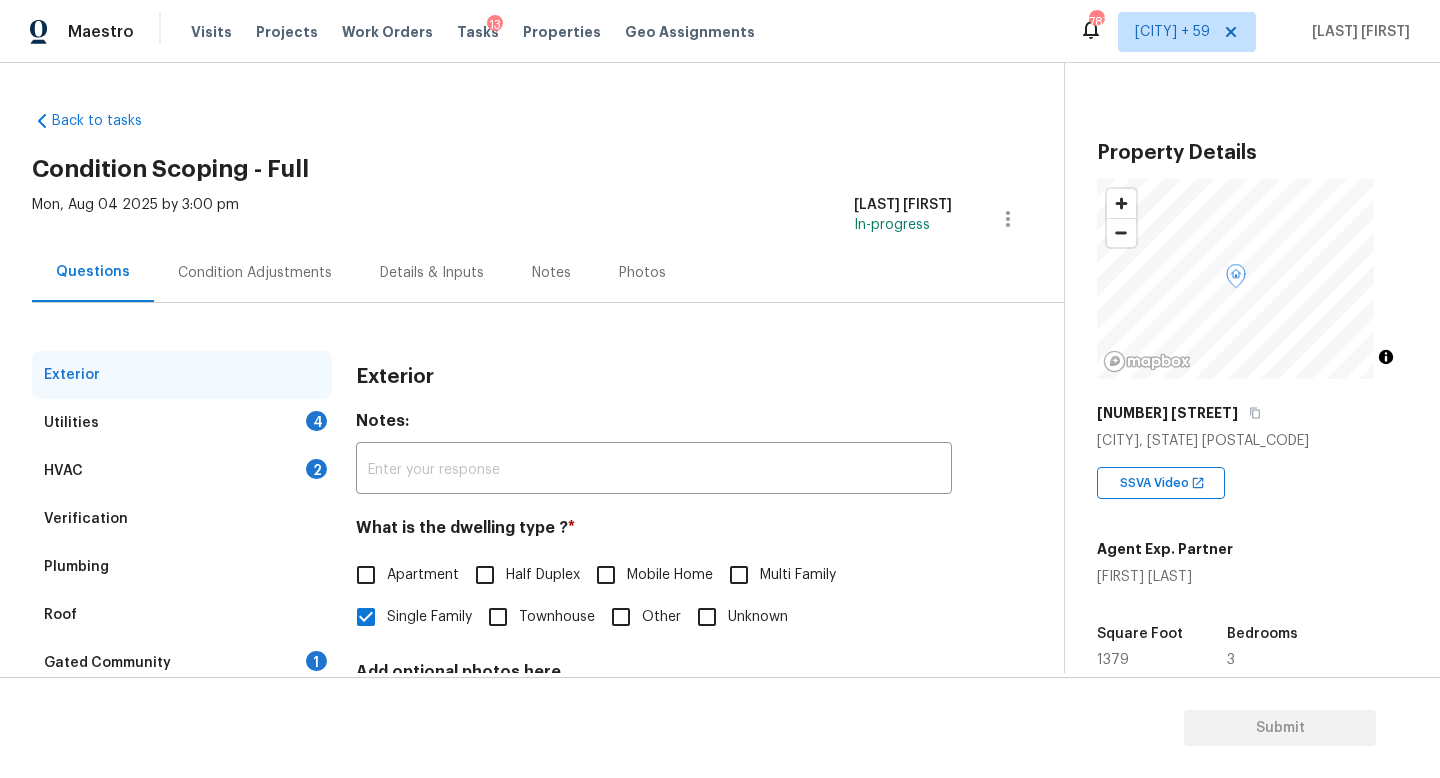 click on "HVAC 2" at bounding box center [182, 471] 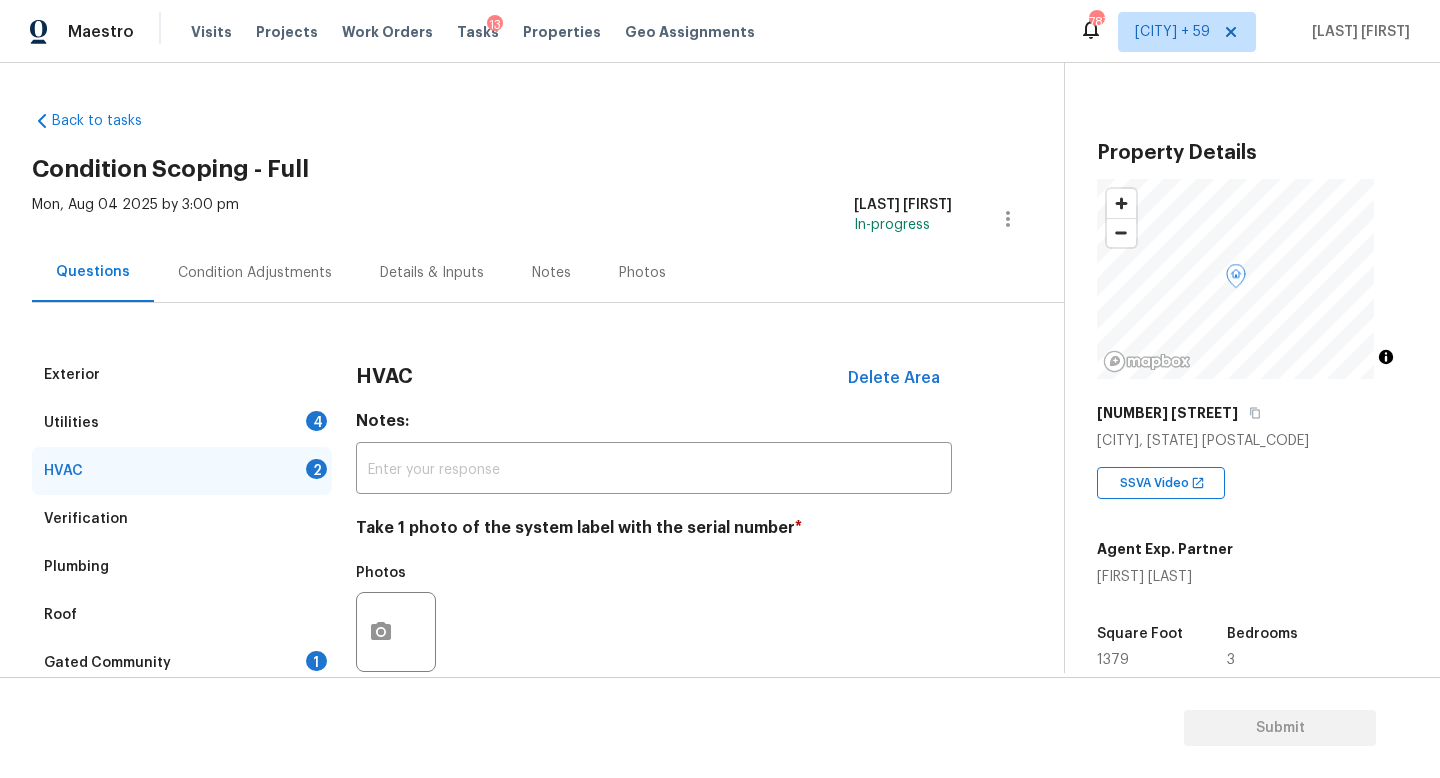 scroll, scrollTop: 266, scrollLeft: 0, axis: vertical 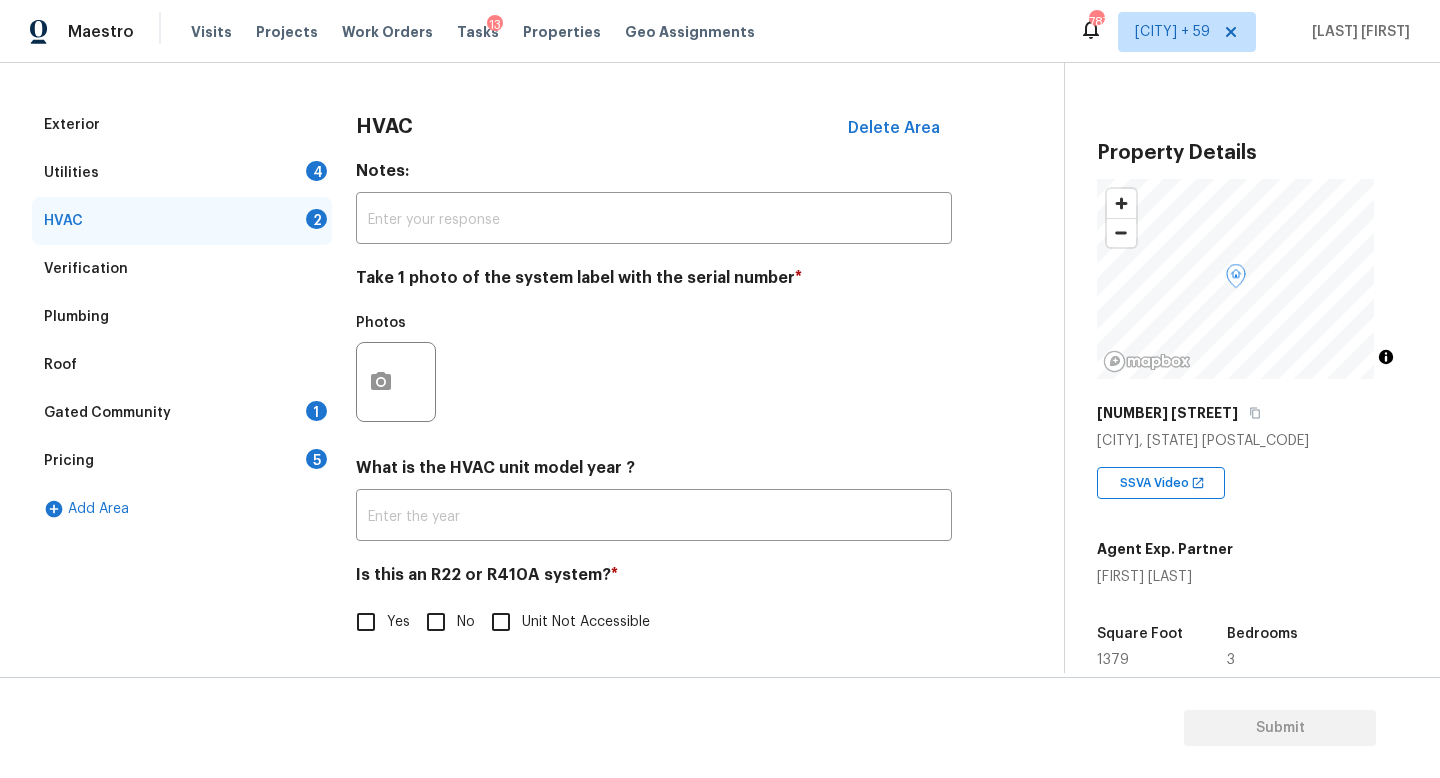 click on "Gated Community 1" at bounding box center [182, 413] 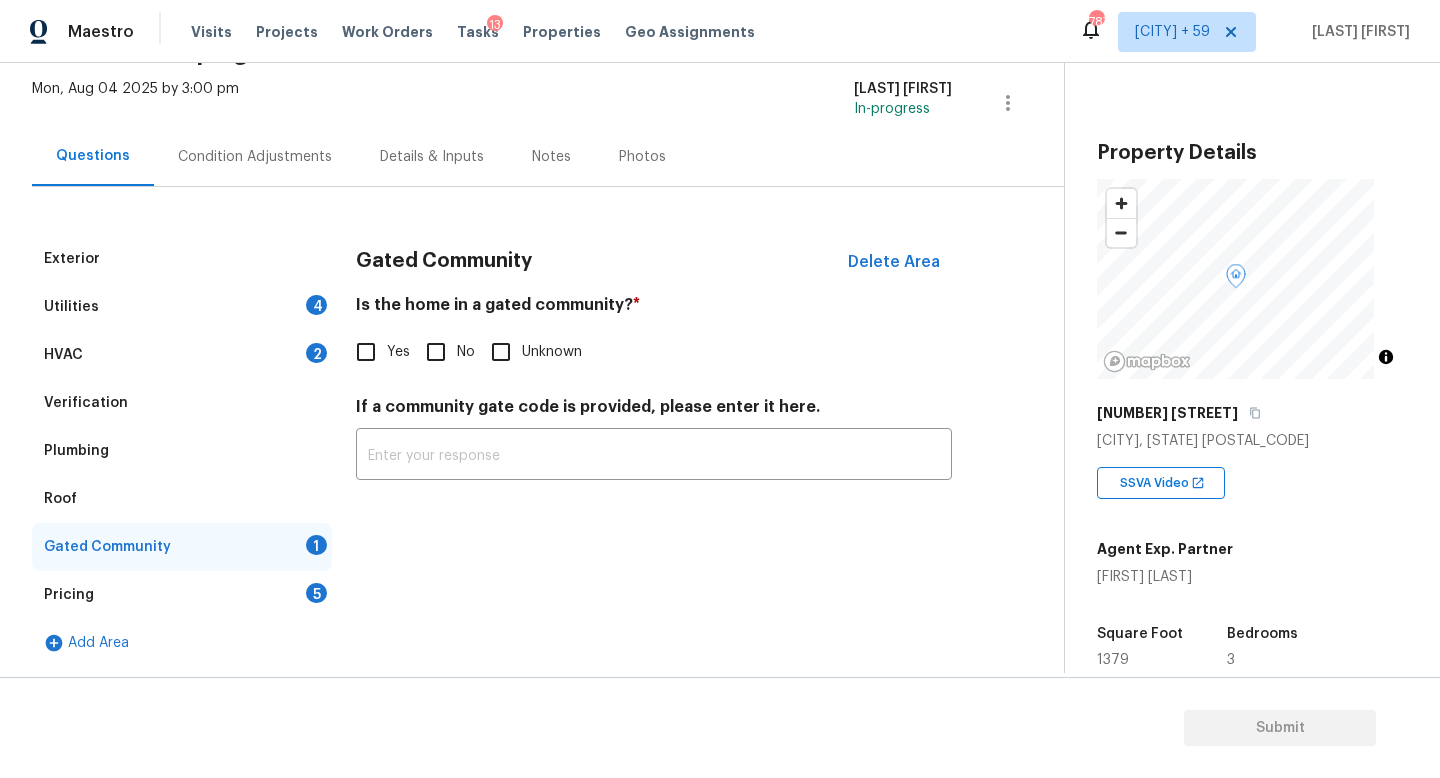 scroll, scrollTop: 131, scrollLeft: 0, axis: vertical 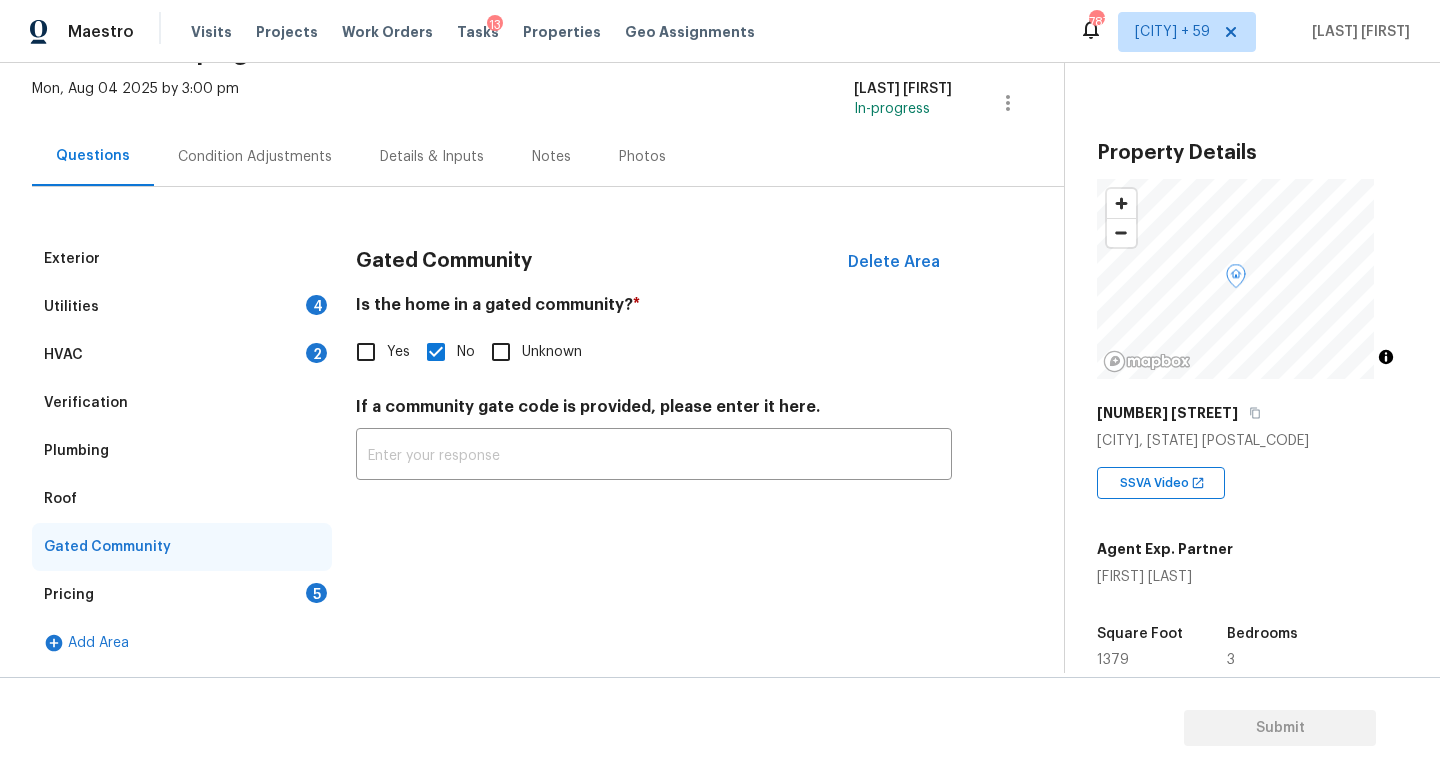 click on "Pricing 5" at bounding box center (182, 595) 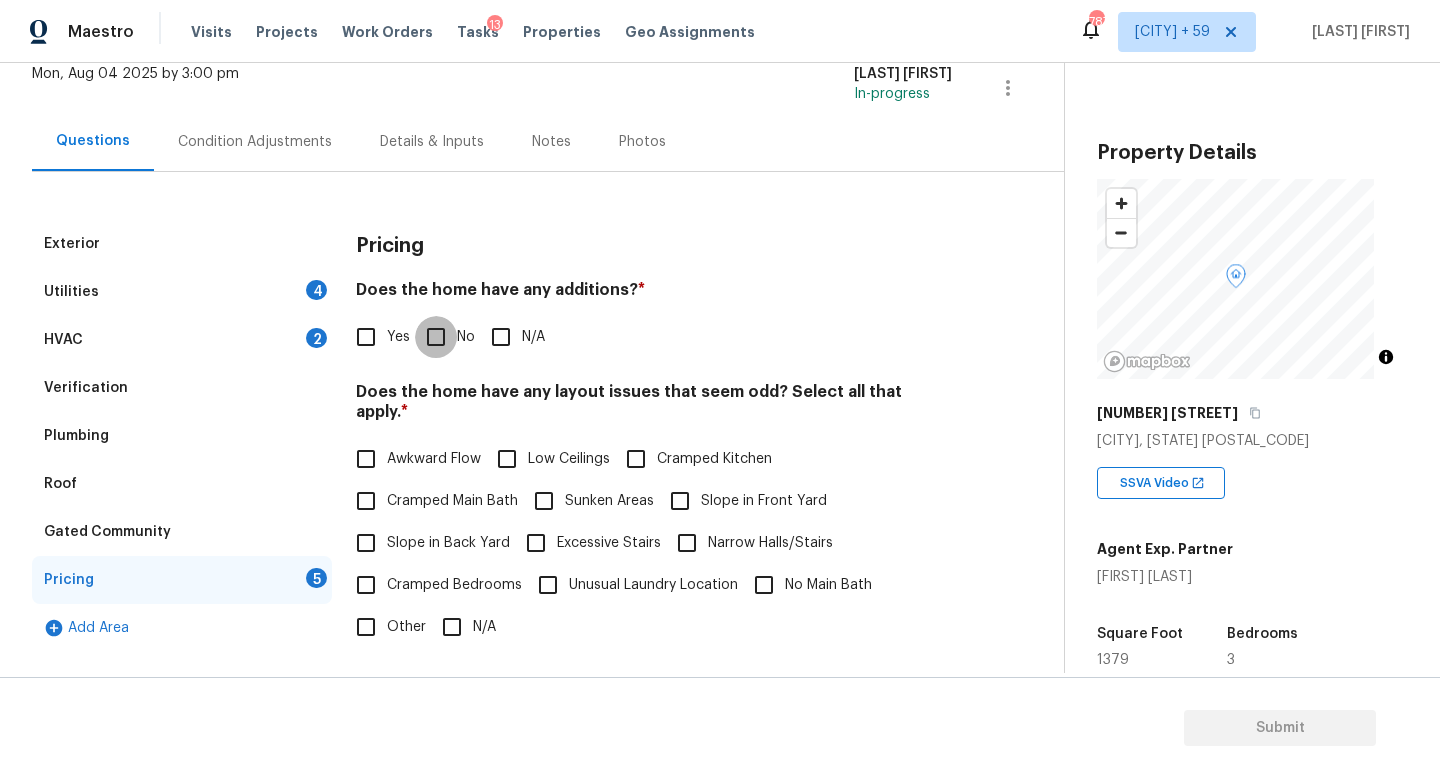 click on "No" at bounding box center [436, 337] 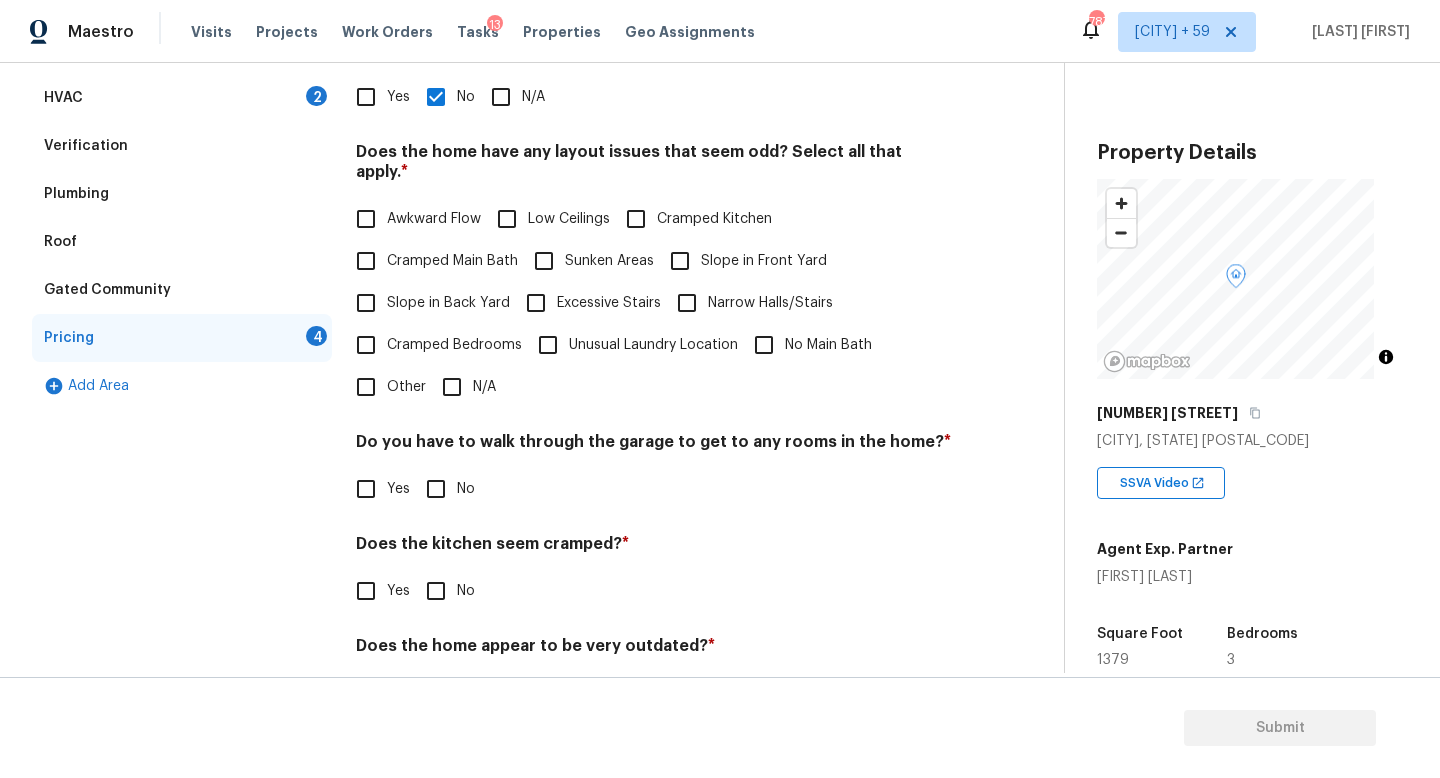 scroll, scrollTop: 457, scrollLeft: 0, axis: vertical 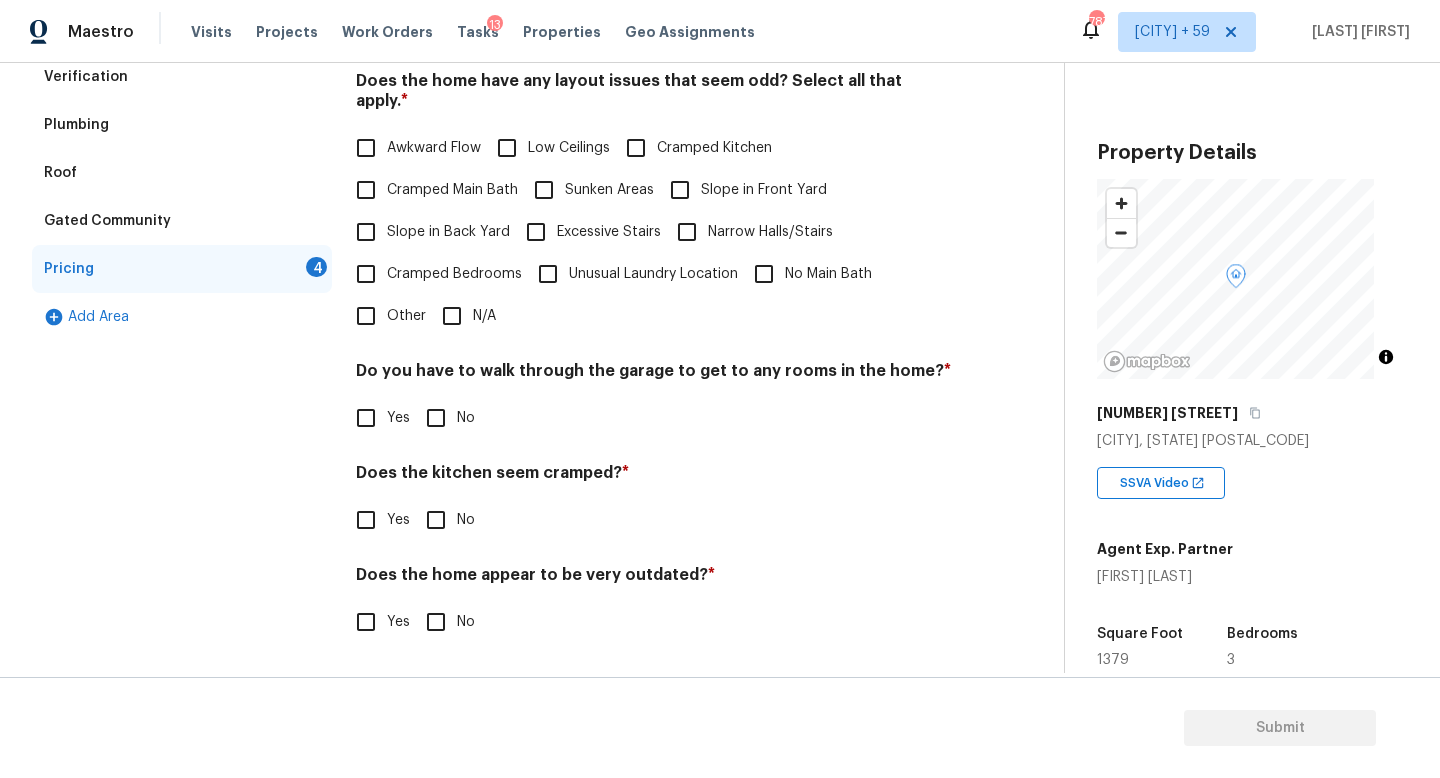 click on "N/A" at bounding box center [452, 316] 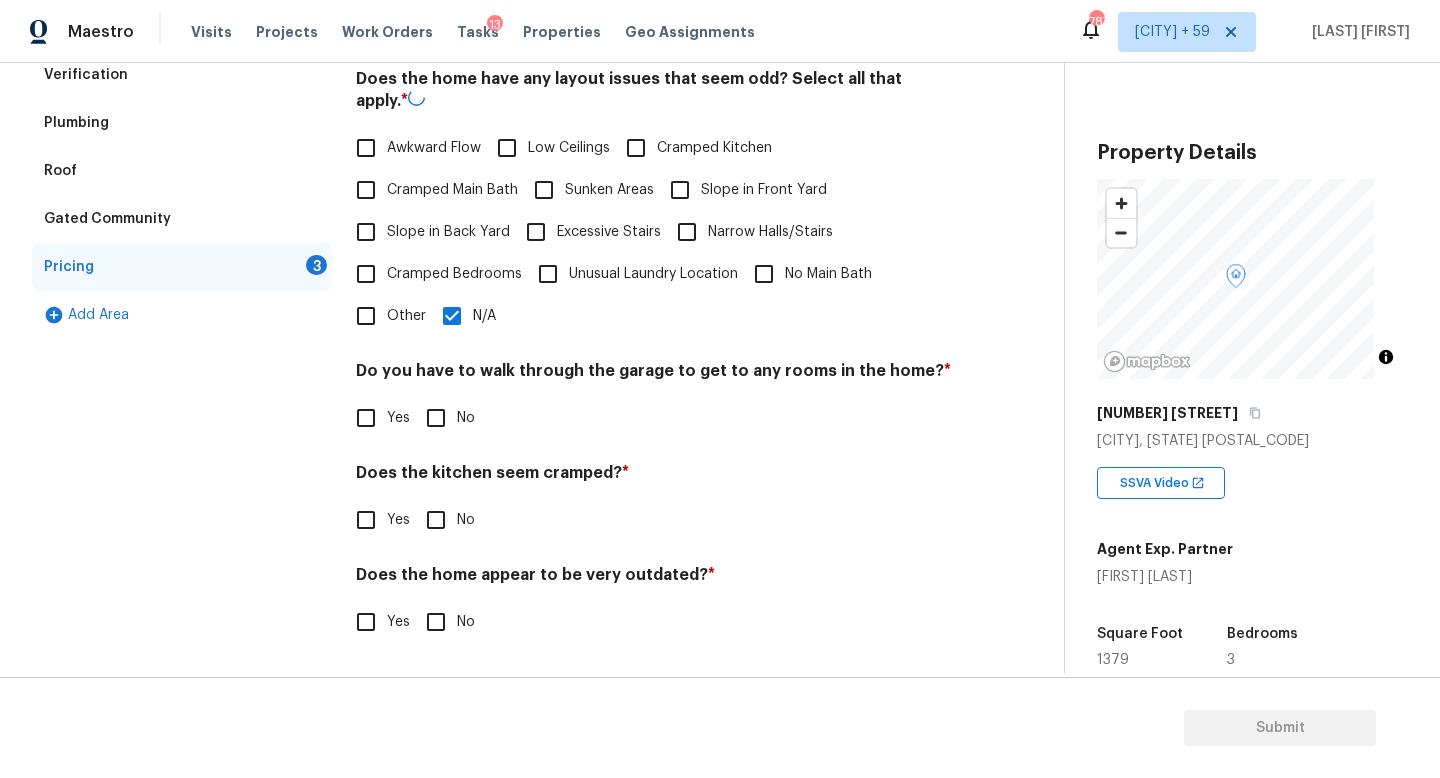 click on "Pricing Does the home have any additions?  * Yes No N/A Does the home have any layout issues that seem odd? Select all that apply.  * Awkward Flow Low Ceilings Cramped Kitchen Cramped Main Bath Sunken Areas Slope in Front Yard Slope in Back Yard Excessive Stairs Narrow Halls/Stairs Cramped Bedrooms Unusual Laundry Location No Main Bath Other N/A Do you have to walk through the garage to get to any rooms in the home?  * Yes No Does the kitchen seem cramped?  * Yes No Does the home appear to be very outdated?  * Yes No" at bounding box center [654, 287] 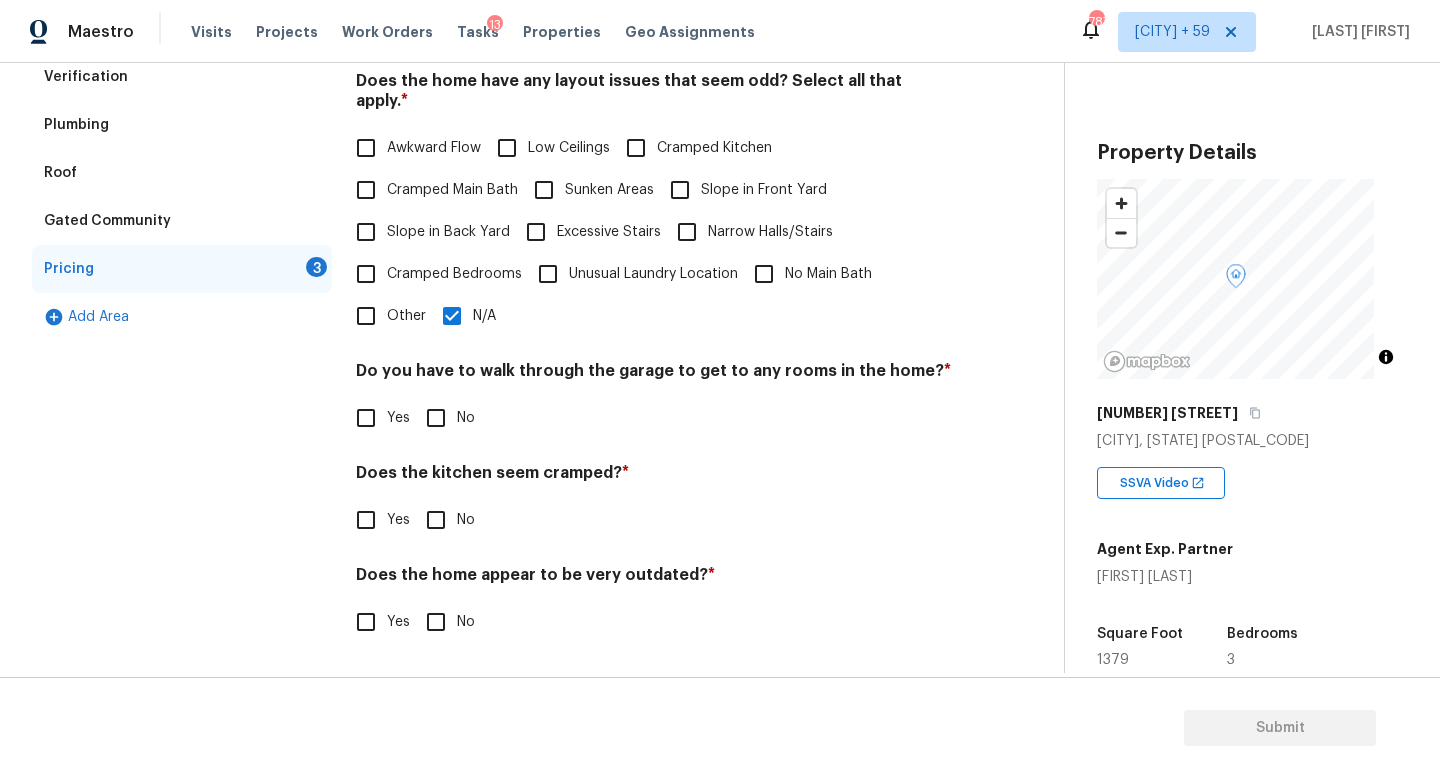 click on "No" at bounding box center (436, 418) 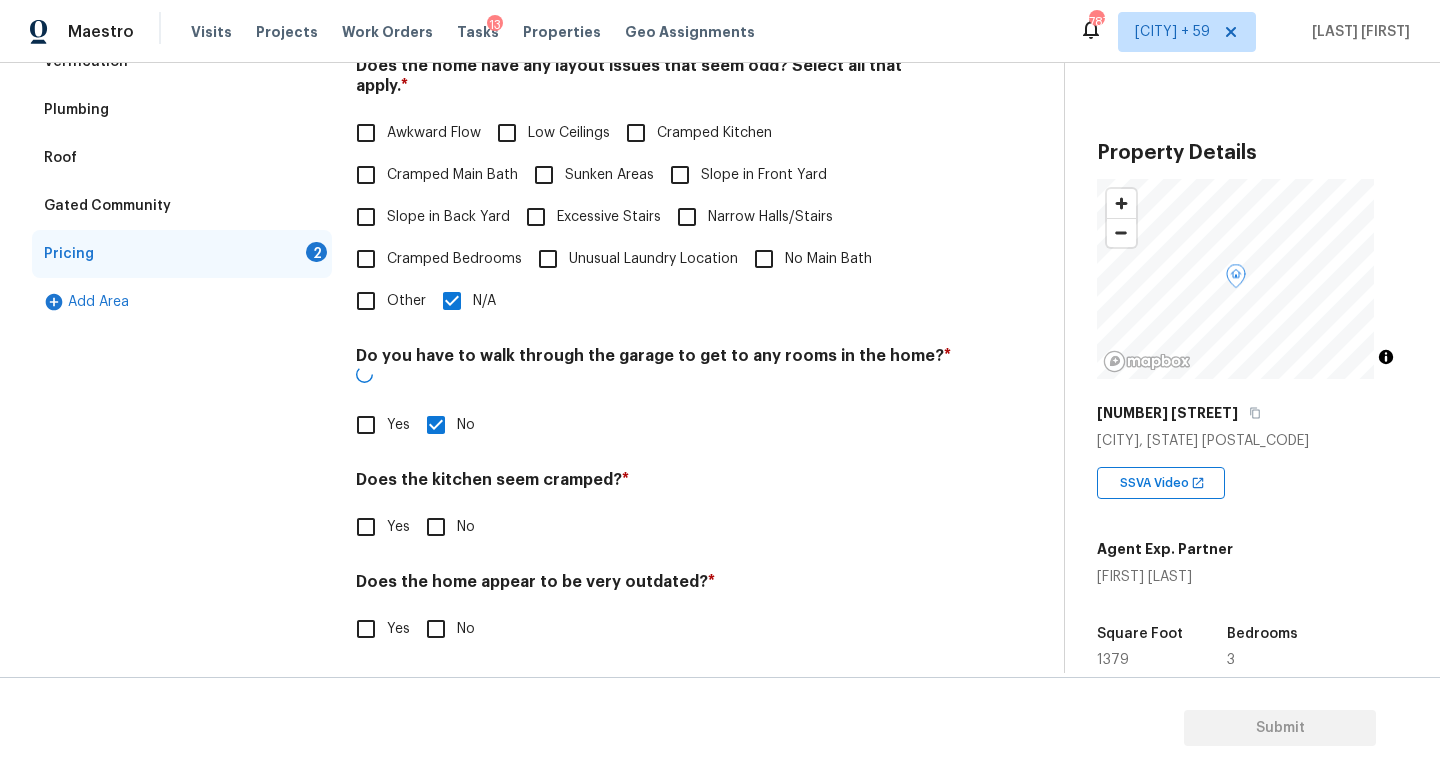 click on "Does the kitchen seem cramped?  *" at bounding box center [654, 484] 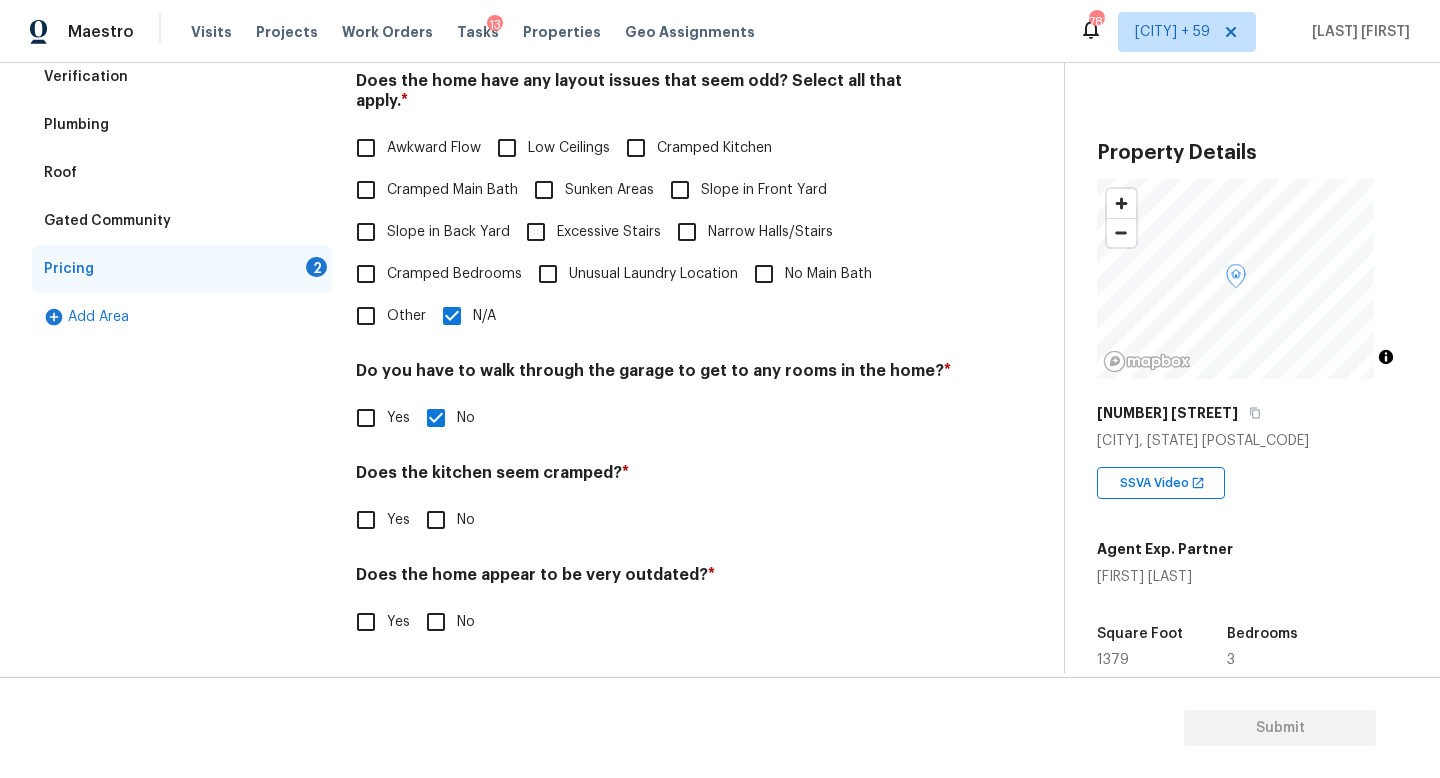 click on "No" at bounding box center [436, 520] 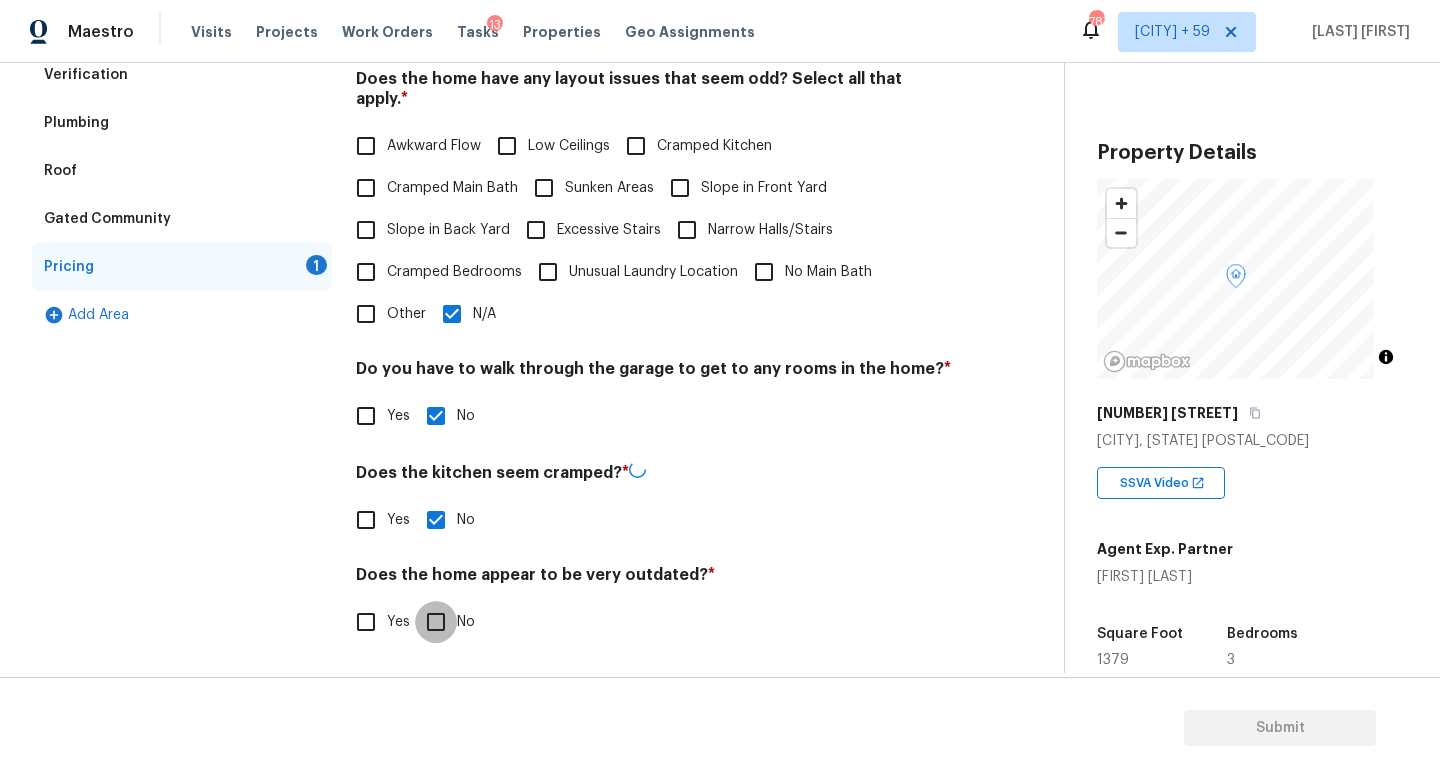 click on "No" at bounding box center [436, 622] 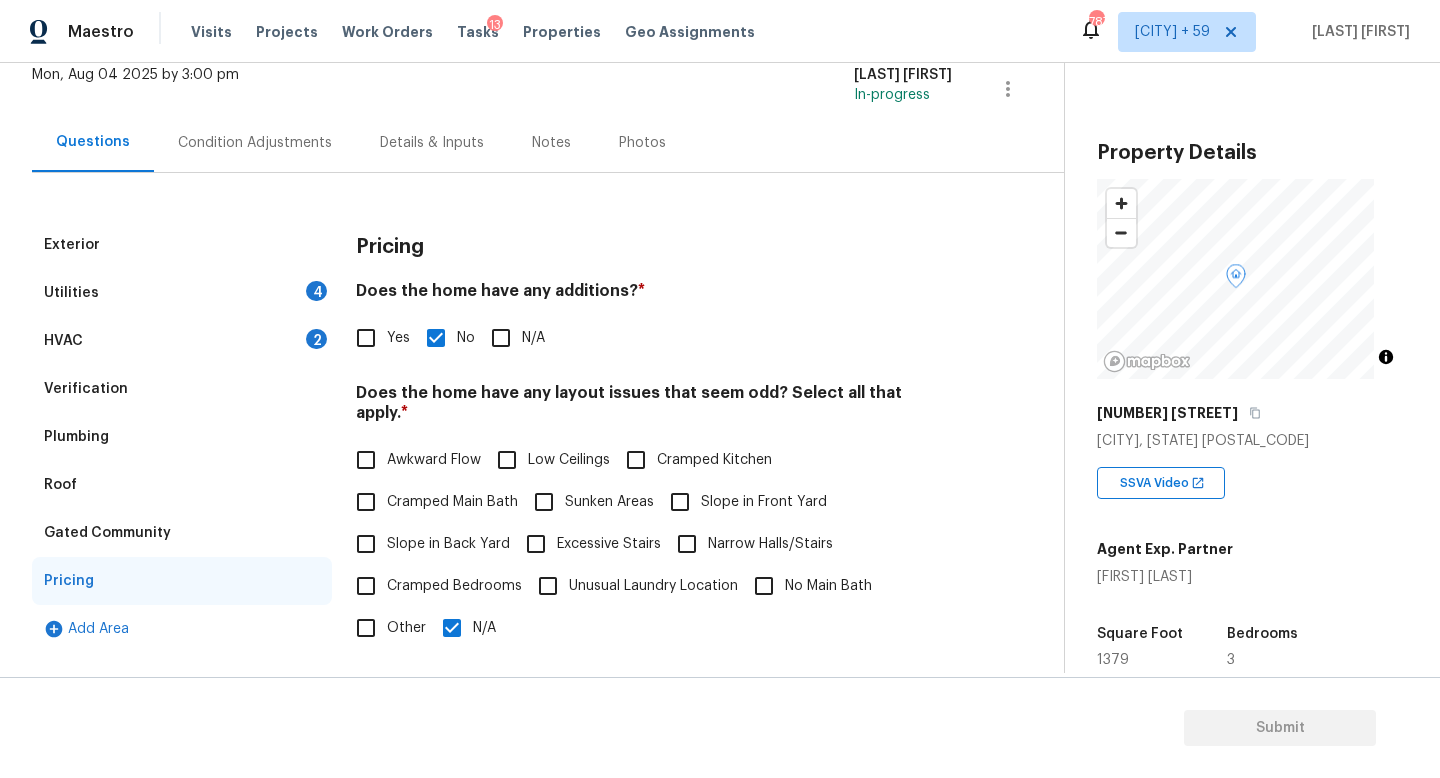 scroll, scrollTop: 0, scrollLeft: 0, axis: both 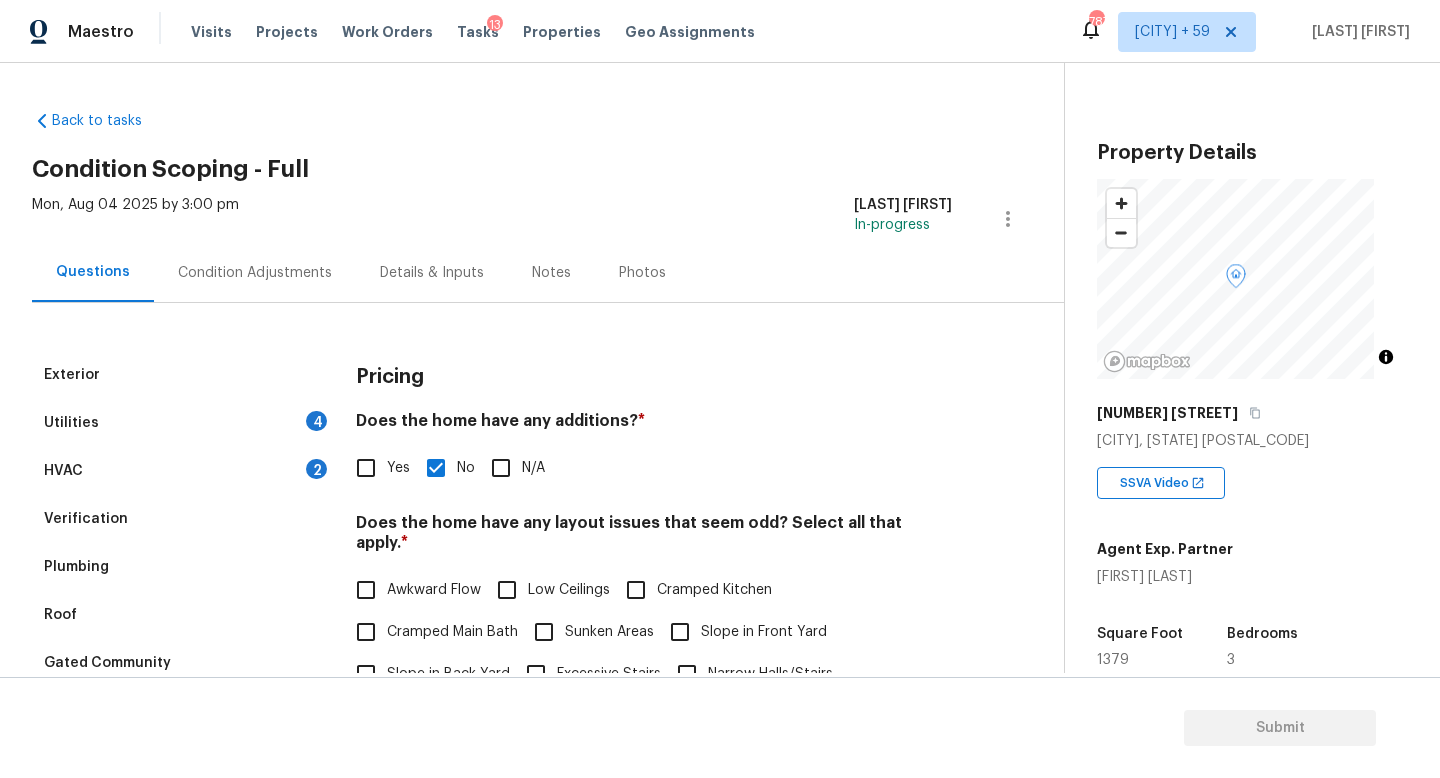 click on "Utilities 4" at bounding box center [182, 423] 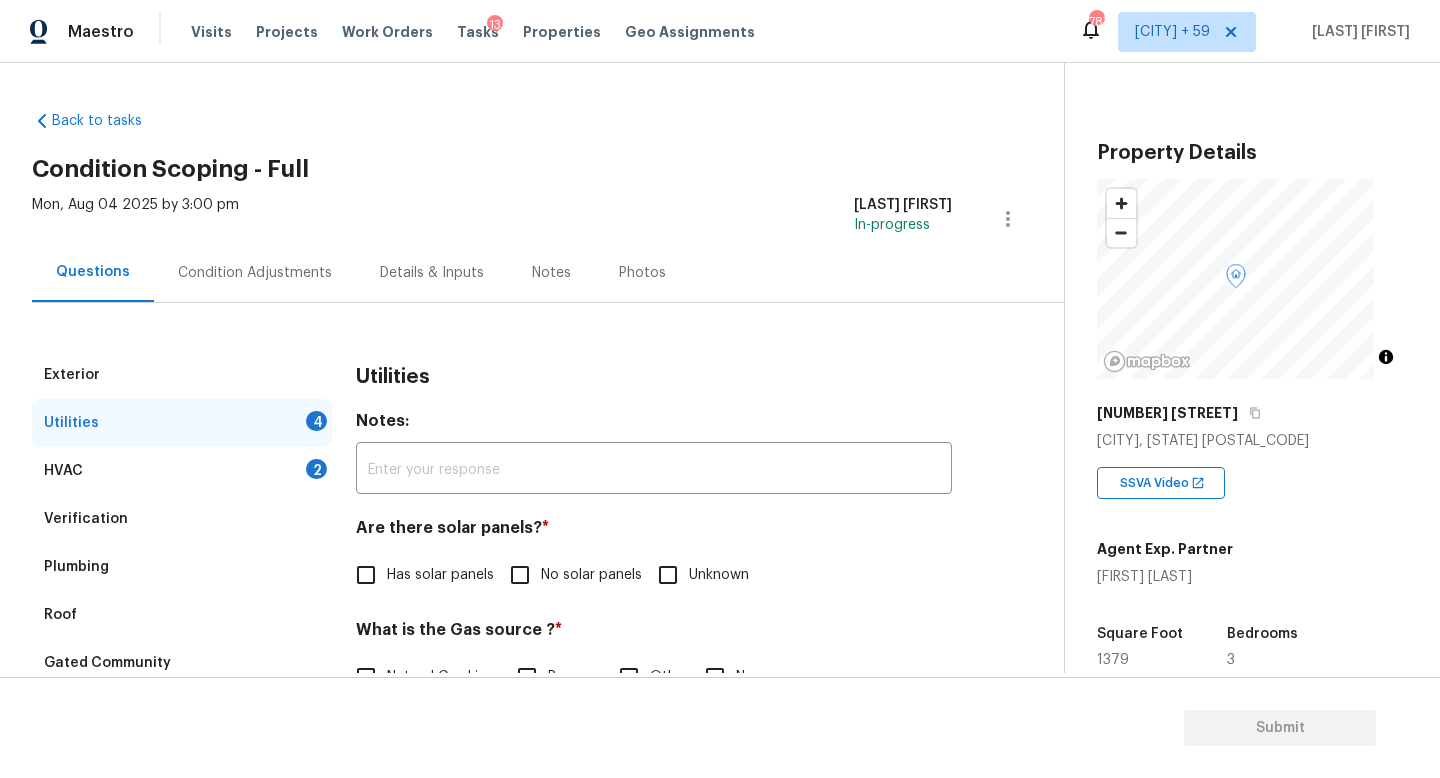 click on "Exterior Utilities 4 HVAC 2 Verification Plumbing Roof Gated Community Pricing Add Area Utilities Notes: ​ Are there solar panels?  * Has solar panels No solar panels Unknown What is the Gas source ?  * Natural Gas Lines Propane Other None Take A Photo Of The Gas Meter (Clear Meter Number) Photos Take A Photo Of The Water Meter (Clear Meter Number) Photos Take A Photo Of The Electric Meter (Clear Meter Number)  * Photos Does the home have a septic tank or sewer service?  * Sewer Septic Unknown" at bounding box center [524, 848] 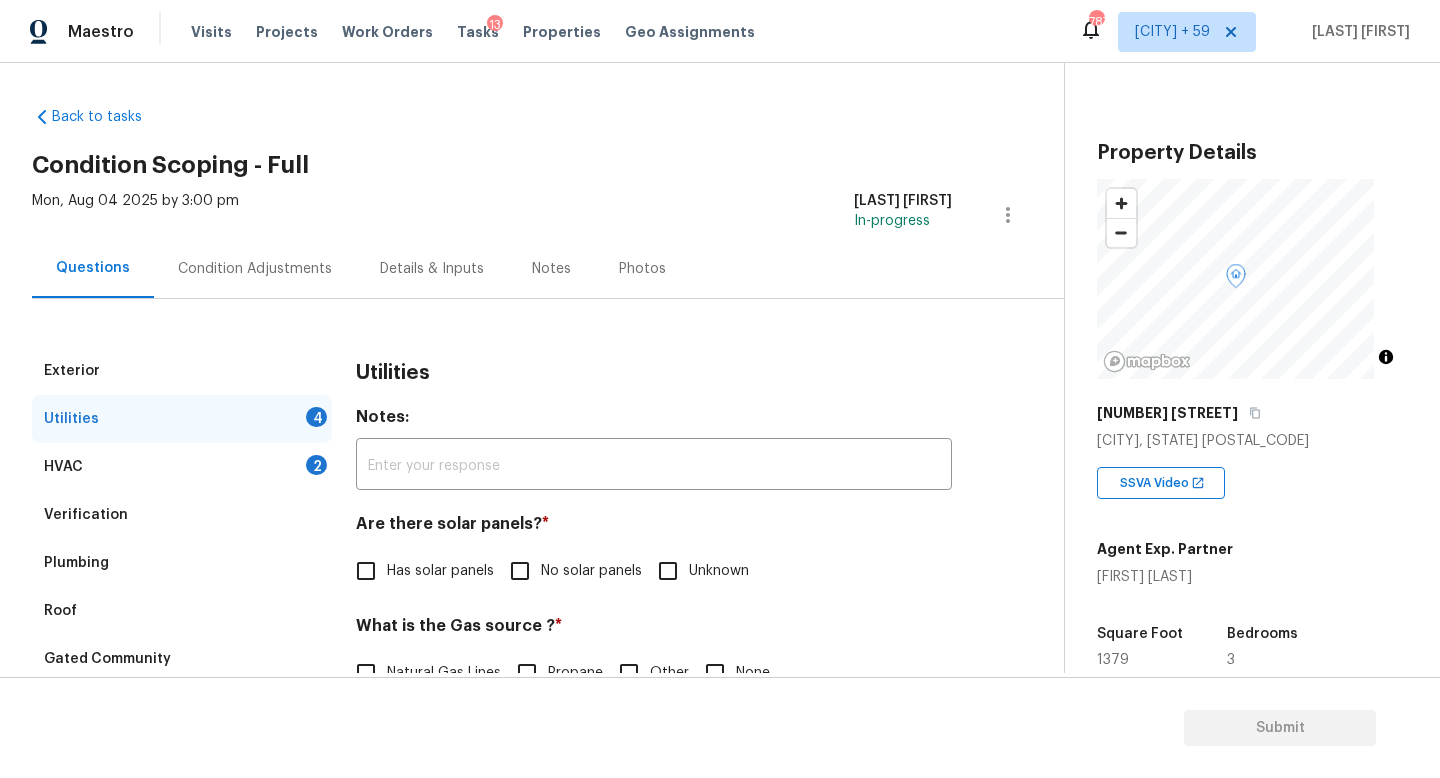 click on "Details & Inputs" at bounding box center [432, 268] 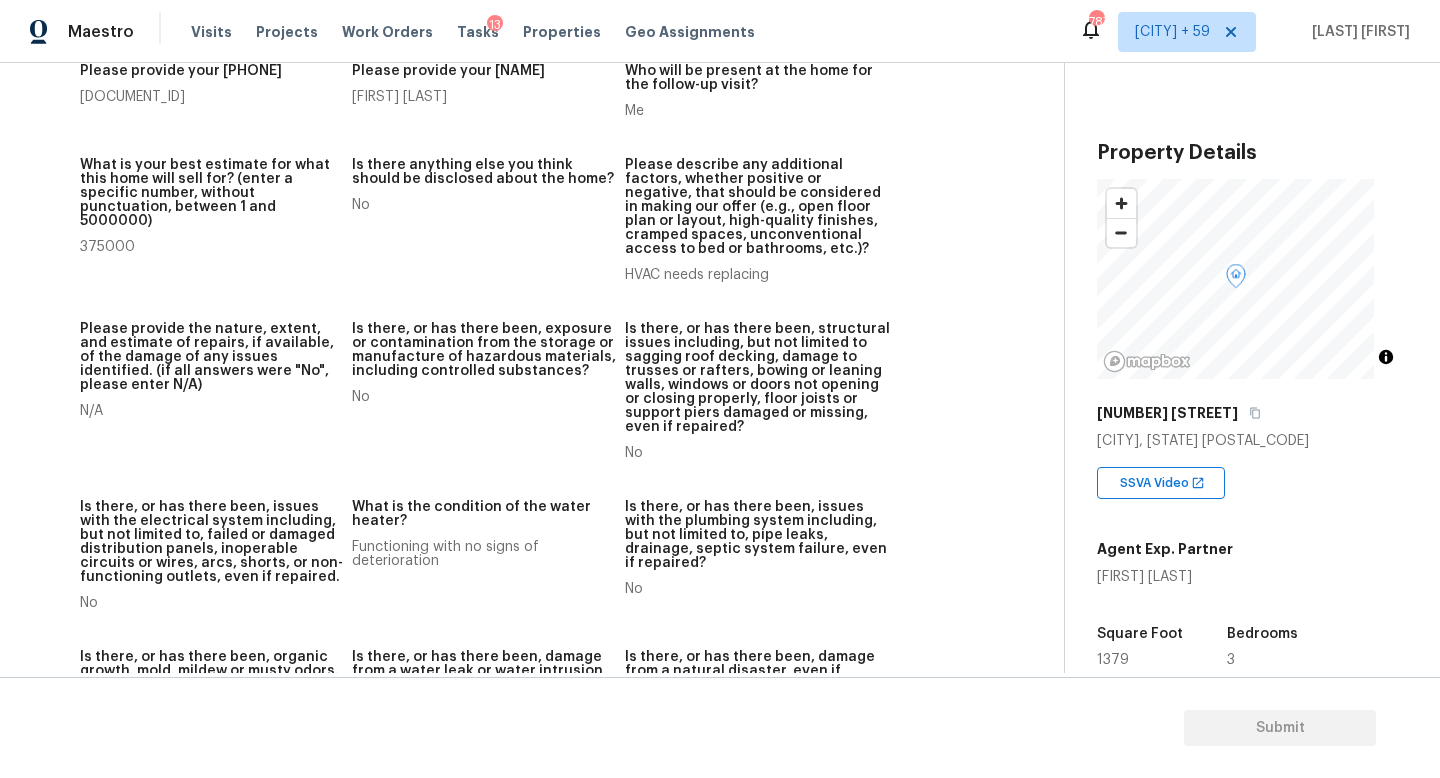 scroll, scrollTop: 0, scrollLeft: 0, axis: both 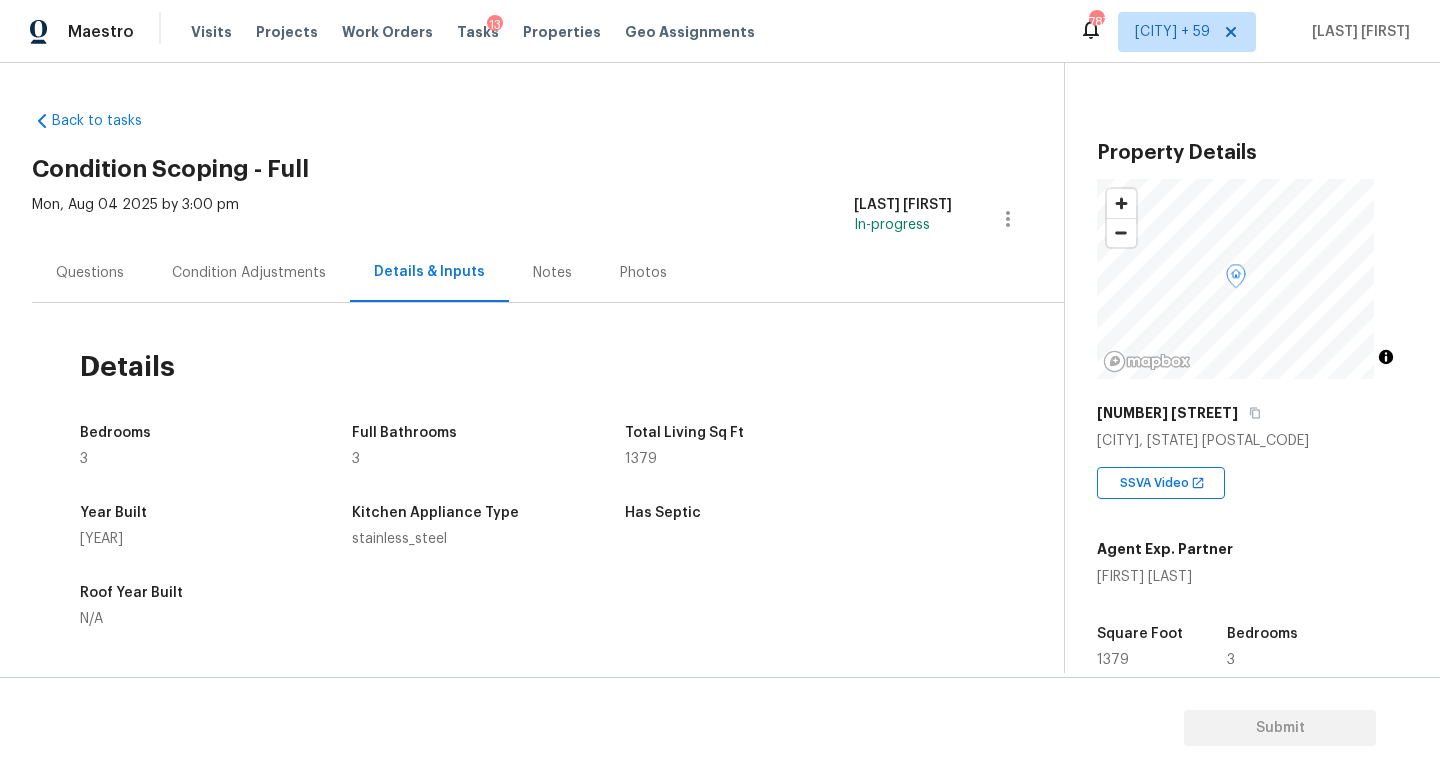 click on "Questions" at bounding box center (90, 272) 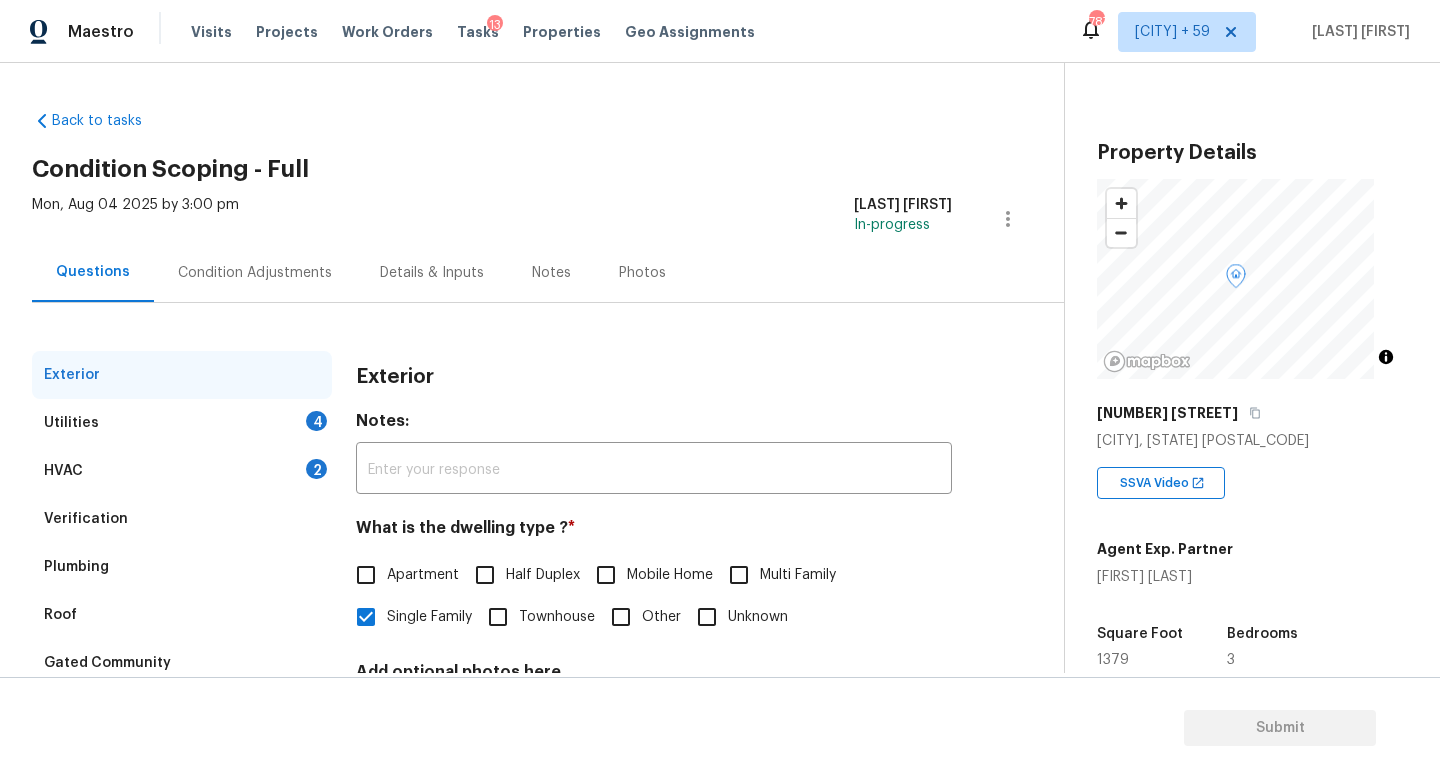 click on "Questions" at bounding box center [93, 272] 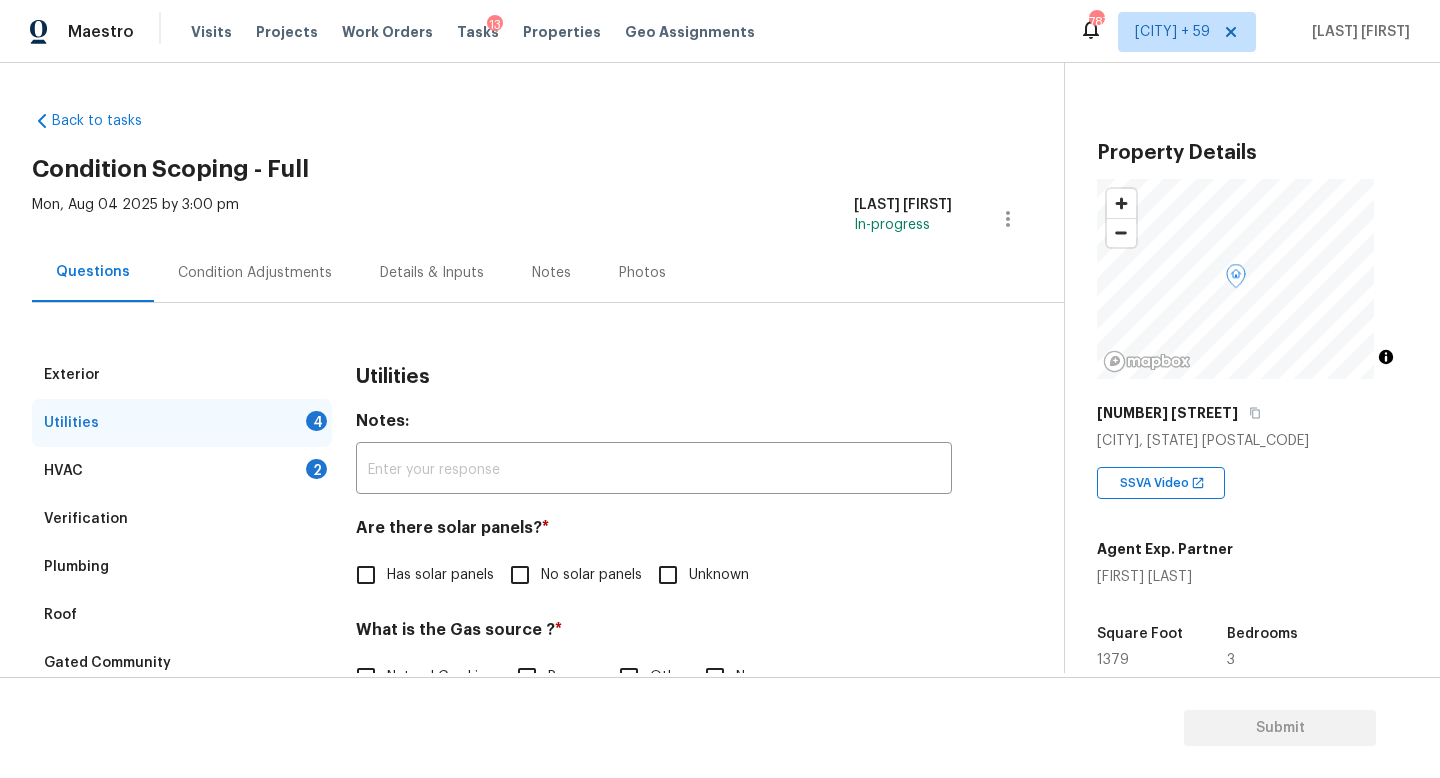 scroll, scrollTop: 188, scrollLeft: 0, axis: vertical 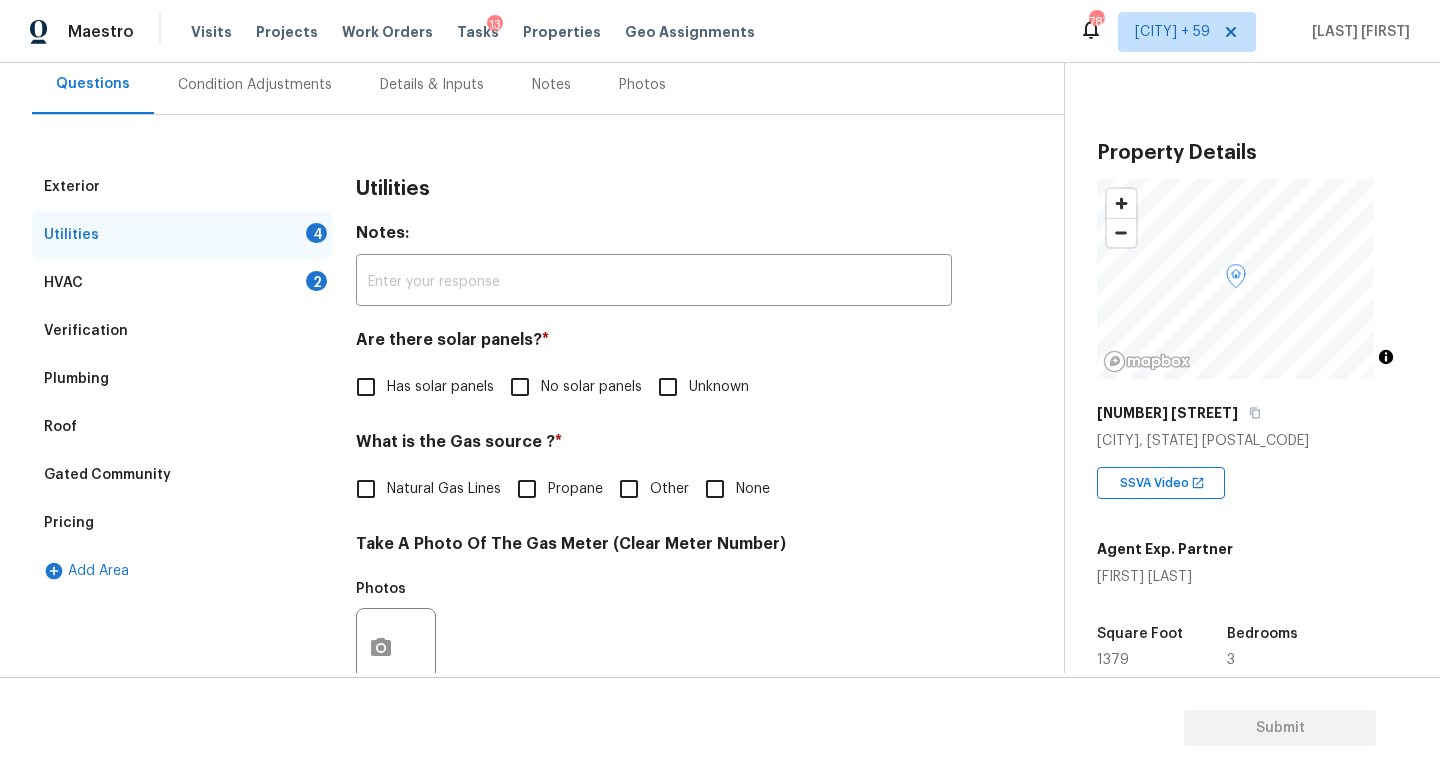 click on "No solar panels" at bounding box center [591, 387] 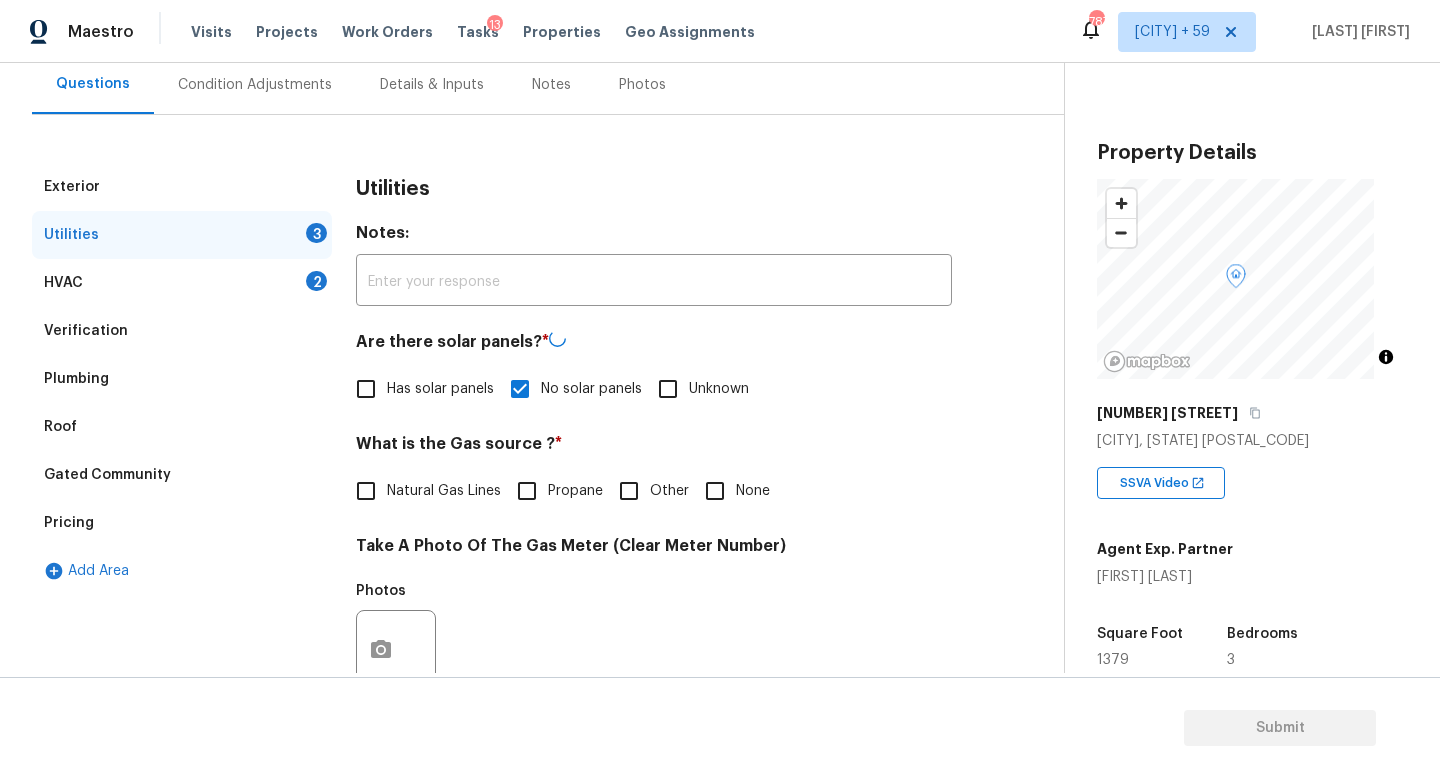 click on "Natural Gas Lines" at bounding box center (444, 491) 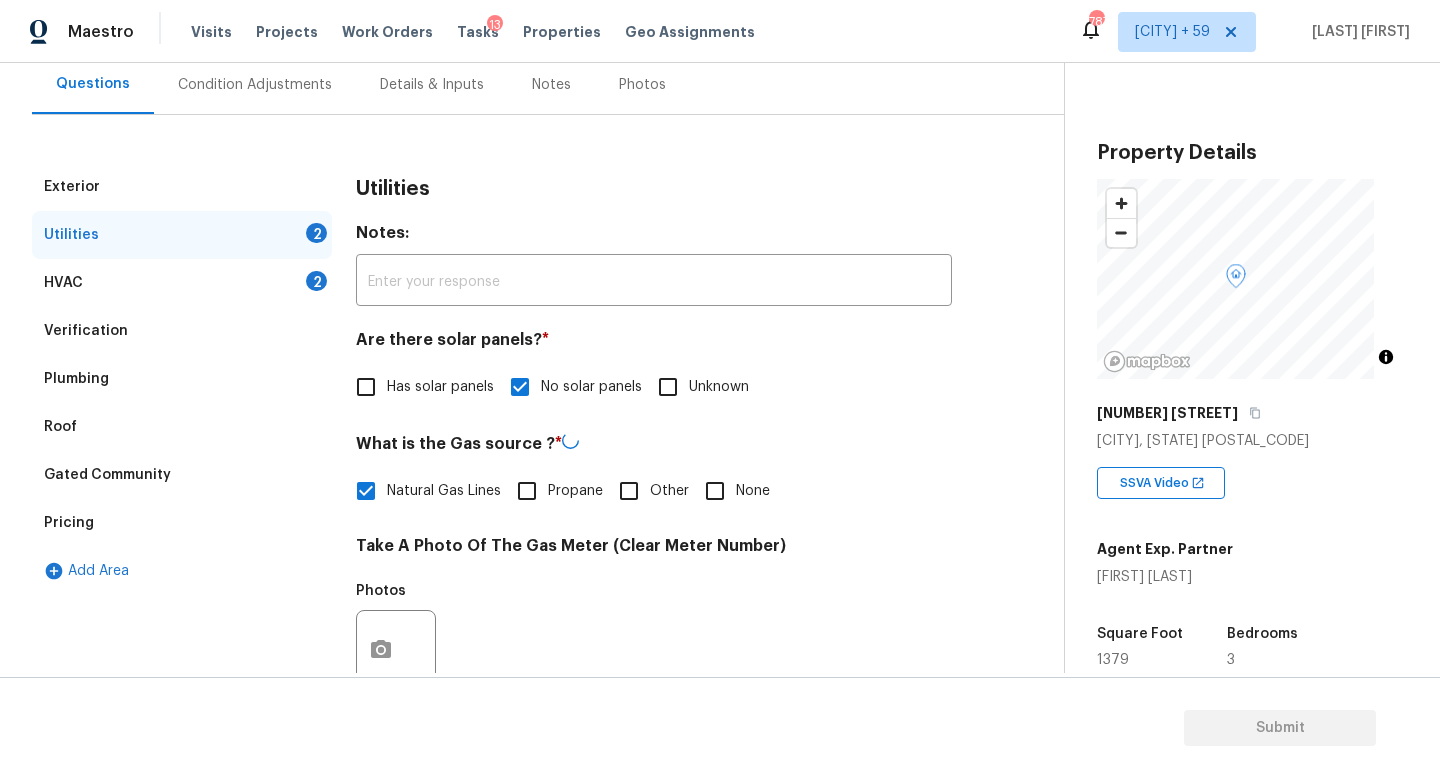 scroll, scrollTop: 742, scrollLeft: 0, axis: vertical 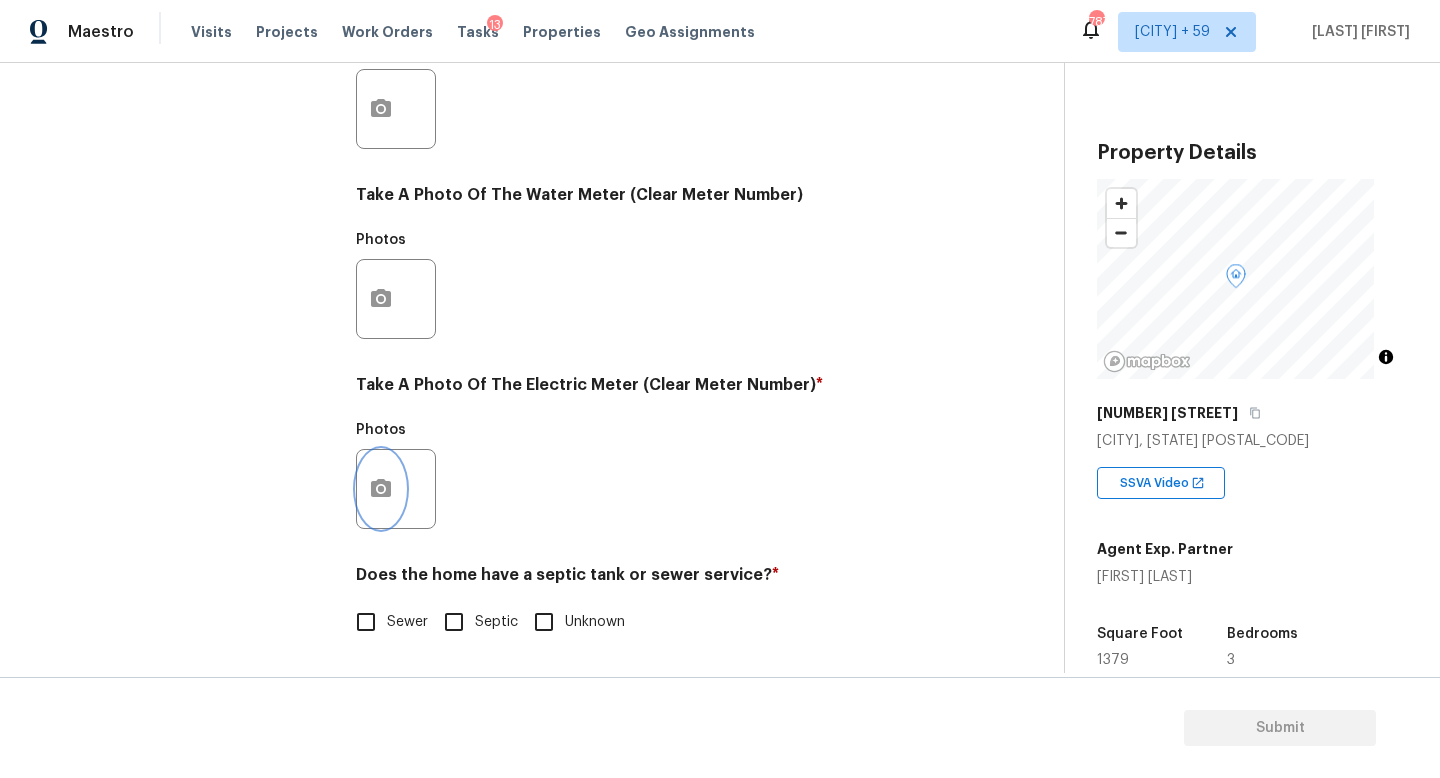 click at bounding box center [381, 489] 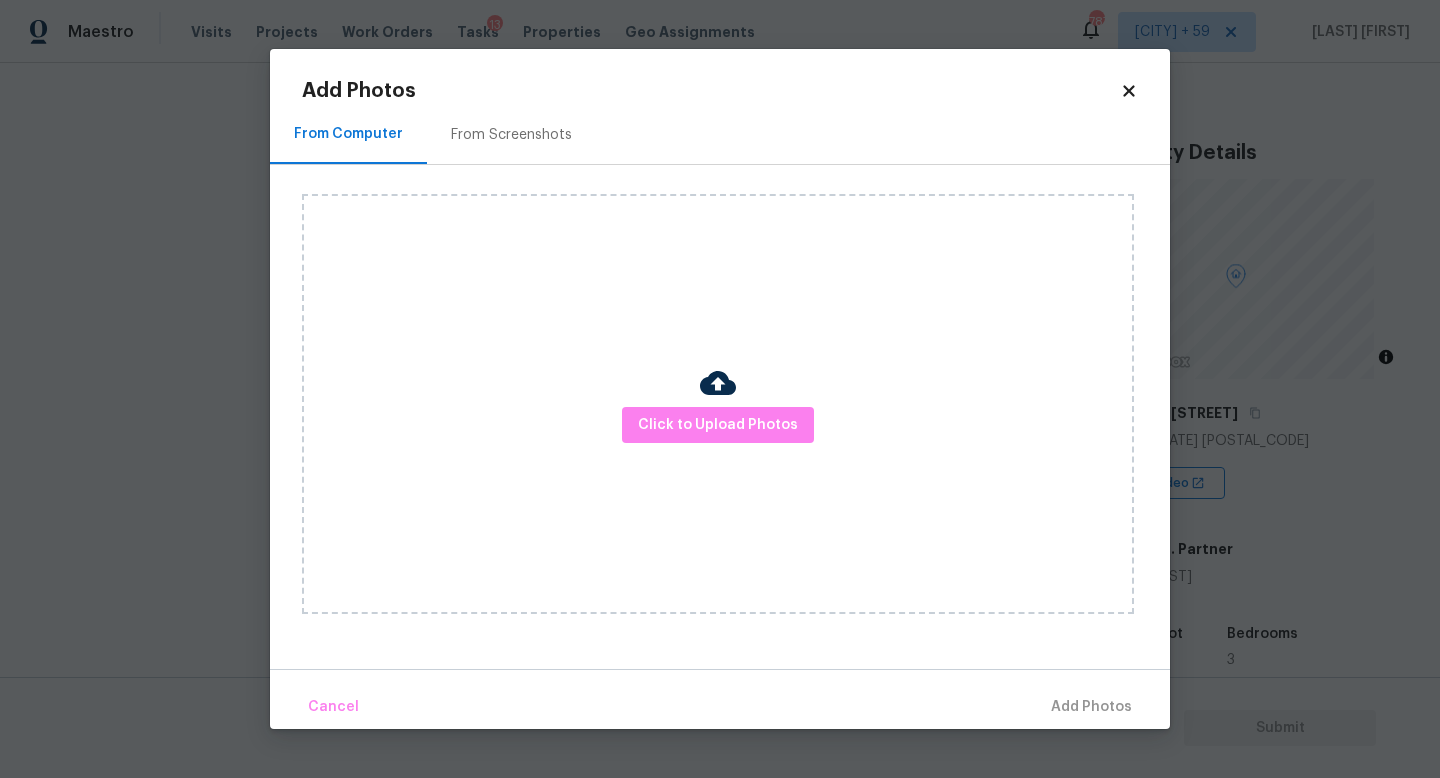 click on "Click to Upload Photos" at bounding box center (718, 404) 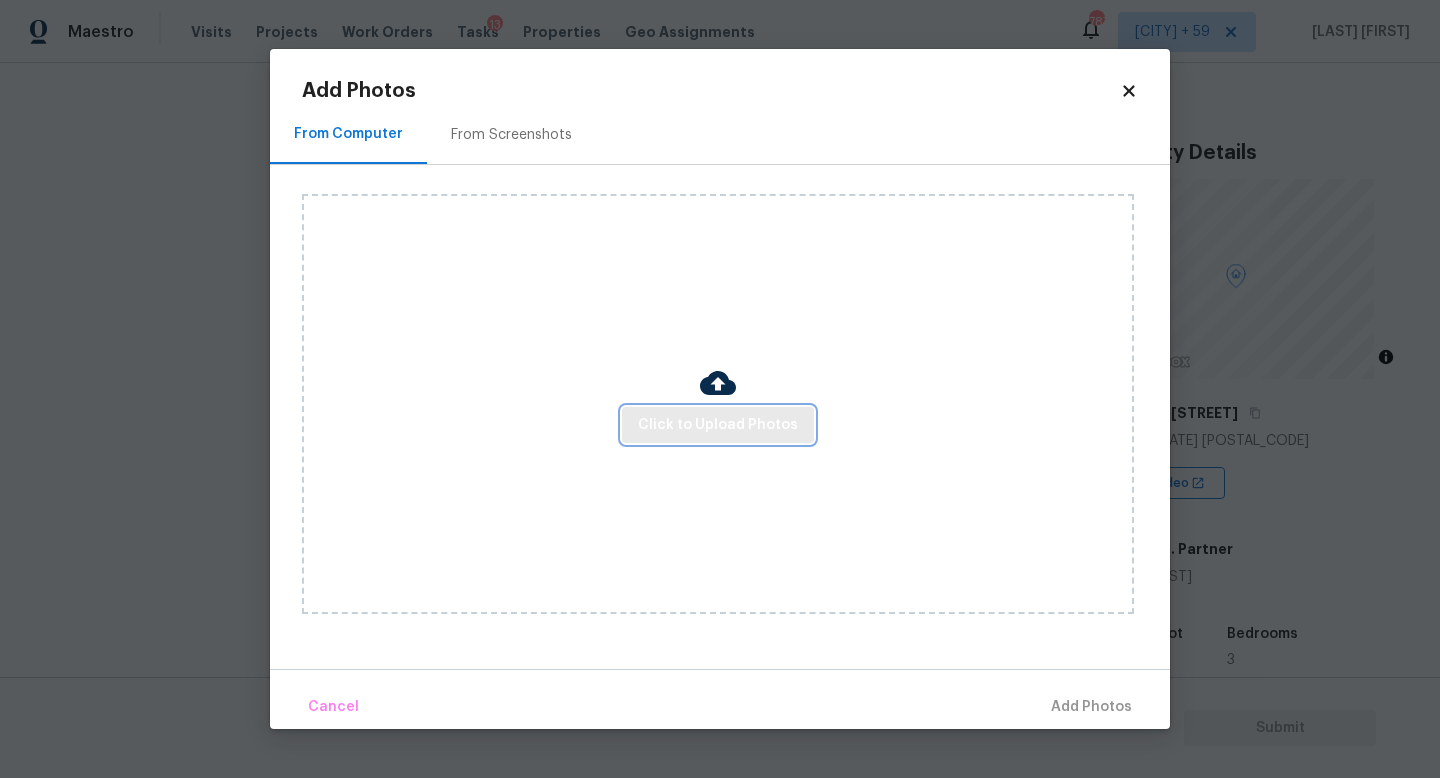 click on "Click to Upload Photos" at bounding box center (718, 425) 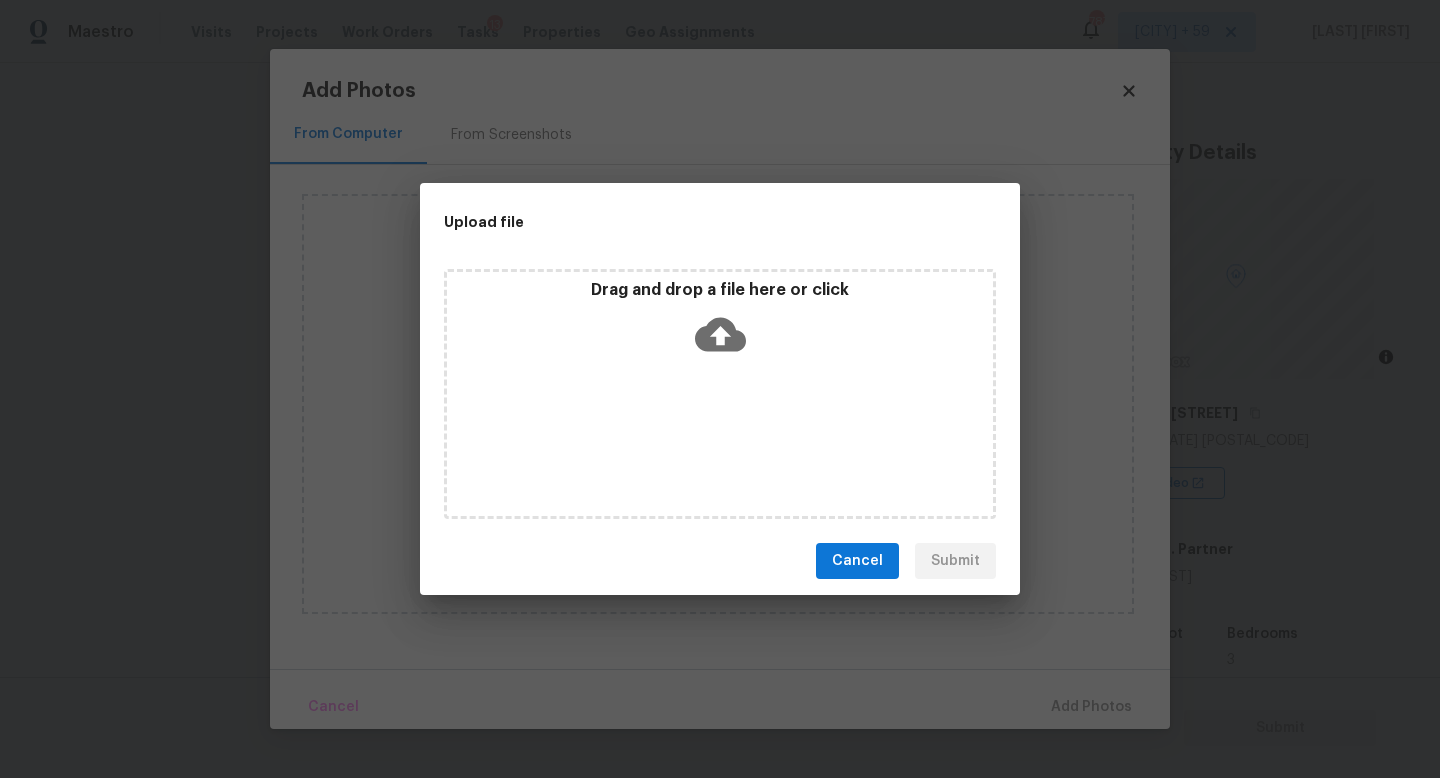 click on "Drag and drop a file here or click" at bounding box center (720, 394) 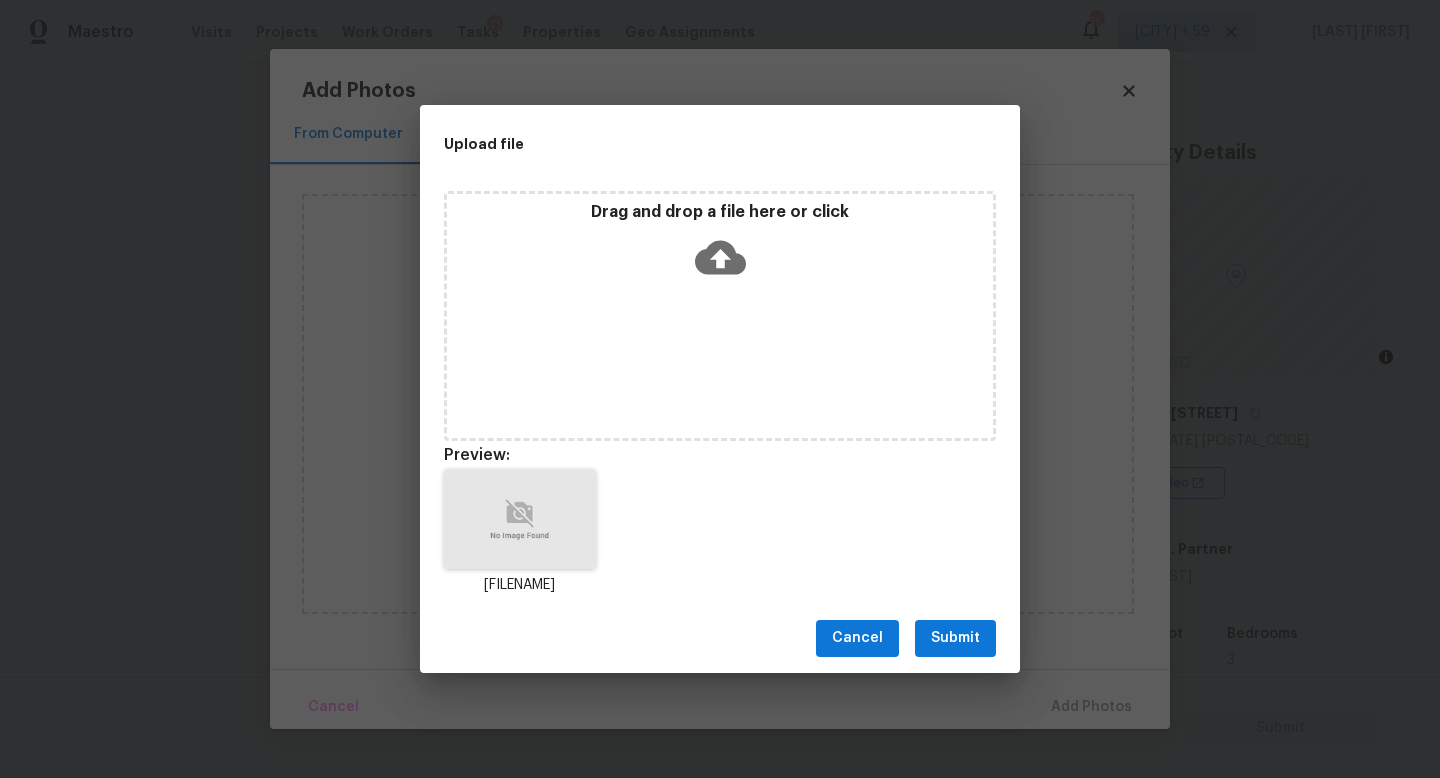 click on "Submit" at bounding box center (955, 638) 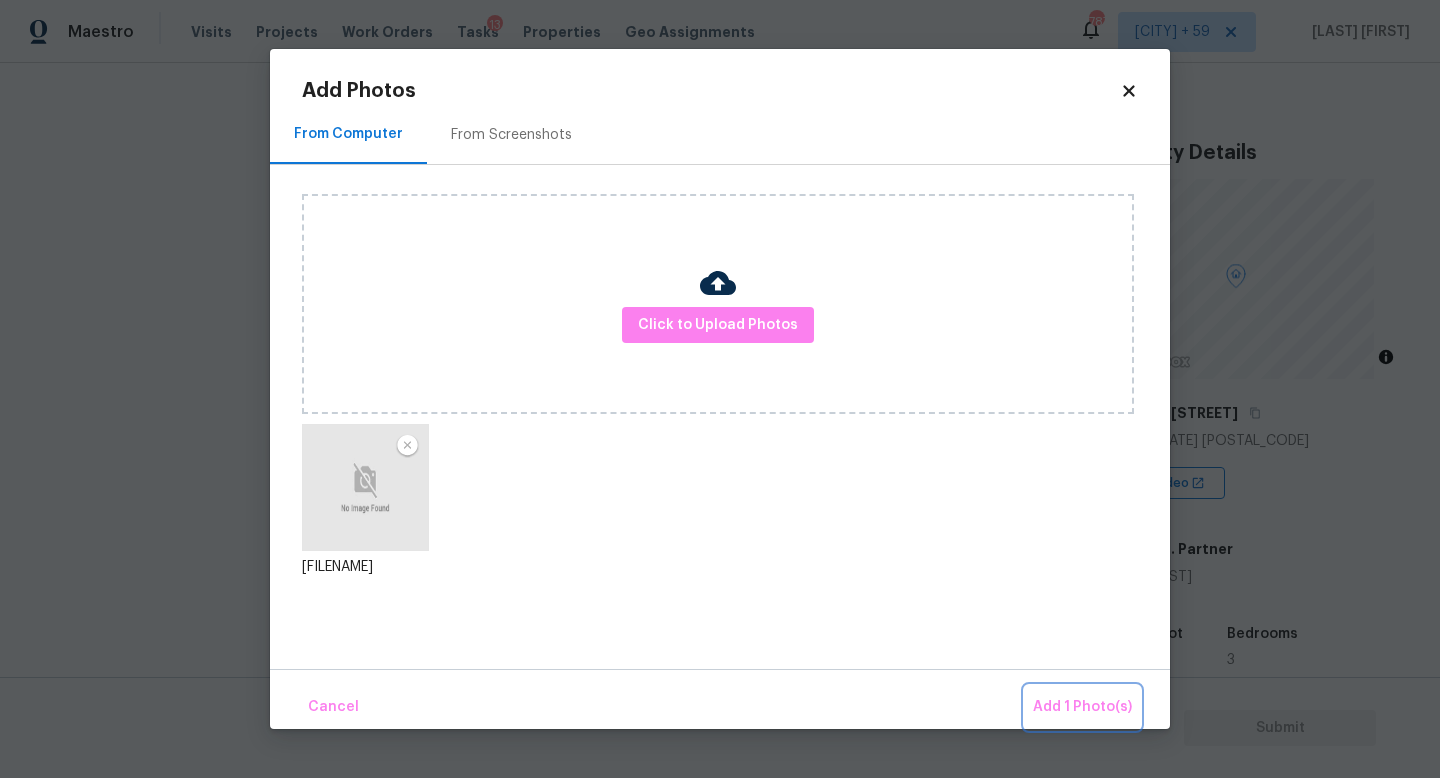 click on "Add 1 Photo(s)" at bounding box center [1082, 707] 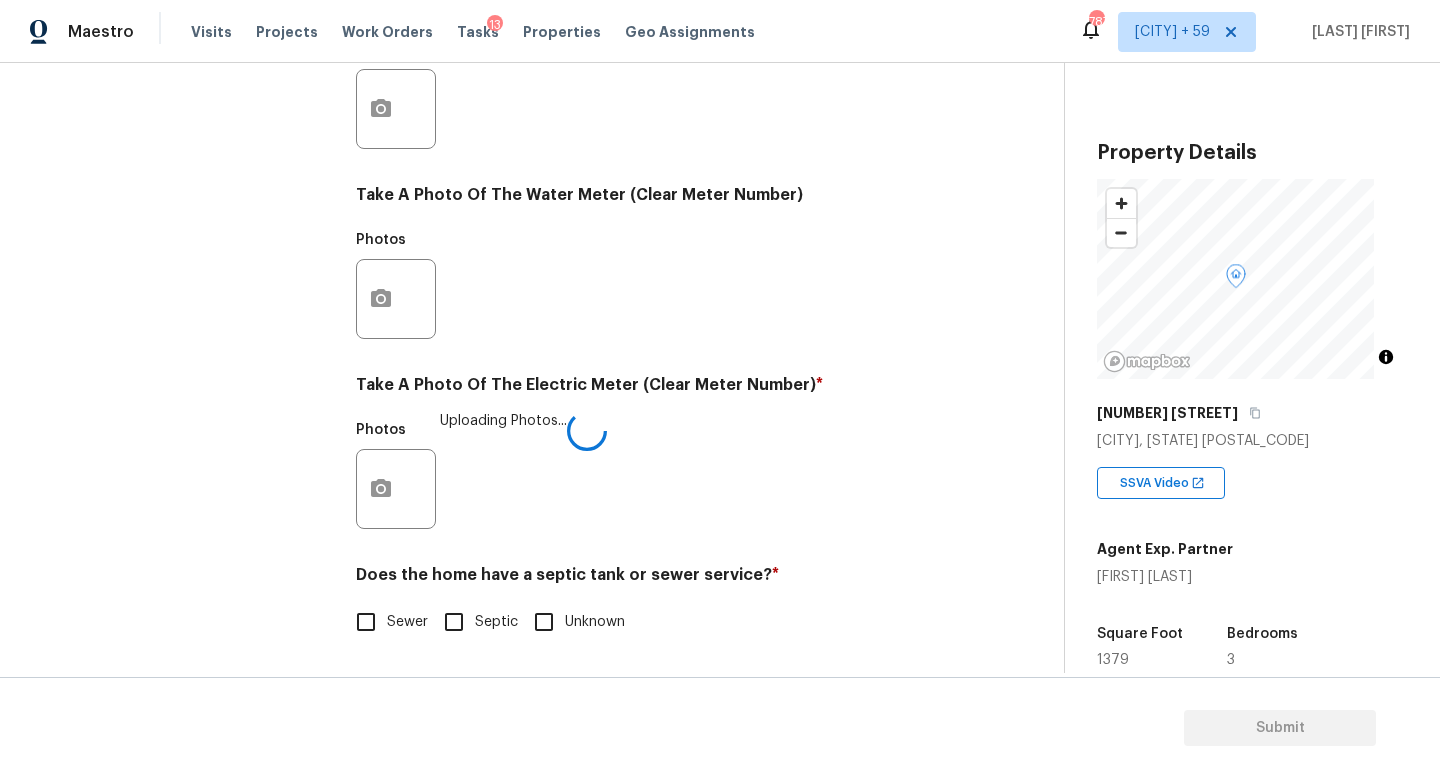 click on "Sewer" at bounding box center (366, 622) 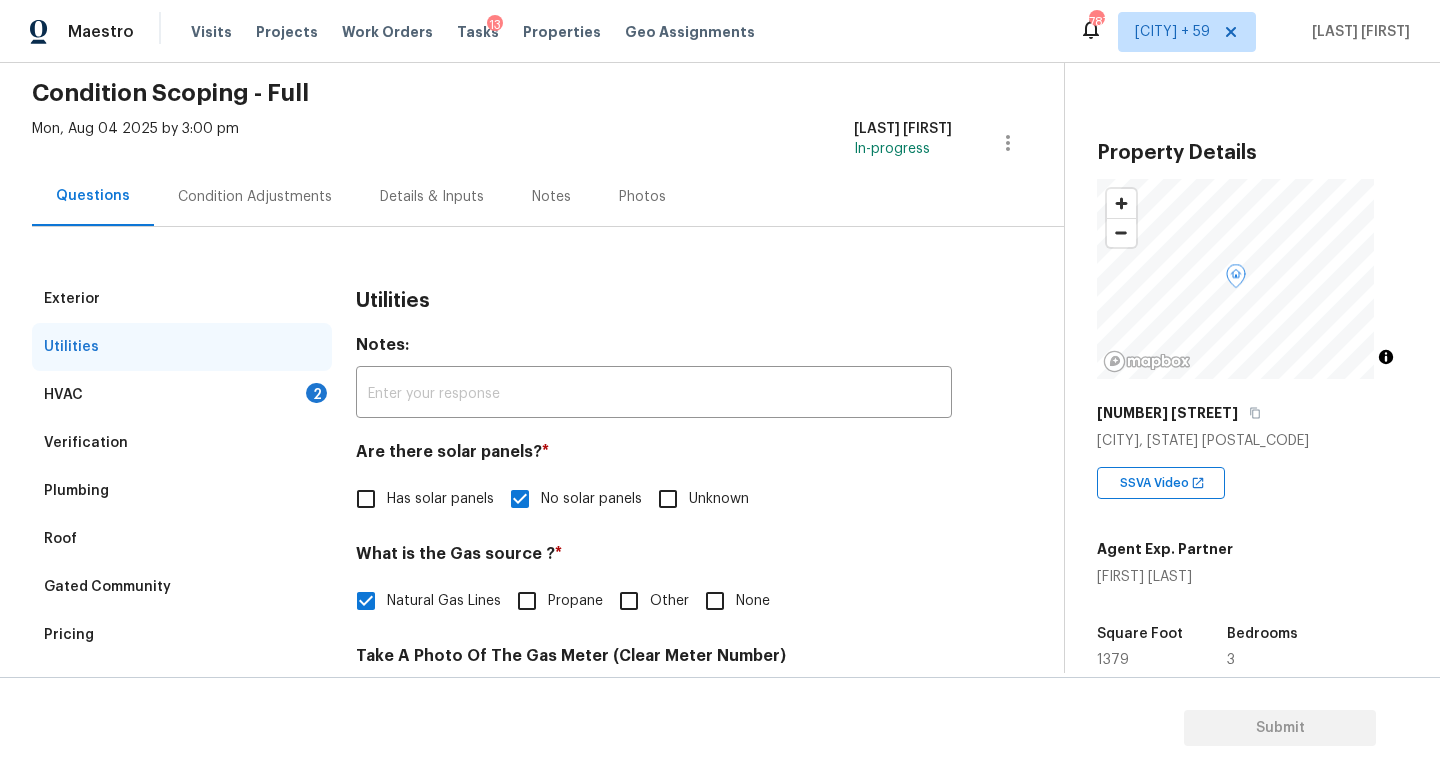 scroll, scrollTop: 35, scrollLeft: 0, axis: vertical 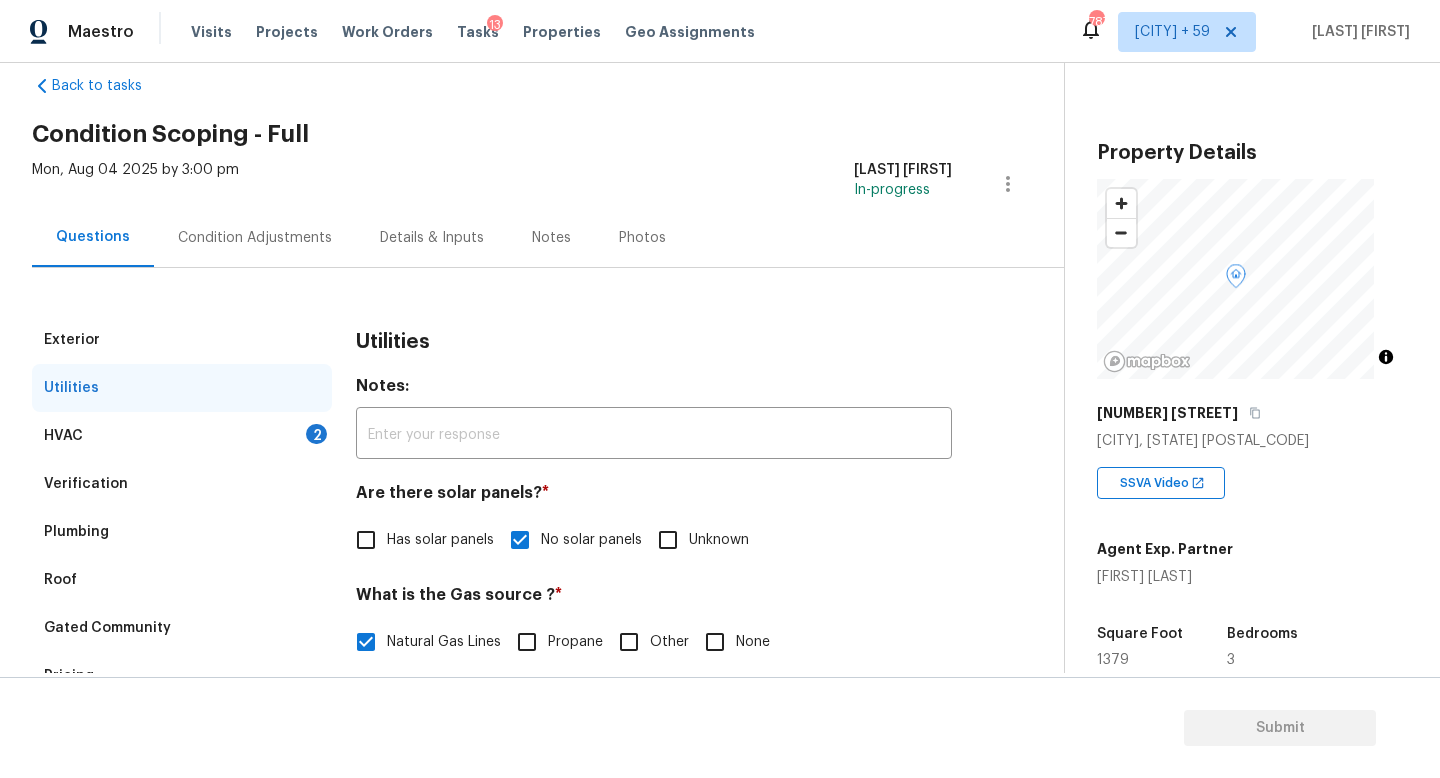 click on "Condition Adjustments" at bounding box center (255, 238) 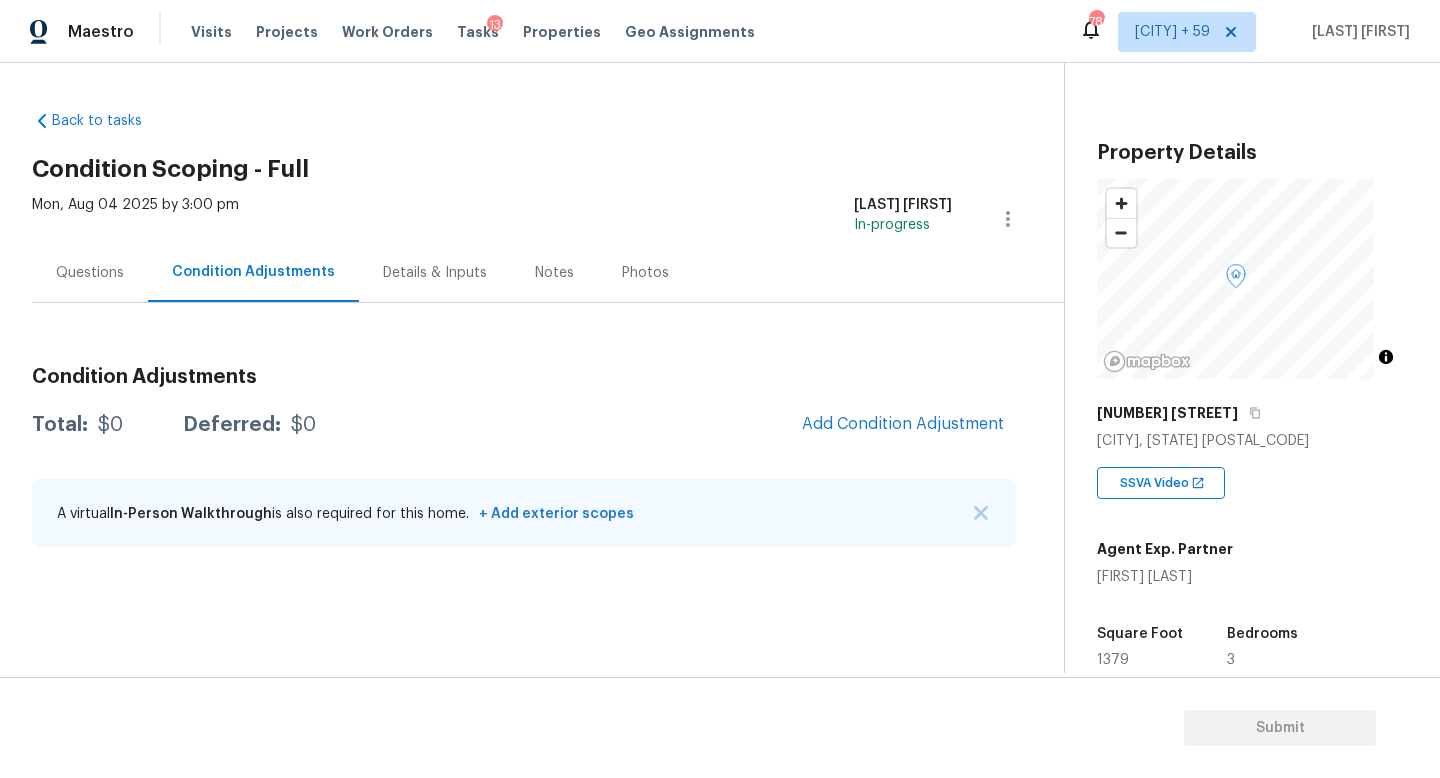 click on "Questions" at bounding box center [90, 272] 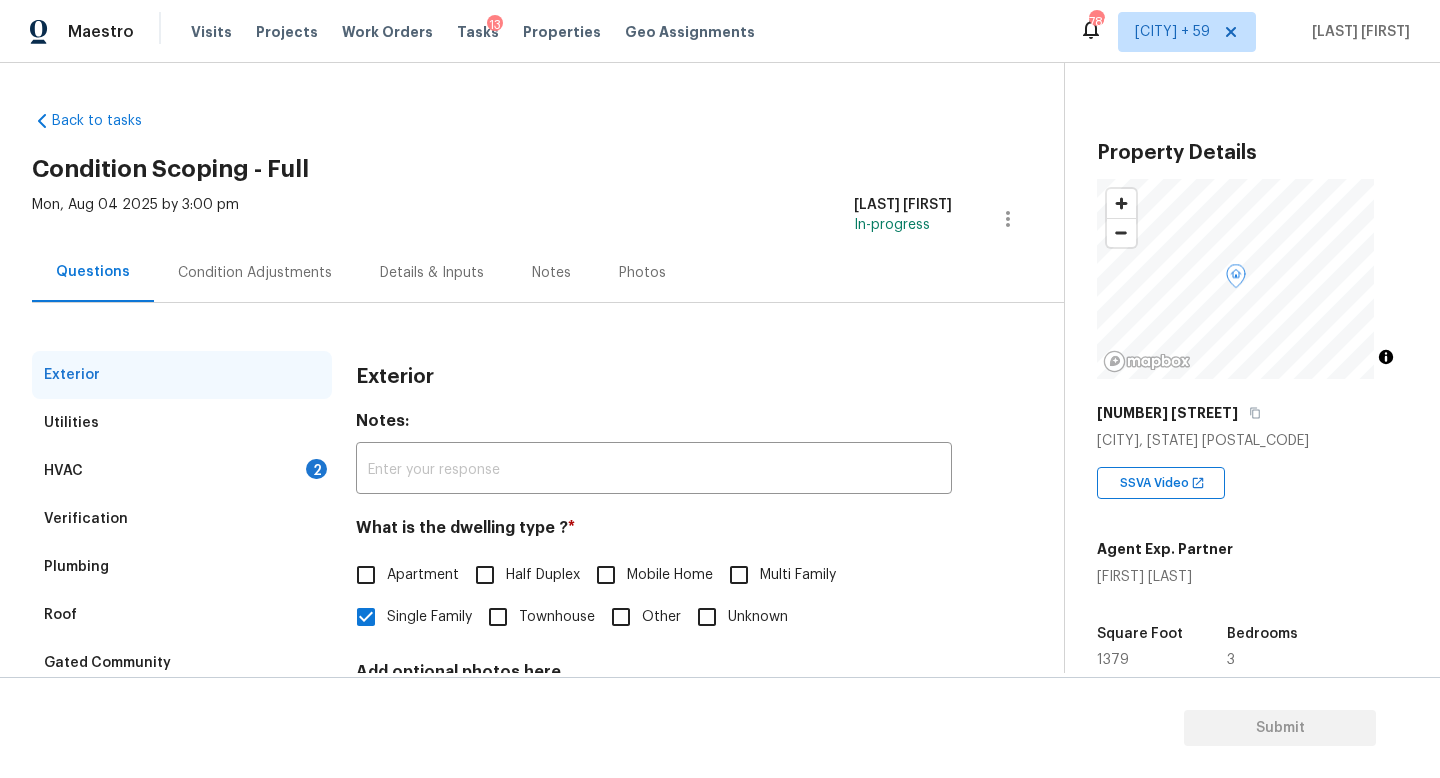 click on "Condition Adjustments" at bounding box center [255, 272] 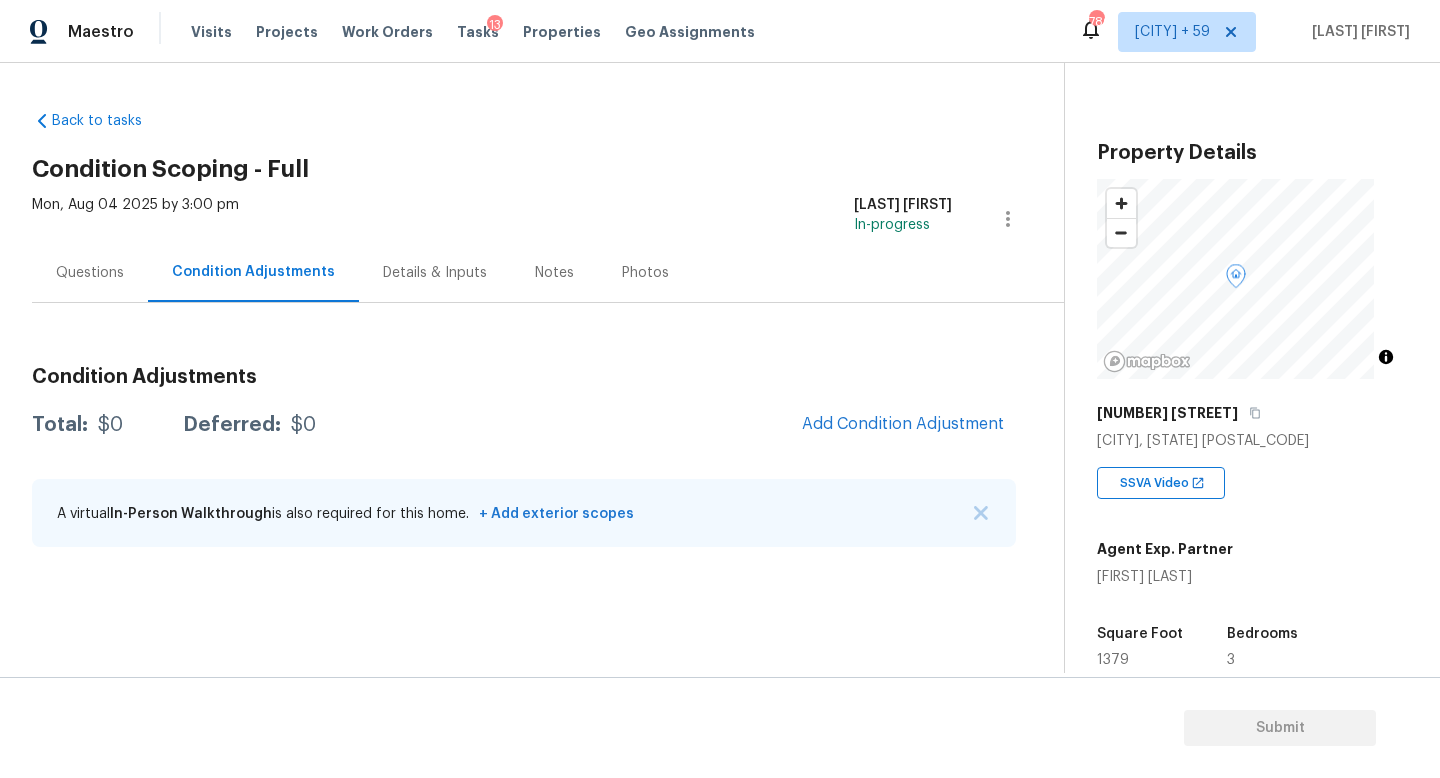 drag, startPoint x: 38, startPoint y: 274, endPoint x: 50, endPoint y: 283, distance: 15 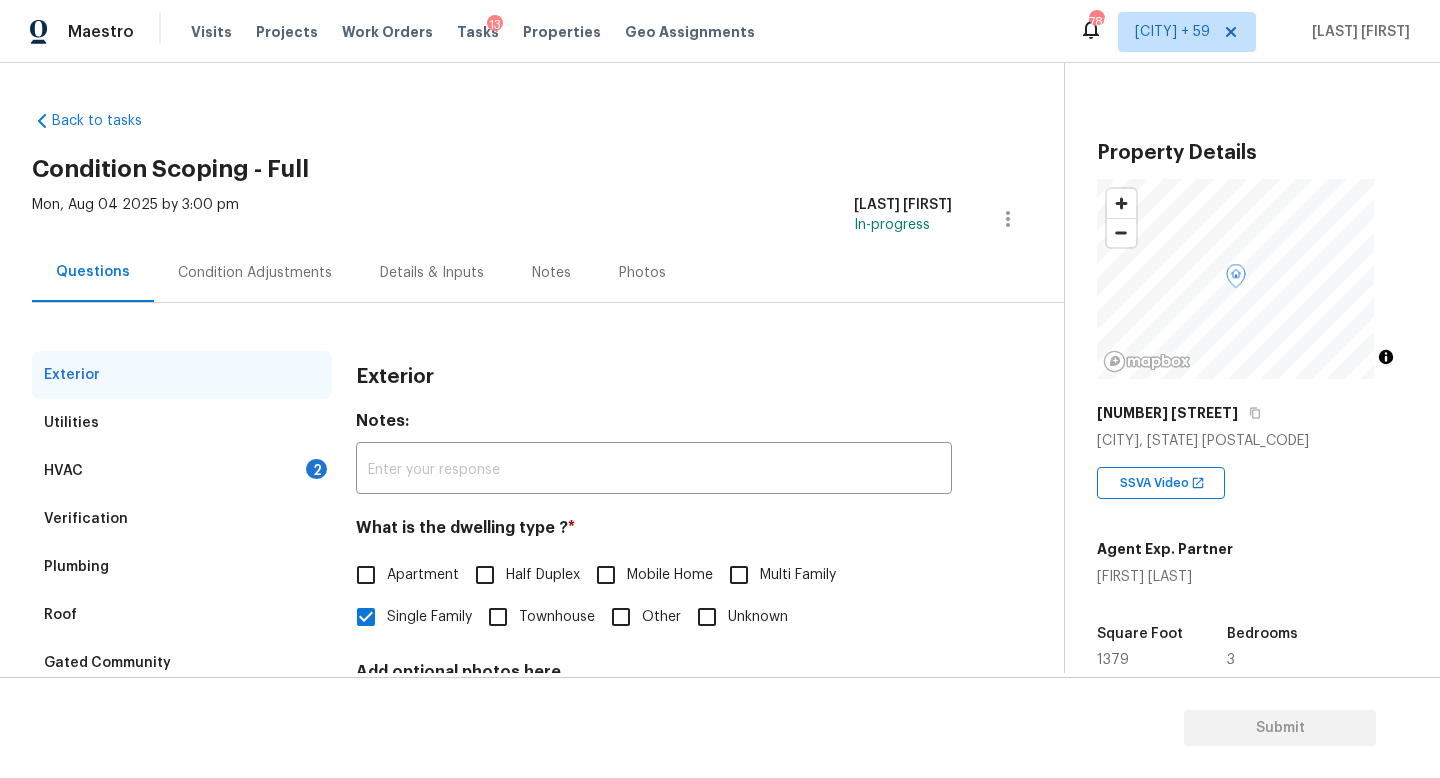 click on "HVAC 2" at bounding box center [182, 471] 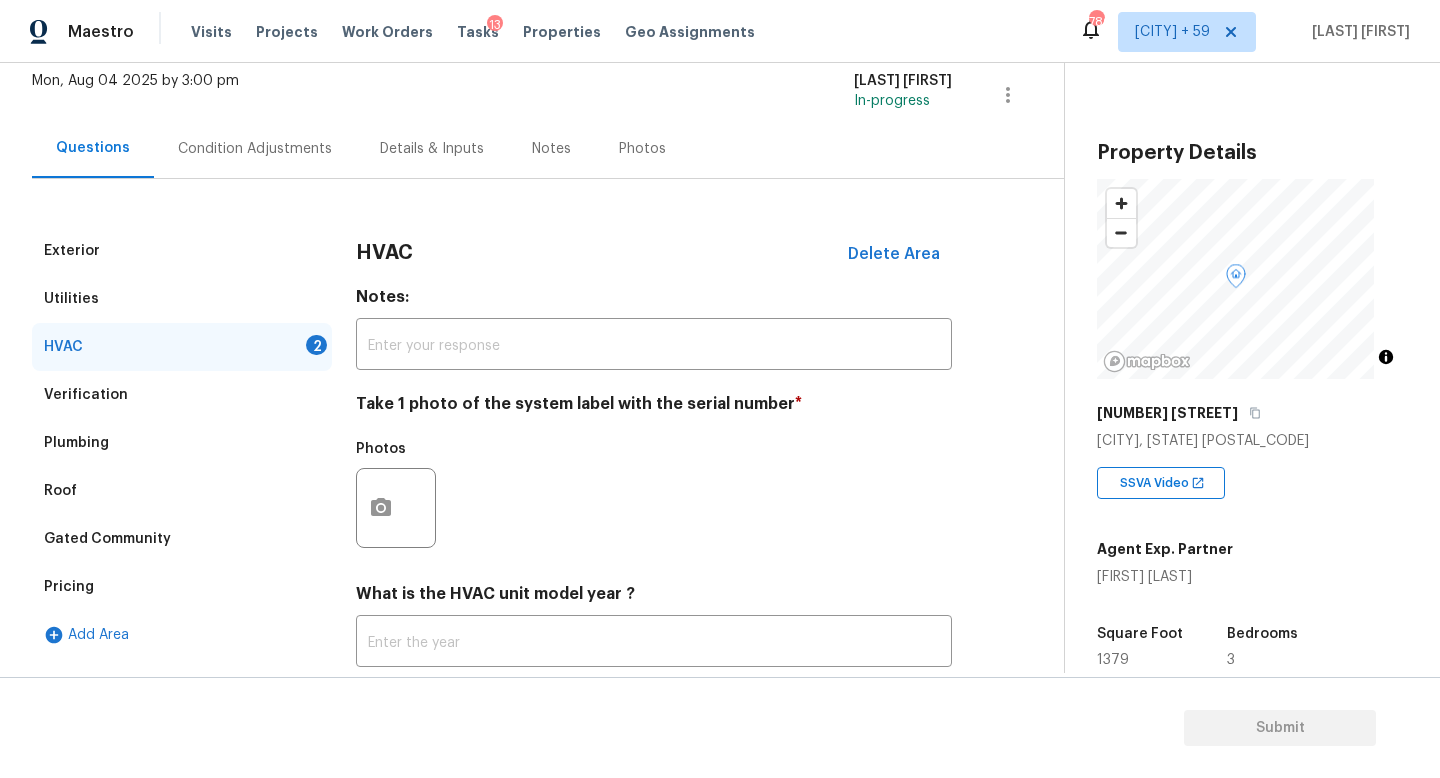 scroll, scrollTop: 176, scrollLeft: 0, axis: vertical 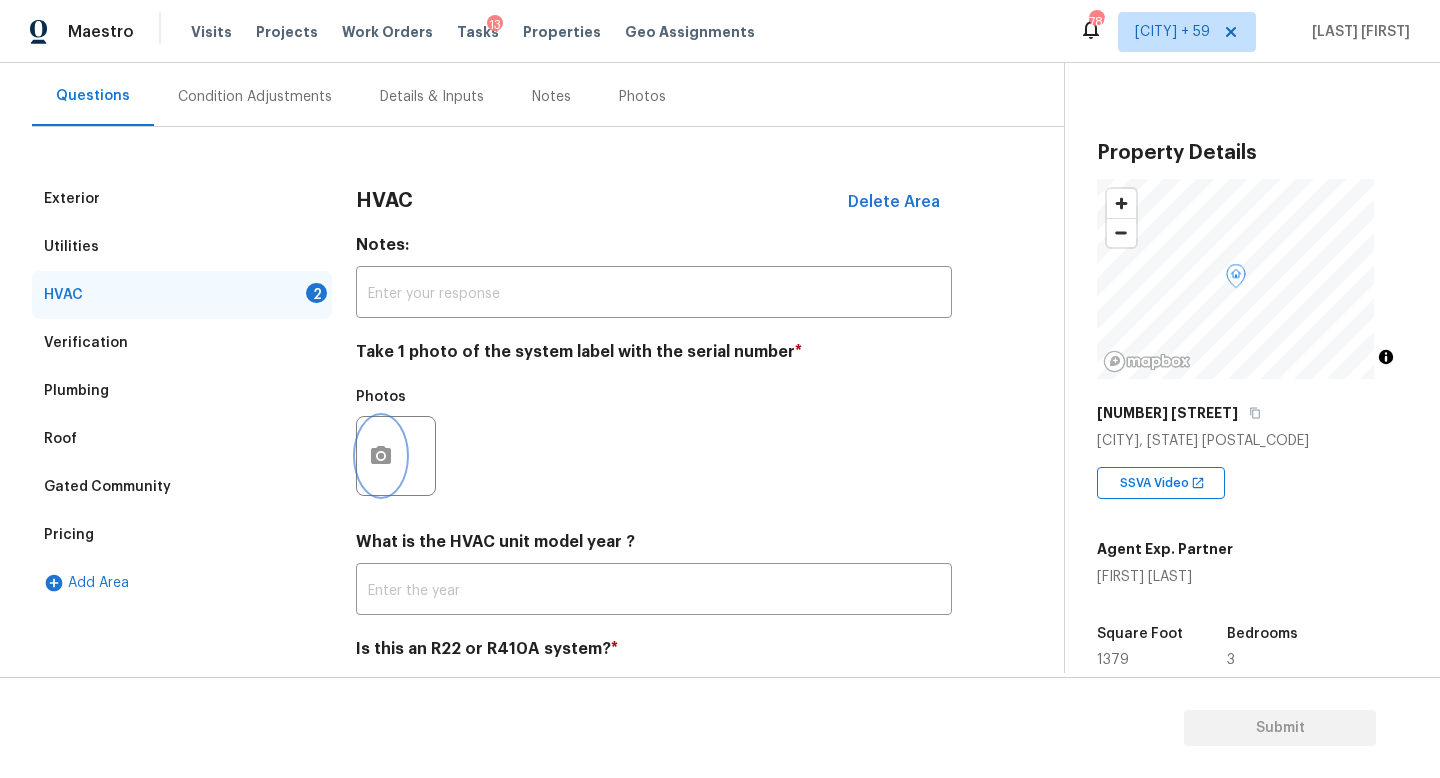 click at bounding box center (381, 456) 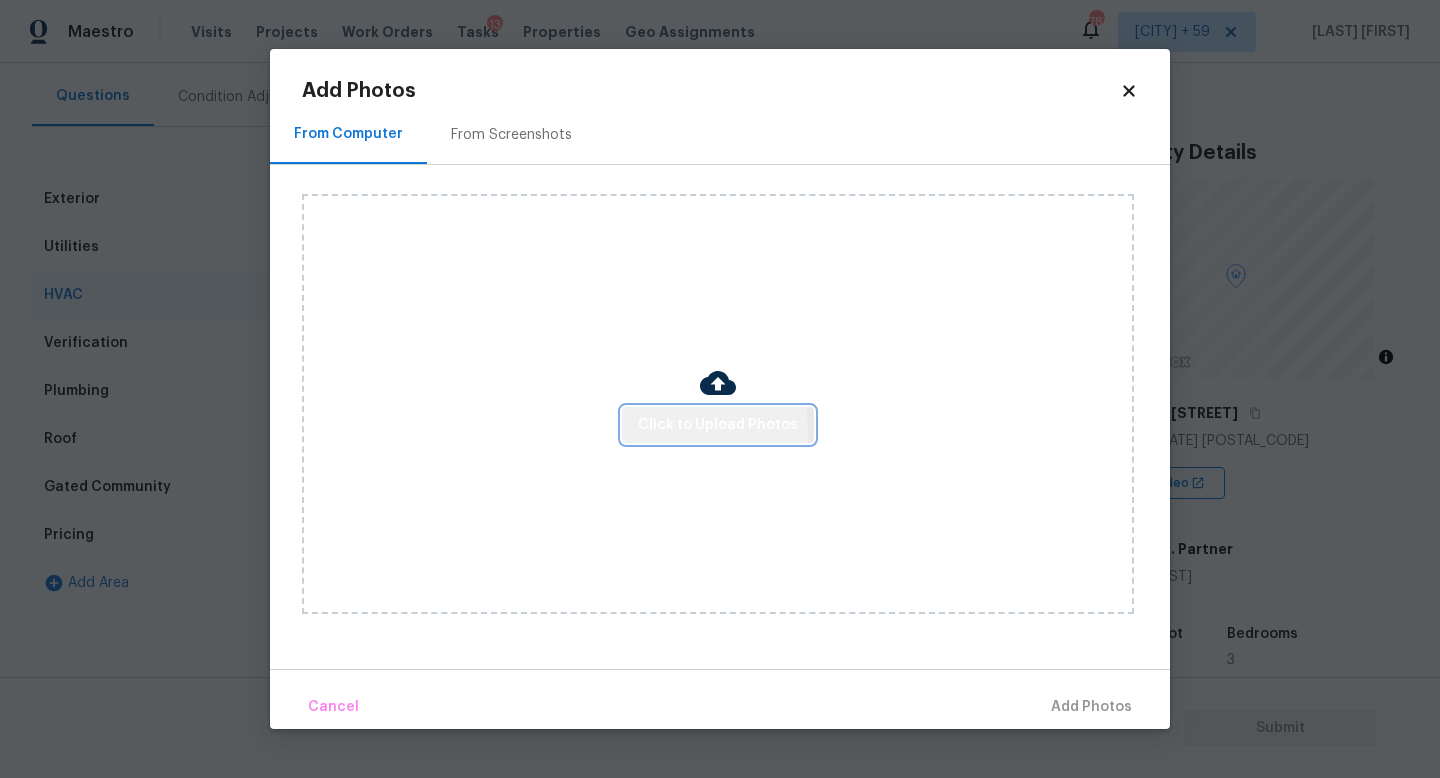 click on "Click to Upload Photos" at bounding box center [718, 425] 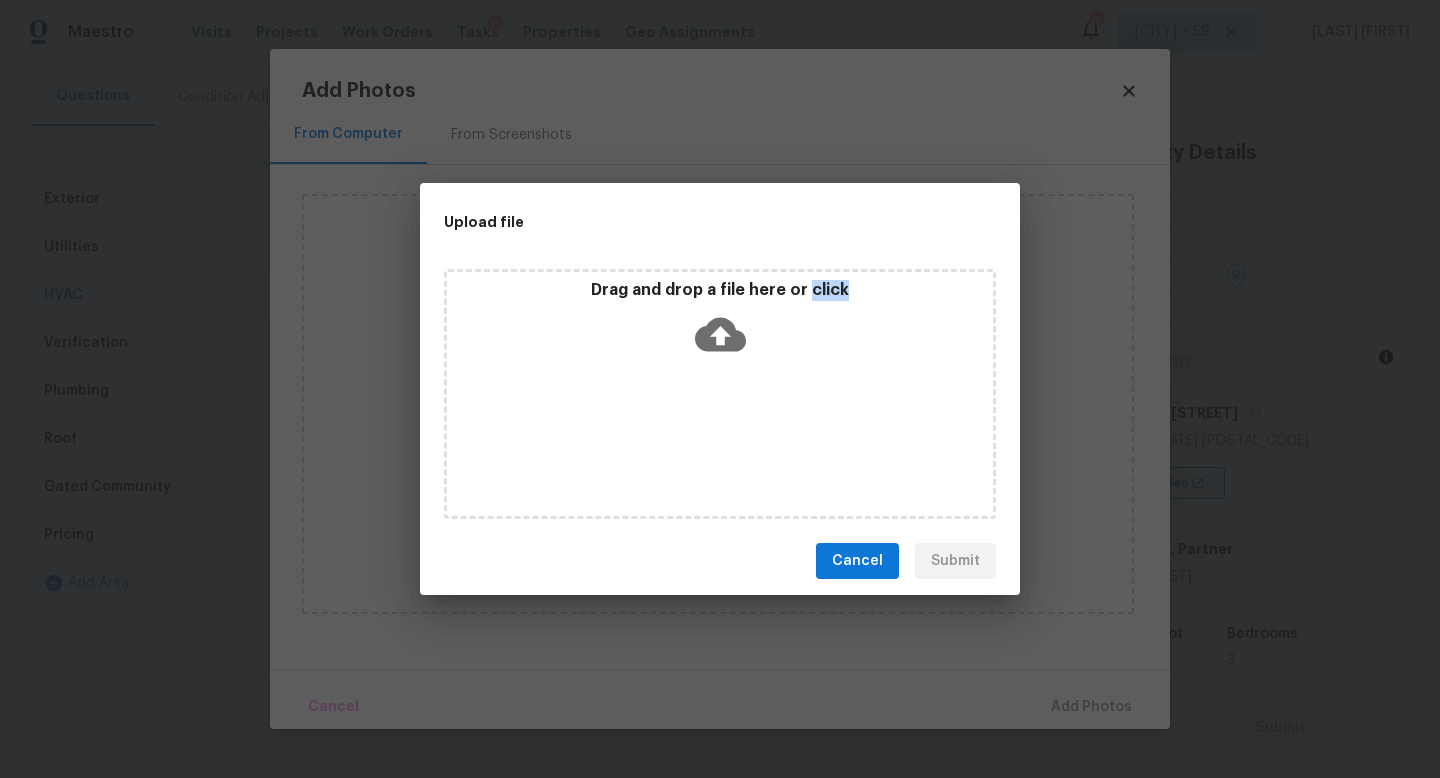 click on "Drag and drop a file here or click" at bounding box center (720, 394) 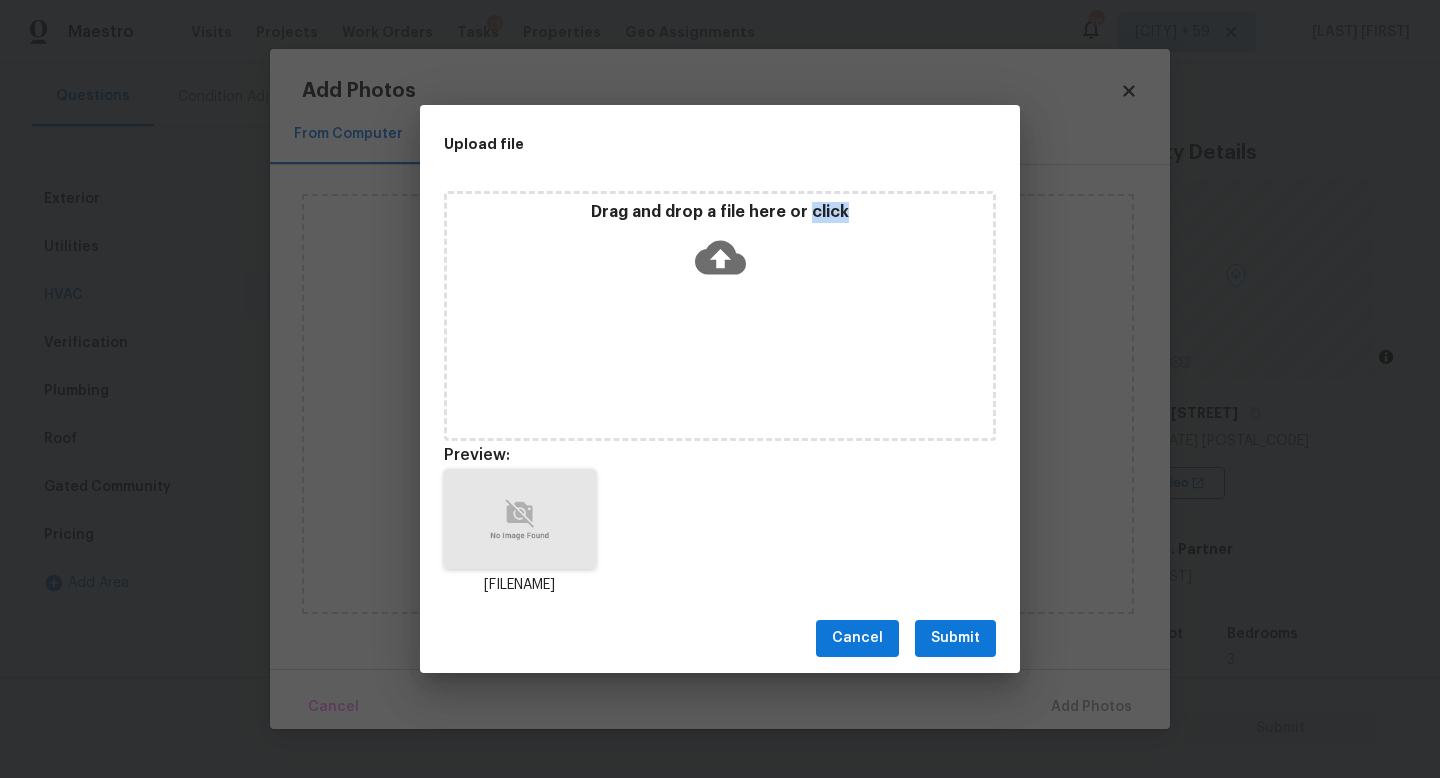 click on "Submit" at bounding box center (955, 638) 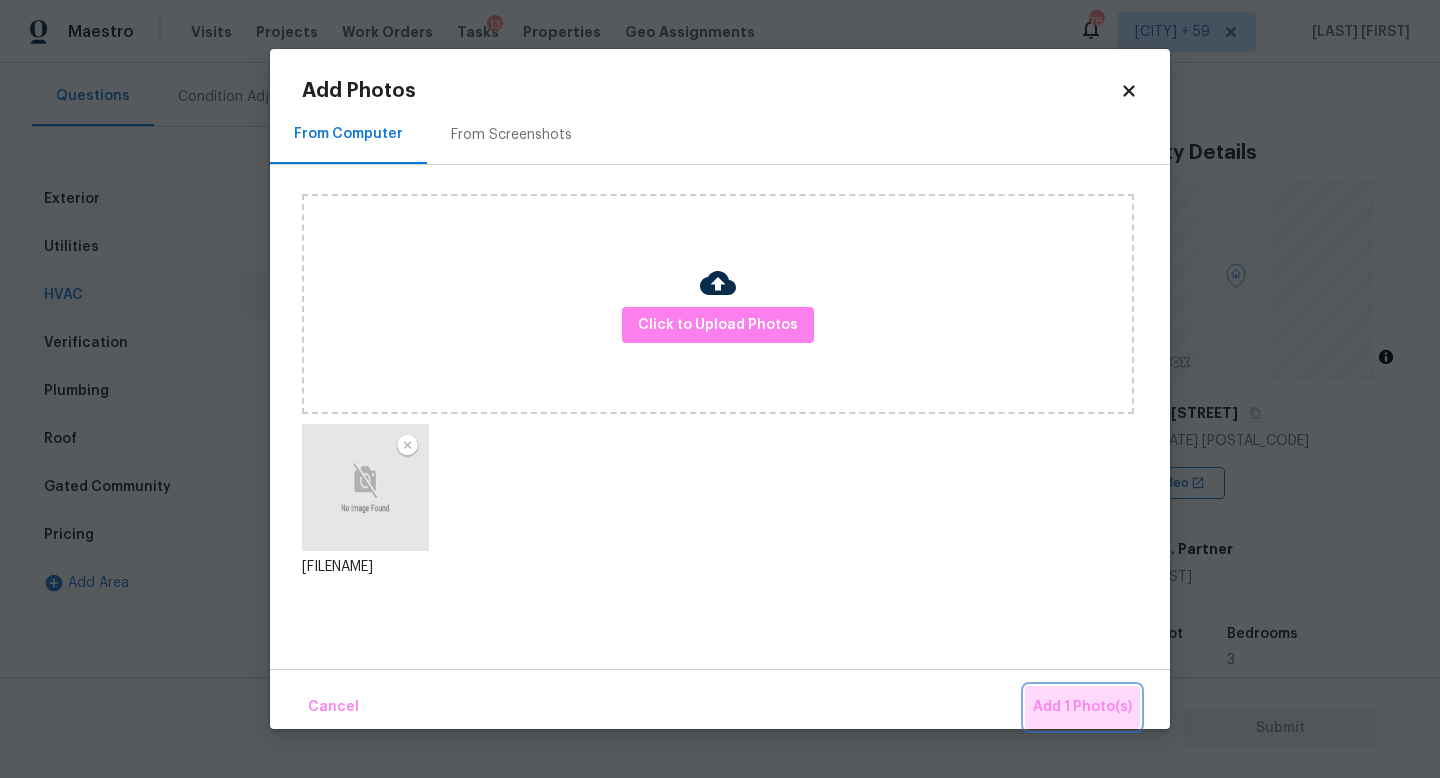 click on "Add 1 Photo(s)" at bounding box center (1082, 707) 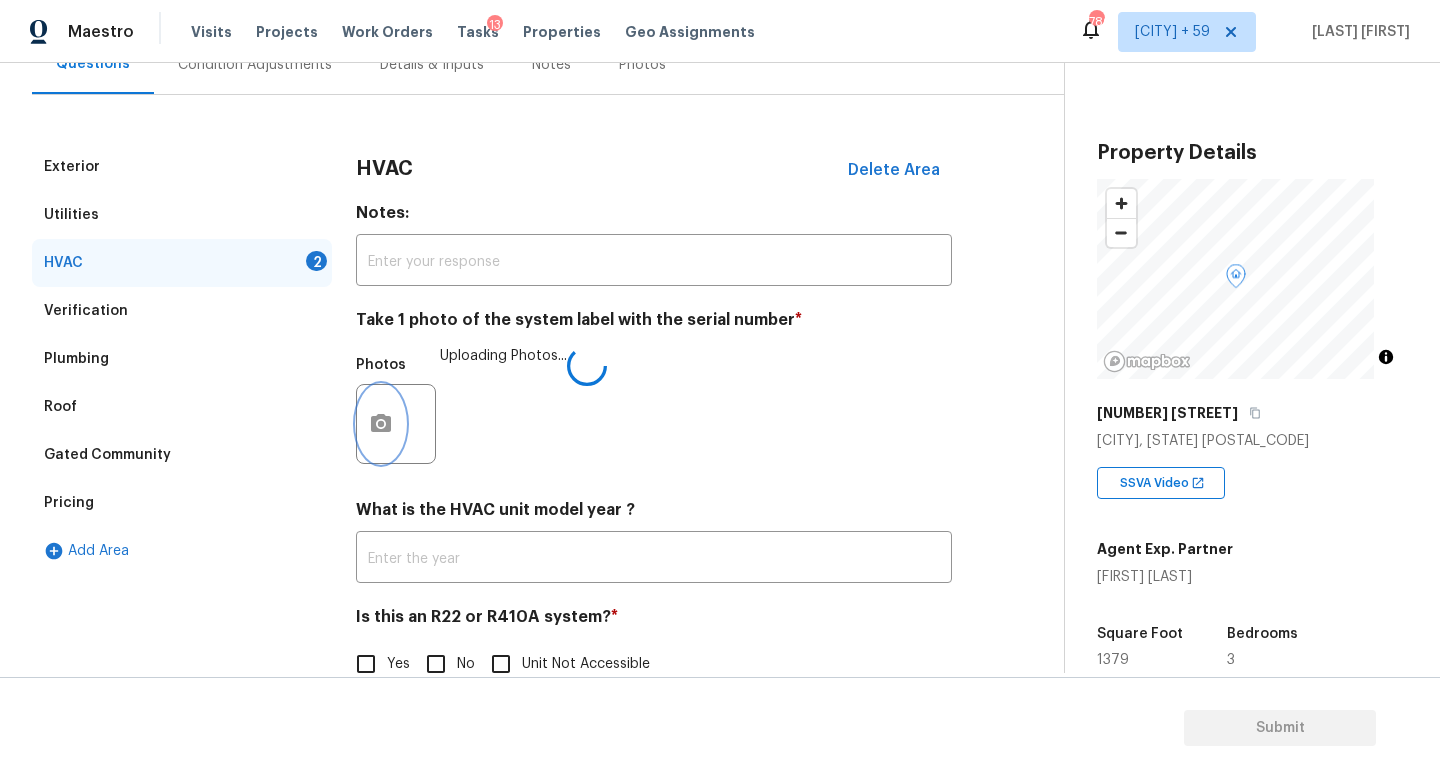 scroll, scrollTop: 266, scrollLeft: 0, axis: vertical 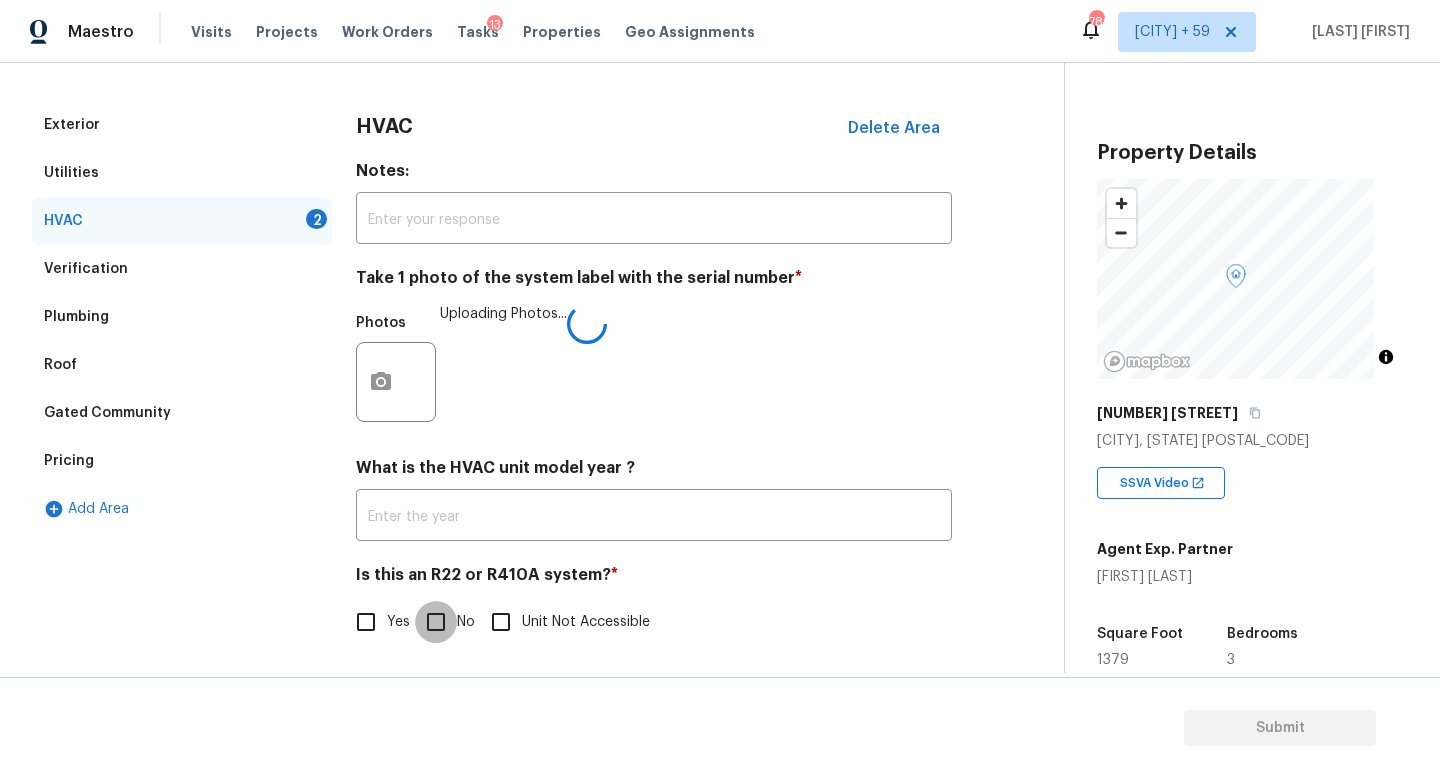 click on "No" at bounding box center (436, 622) 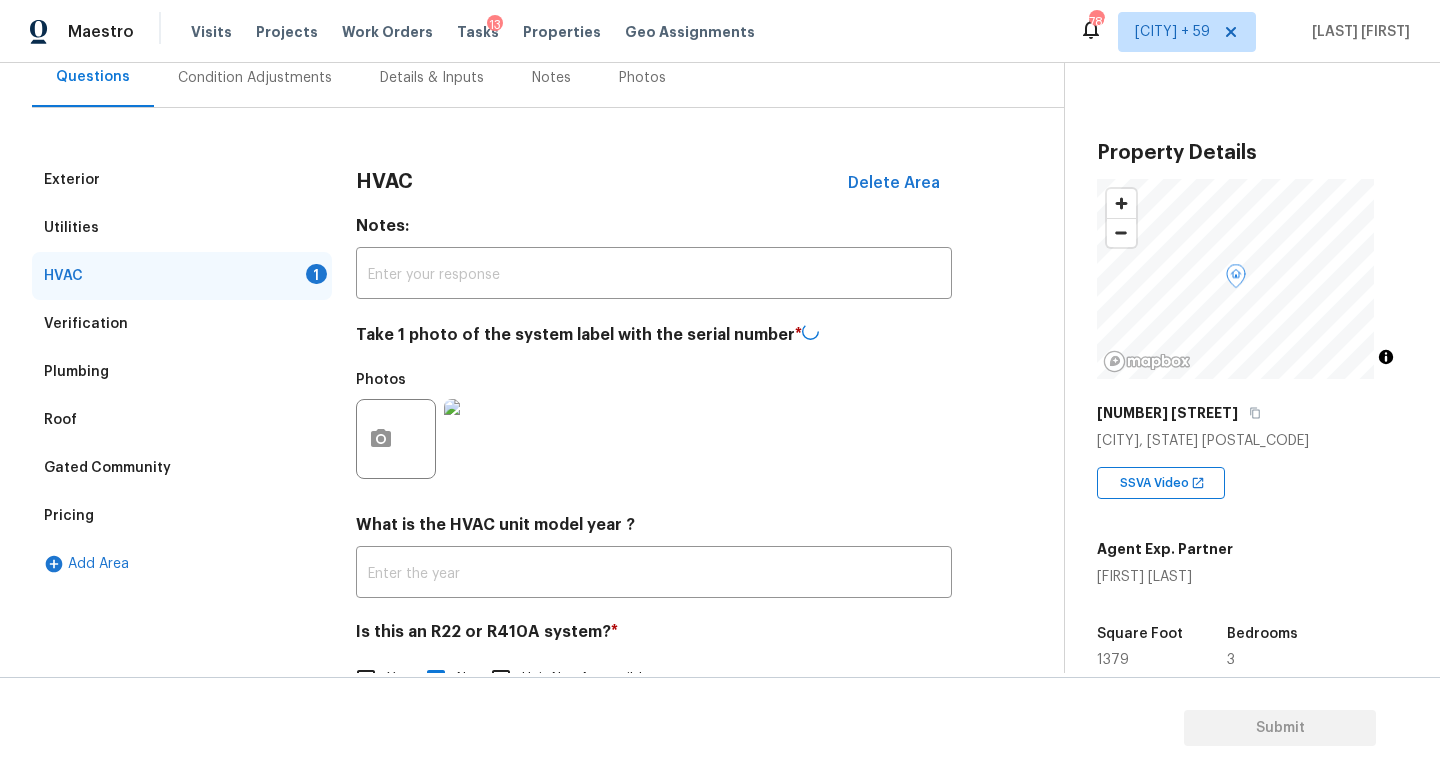 scroll, scrollTop: 0, scrollLeft: 0, axis: both 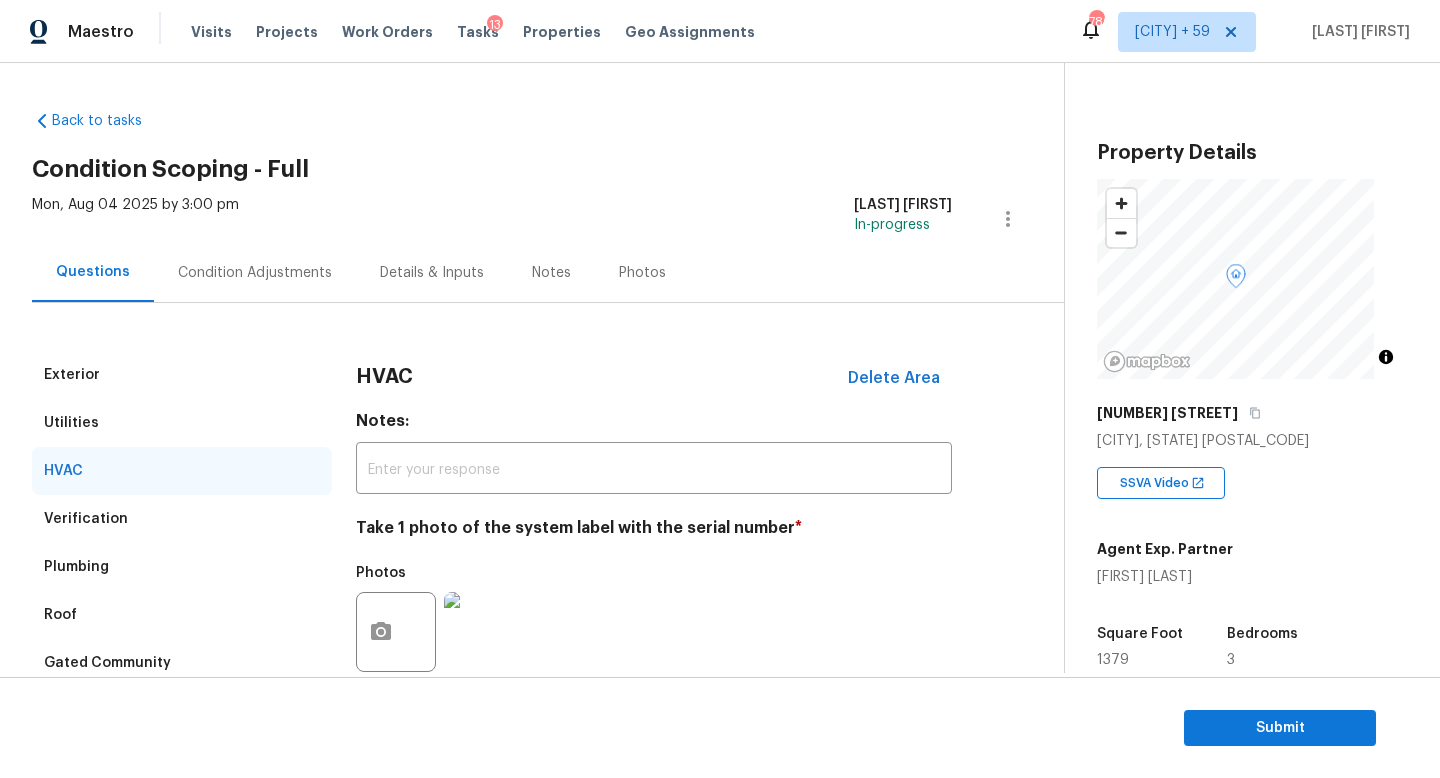 drag, startPoint x: 426, startPoint y: 270, endPoint x: 425, endPoint y: 291, distance: 21.023796 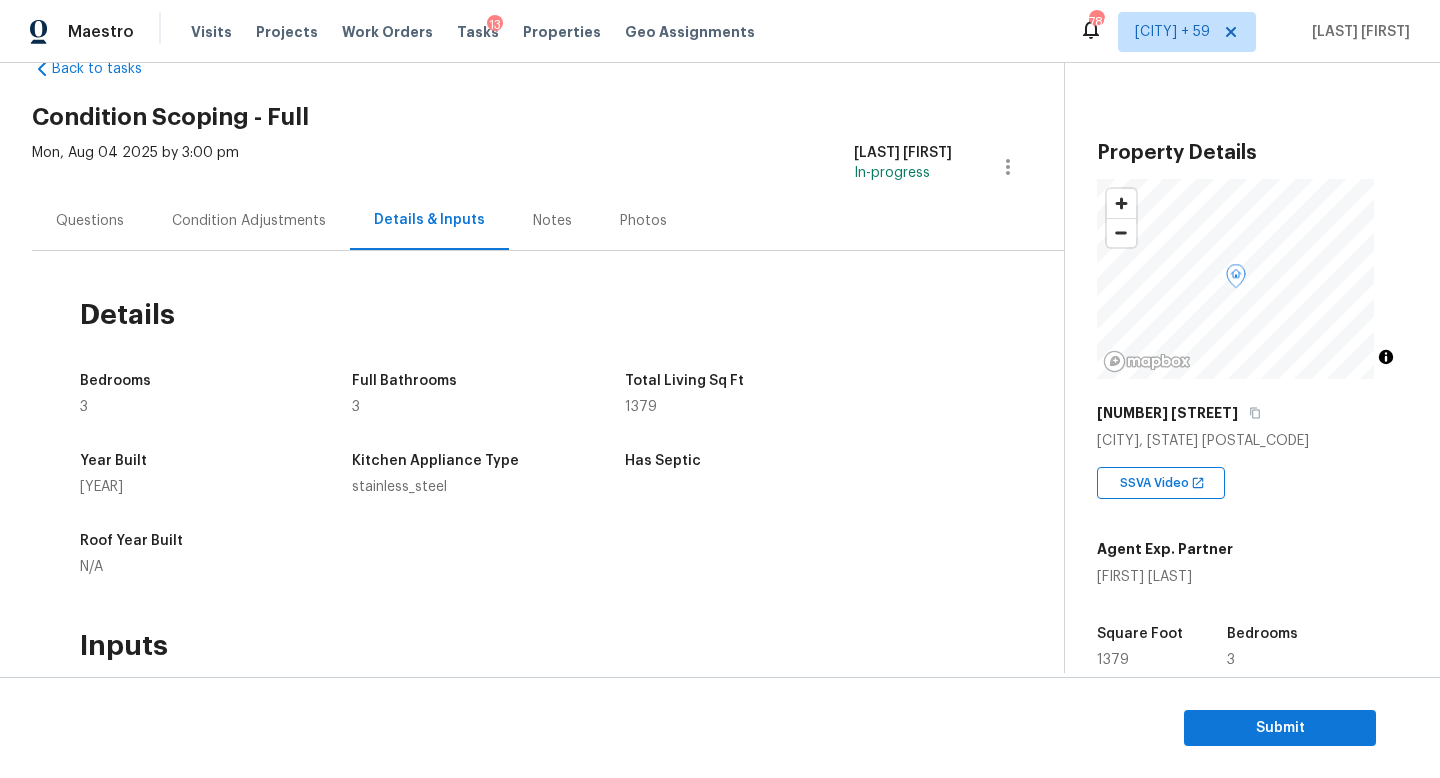 scroll, scrollTop: 0, scrollLeft: 0, axis: both 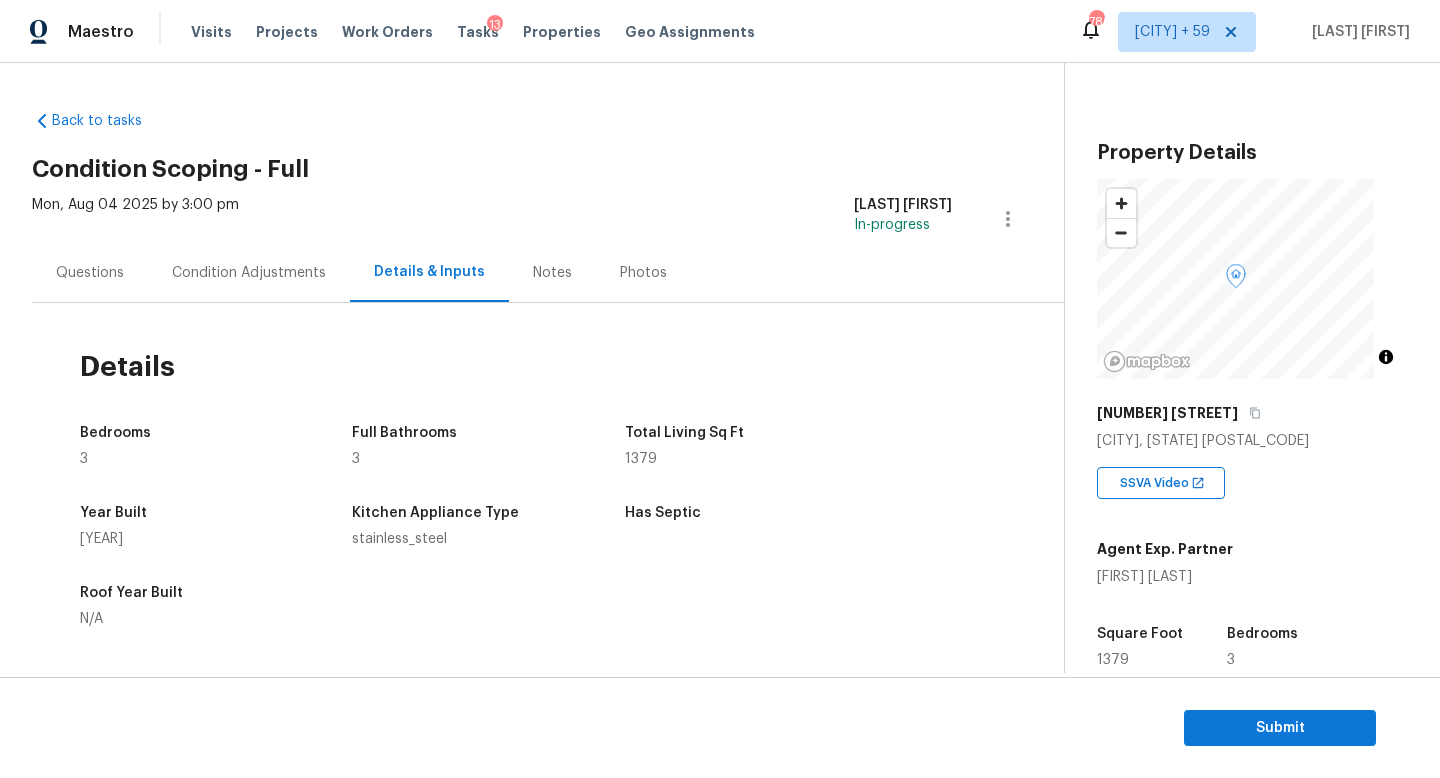 click on "Questions" at bounding box center (90, 272) 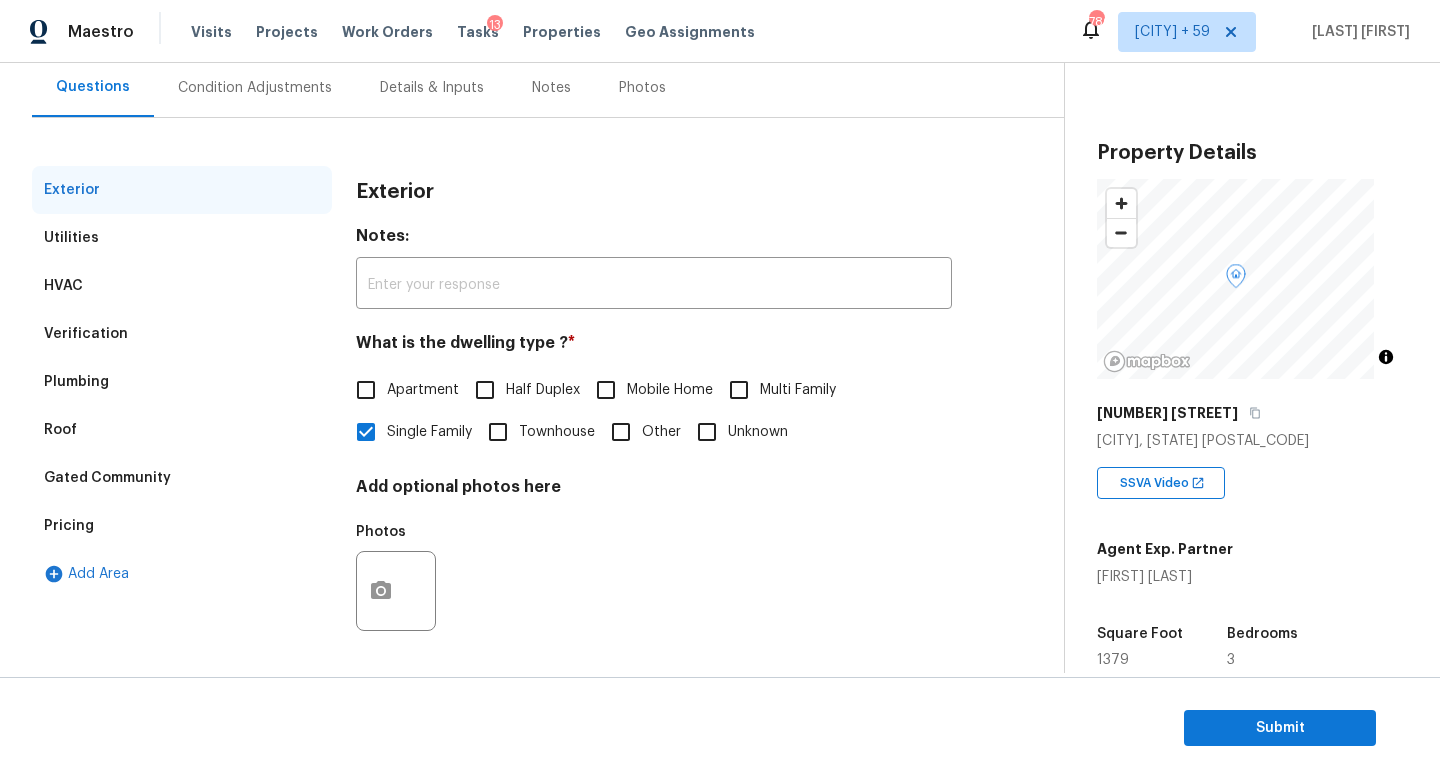 drag, startPoint x: 208, startPoint y: 323, endPoint x: 225, endPoint y: 333, distance: 19.723083 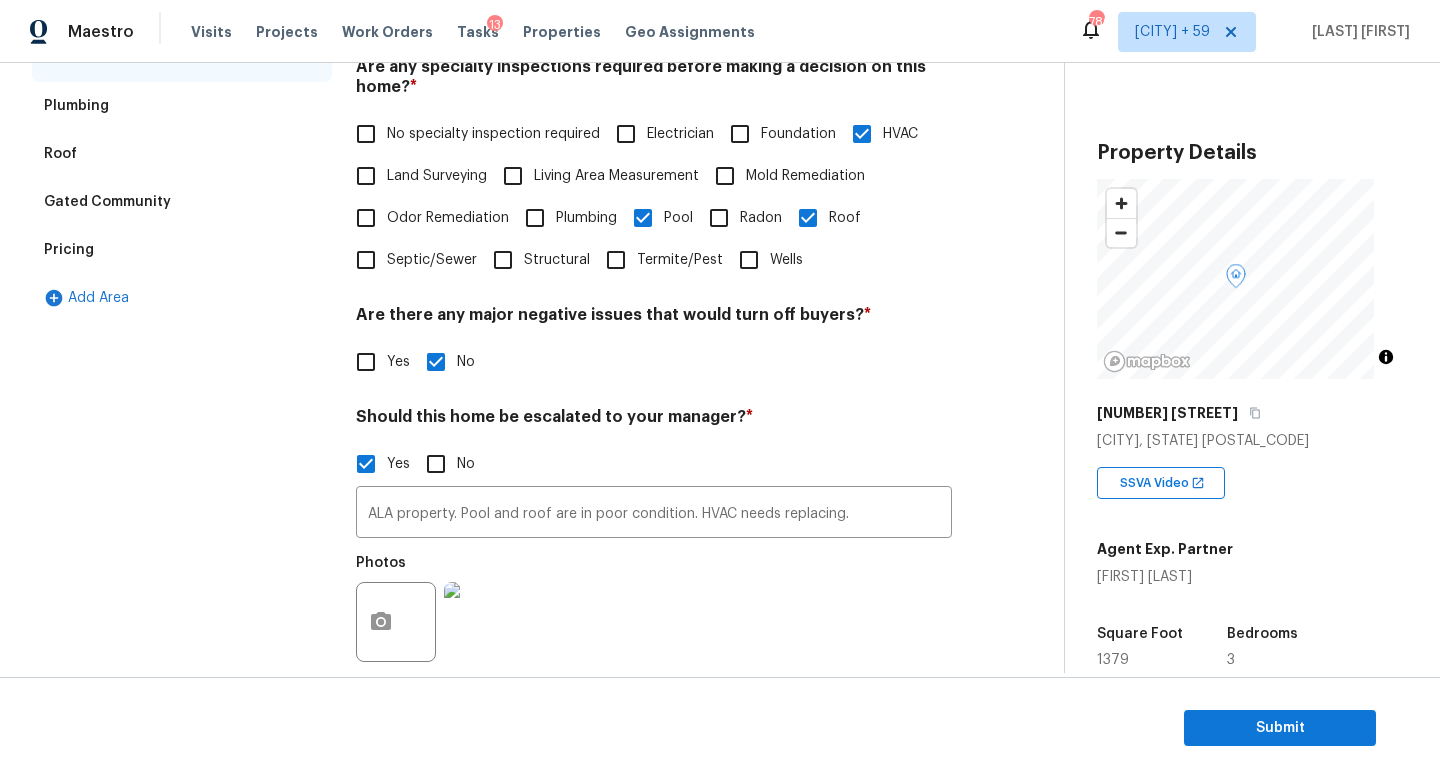 scroll, scrollTop: 614, scrollLeft: 0, axis: vertical 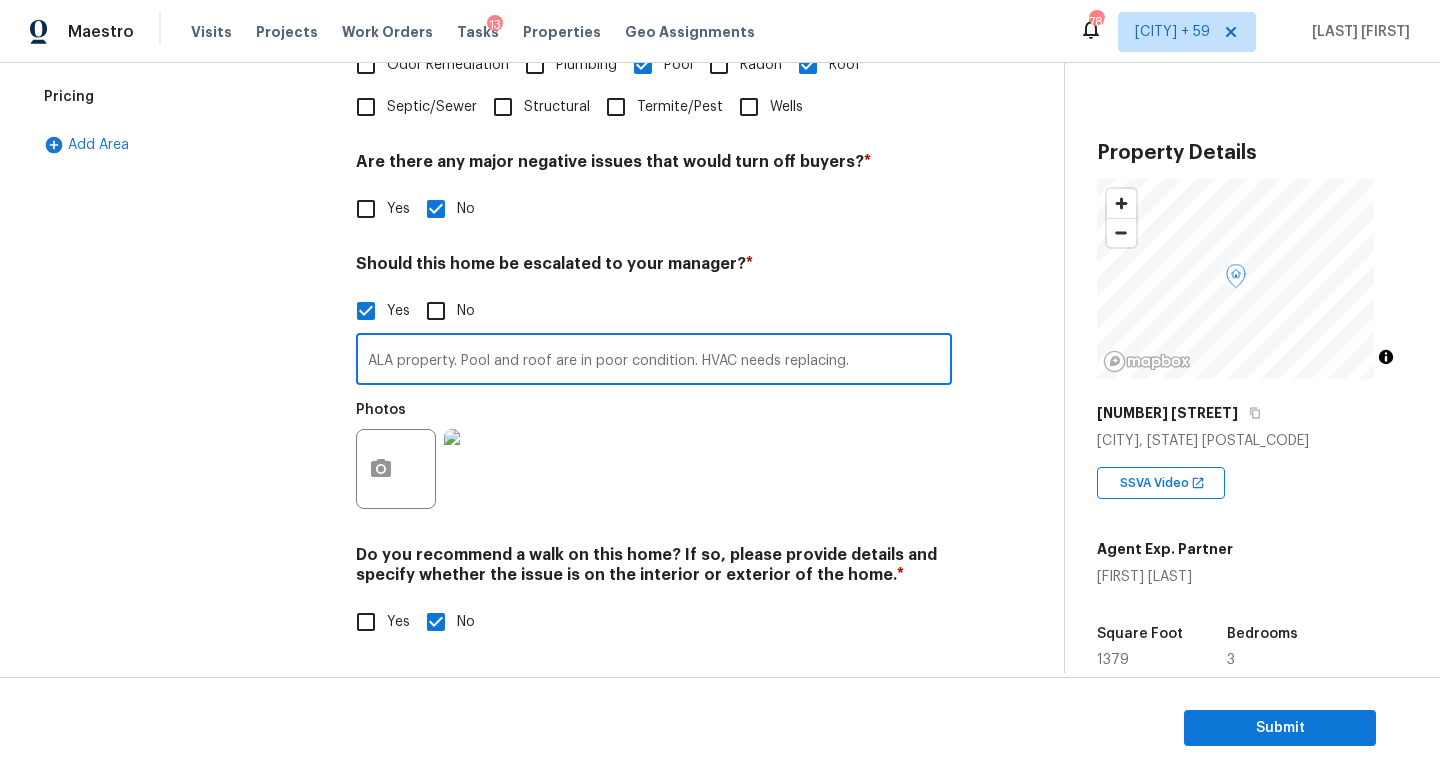 click on "ALA property. Pool and roof are in poor condition. HVAC needs replacing." at bounding box center (654, 361) 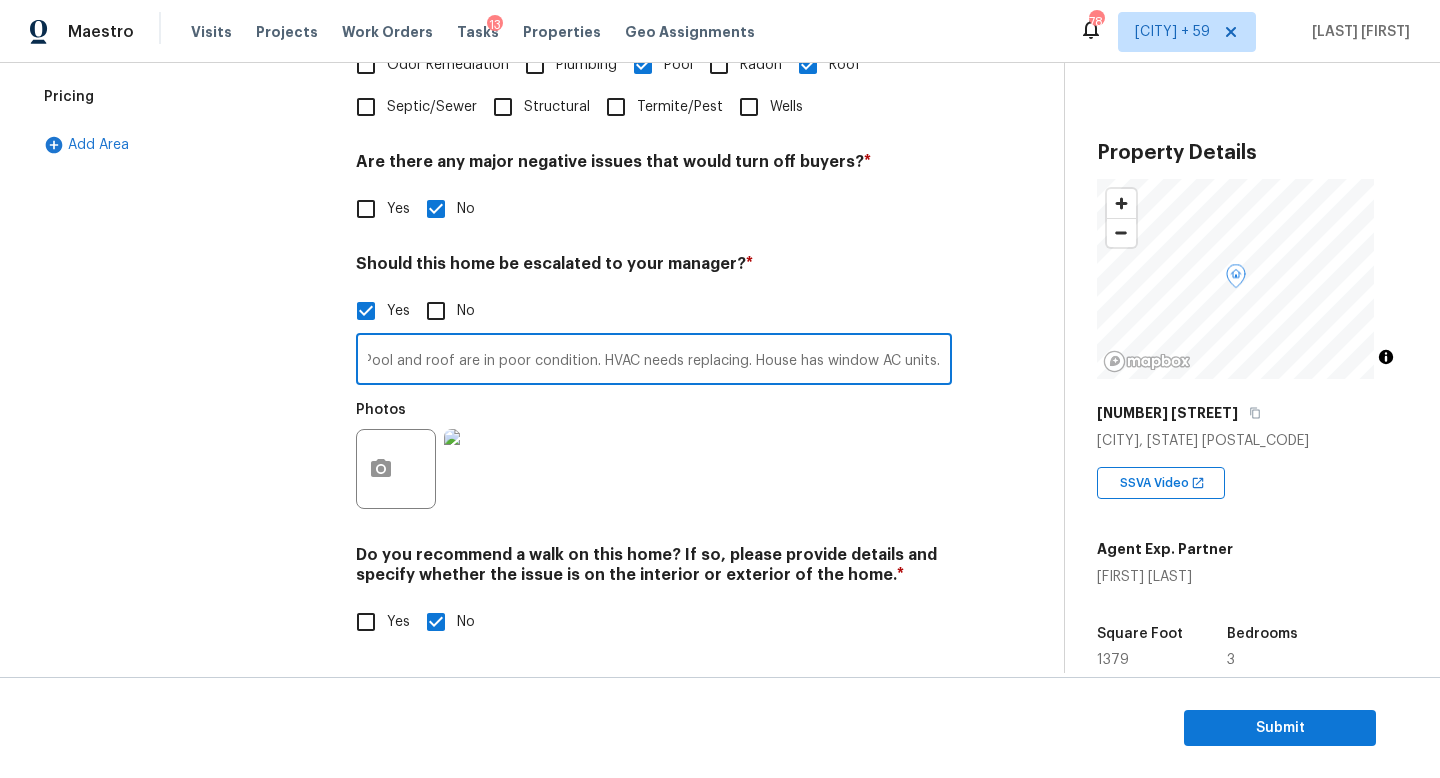 scroll, scrollTop: 0, scrollLeft: 122, axis: horizontal 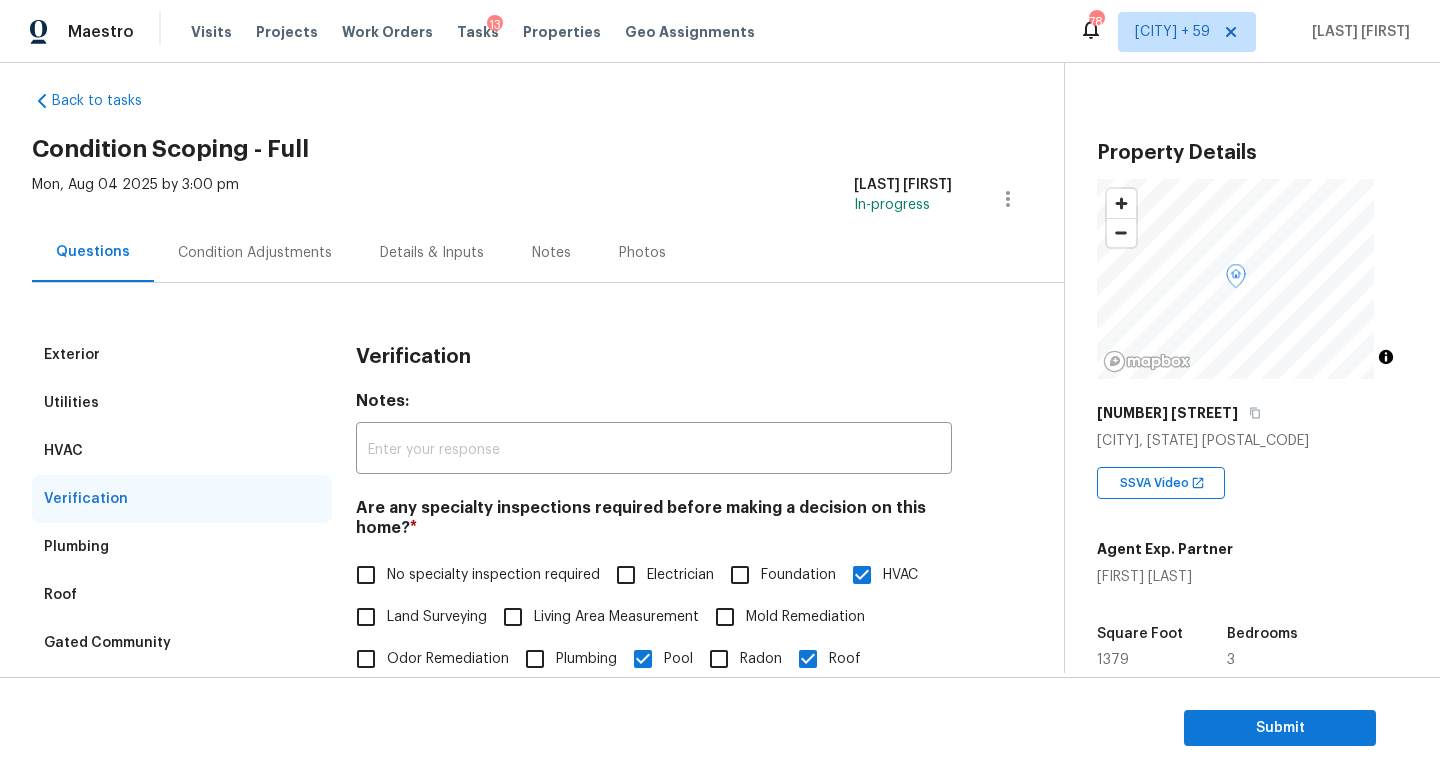 type on "ALA property. Pool and roof are in poor condition. HVAC needs replacing. House has window AC units." 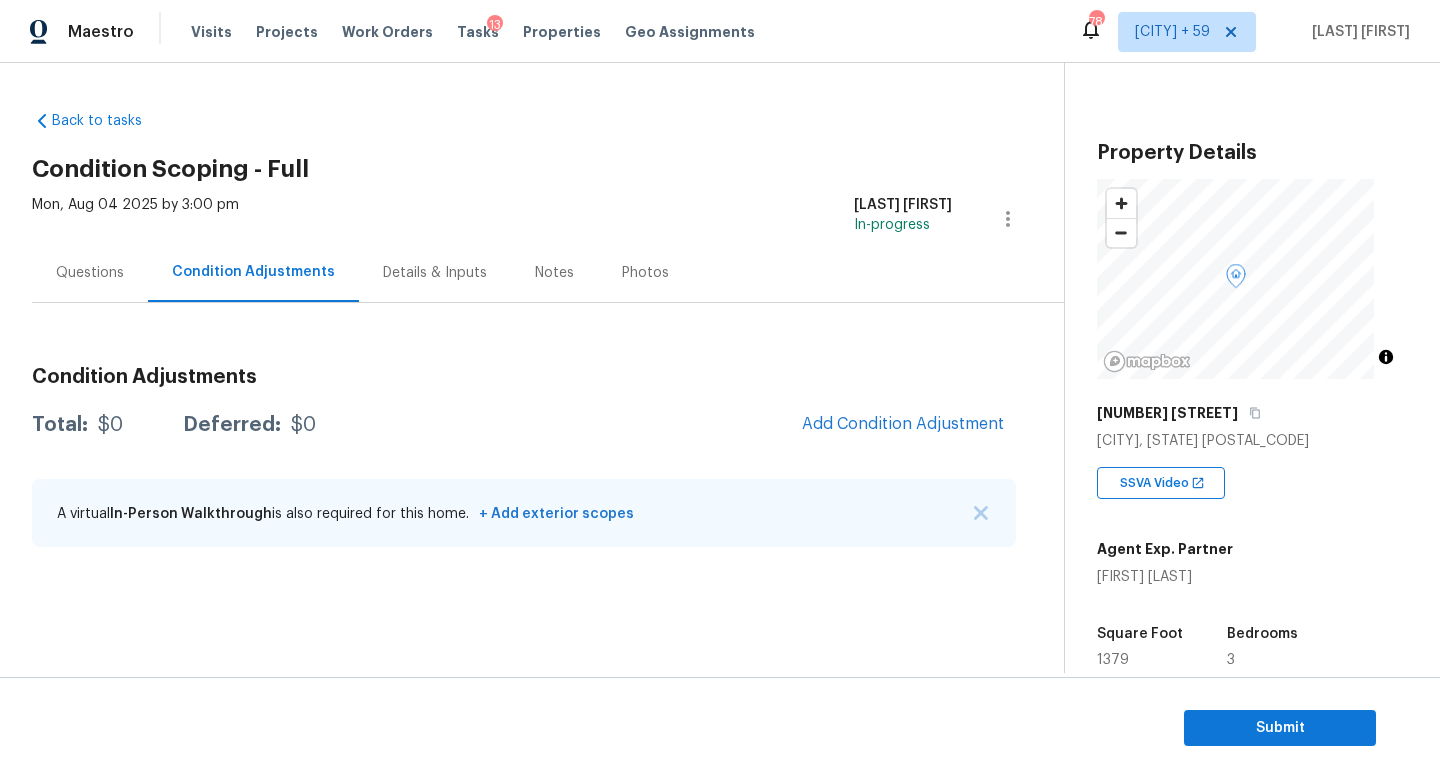 scroll, scrollTop: 0, scrollLeft: 0, axis: both 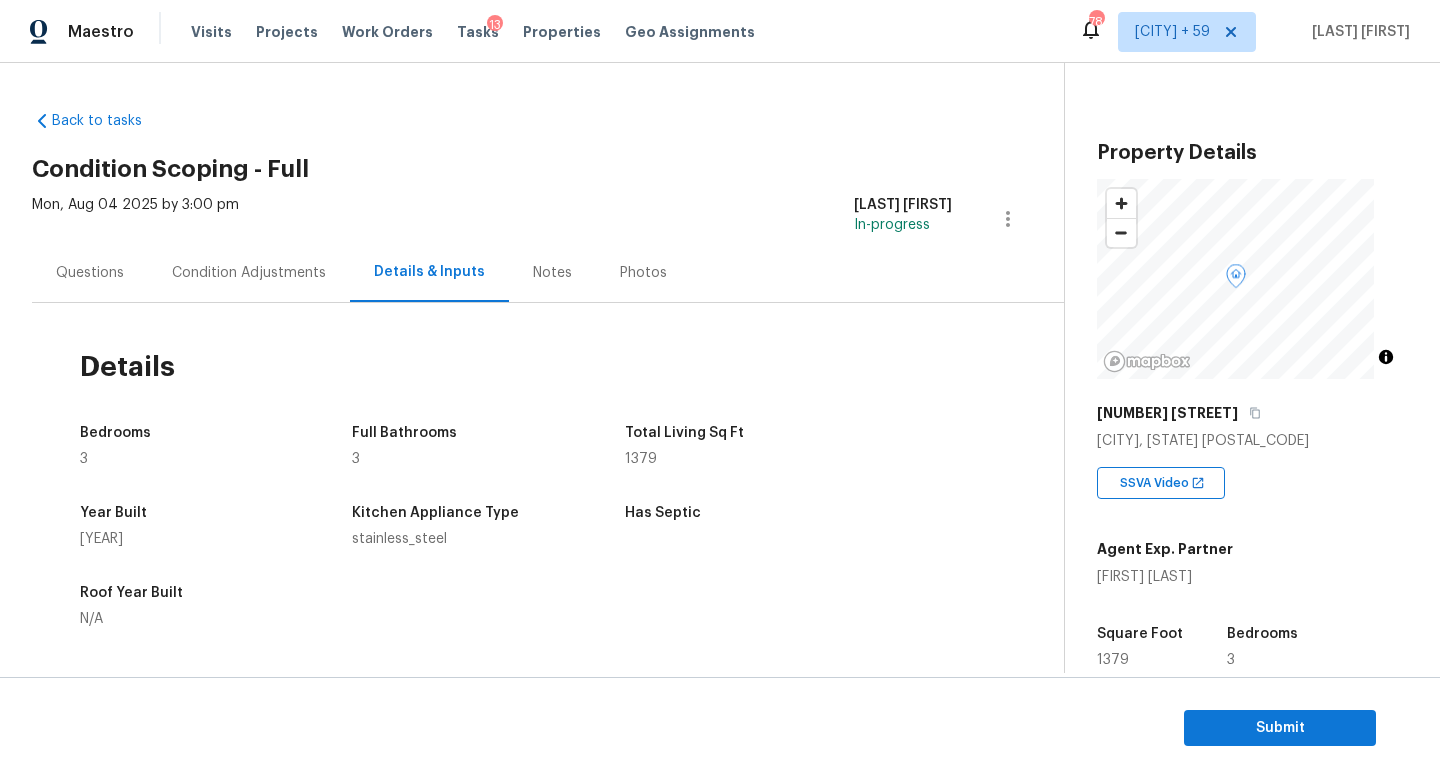 click on "Mon, Aug 04 2025 by 3:00 pm" at bounding box center (135, 219) 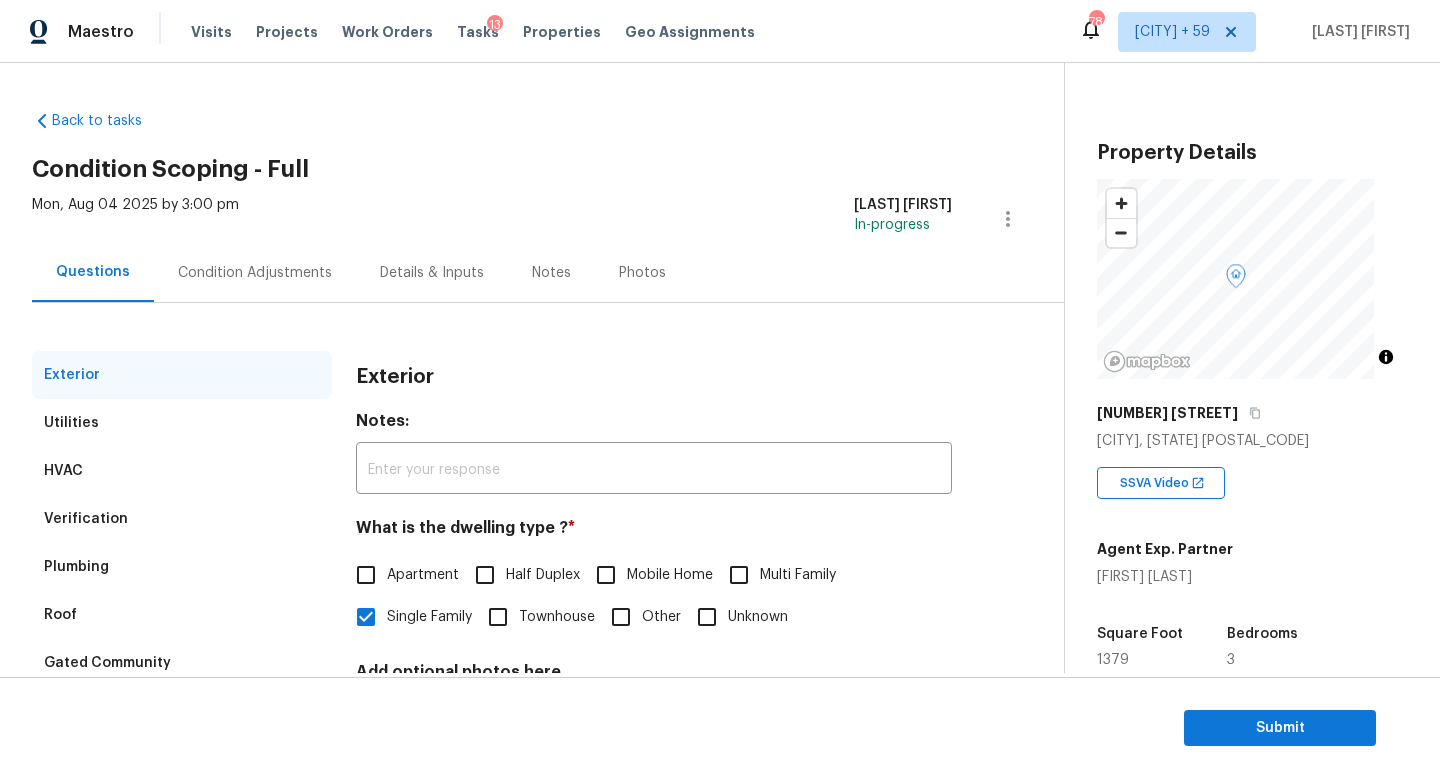 click on "Condition Adjustments" at bounding box center (255, 272) 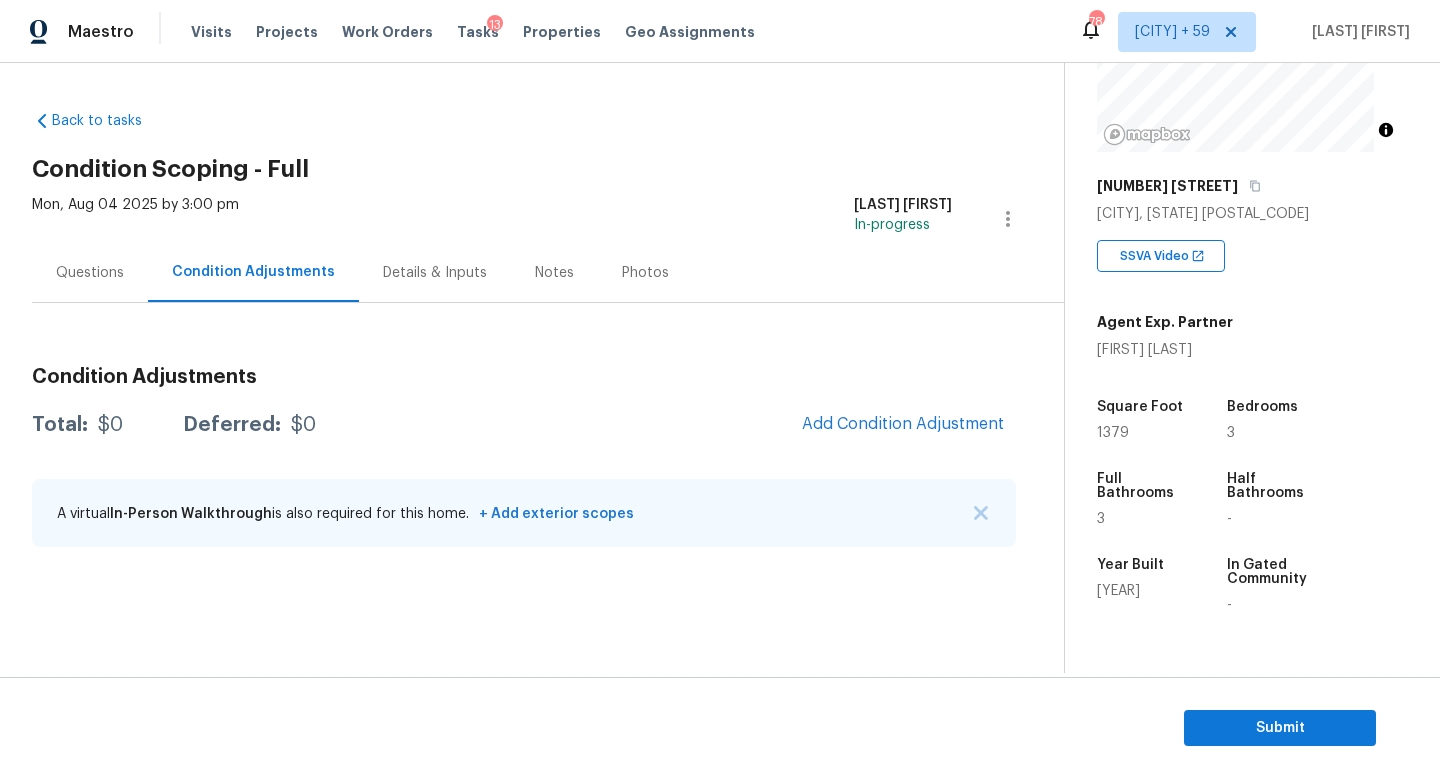scroll, scrollTop: 283, scrollLeft: 0, axis: vertical 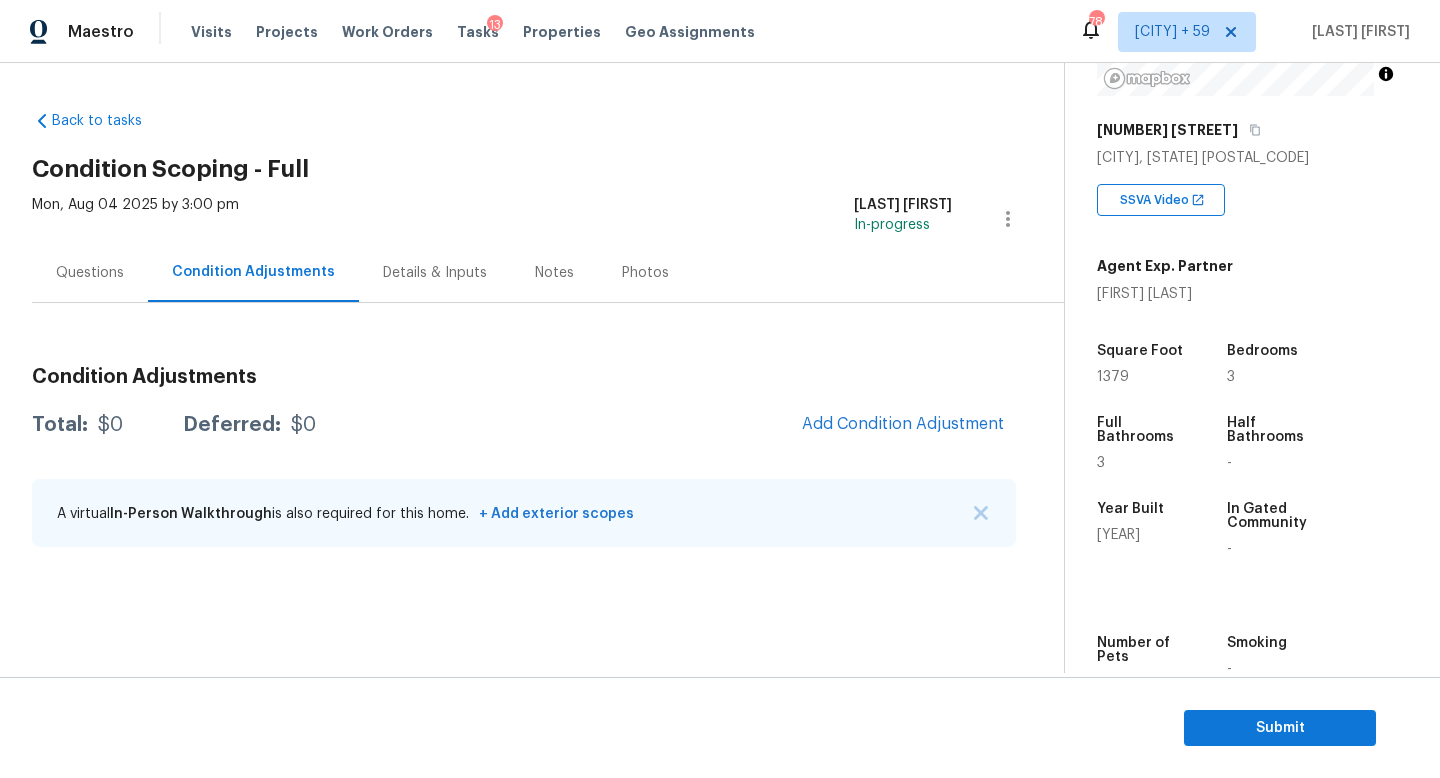 click on "Questions" at bounding box center [90, 273] 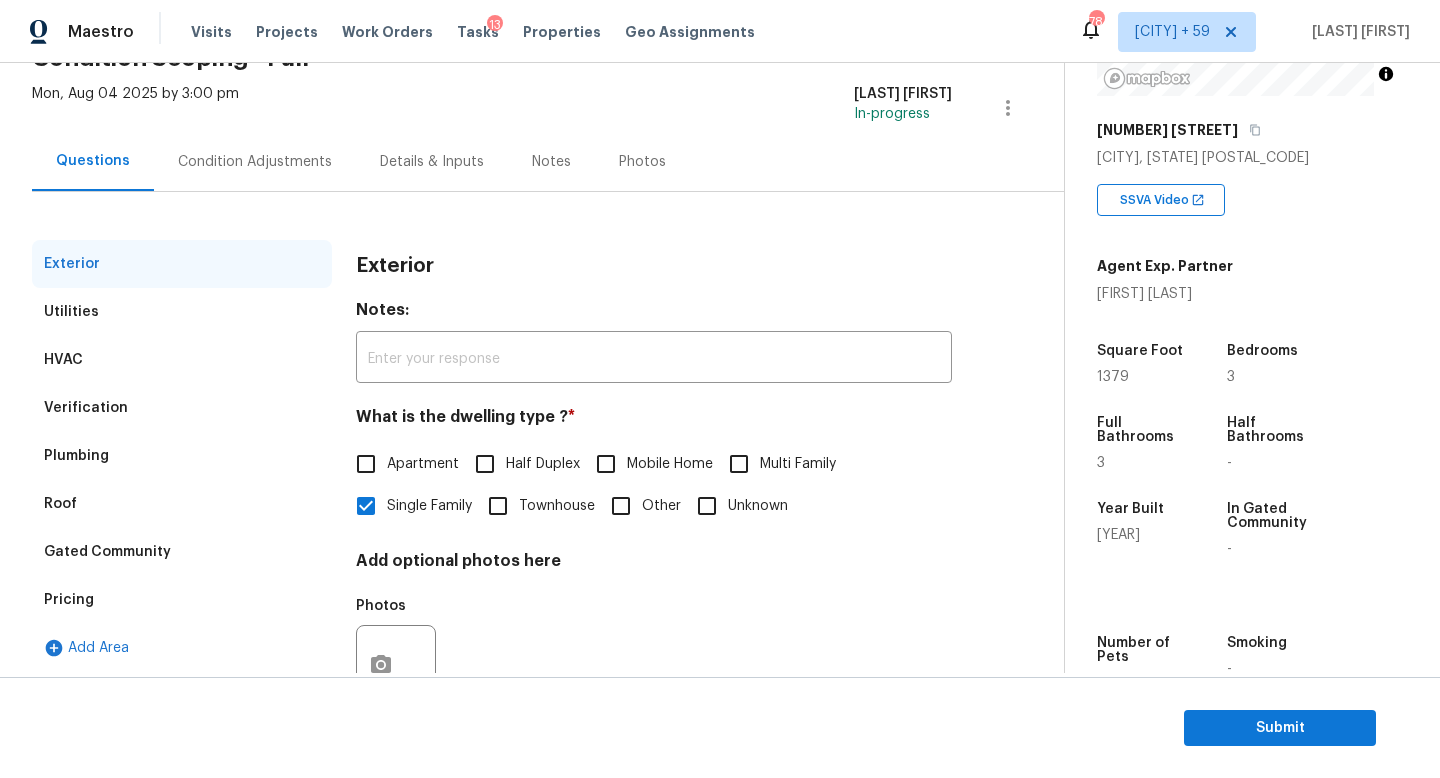 scroll, scrollTop: 200, scrollLeft: 0, axis: vertical 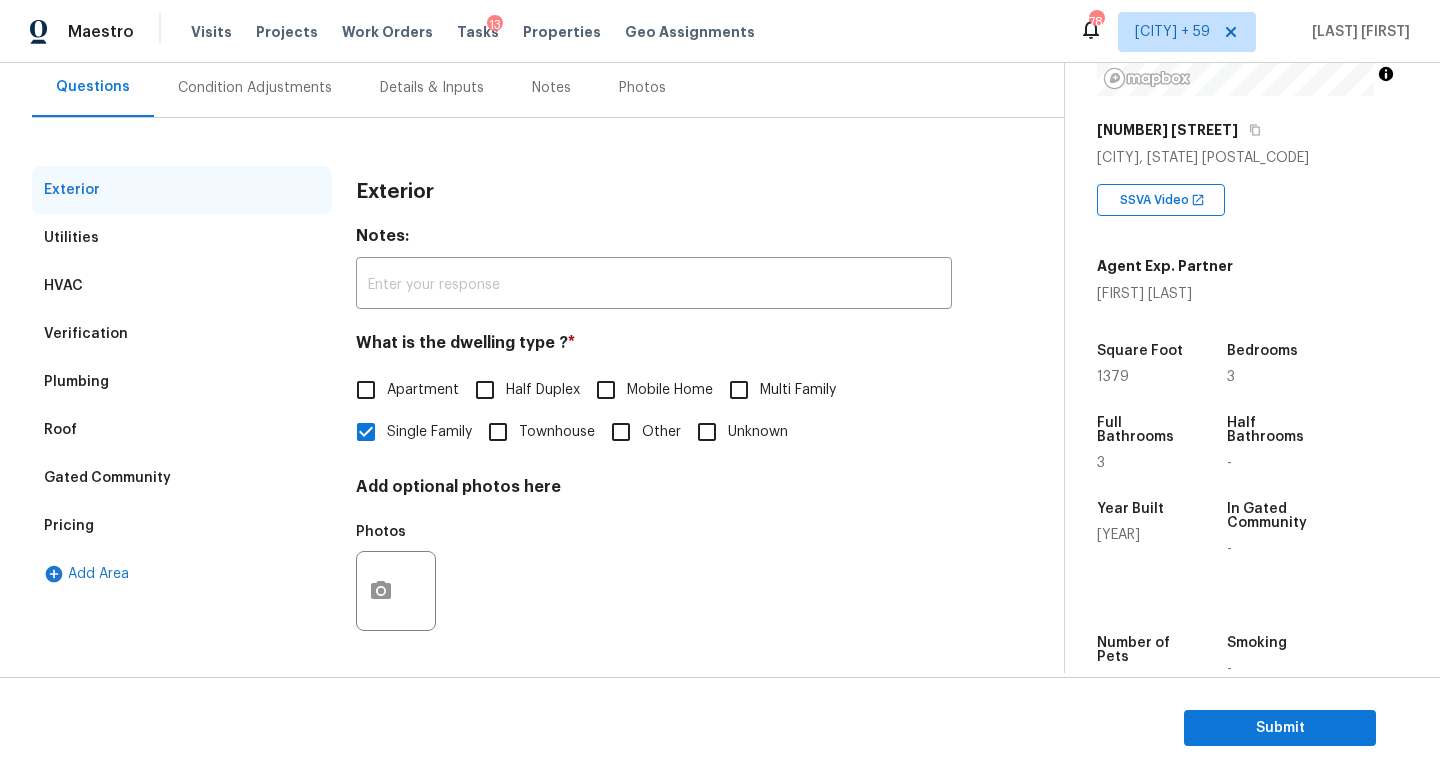 click on "Pricing" at bounding box center (182, 526) 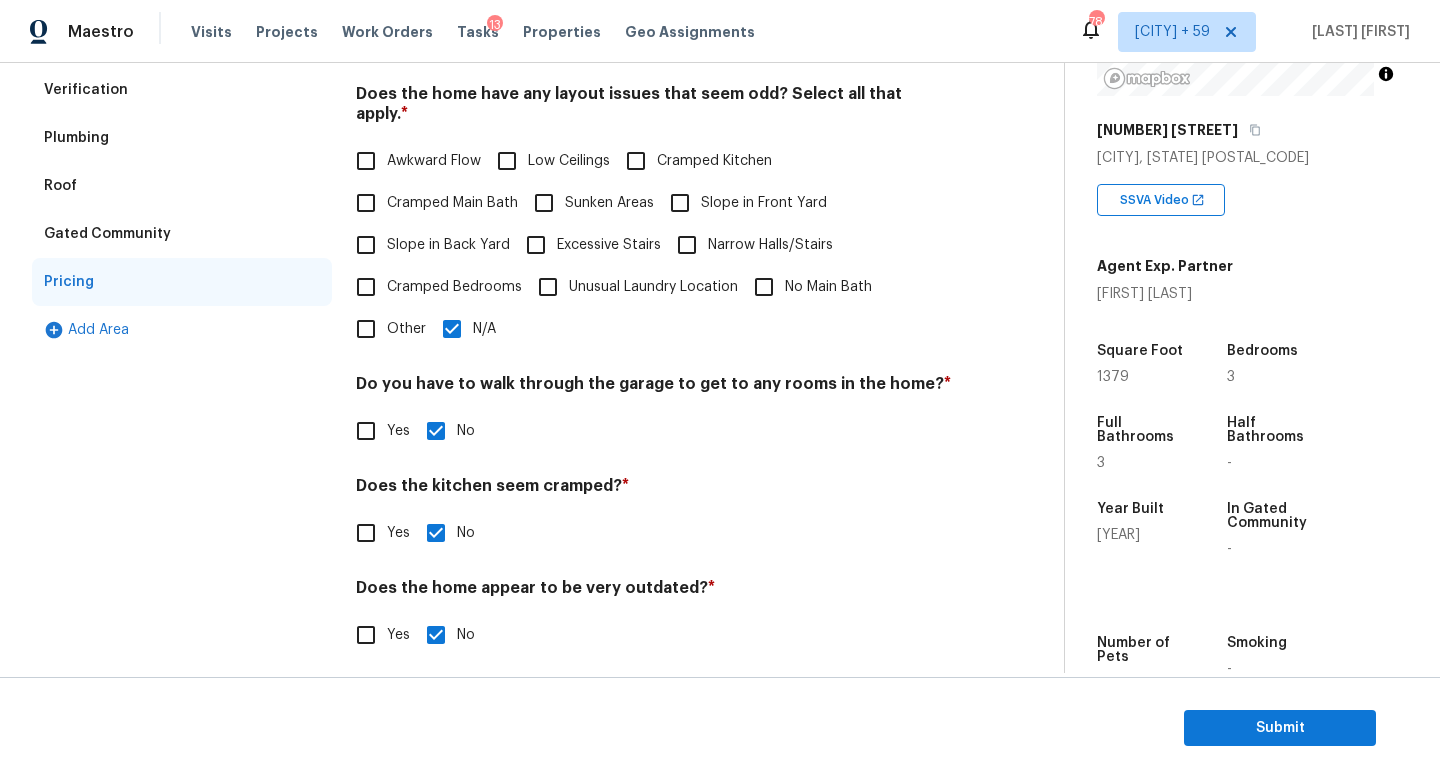 scroll, scrollTop: 457, scrollLeft: 0, axis: vertical 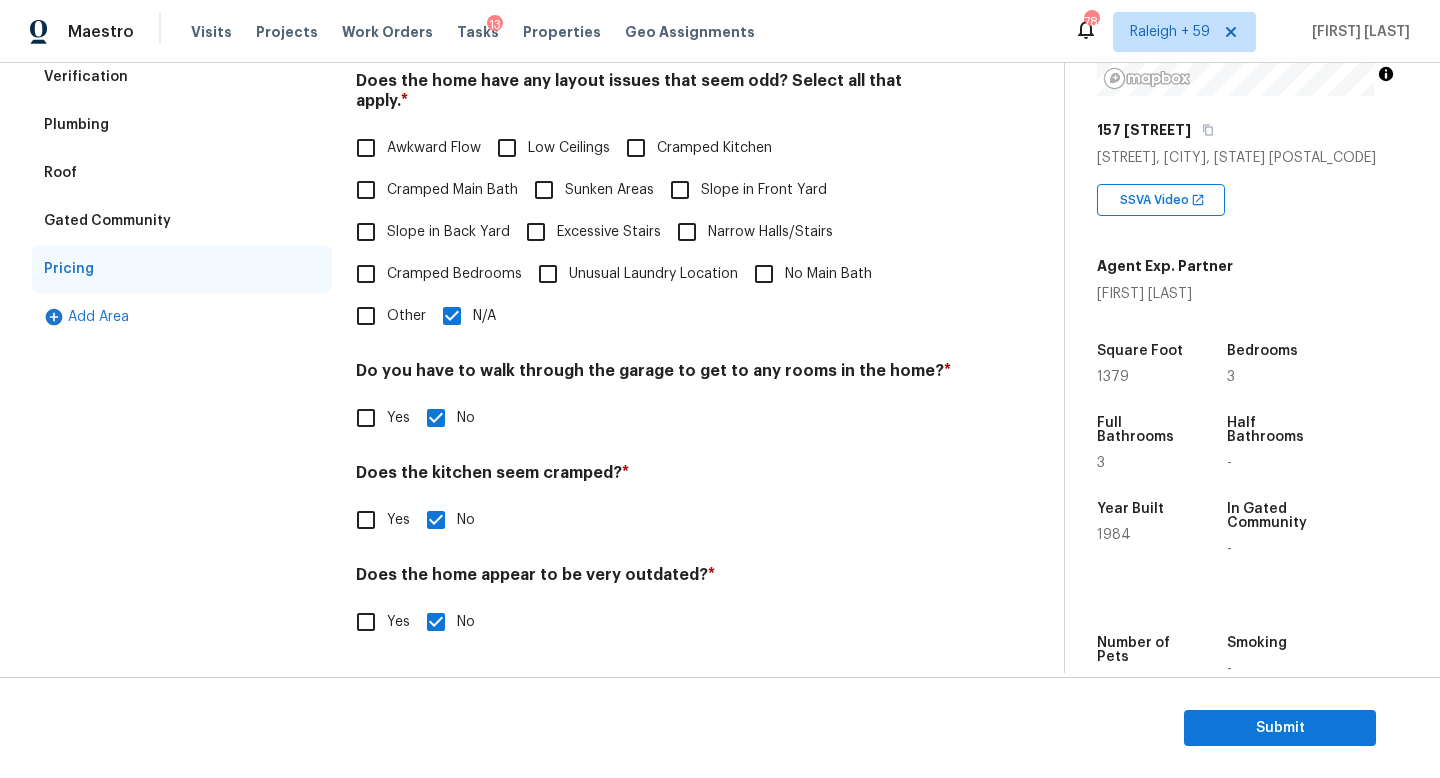 click on "Other" at bounding box center [366, 316] 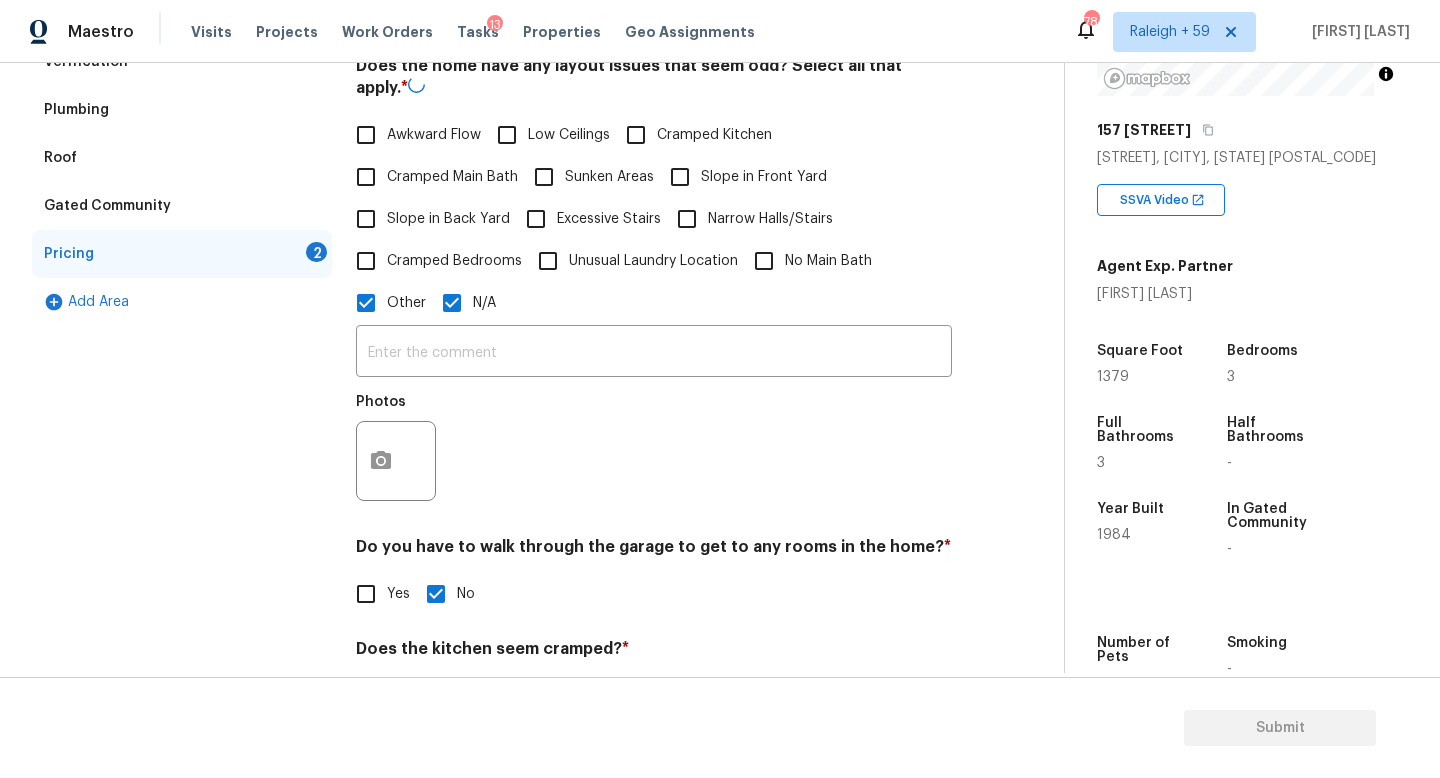 click on "N/A" at bounding box center [452, 303] 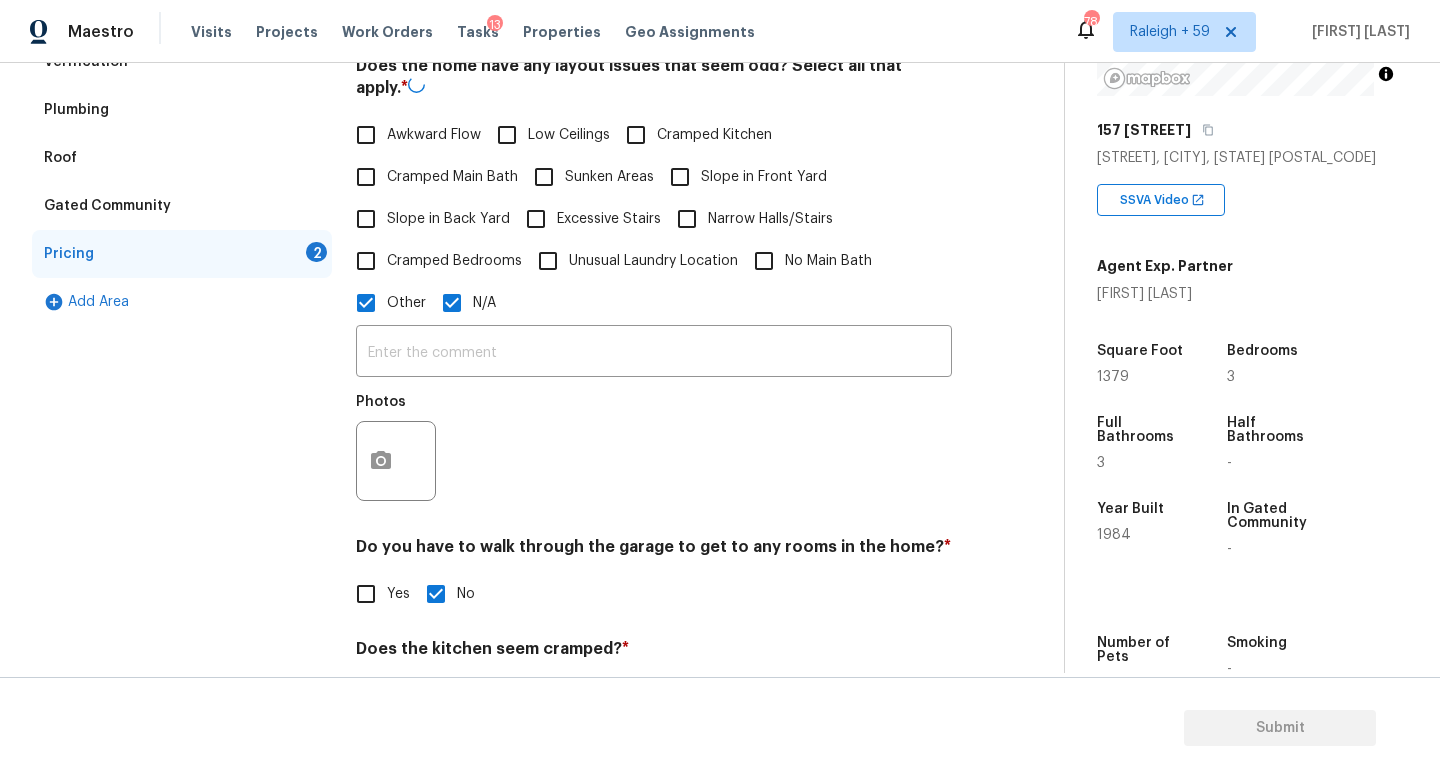 checkbox on "false" 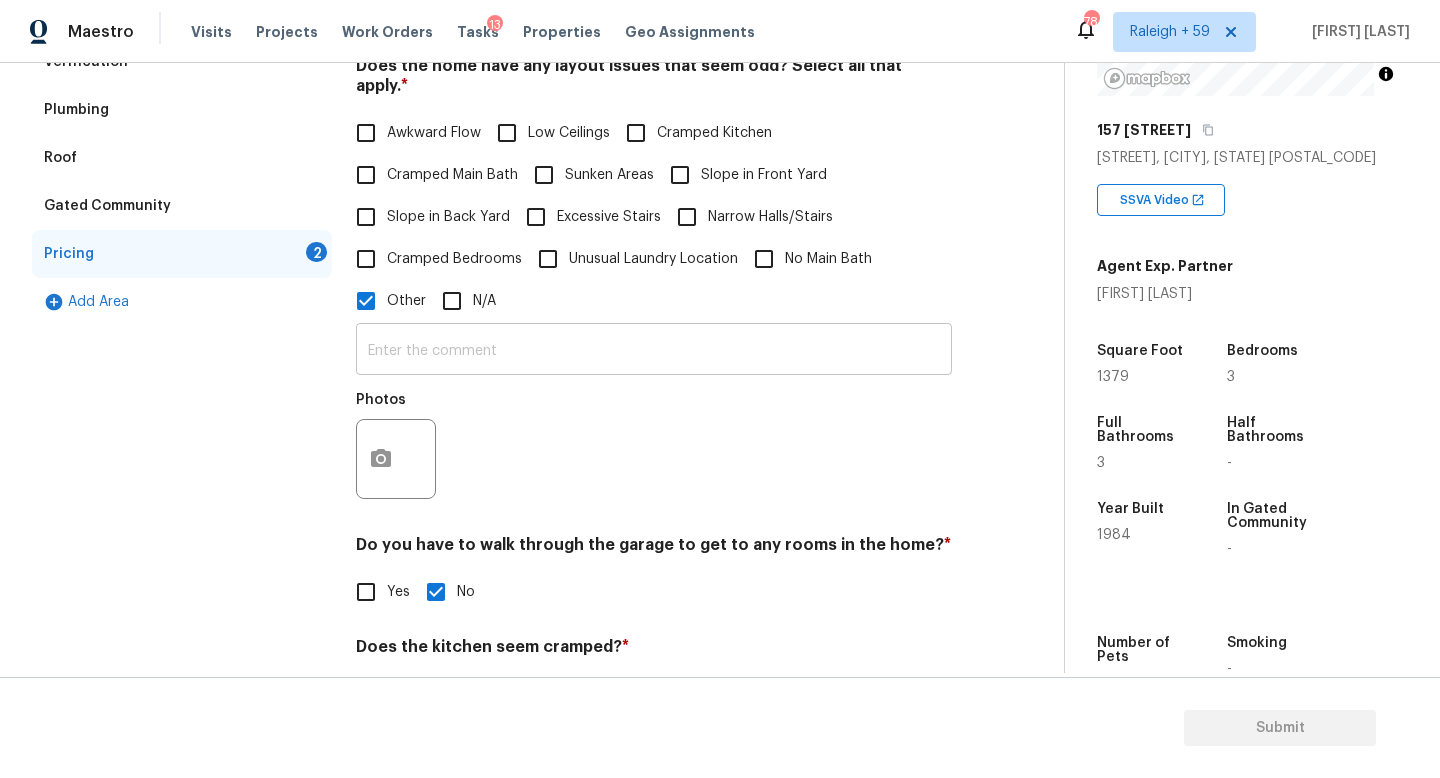 click at bounding box center (654, 351) 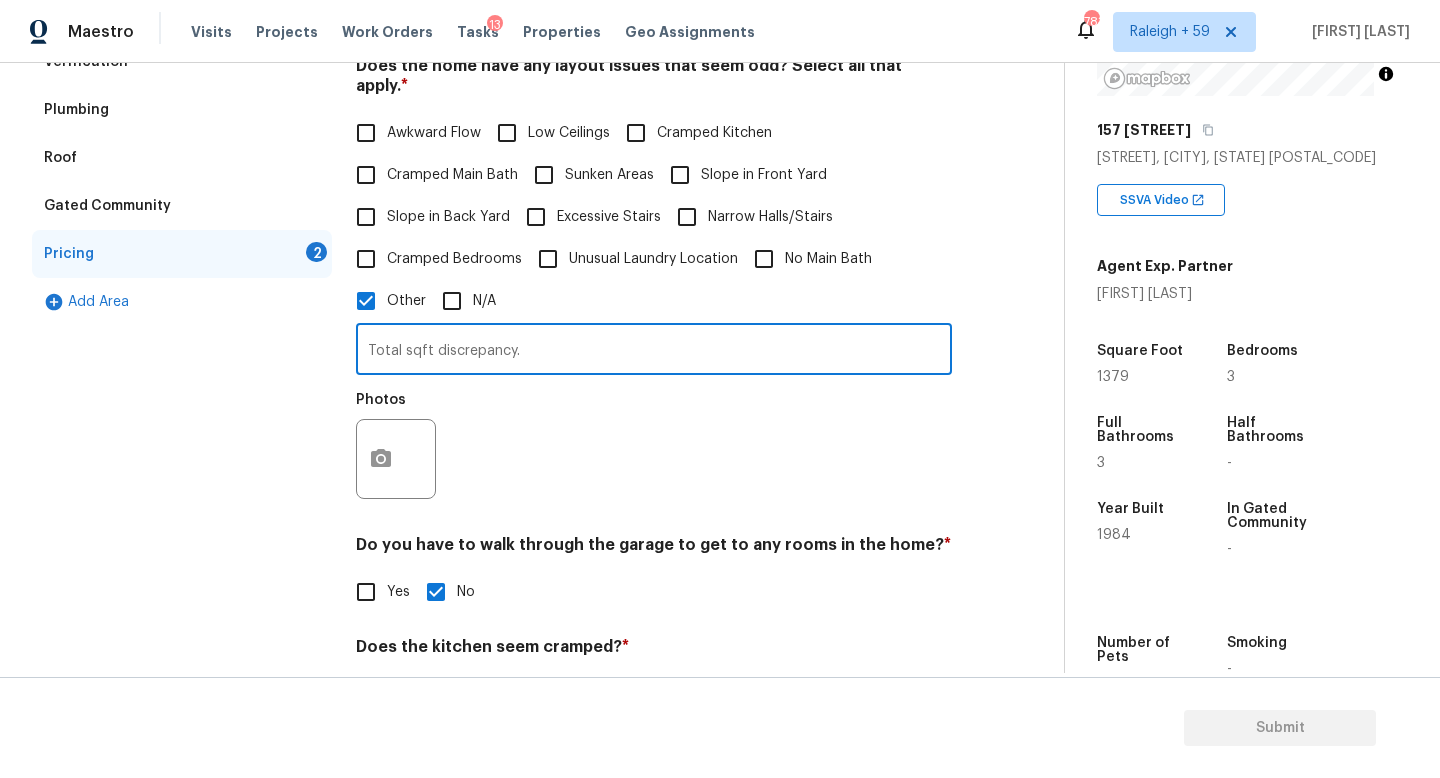 type on "Total sqft discrepancy." 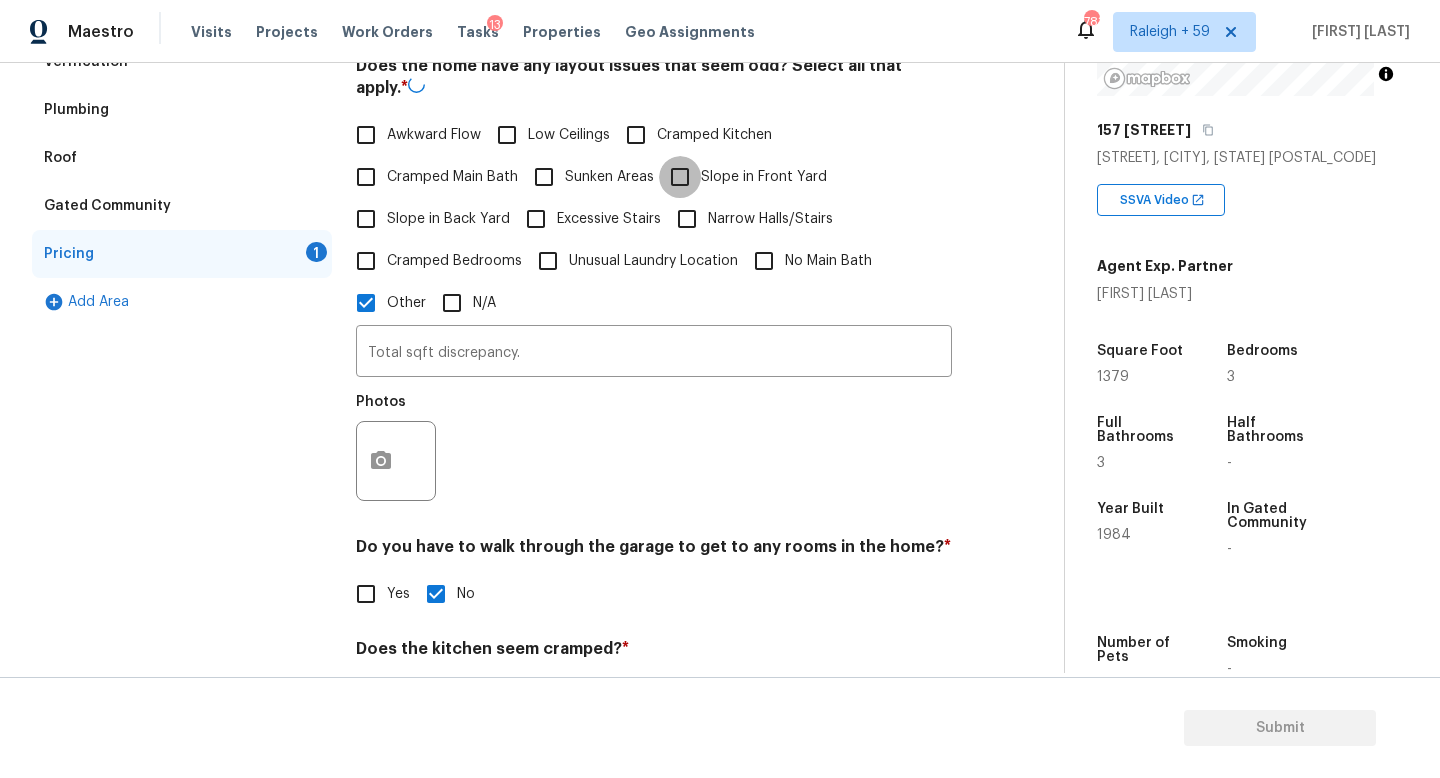 click on "Slope in Front Yard" at bounding box center [680, 177] 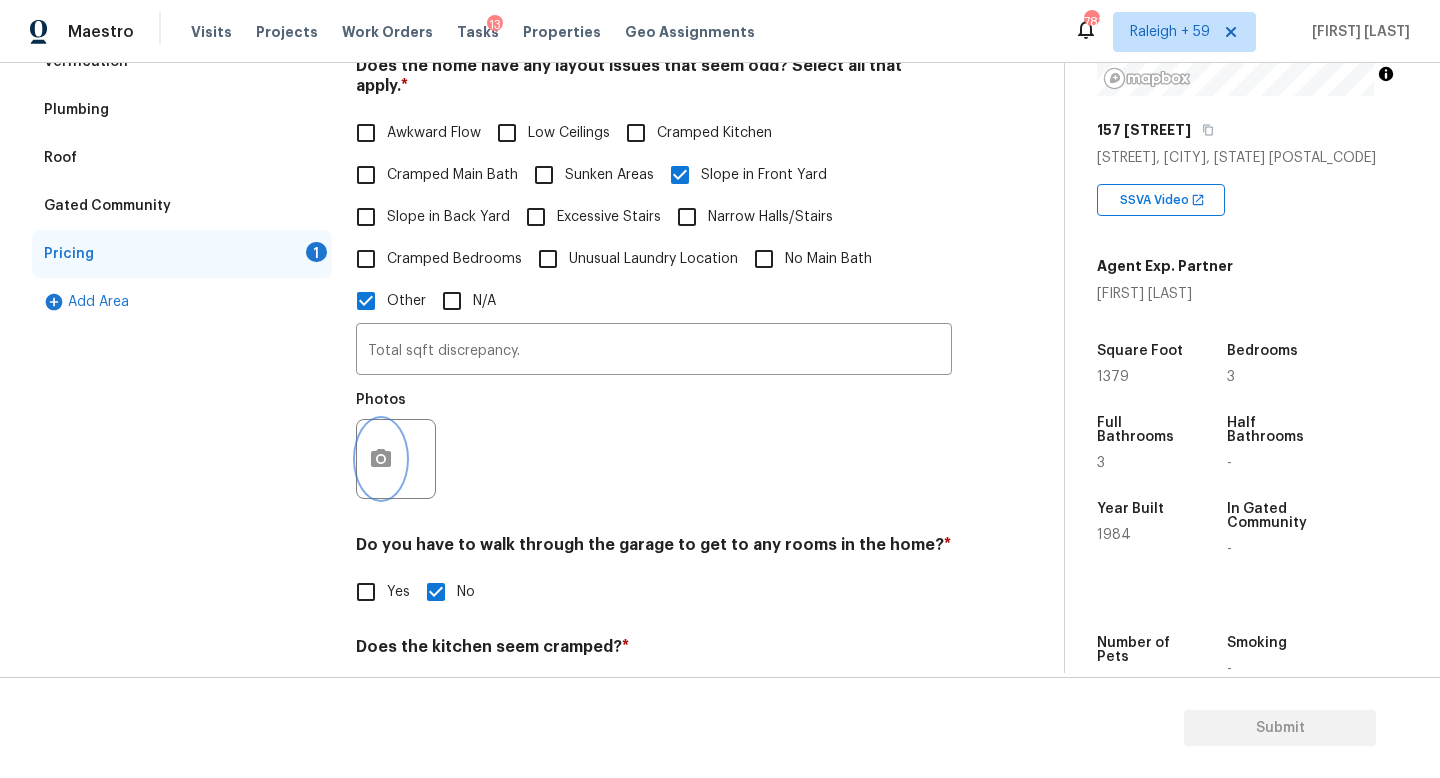 click 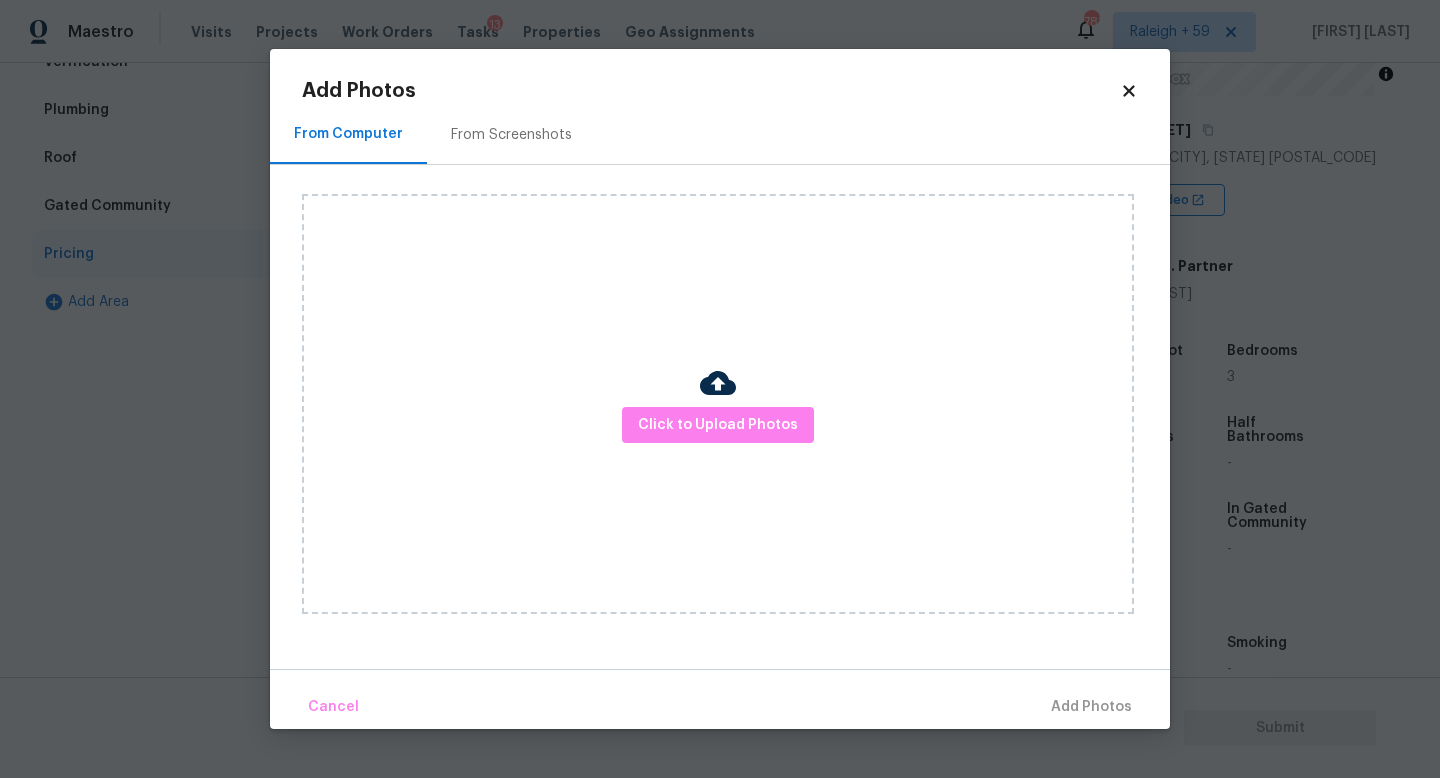 click on "Click to Upload Photos" at bounding box center (718, 404) 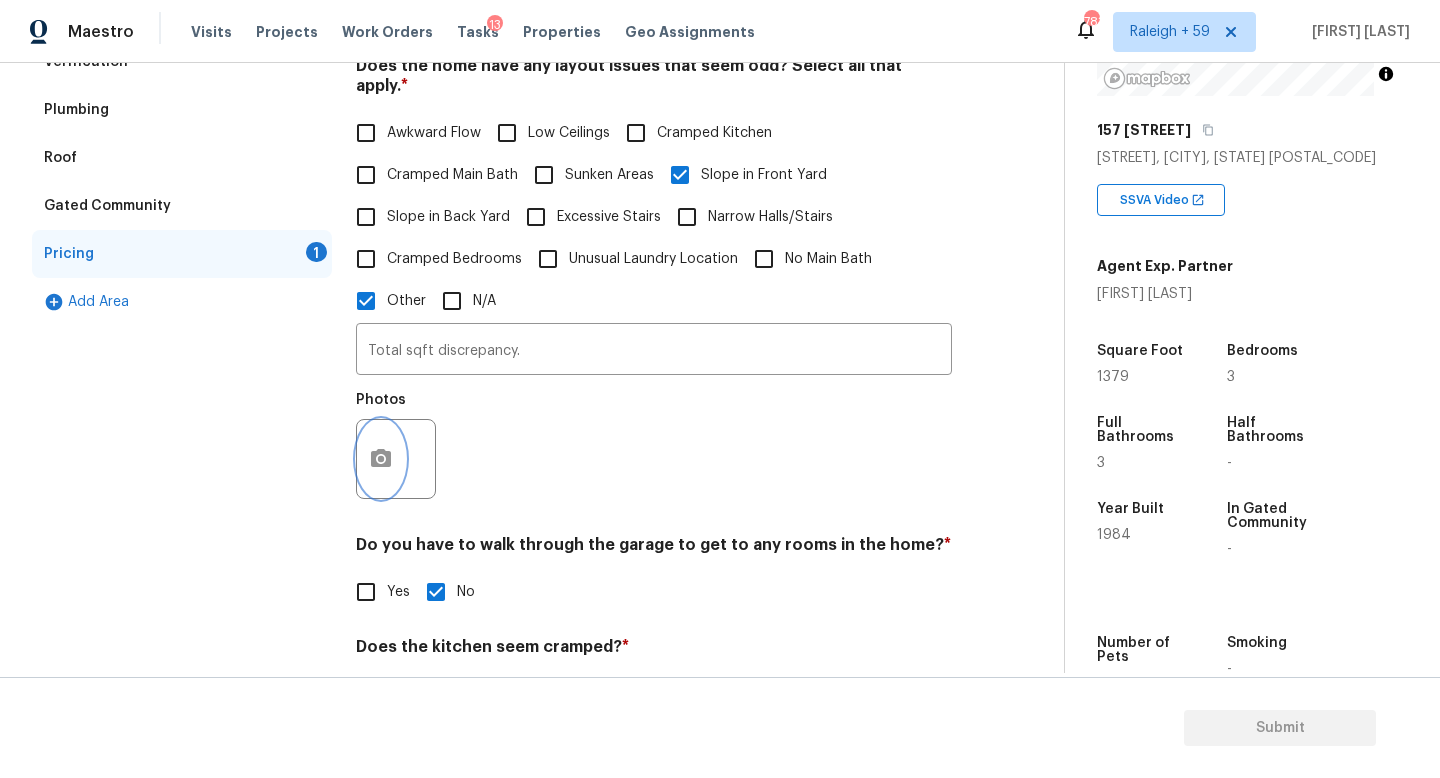 click 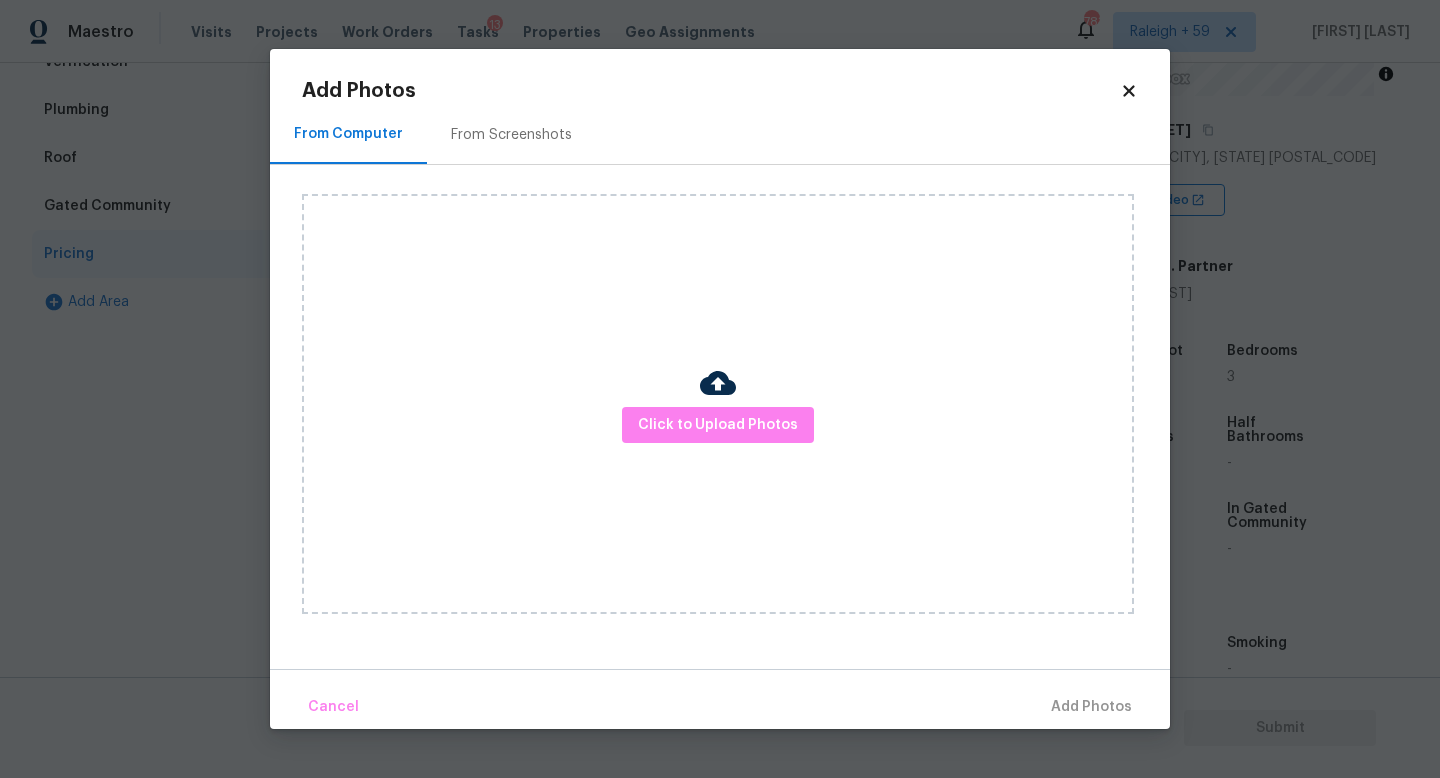 click on "Click to Upload Photos" at bounding box center [718, 404] 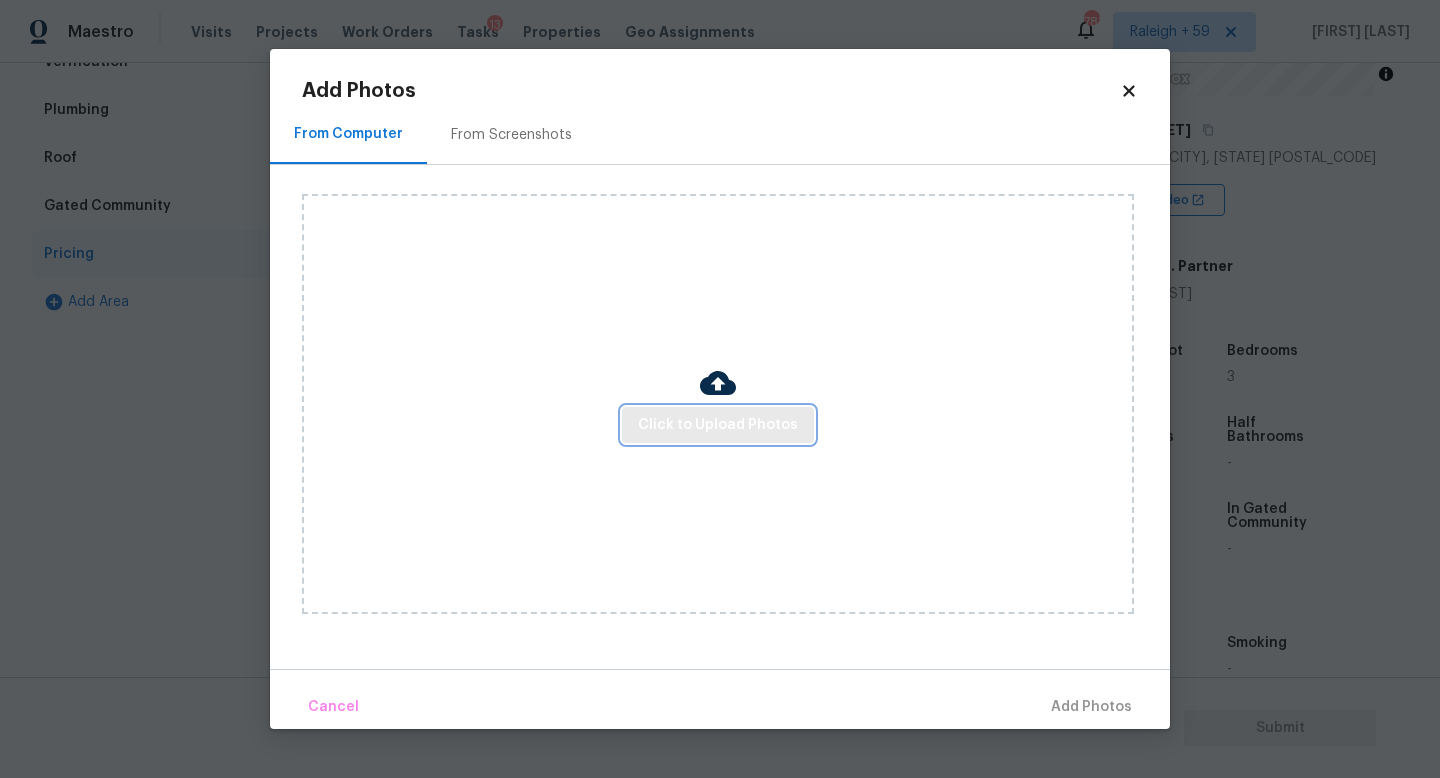 click on "Click to Upload Photos" at bounding box center [718, 425] 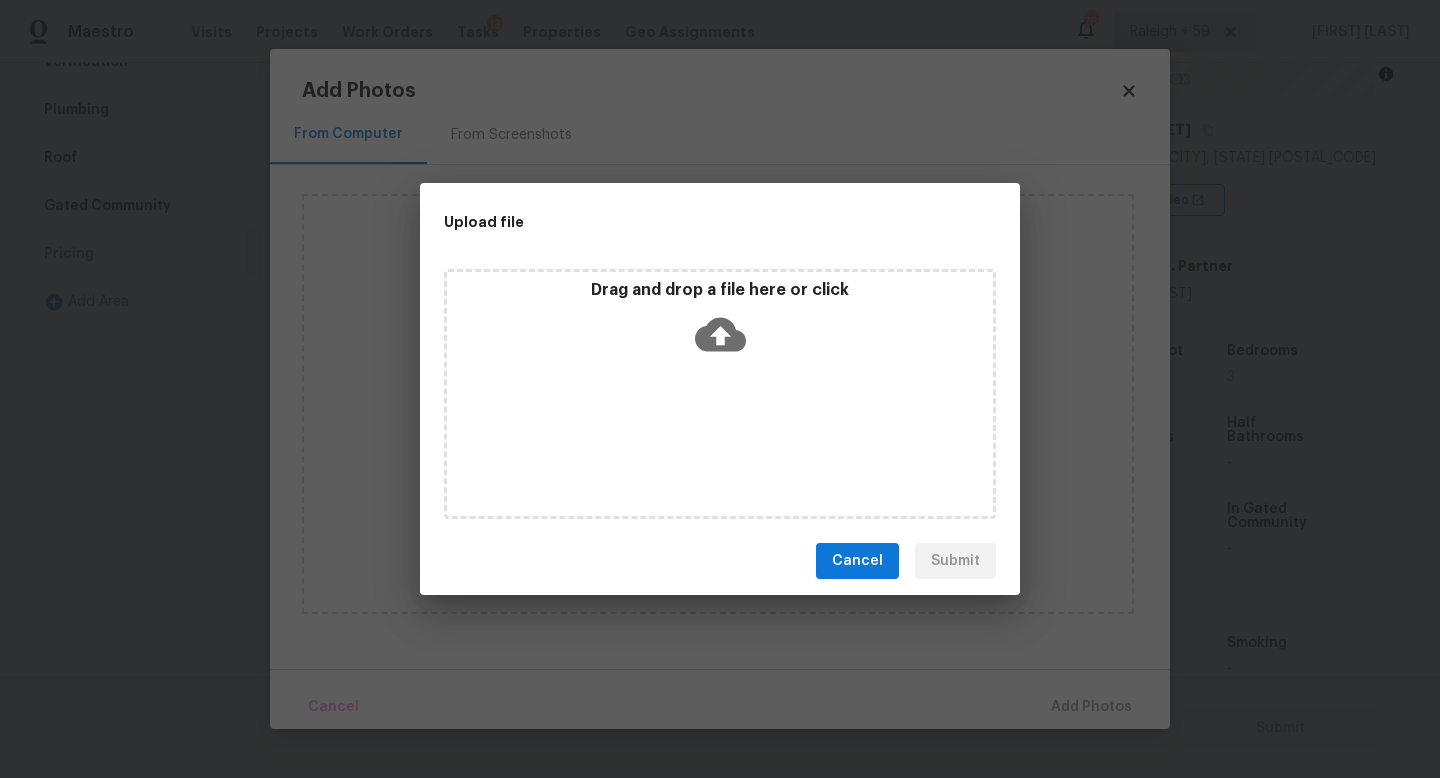 click on "Drag and drop a file here or click" at bounding box center [720, 394] 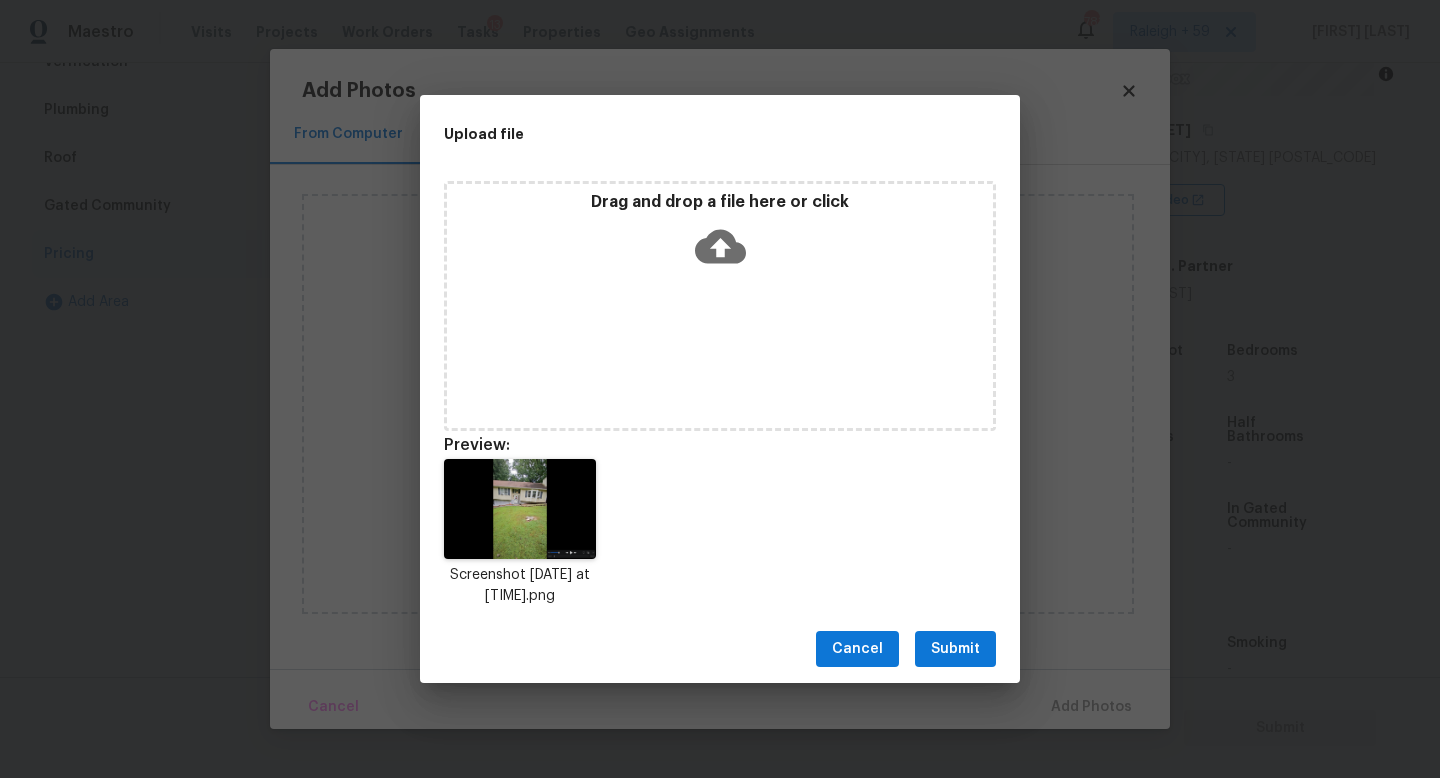 click on "Submit" at bounding box center [955, 649] 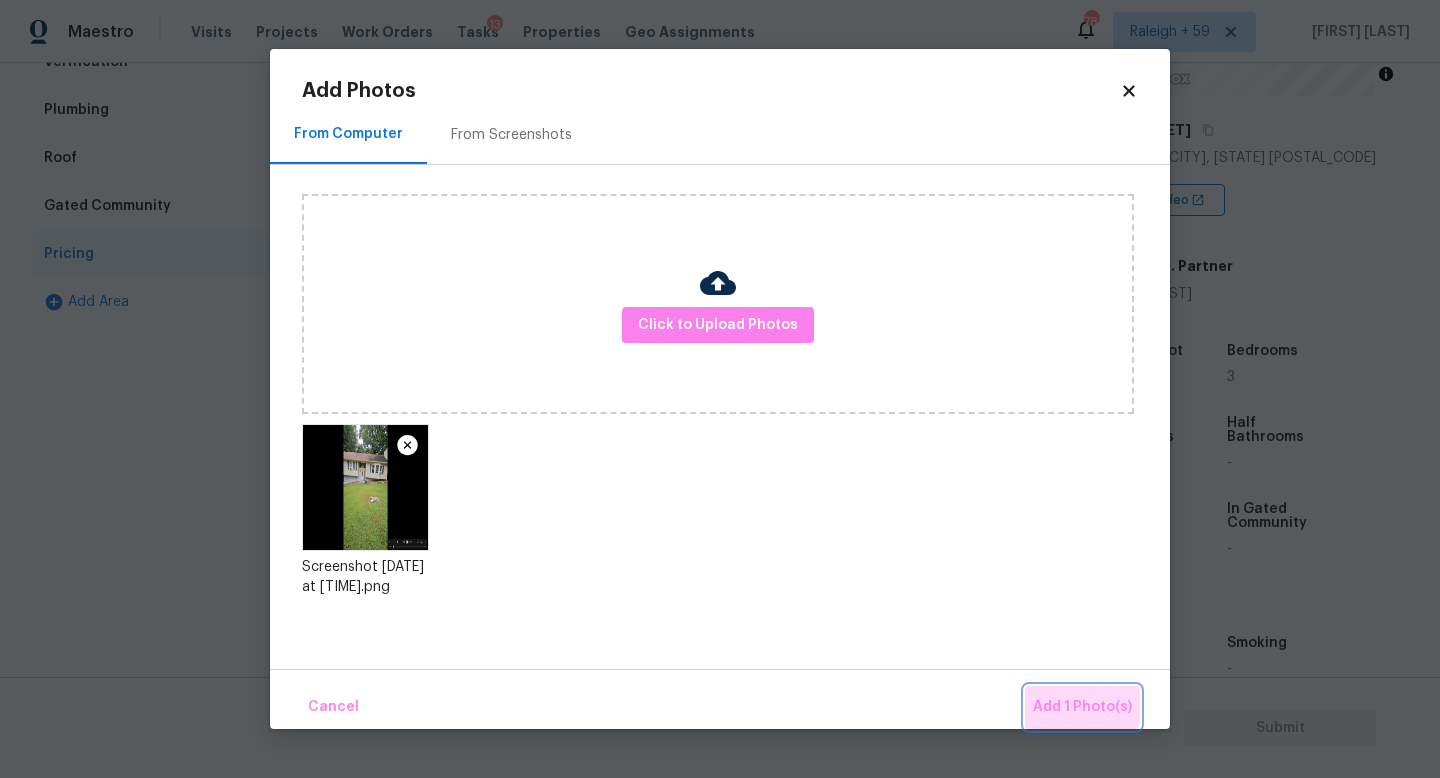 click on "Add 1 Photo(s)" at bounding box center (1082, 707) 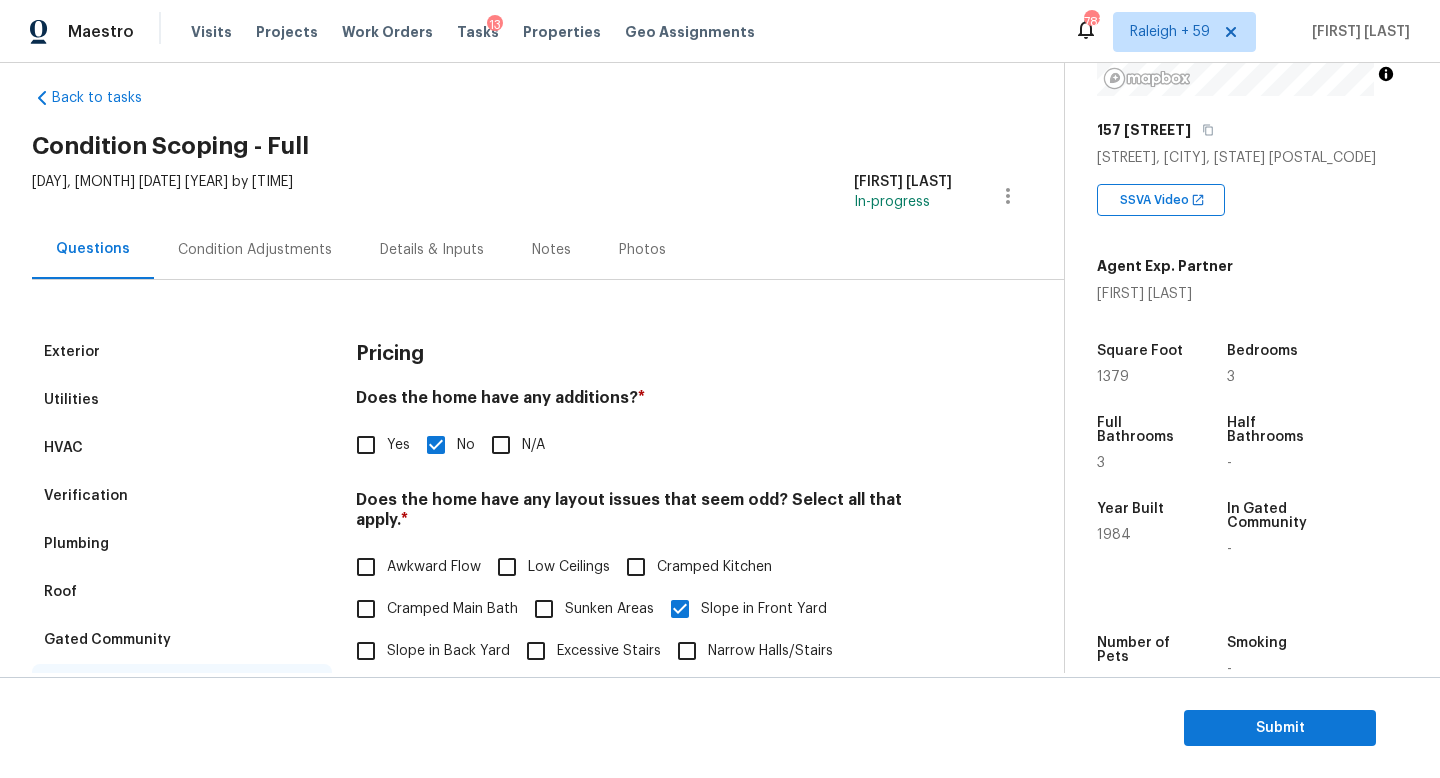 scroll, scrollTop: 0, scrollLeft: 0, axis: both 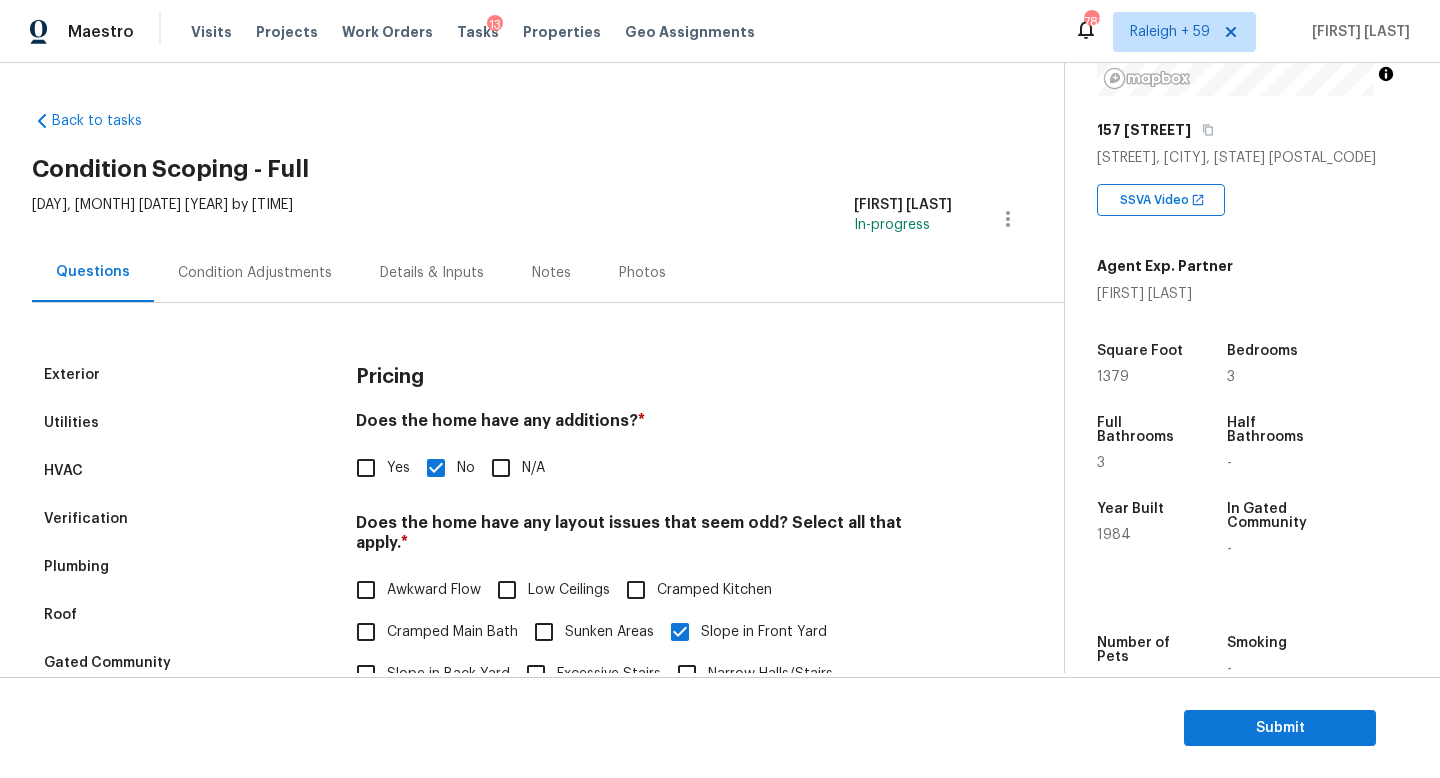 click on "Condition Adjustments" at bounding box center [255, 272] 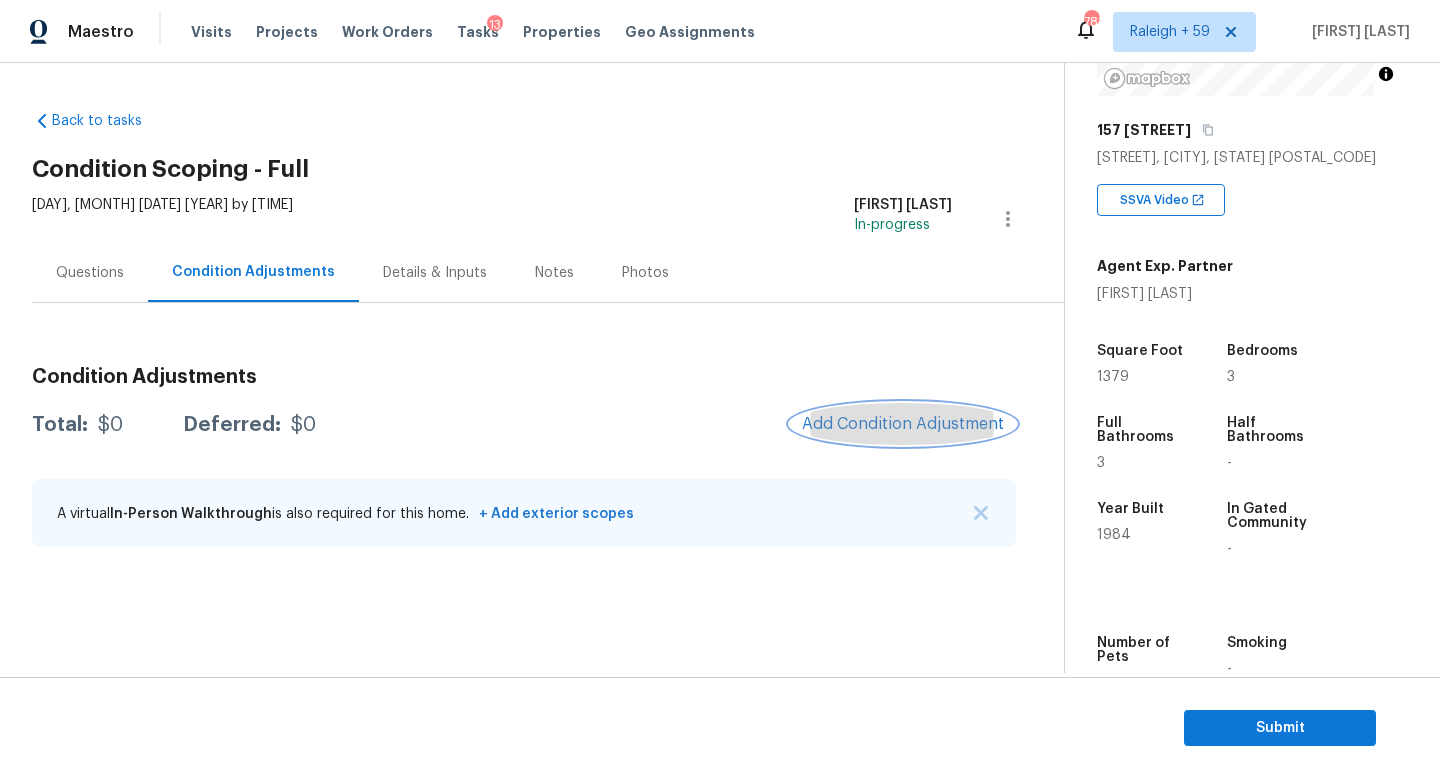 click on "Add Condition Adjustment" at bounding box center [903, 424] 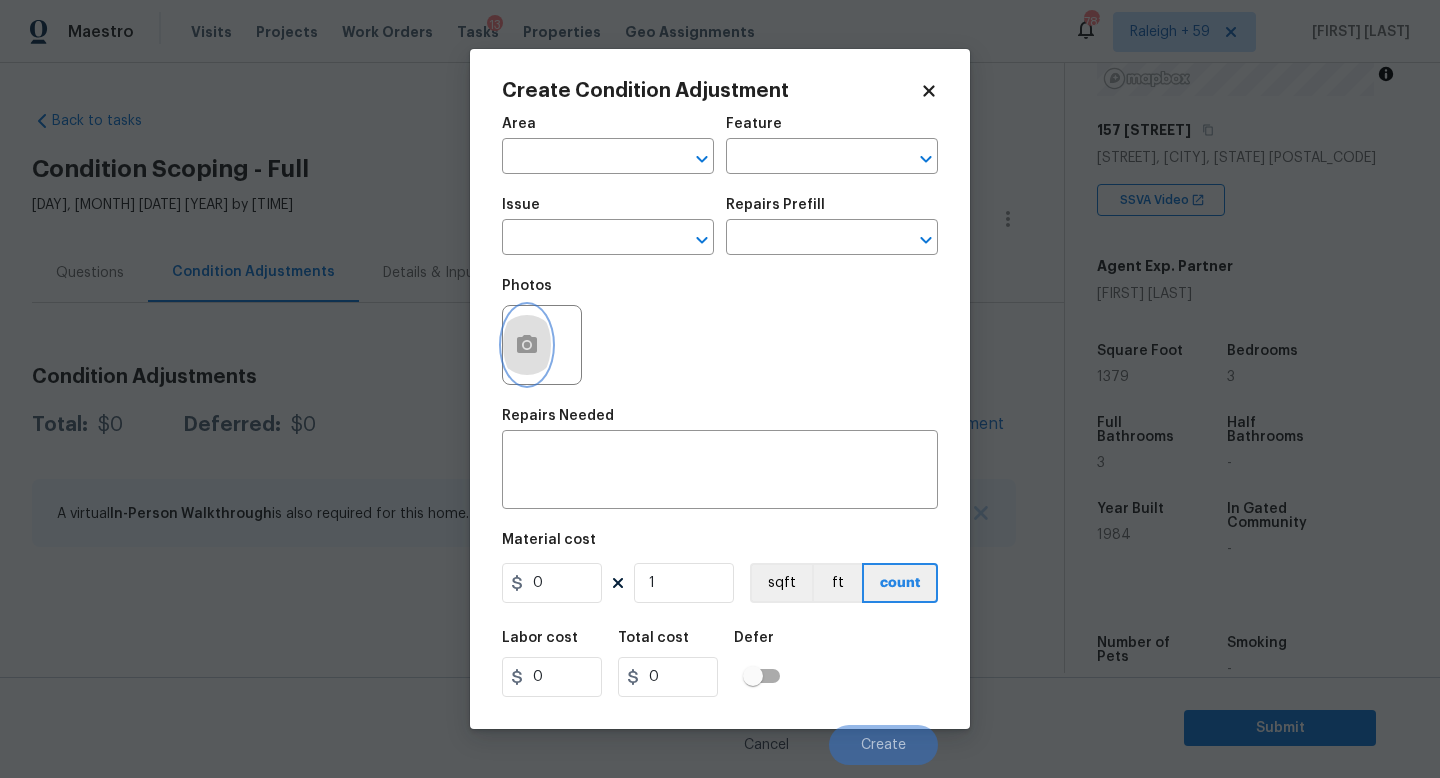click at bounding box center [527, 345] 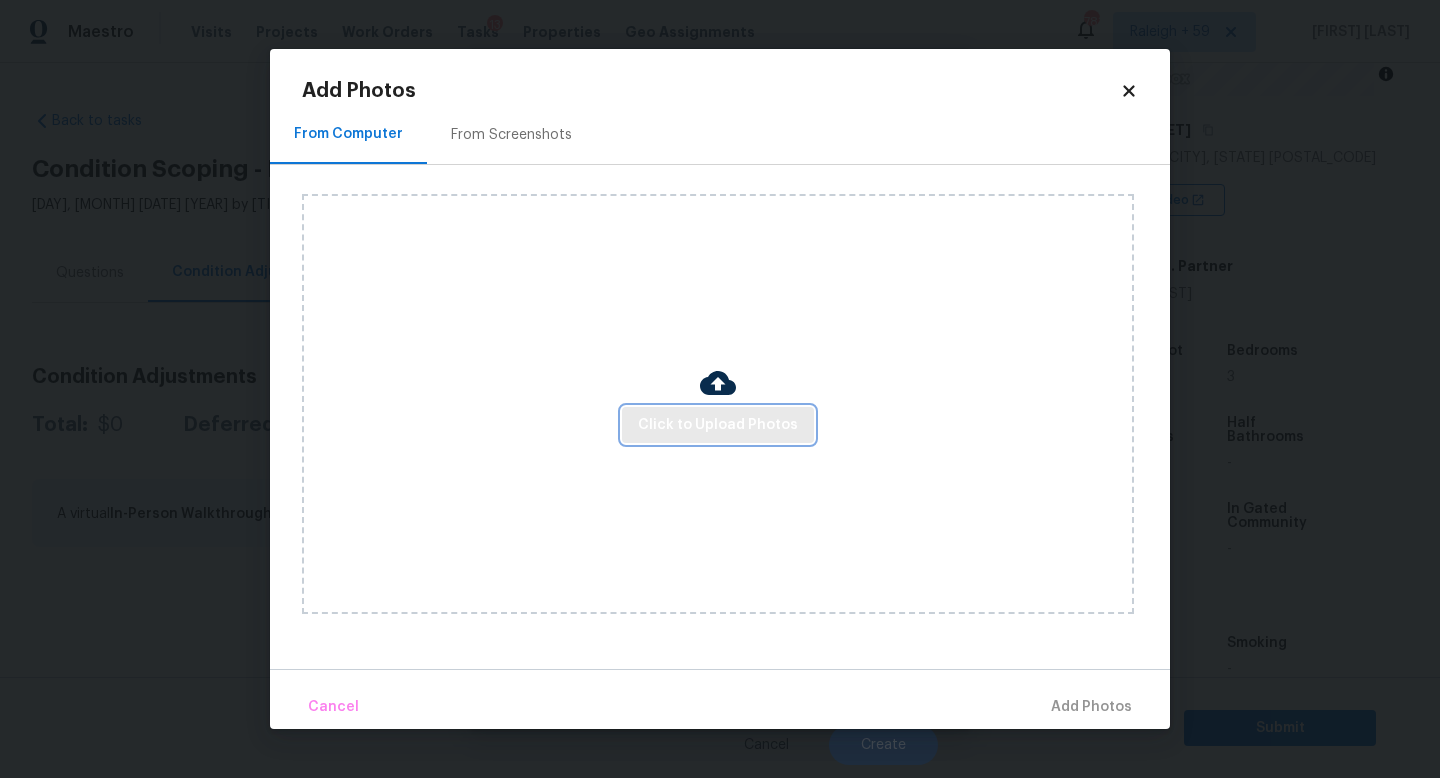 click on "Click to Upload Photos" at bounding box center (718, 425) 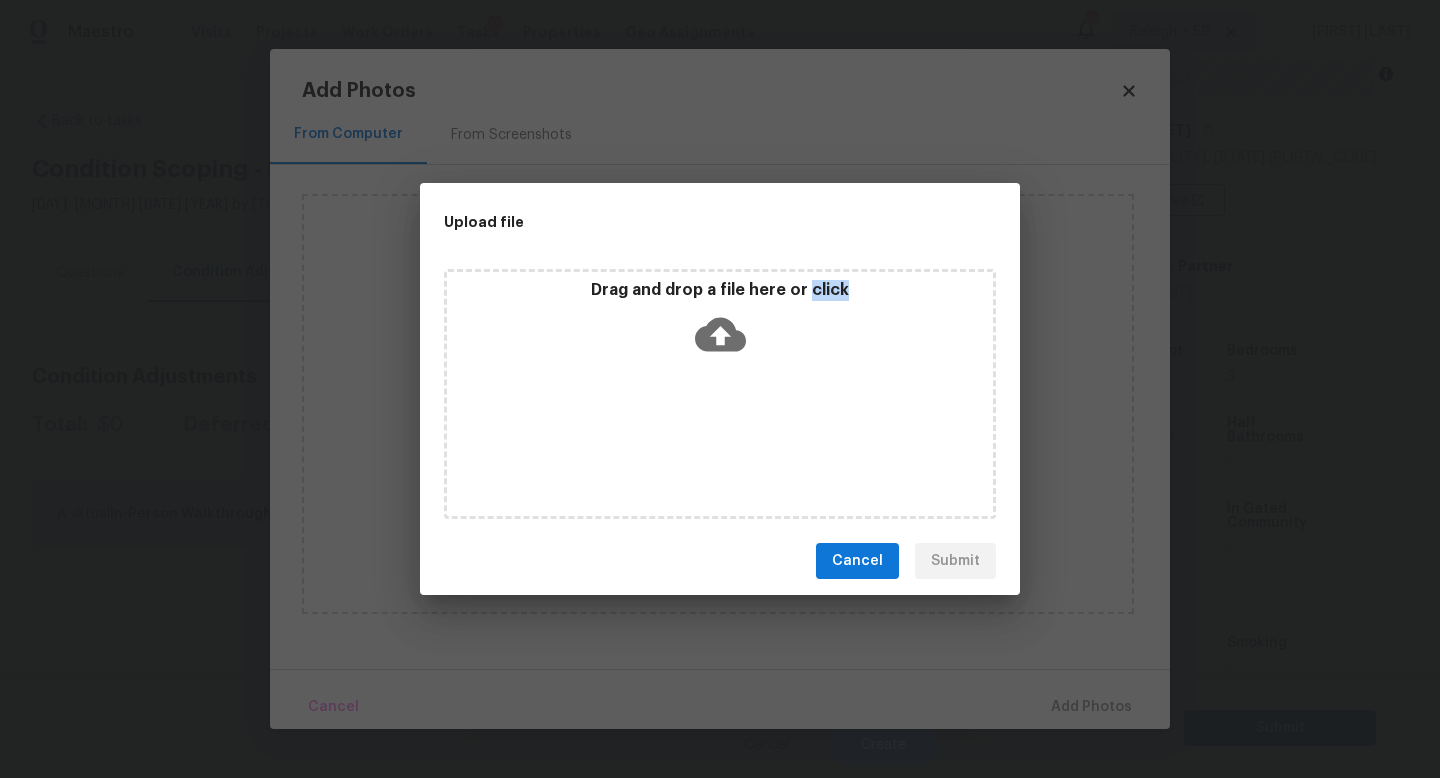 click on "Drag and drop a file here or click" at bounding box center (720, 394) 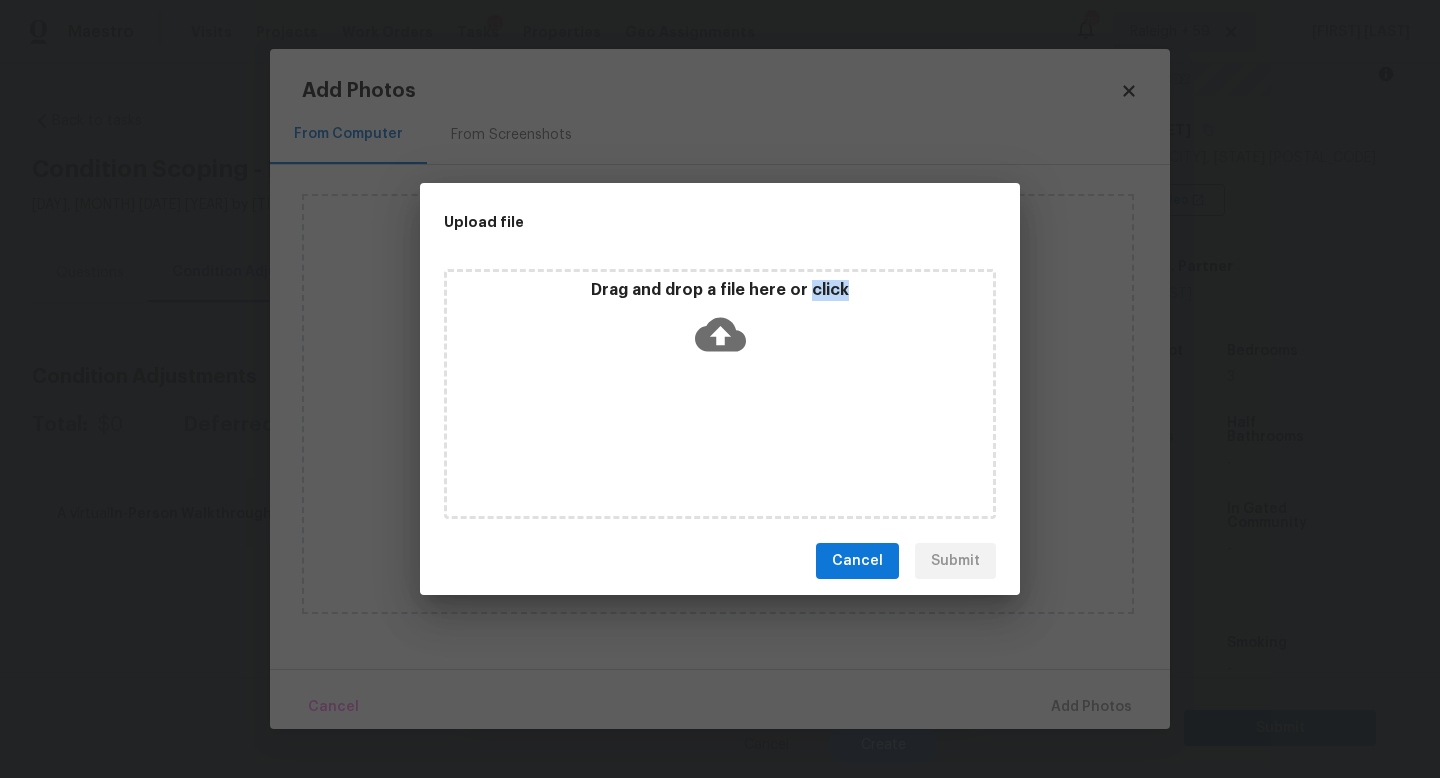 type 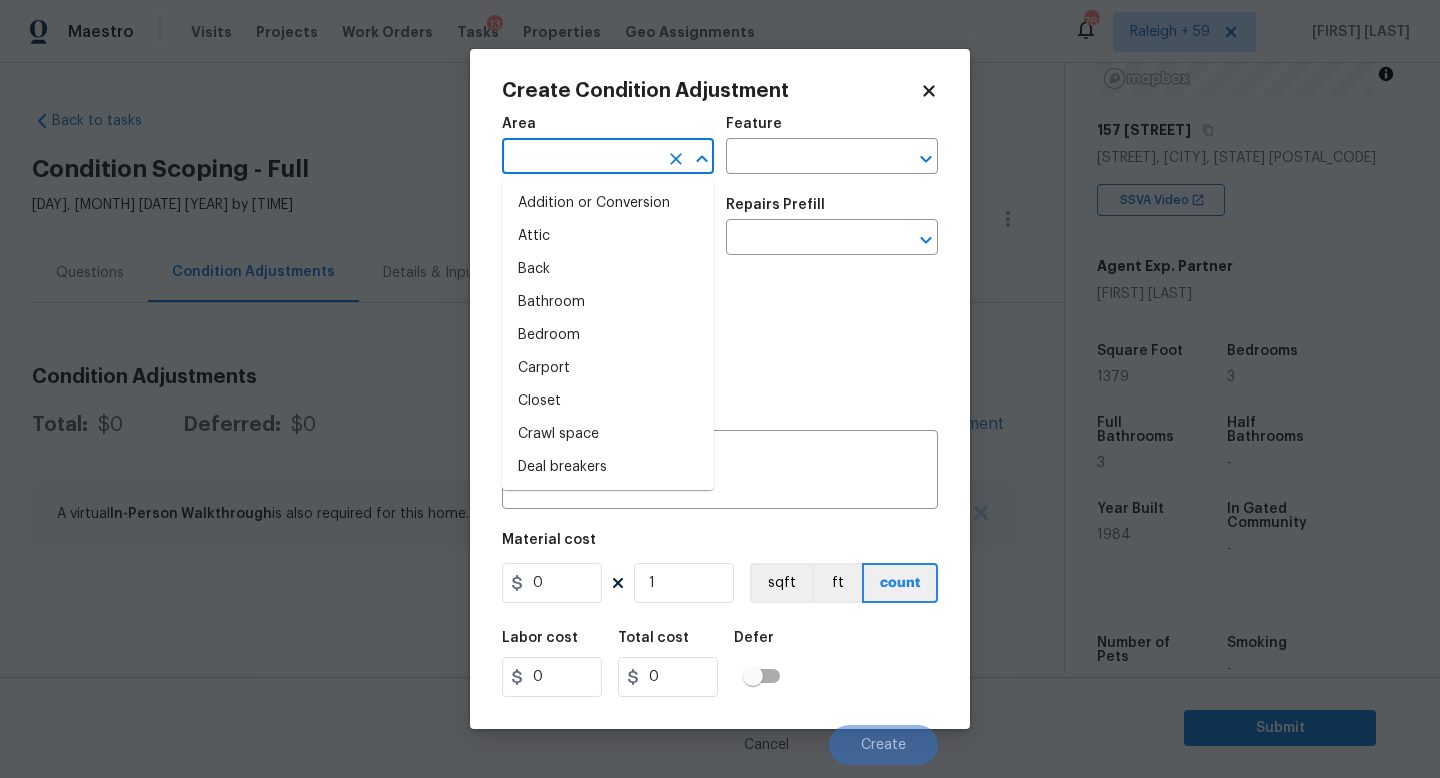 click on "Area ​" at bounding box center (608, 145) 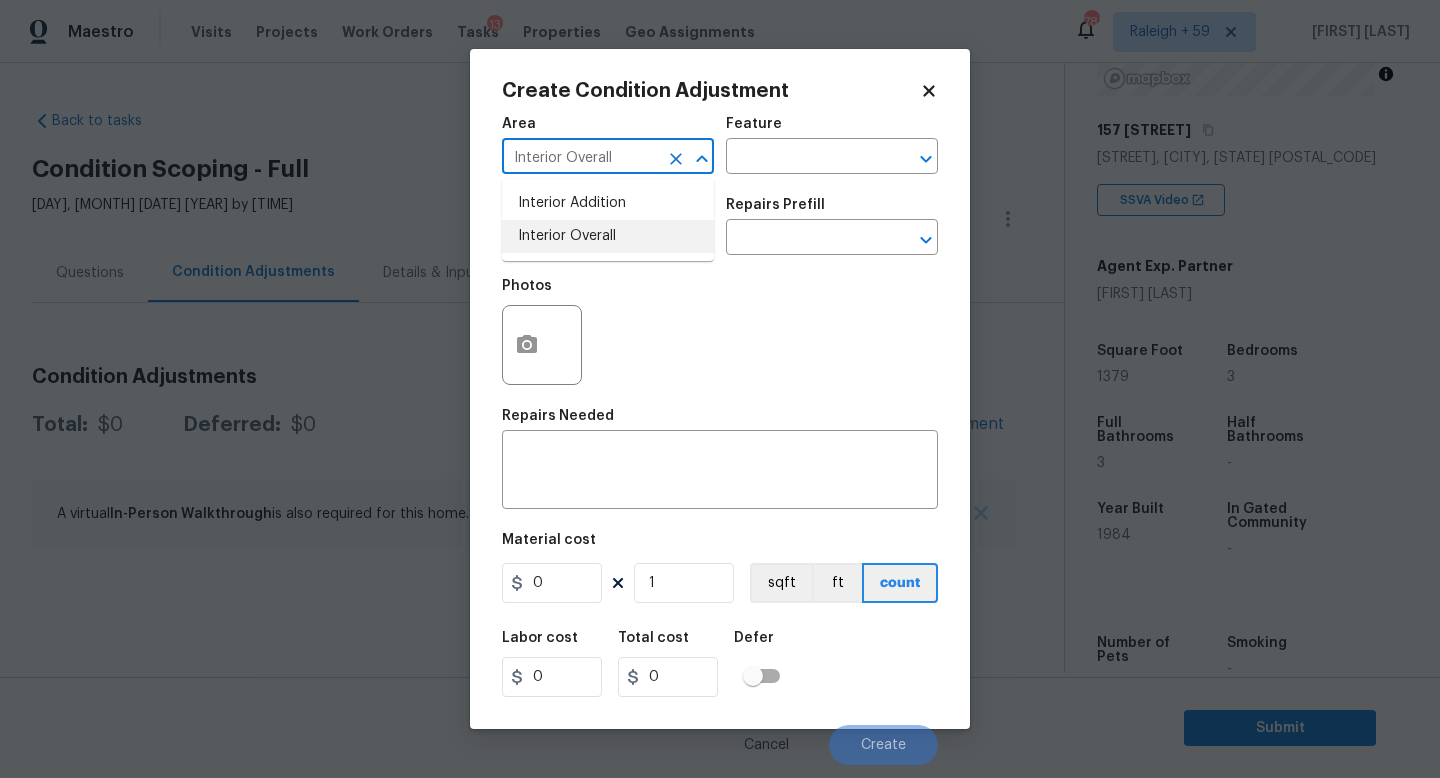 type on "Interior Overall" 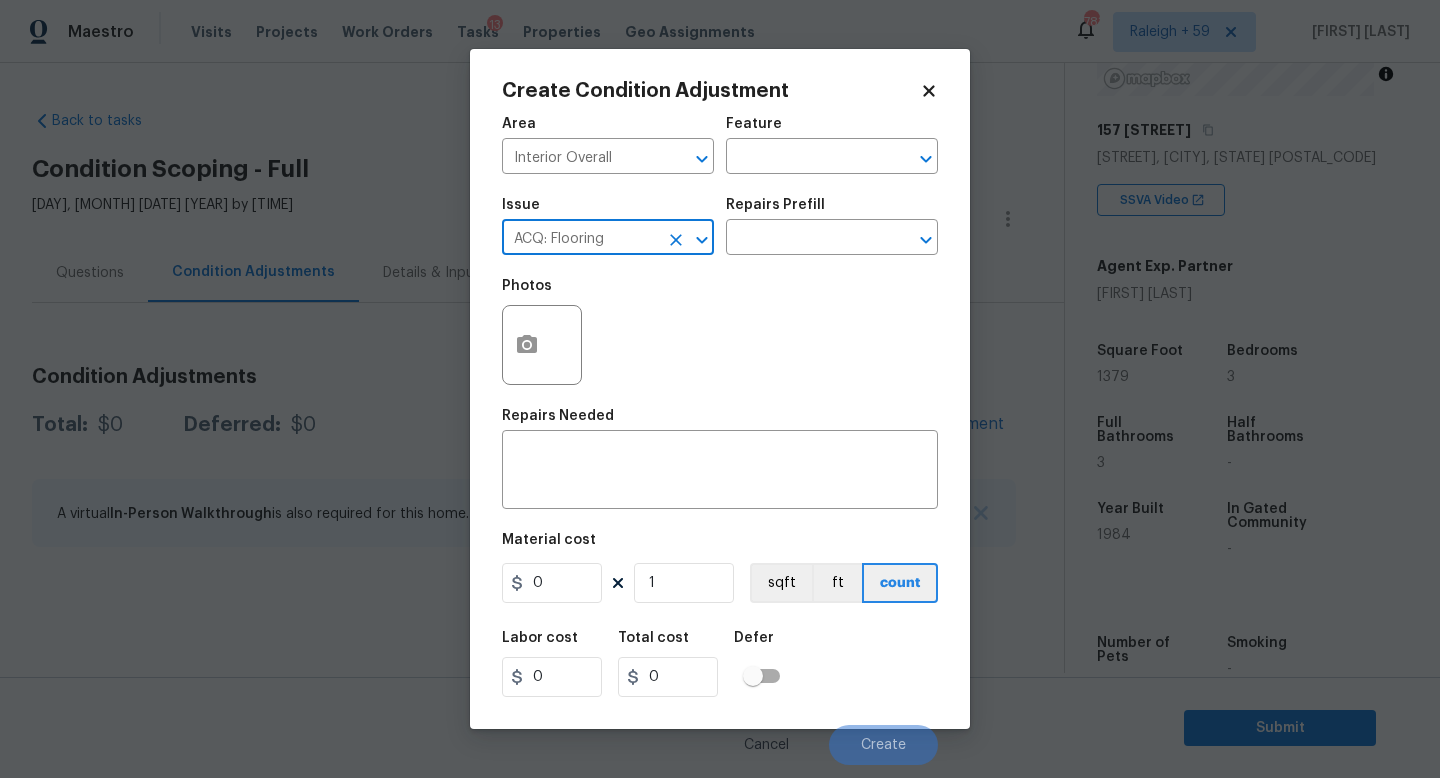 type on "ACQ: Flooring" 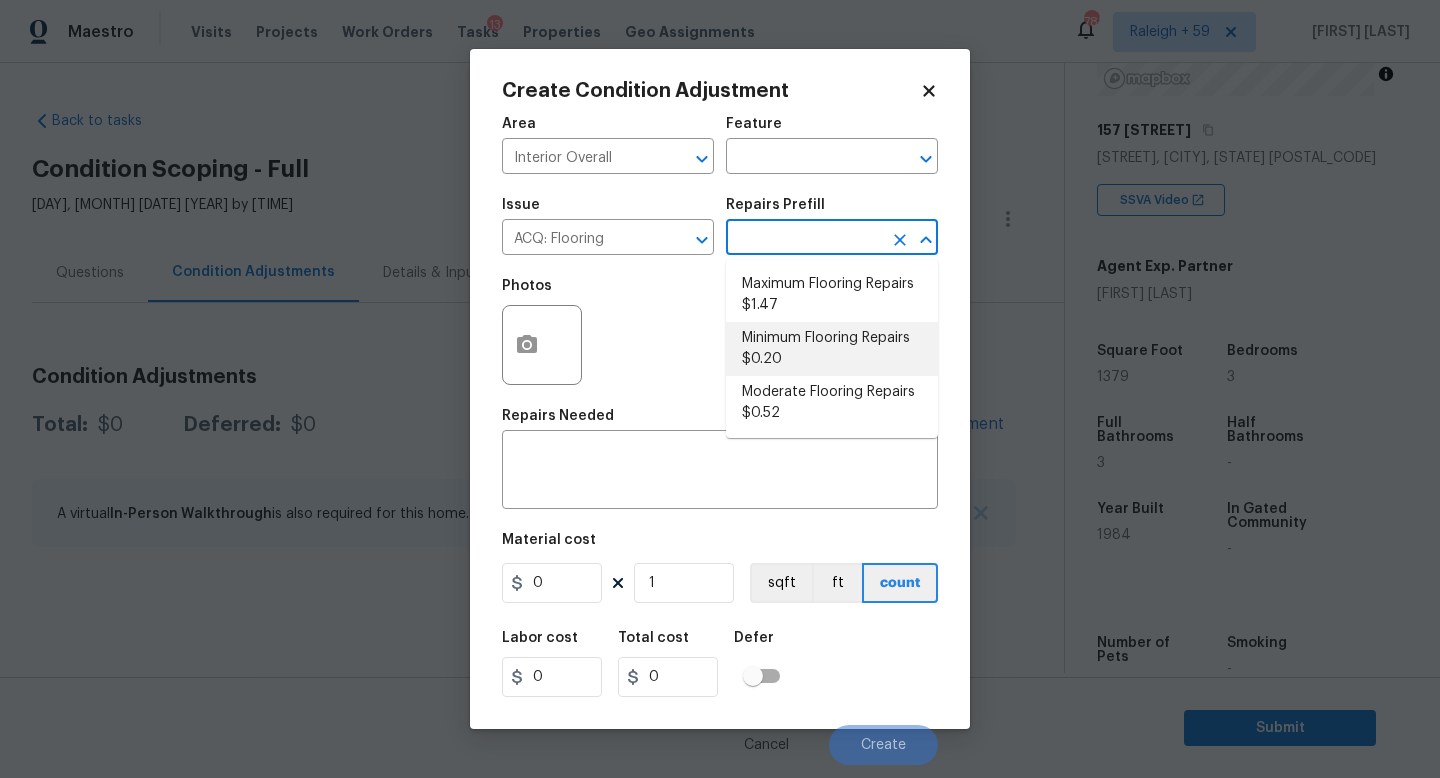 drag, startPoint x: 791, startPoint y: 350, endPoint x: 784, endPoint y: 370, distance: 21.189621 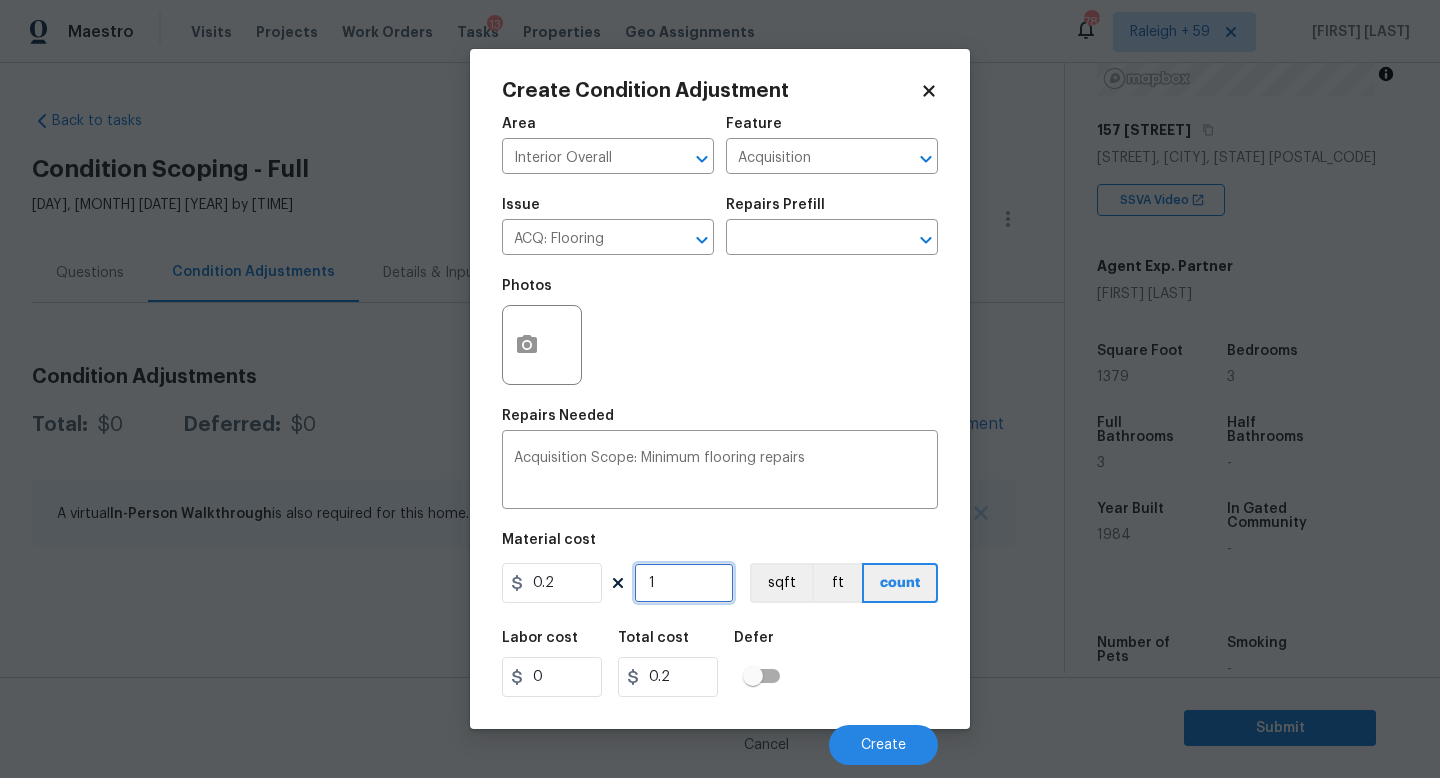 click on "1" at bounding box center [684, 583] 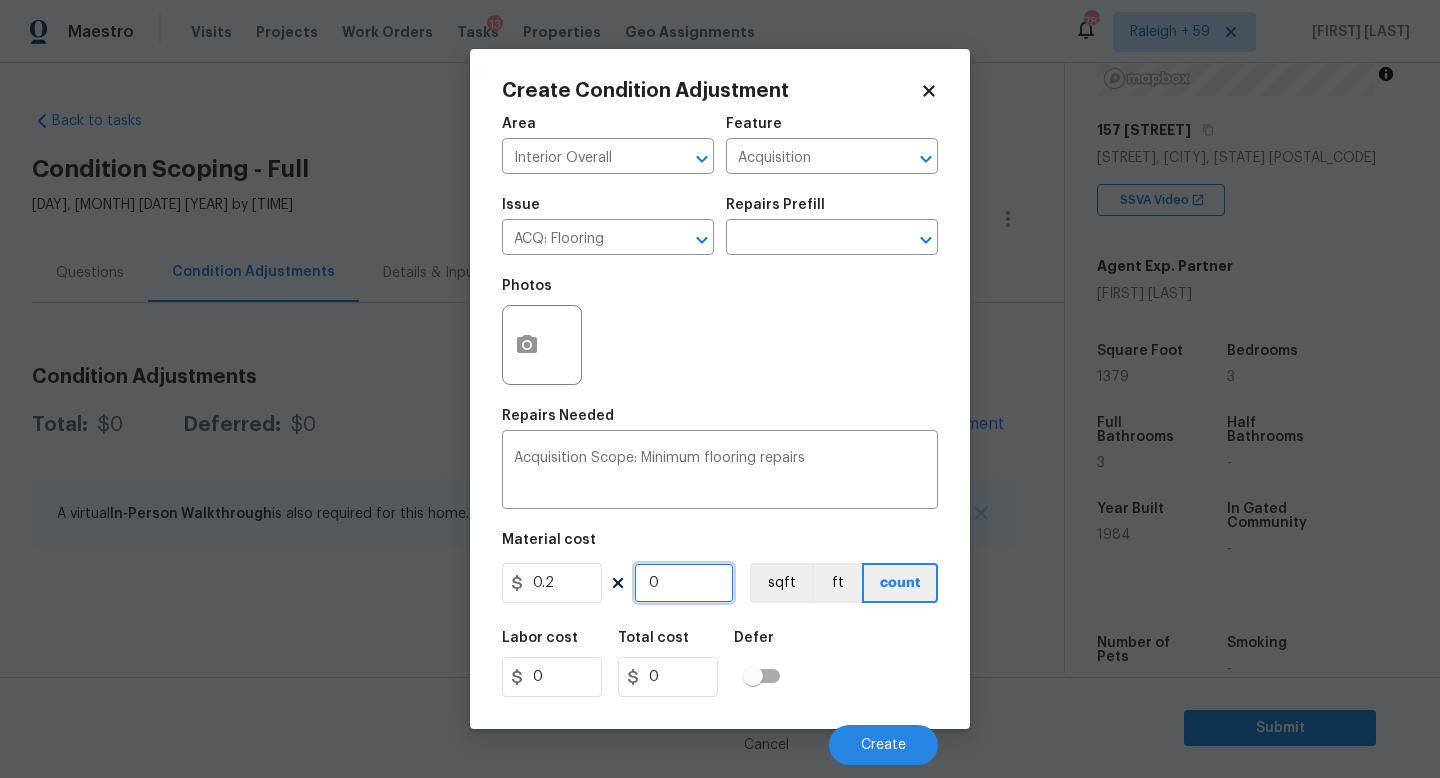 type on "2" 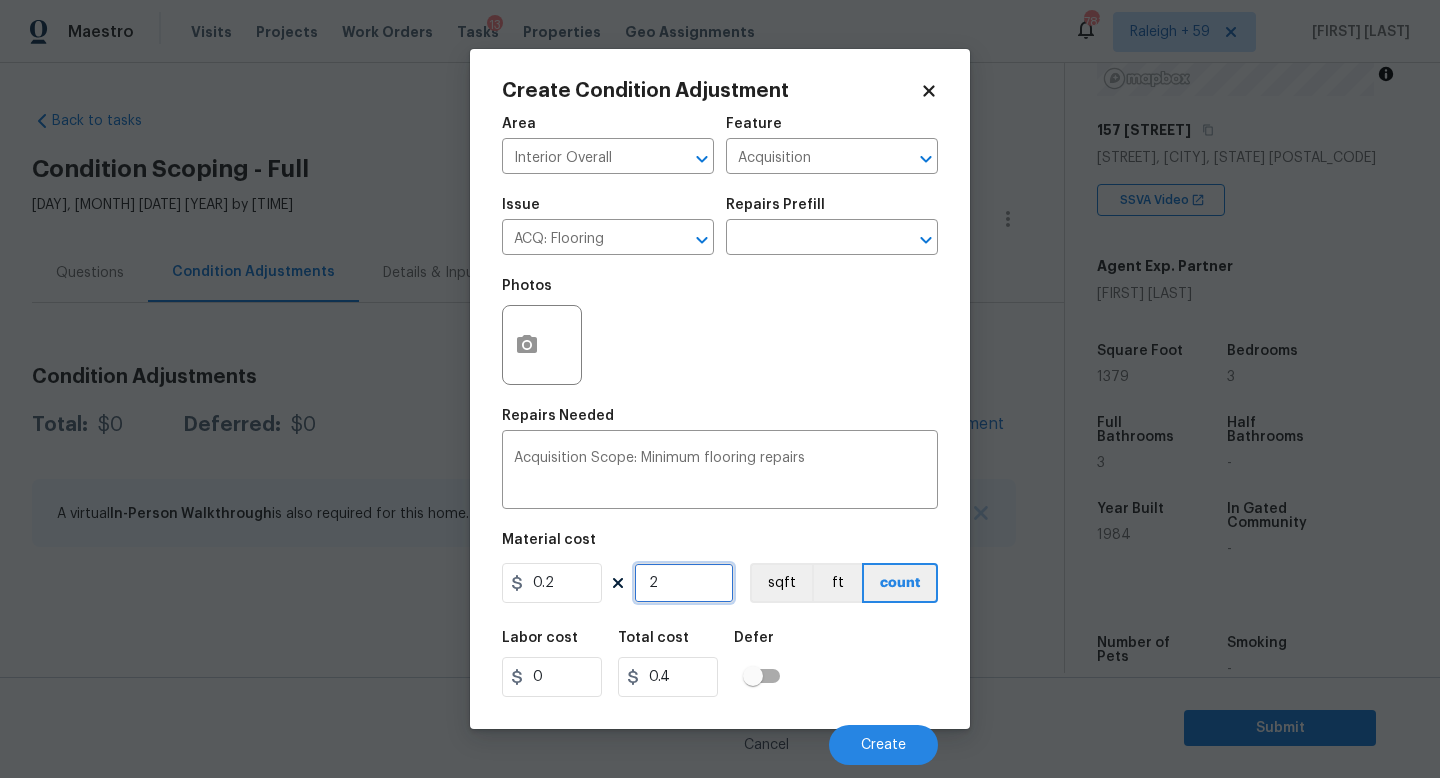 type on "26" 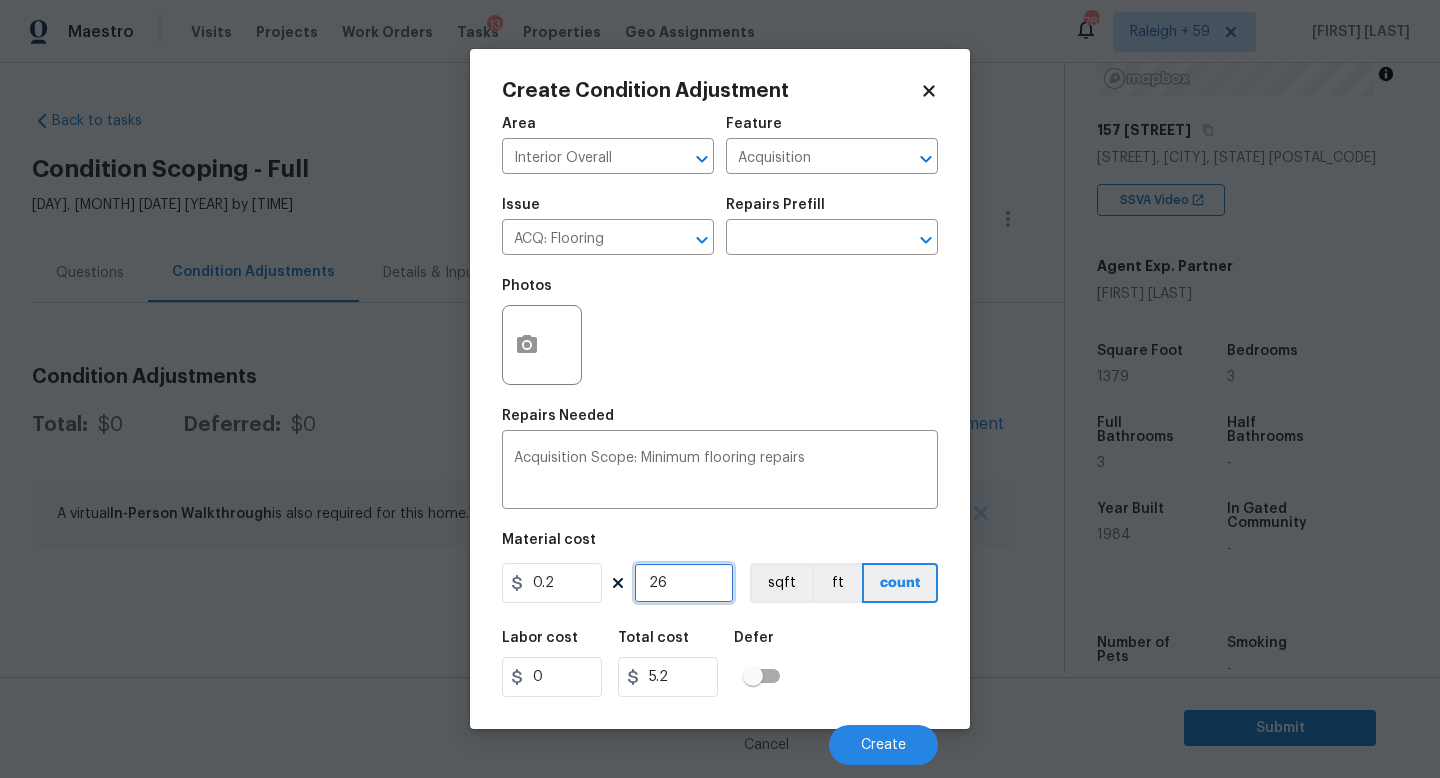type on "266" 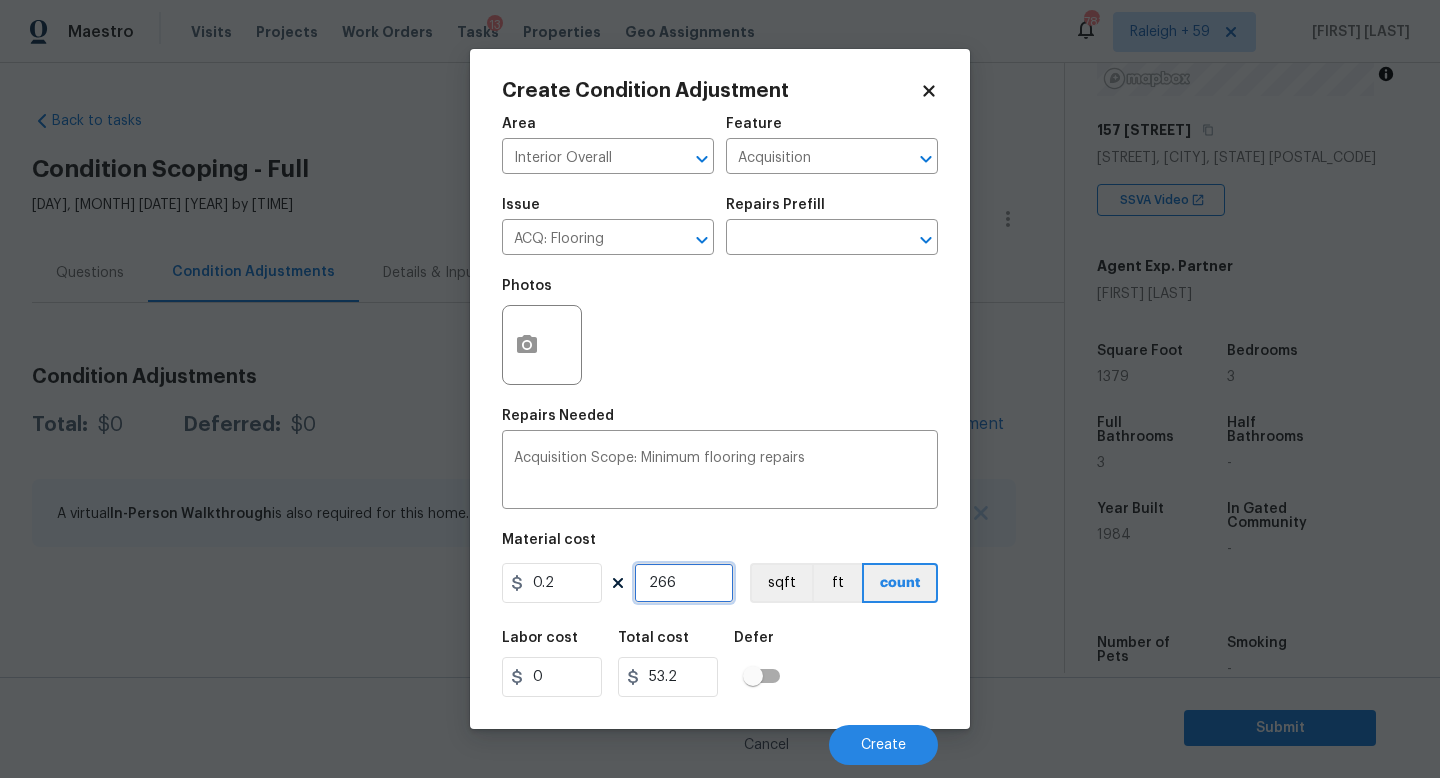 type on "2669" 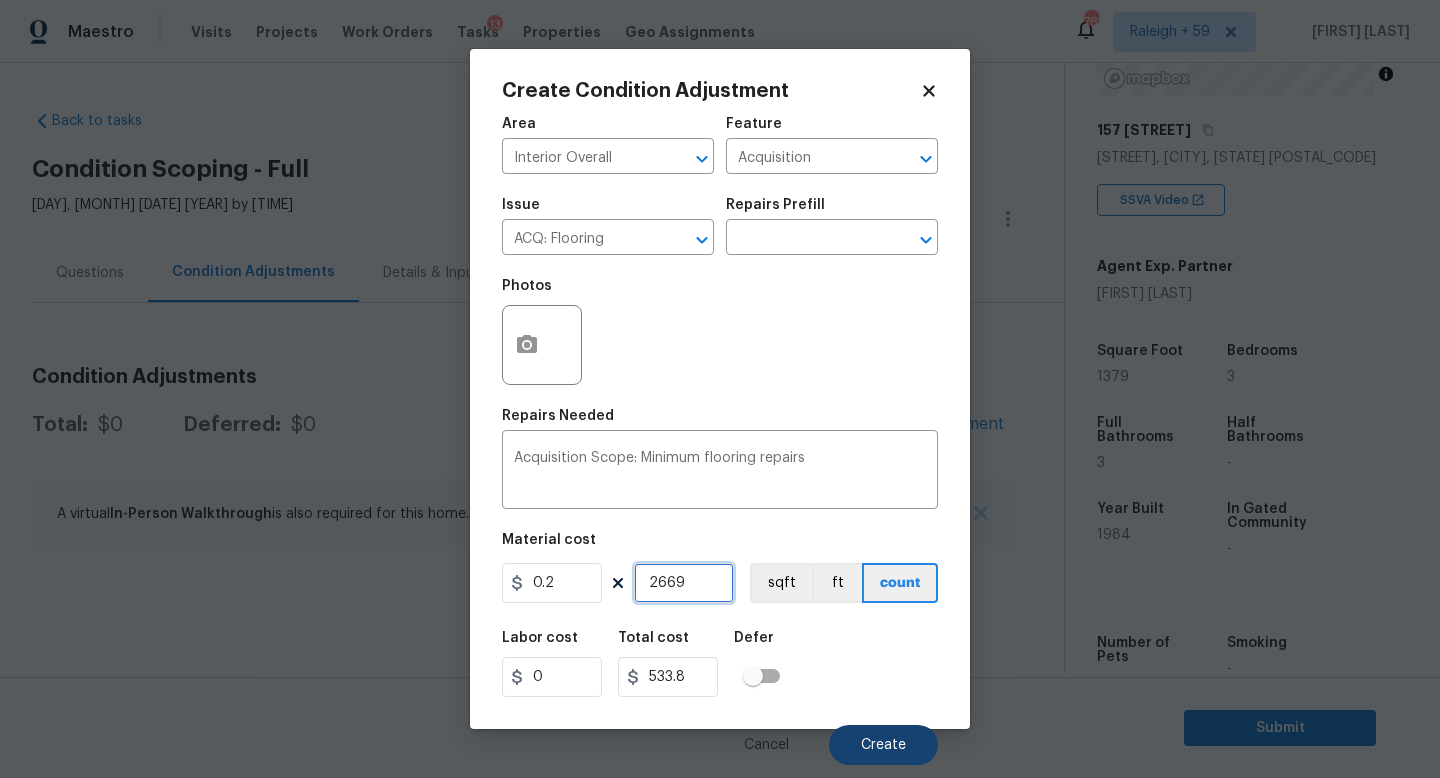 type on "2669" 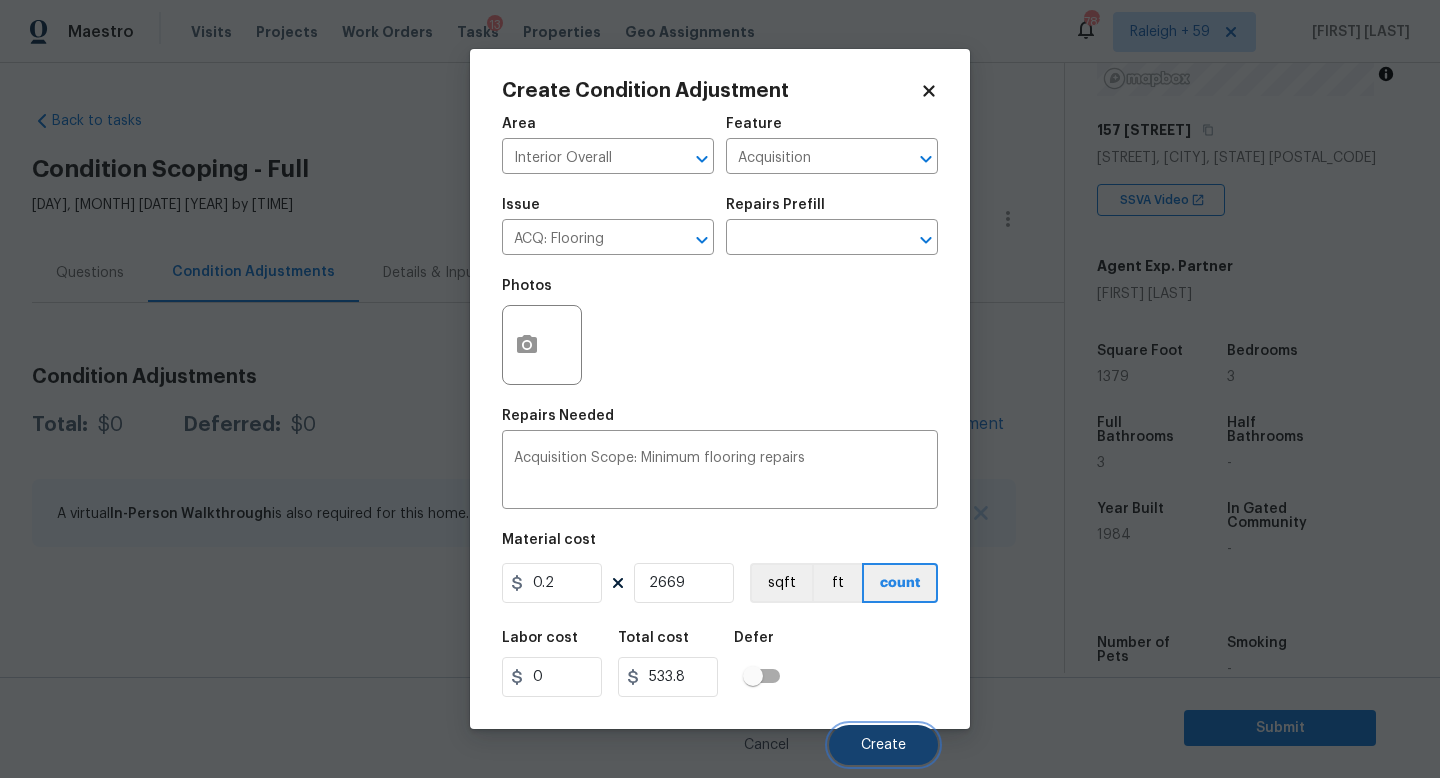 click on "Create" at bounding box center [883, 745] 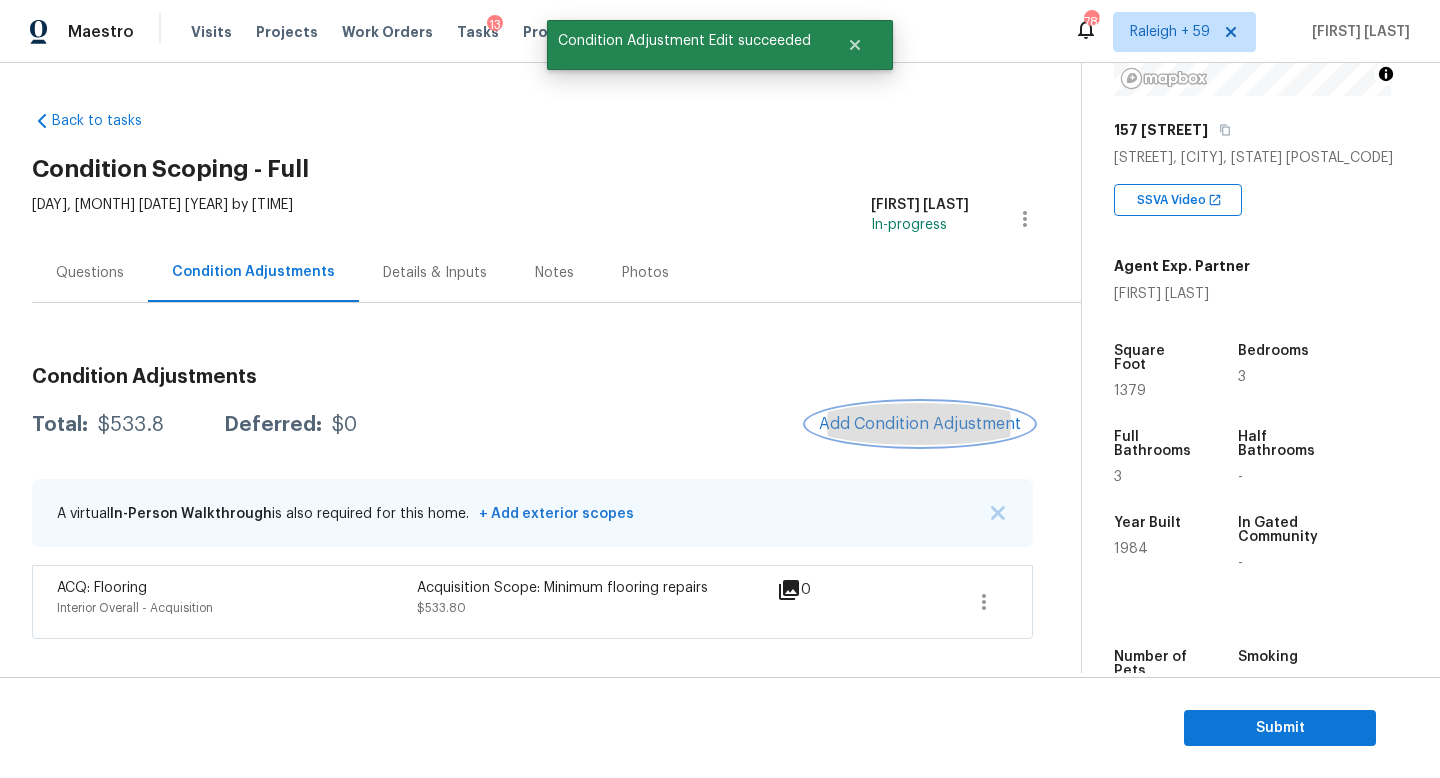 click on "Add Condition Adjustment" at bounding box center [920, 424] 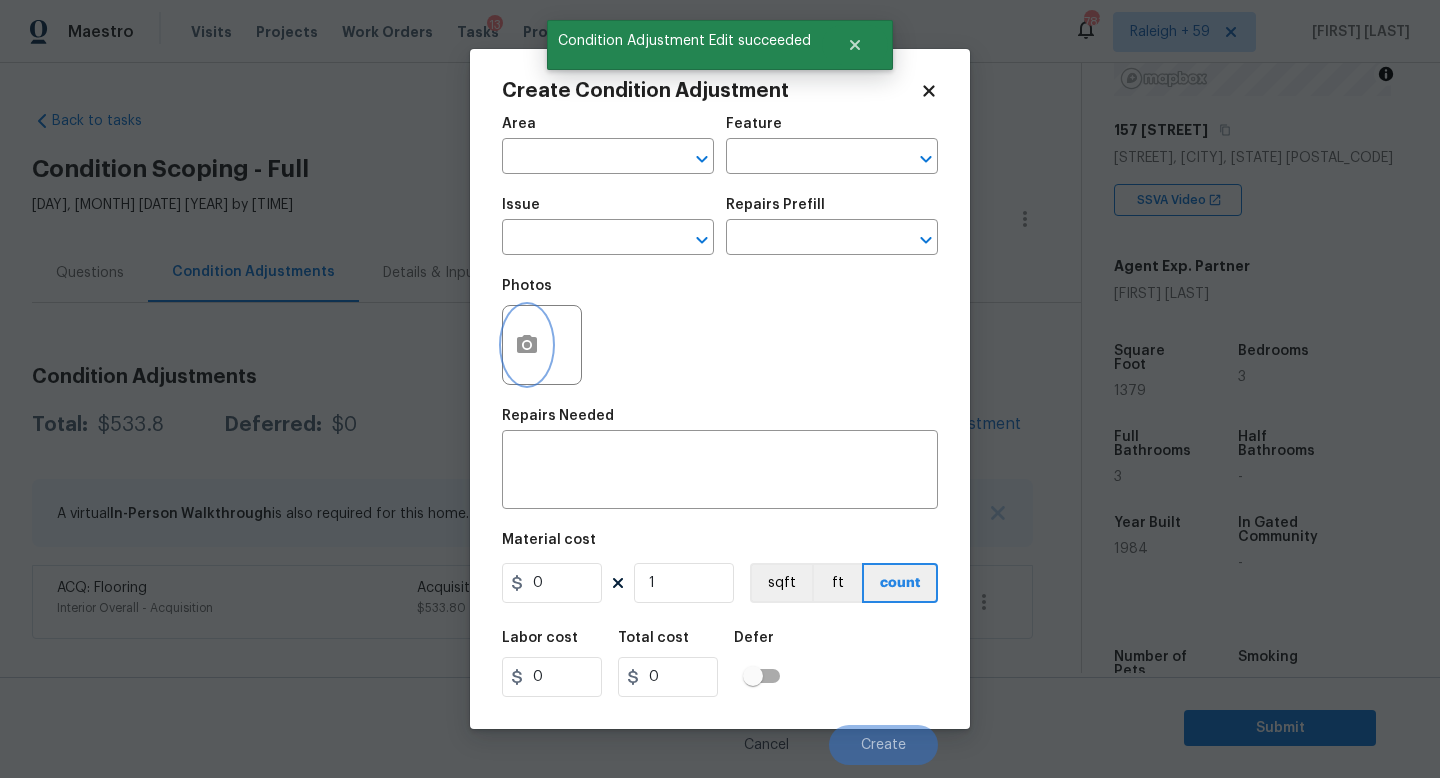 click at bounding box center [527, 345] 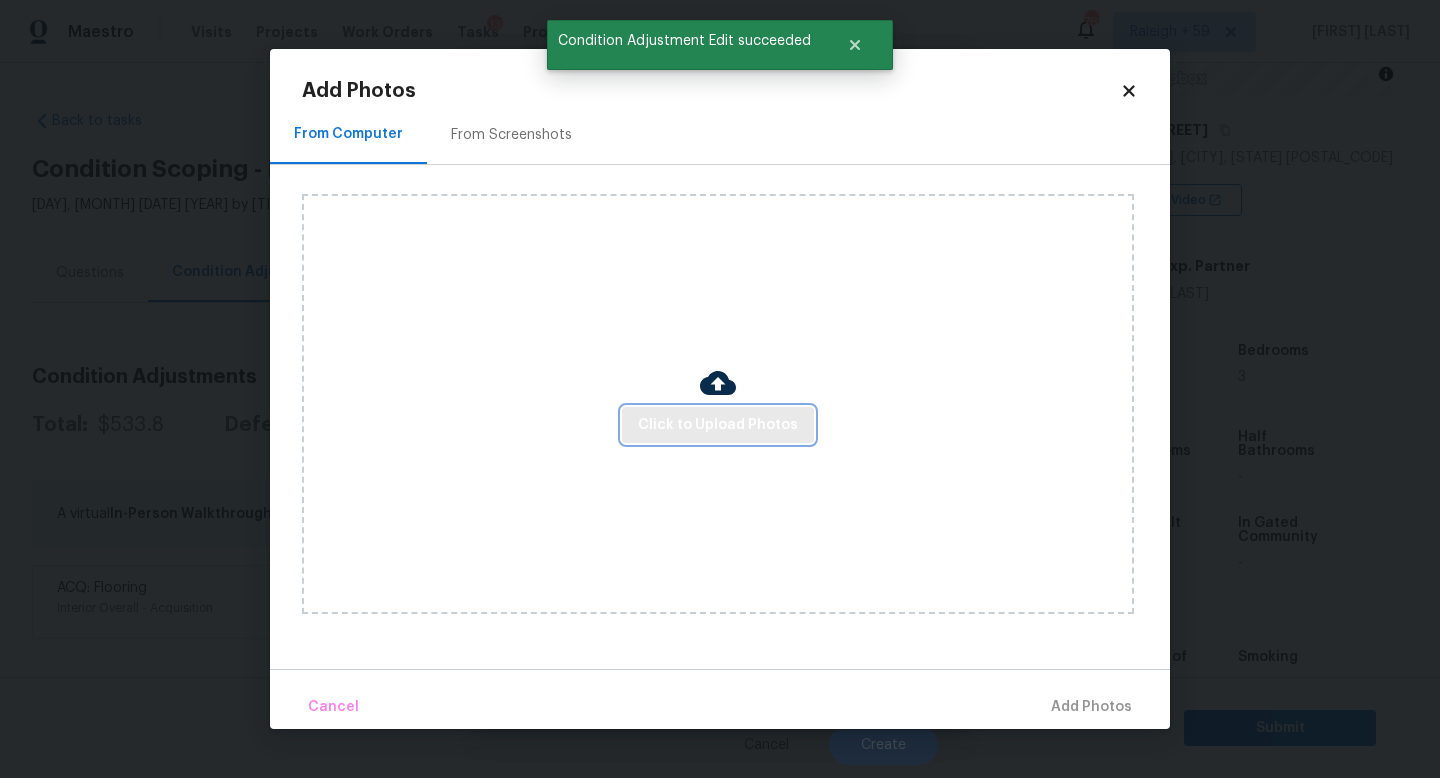 click on "Click to Upload Photos" at bounding box center (718, 425) 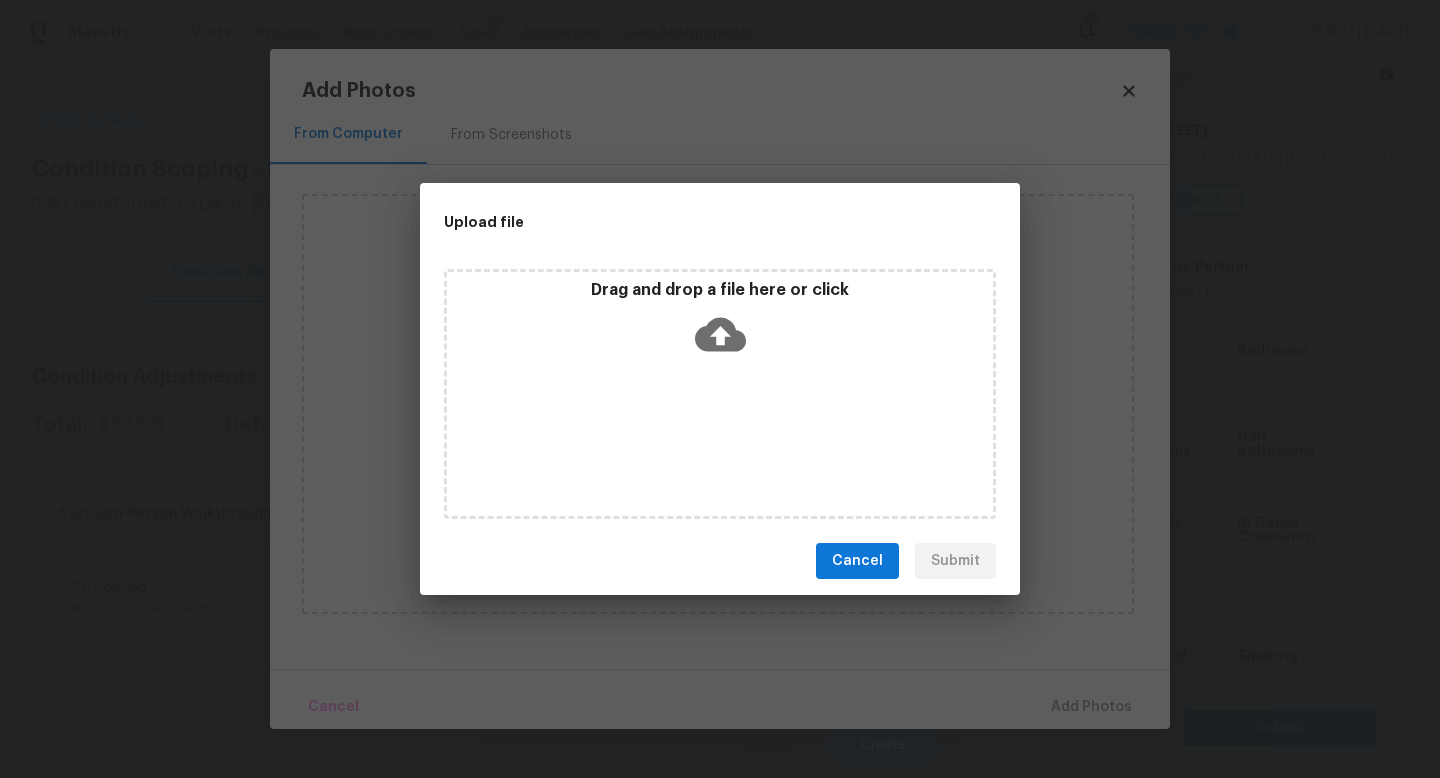 type 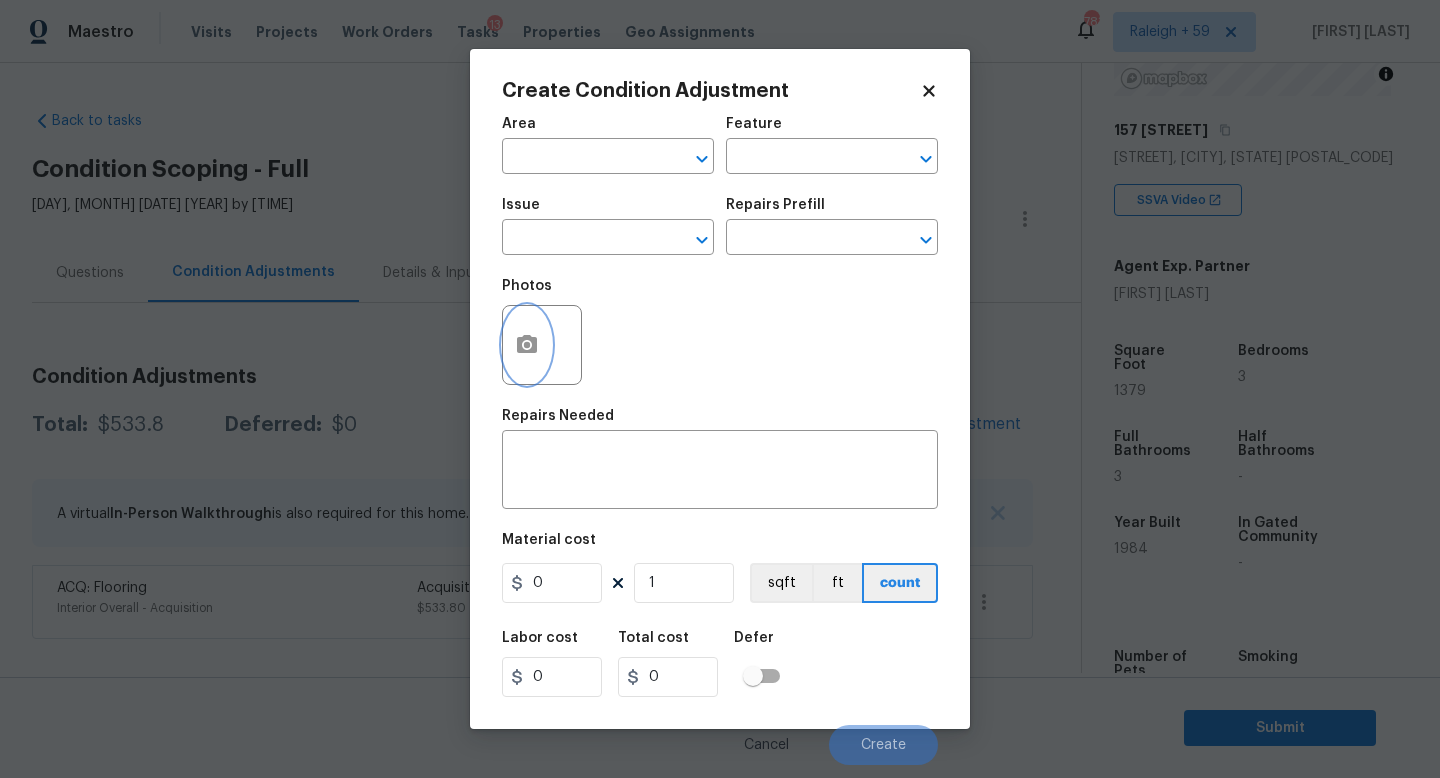 type 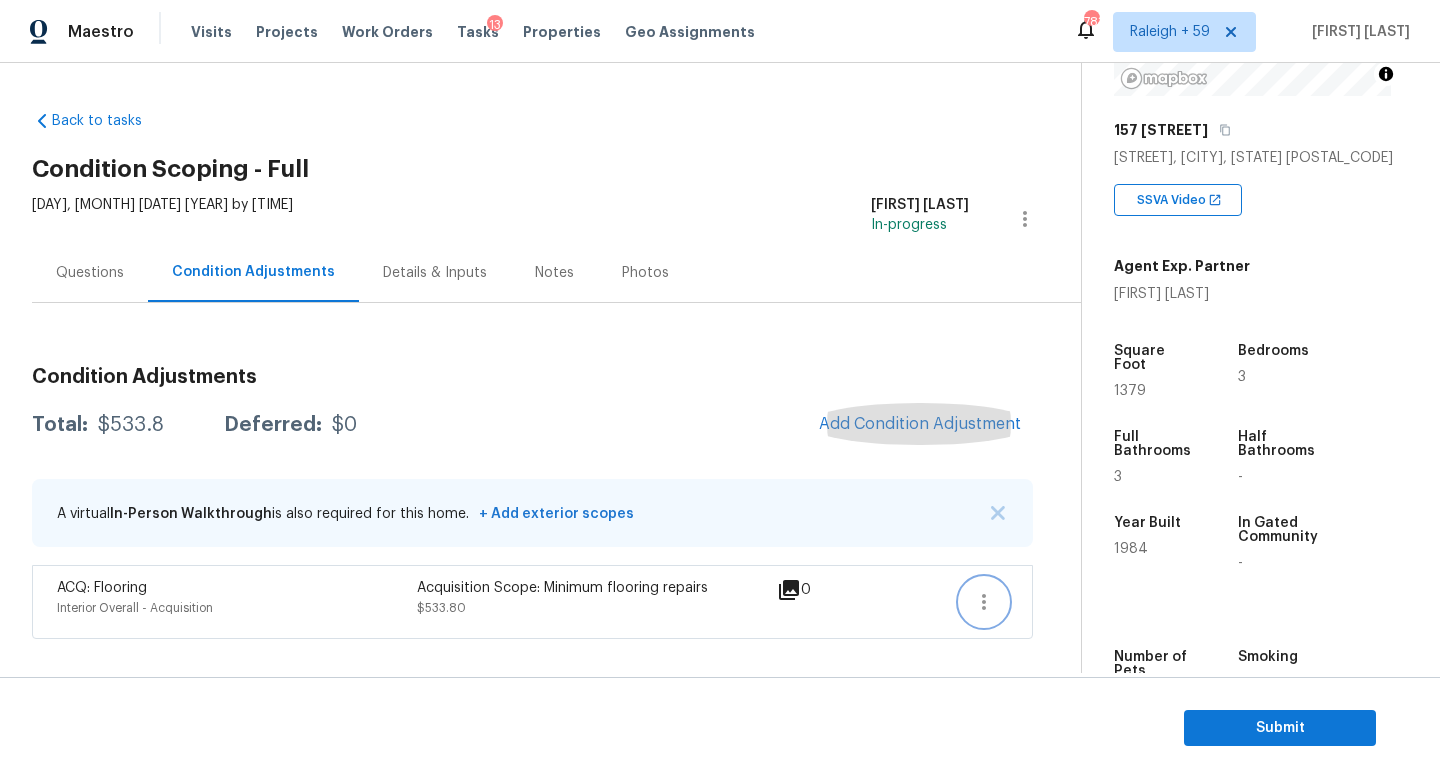 click 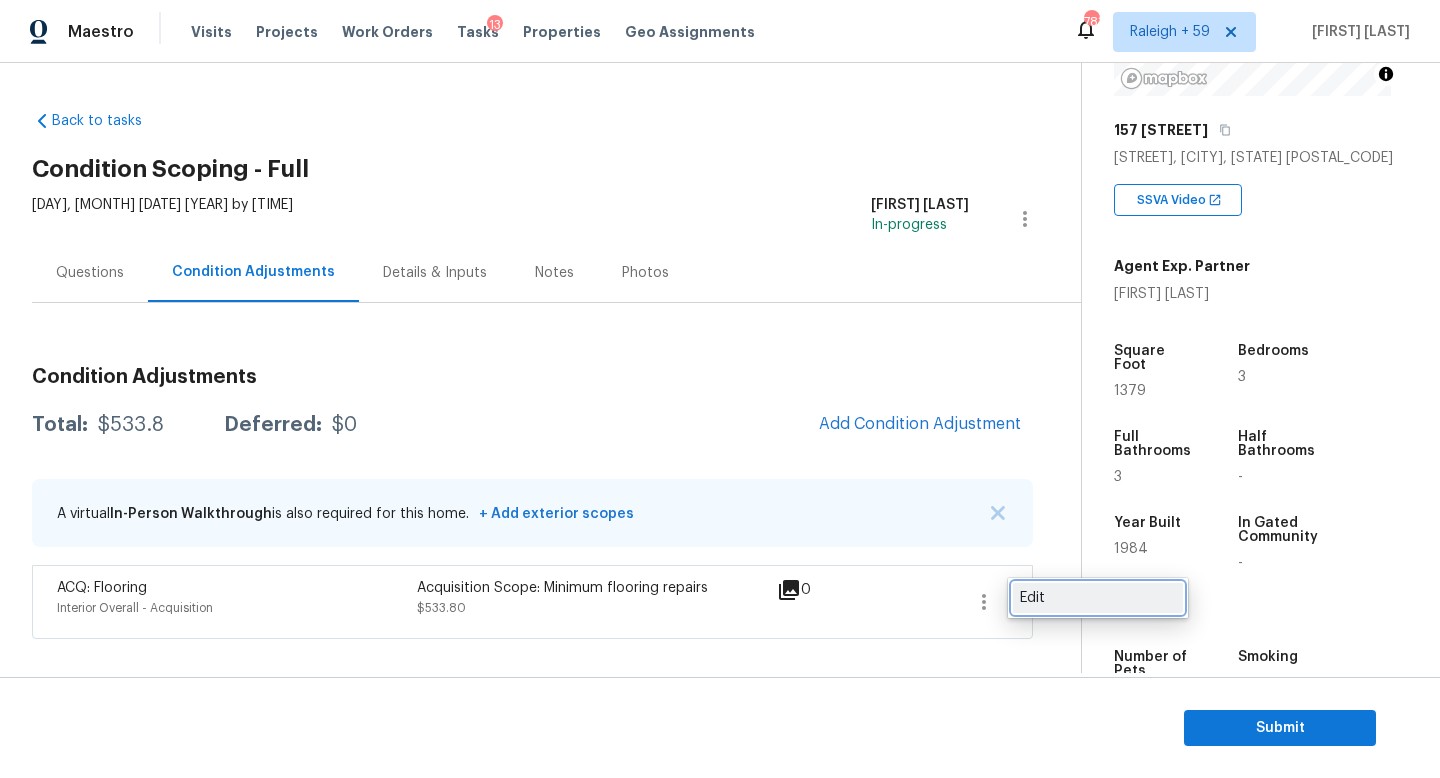 click on "Edit" at bounding box center [1098, 598] 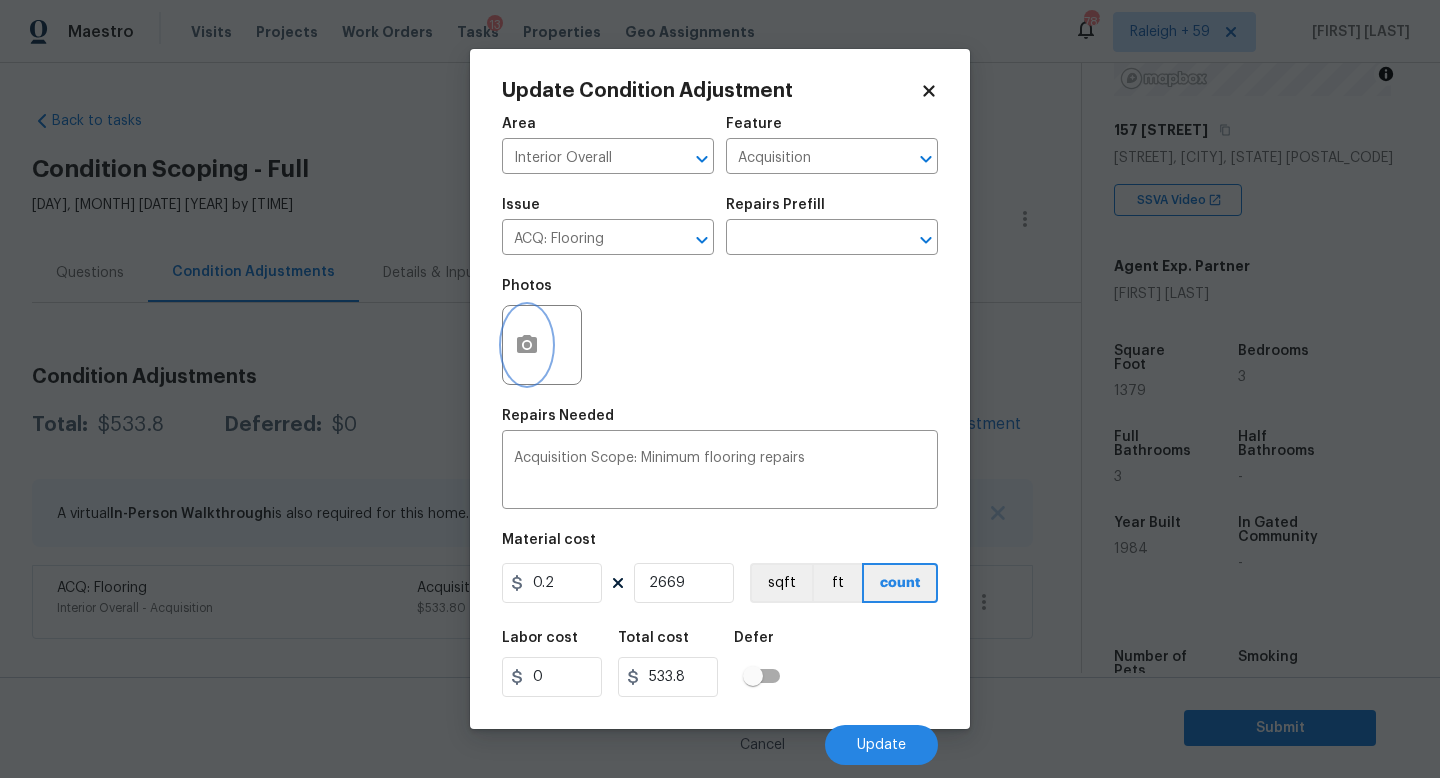 click at bounding box center [527, 345] 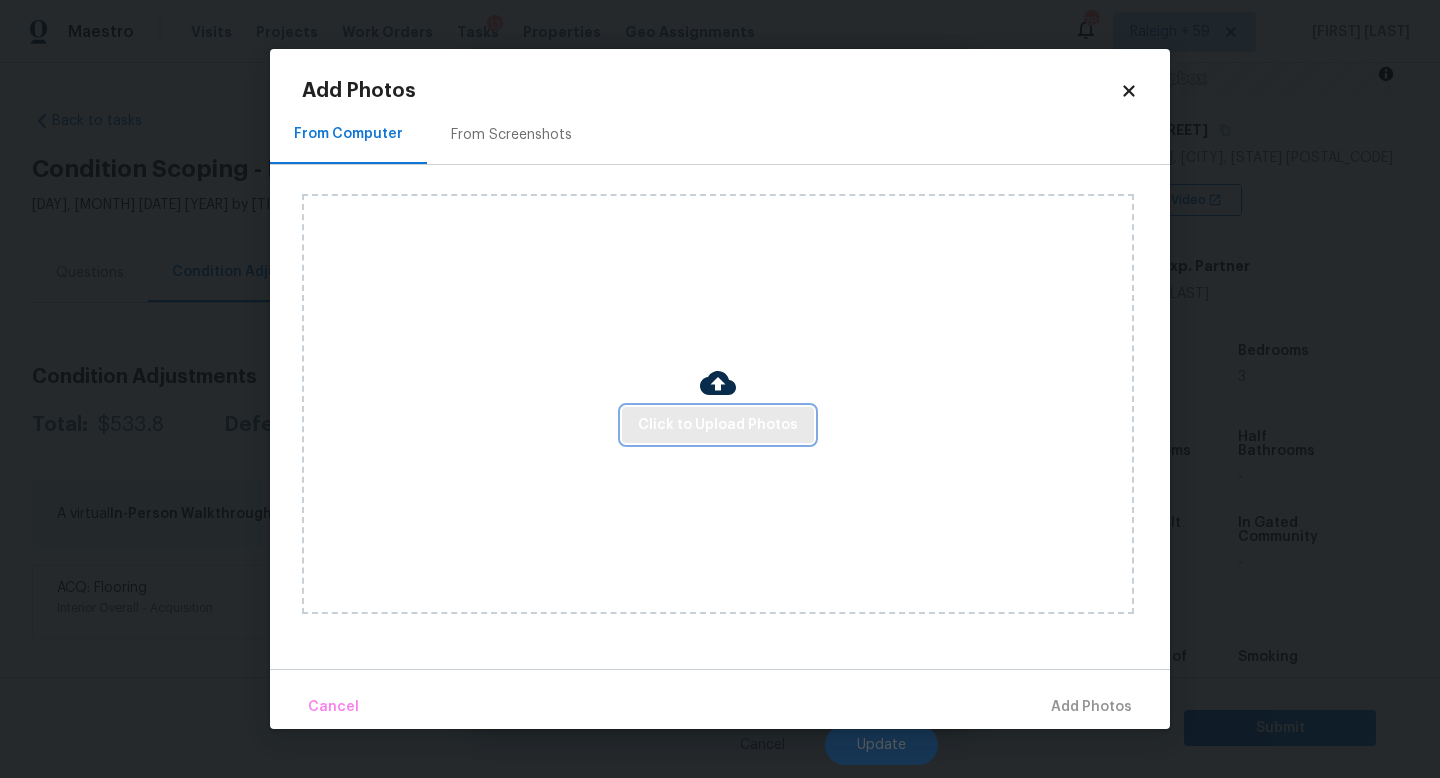 click on "Click to Upload Photos" at bounding box center [718, 425] 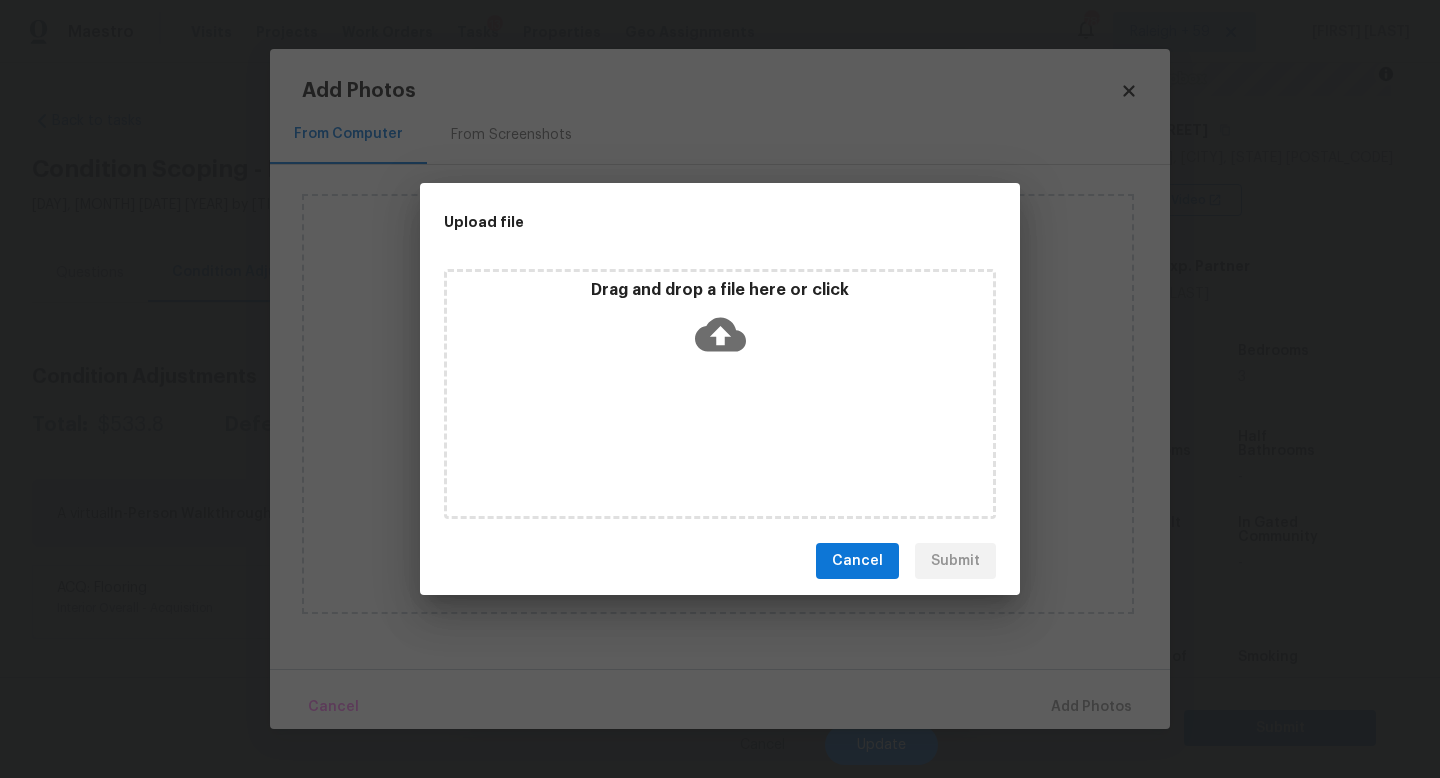 click on "Drag and drop a file here or click" at bounding box center (720, 394) 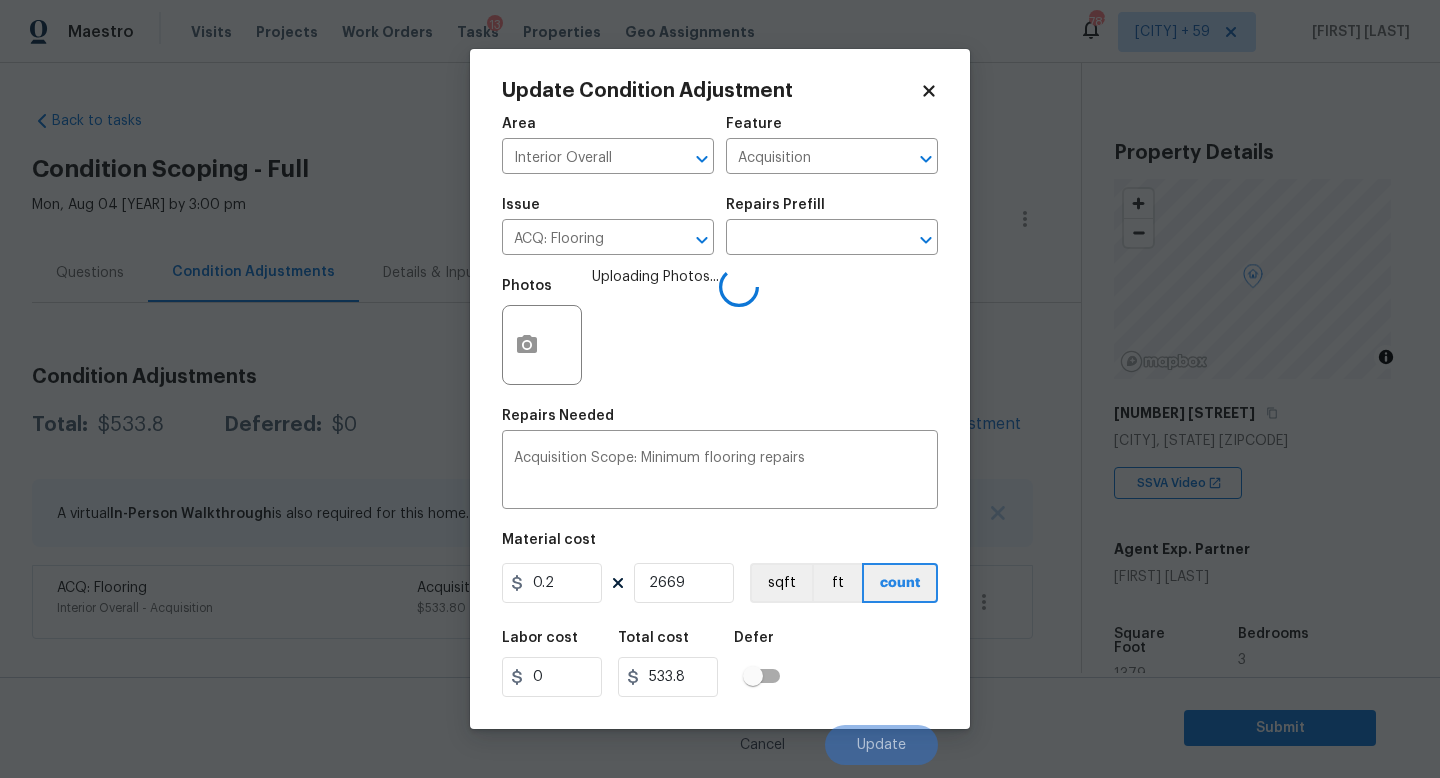 scroll, scrollTop: 0, scrollLeft: 0, axis: both 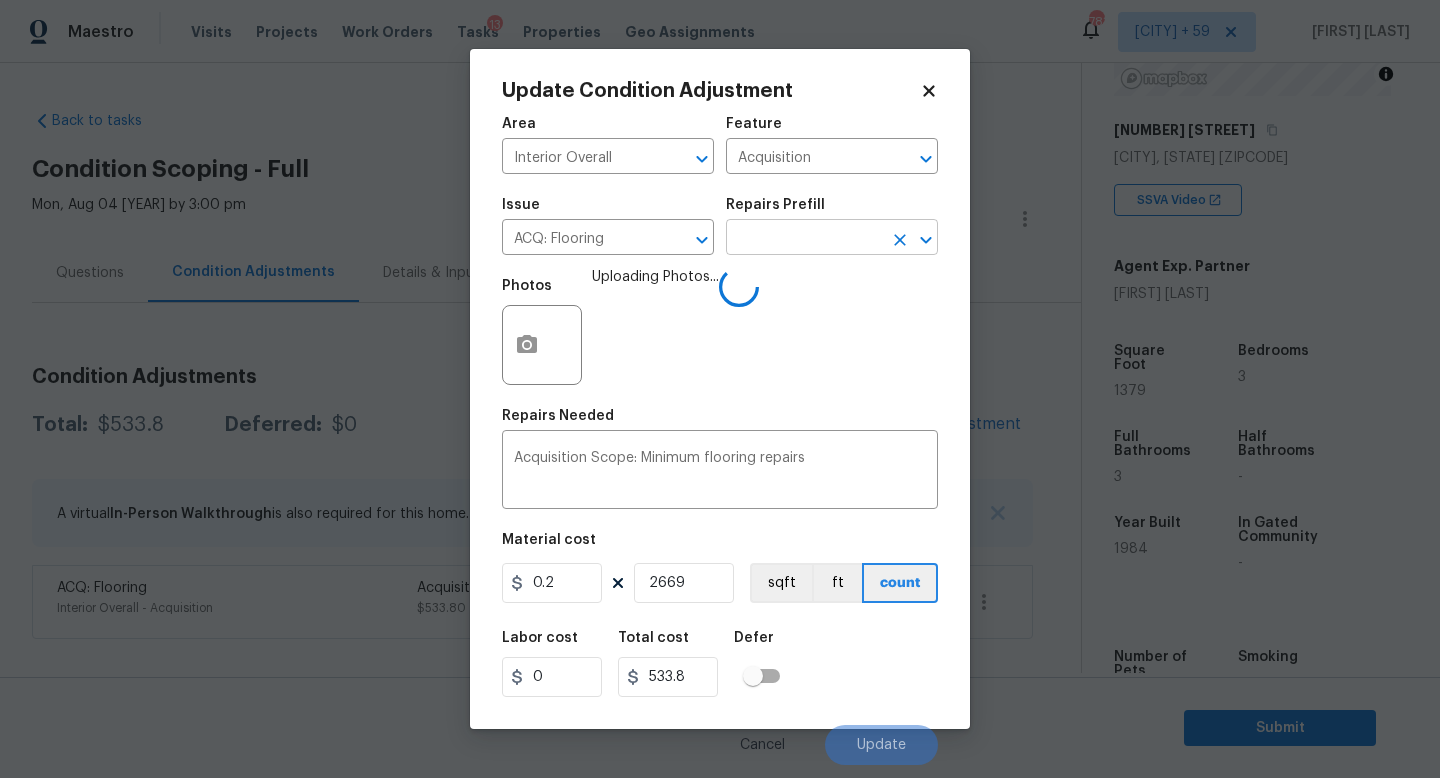 click on "​" at bounding box center [832, 239] 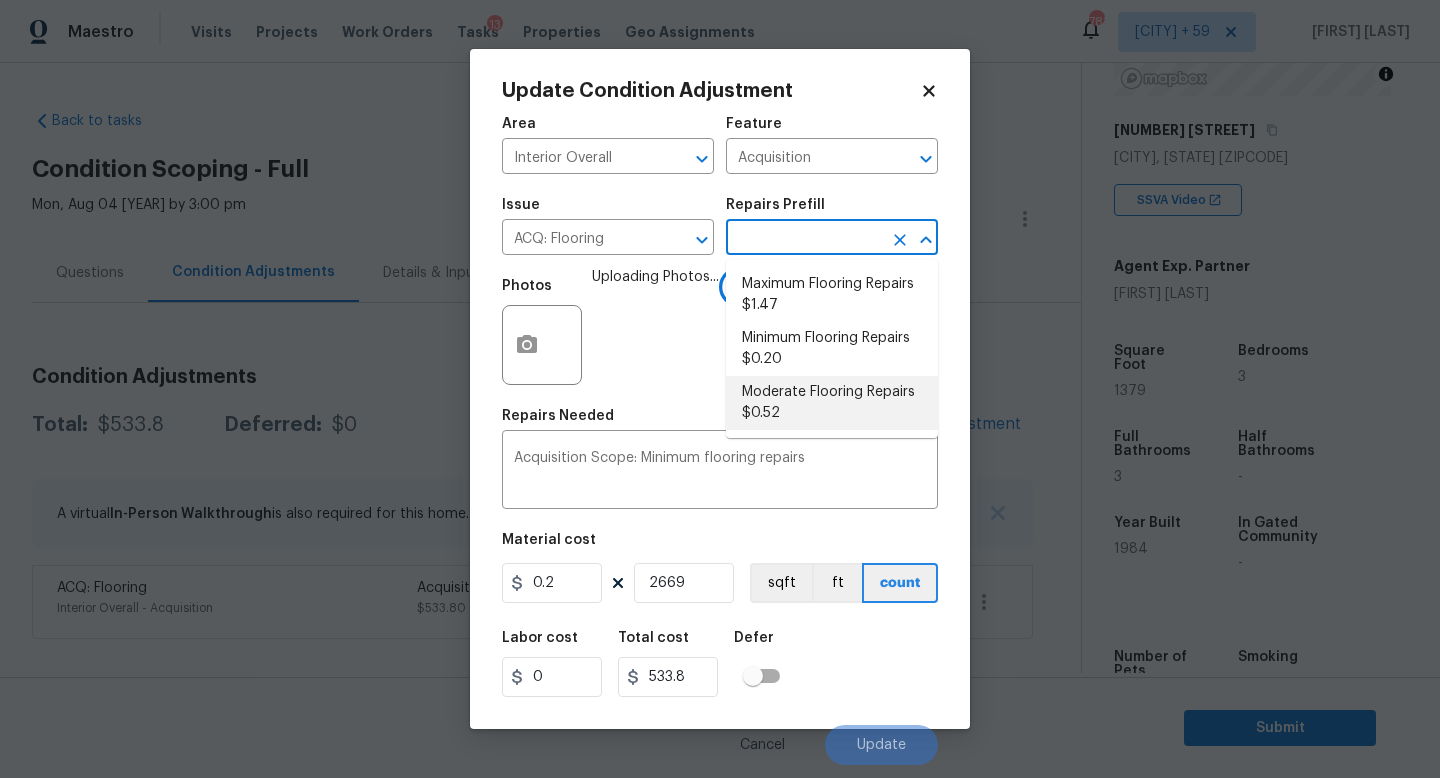 click on "Moderate Flooring Repairs $0.52" at bounding box center (832, 403) 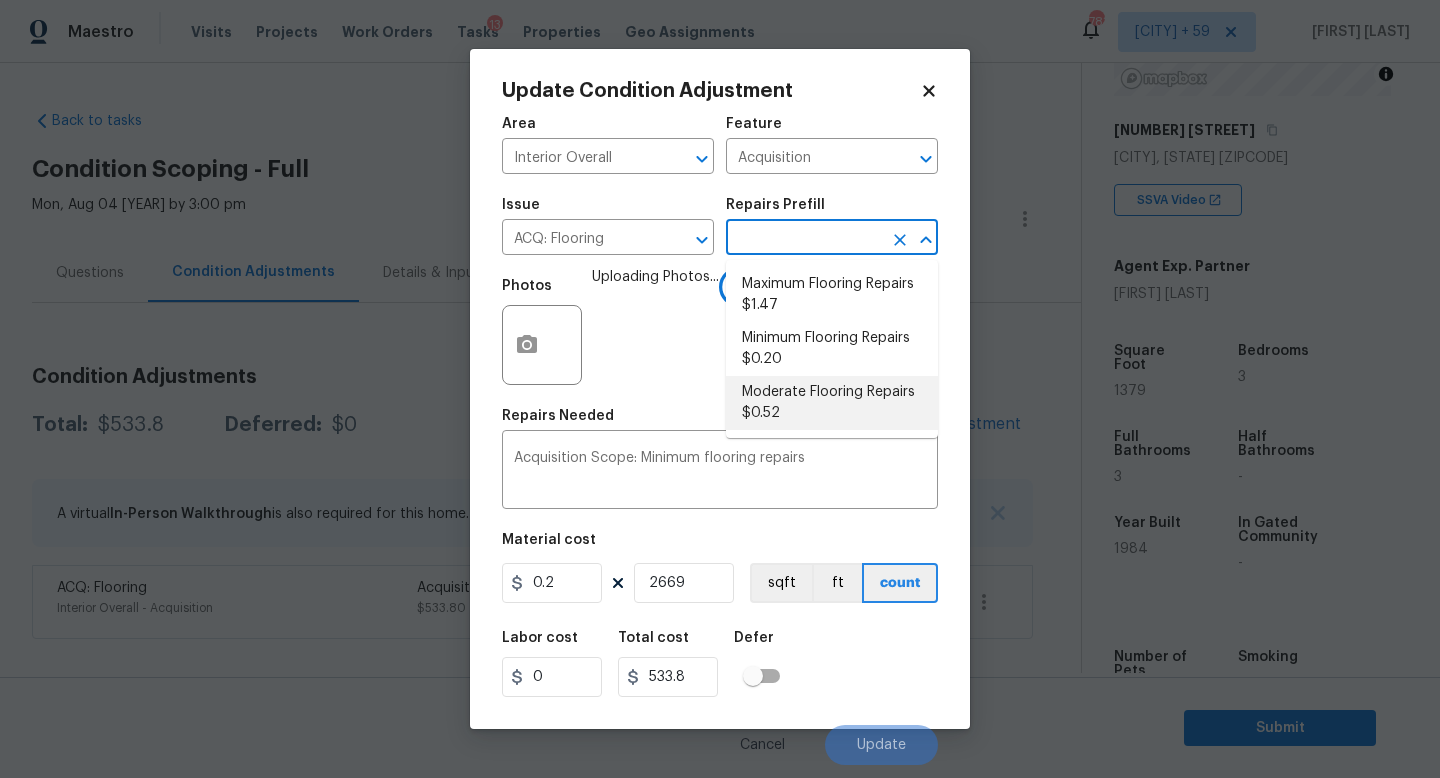 type 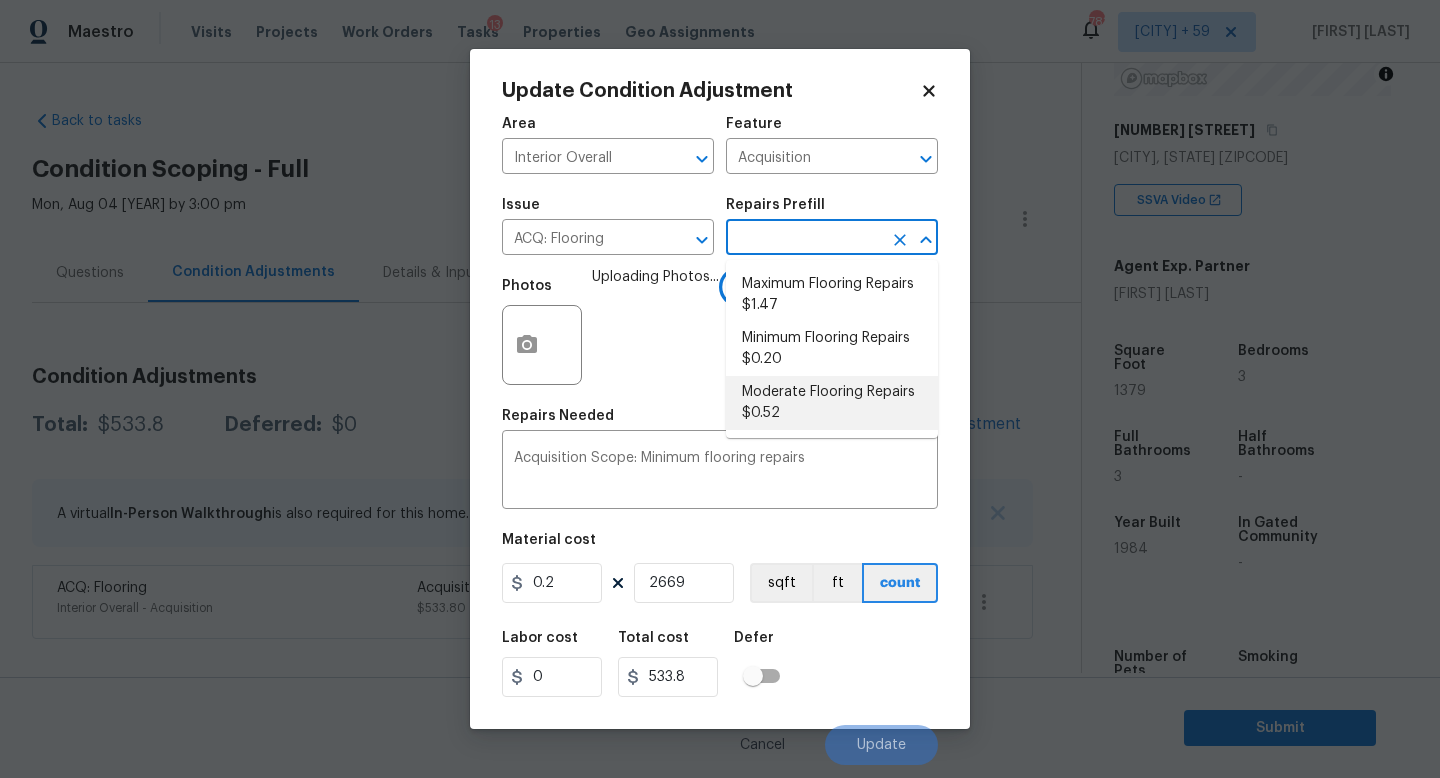 type on "0.52" 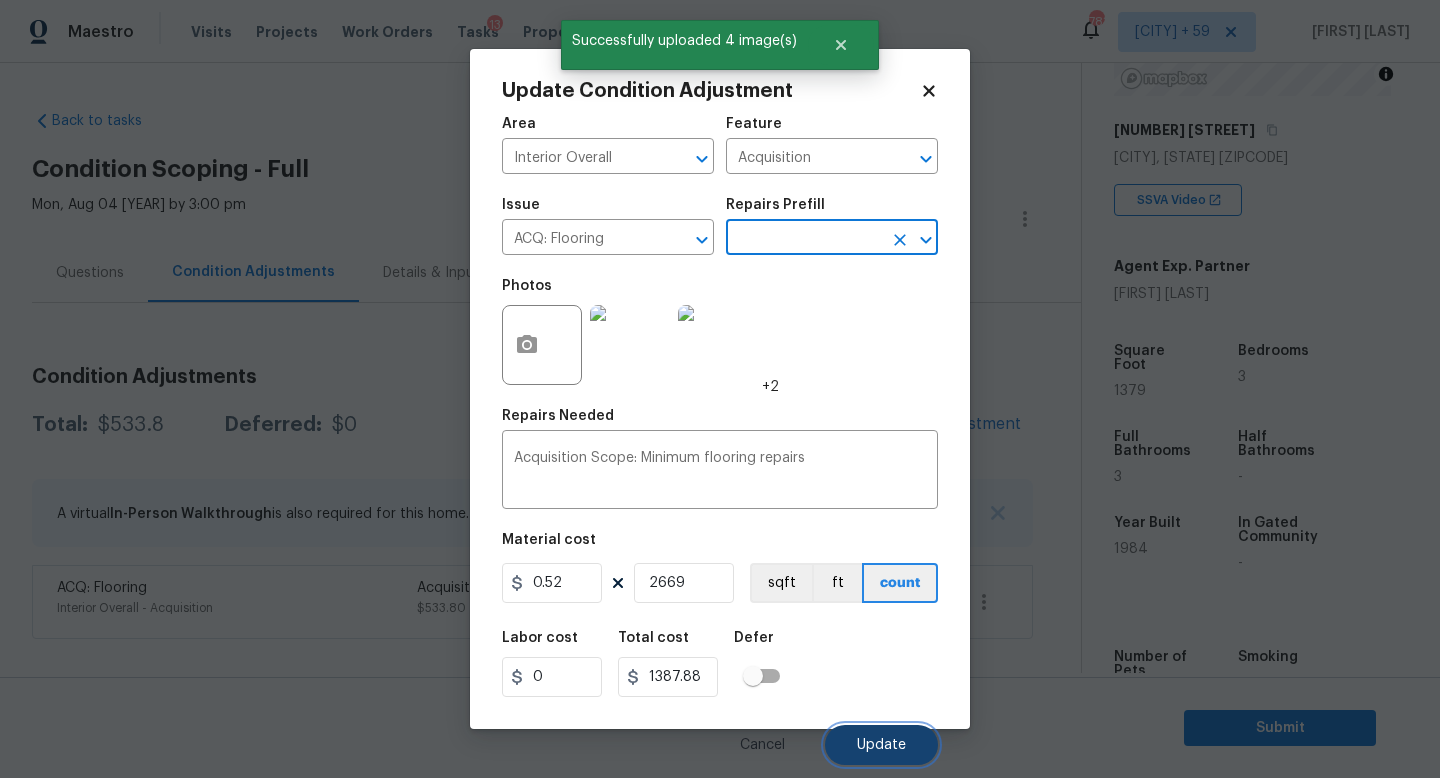 click on "Update" at bounding box center [881, 745] 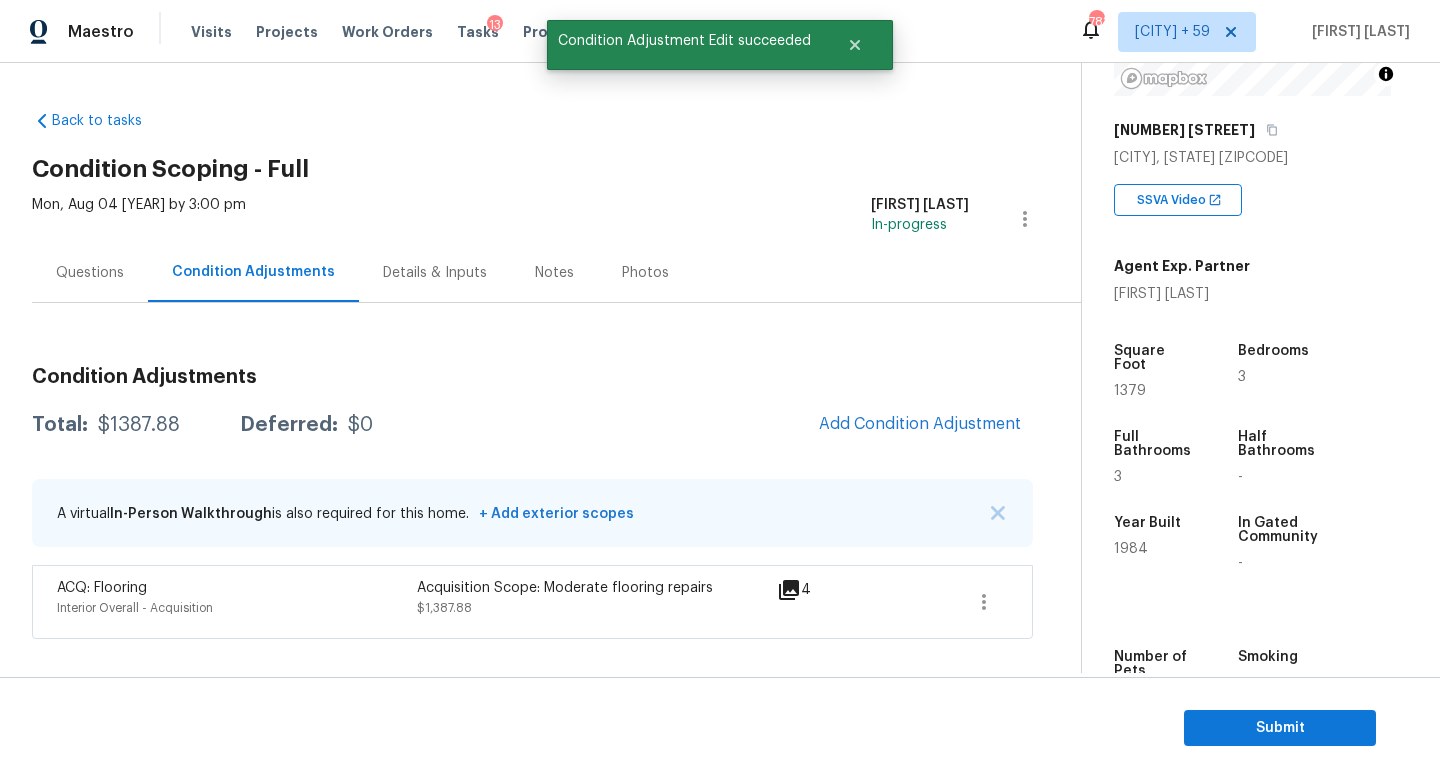 click on "Condition Adjustments Total:  $1387.88 Deferred:  $0 Add Condition Adjustment A virtual  In-Person Walkthrough  is also required for this home.   + Add exterior scopes ACQ: Flooring Interior Overall - Acquisition Acquisition Scope: Moderate flooring repairs $1,387.88   4" at bounding box center [532, 495] 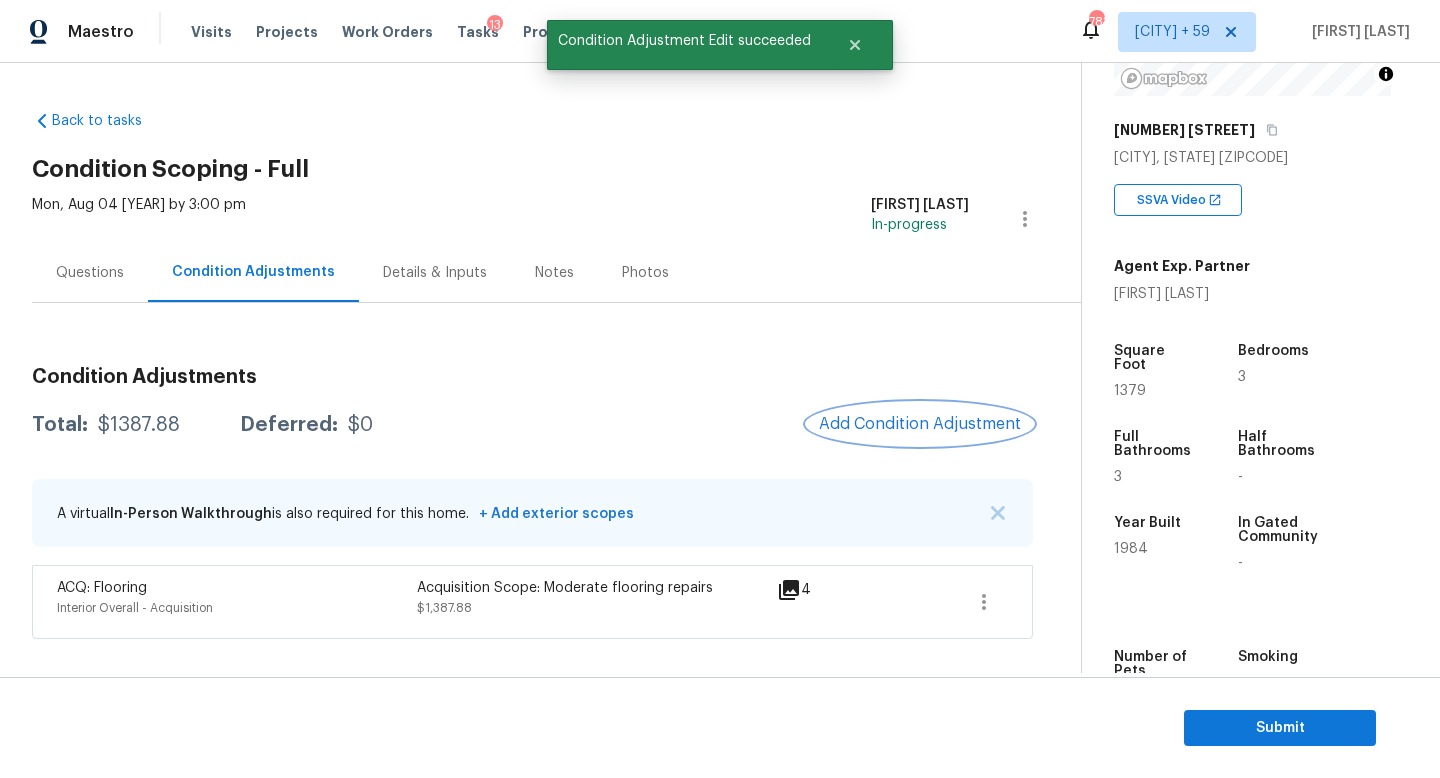 click on "Add Condition Adjustment" at bounding box center [920, 424] 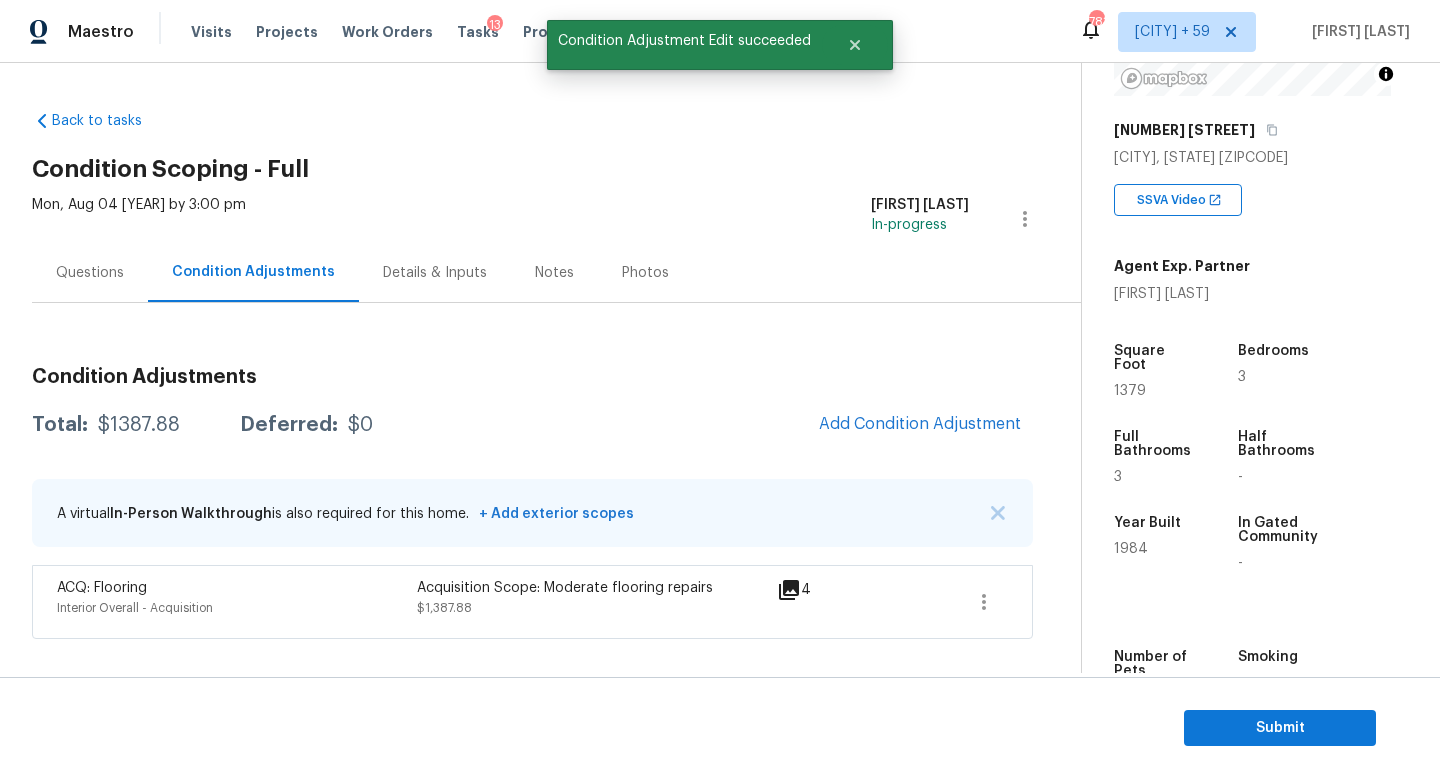 click on "Maestro Visits Projects Work Orders Tasks 13 Properties Geo Assignments 783 Raleigh + 59 Roopesh Jaikanth Back to tasks Condition Scoping - Full Mon, Aug 04 2025 by 3:00 pm   Roopesh Jaikanth In-progress Questions Condition Adjustments Details & Inputs Notes Photos Condition Adjustments Total:  $1387.88 Deferred:  $0 Add Condition Adjustment A virtual  In-Person Walkthrough  is also required for this home.   + Add exterior scopes ACQ: Flooring Interior Overall - Acquisition Acquisition Scope: Moderate flooring repairs $1,387.88   4 Property Details © Mapbox   © OpenStreetMap   Improve this map 157 Victoria Sta Woodstock, GA 30189 SSVA Video Agent Exp. Partner John Schell Square Foot 1379 Bedrooms 3 Full Bathrooms 3 Half Bathrooms - Year Built 1984 In Gated Community - Number of Pets - Smoking - Septic system - Home Additions - Submit Condition Adjustment Edit succeeded
Create Condition Adjustment Area ​ Feature ​ Issue ​ Repairs Prefill ​ Photos Repairs Needed x ​ Material cost 0 1 sqft ft 0" at bounding box center (720, 389) 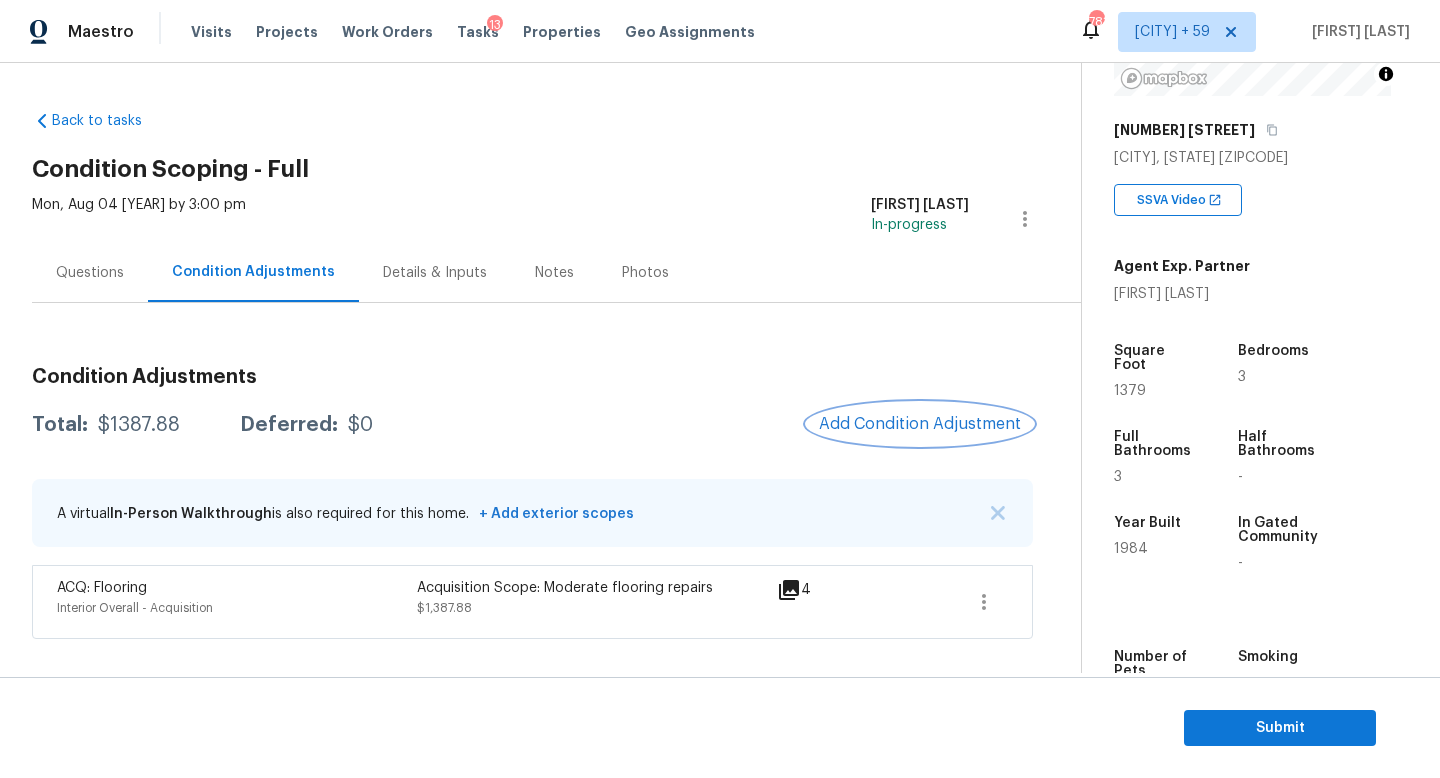 click on "Add Condition Adjustment" at bounding box center [920, 424] 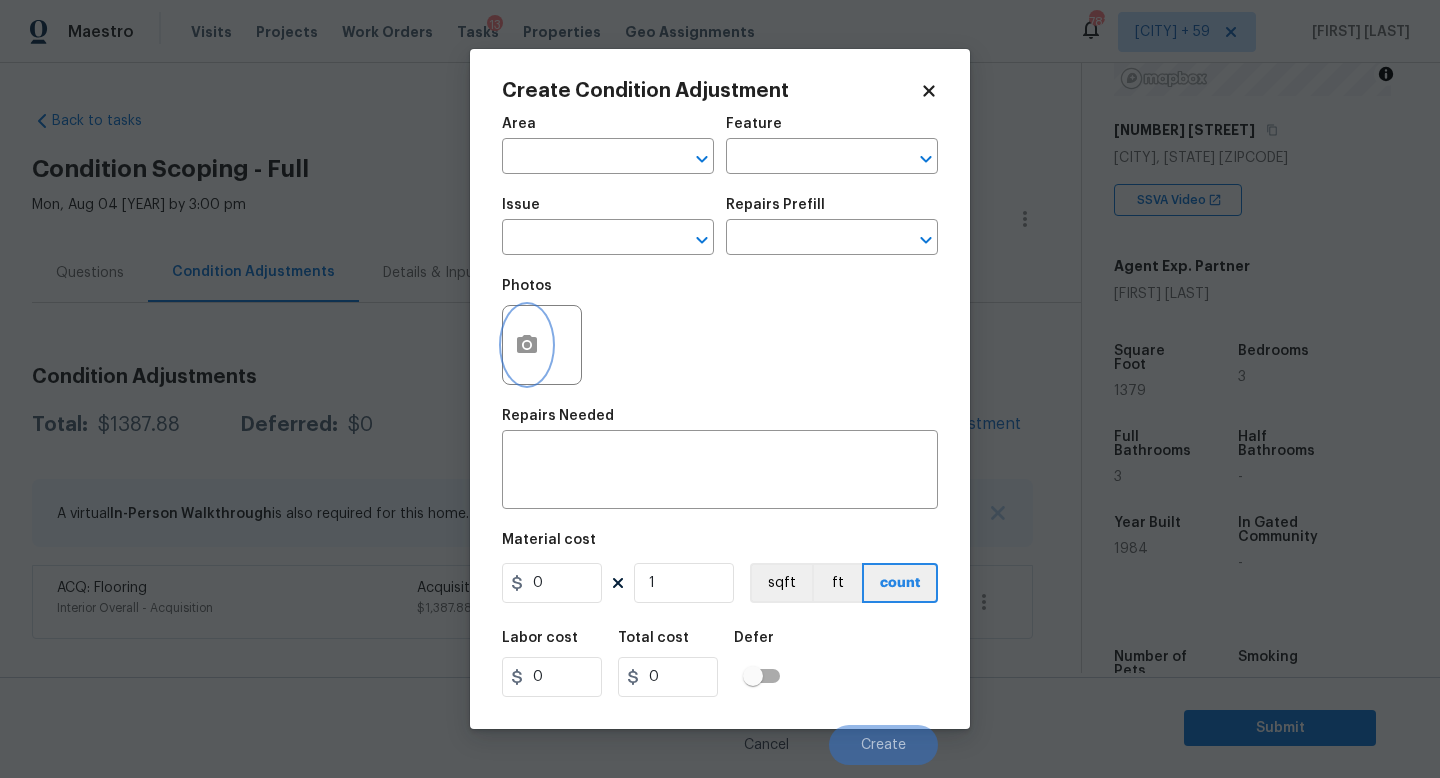 click 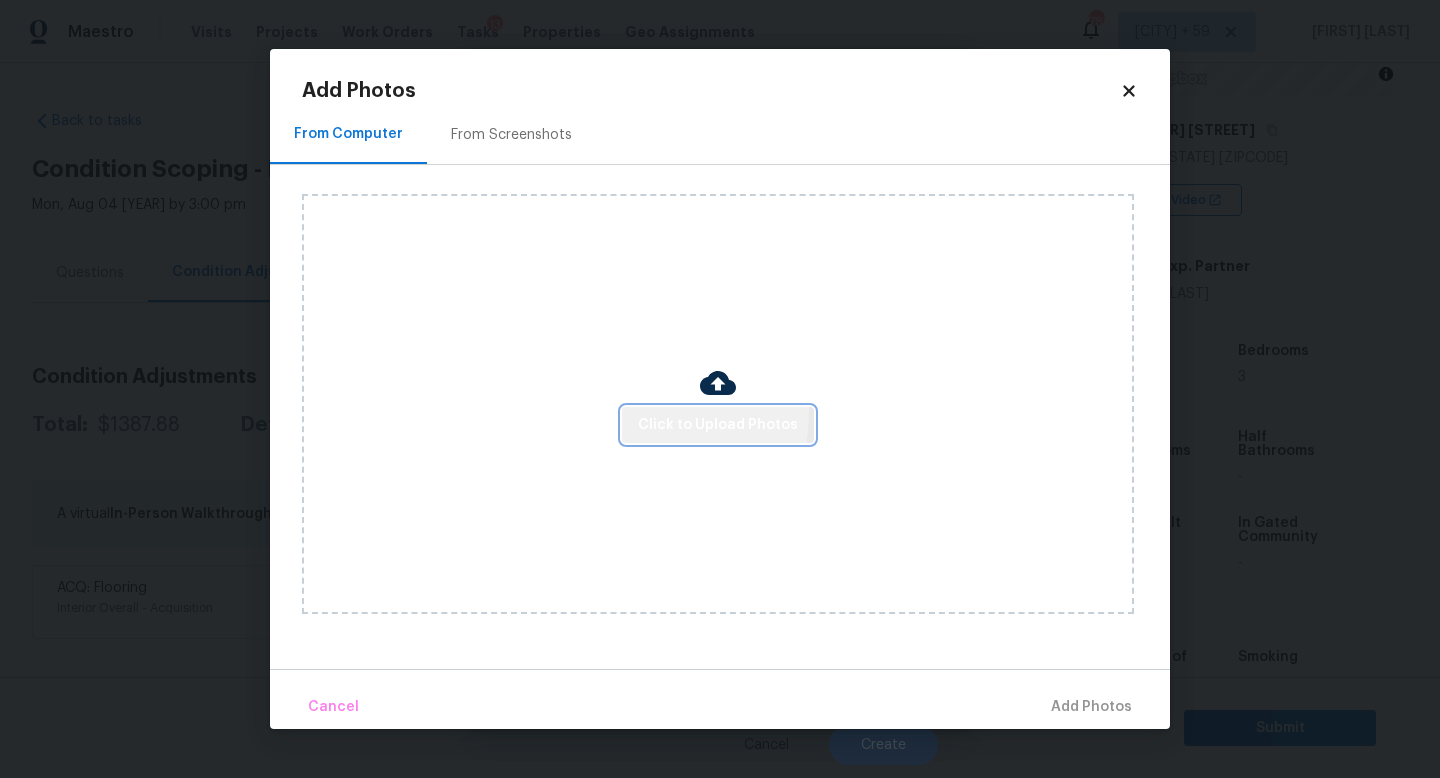 click on "Click to Upload Photos" at bounding box center (718, 425) 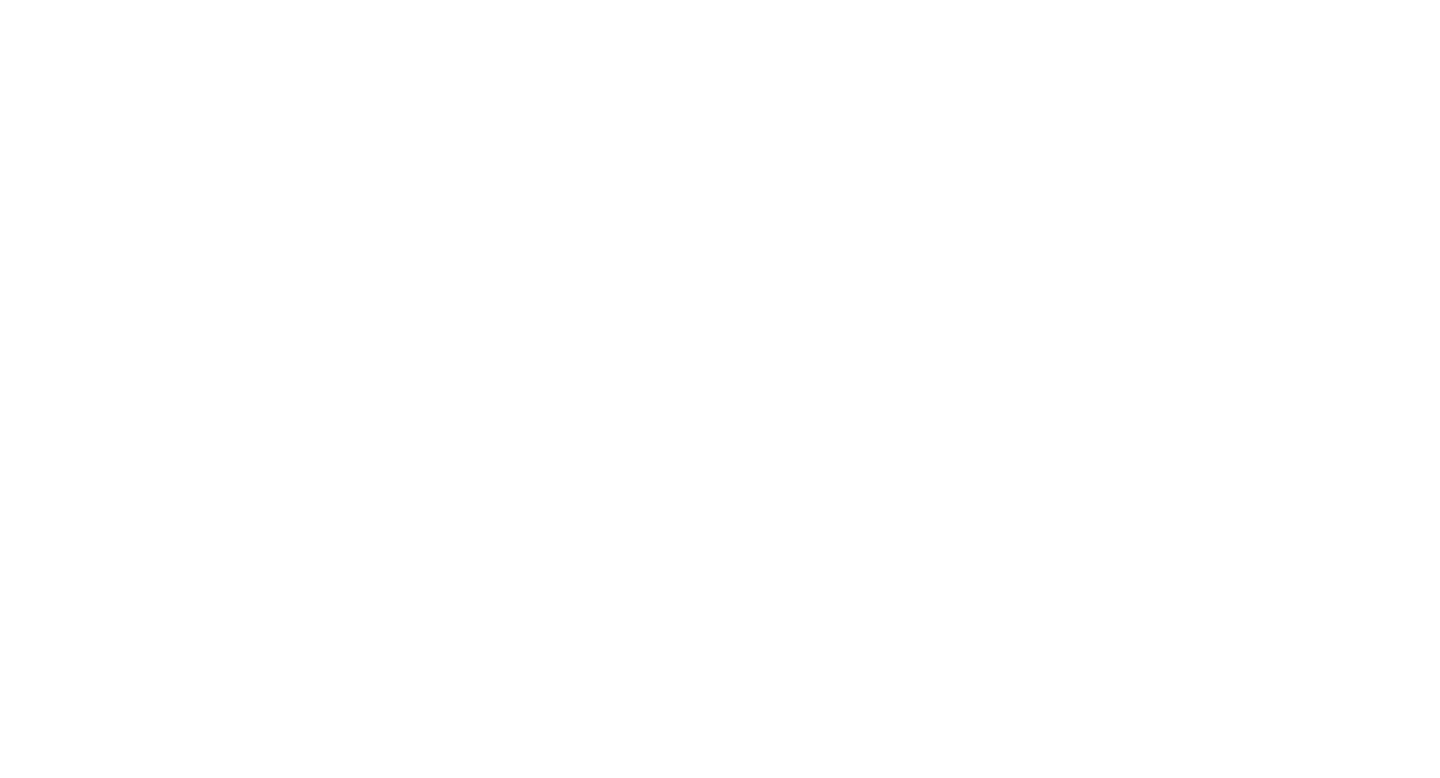 scroll, scrollTop: 0, scrollLeft: 0, axis: both 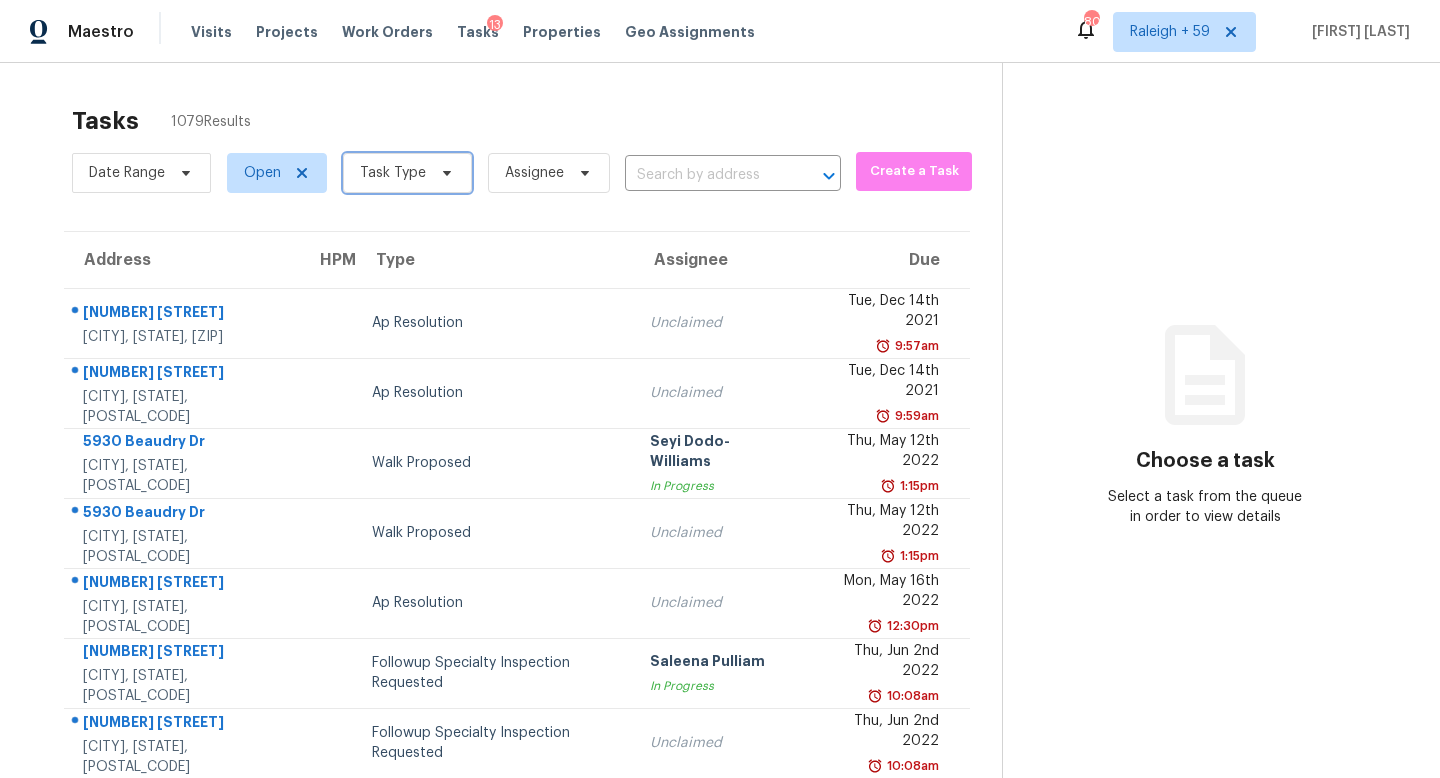 click on "Task Type" at bounding box center [393, 173] 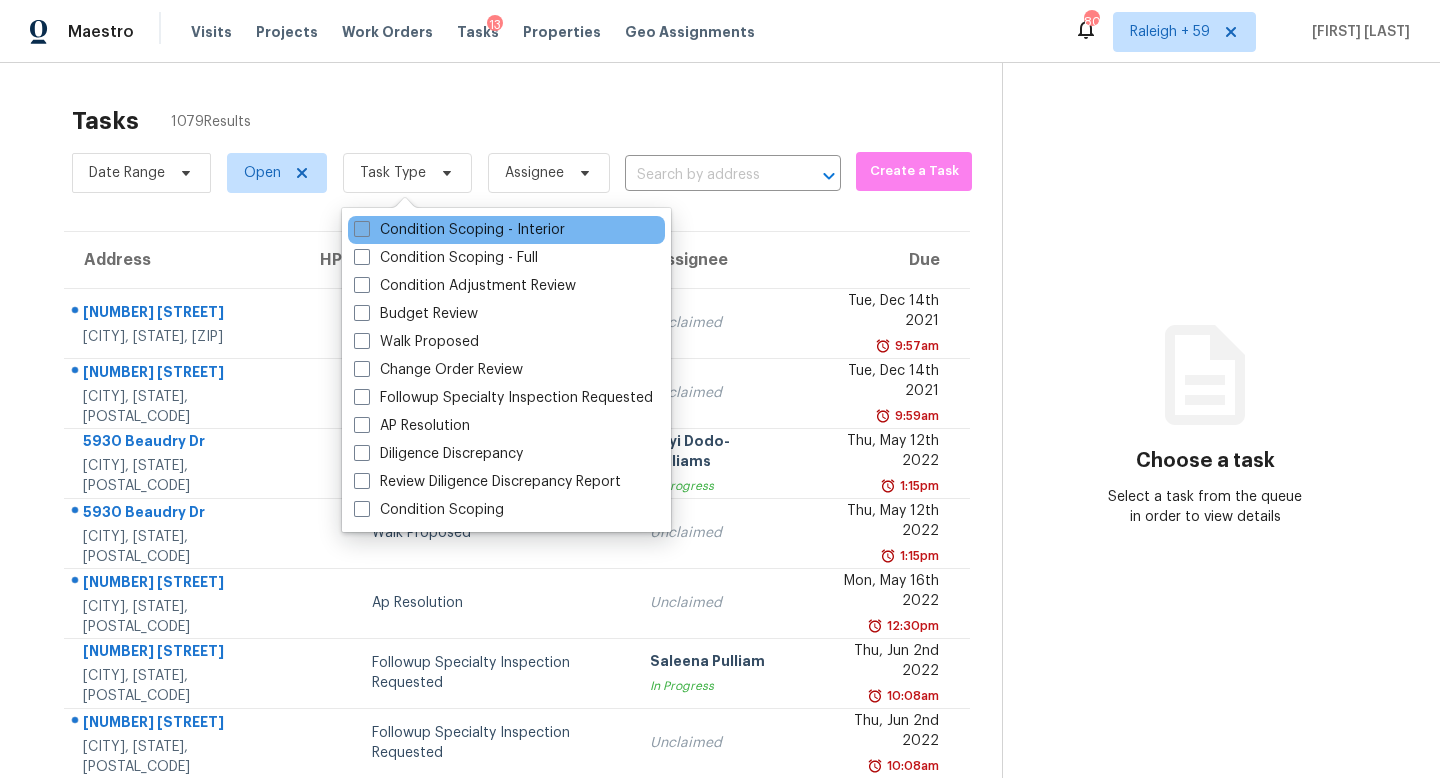 click on "Condition Scoping - Interior" at bounding box center (459, 230) 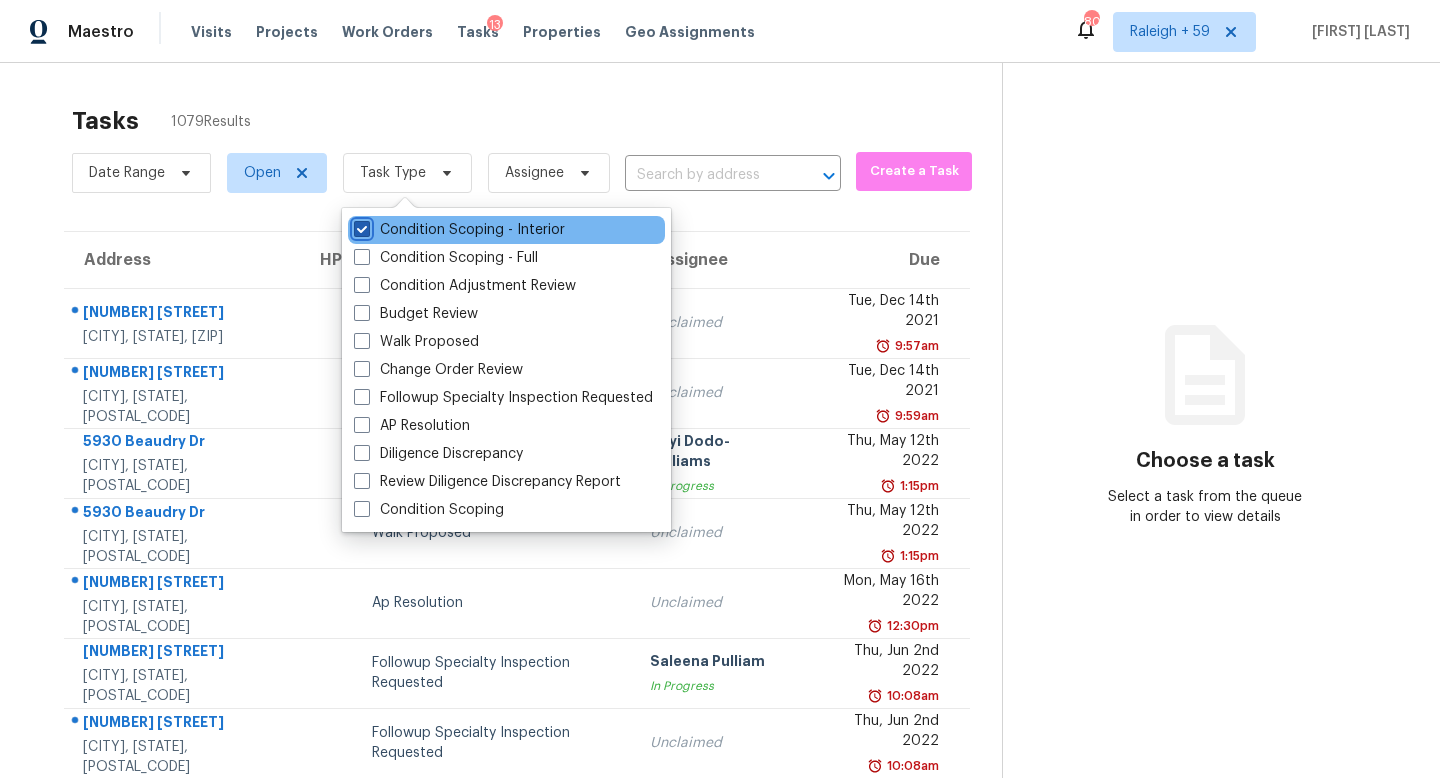checkbox on "true" 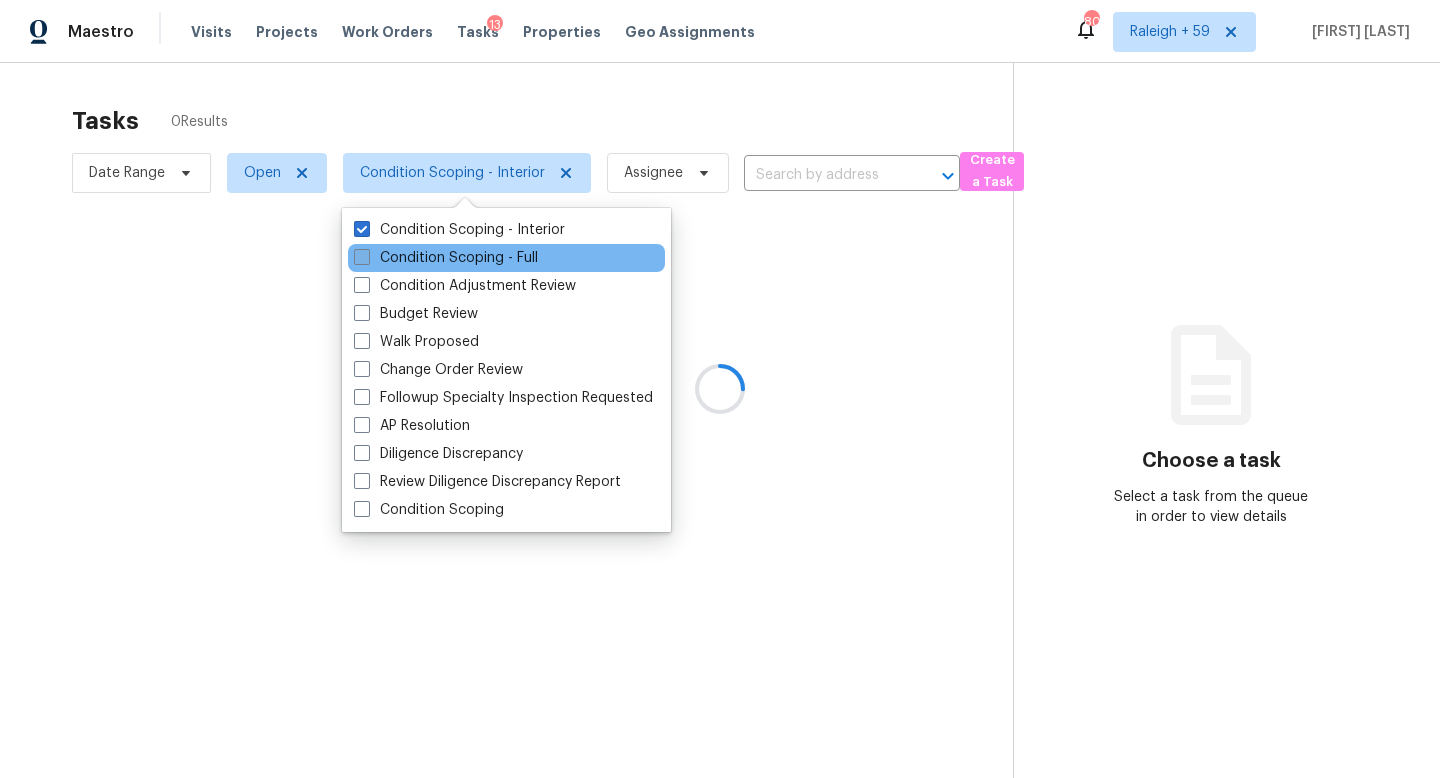 click on "Condition Scoping - Full" at bounding box center [446, 258] 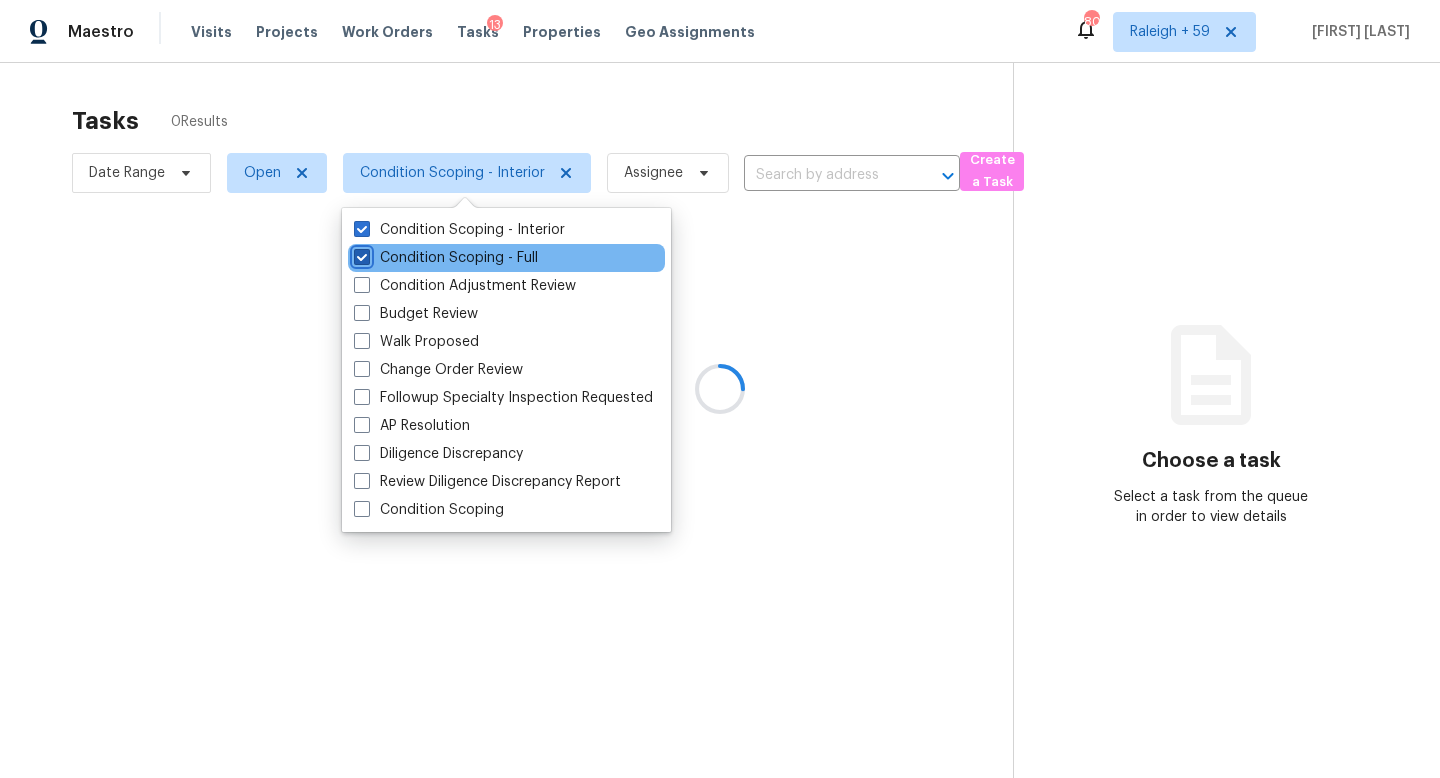 checkbox on "true" 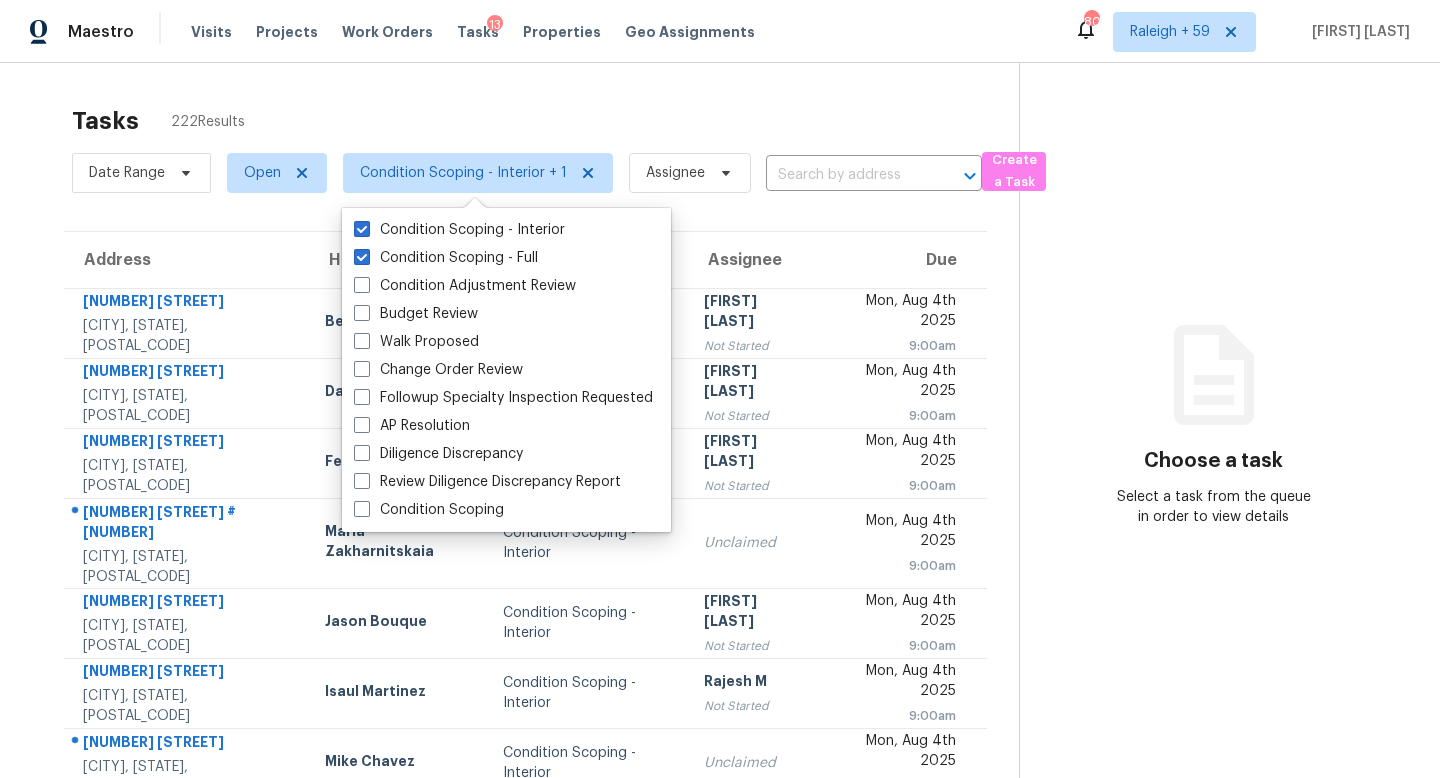 click on "[NUMBER] [STREET]   [CITY], [STATE], [POSTAL_CODE] [FIRST] [LAST] Condition Scoping - Interior [FIRST] [LAST] Not Started [DAY], [MONTH] [DAY_NUM]th [YEAR] [TIME] [NUMBER] [STREET]   [CITY], [STATE], [POSTAL_CODE] Condition Scoping - Interior [FIRST] [LAST] Not Started [DAY], [MONTH] [DAY_NUM]th [YEAR] [TIME] [NUMBER] [STREET]   [CITY], [STATE], [POSTAL_CODE] [FIRST] [LAST] Condition Scoping - Interior [FIRST] [LAST] Not Started [DAY], [MONTH] [DAY_NUM]th [YEAR] [TIME] [NUMBER] [STREET] [NUMBER] [CITY], [STATE], [POSTAL_CODE] Condition Scoping - Interior [FIRST] [LAST] Not Started [DAY], [MONTH] [DAY_NUM]th [YEAR] [TIME] [NUMBER] [STREET]   [CITY], [STATE], [POSTAL_CODE] Condition Scoping - Interior [FIRST] [LAST] Not Started [DAY], [MONTH] [DAY_NUM]th [YEAR] [TIME] [NUMBER] [STREET]   [CITY], [STATE], [POSTAL_CODE] Condition Scoping - Interior Unclaimed [TIME]" at bounding box center (720, 562) 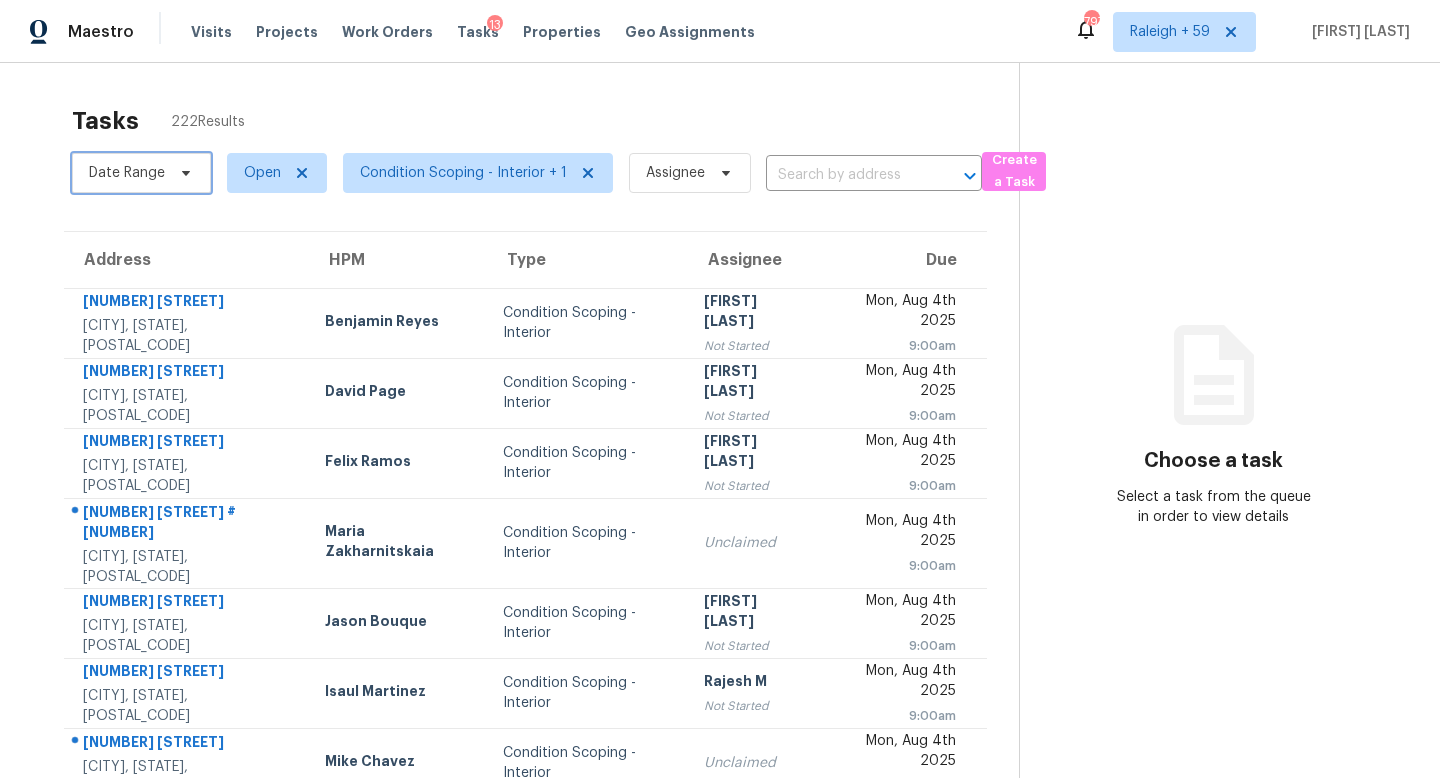 click on "Date Range" at bounding box center (141, 173) 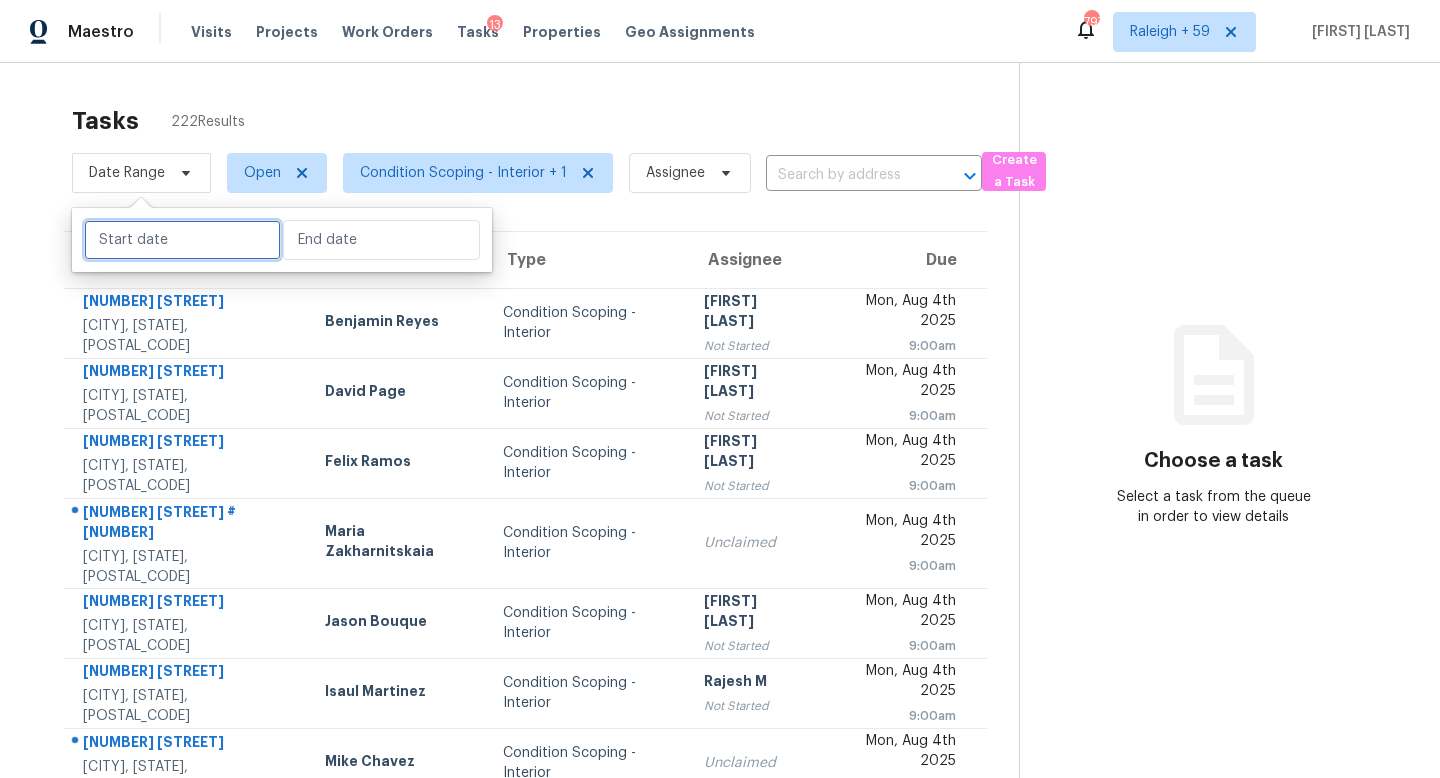 select on "7" 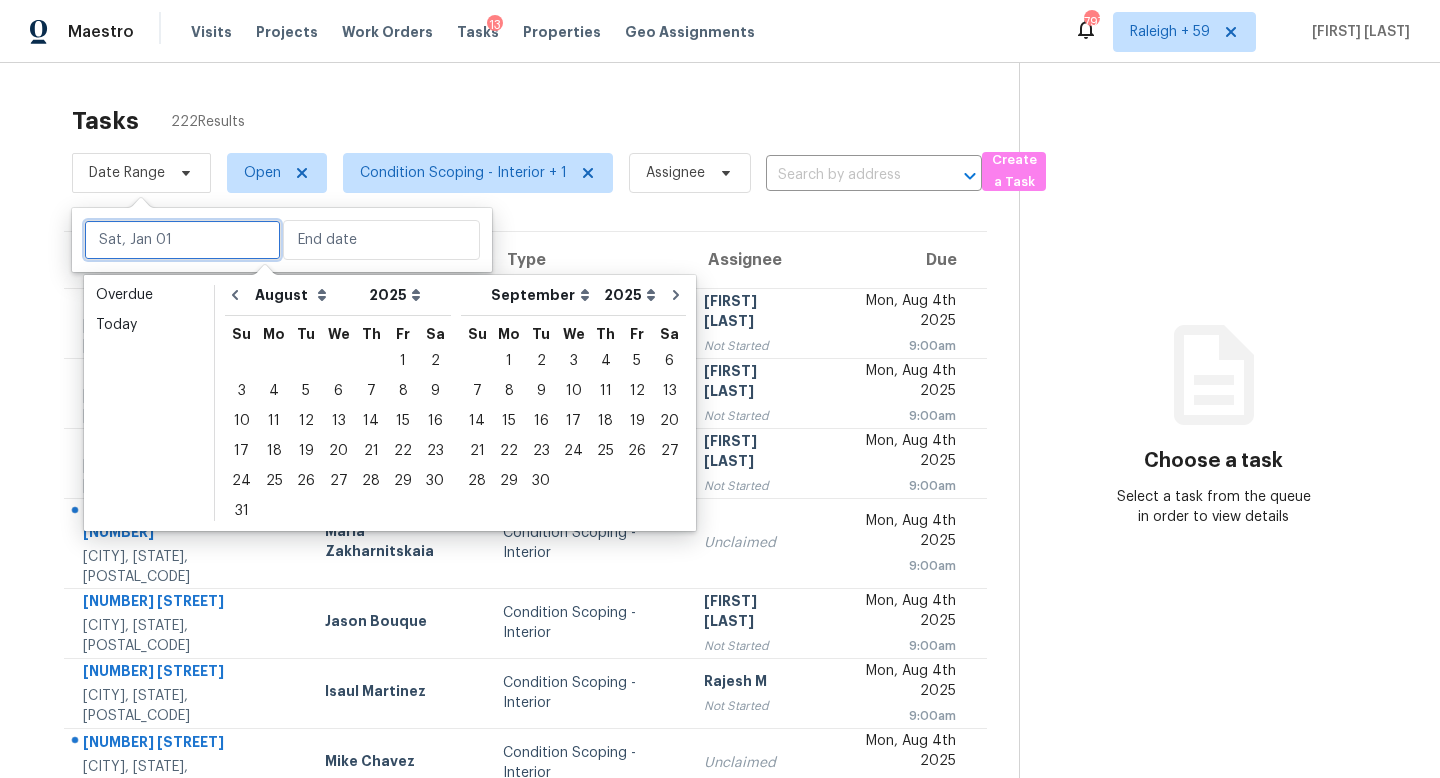 click at bounding box center [182, 240] 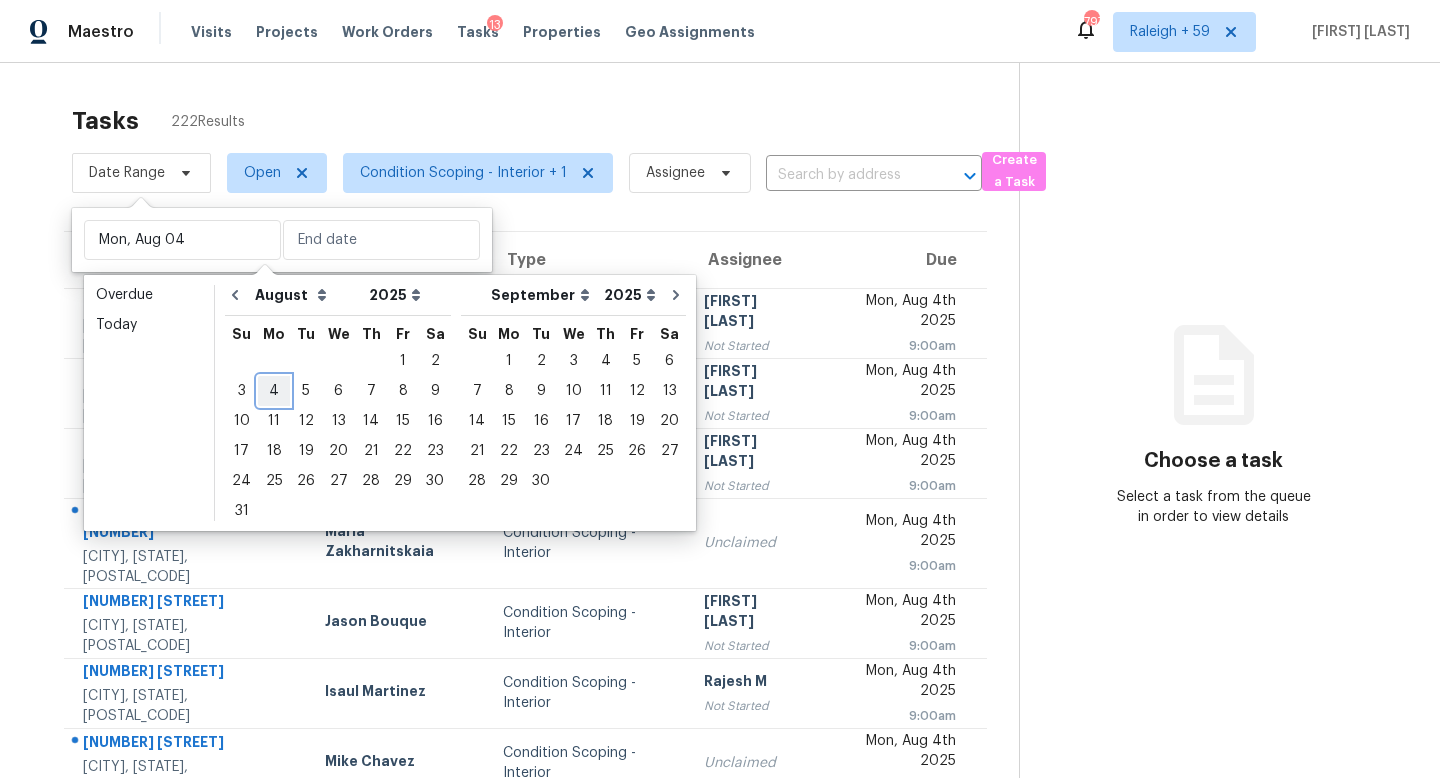 click on "4" at bounding box center (274, 391) 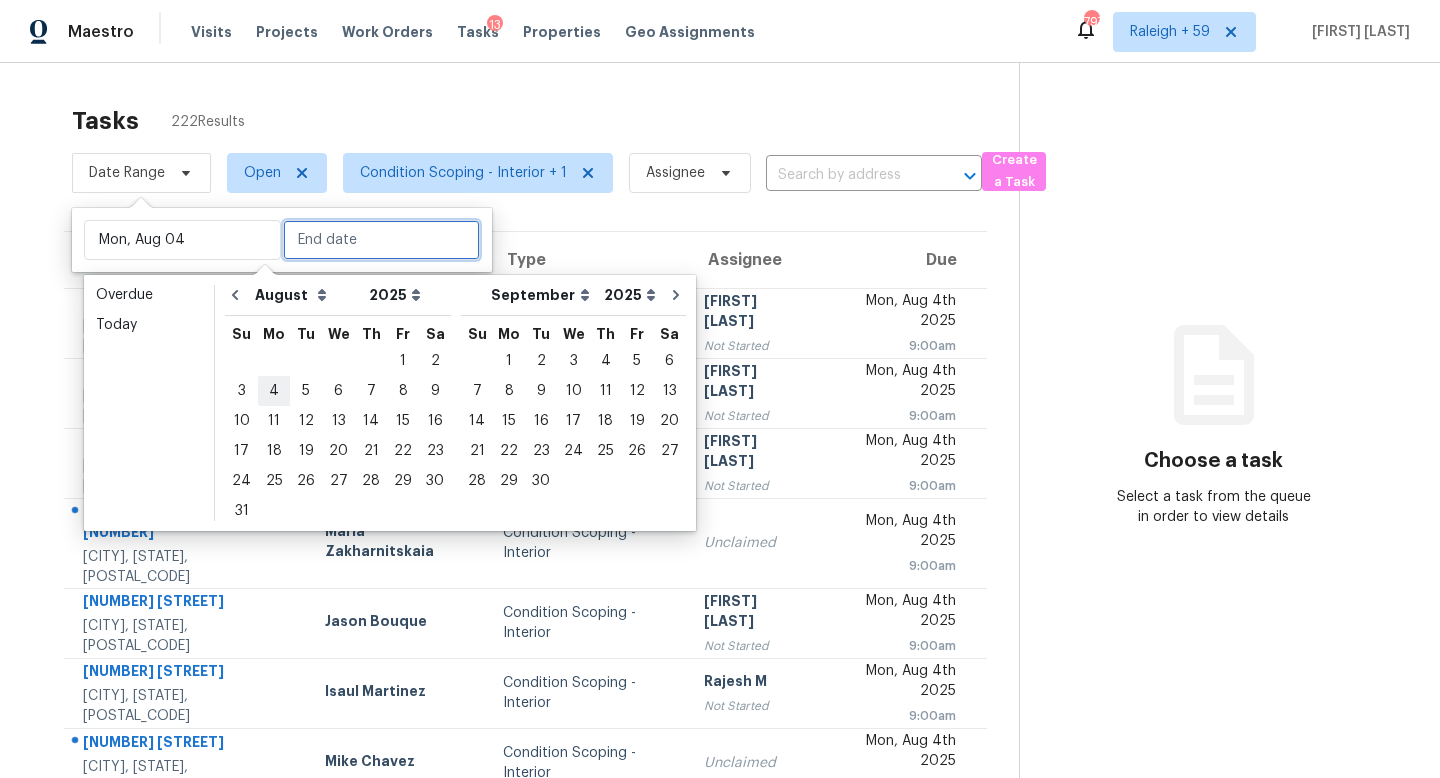 type on "Mon, Aug 04" 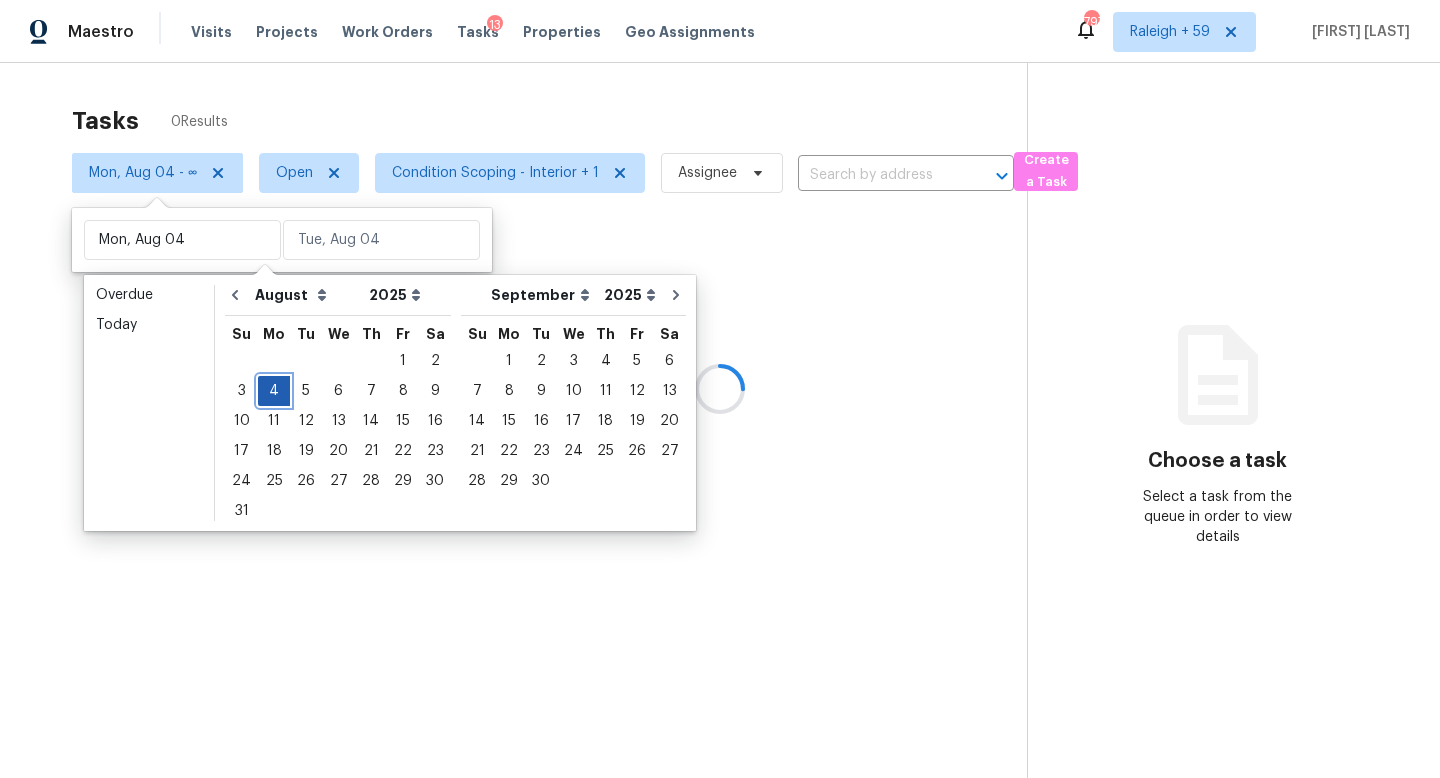 click on "4" at bounding box center [274, 391] 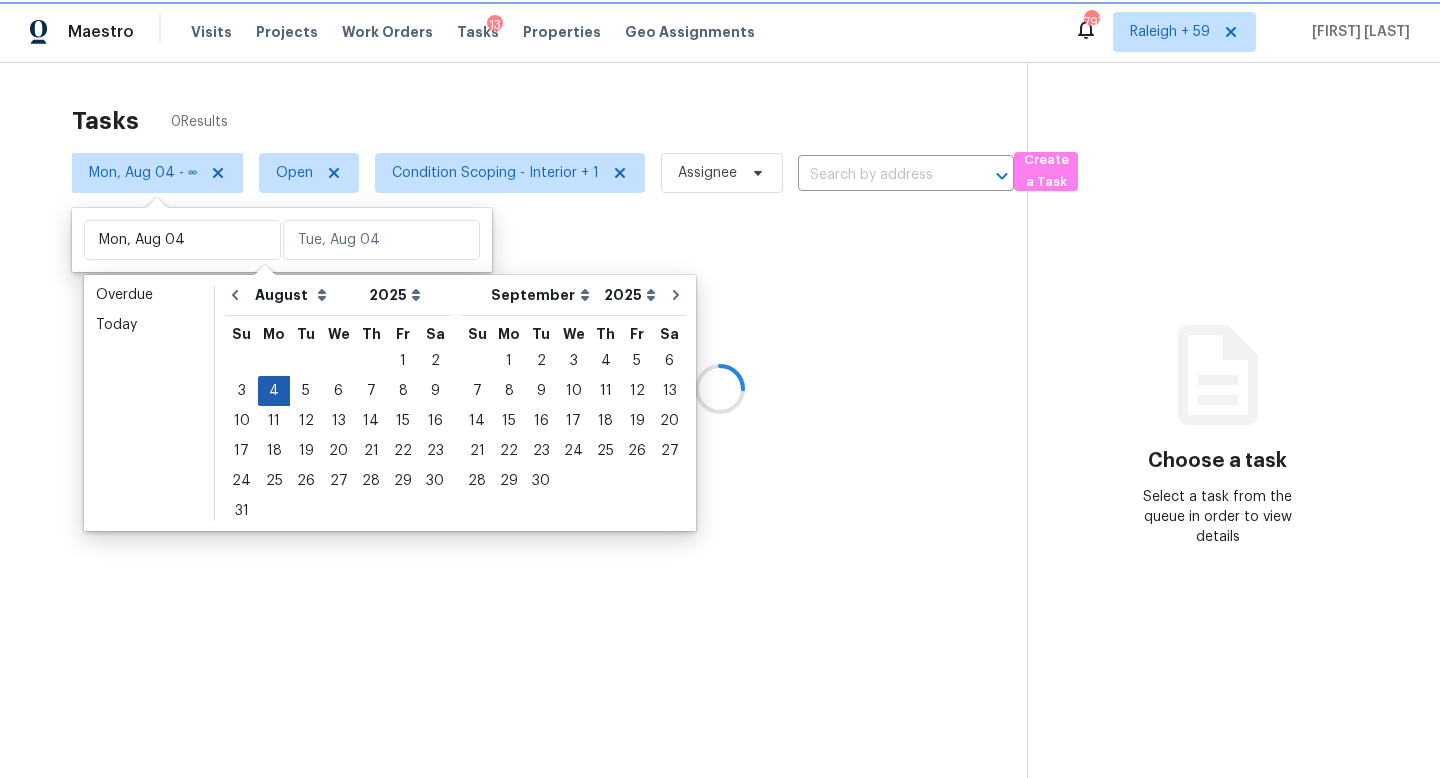 type on "Mon, Aug 04" 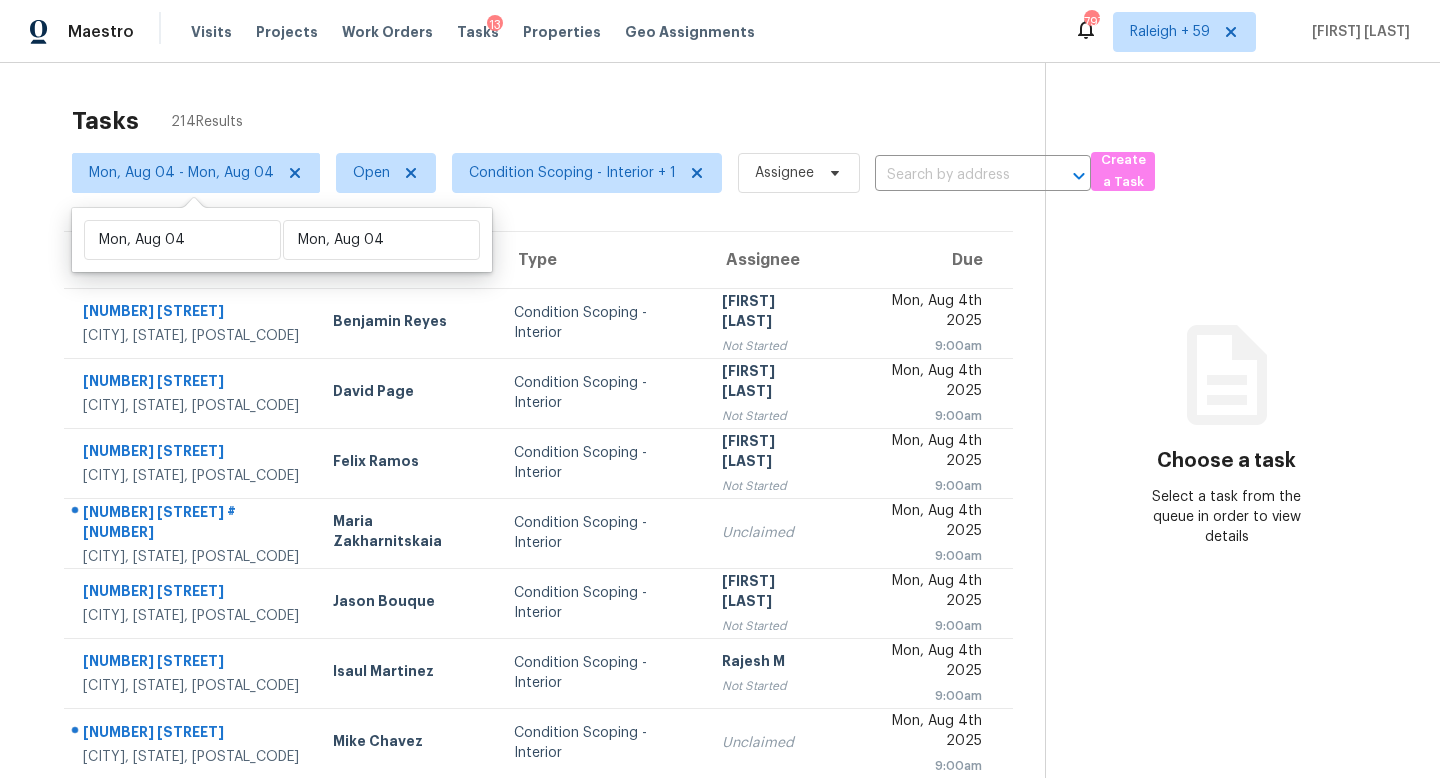 click on "Tasks 214  Results Mon, Aug 04 - Mon, Aug 04 Open Condition Scoping - Interior + 1 Assignee ​ Create a Task Address HPM Type Assignee Due 12674 [STREET]   [CITY], [STATE], [ZIP] [FIRST] [LAST] Condition Scoping - Interior Ranjith Kumar P Not Started Mon, Aug 4th 2025 9:00am 19815 E [STREET]   [CITY], [STATE], [ZIP] David Page Condition Scoping - Interior Afran Peeran Not Started Mon, Aug 4th 2025 9:00am 9604 [STREET]   [CITY], [STATE], [ZIP] Felix Ramos Condition Scoping - Interior Anbu Jebakumar S Not Started Mon, Aug 4th 2025 9:00am 1948 [STREET] # 0 [CITY], [STATE], [ZIP] Maria Zakharnitskaia Condition Scoping - Interior Unclaimed Mon, Aug 4th 2025 9:00am 1933 [STREET]   [CITY], [STATE], [ZIP] Jason Bouque Condition Scoping - Interior Ranjith Kumar P Not Started Mon, Aug 4th 2025 9:00am 1089 [STREET]   [CITY], [STATE], [ZIP] Isaul Martinez Condition Scoping - Interior Rajesh M Not Started Mon, Aug 4th 2025 9:00am 15964 [STREET]   [CITY], [STATE], [ZIP] Mike Chavez Condition Scoping - Interior" at bounding box center [720, 552] 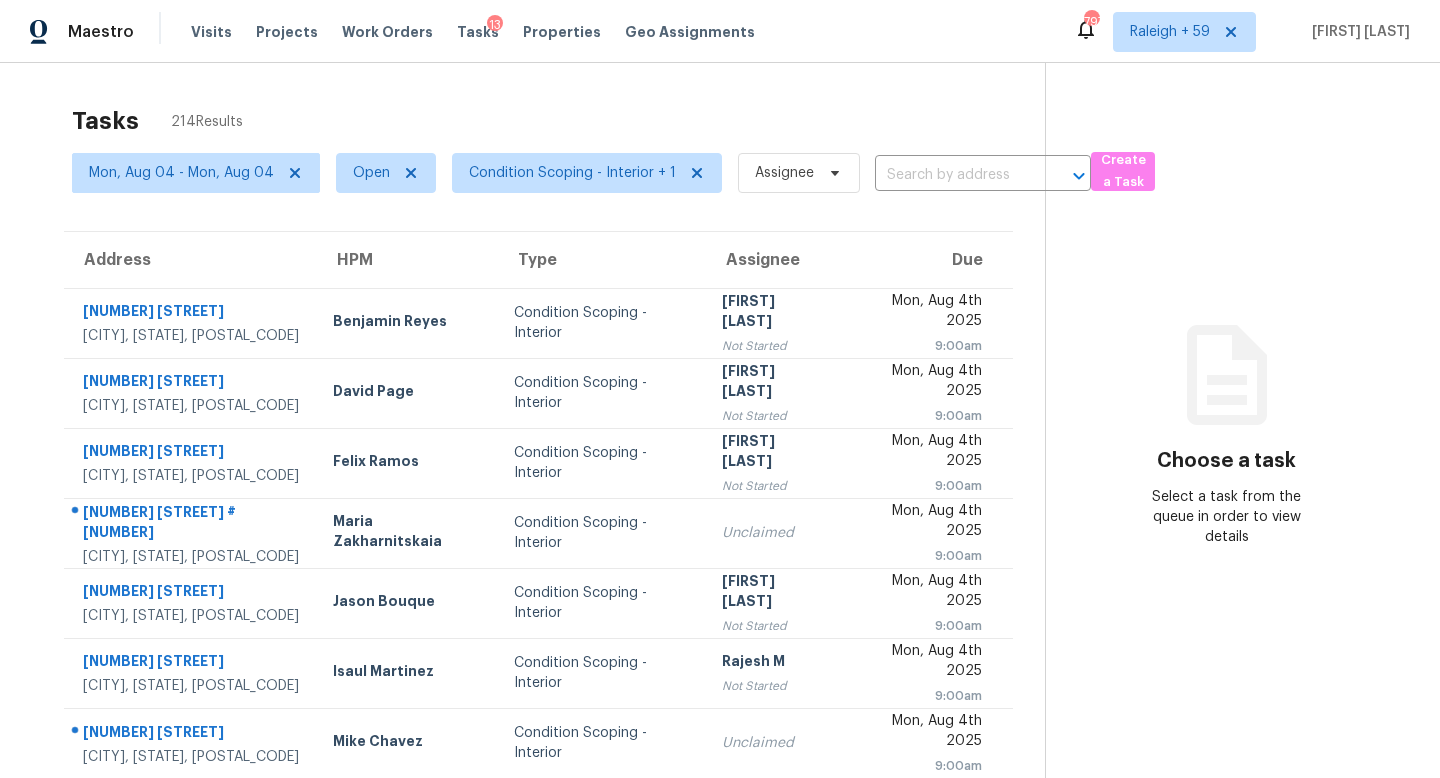 scroll, scrollTop: 278, scrollLeft: 0, axis: vertical 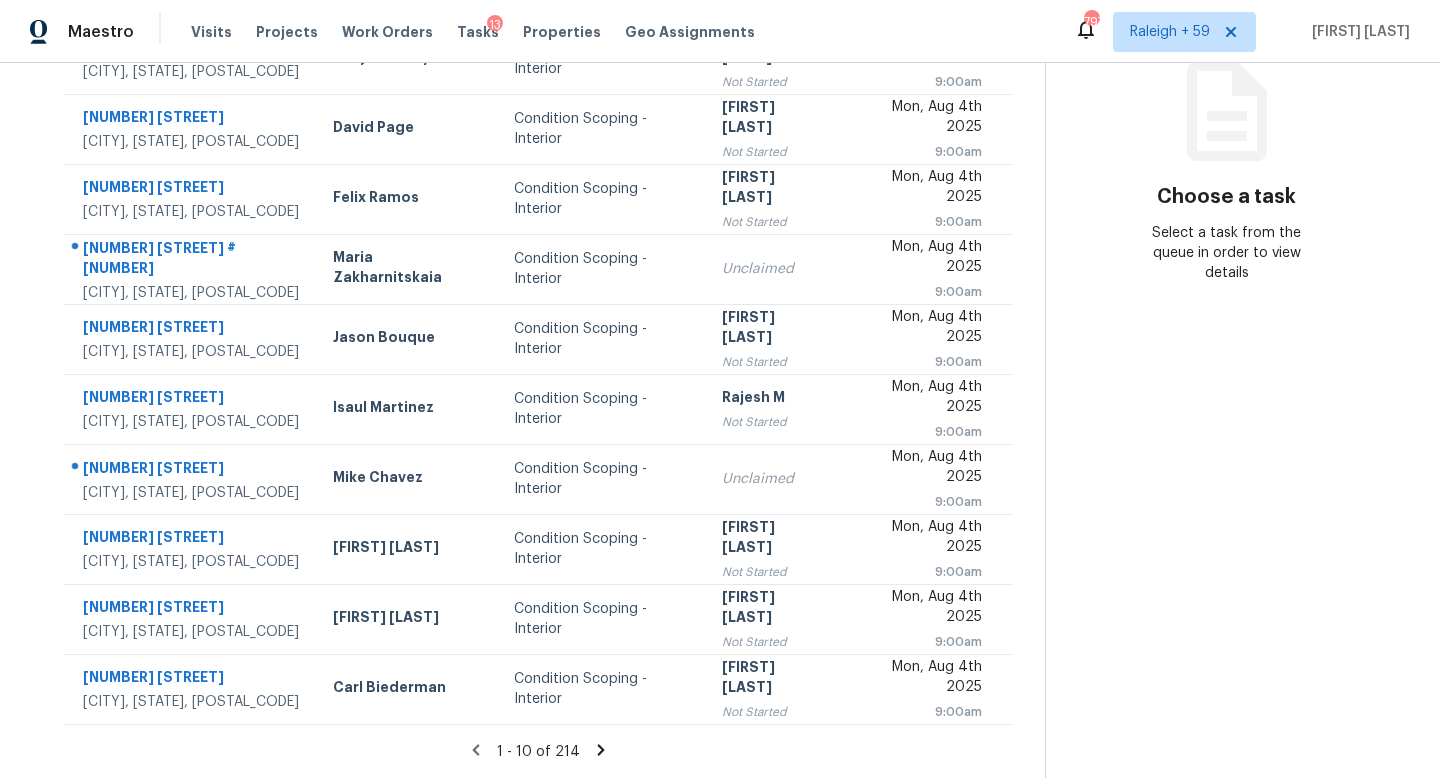 click 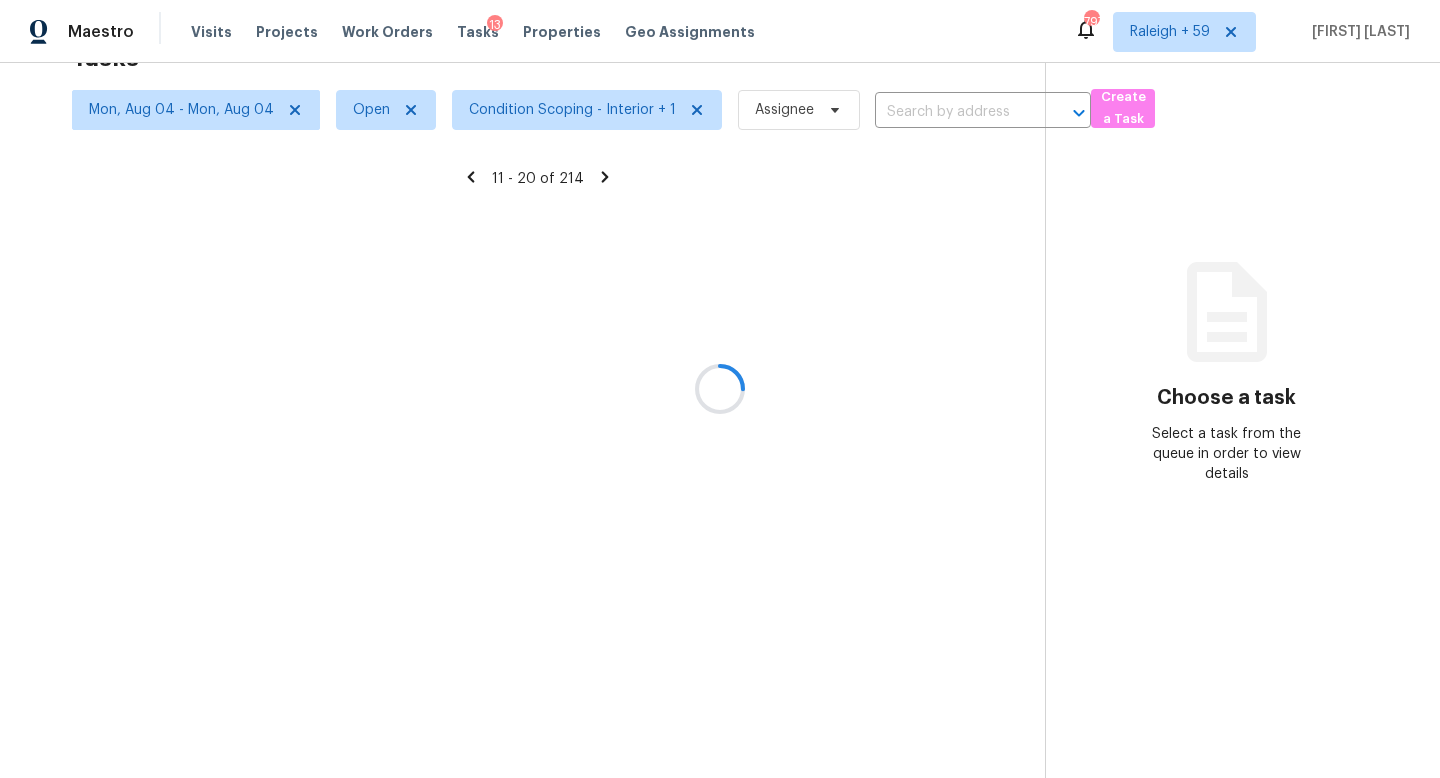 scroll, scrollTop: 78, scrollLeft: 0, axis: vertical 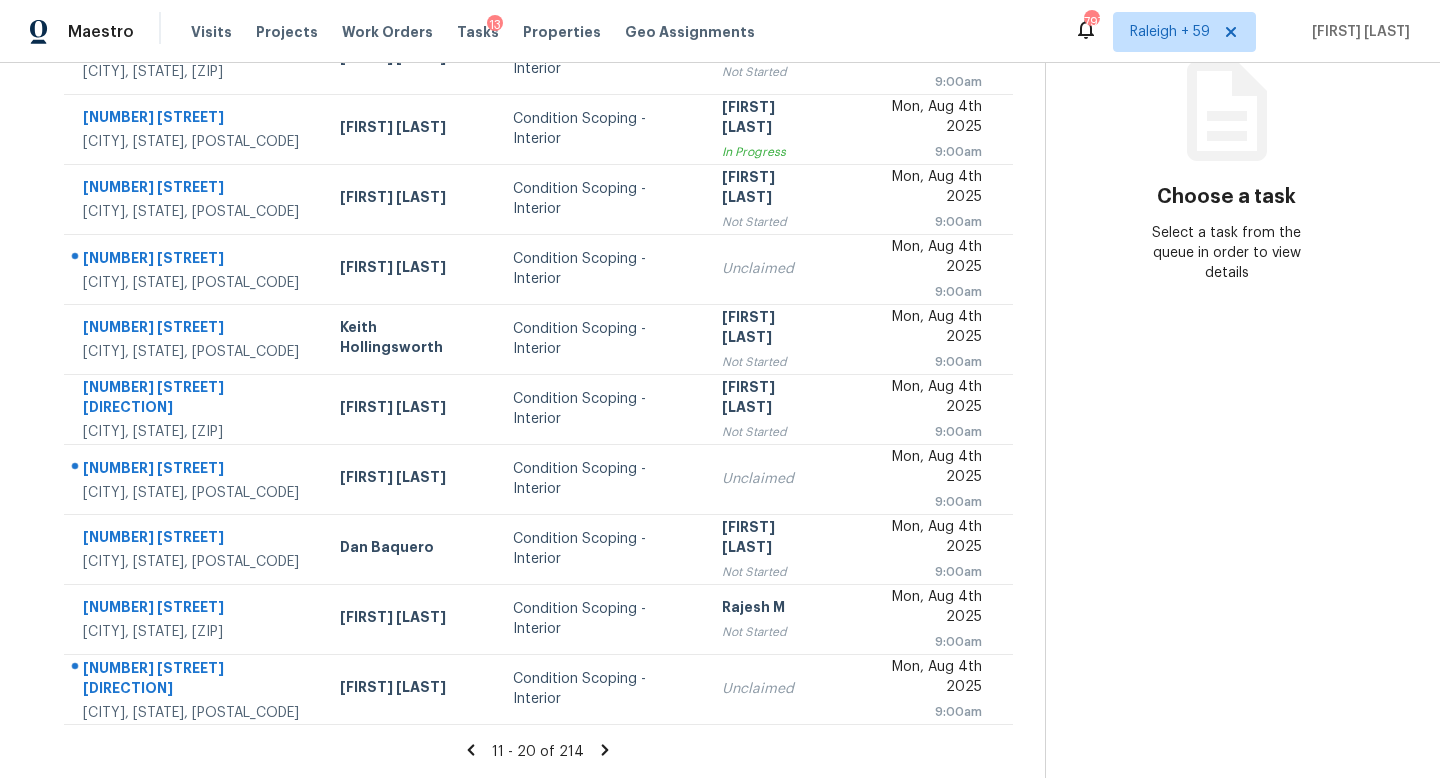 click 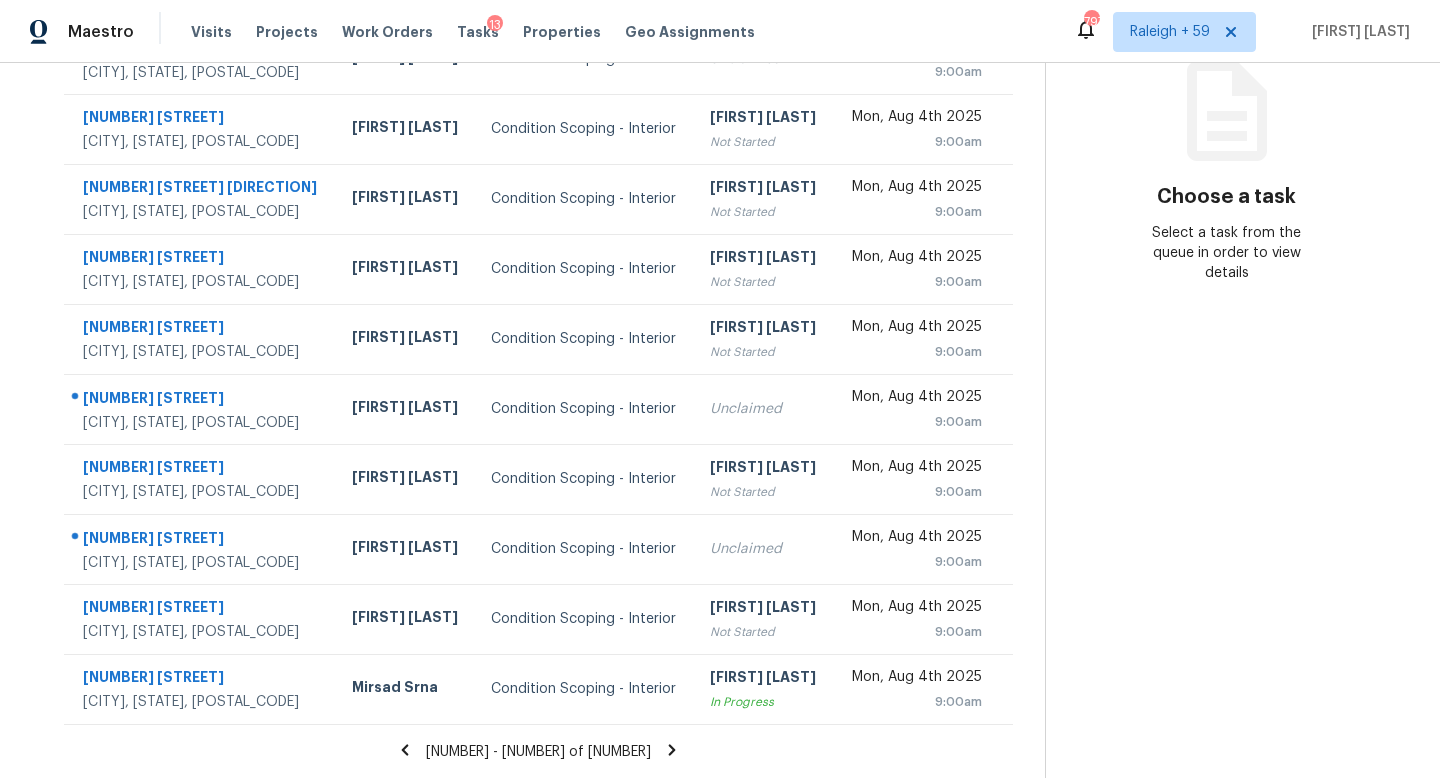 click 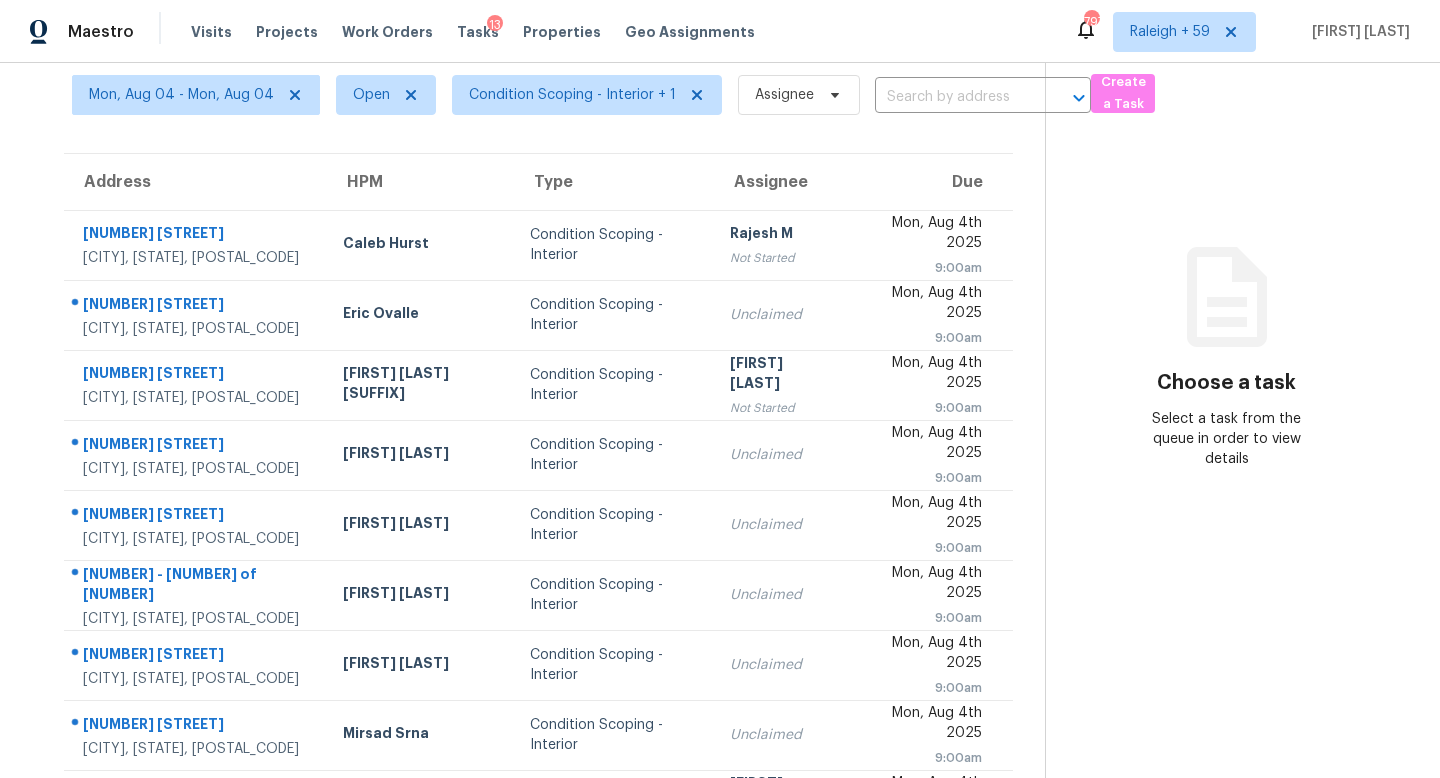 scroll, scrollTop: 278, scrollLeft: 0, axis: vertical 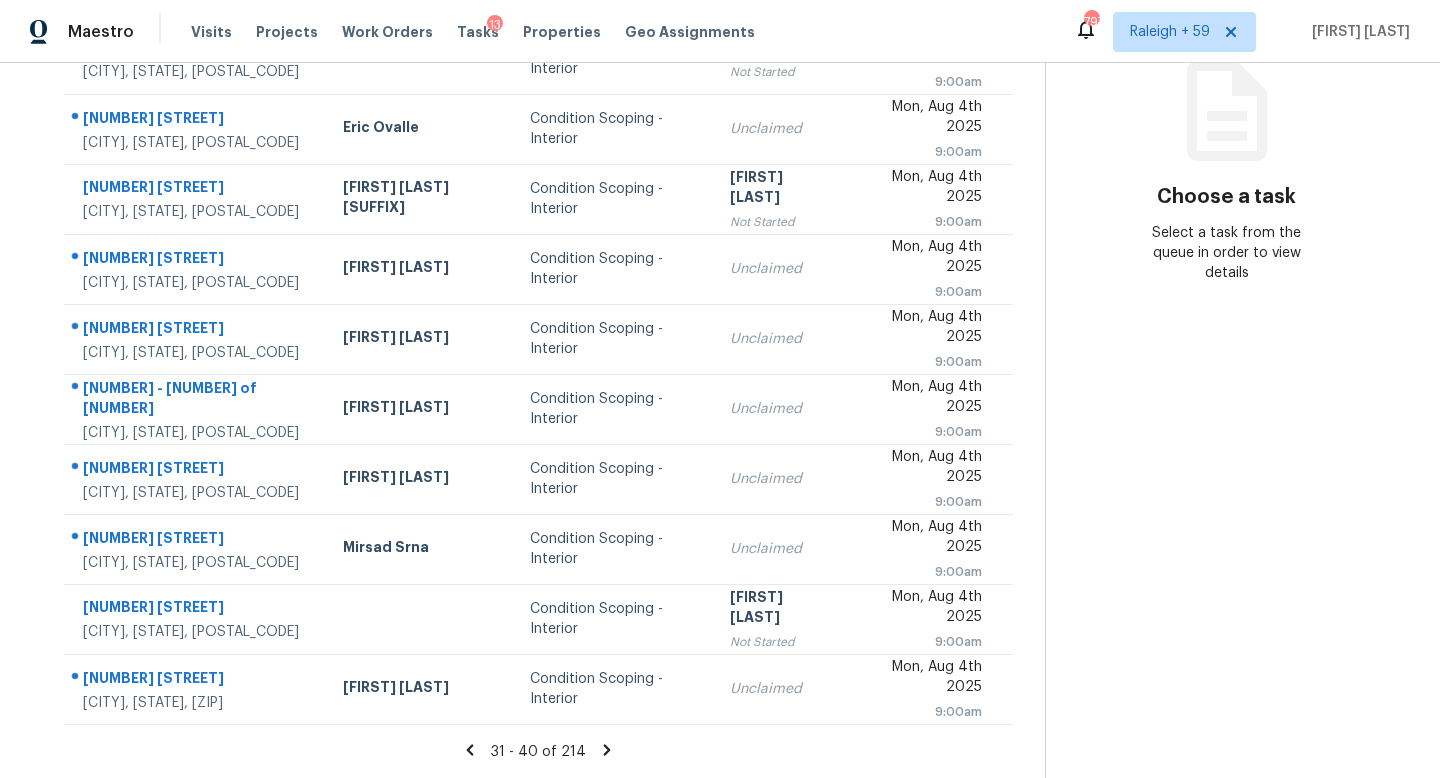 click 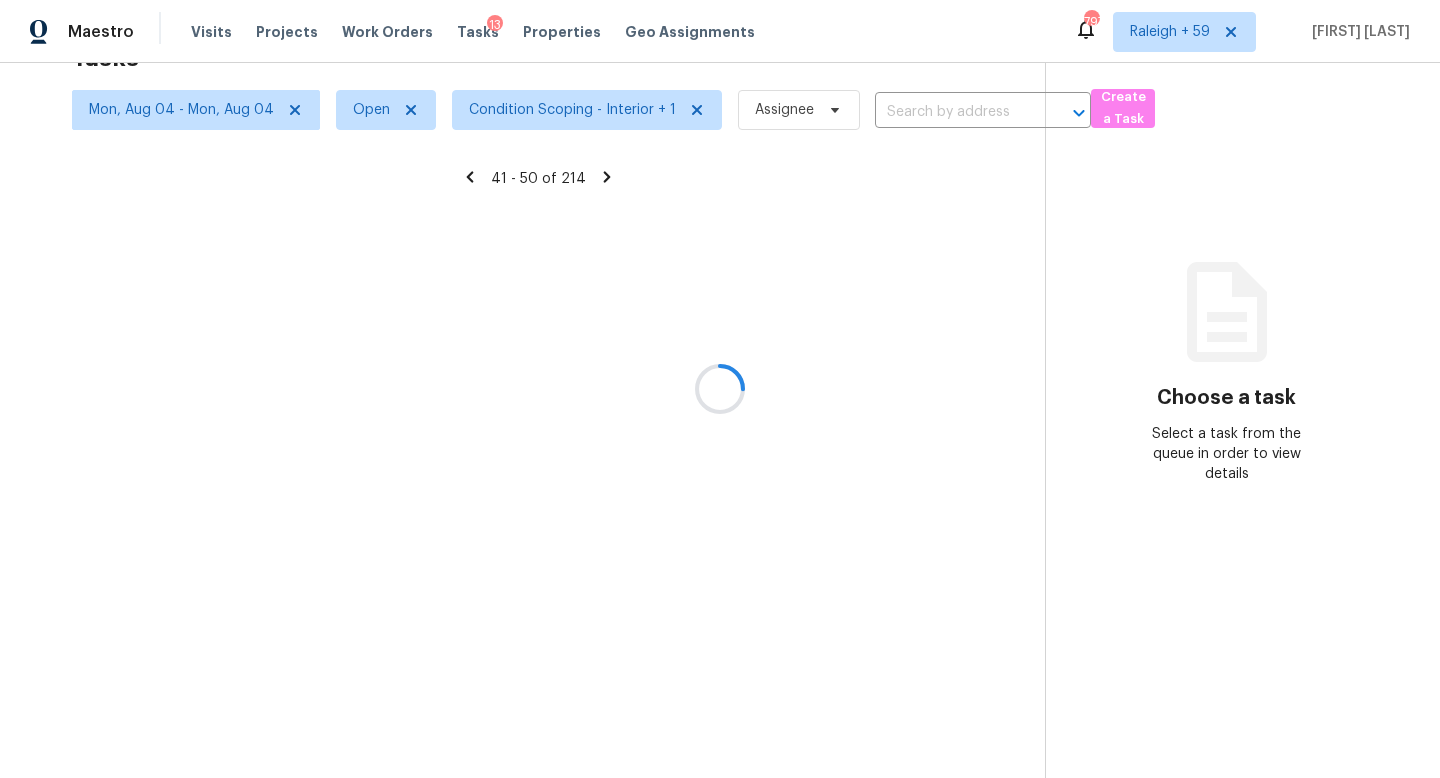 scroll, scrollTop: 78, scrollLeft: 0, axis: vertical 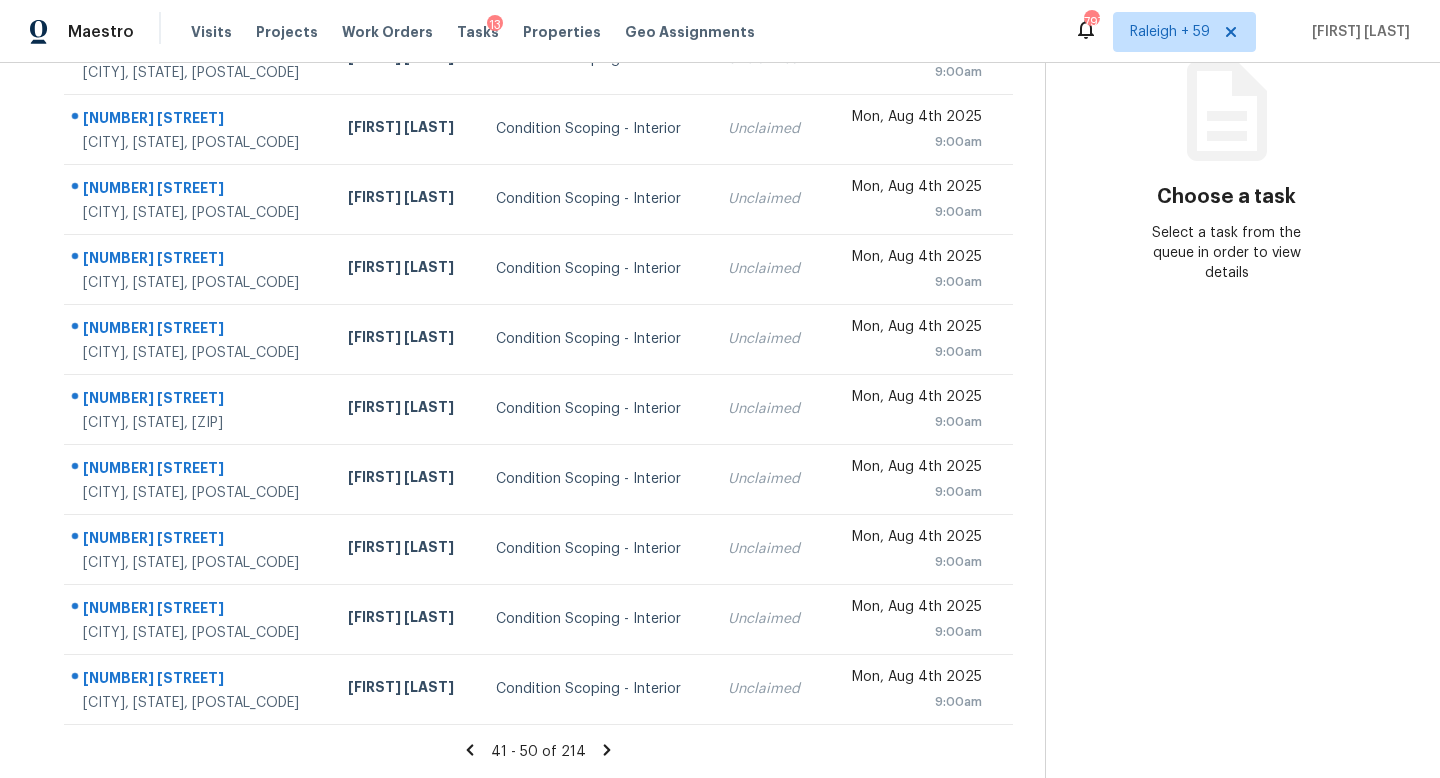 click 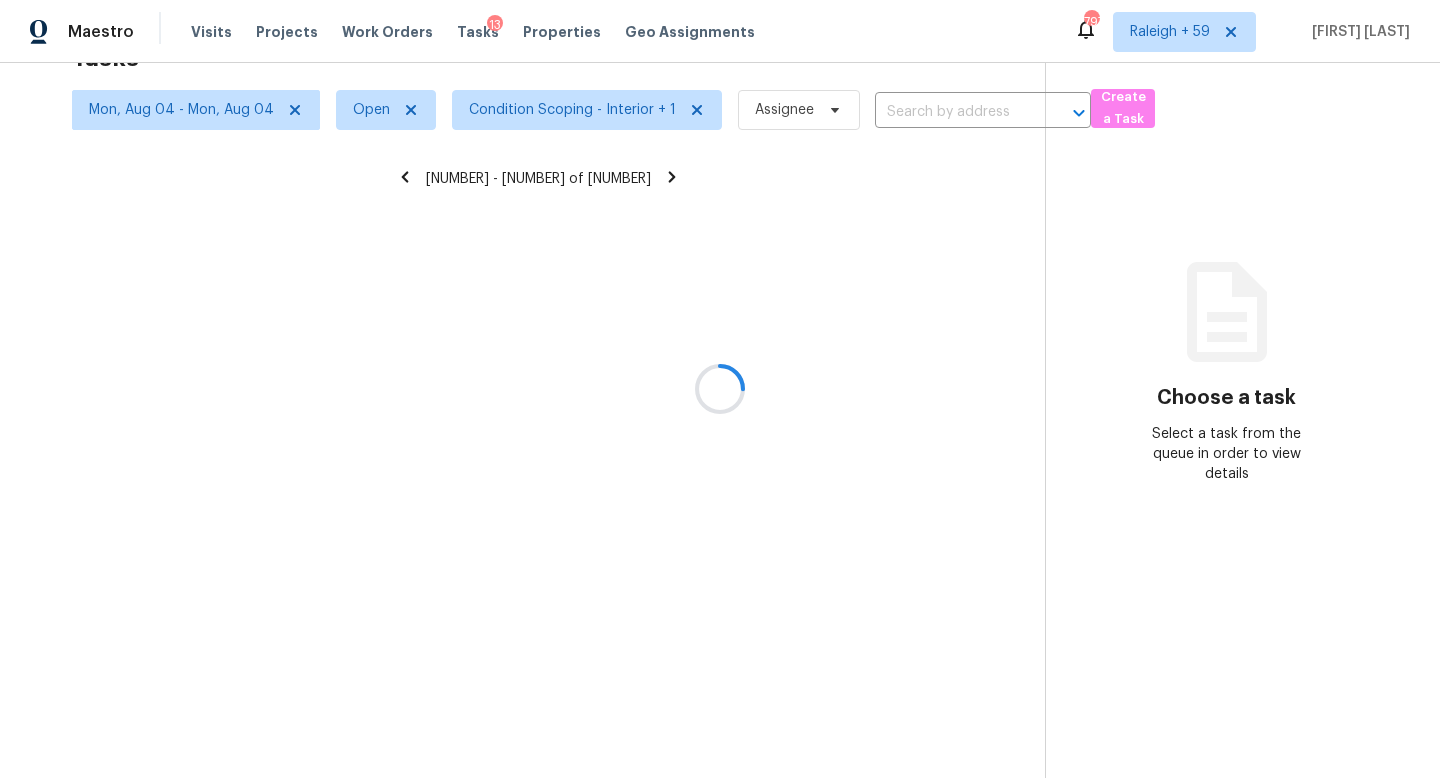 scroll, scrollTop: 278, scrollLeft: 0, axis: vertical 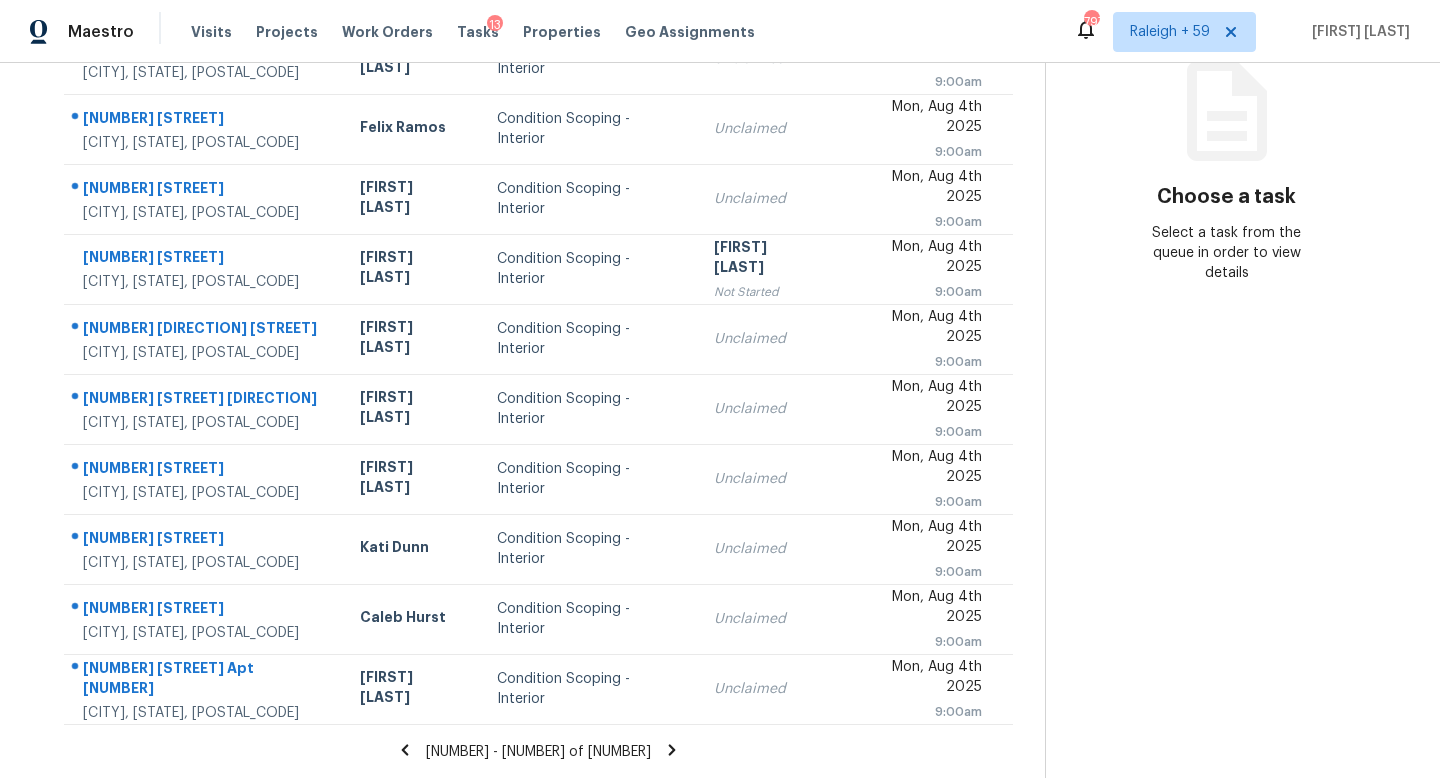 click 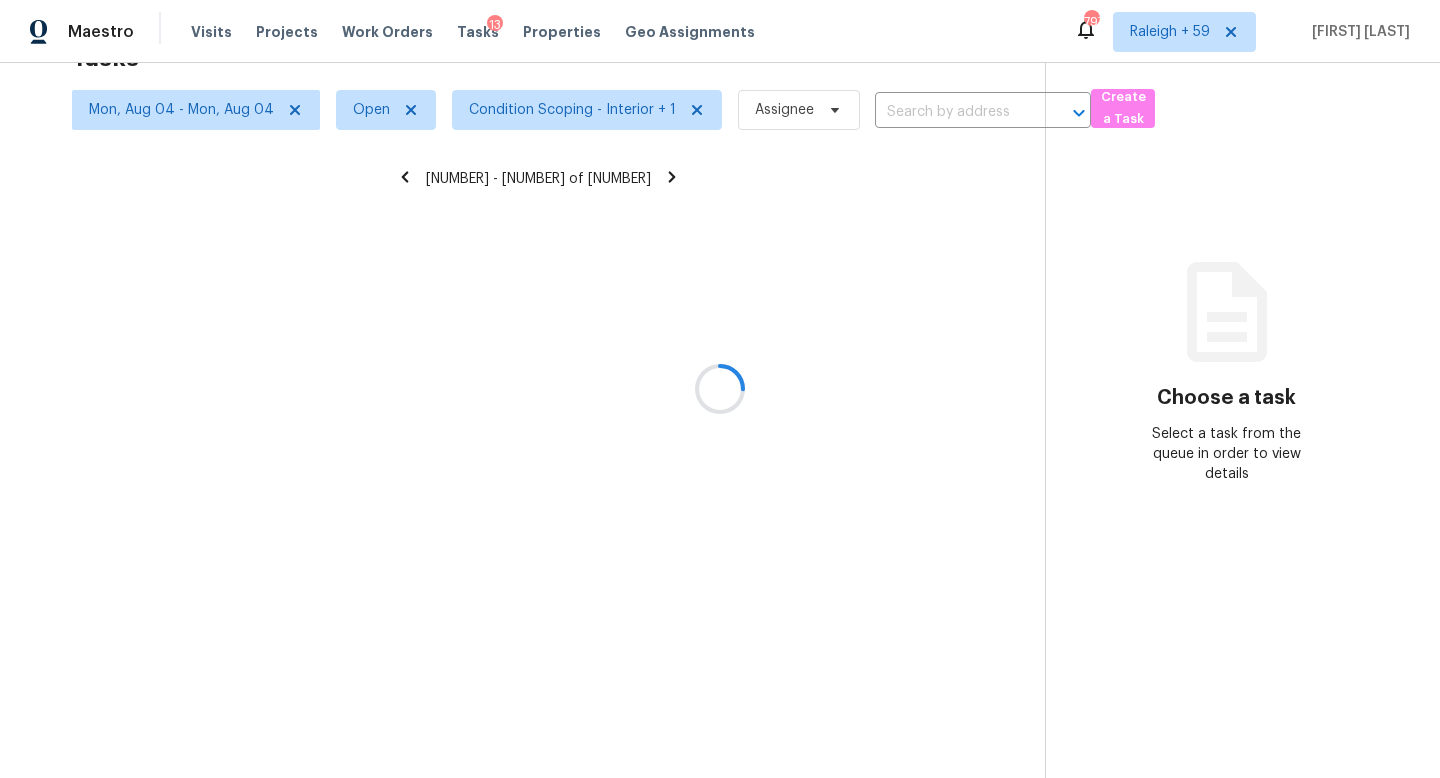 scroll, scrollTop: 278, scrollLeft: 0, axis: vertical 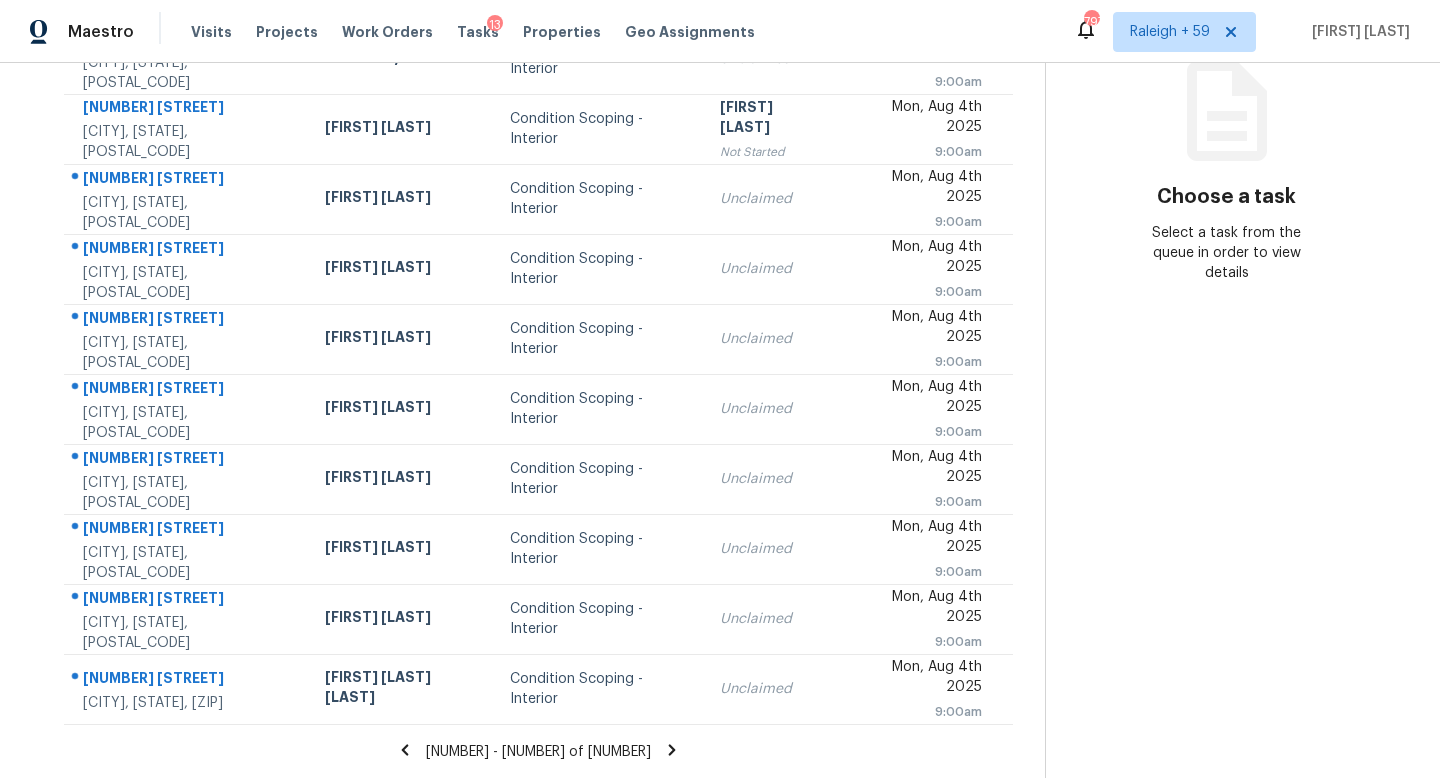 click 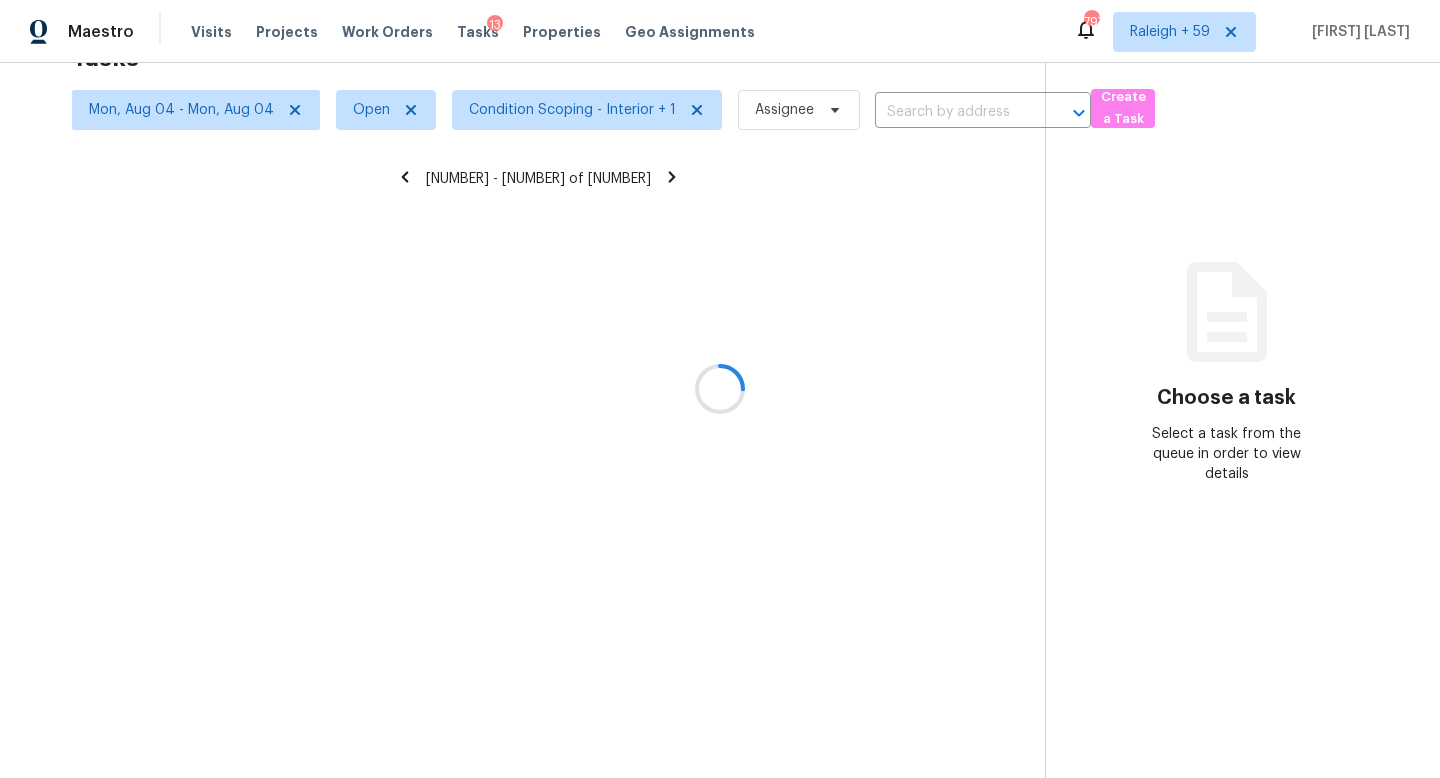 scroll, scrollTop: 278, scrollLeft: 0, axis: vertical 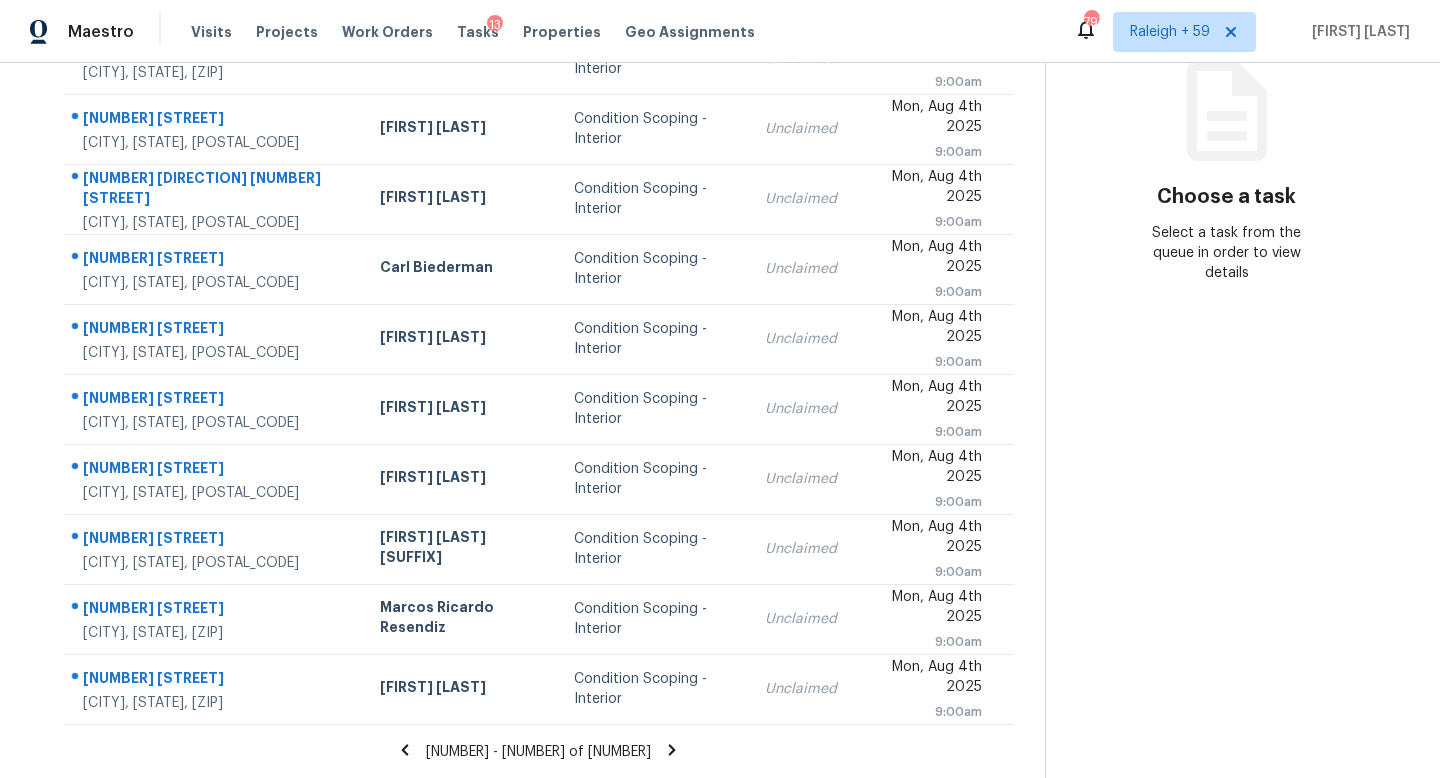 click 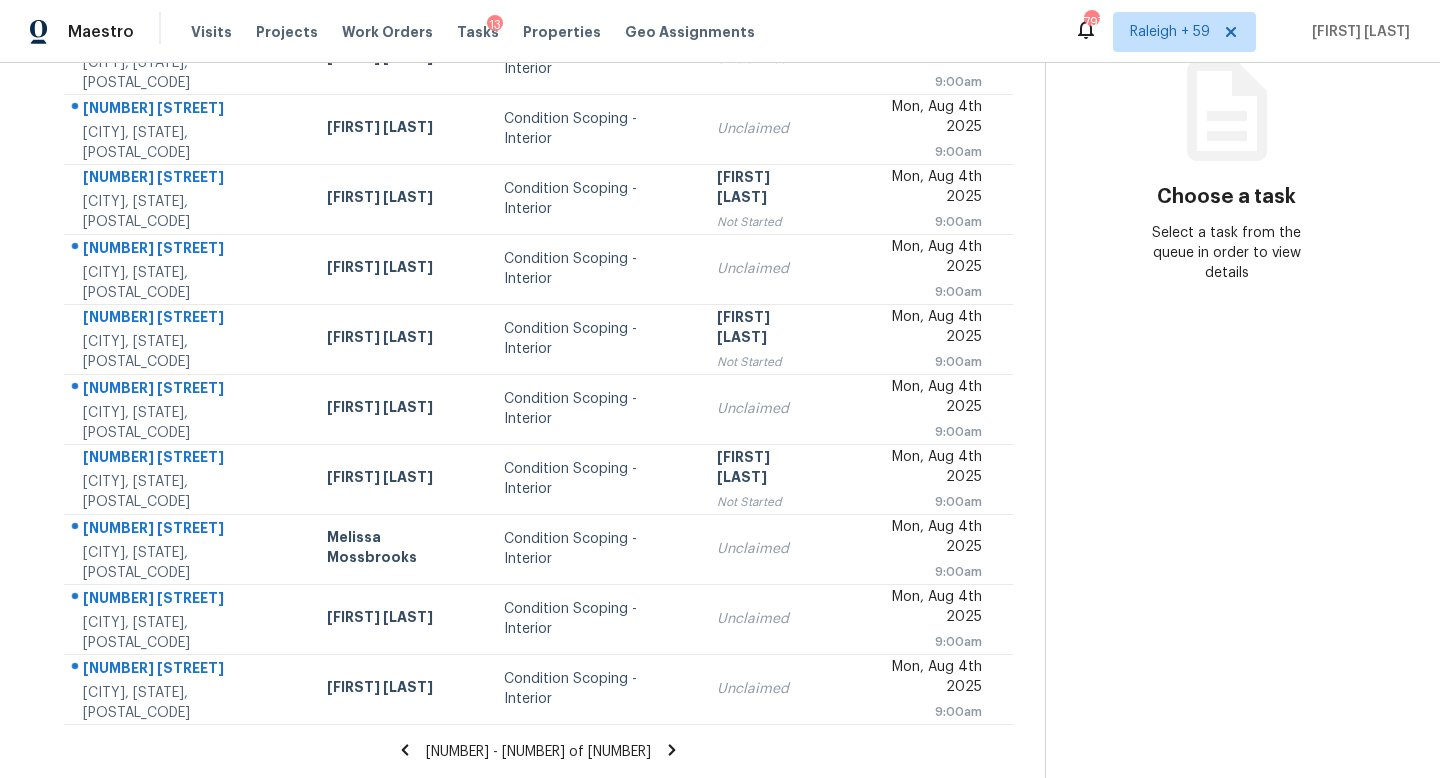 click 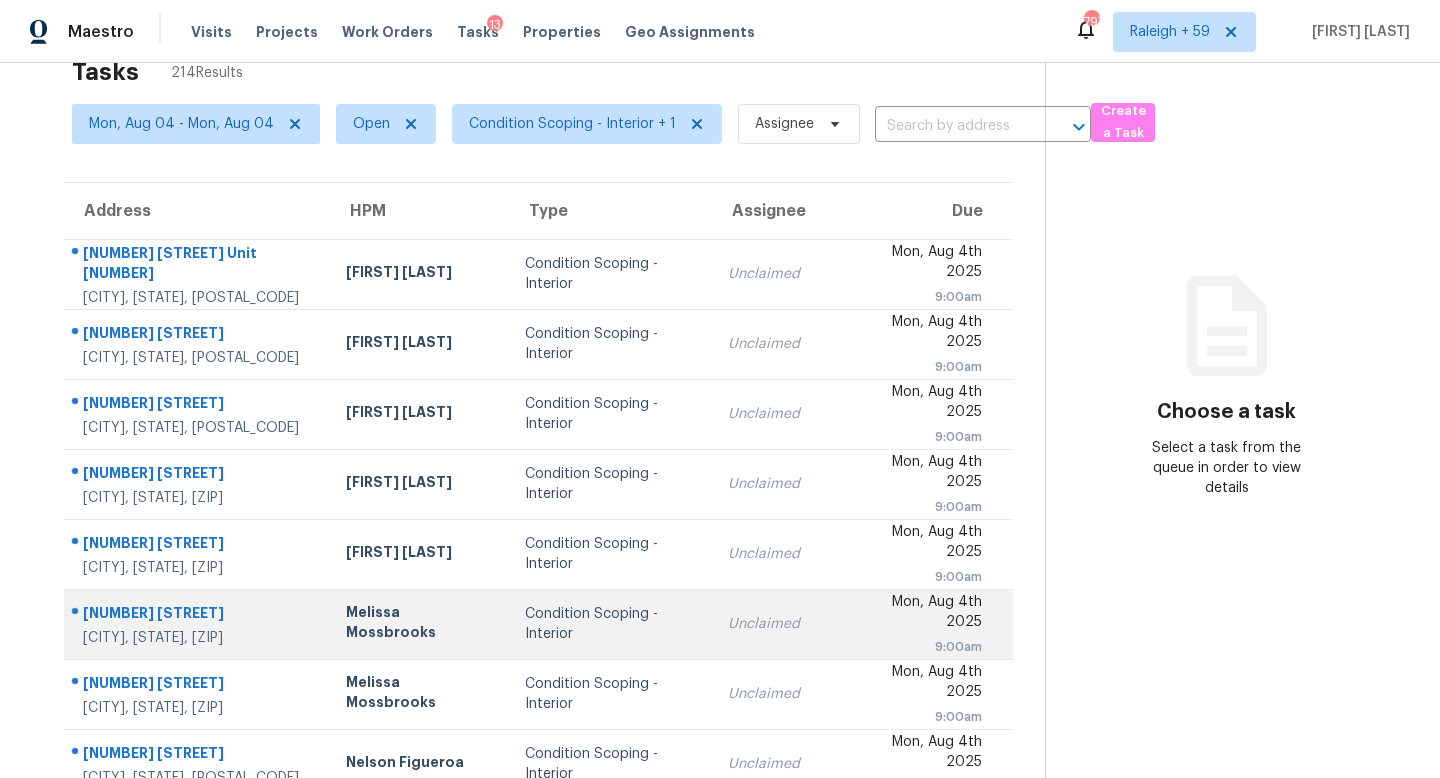 scroll, scrollTop: 0, scrollLeft: 0, axis: both 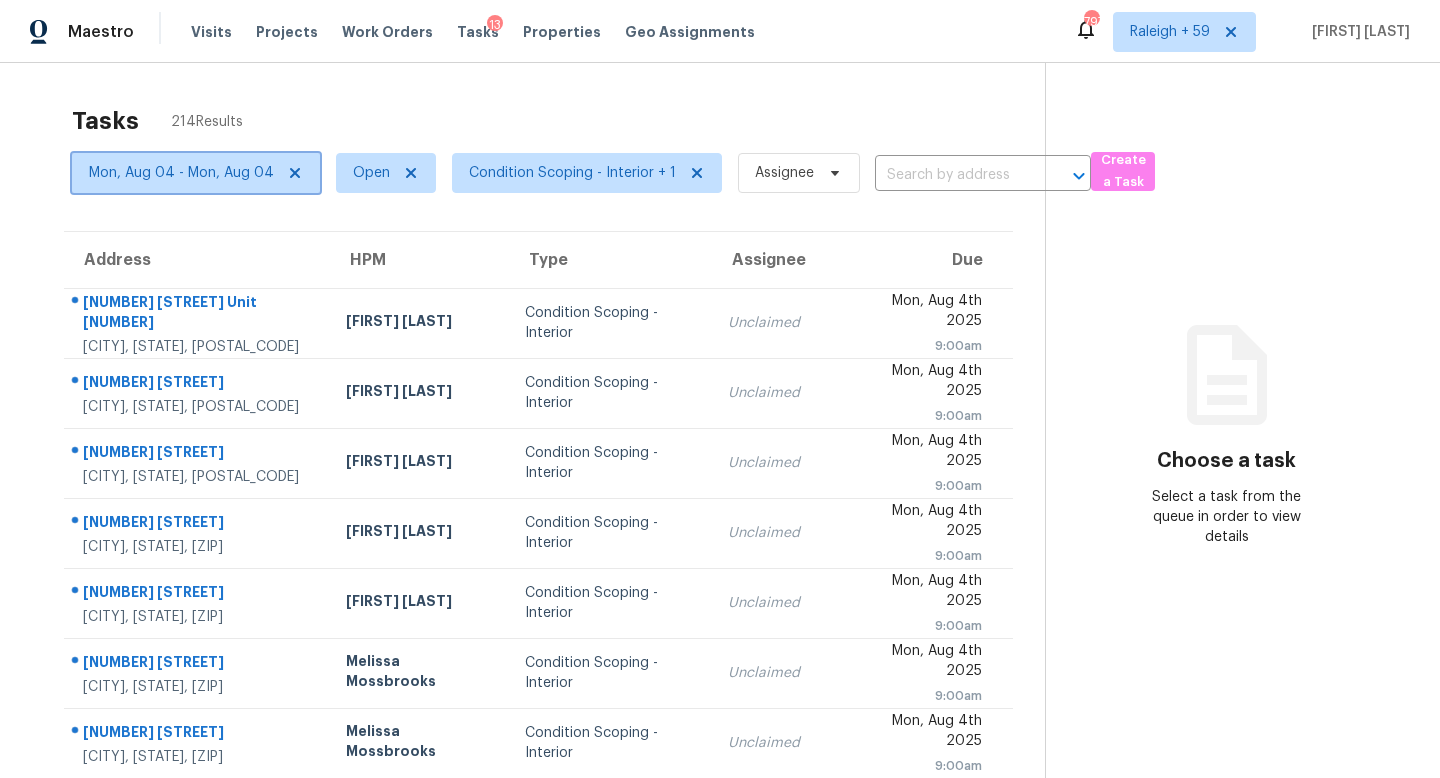 click on "Mon, Aug 04 - Mon, Aug 04" at bounding box center [196, 173] 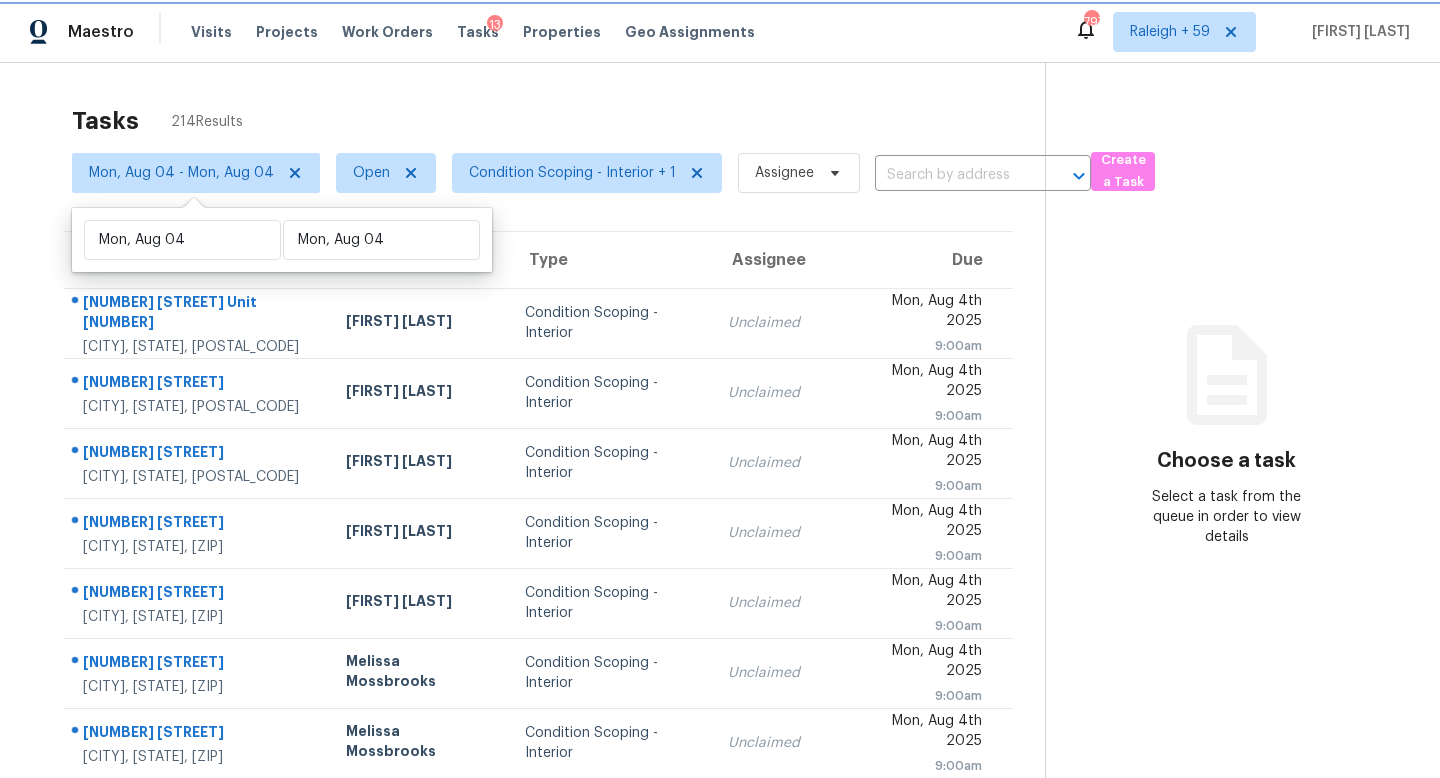 click 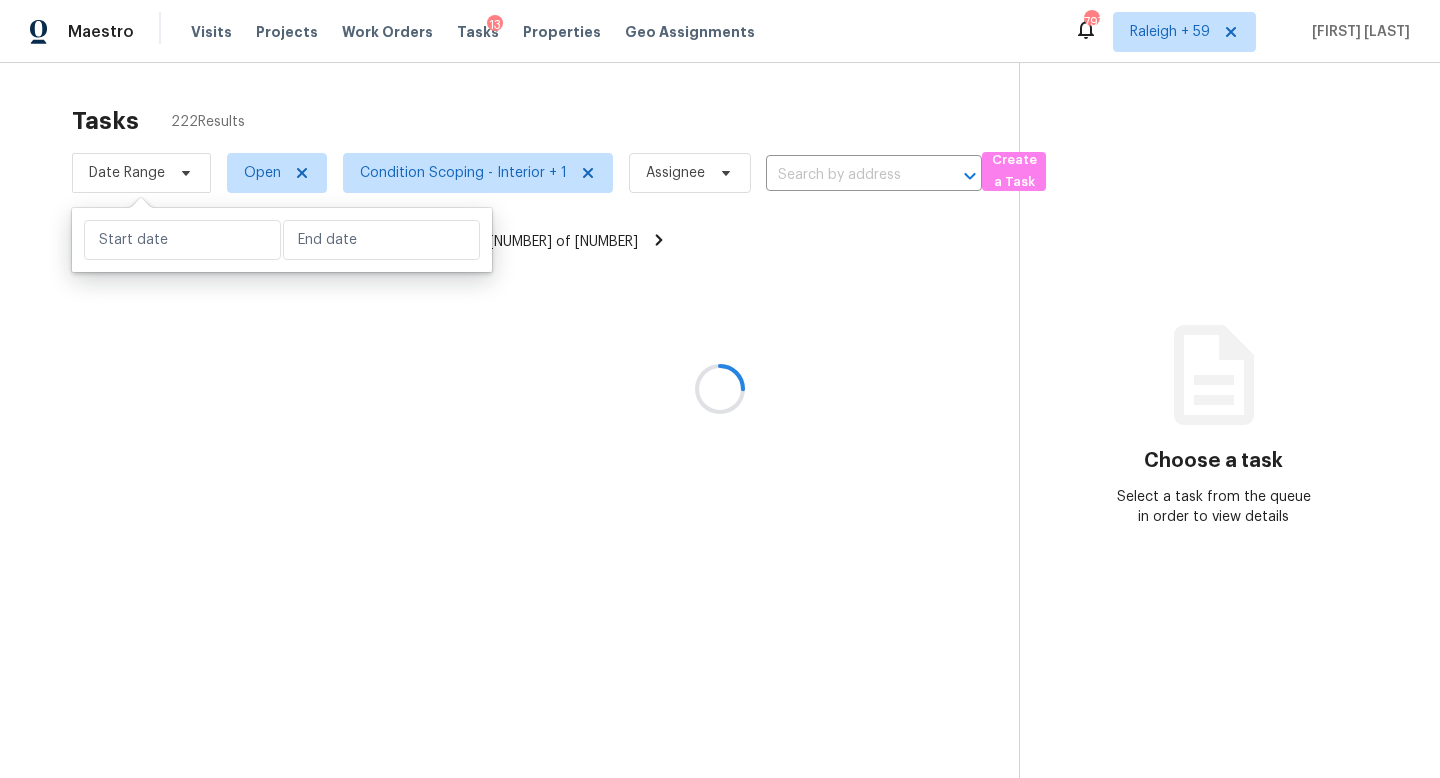 click at bounding box center (720, 389) 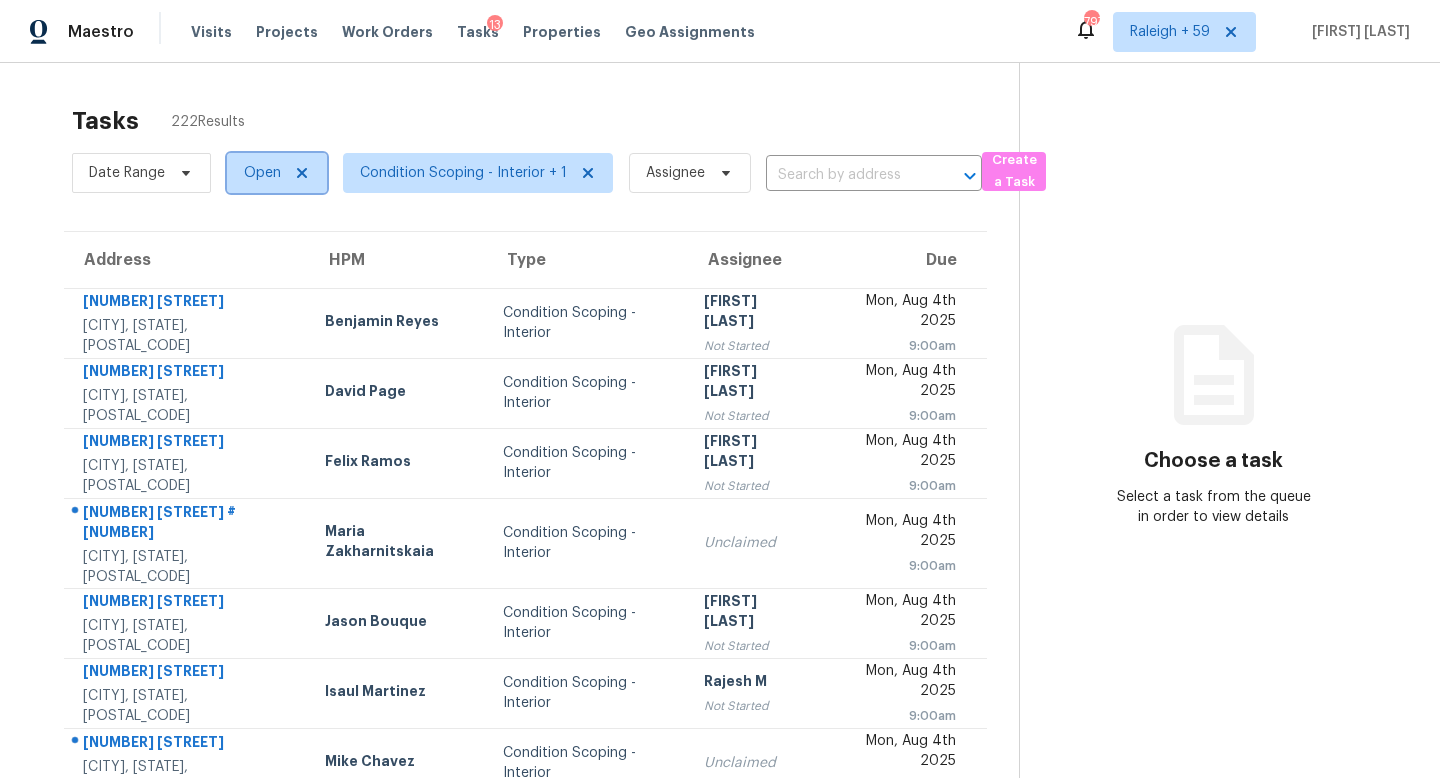 click on "Open" at bounding box center (262, 173) 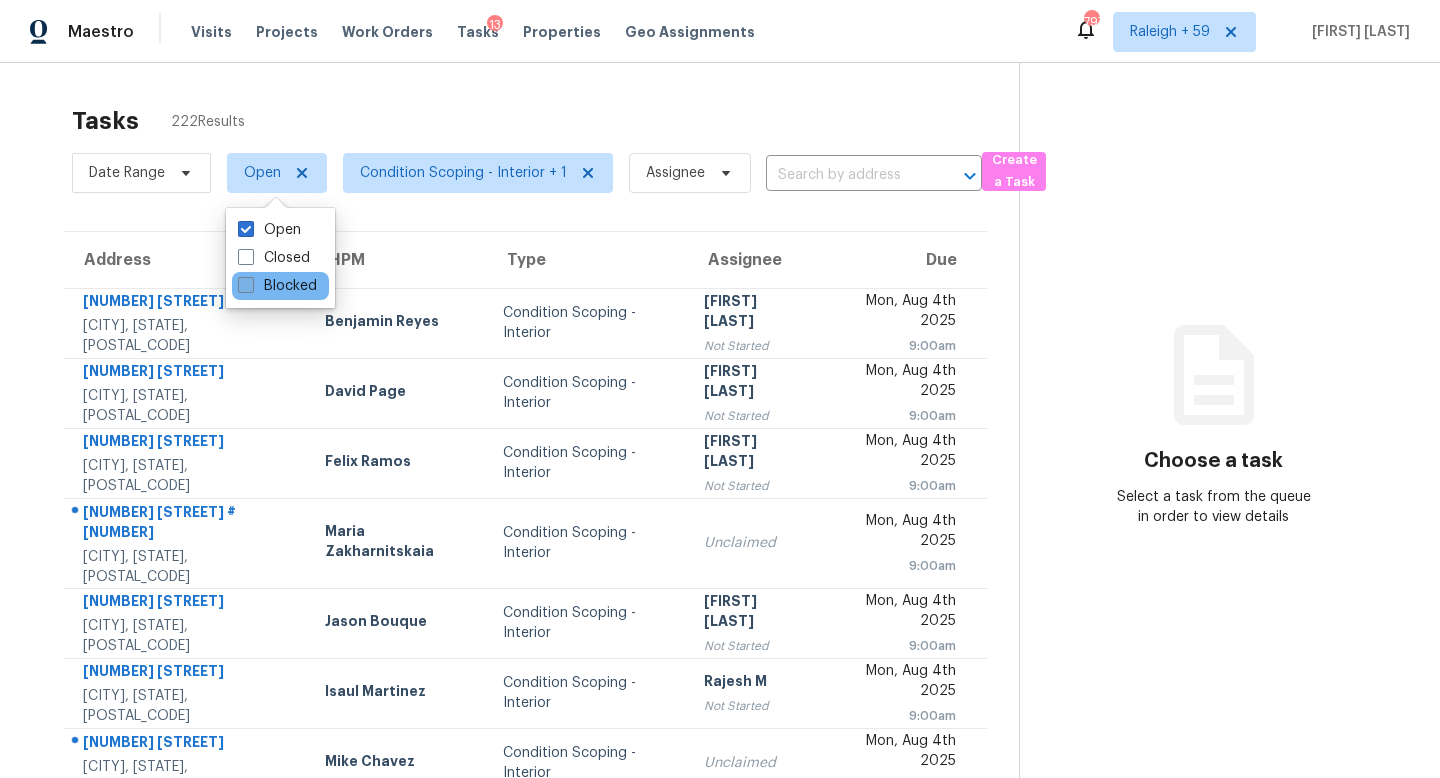 click on "Blocked" at bounding box center (277, 286) 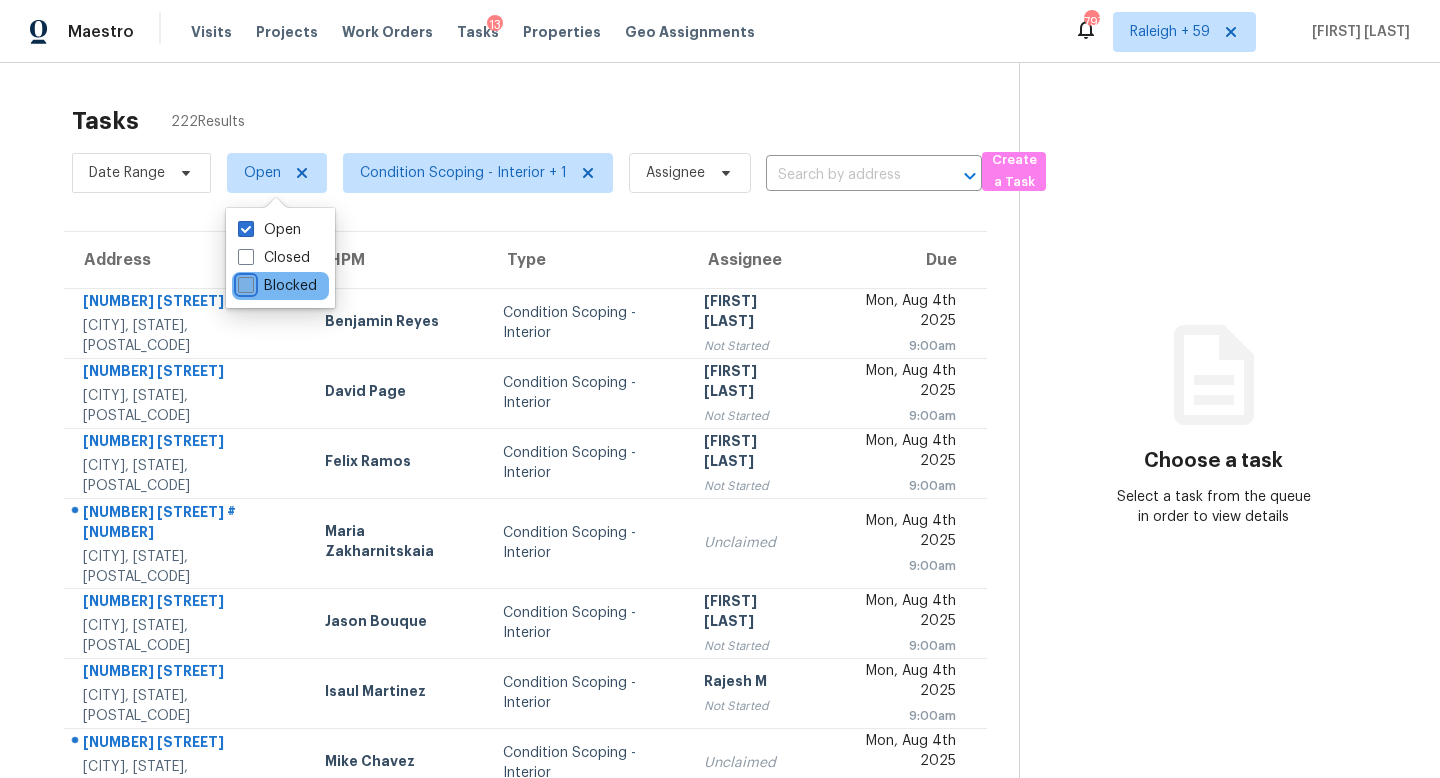 click on "Blocked" at bounding box center (244, 282) 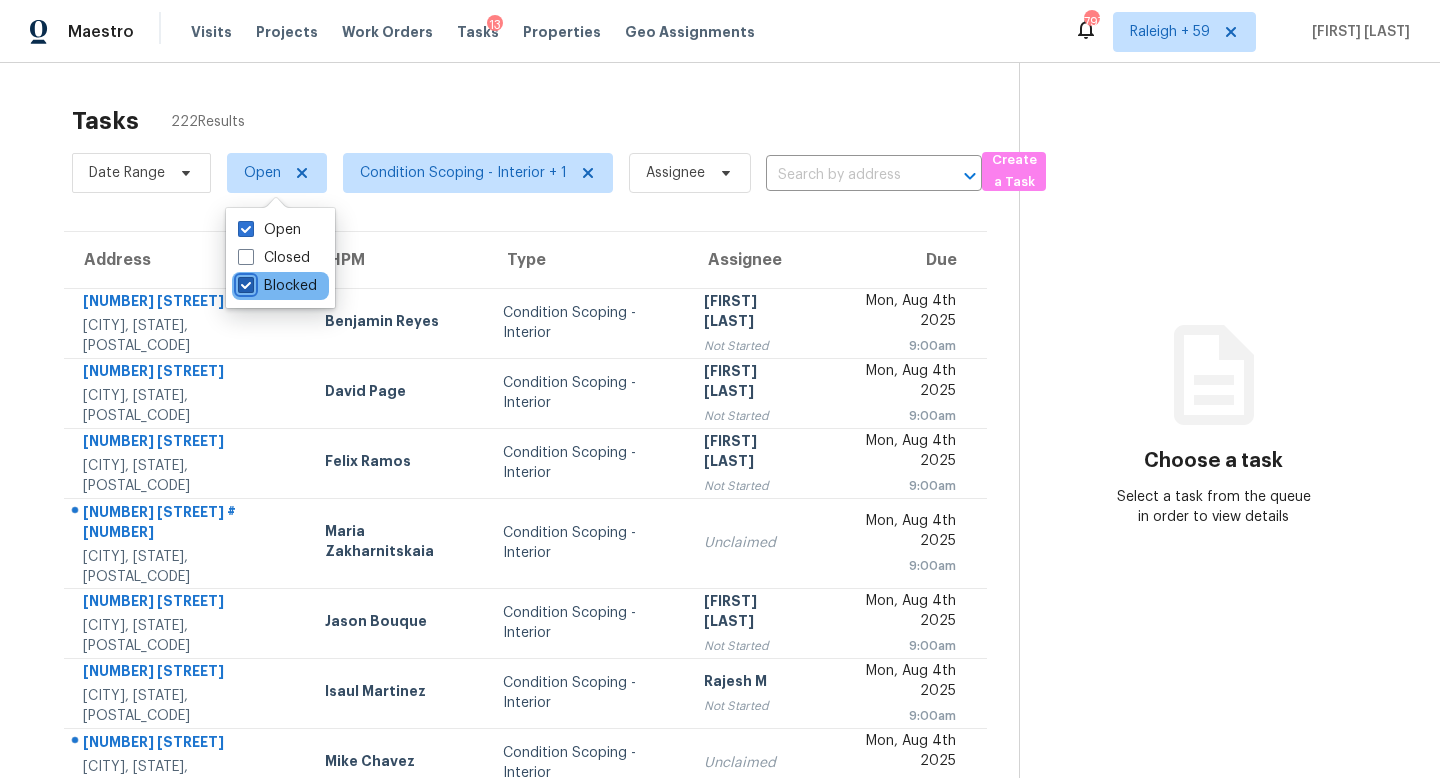 checkbox on "true" 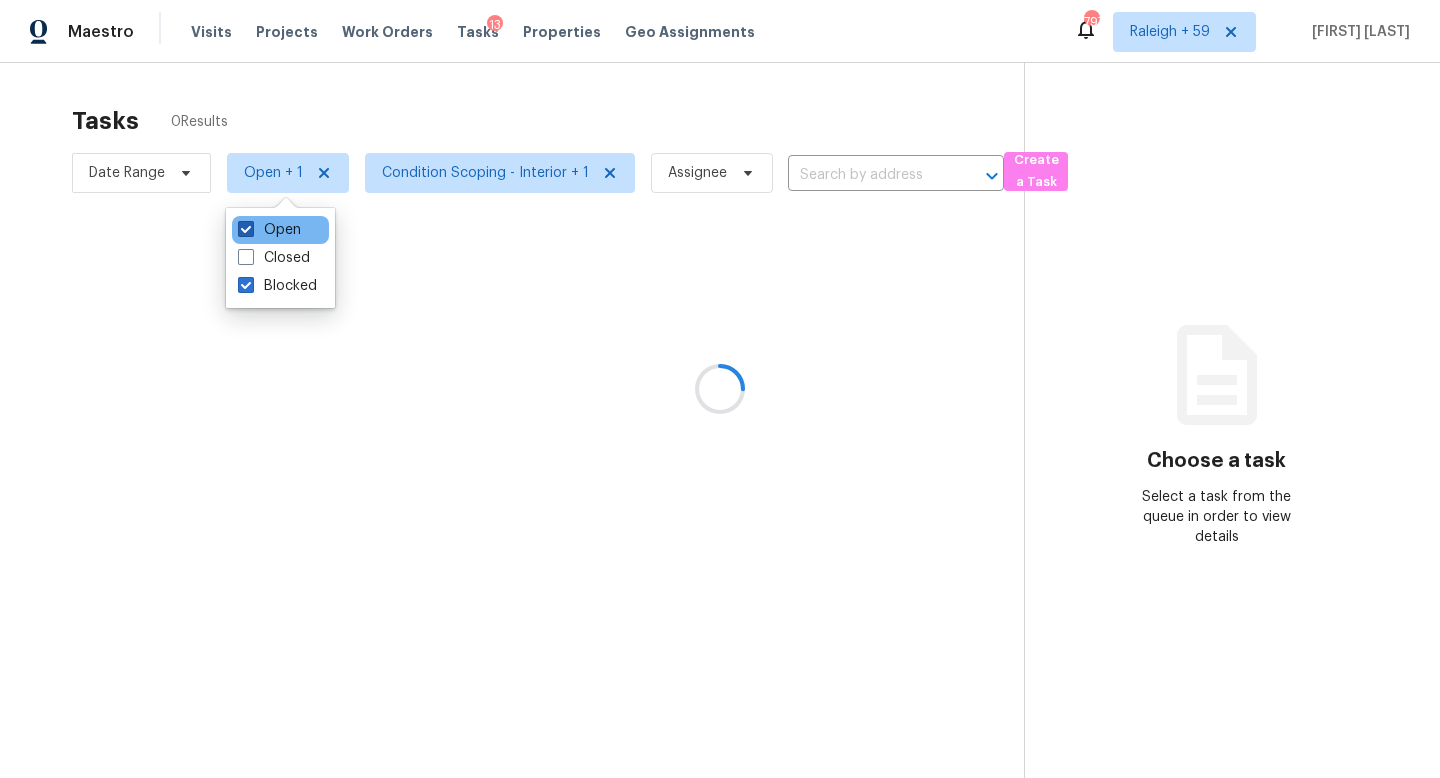 click on "Open" at bounding box center (269, 230) 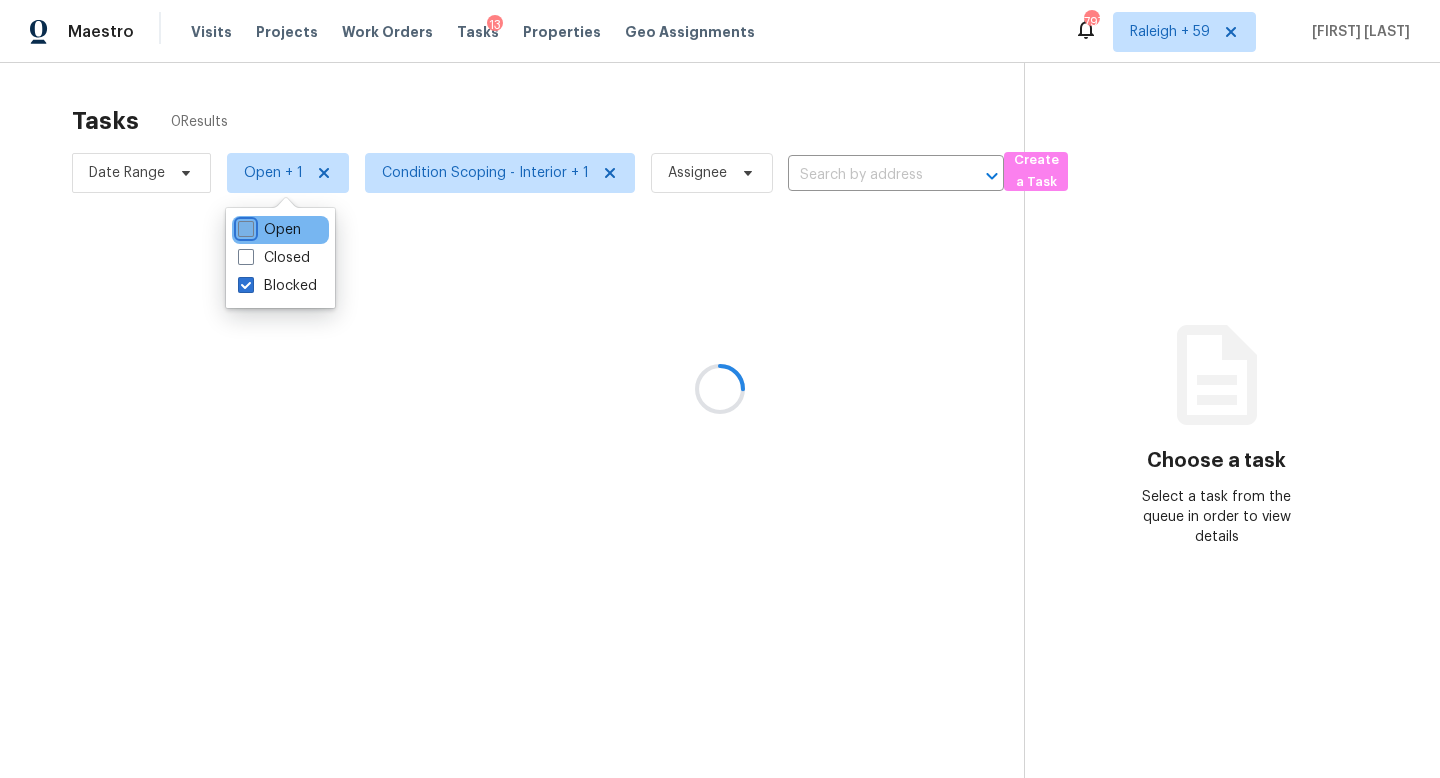 checkbox on "false" 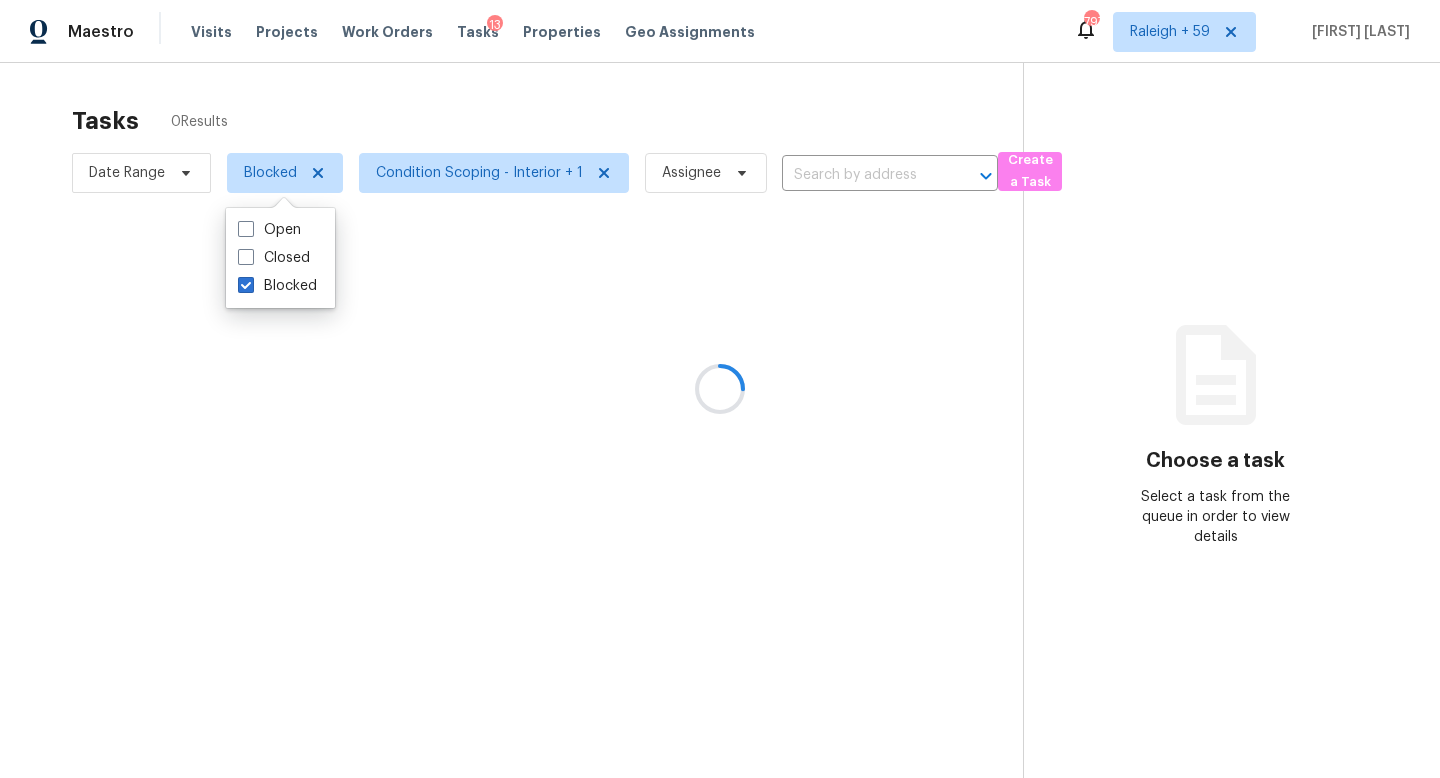 click at bounding box center (720, 389) 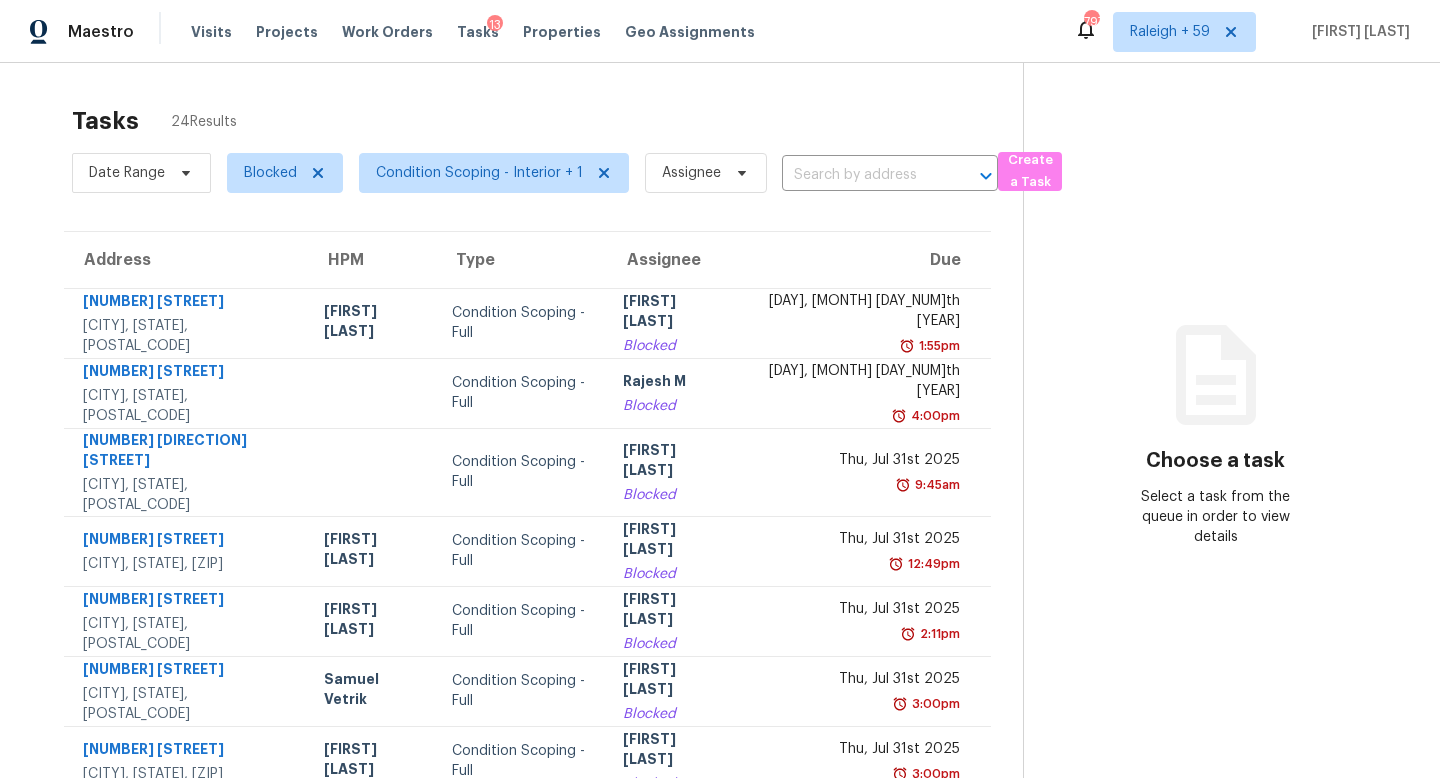 click on "[NUMBER] [STREET]   [CITY], [STATE], [POSTAL_CODE] [FIRST] [LAST] Condition Scoping - Full [FIRST] [LAST] Blocked [DAY], [MONTH] [DAY_NUM]th [YEAR] [TIME] [NUMBER] [STREET]   [CITY], [STATE], [POSTAL_CODE] Condition Scoping - Full [FIRST] [LAST] Blocked [DAY], [MONTH] [DAY_NUM]th [YEAR] [TIME] [NUMBER] [DIRECTION] [STREET]   [CITY], [STATE], [POSTAL_CODE] Condition Scoping - Full [FIRST] [LAST] Blocked [DAY], [MONTH] [DAY_NUM]th [YEAR] [TIME] [NUMBER] [STREET]   [CITY], [STATE], [POSTAL_CODE] [FIRST] [LAST] Condition Scoping - Full [FIRST] [LAST] Blocked [DAY], [MONTH] [DAY_NUM]th [YEAR] [TIME] [NUMBER] [STREET]   [CITY], [STATE], [POSTAL_CODE] [FIRST] [LAST] Condition Scoping - Full [FIRST] [LAST] Blocked [DAY], [MONTH] [DAY_NUM]th [YEAR] [TIME] [NUMBER] [STREET]   [CITY], [STATE], [POSTAL_CODE] [FIRST] [LAST] Condition Scoping - Full [FIRST] [LAST] Blocked [DAY], [MONTH] [DAY_NUM]th [YEAR] [TIME] [NUMBER] [STREET]   [CITY], [STATE], [POSTAL_CODE] [FIRST] [LAST] Condition Scoping - Full [FIRST] [LAST] Blocked [DAY], [MONTH] [DAY_NUM]th [YEAR] [TIME]" at bounding box center [720, 561] 